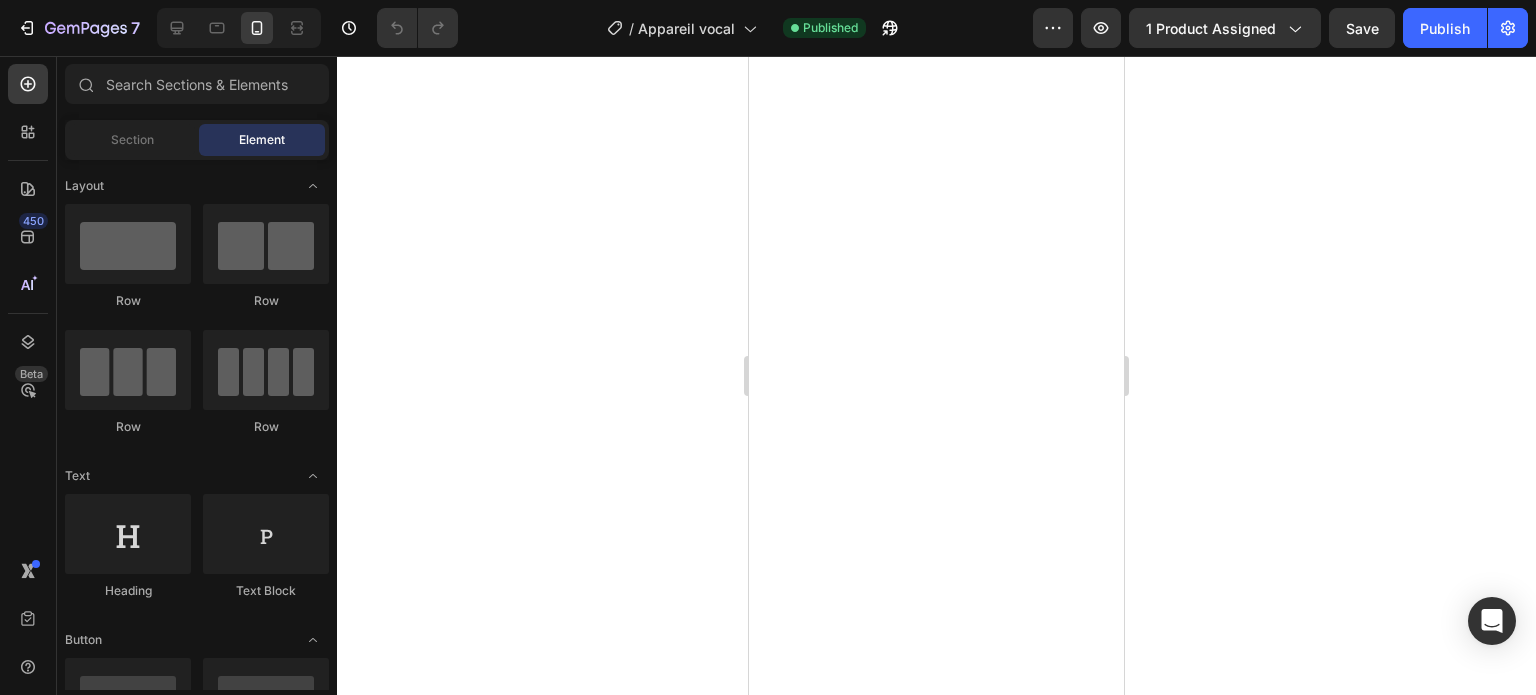 scroll, scrollTop: 0, scrollLeft: 0, axis: both 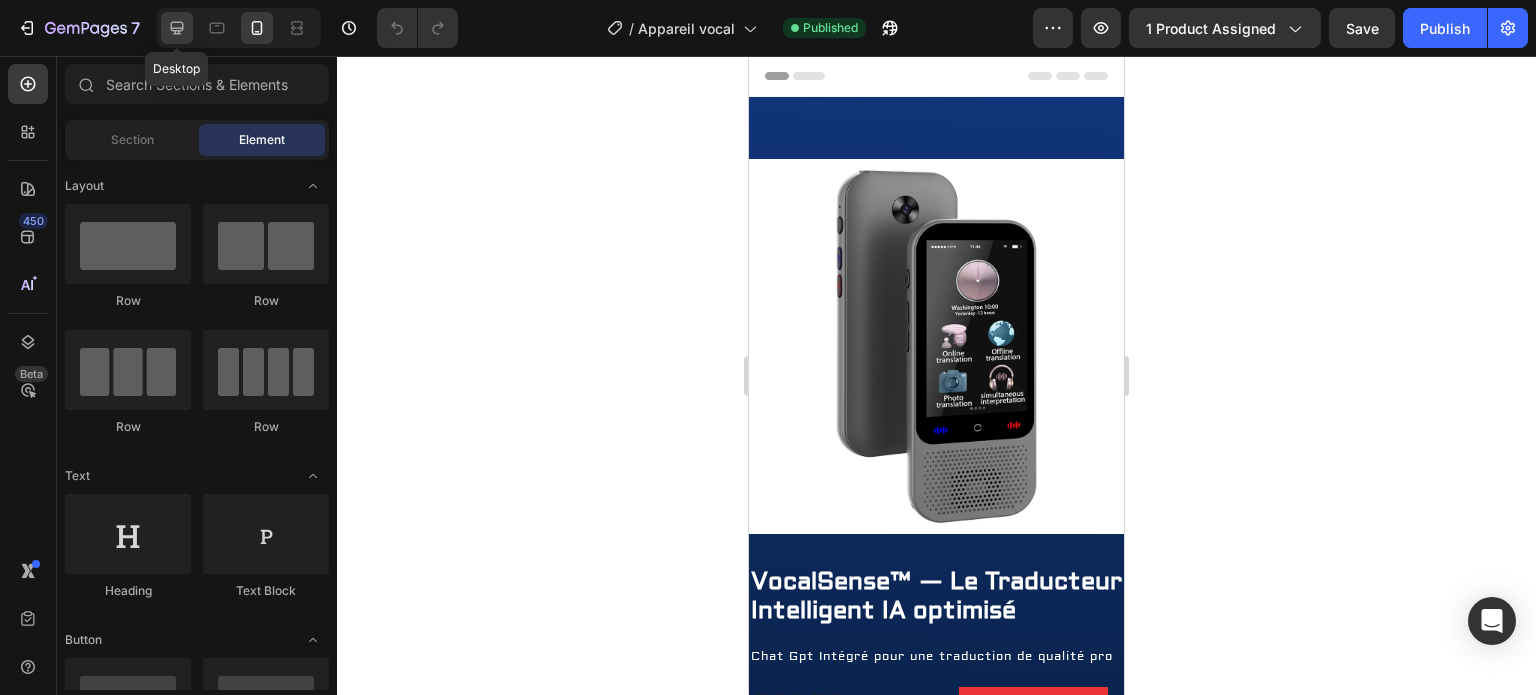 click 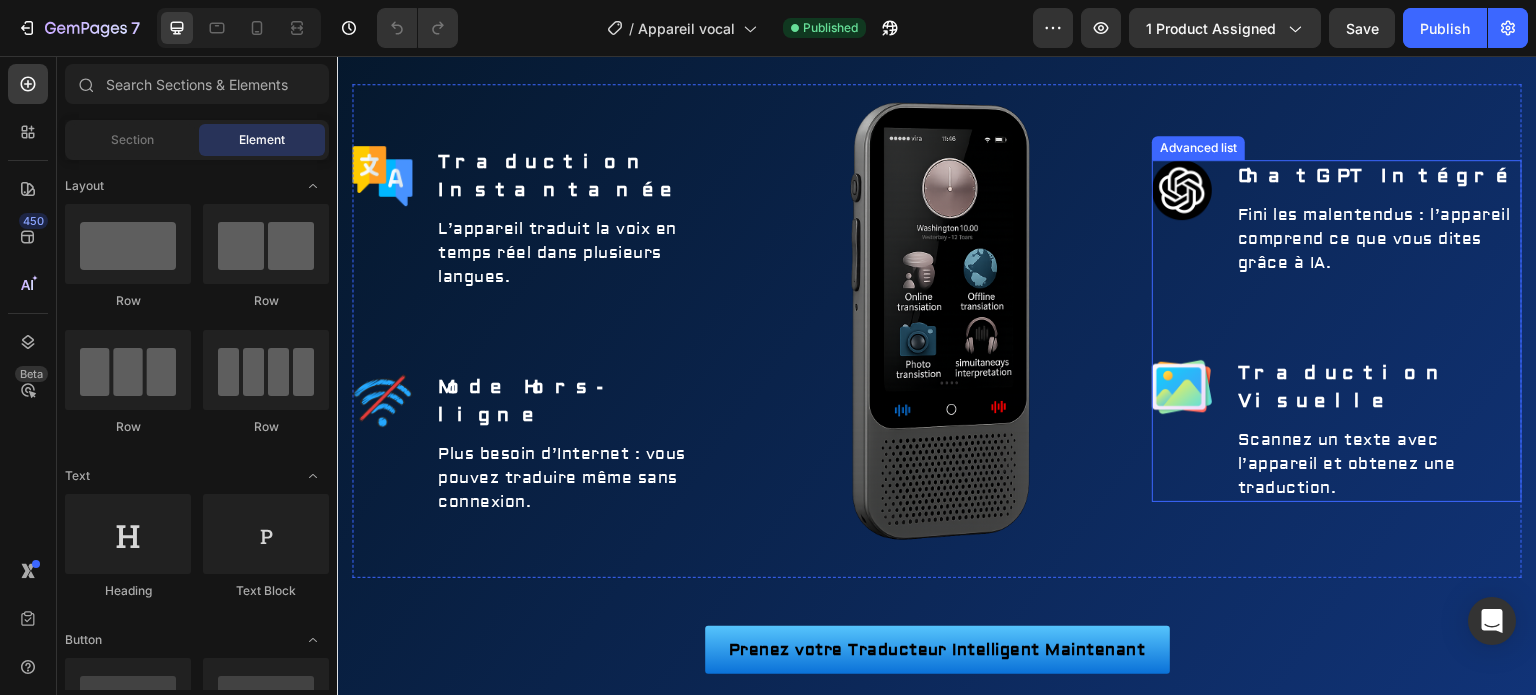scroll, scrollTop: 2166, scrollLeft: 0, axis: vertical 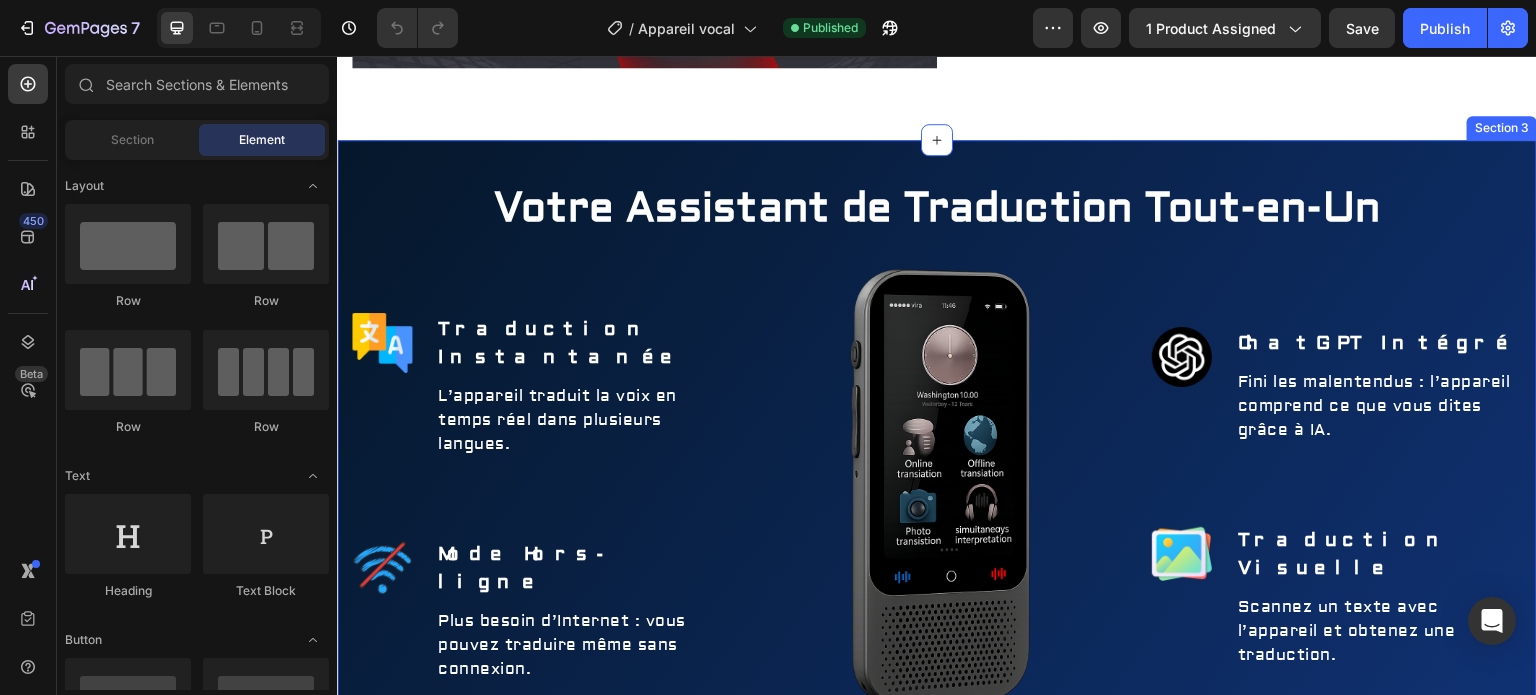 click on "Votre Assistant de Traduction Tout-en-Un Heading Image Traduction Instantanée Text block L’appareil traduit la voix en temps réel dans plusieurs langues. Text block Image Mode Hors-ligne Text block Plus besoin d’Internet : vous pouvez traduire même sans connexion. Text block Advanced list Image Image ChatGPT Intégré Text block Fini les malentendus : l’appareil comprend ce que vous dites grâce à IA. Text block Image Traduction Visuelle Text block Scannez un texte avec l’appareil et obtenez une traduction. Text block Advanced list Row Row Image Traduction Instantanée Text block L’appareil traduit la voix en temps réel dans plusieurs langues. Text block Image ChatGPT Intégré Text block Fini les malentendus : l’appareil comprend ce que vous dites grâce à IA. Text block Advanced list Image Mode Hors-ligne Text block Plus besoin d’Internet : vous pouvez traduire même sans connexion. Text block Image Traduction Visuelle Text block Text block Advanced list Row Button
Image" at bounding box center [937, 562] 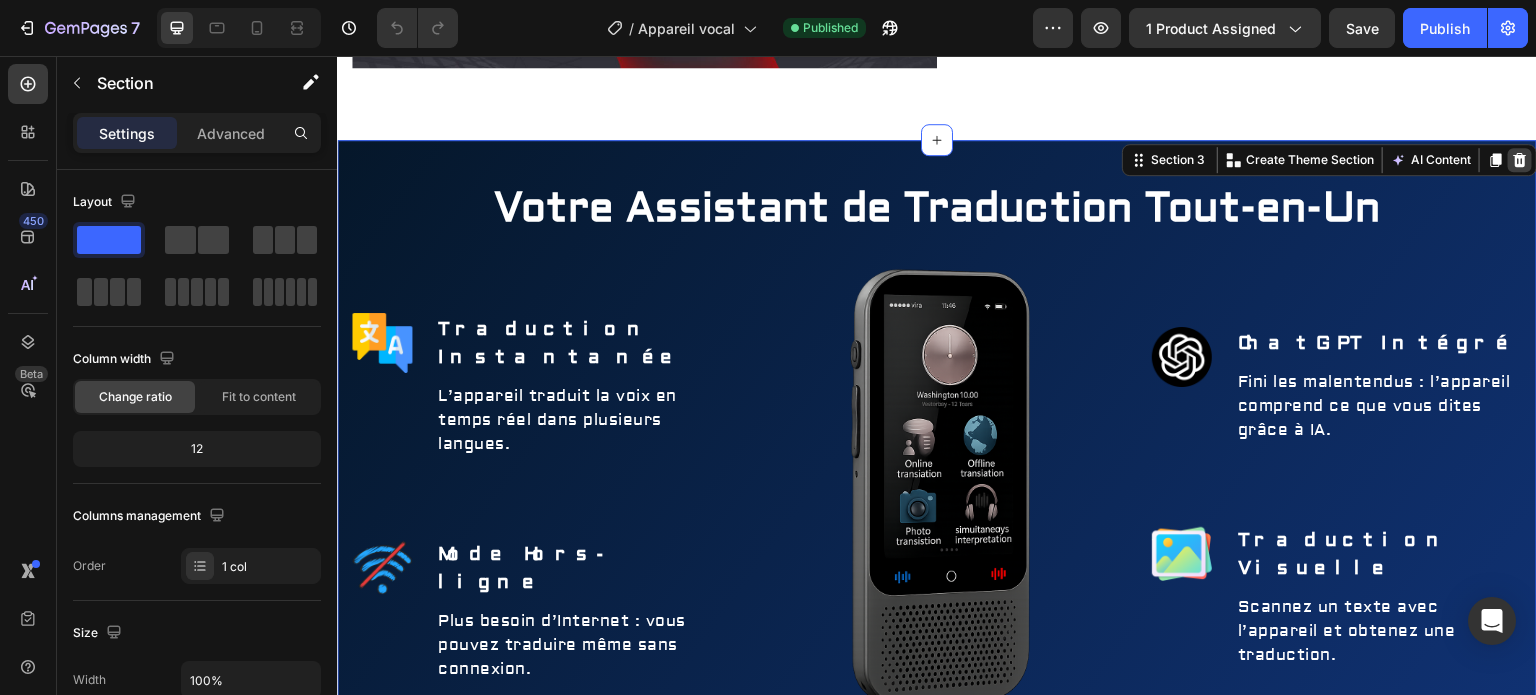 click 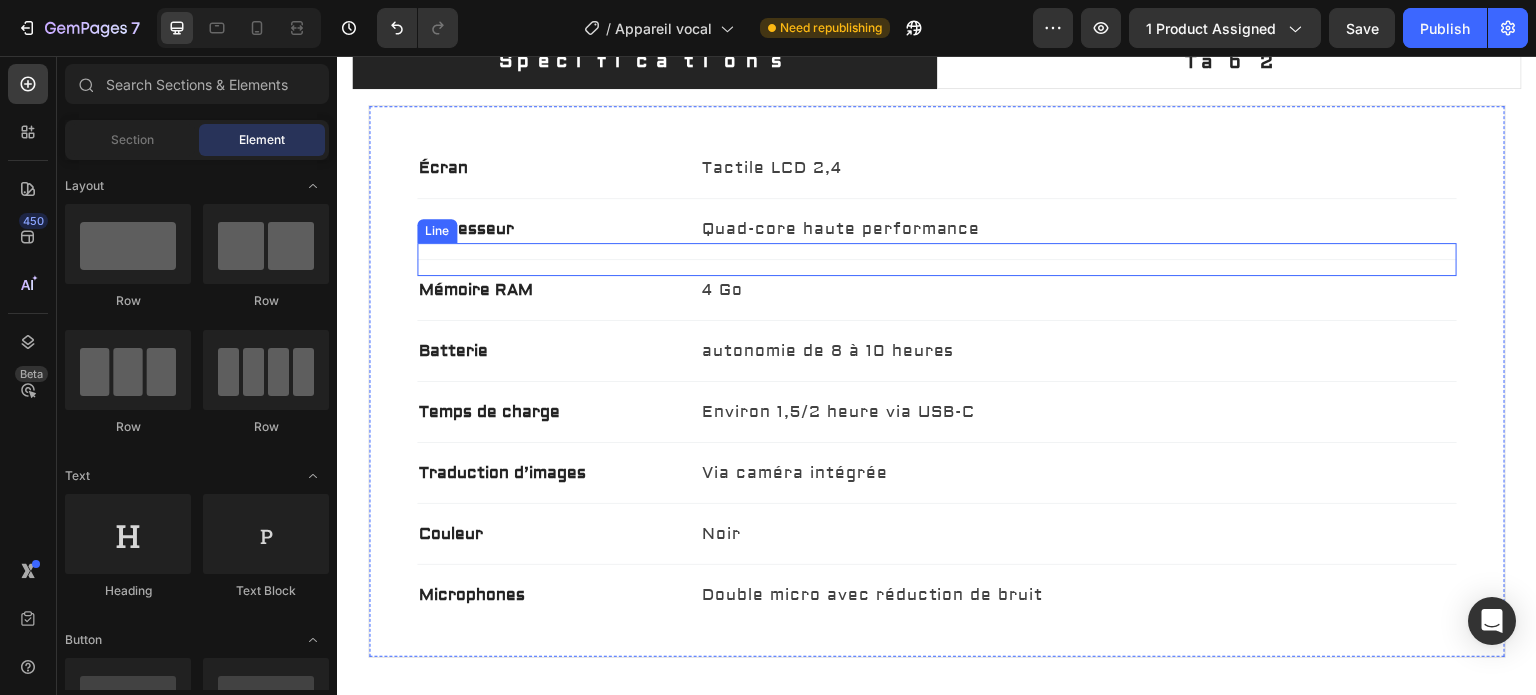 scroll, scrollTop: 2166, scrollLeft: 0, axis: vertical 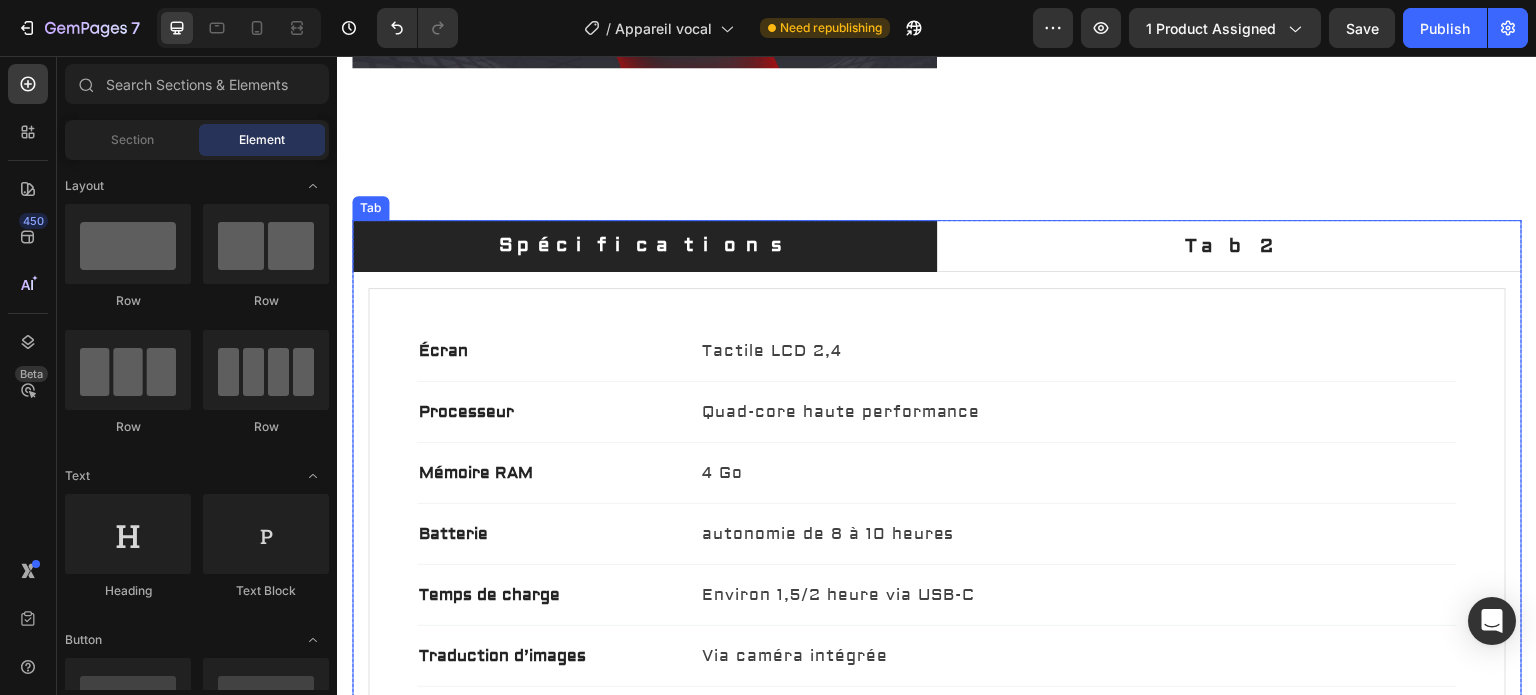 click on "Écran Text block Tactile LCD 2,4 Text block Row Title Line Processeur Text block Quad-core haute performance Text block Row Title Line Mémoire RAM Text block 4 Go Text block Row Title Line Batterie Text block autonomie de 8 à 10 heures Text block Row Title Line Temps de charge Text block Environ 1,5/2 heure via USB-C Text block Row Title Line Traduction d’images Text block Via caméra intégrée Text block Row Title Line Couleur Text block Noir Text block Row Title Line Microphones Text block Double micro avec réduction de bruit Text block Row Row Écran Text block Tactile LCD 2,4 Text block Row Title Line Processeur Text block Quad-core haute performance Text block Row Title Line Mémoire RAM Text block 4 Go Text block Row Title Line Batterie Text block autonomie de 8 à 10 heures Text block Row Title Line Temps de charge Text block Row Row" at bounding box center (937, 564) 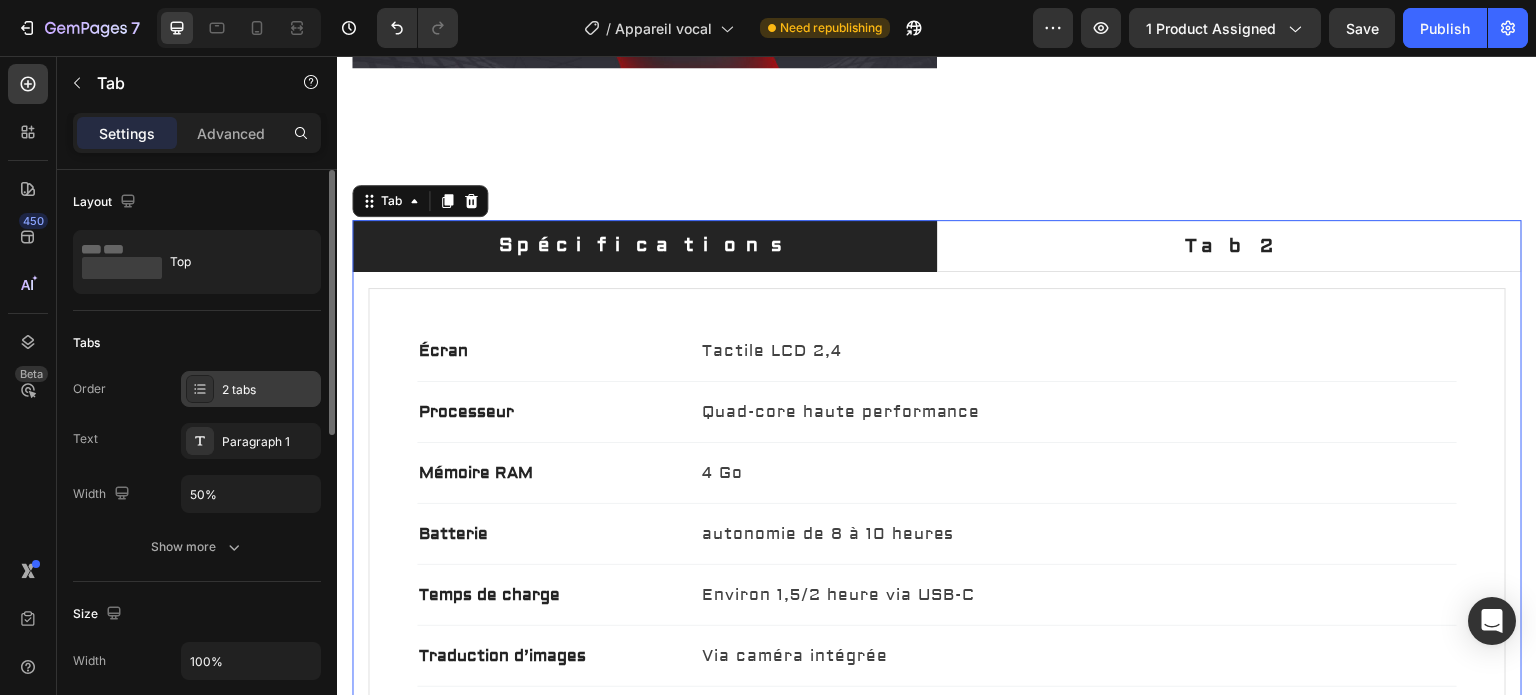 click 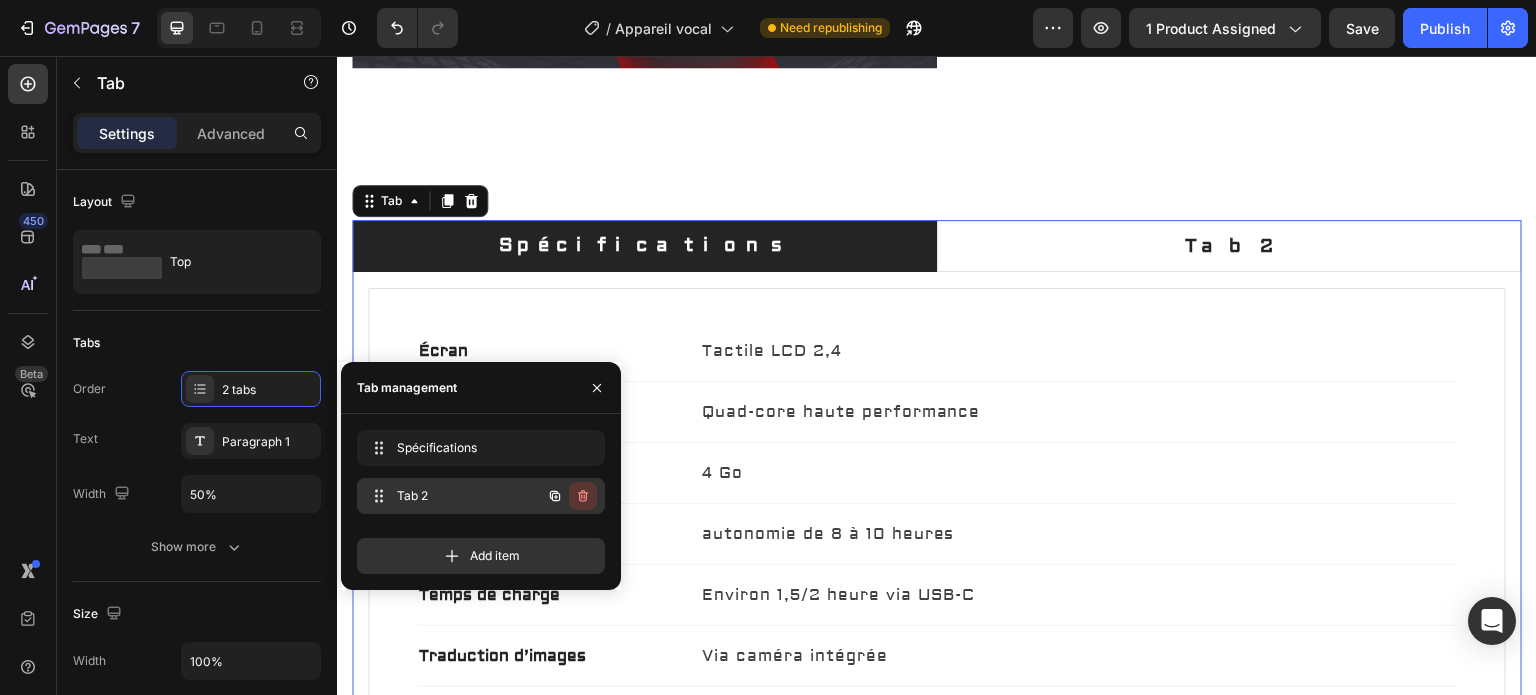 click 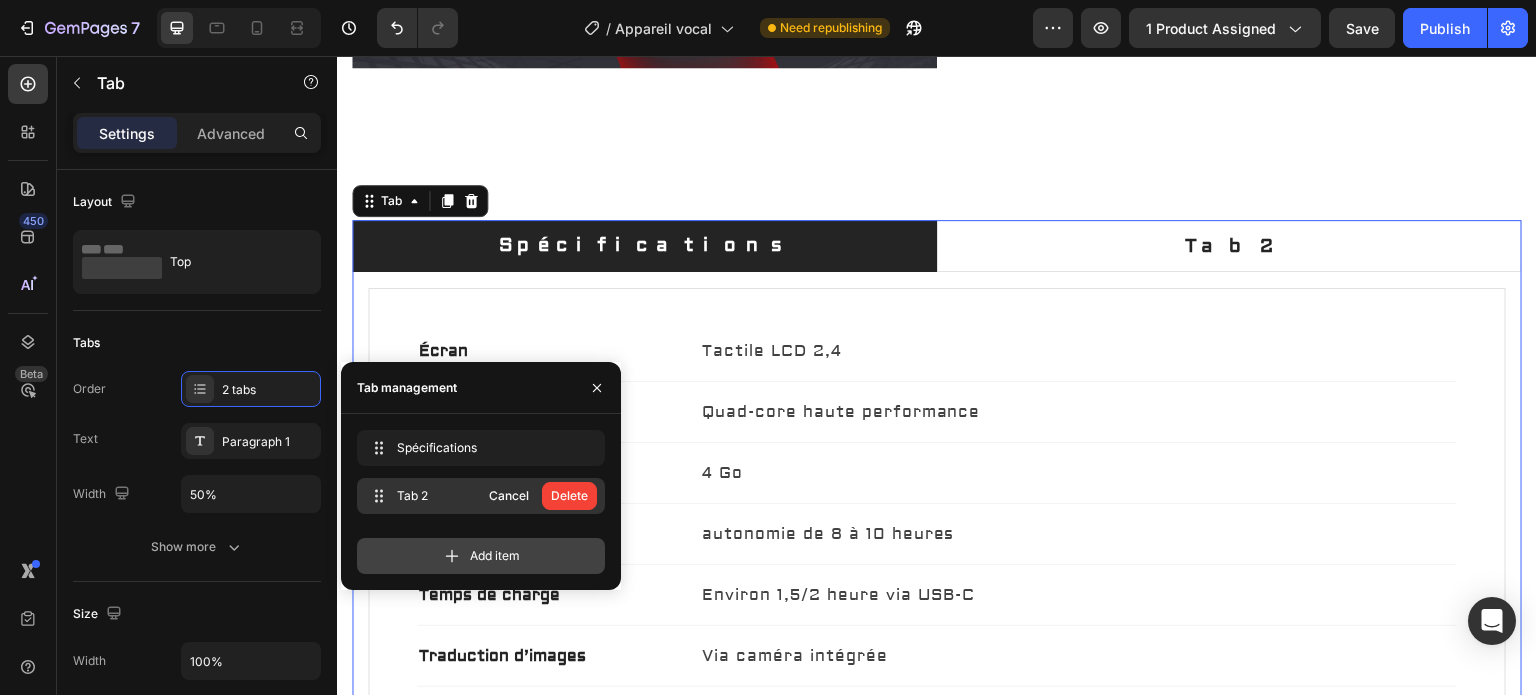click on "Delete" at bounding box center (569, 496) 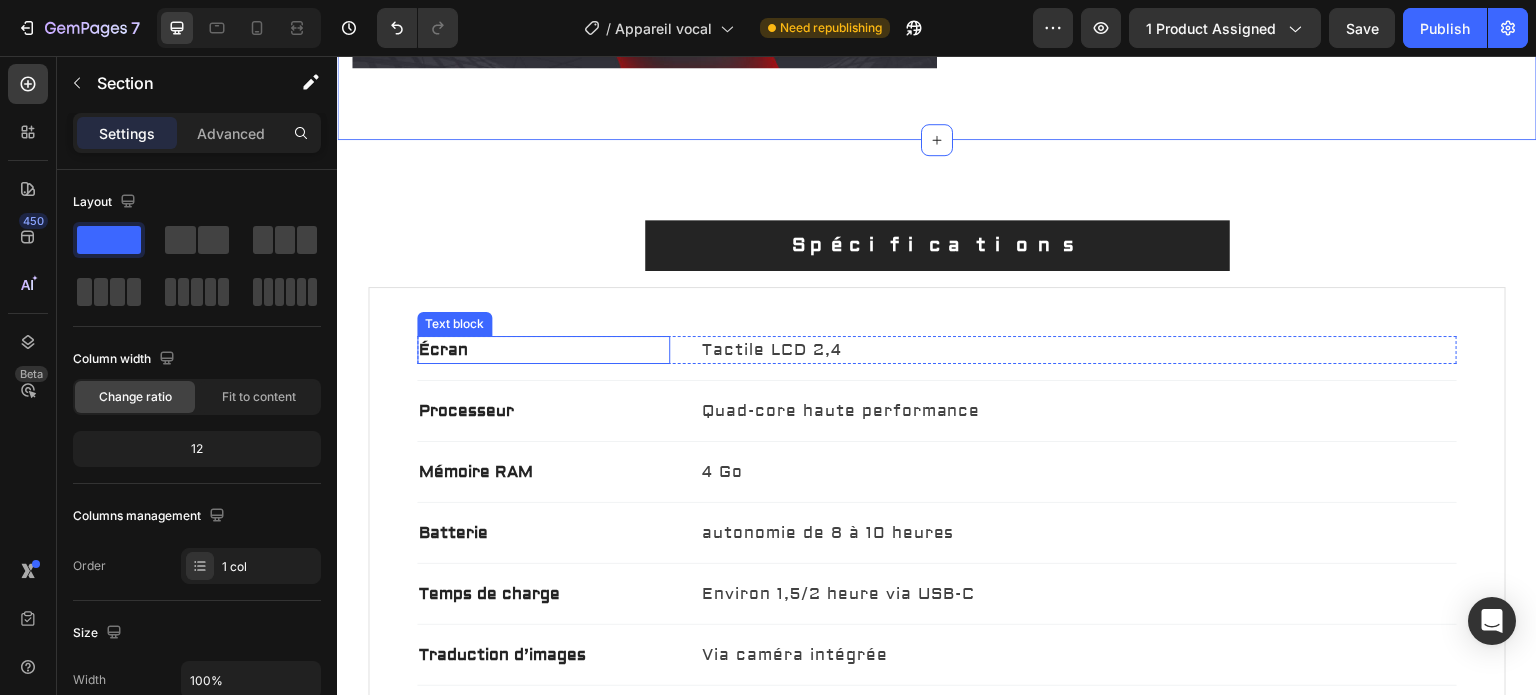 click on "Écran" at bounding box center (543, 350) 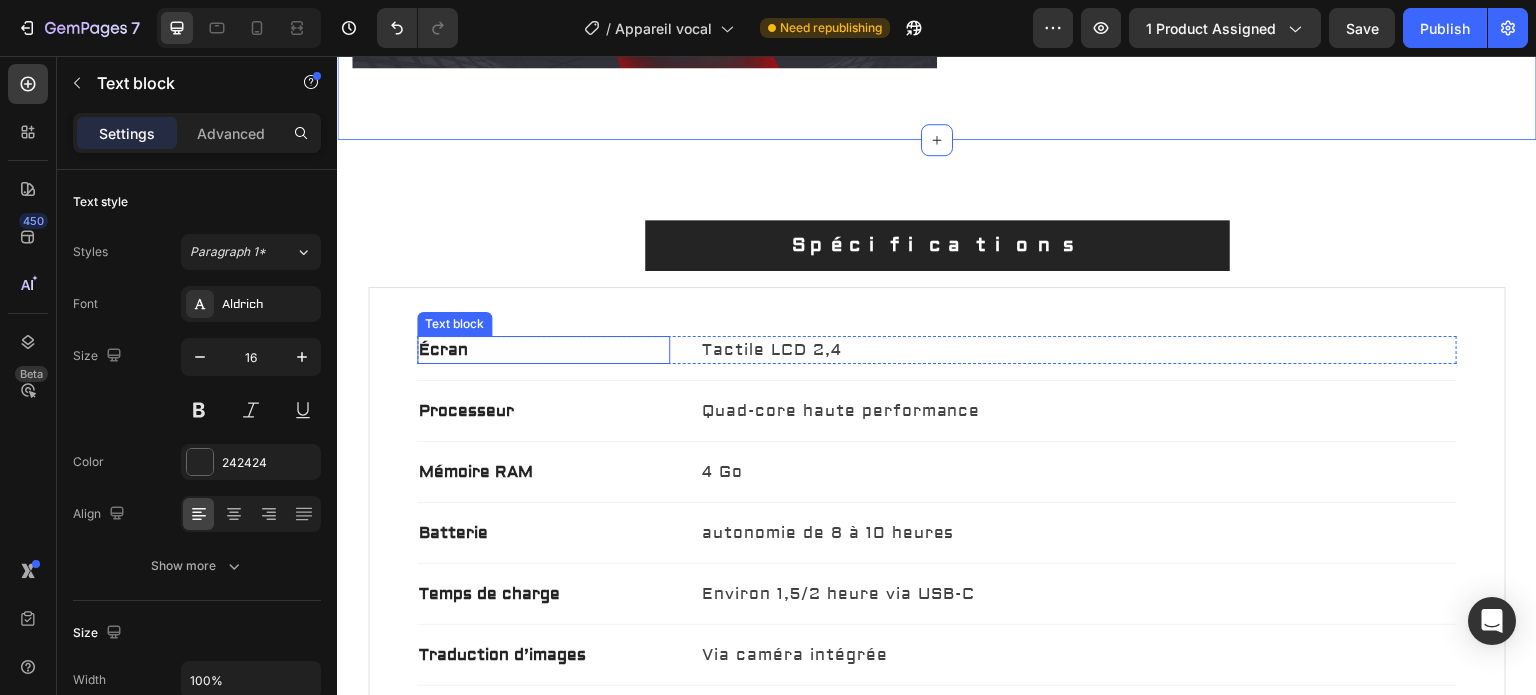 click on "Écran" at bounding box center (543, 350) 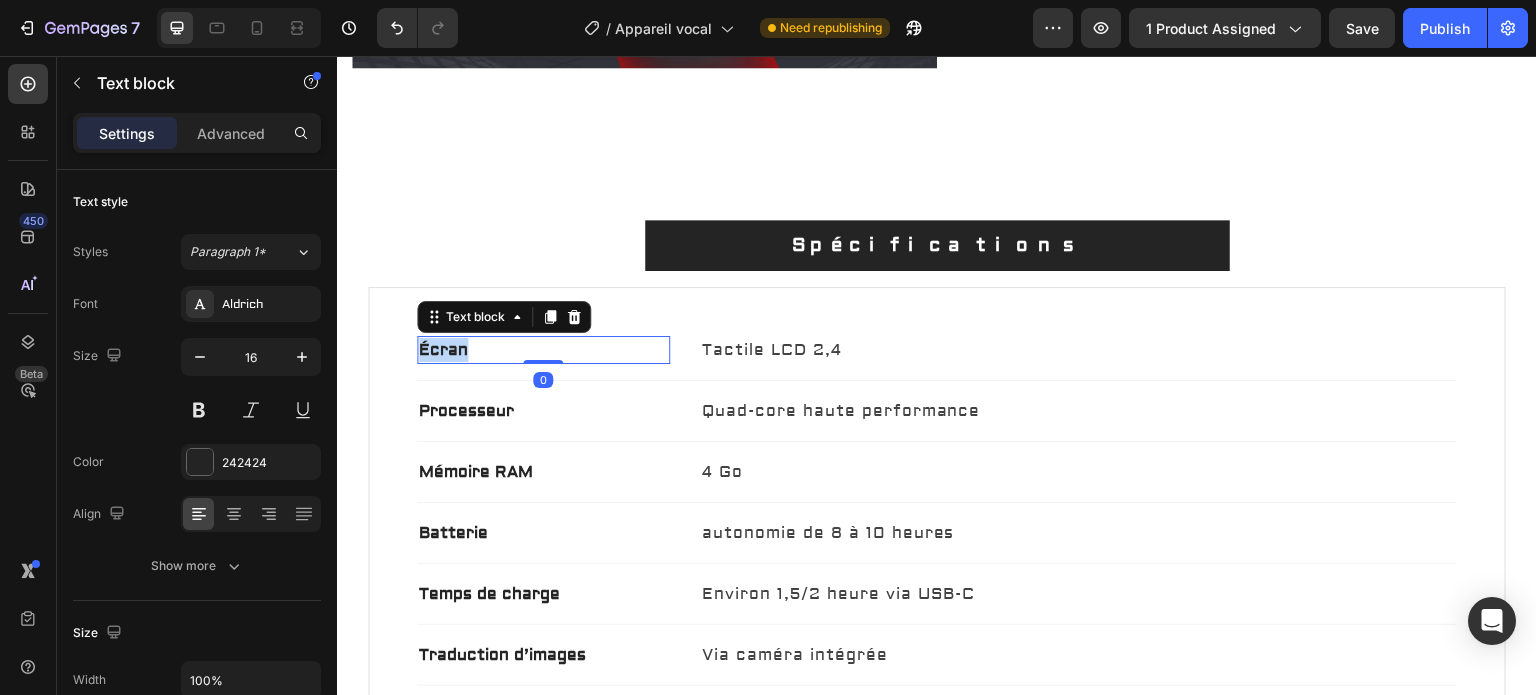 click on "Écran" at bounding box center [543, 350] 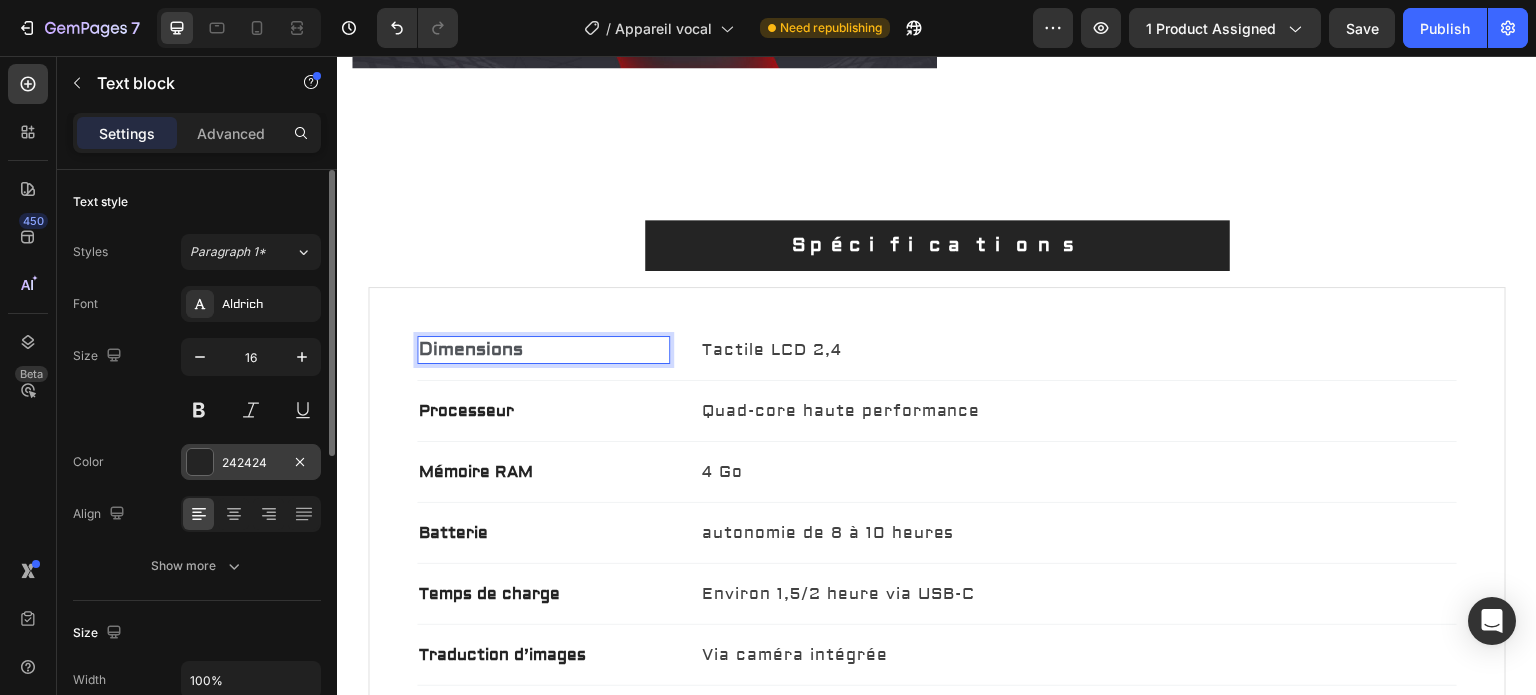click at bounding box center (200, 462) 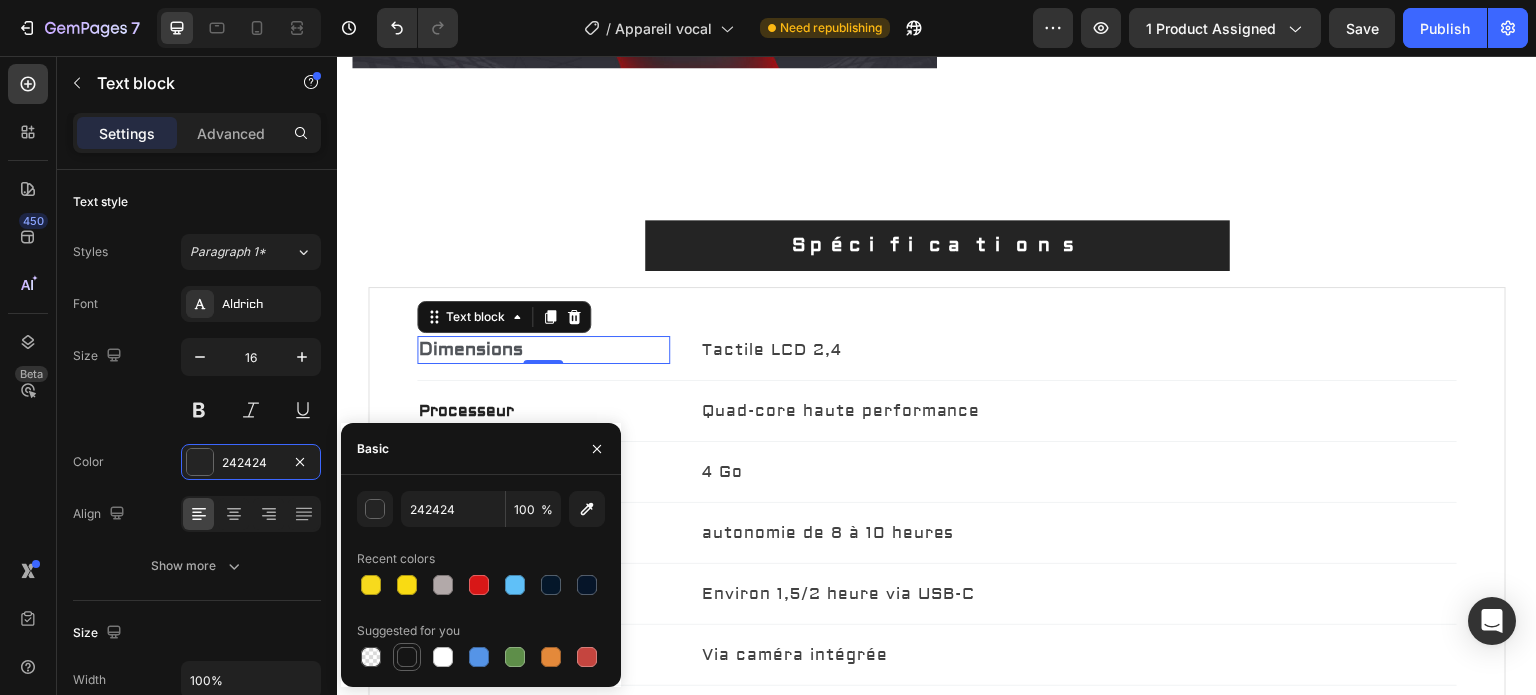 click at bounding box center [407, 657] 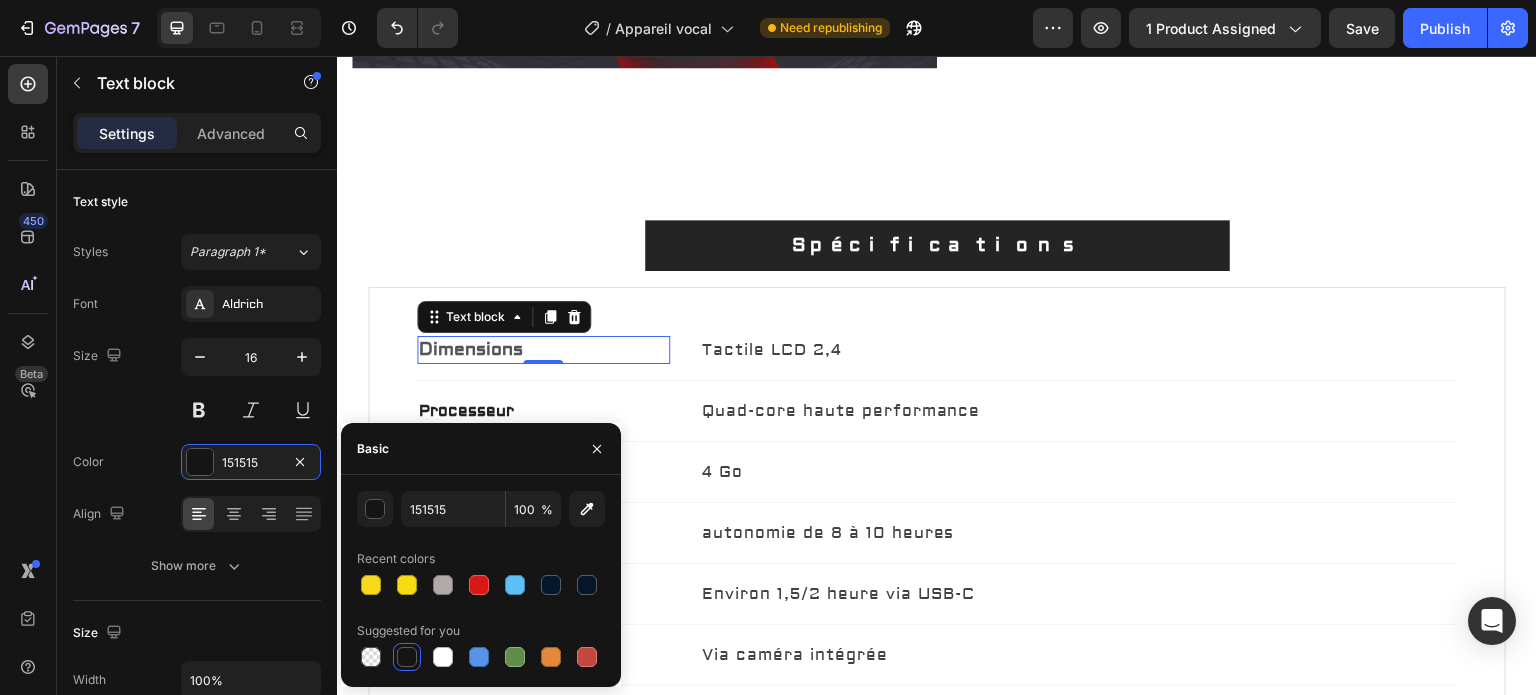 click at bounding box center [407, 657] 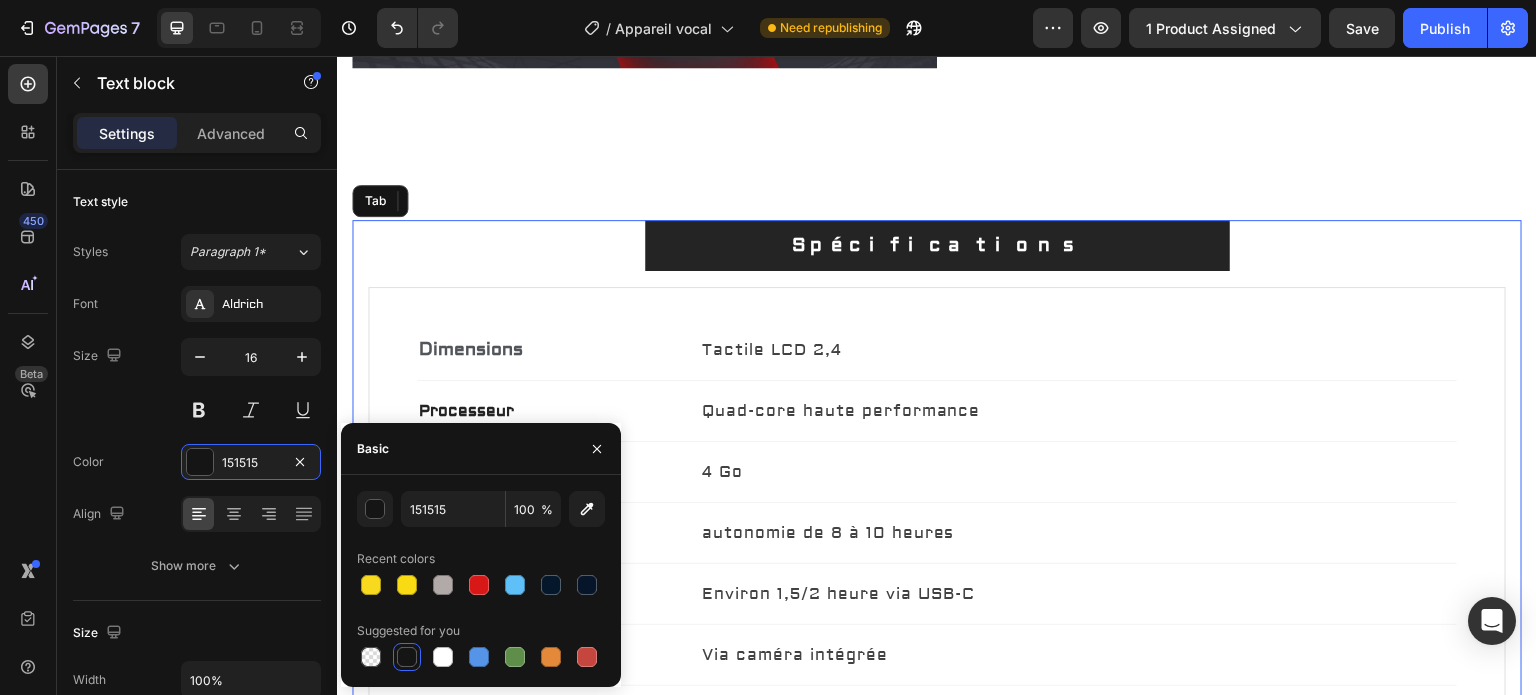 click on "Spécifications" at bounding box center [937, 246] 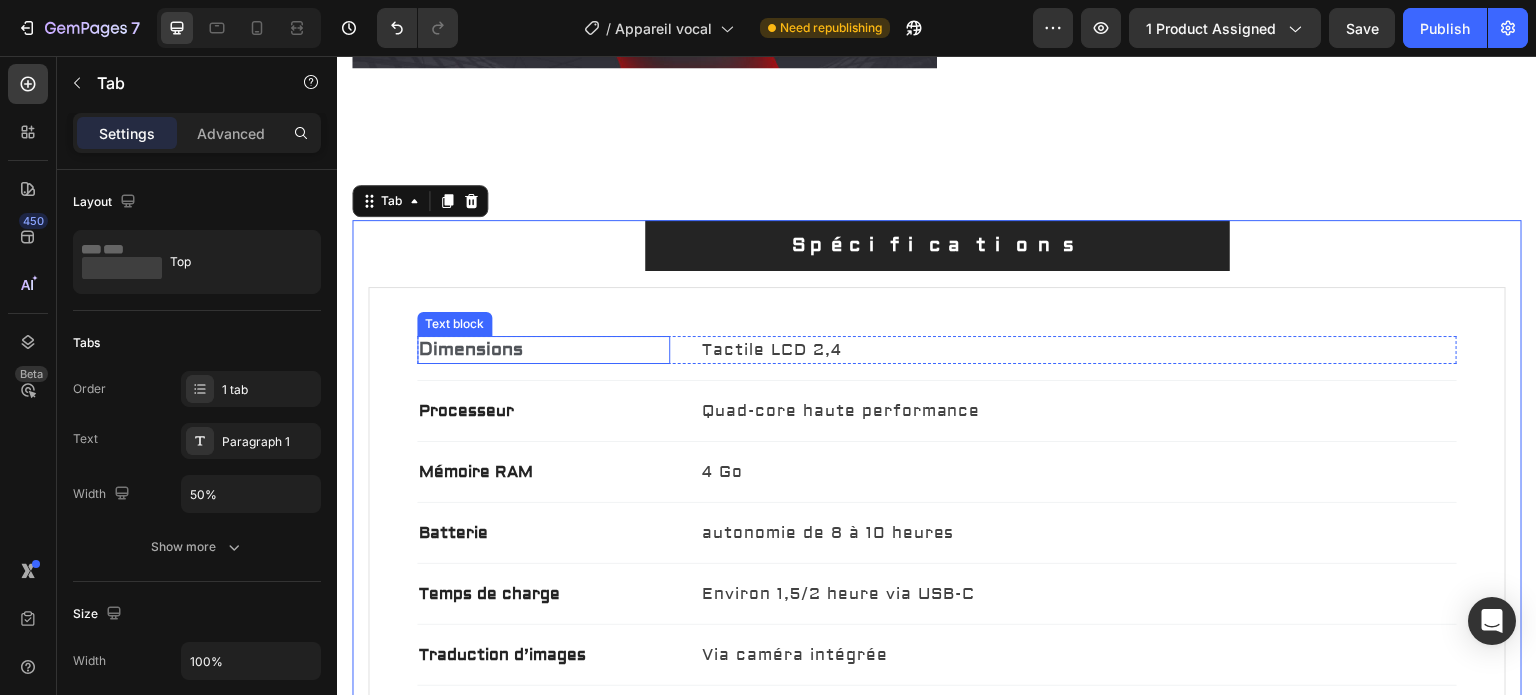 click on "Dimensions" at bounding box center (471, 349) 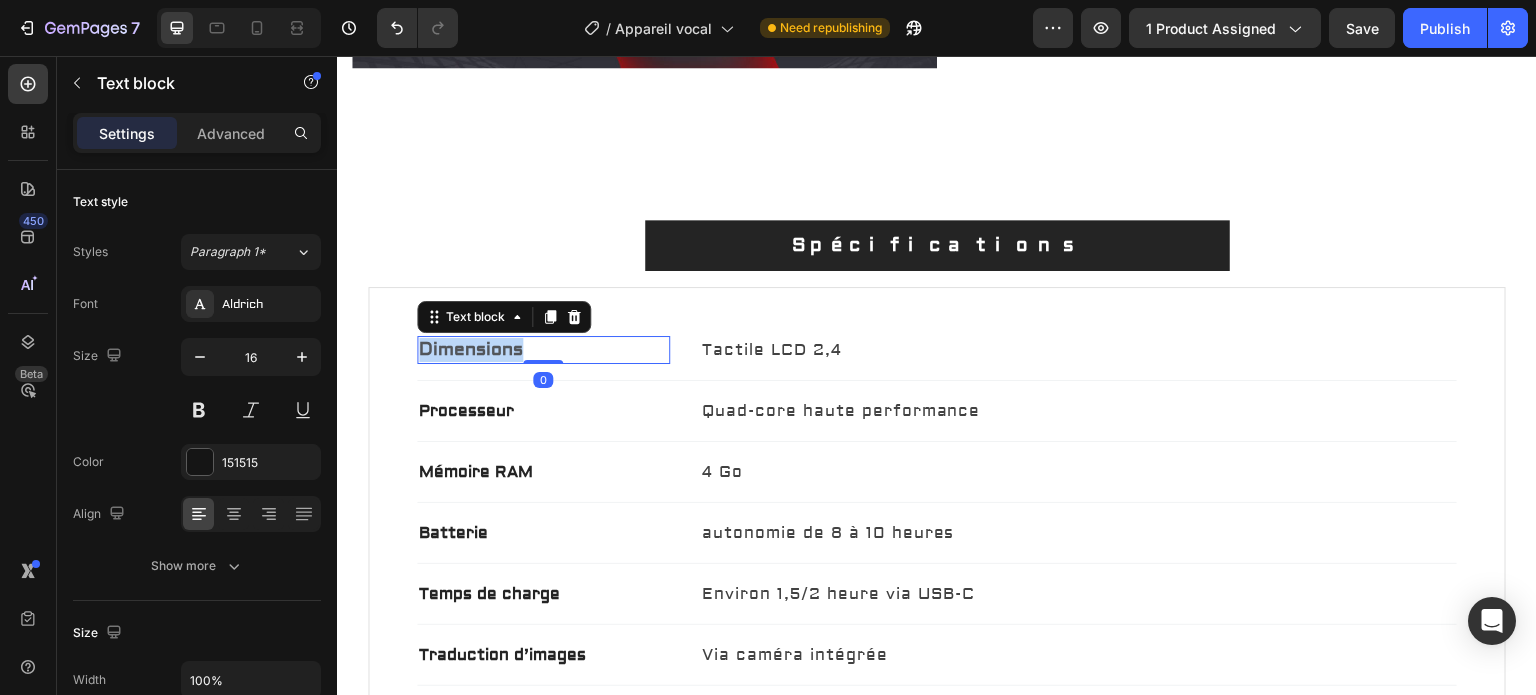 click on "Dimensions" at bounding box center [471, 349] 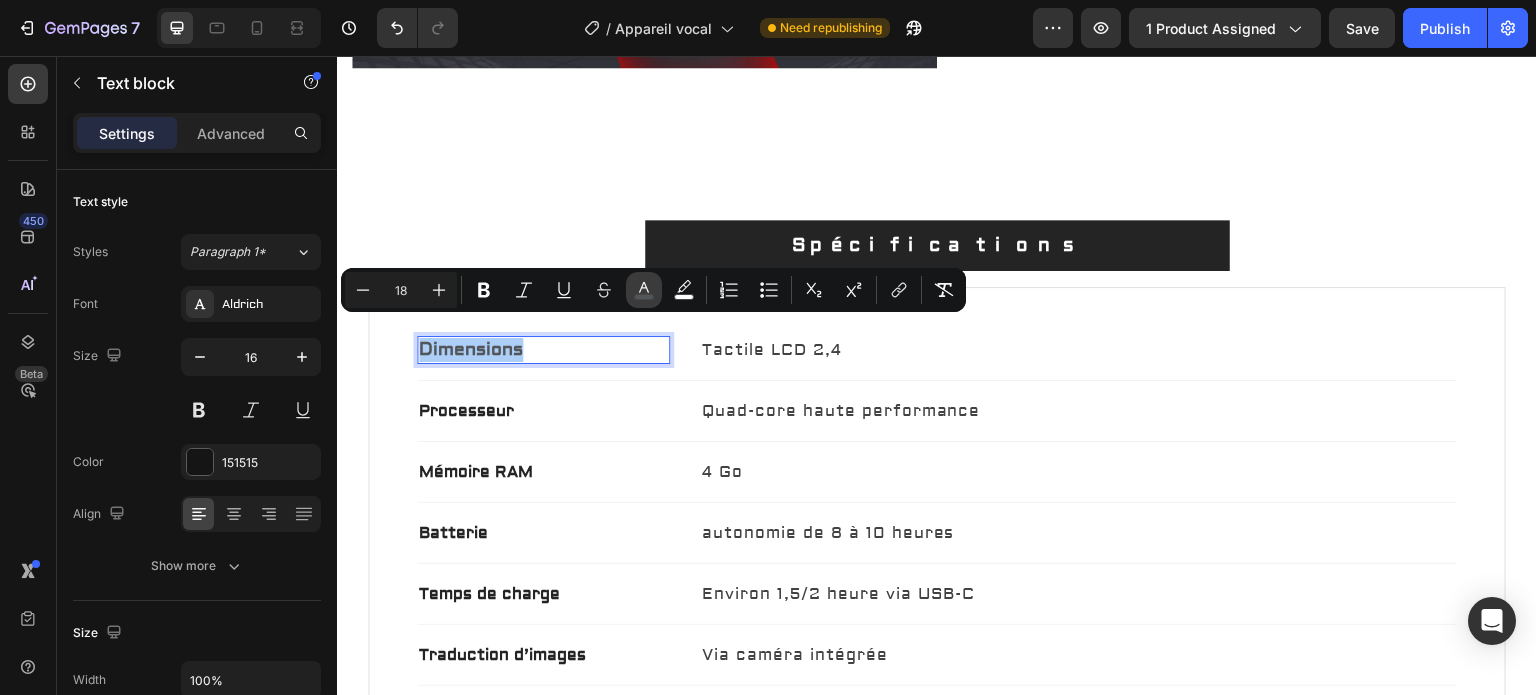 click on "color" at bounding box center (644, 290) 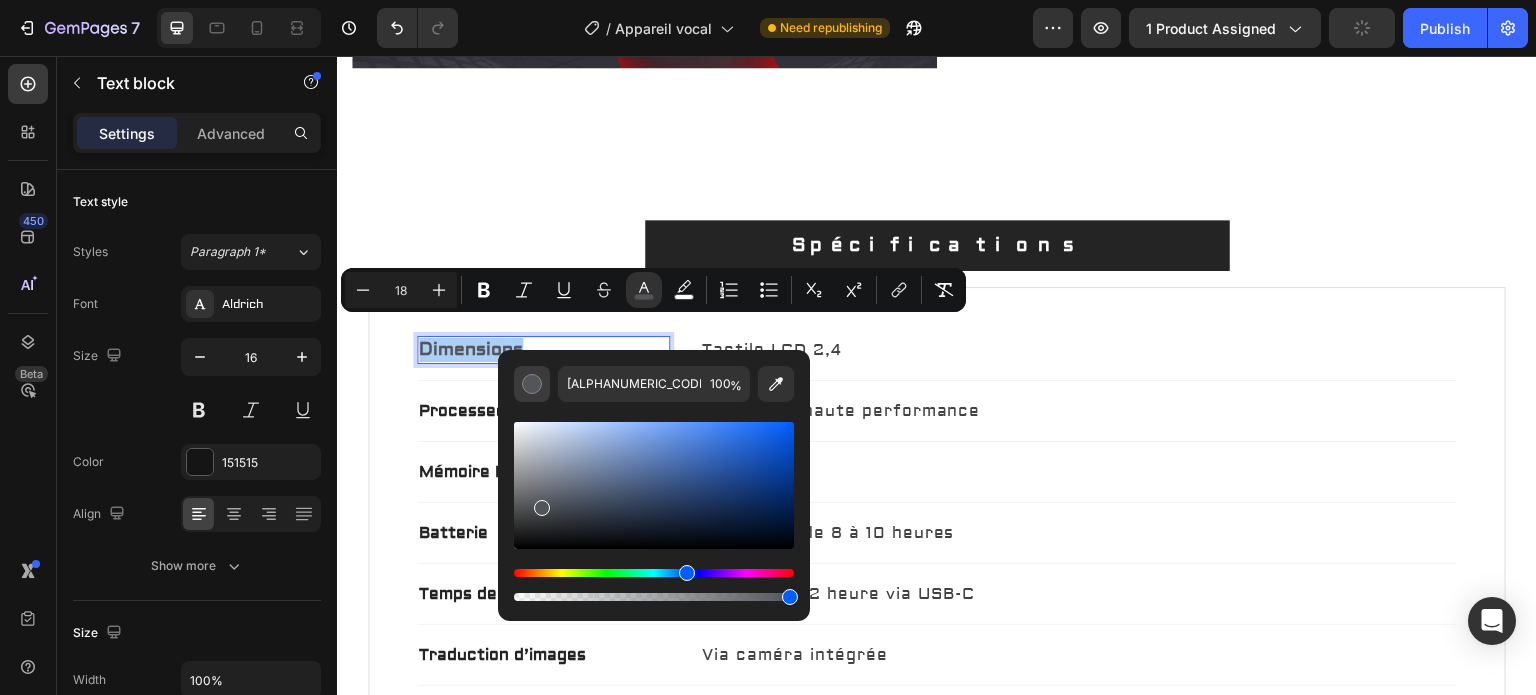 click at bounding box center [532, 384] 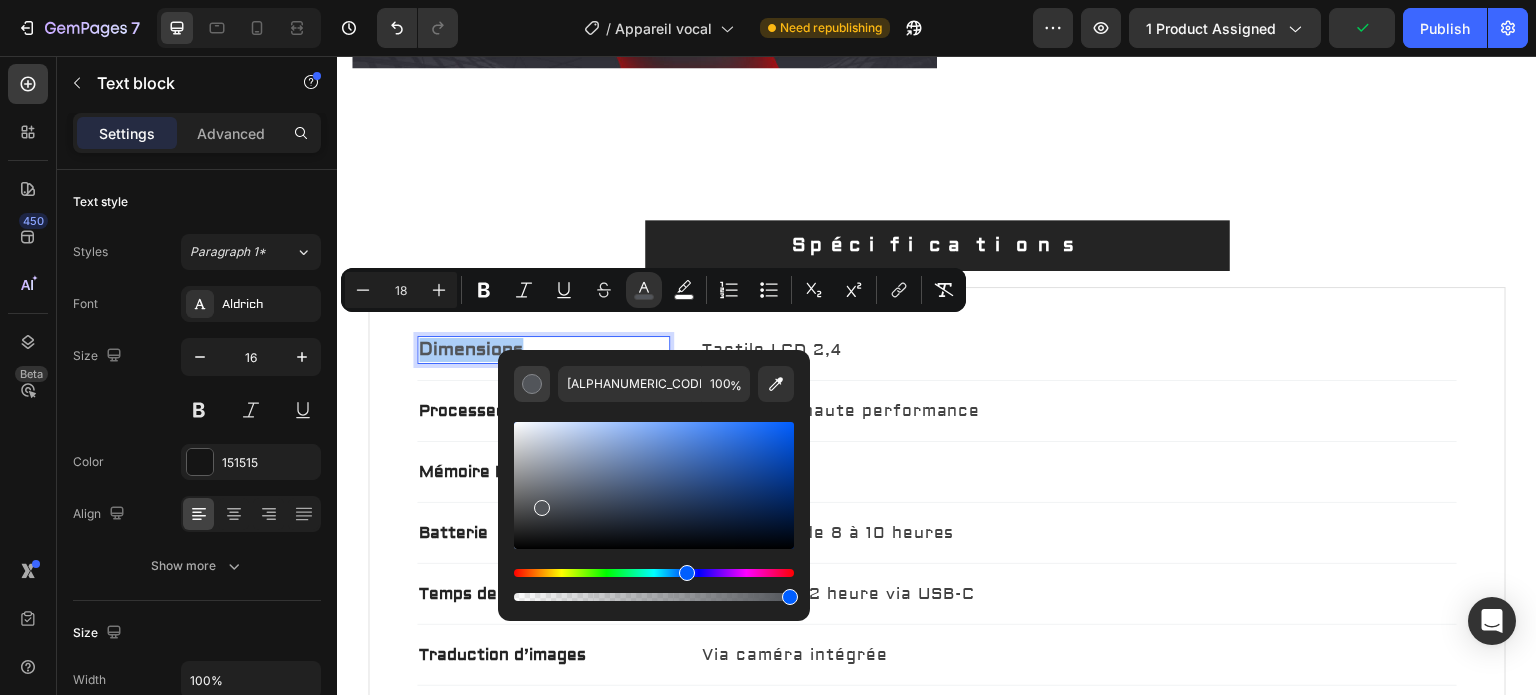 click at bounding box center (532, 384) 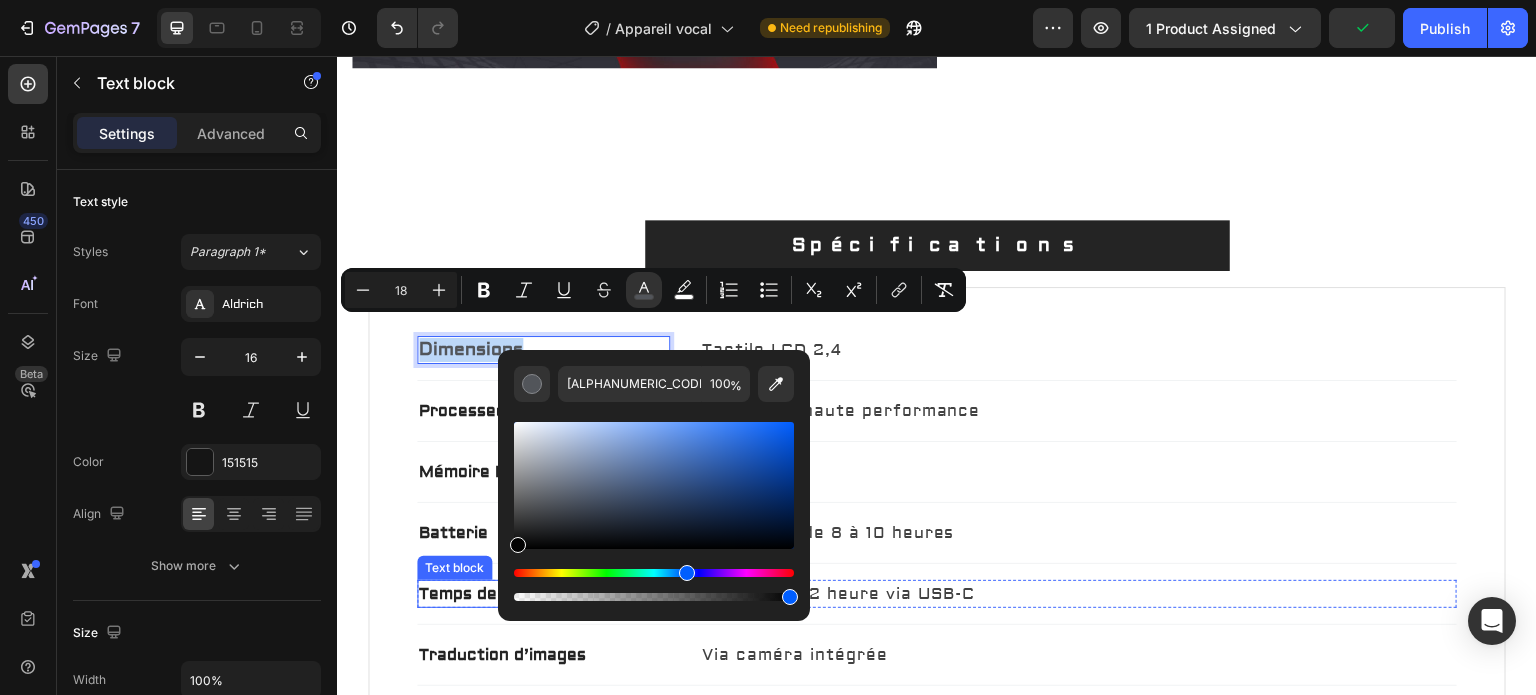 drag, startPoint x: 870, startPoint y: 567, endPoint x: 464, endPoint y: 584, distance: 406.35574 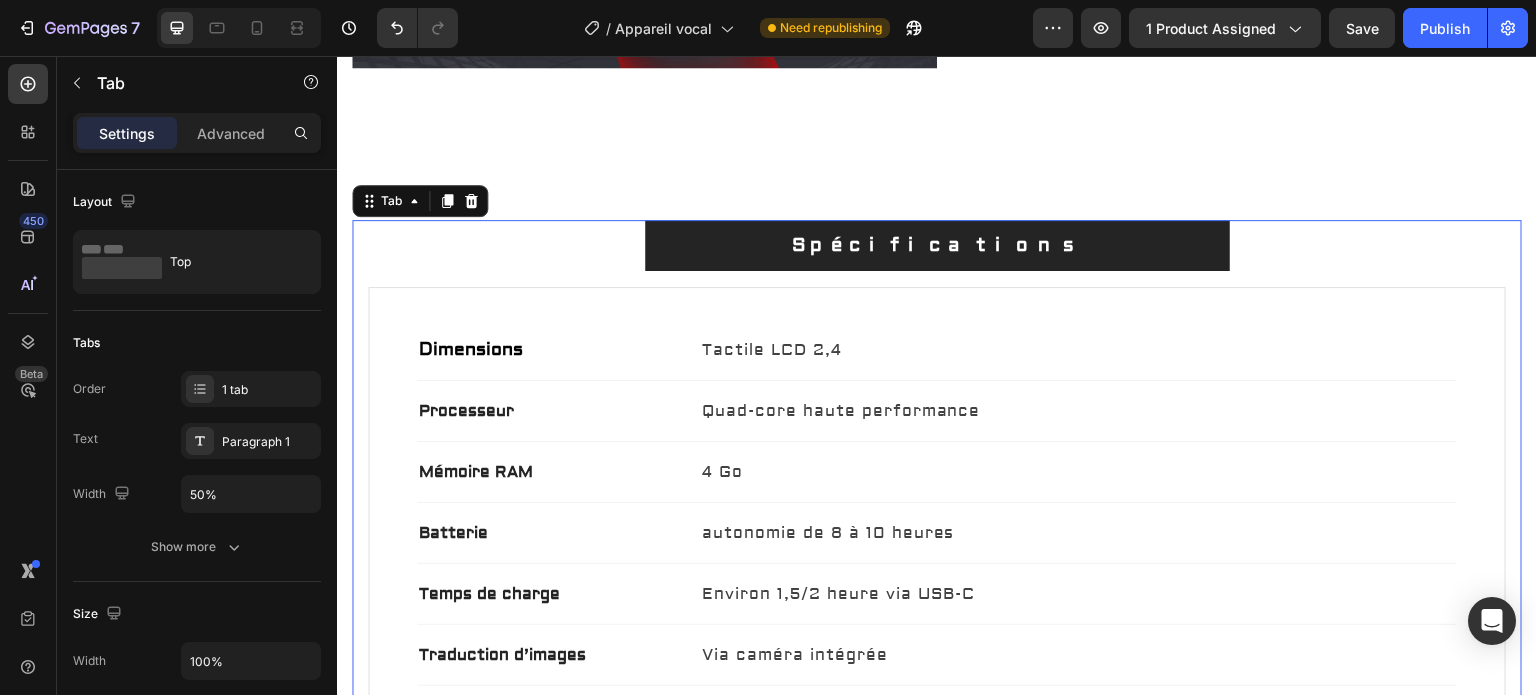 click on "Spécifications" at bounding box center [937, 246] 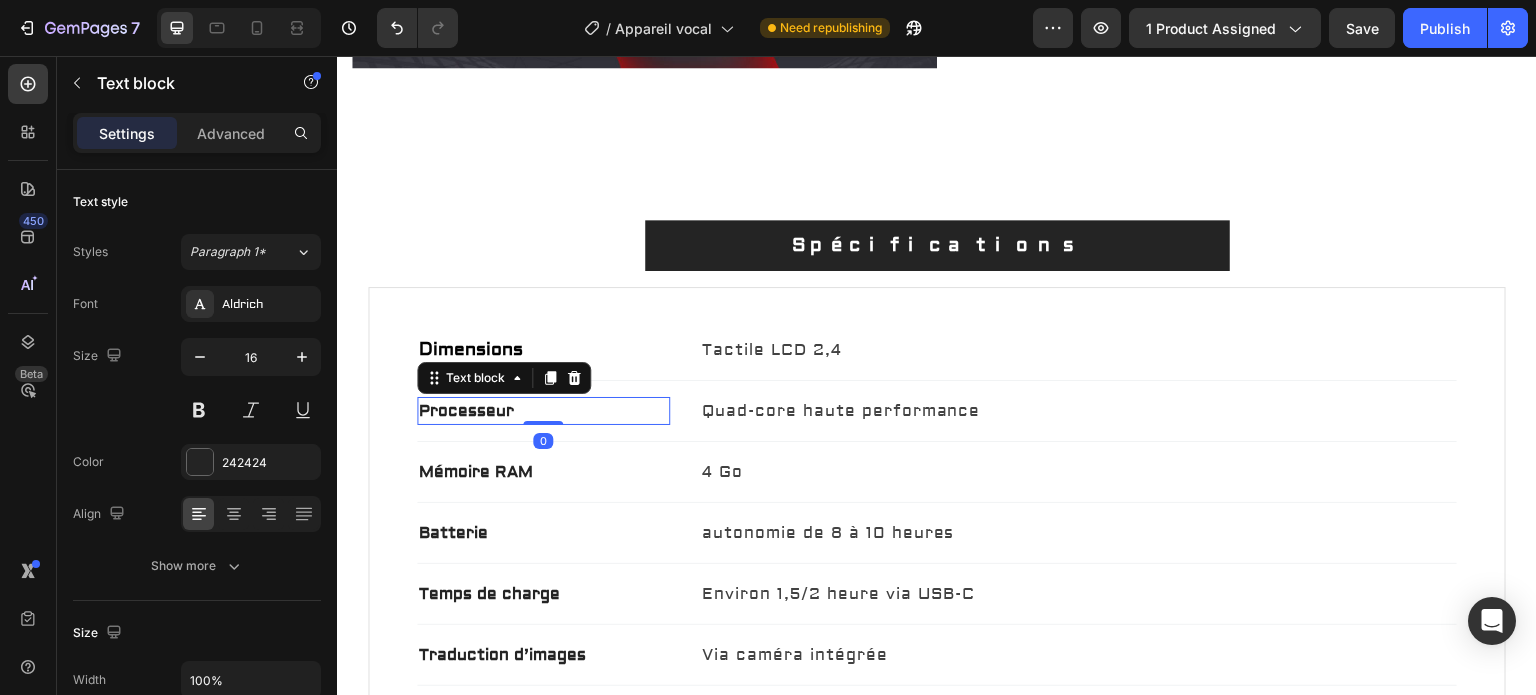 click on "Processeur" at bounding box center [543, 411] 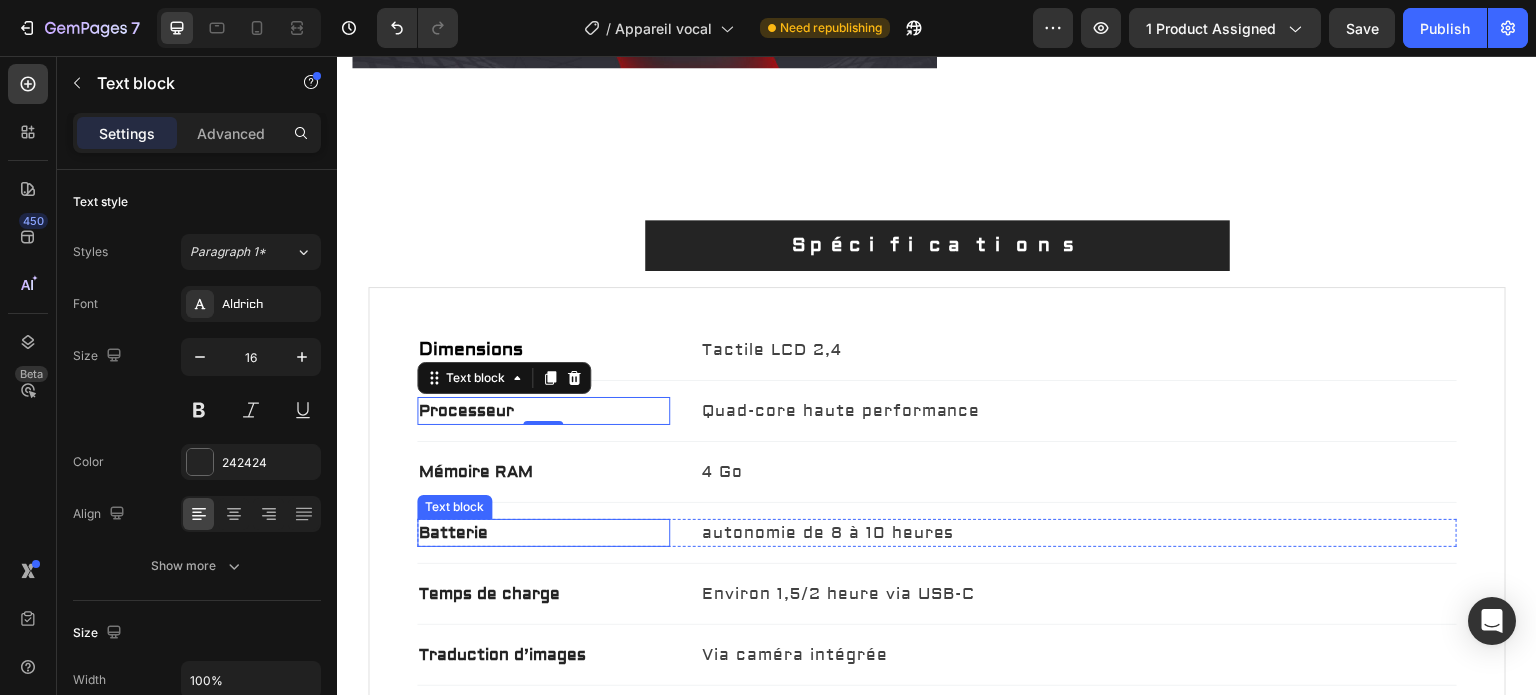 click on "Batterie" at bounding box center [543, 533] 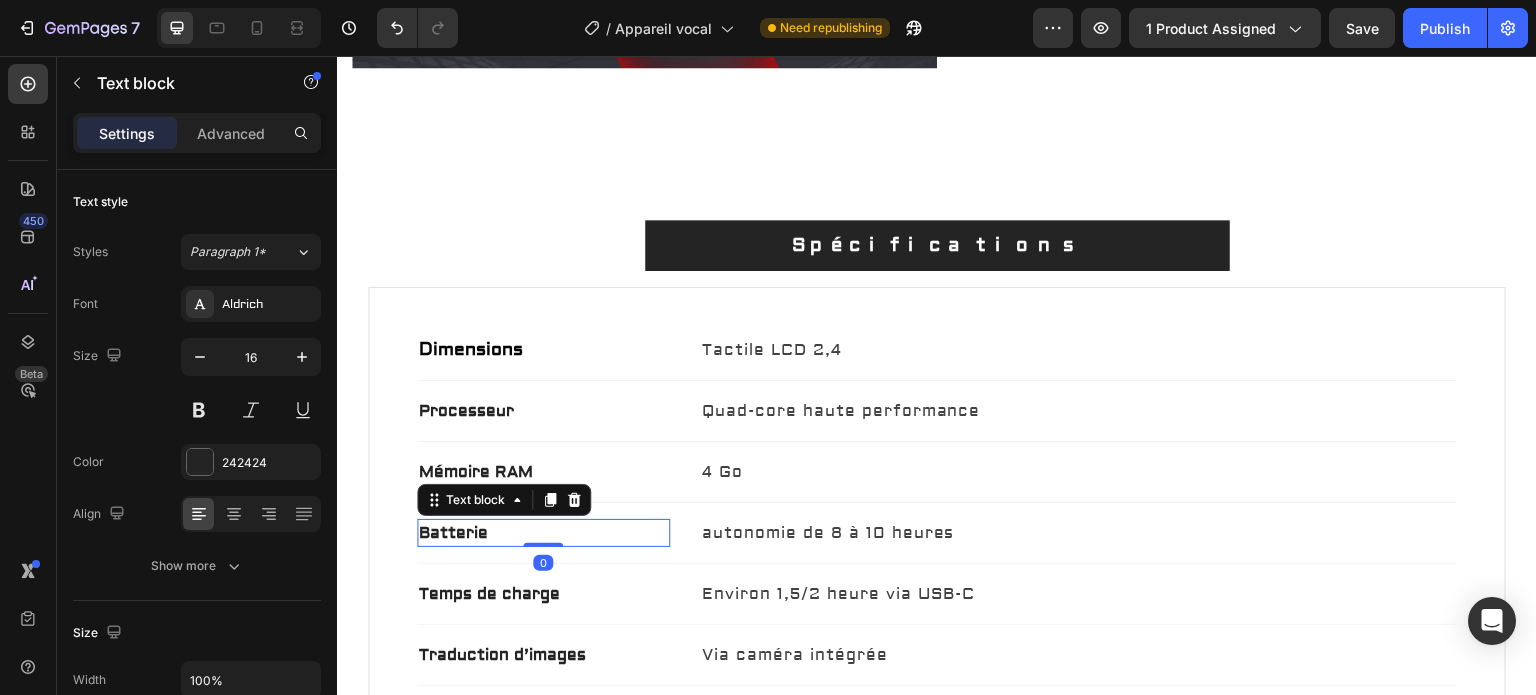 click on "Batterie" at bounding box center [543, 533] 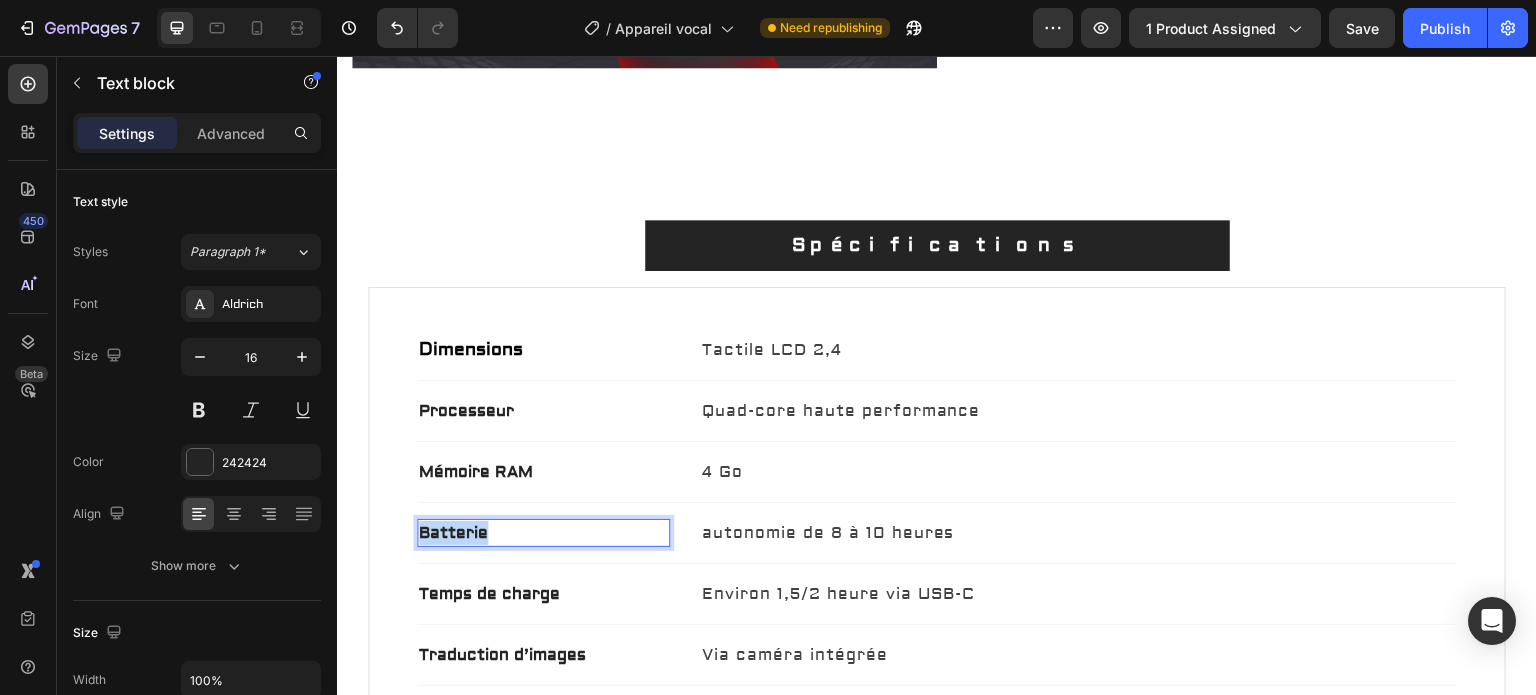 click on "Batterie" at bounding box center [543, 533] 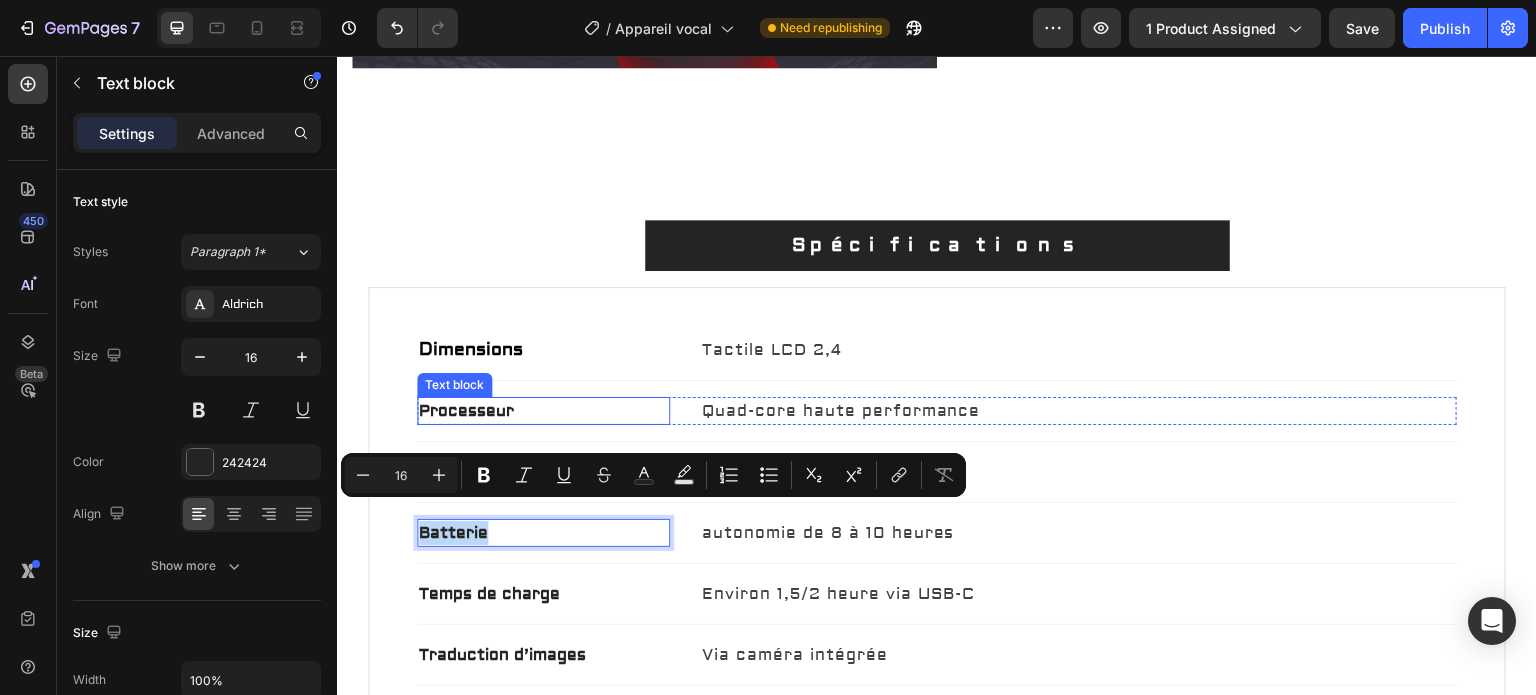 click on "Processeur" at bounding box center [543, 411] 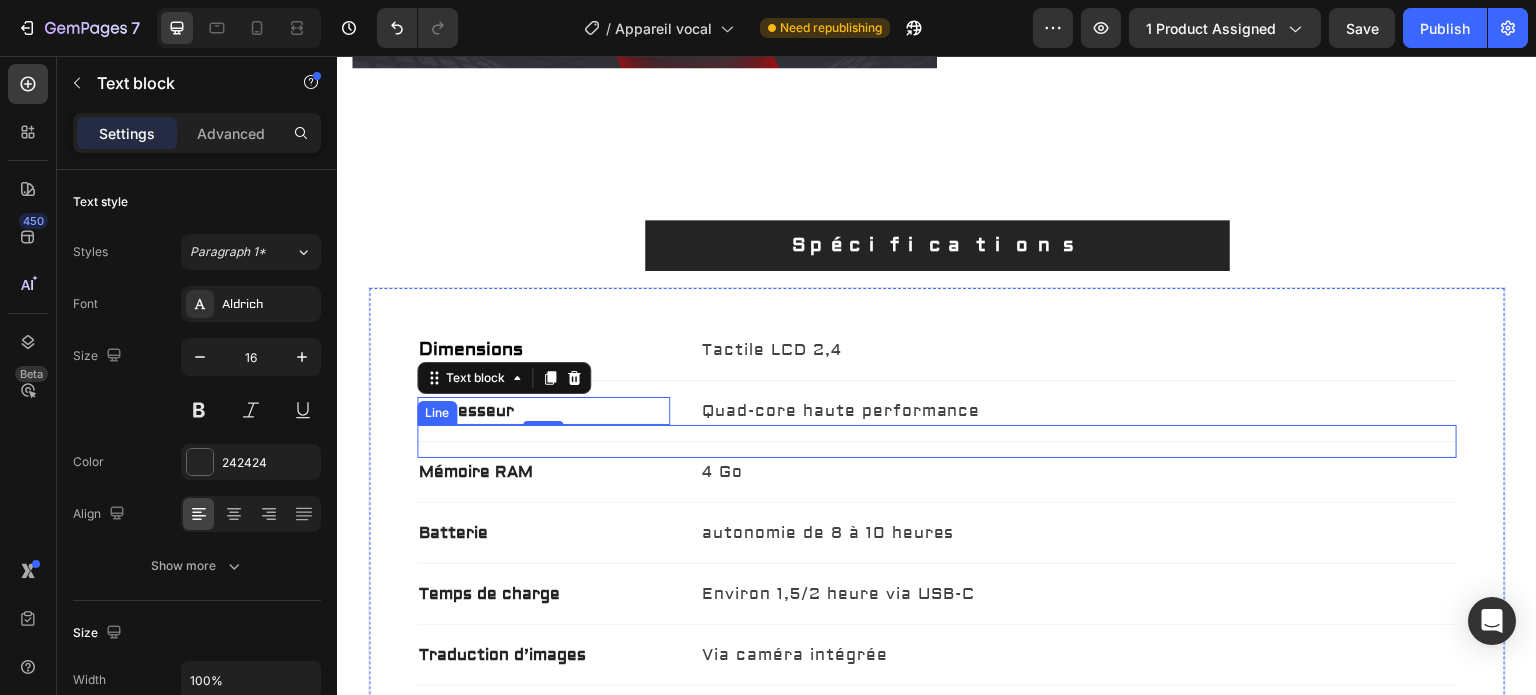 click on "Line" at bounding box center [437, 413] 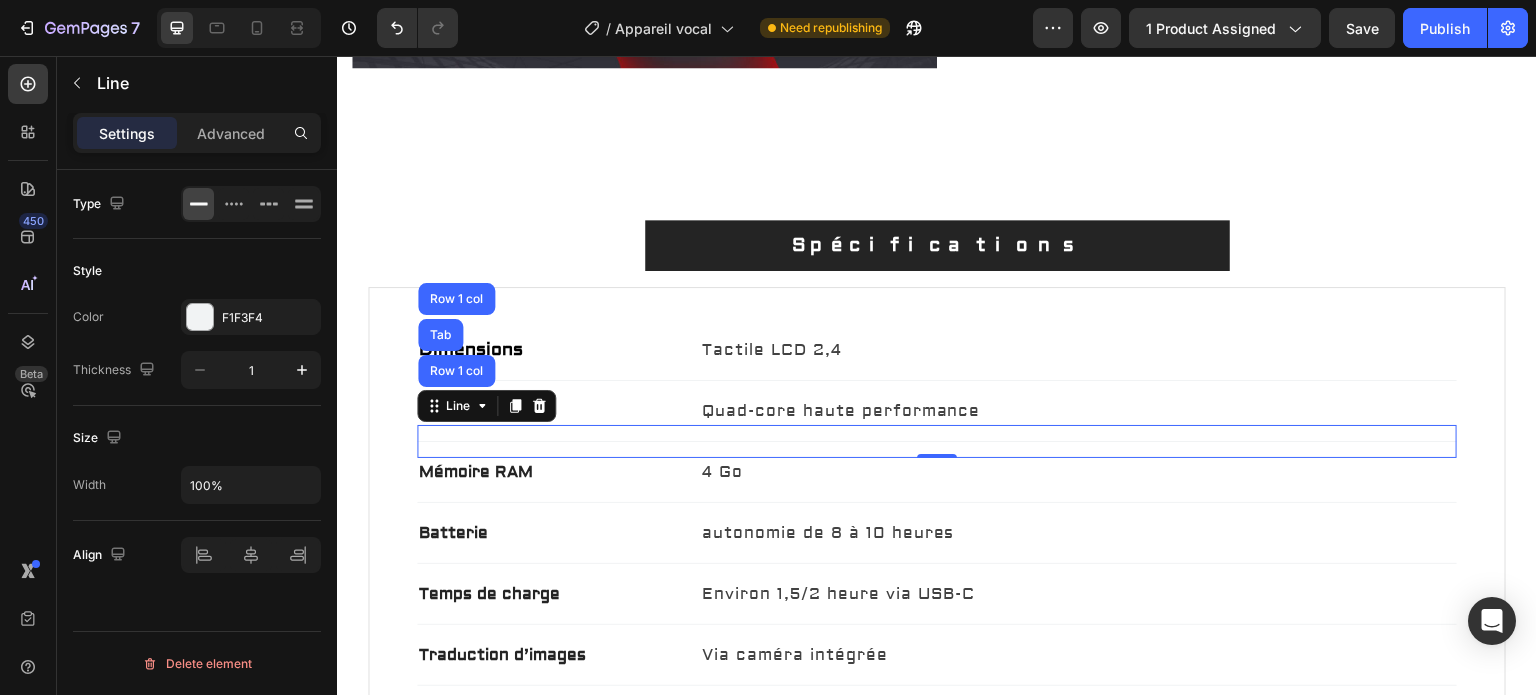 click on "Processeur" at bounding box center (543, 411) 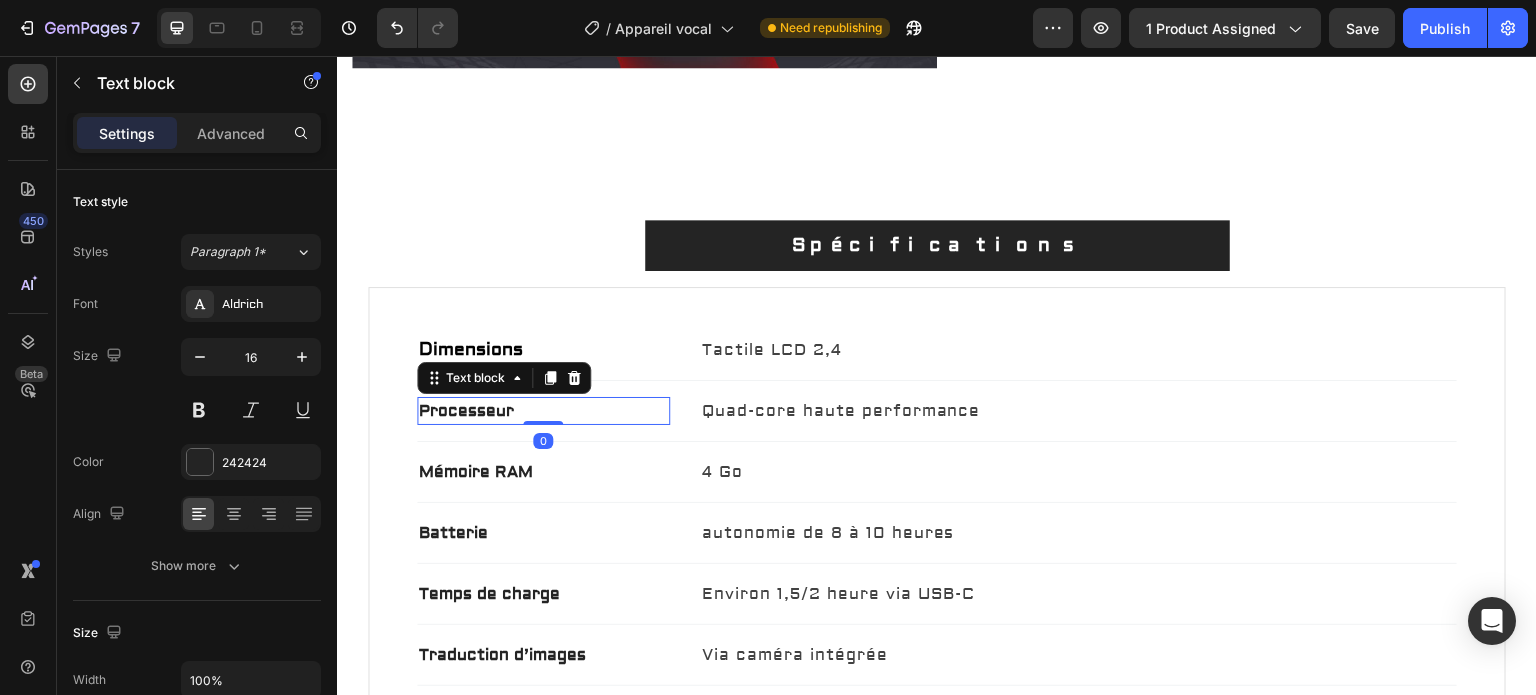 click on "Processeur" at bounding box center (543, 411) 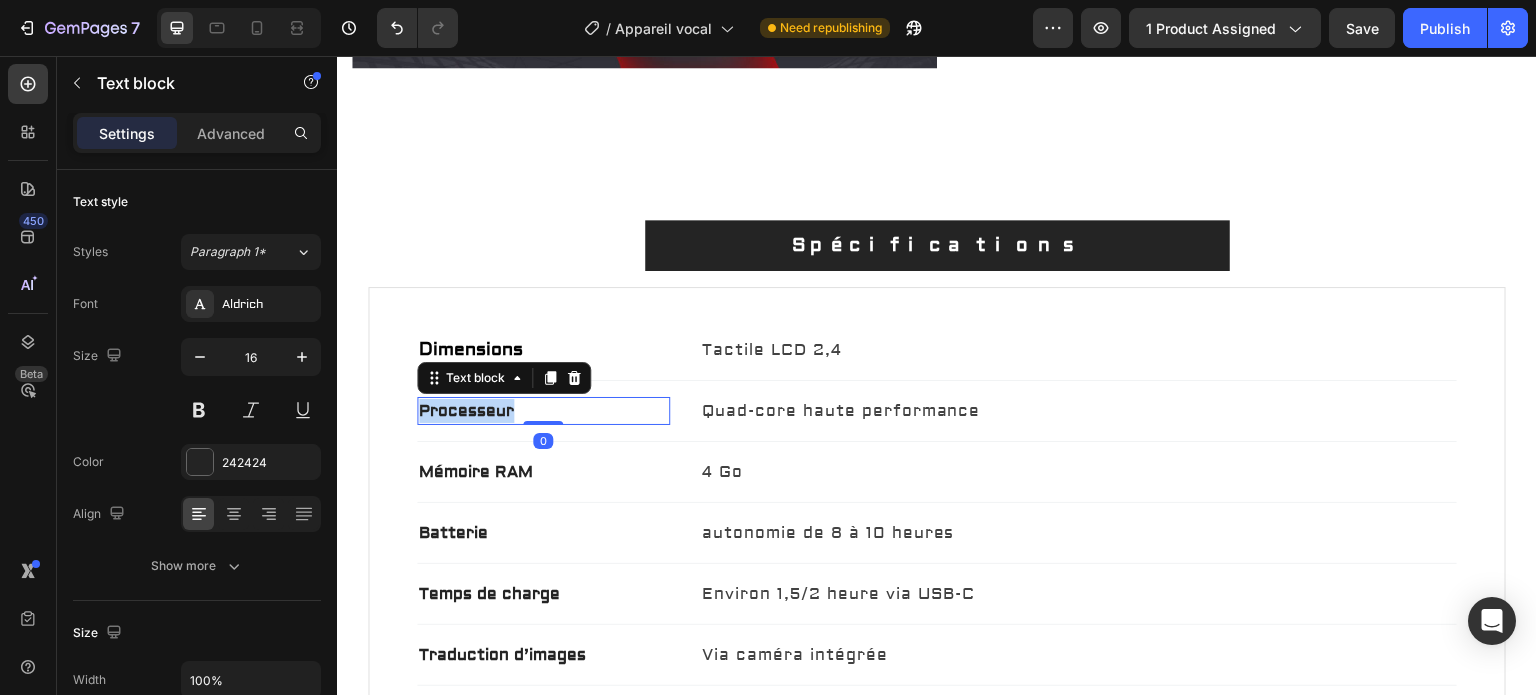 click on "Processeur" at bounding box center (543, 411) 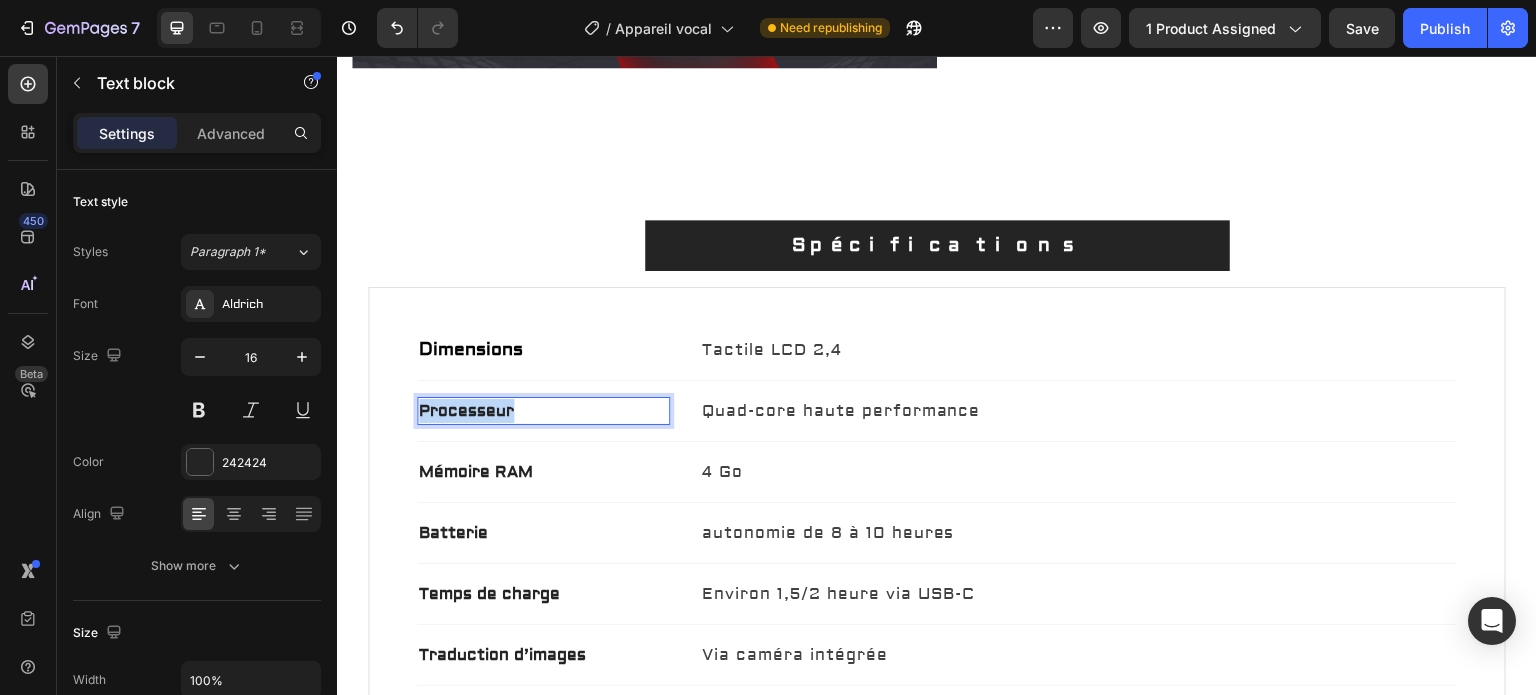 click on "Processeur" at bounding box center (543, 411) 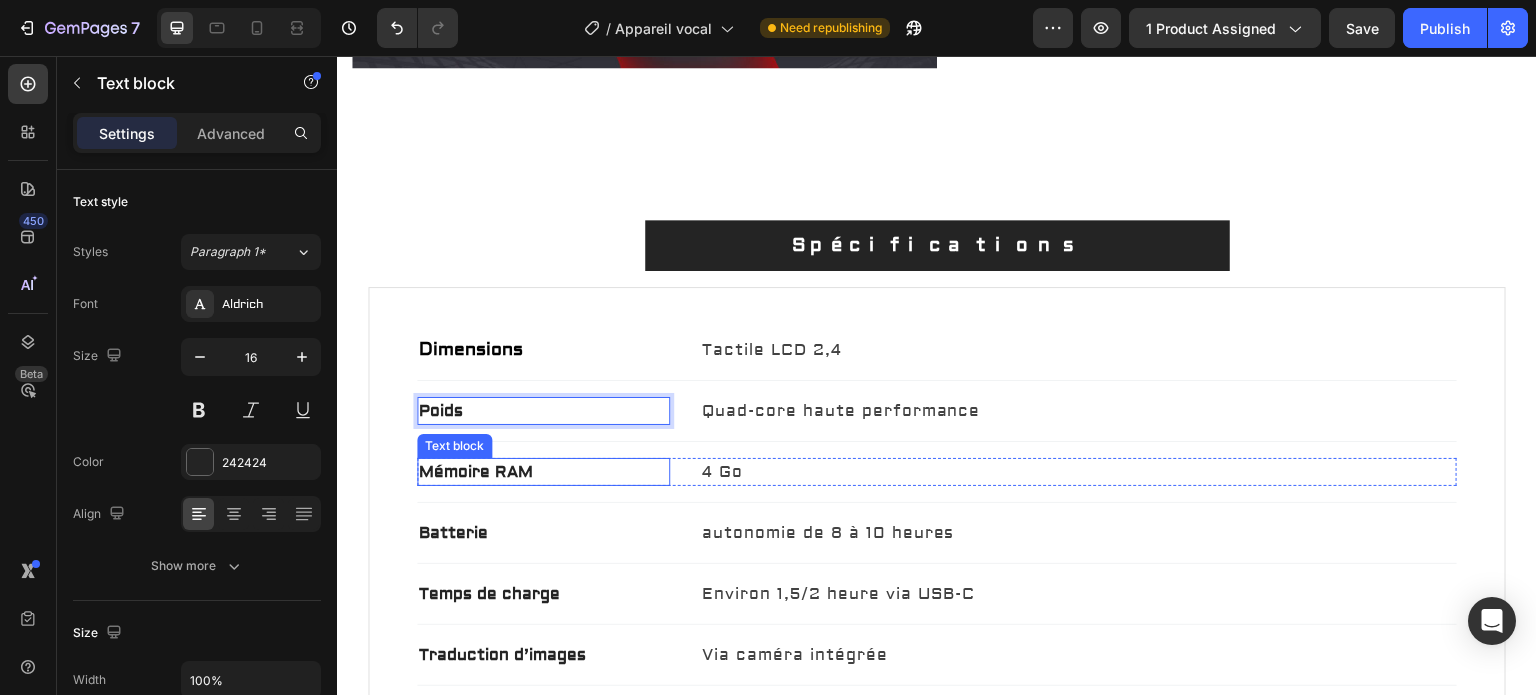 click on "Mémoire RAM" at bounding box center (543, 472) 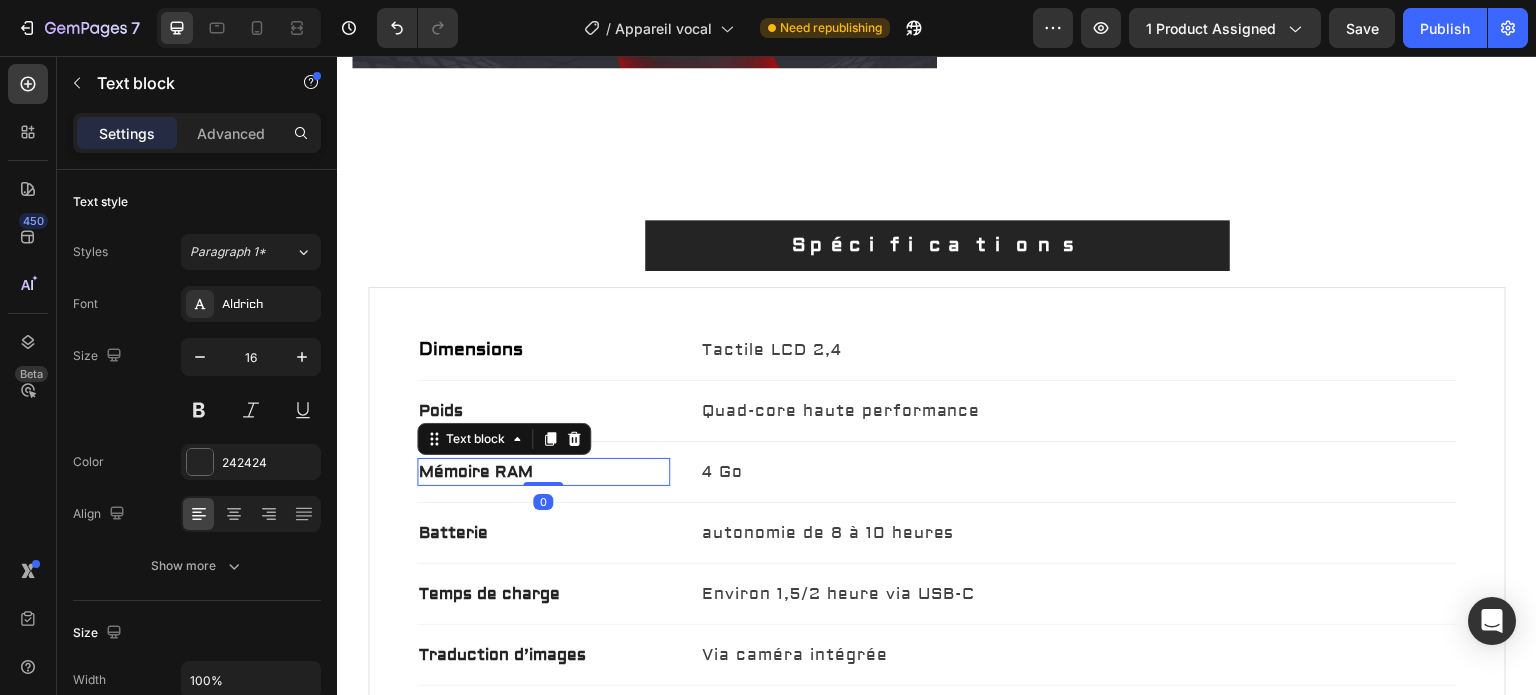 click on "Mémoire RAM" at bounding box center (543, 472) 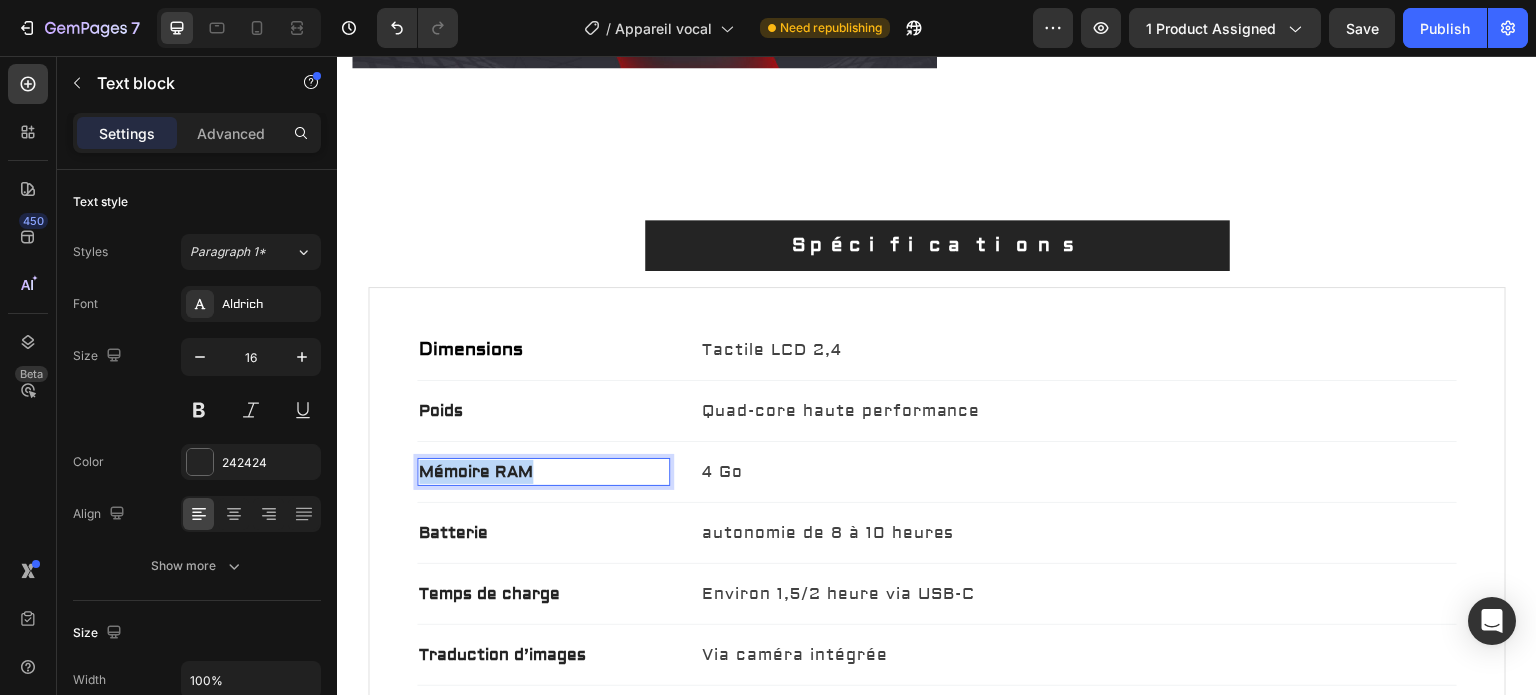 drag, startPoint x: 489, startPoint y: 457, endPoint x: 497, endPoint y: 468, distance: 13.601471 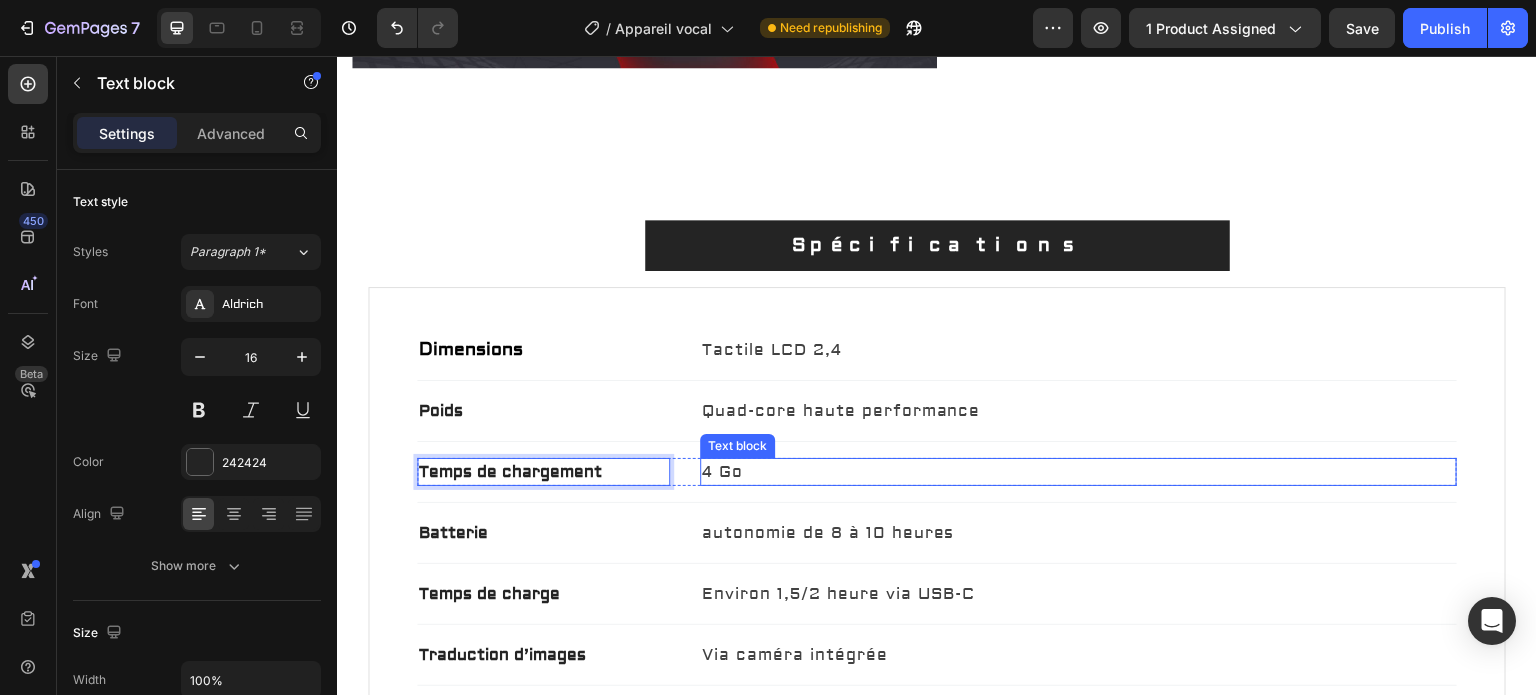 click on "4 Go" at bounding box center [1079, 472] 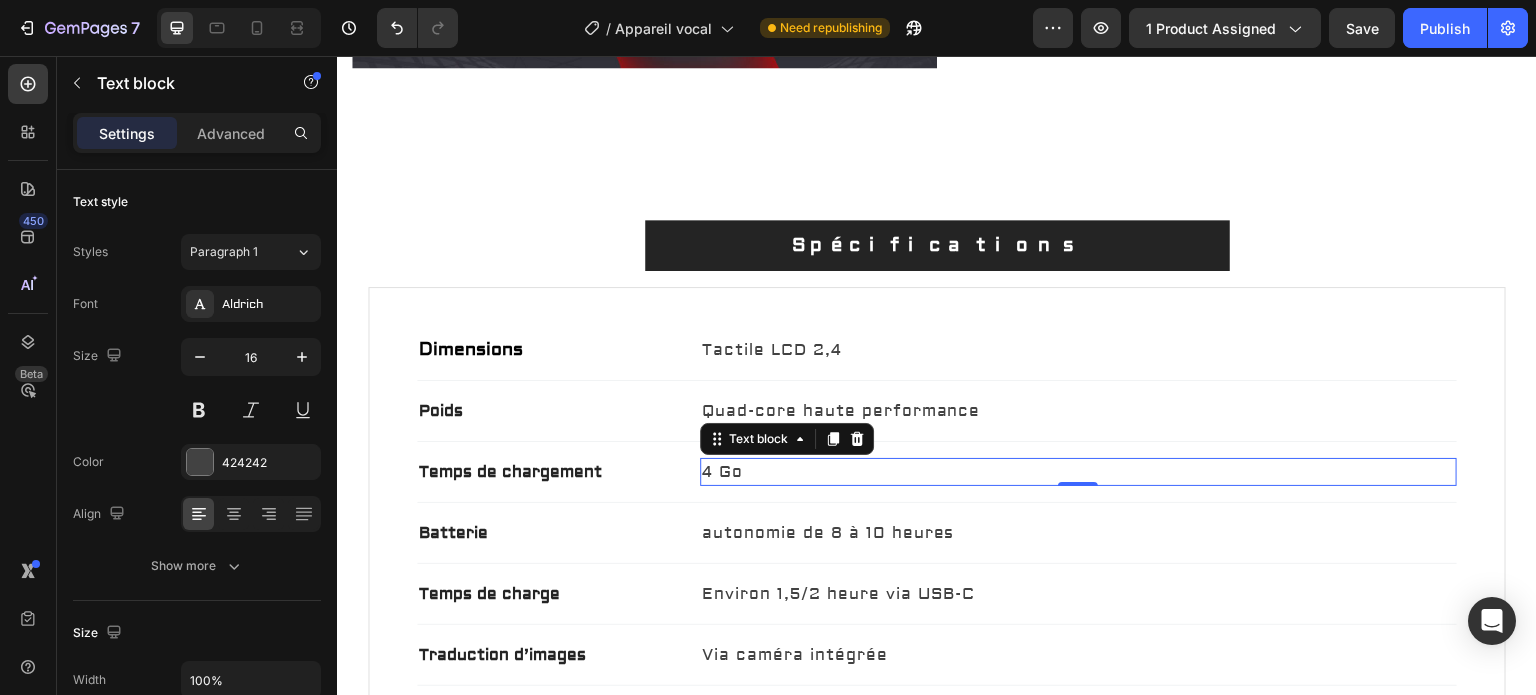 click on "4 Go" at bounding box center (1079, 472) 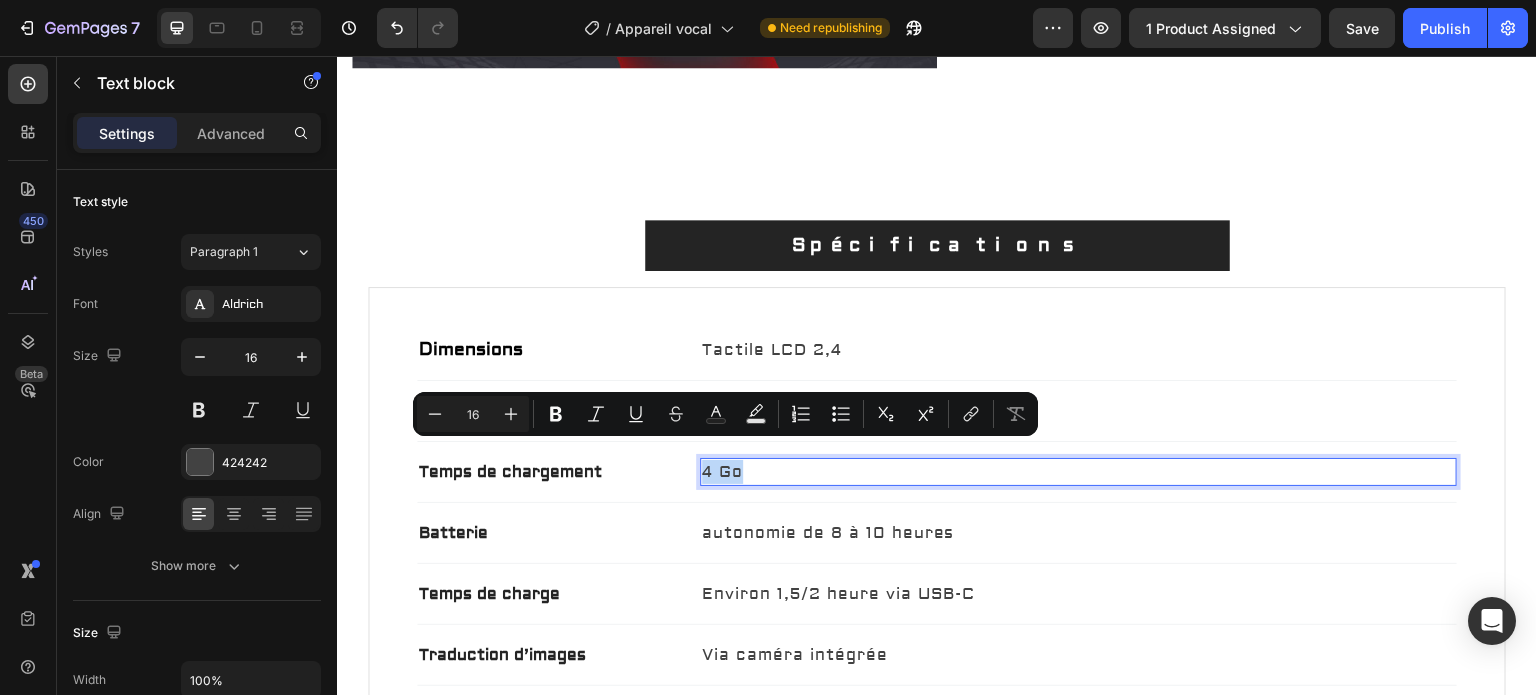 click on "4 Go" at bounding box center (1079, 472) 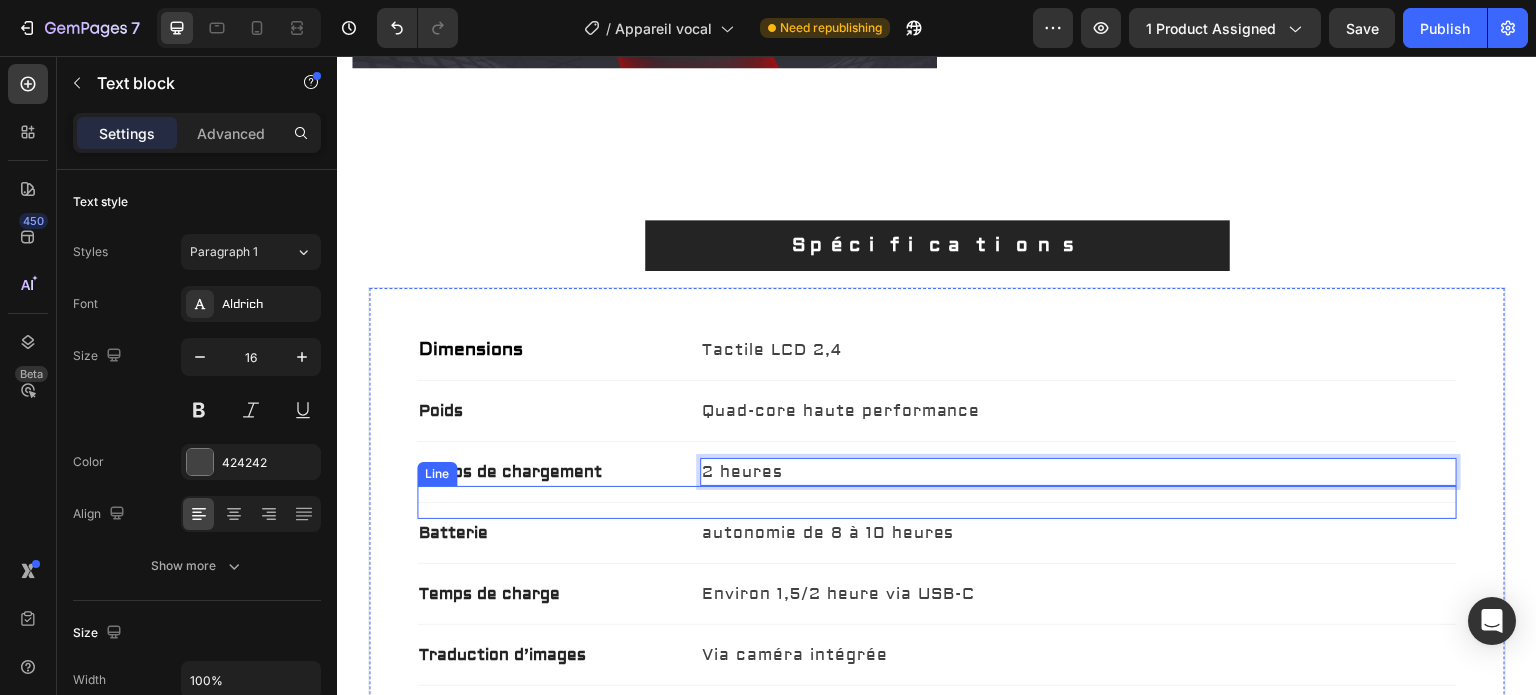 scroll, scrollTop: 2333, scrollLeft: 0, axis: vertical 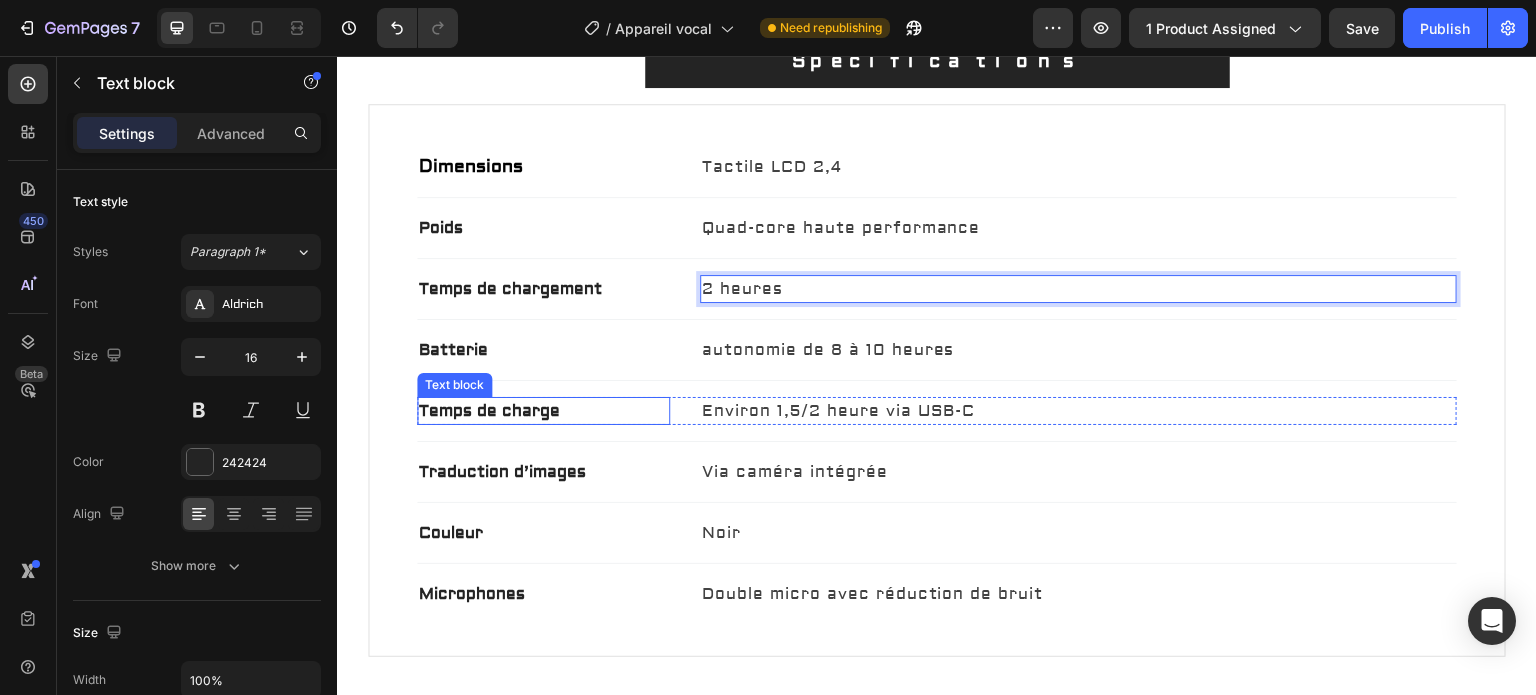 click on "Temps de charge" at bounding box center [543, 411] 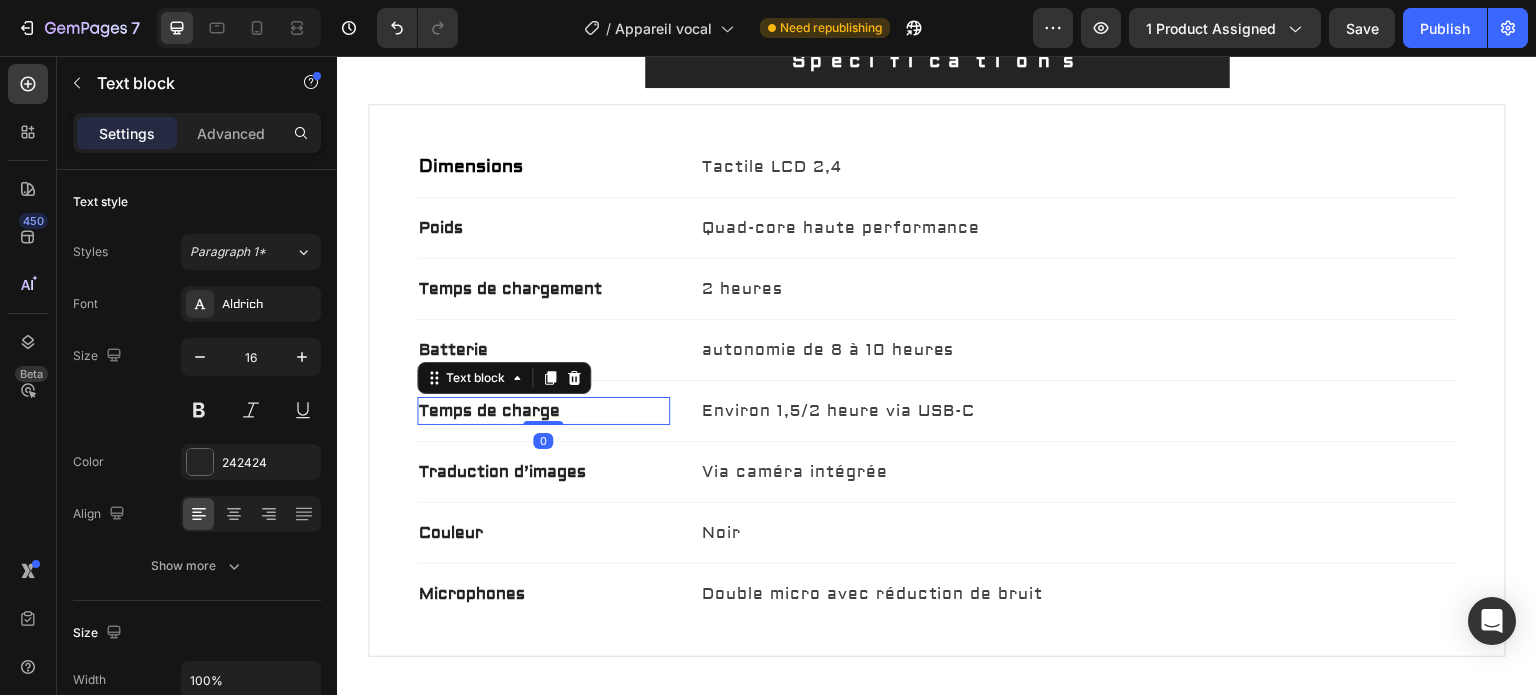 click on "Temps de charge" at bounding box center (543, 411) 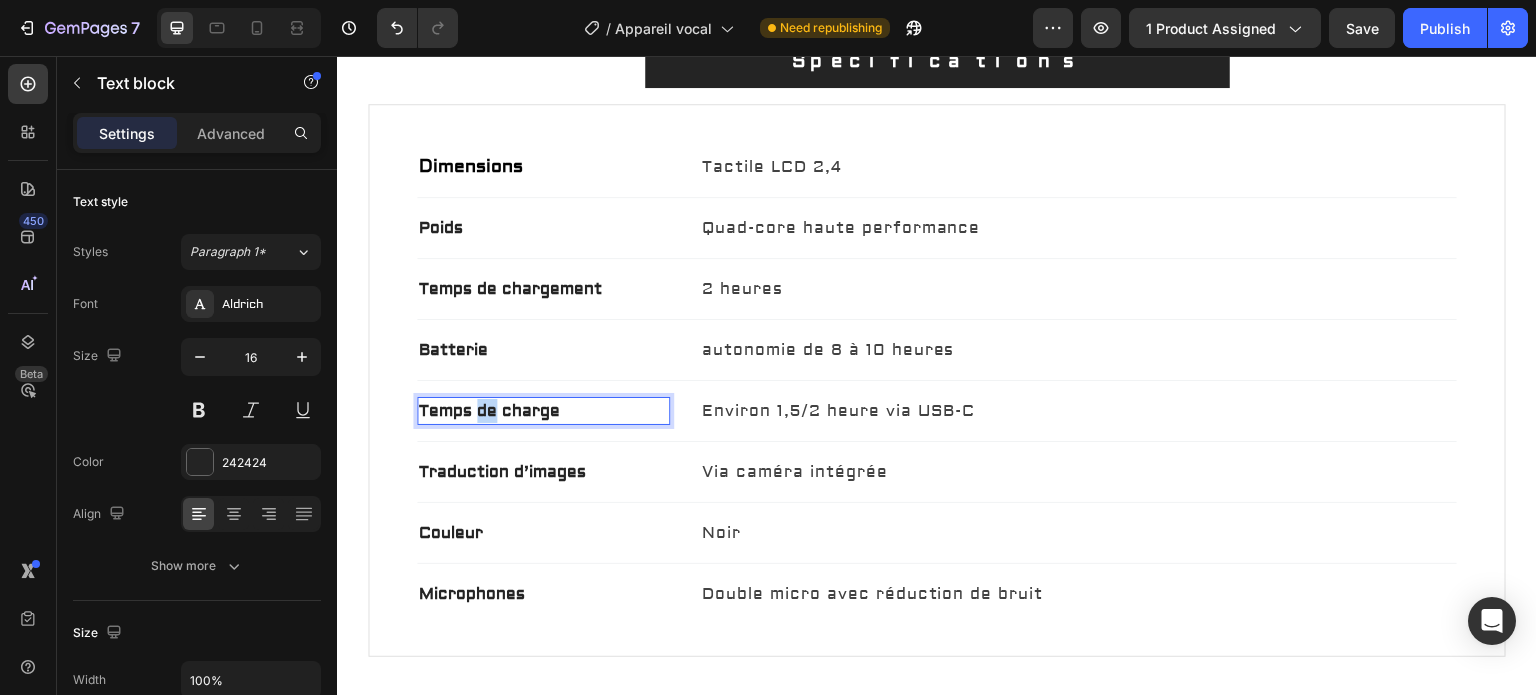 click on "Temps de charge" at bounding box center (543, 411) 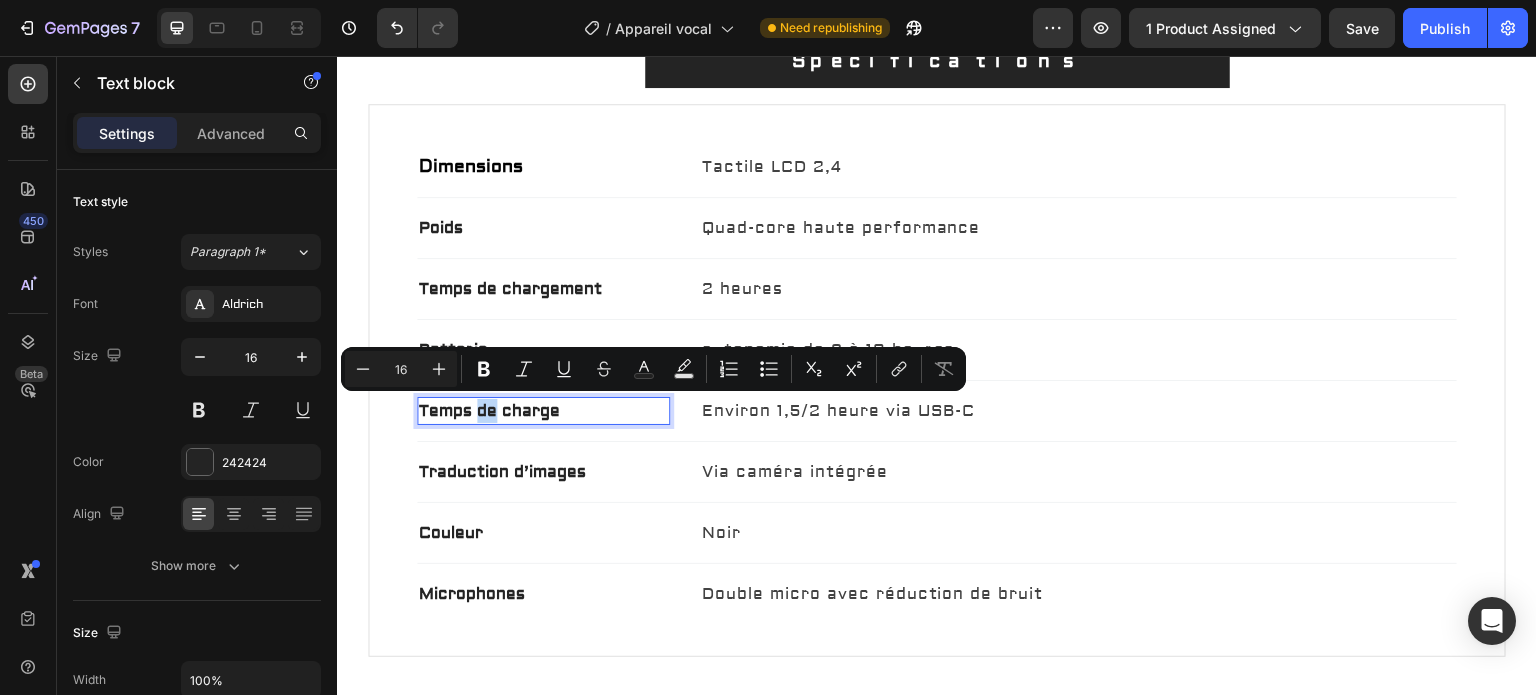 click on "Dimensions Text block Tactile LCD 2,4 Text block Row Title Line Poids Text block Quad-core haute performance Text block Row Title Line Temps de chargement Text block 2 heures Text block Row Title Line Batterie Text block autonomie de 8 à 10 heures Text block Row Title Line Temps de charge Text block 0 Environ 1,5/2 heure via USB-C Text block Row Title Line Traduction d’images Text block Via caméra intégrée Text block Row Title Line Couleur Text block Noir Text block Row Title Line Microphones Text block Double micro avec réduction de bruit Text block Row" at bounding box center (937, 380) 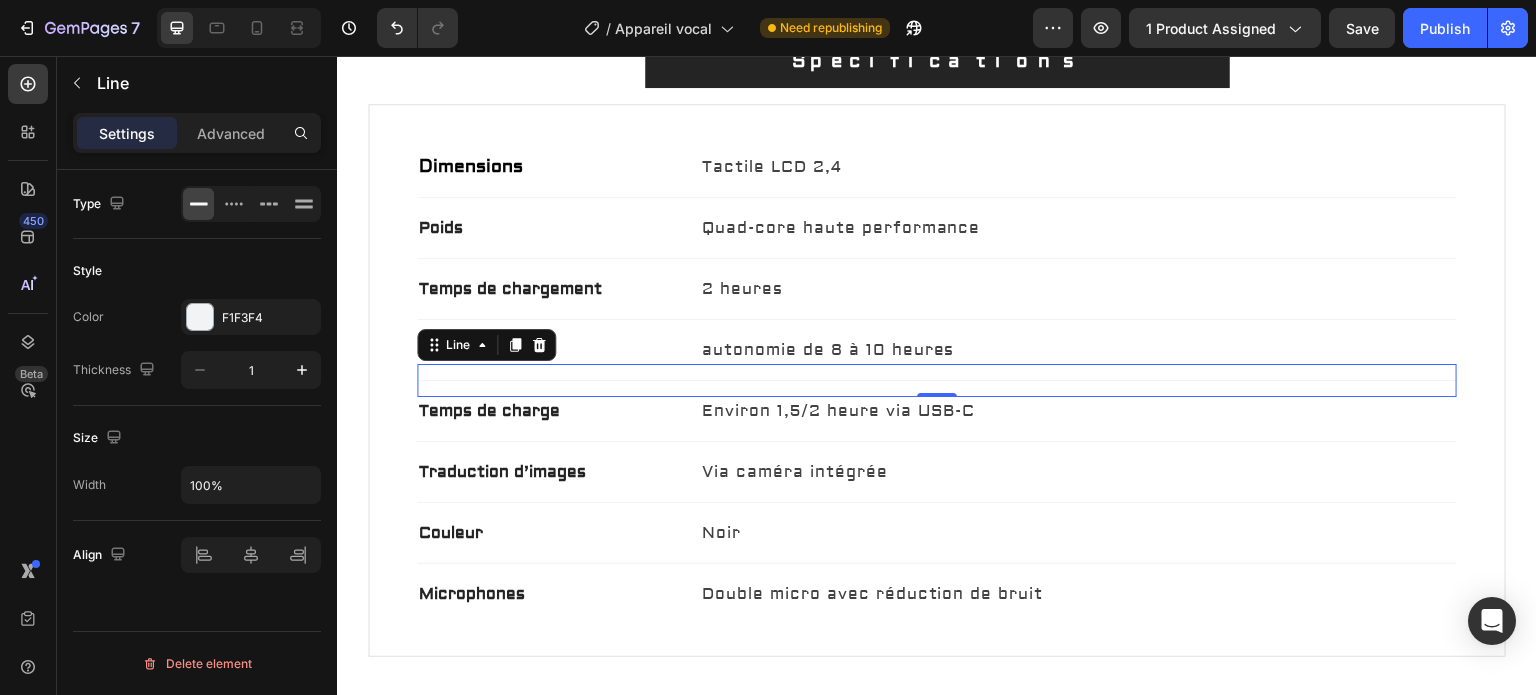 click on "Title Line   0" at bounding box center (937, 380) 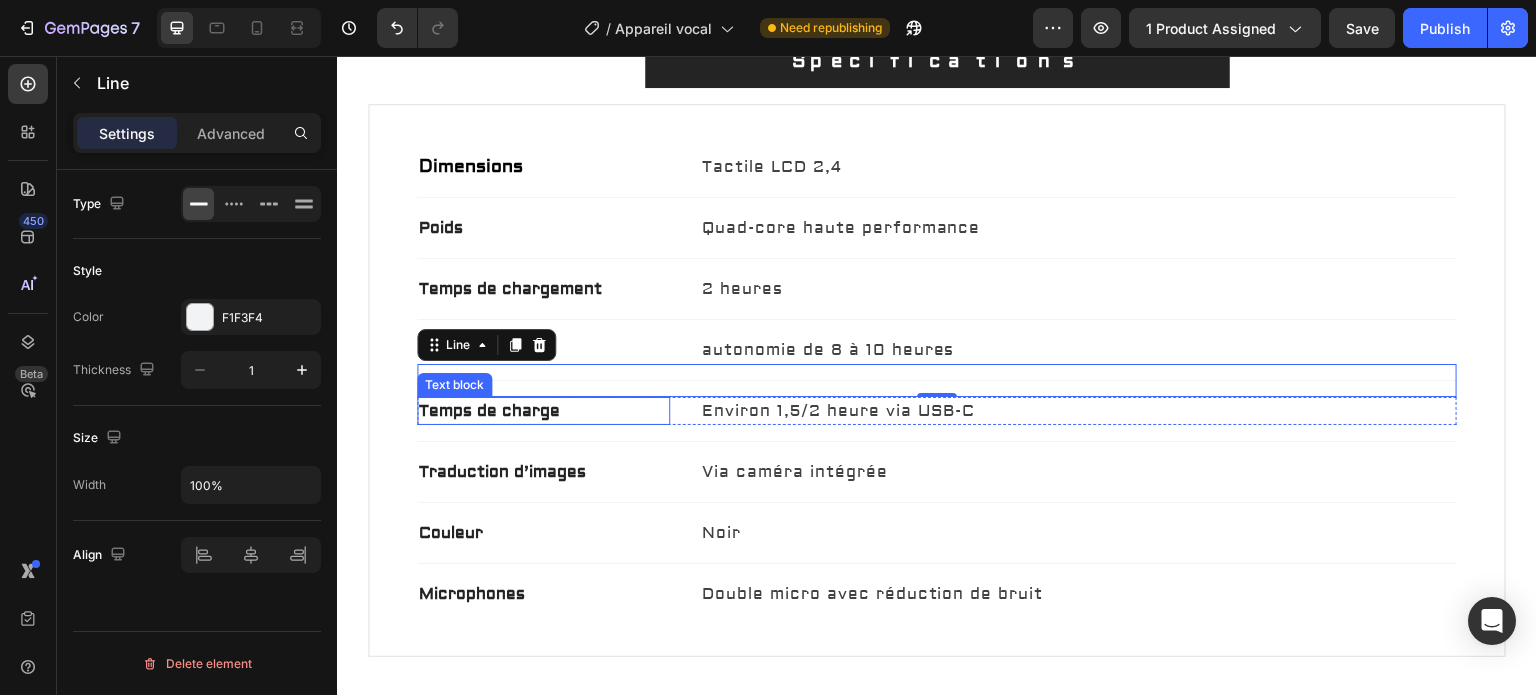 click on "Temps de charge" at bounding box center [543, 411] 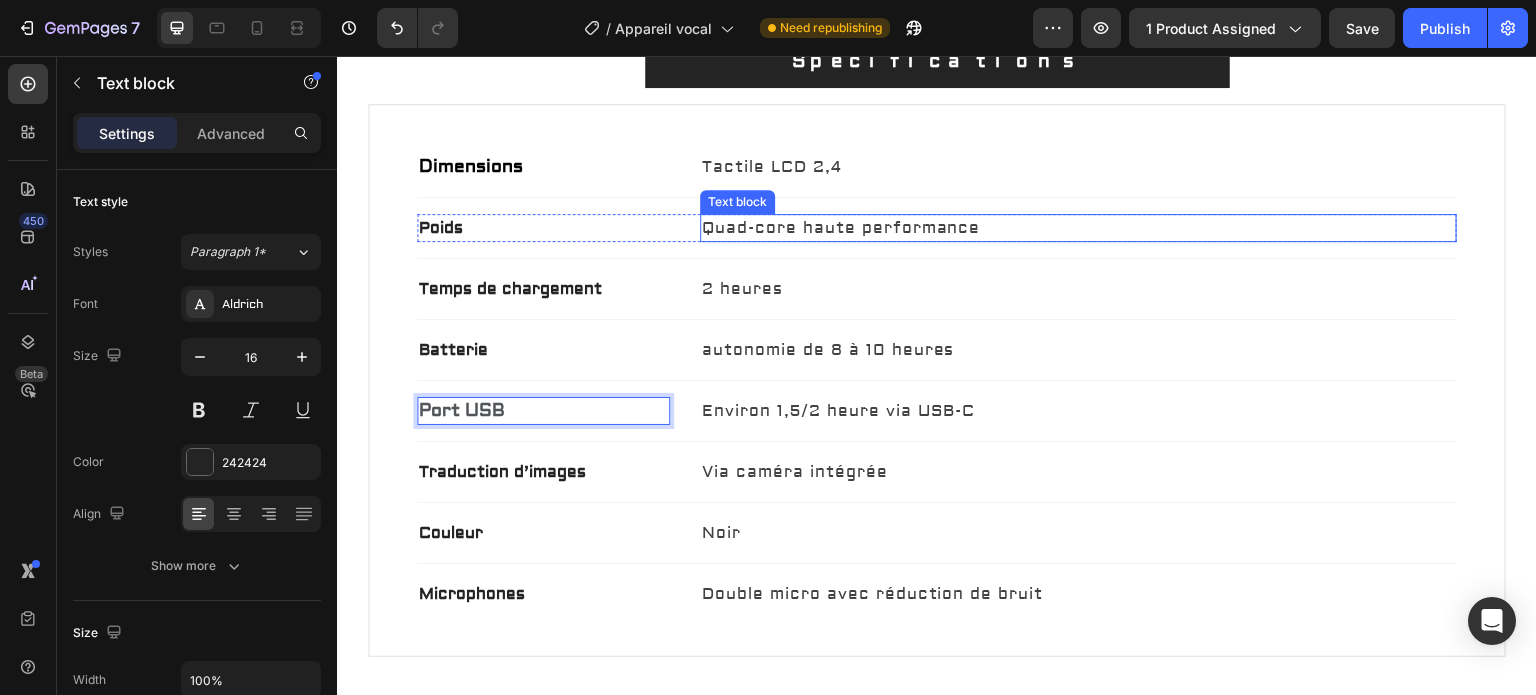 click on "Quad-core haute performance" at bounding box center (1079, 228) 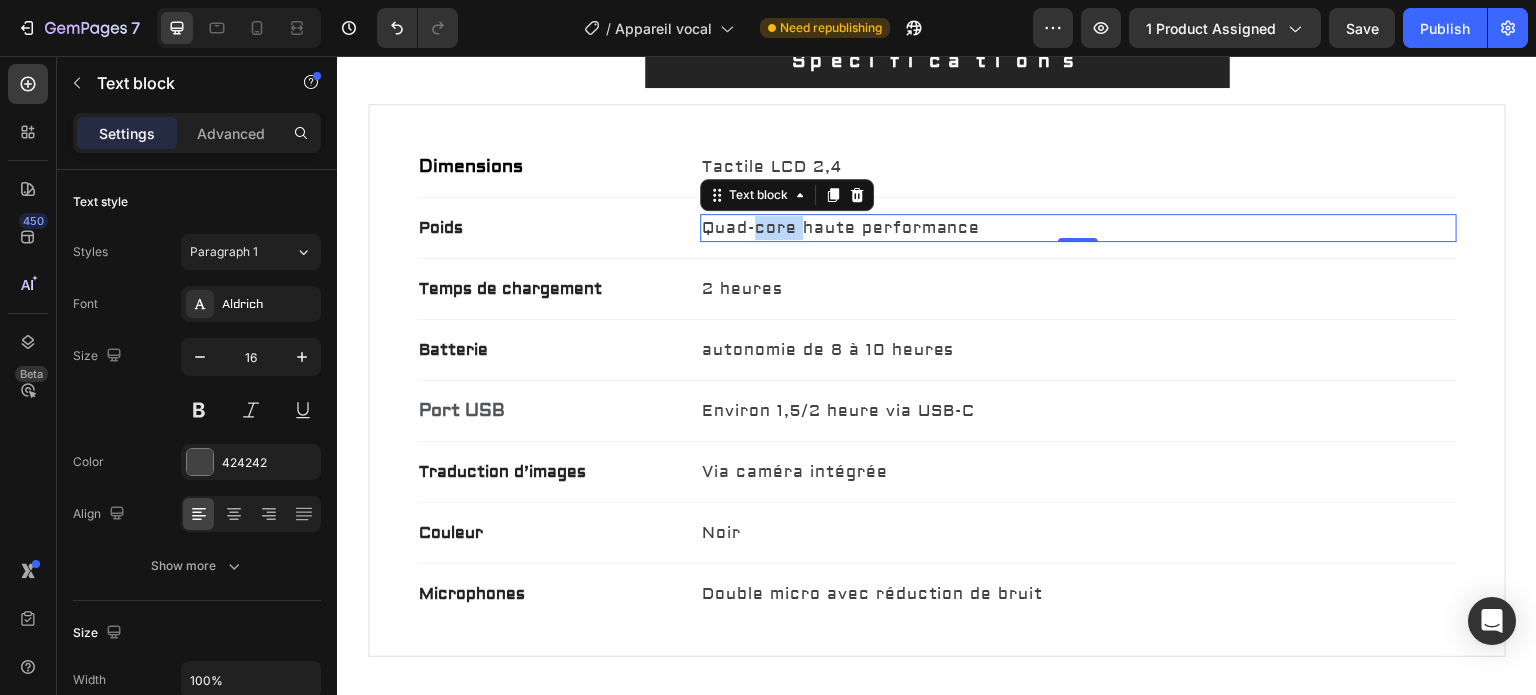 click on "Quad-core haute performance" at bounding box center (1079, 228) 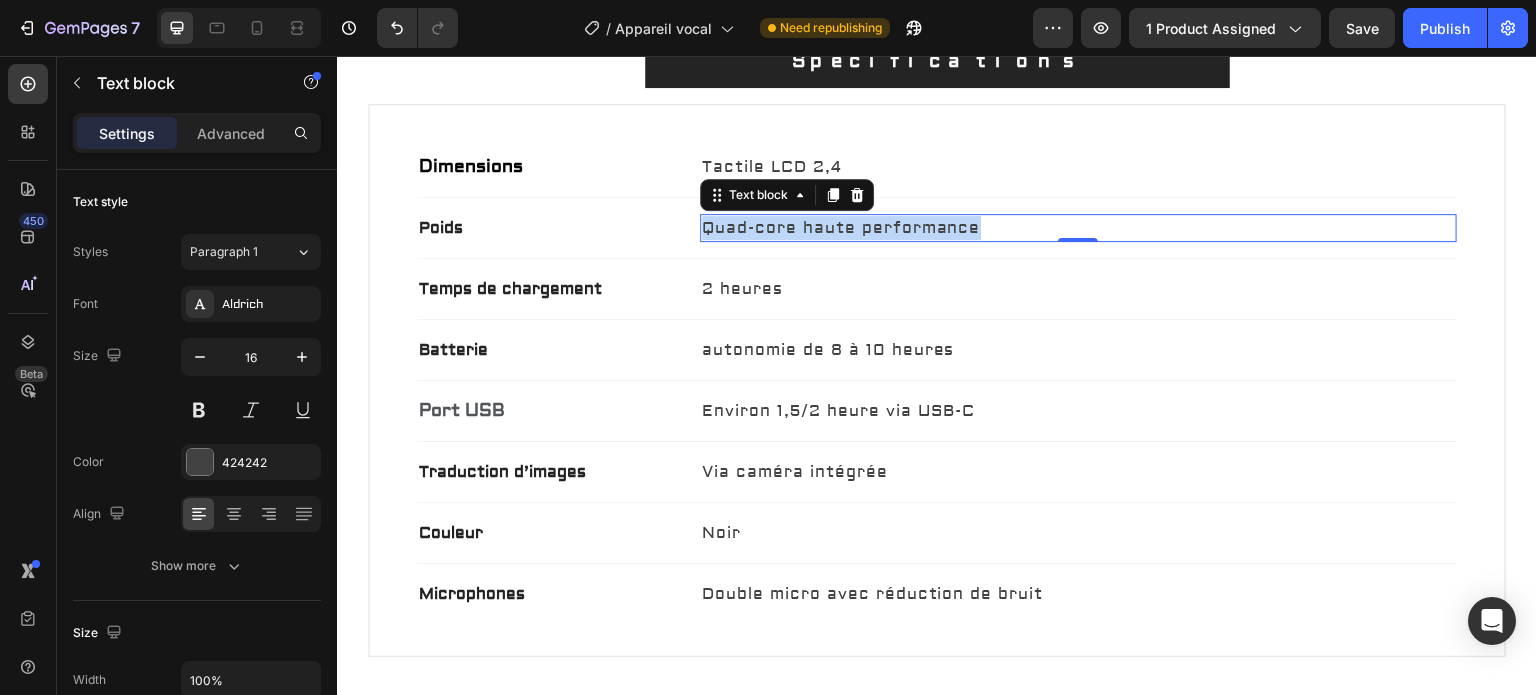 click on "Quad-core haute performance" at bounding box center (1079, 228) 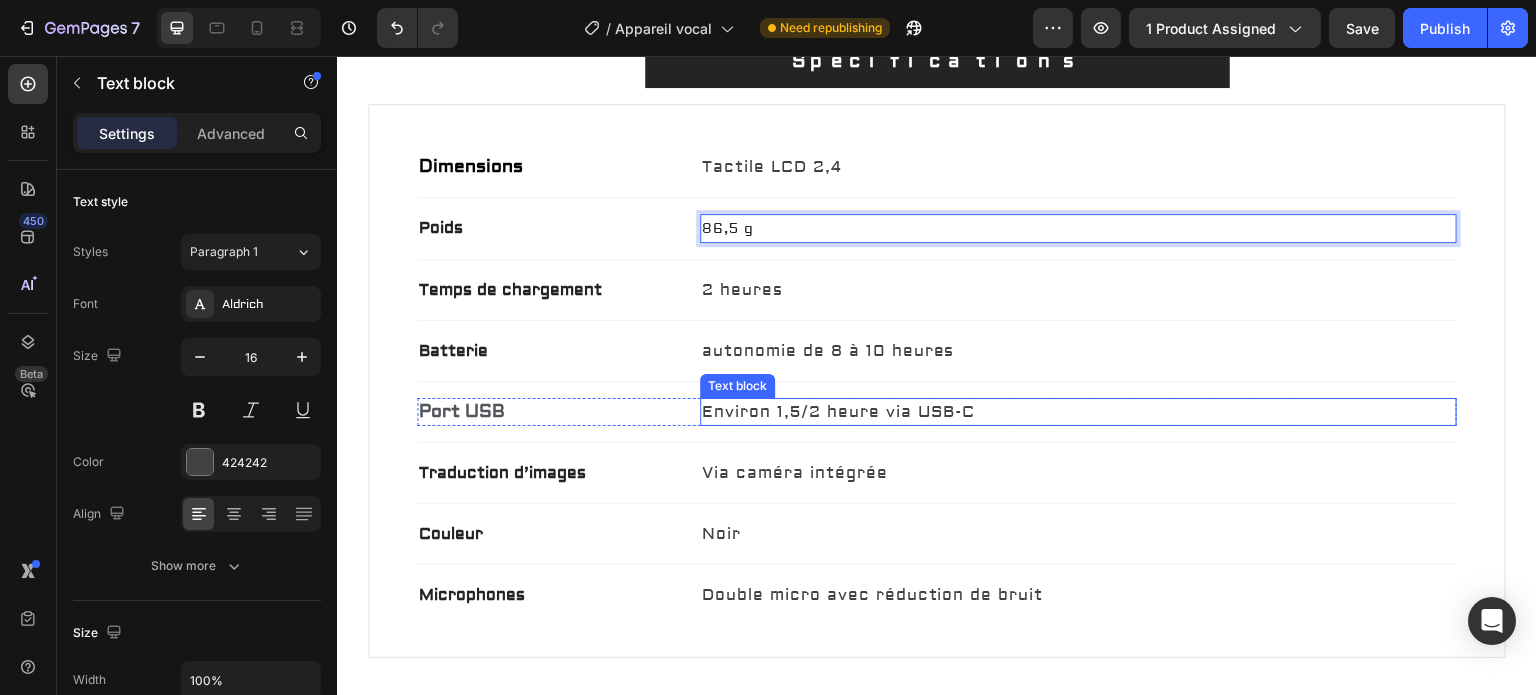 click on "Environ 1,5/2 heure via USB-C" at bounding box center [1079, 412] 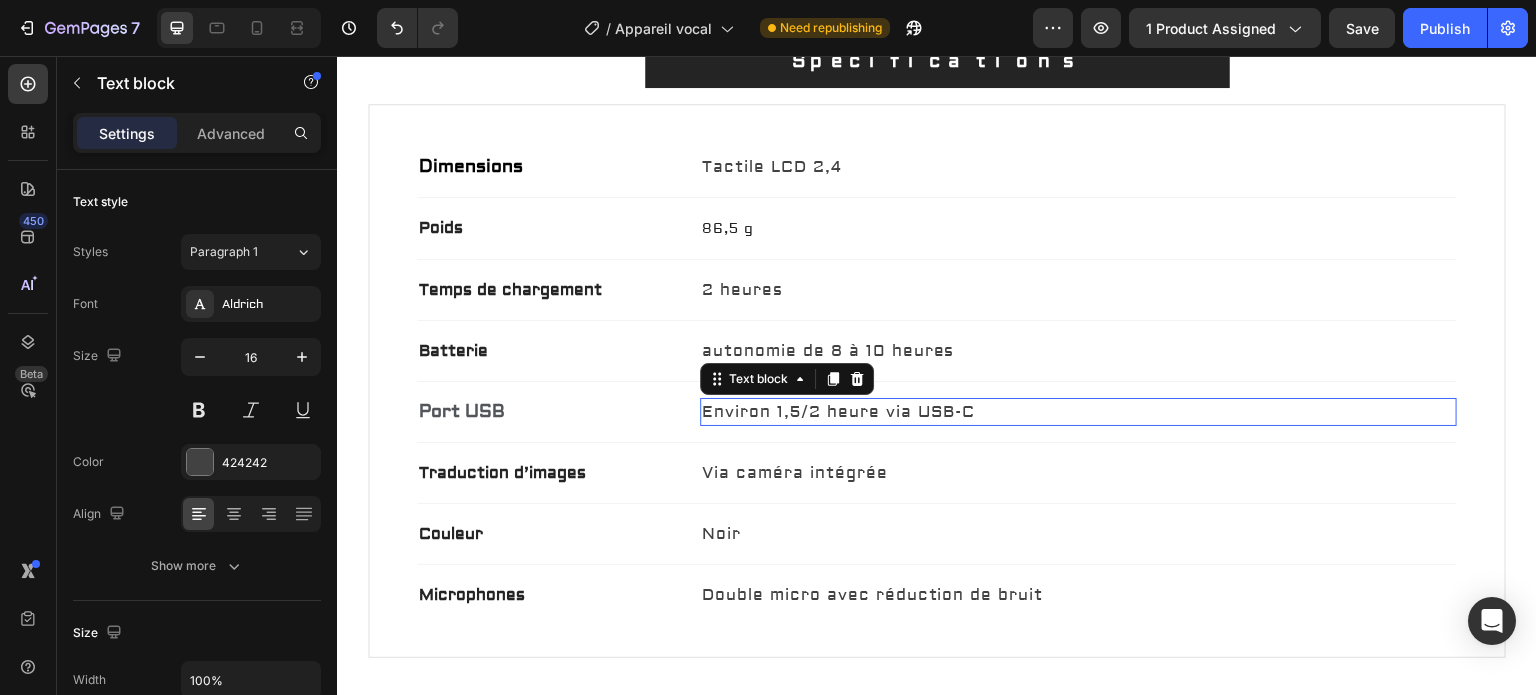 click on "Environ 1,5/2 heure via USB-C" at bounding box center [1079, 412] 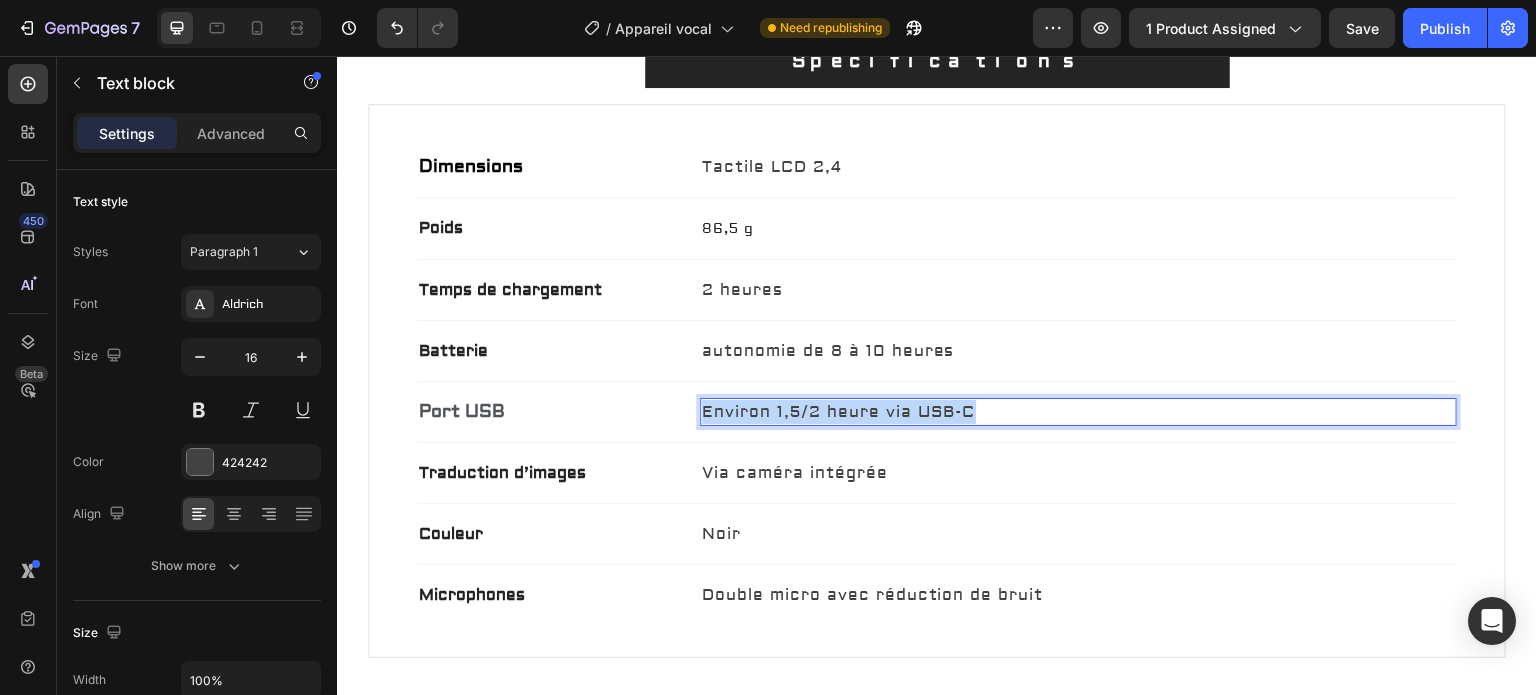 click on "Environ 1,5/2 heure via USB-C" at bounding box center (1079, 412) 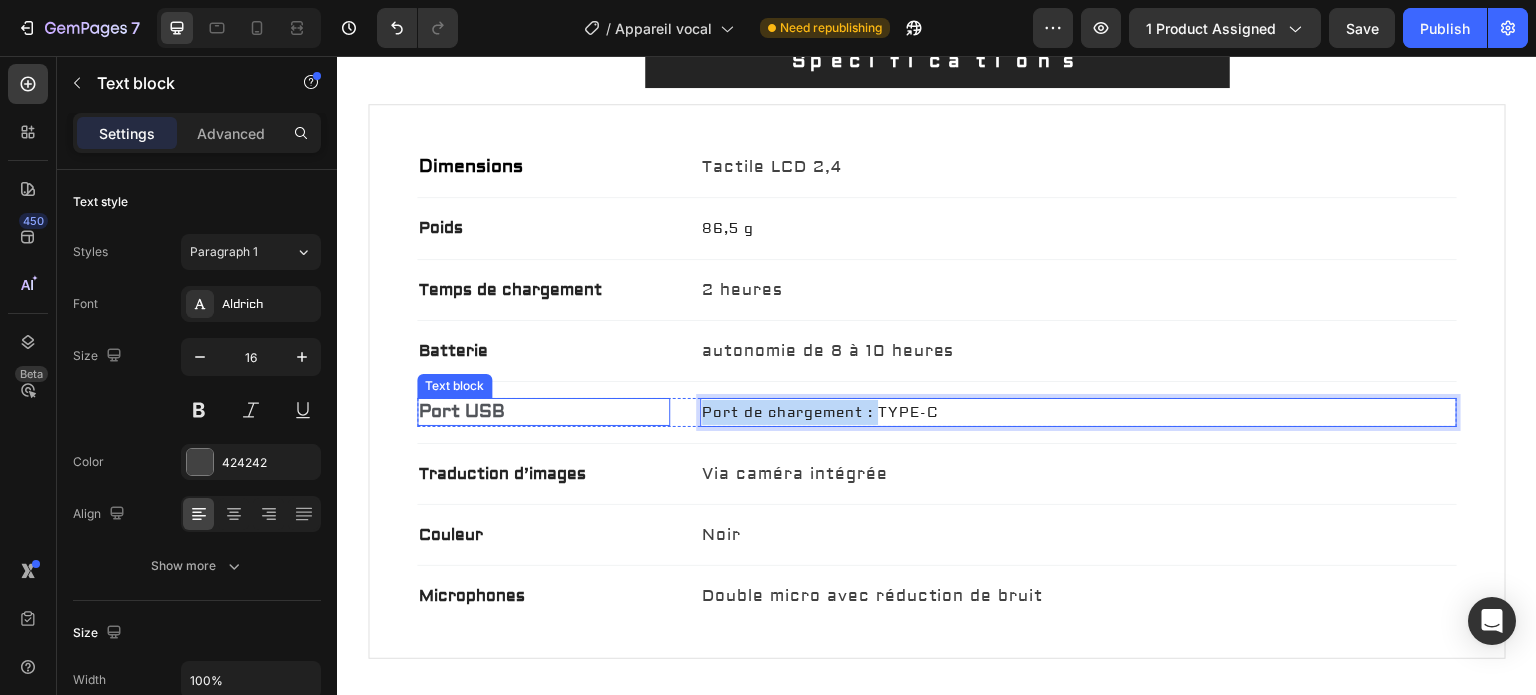 drag, startPoint x: 878, startPoint y: 409, endPoint x: 617, endPoint y: 395, distance: 261.3752 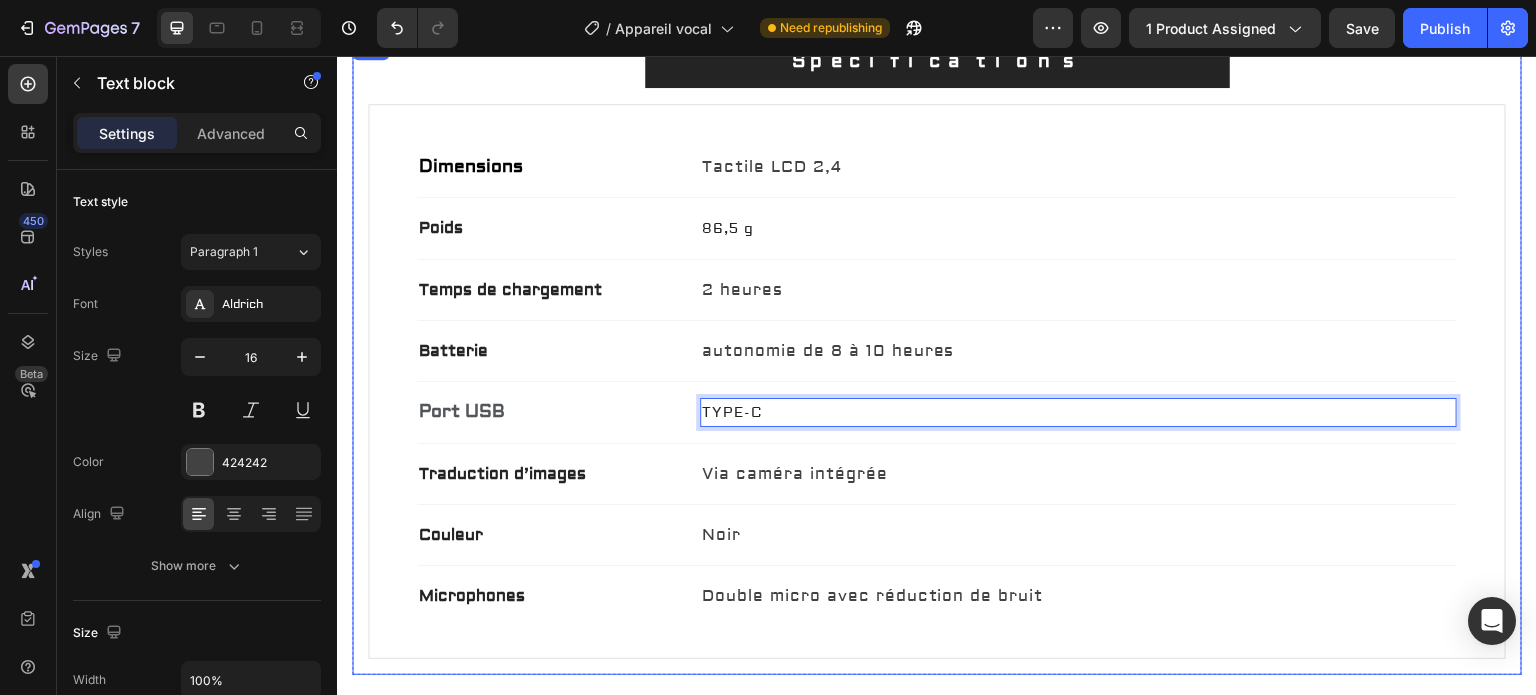 click on "Dimensions Text block Tactile LCD 2,4 Text block Row Title Line Poids Text block 86,5 g Text block Row Title Line Temps de chargement Text block 2 heures Text block Row Title Line Batterie Text block autonomie de 8 à 10 heures Text block Row Title Line Port USB Text block TYPE-C Text block 0 Row Title Line Traduction d’images Text block Via caméra intégrée Text block Row Title Line Couleur Text block Noir Text block Row Title Line Microphones Text block Double micro avec réduction de bruit Text block Row Row" at bounding box center (937, 381) 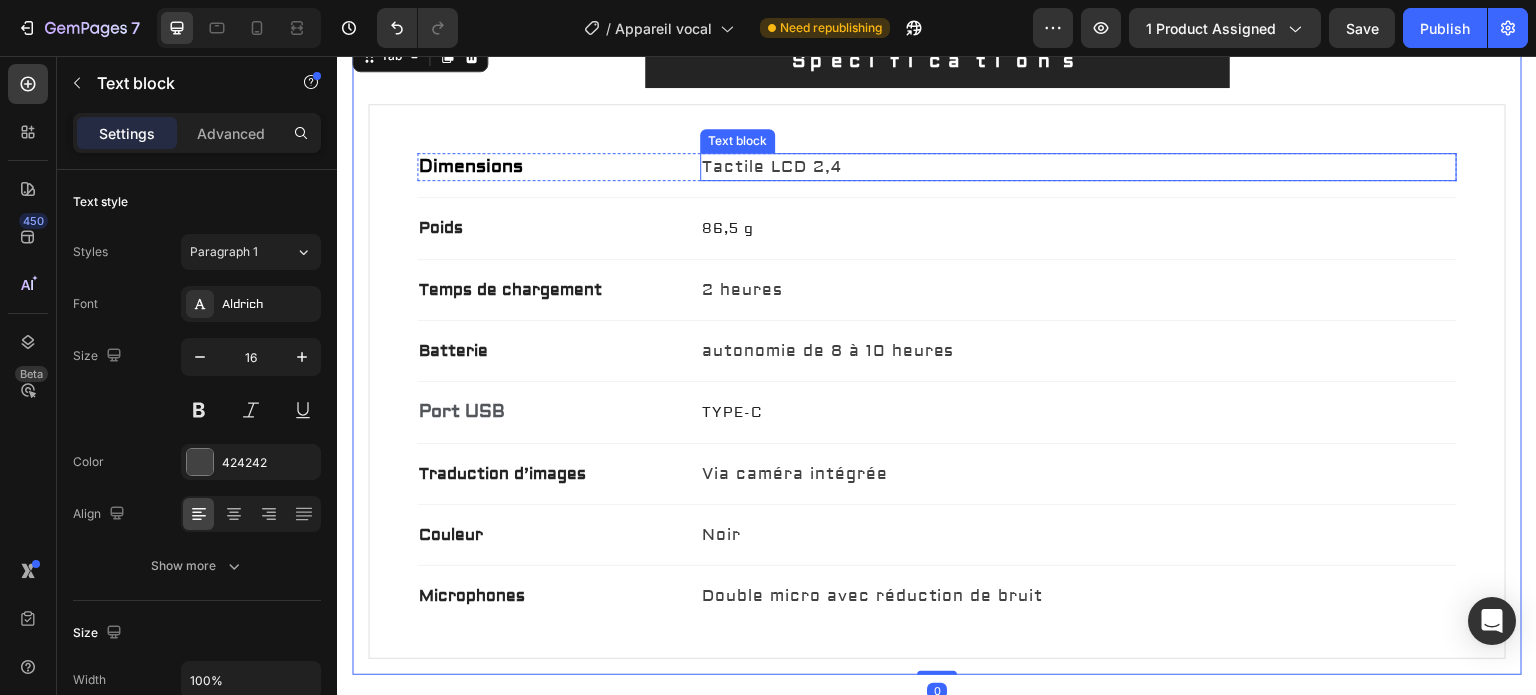 click on "Tactile LCD 2,4" at bounding box center (1079, 167) 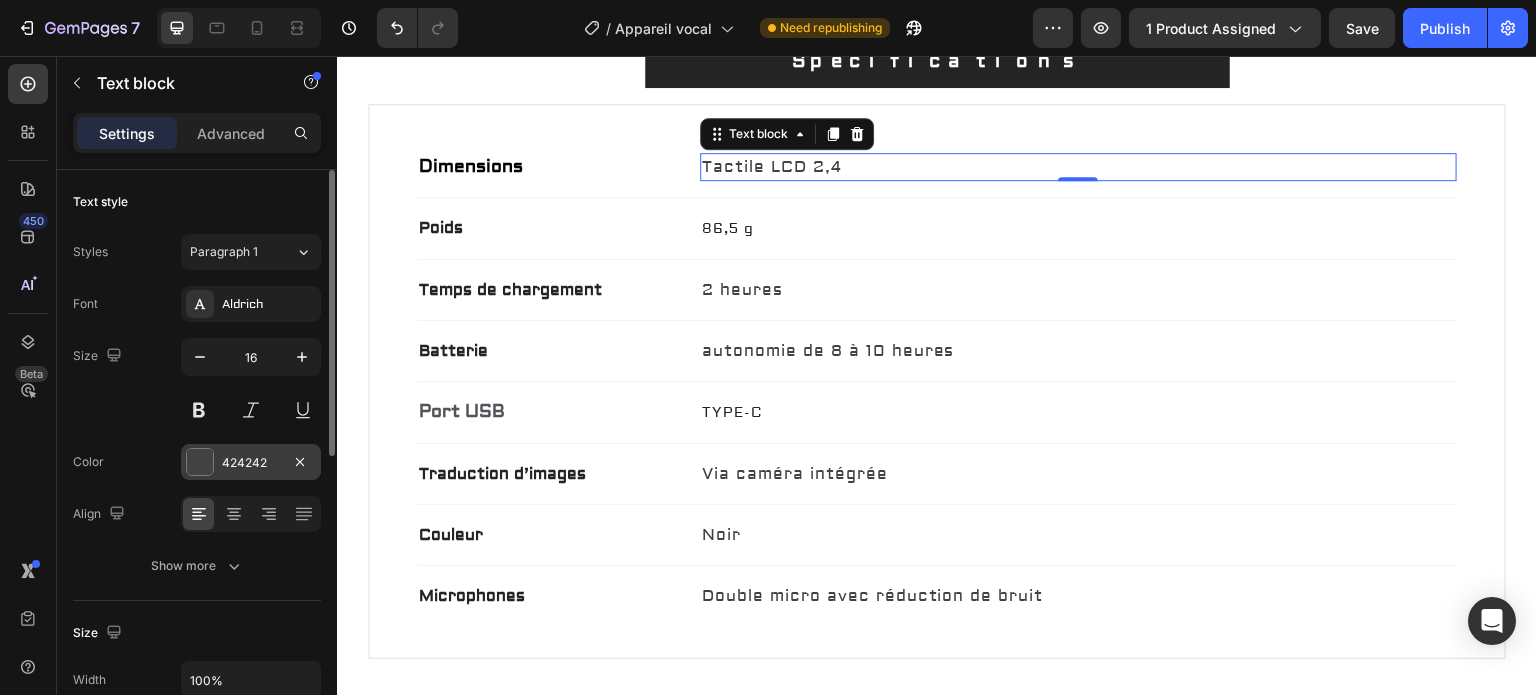 click on "424242" at bounding box center (251, 463) 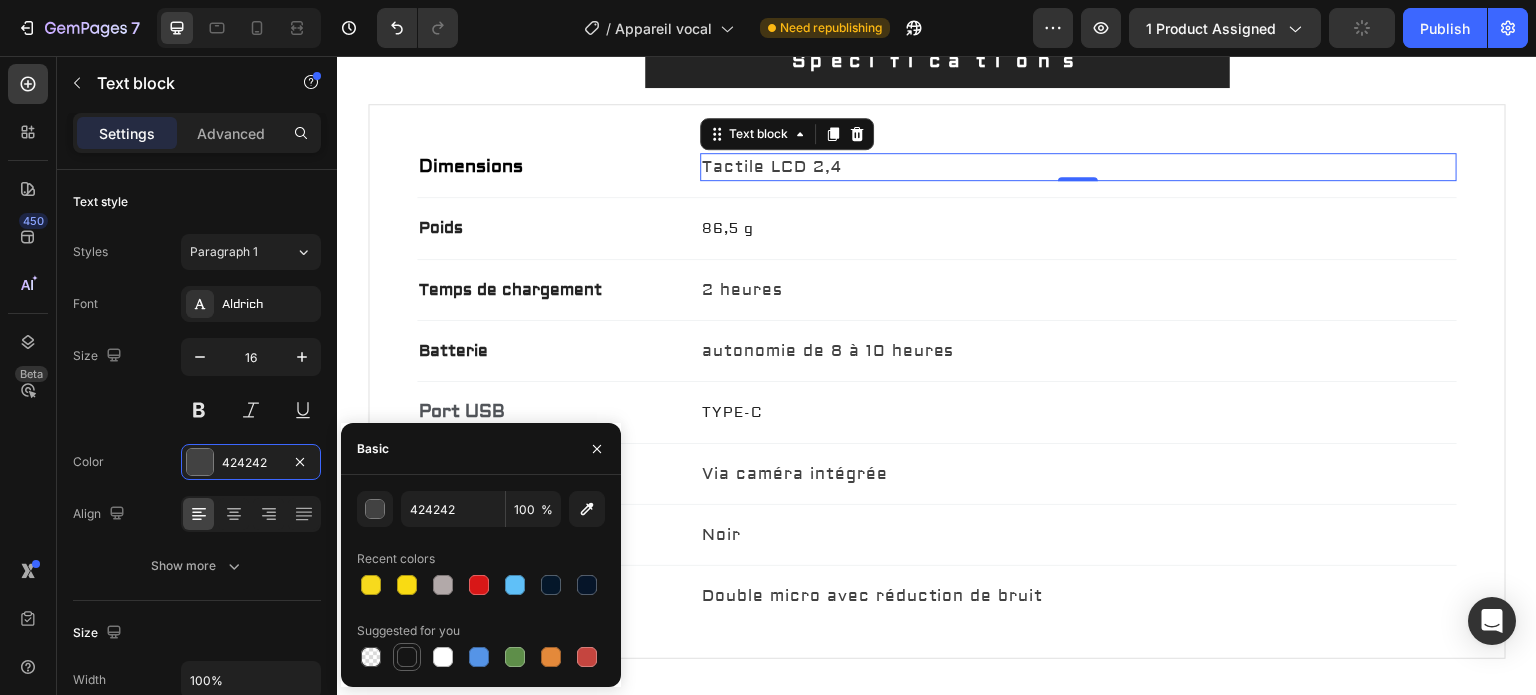 click at bounding box center (407, 657) 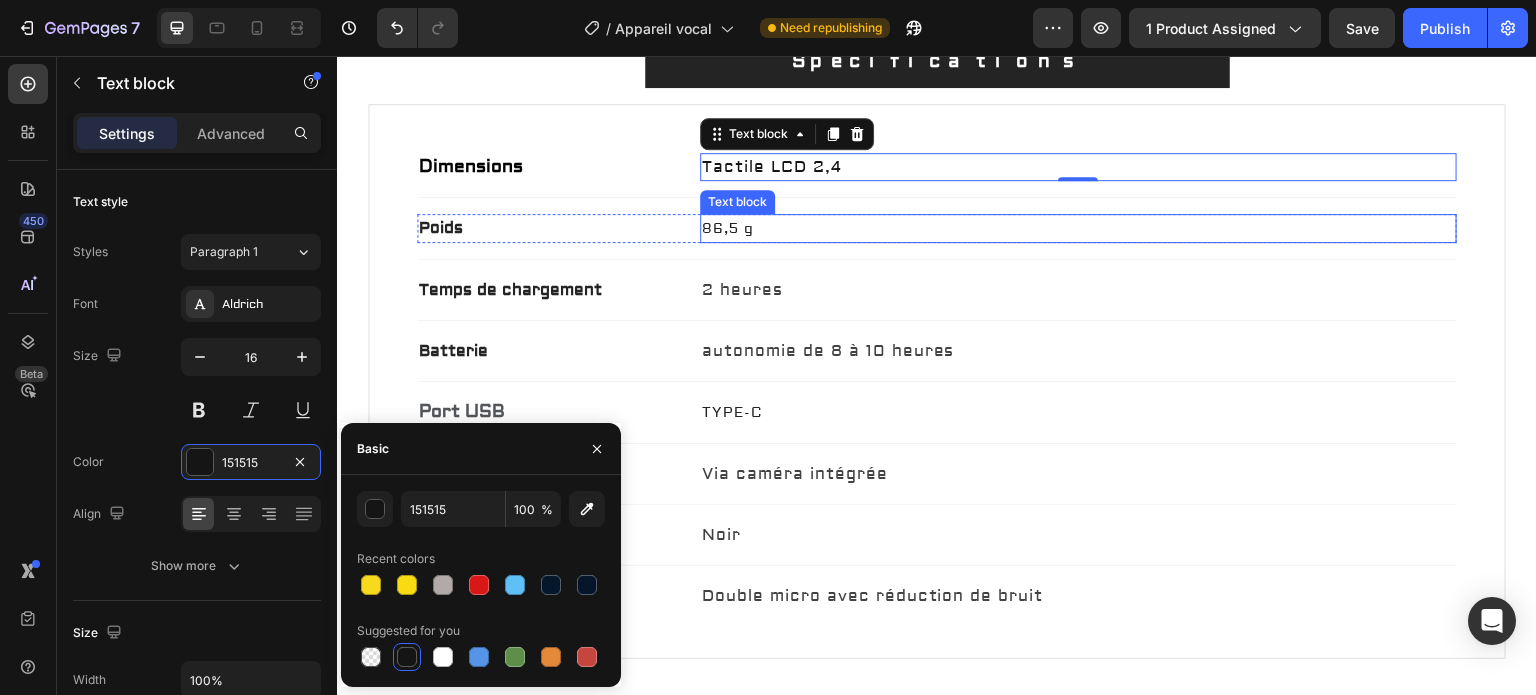 click on "86,5 g" at bounding box center [728, 229] 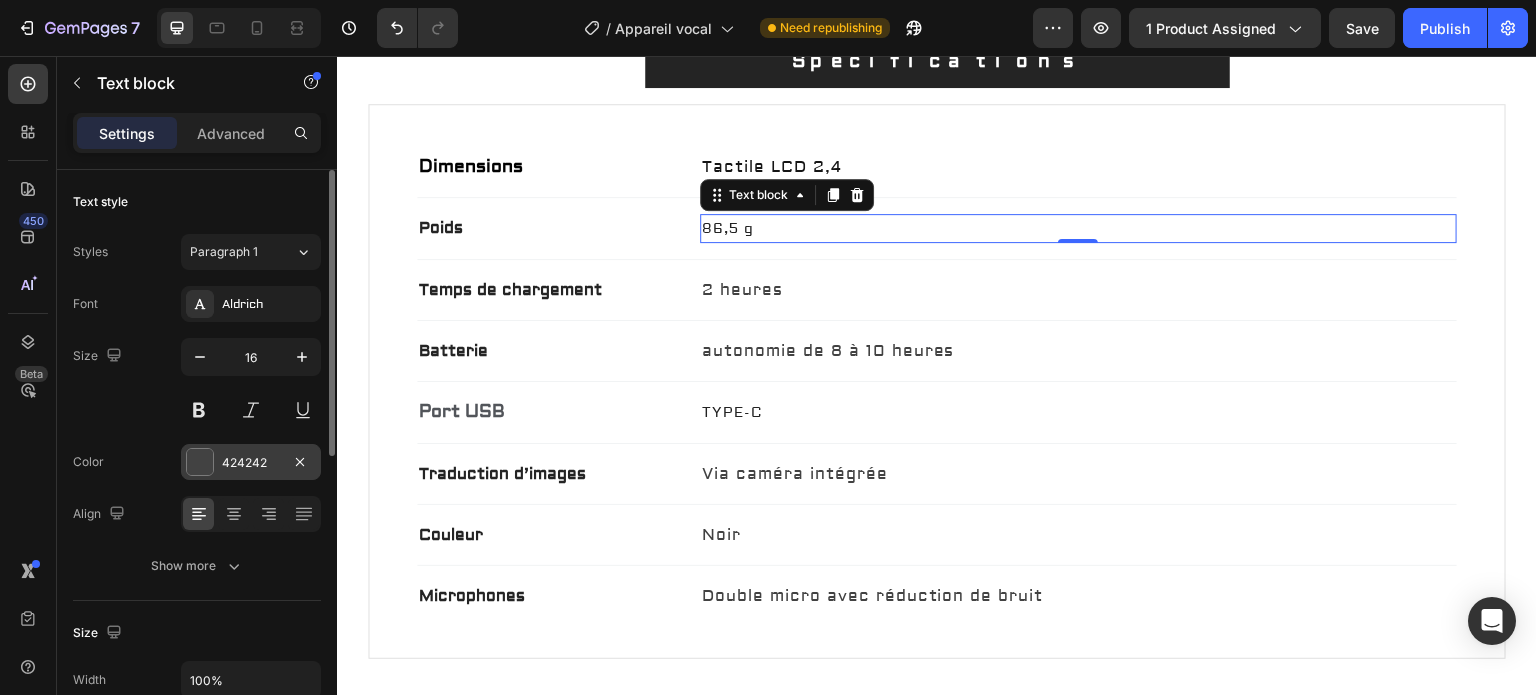 click on "424242" at bounding box center (251, 463) 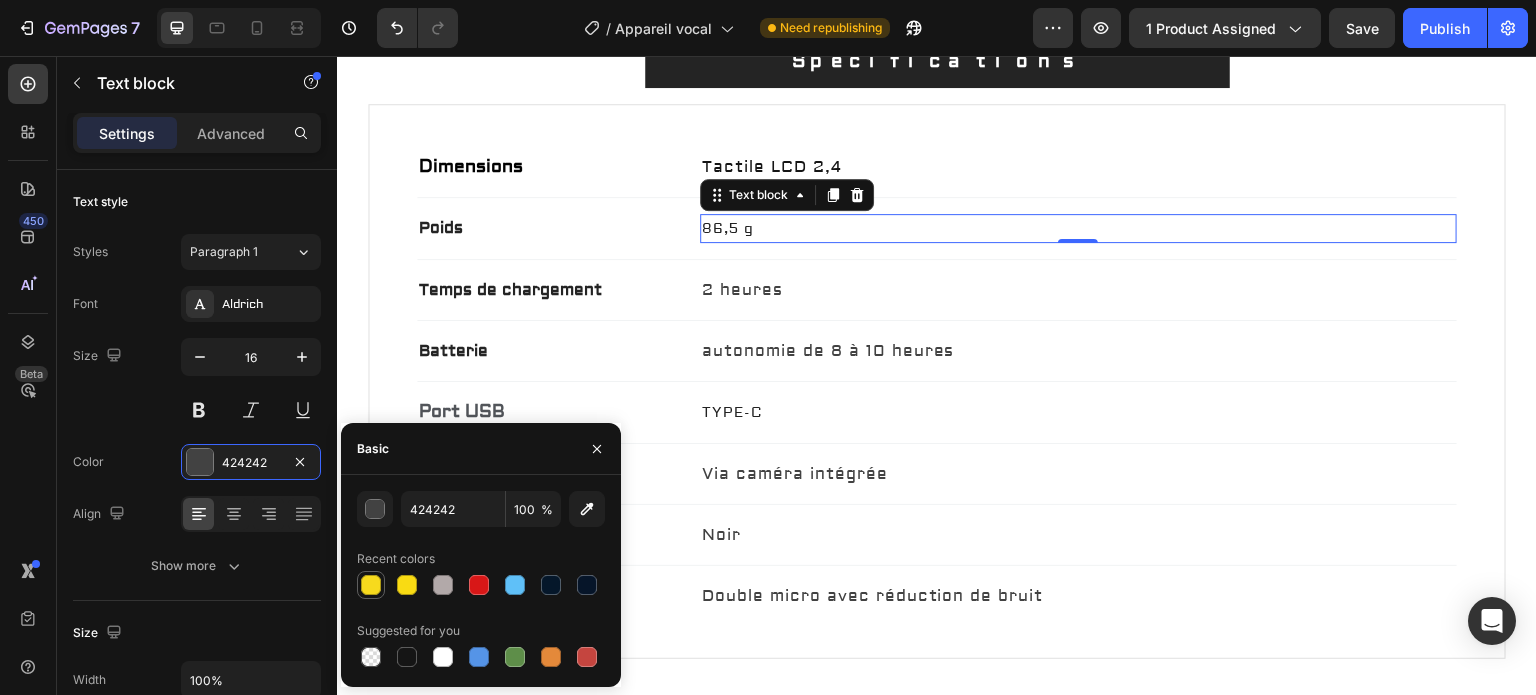 click at bounding box center [371, 585] 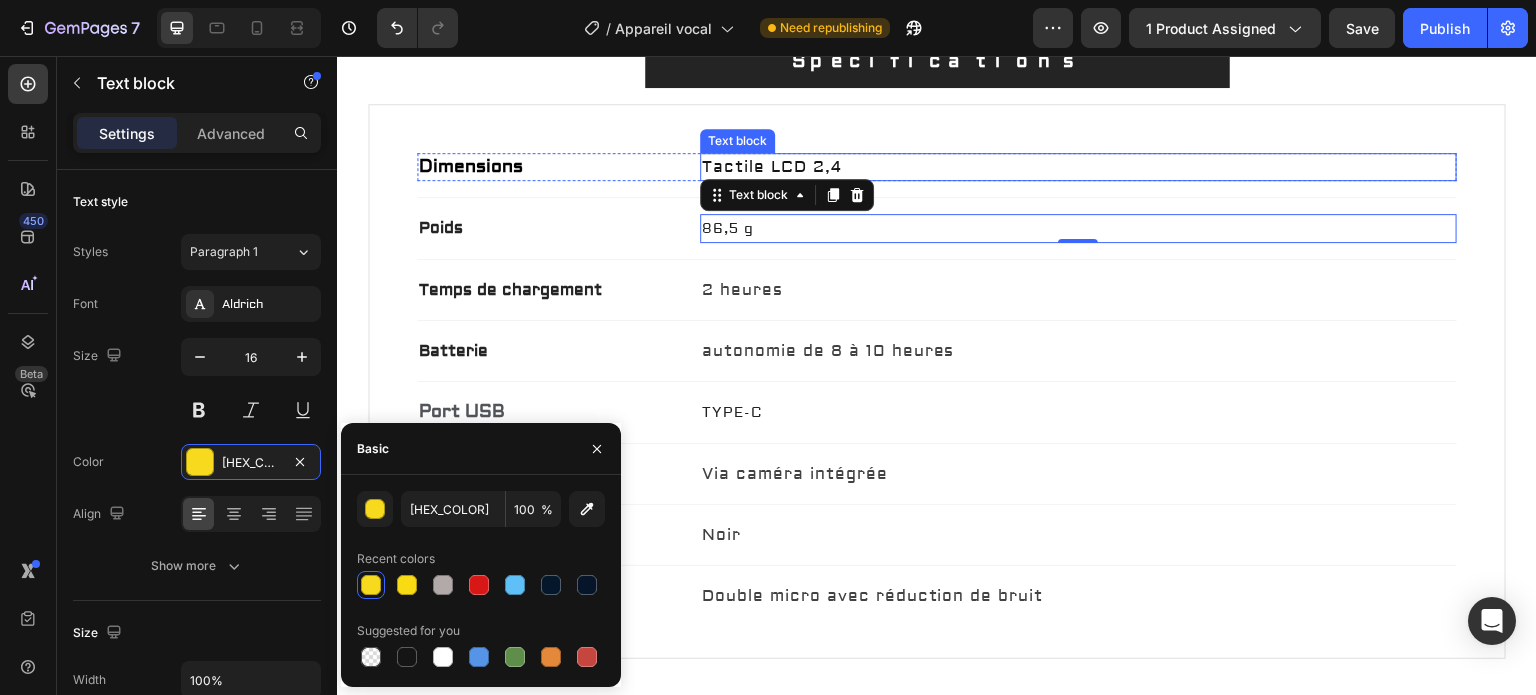 click on "Tactile LCD 2,4" at bounding box center (1079, 167) 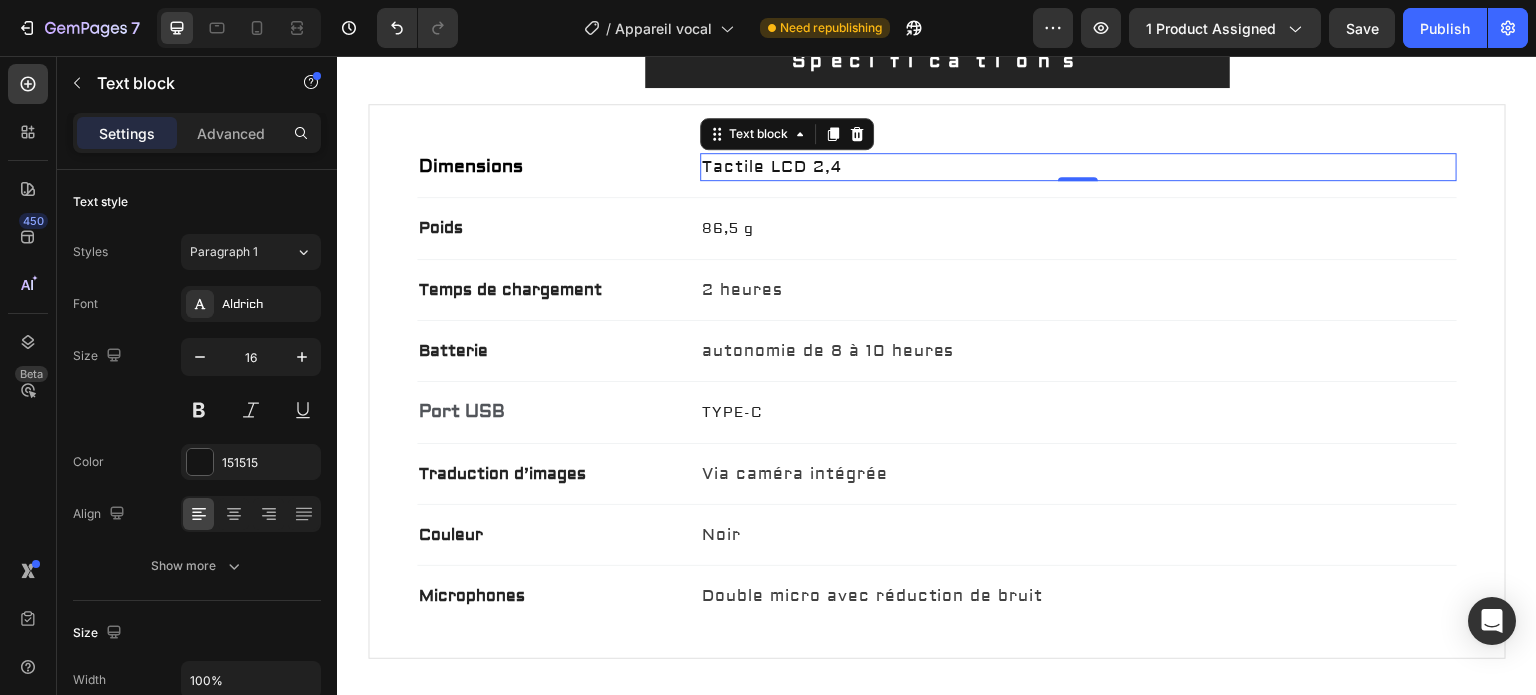 click on "Tactile LCD 2,4" at bounding box center (1079, 167) 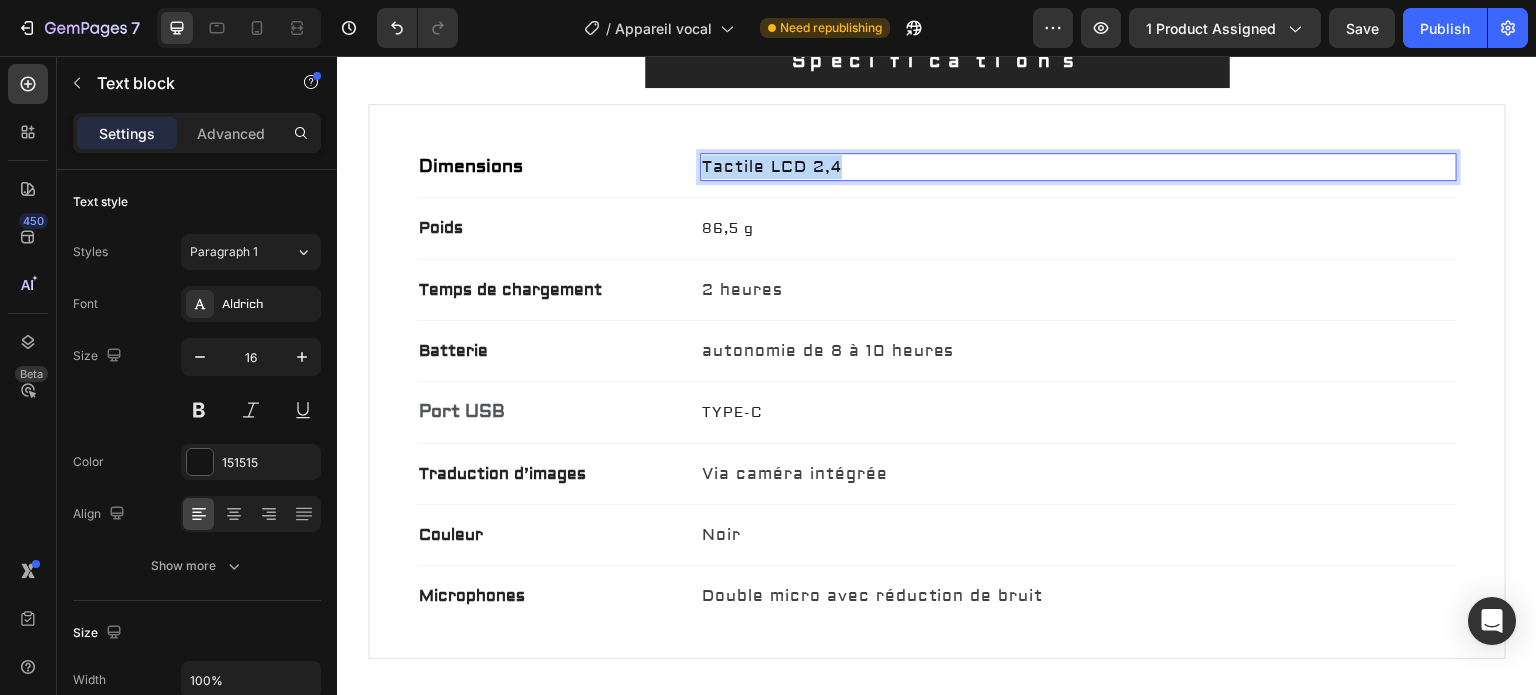 click on "Tactile LCD 2,4" at bounding box center [1079, 167] 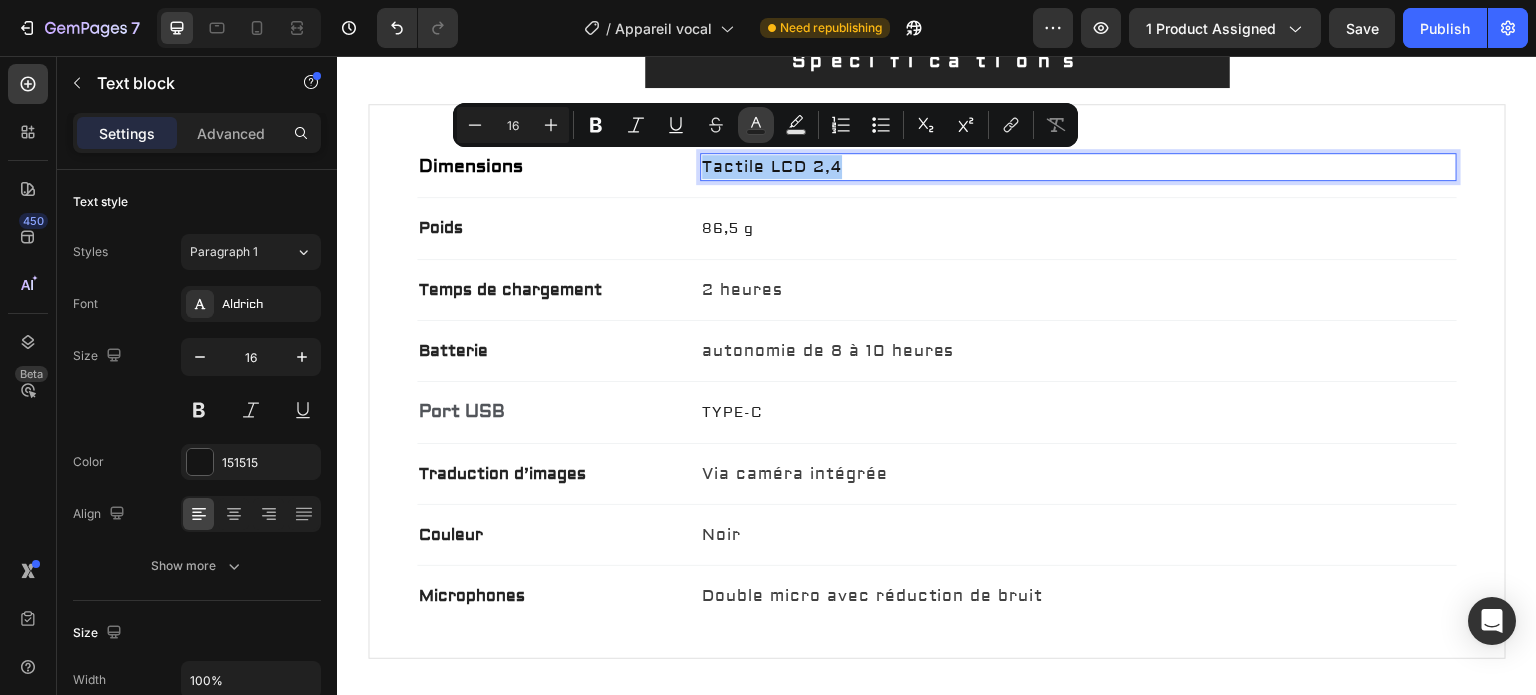 click on "Text Color" at bounding box center (756, 125) 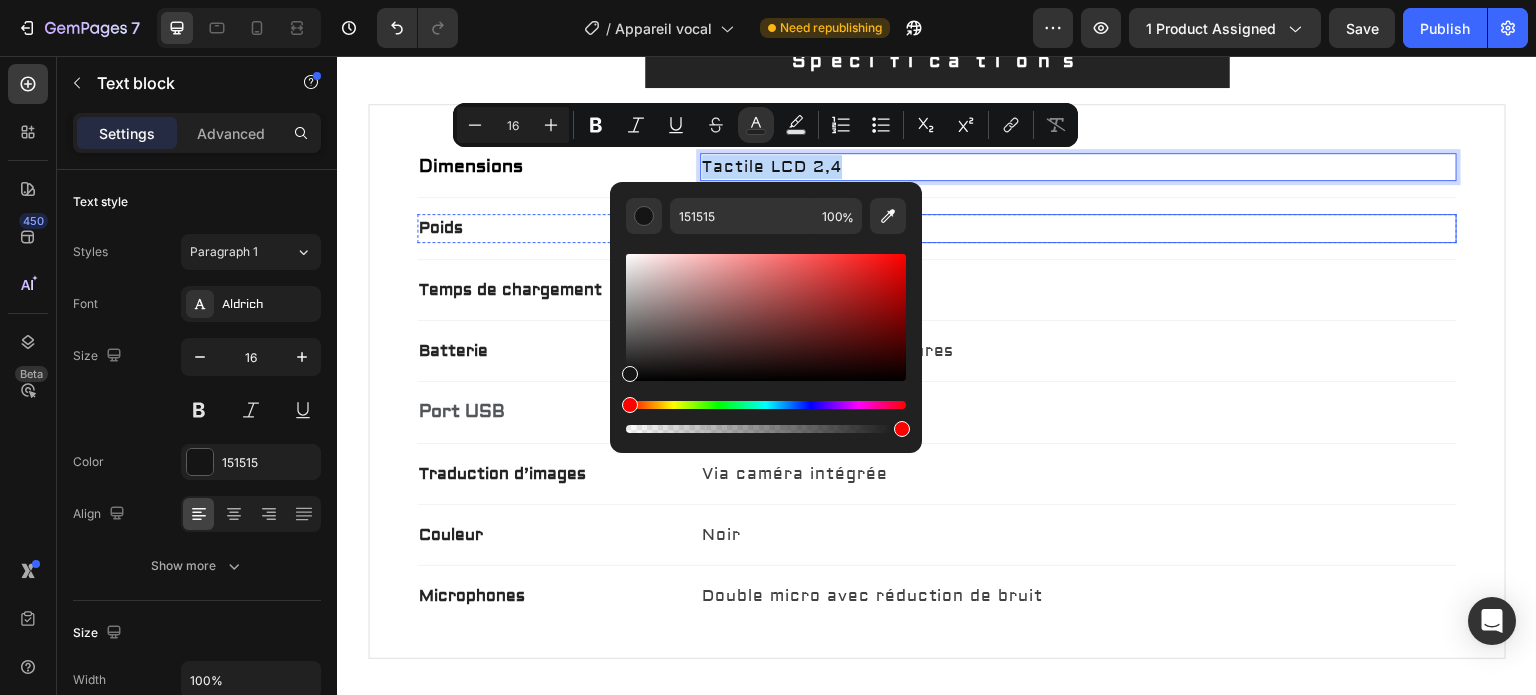 click on "86,5 g" at bounding box center (1079, 228) 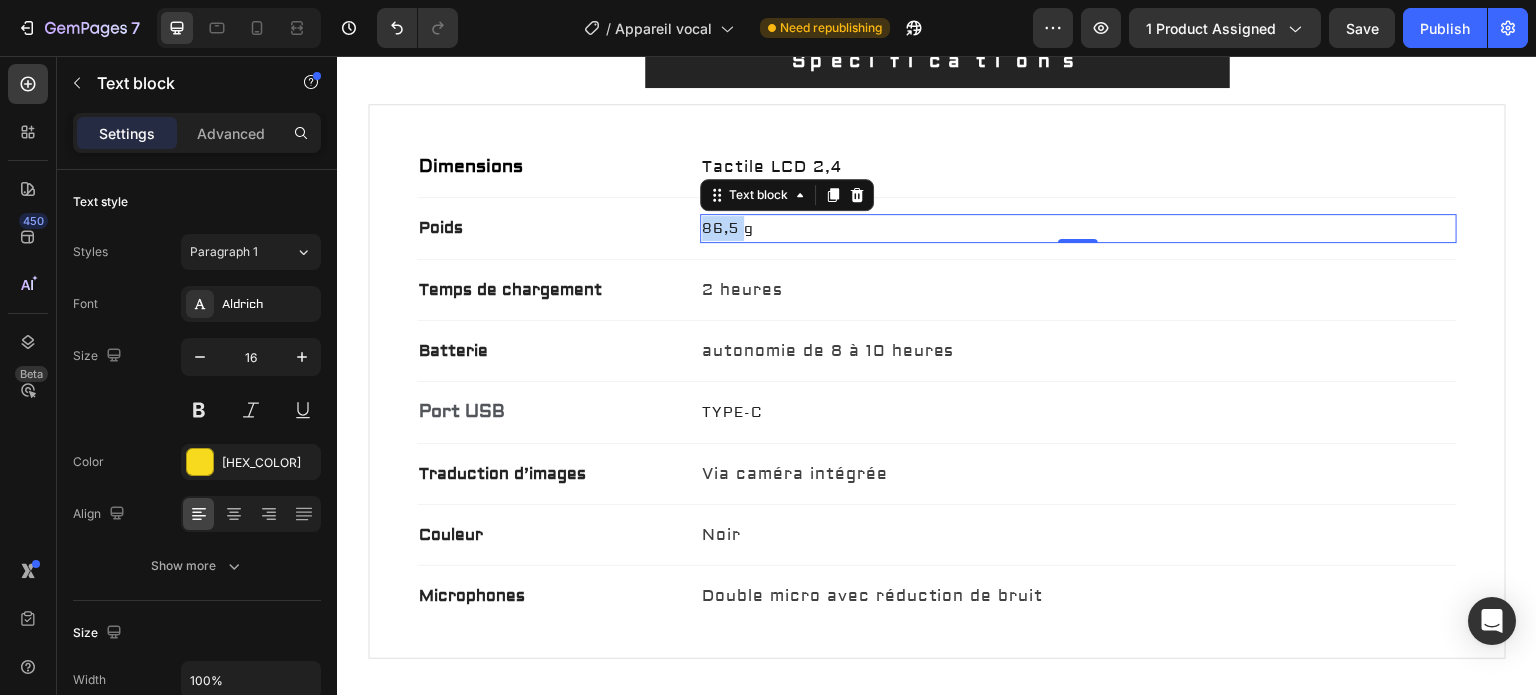 click on "86,5 g" at bounding box center [1079, 228] 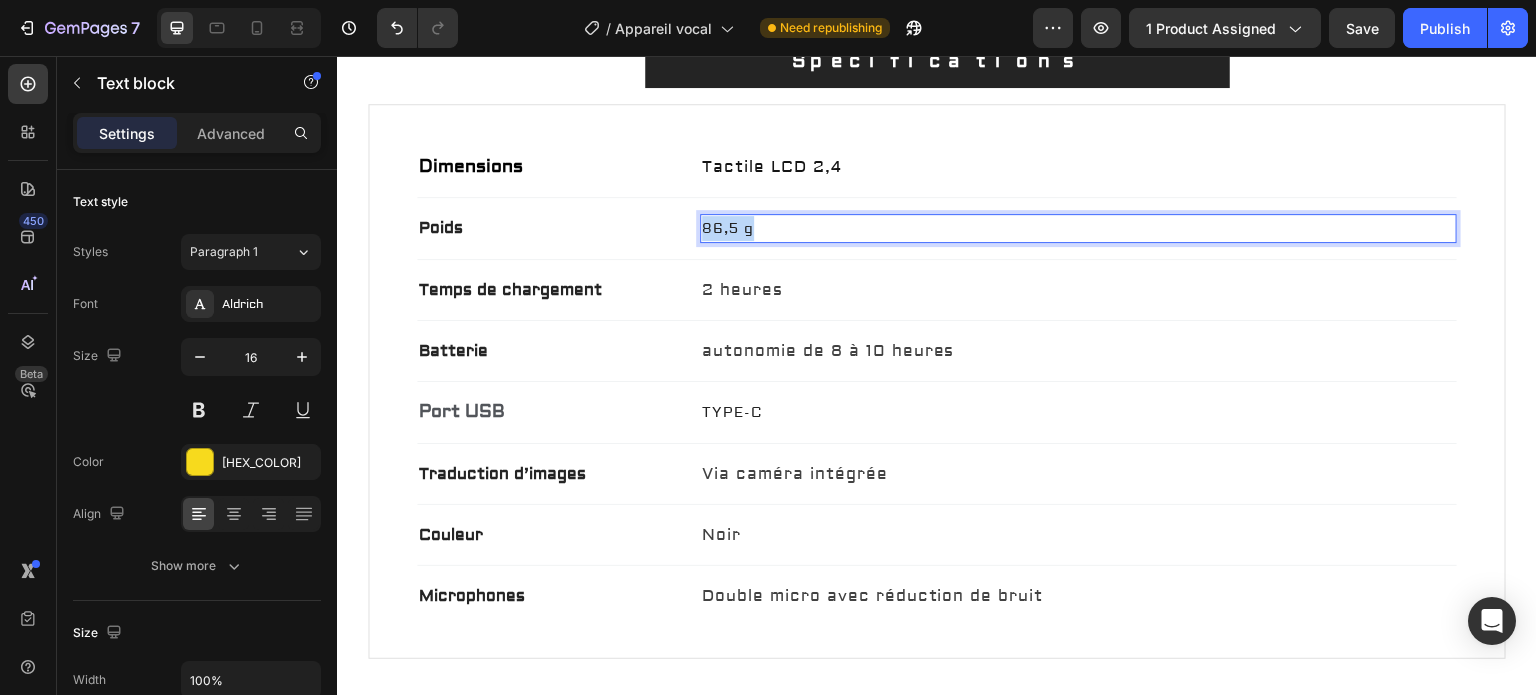 click on "86,5 g" at bounding box center [1079, 228] 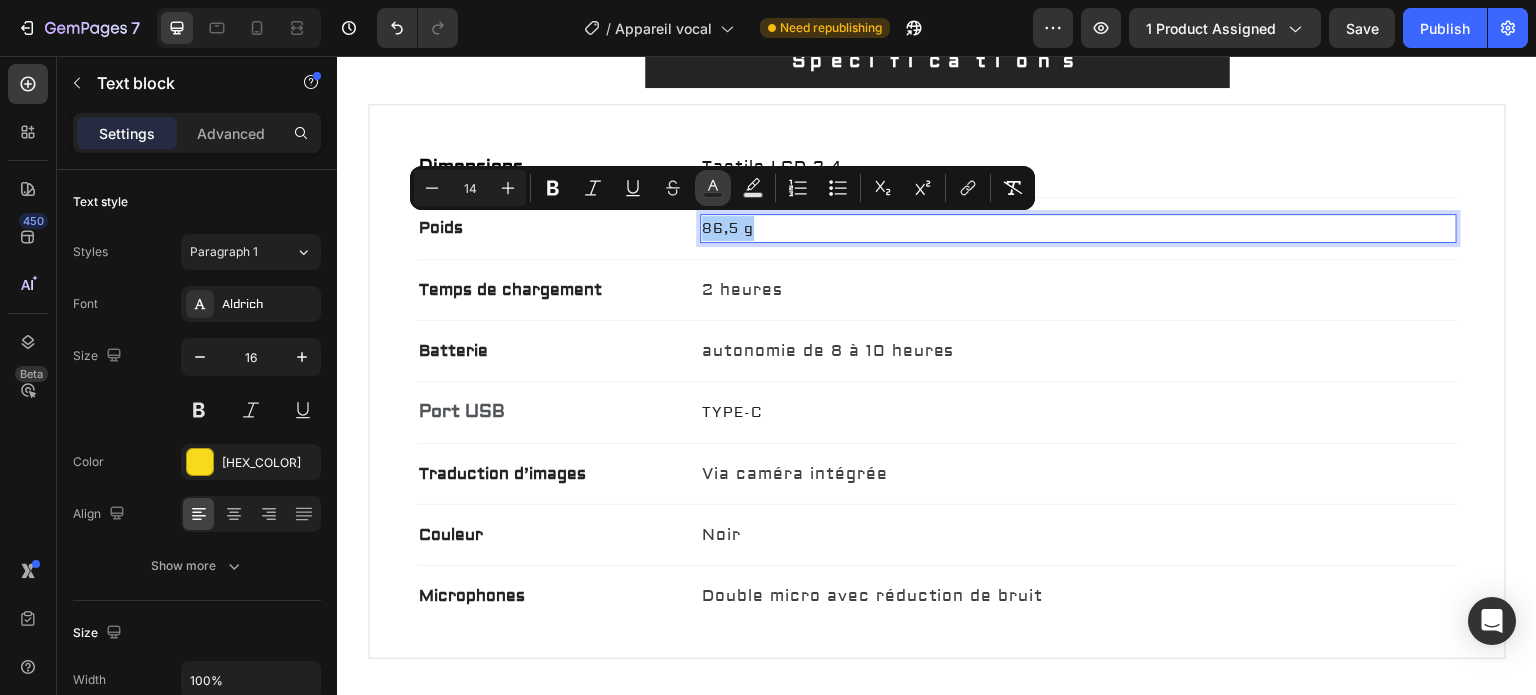 click 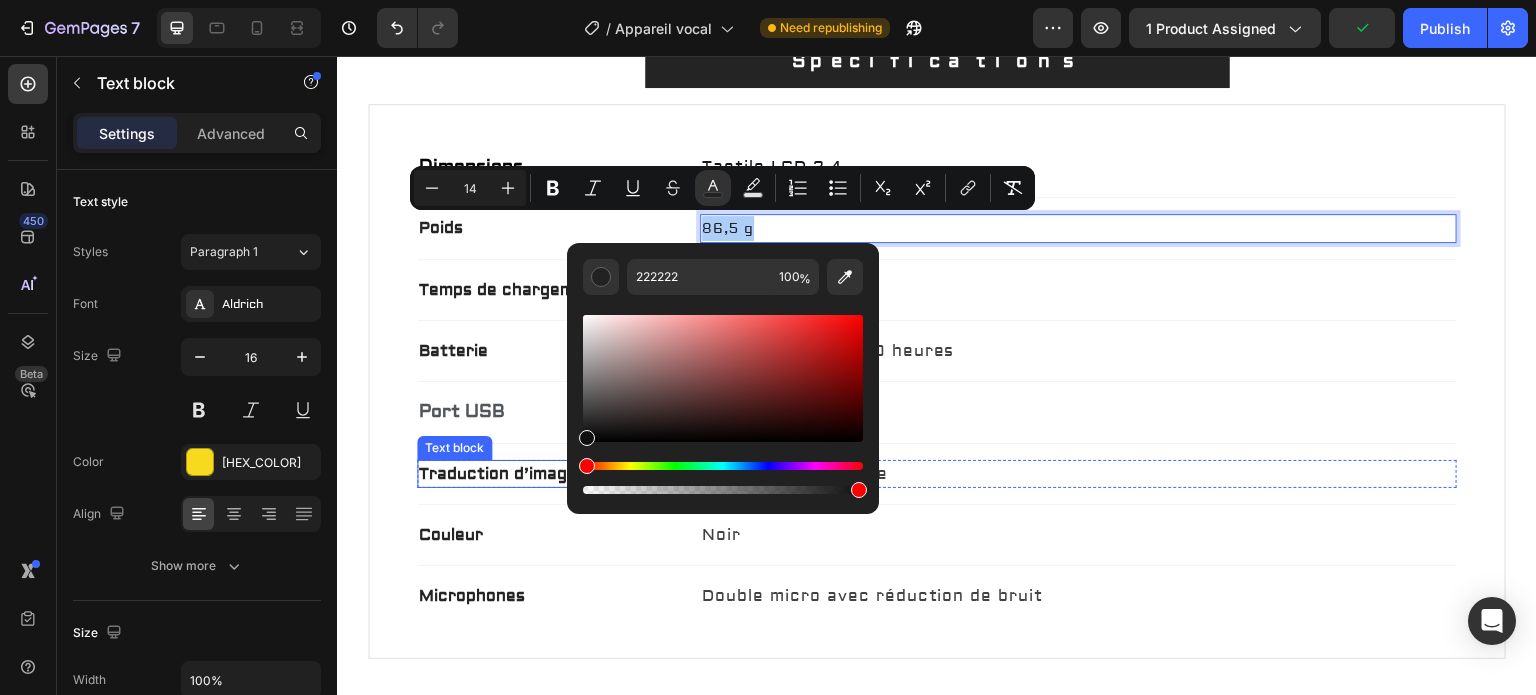 drag, startPoint x: 929, startPoint y: 473, endPoint x: 535, endPoint y: 476, distance: 394.0114 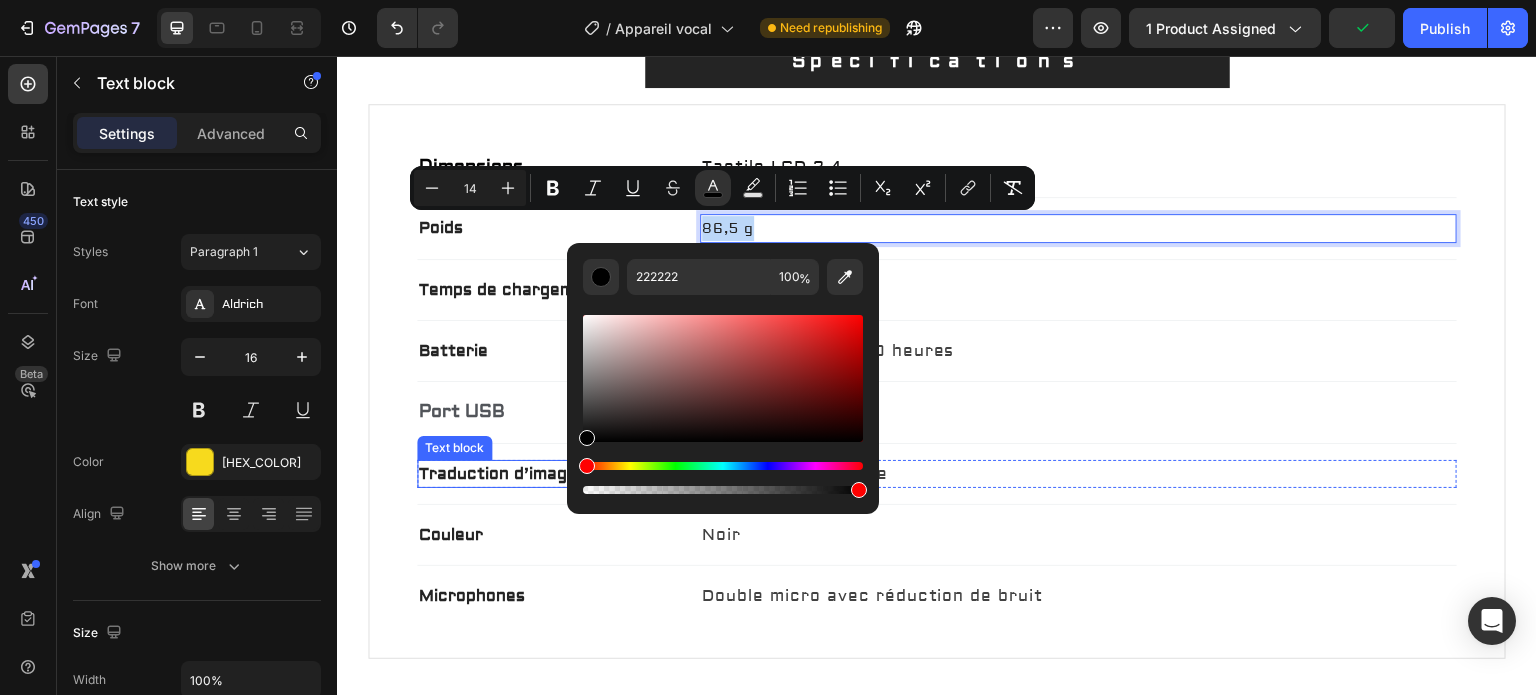 type on "000000" 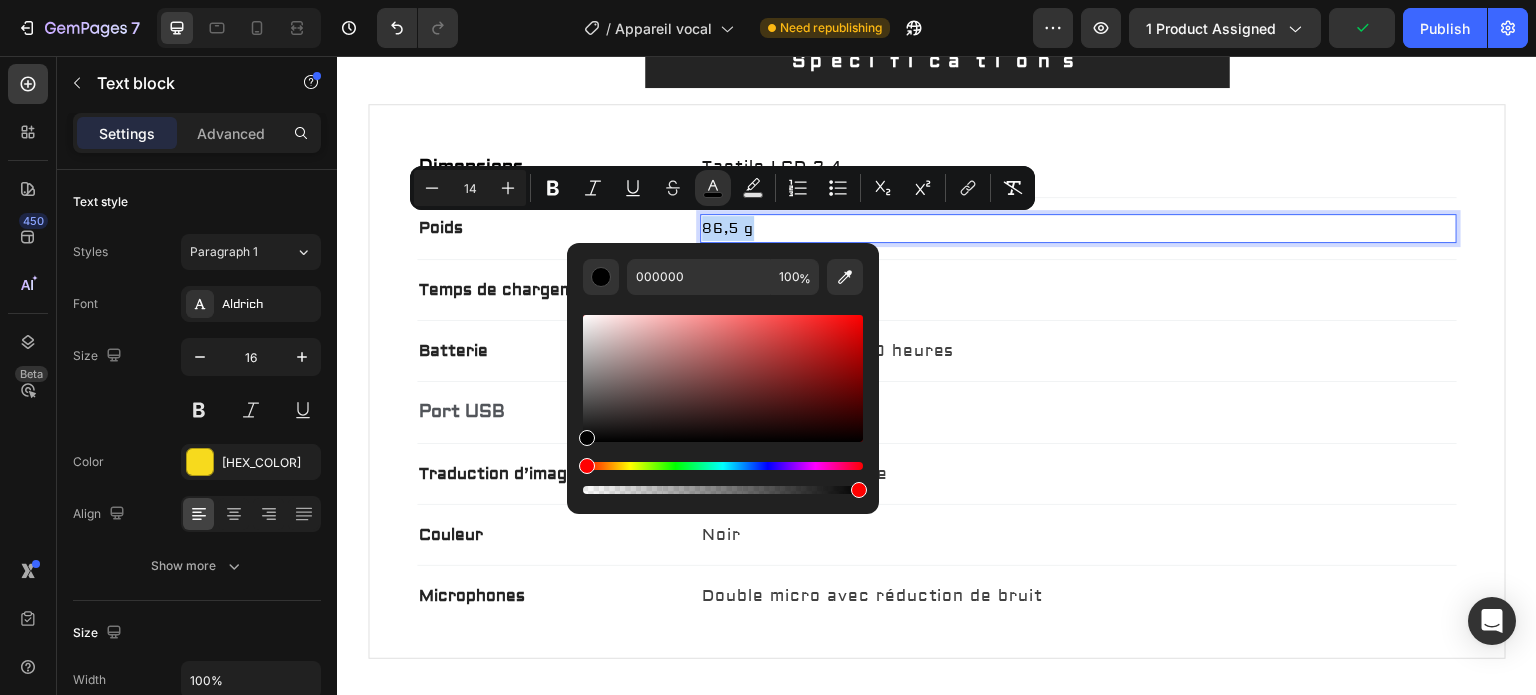 click on "autonomie de 8 à 10 heures" at bounding box center (1079, 351) 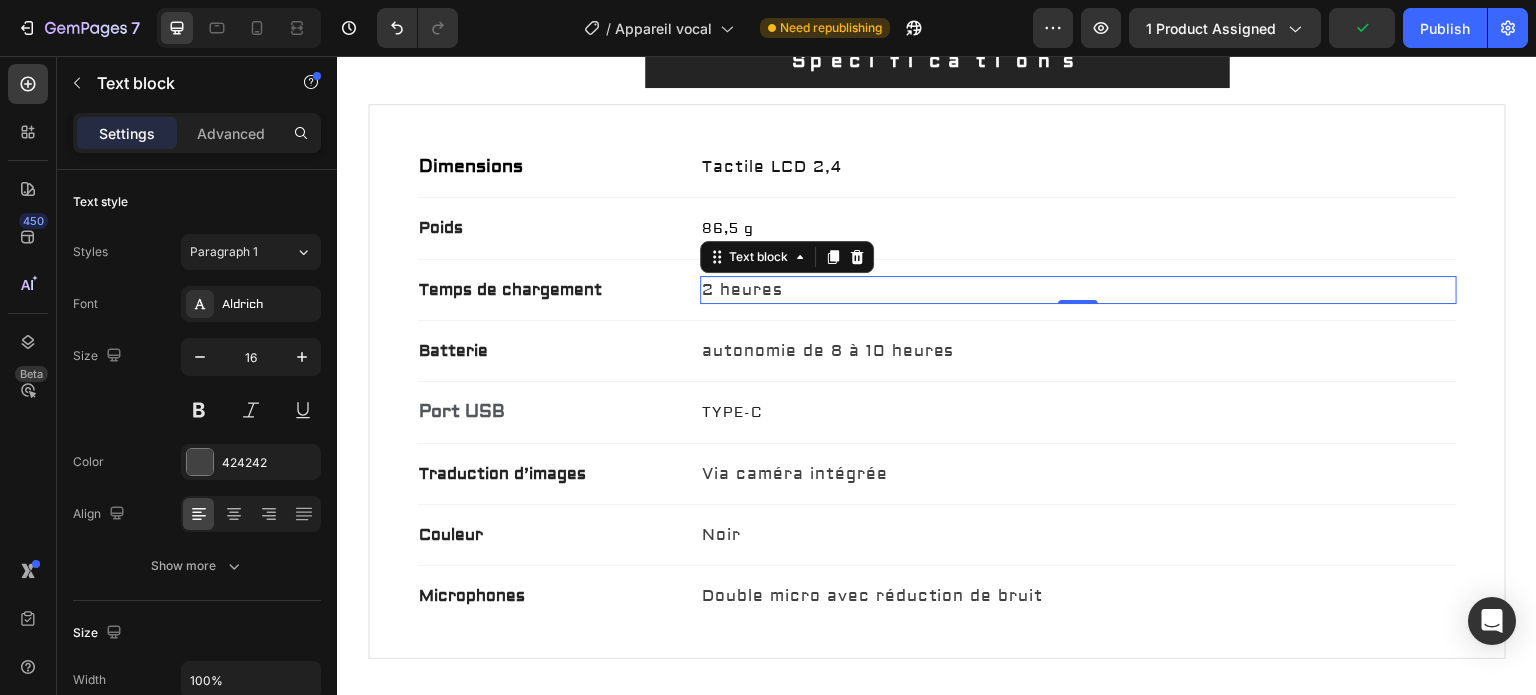 click on "2 heures" at bounding box center [1079, 290] 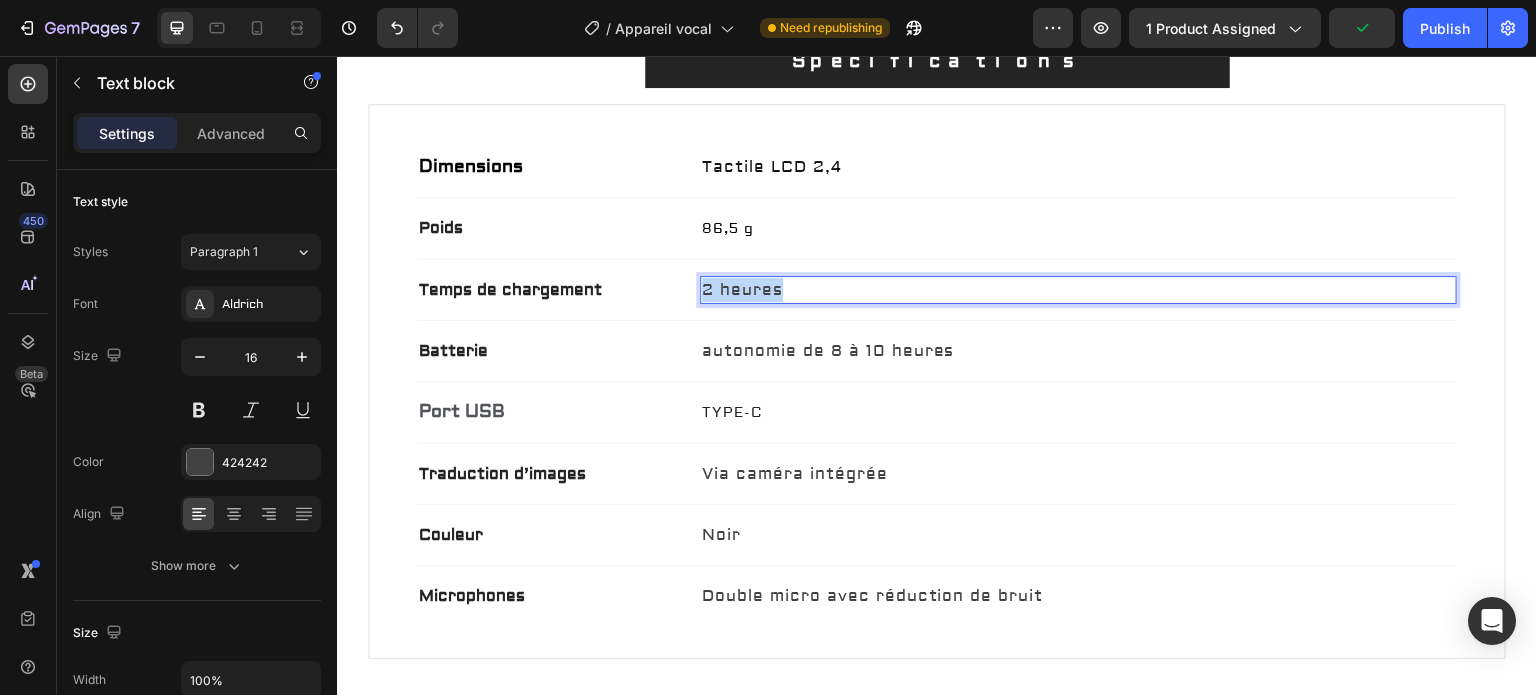 click on "2 heures" at bounding box center [1079, 290] 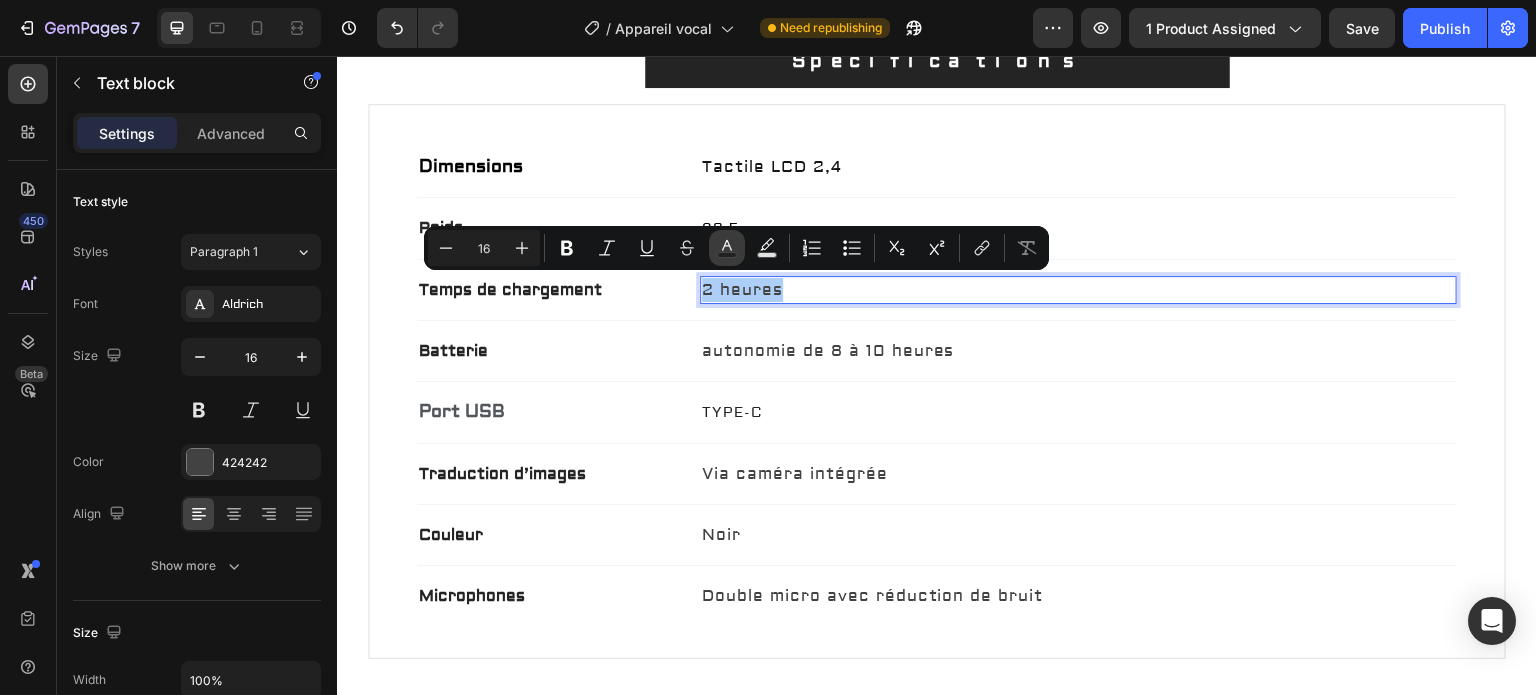 click 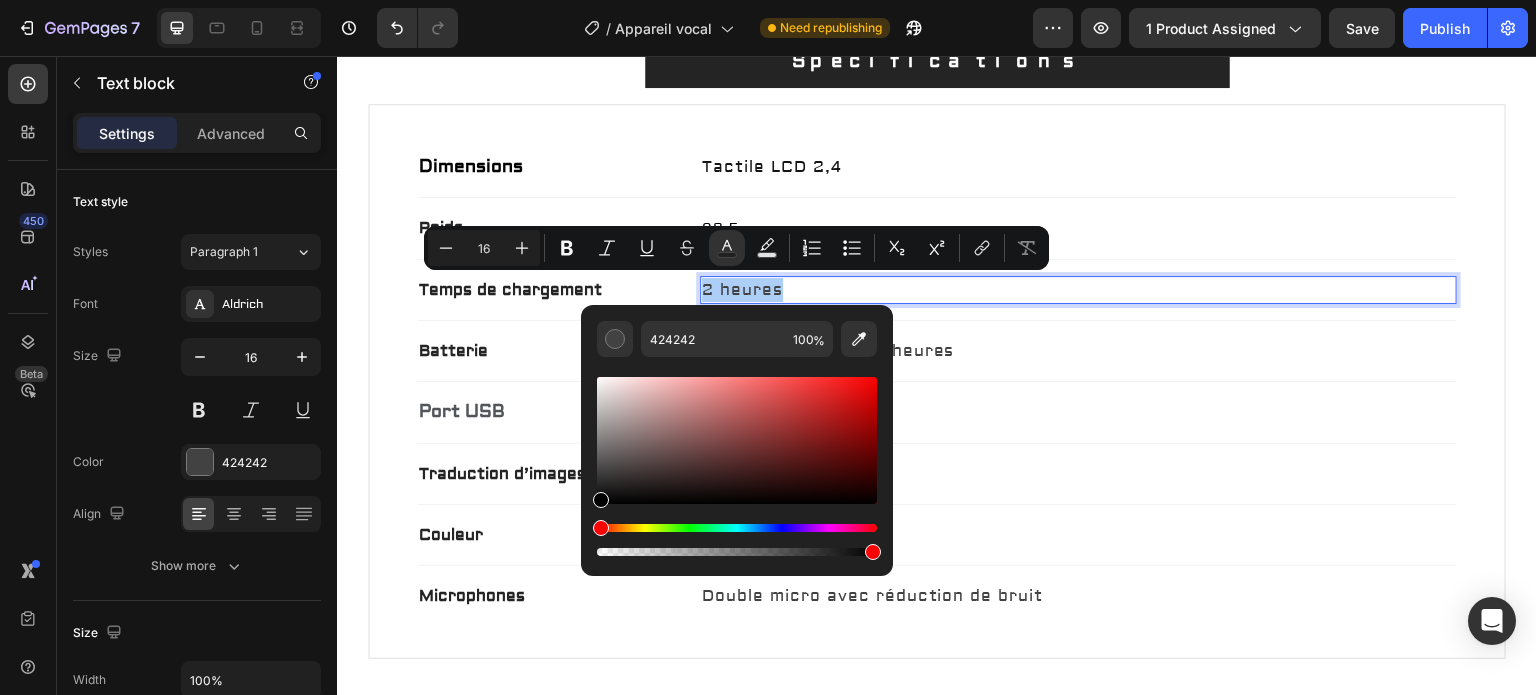 drag, startPoint x: 945, startPoint y: 531, endPoint x: 567, endPoint y: 533, distance: 378.00528 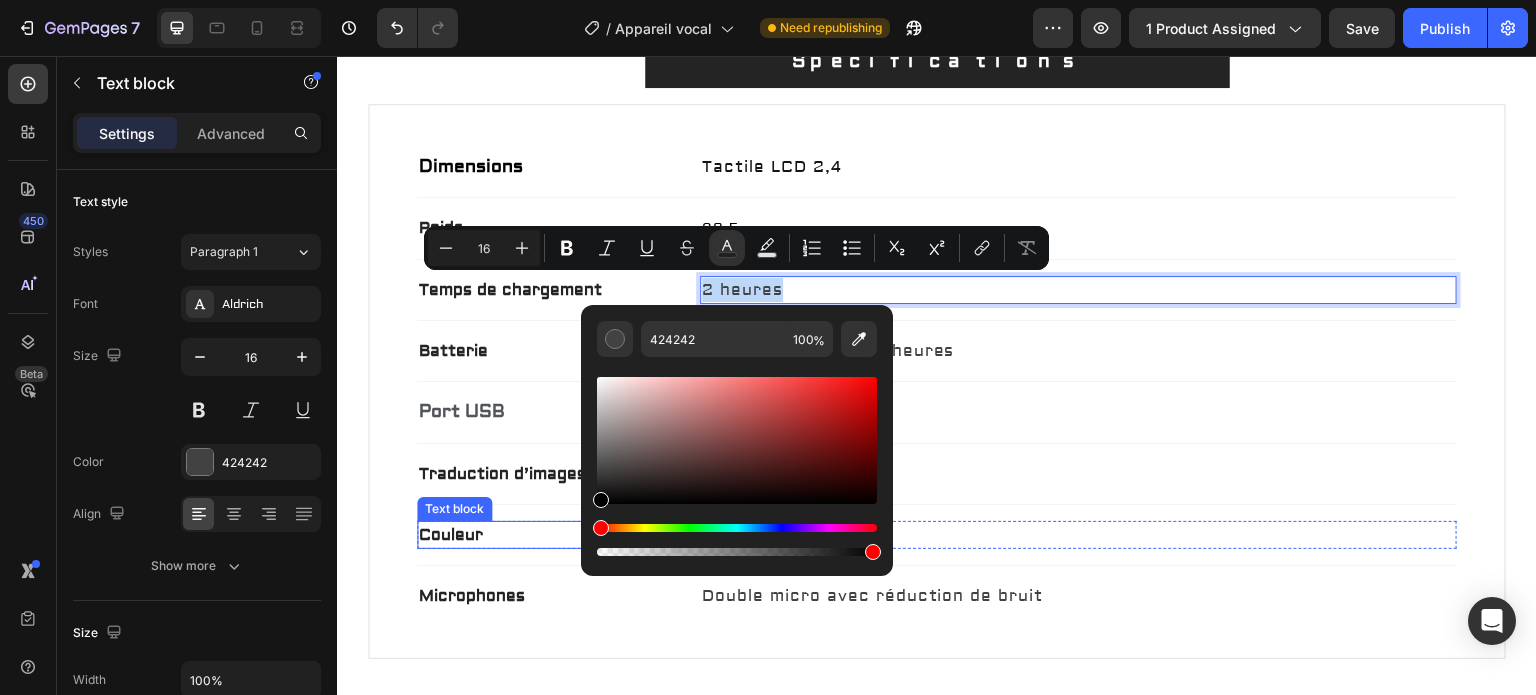type on "000000" 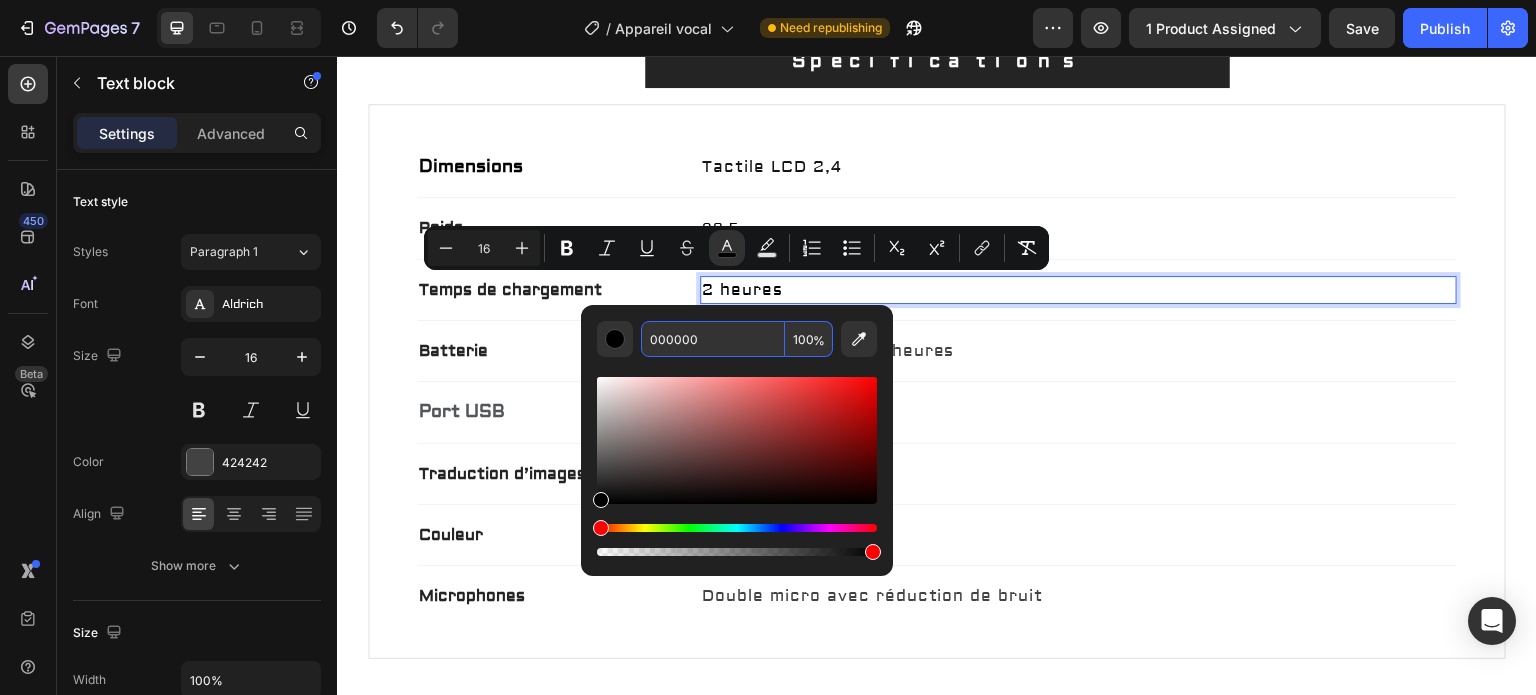 click on "000000" at bounding box center [713, 339] 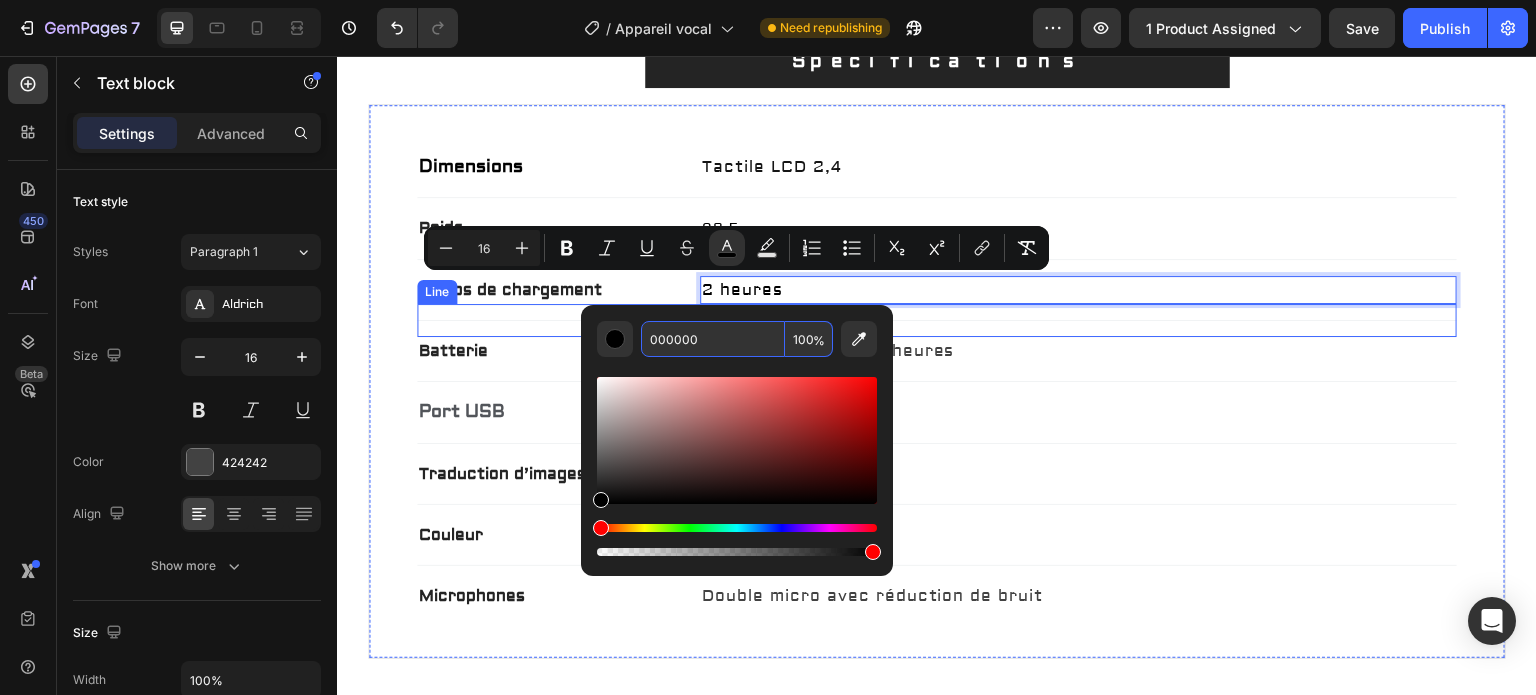 click on "Title Line" at bounding box center (937, 320) 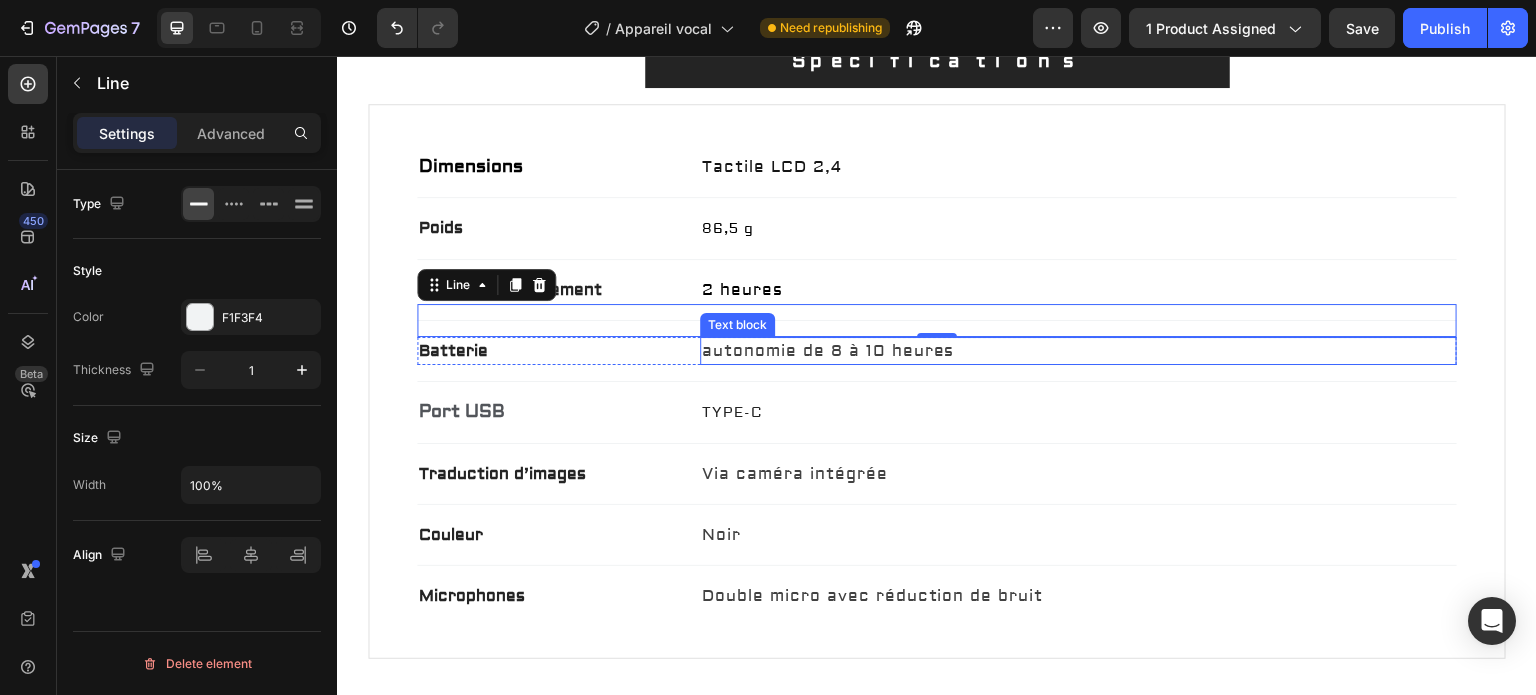 click on "autonomie de 8 à 10 heures" at bounding box center (1079, 351) 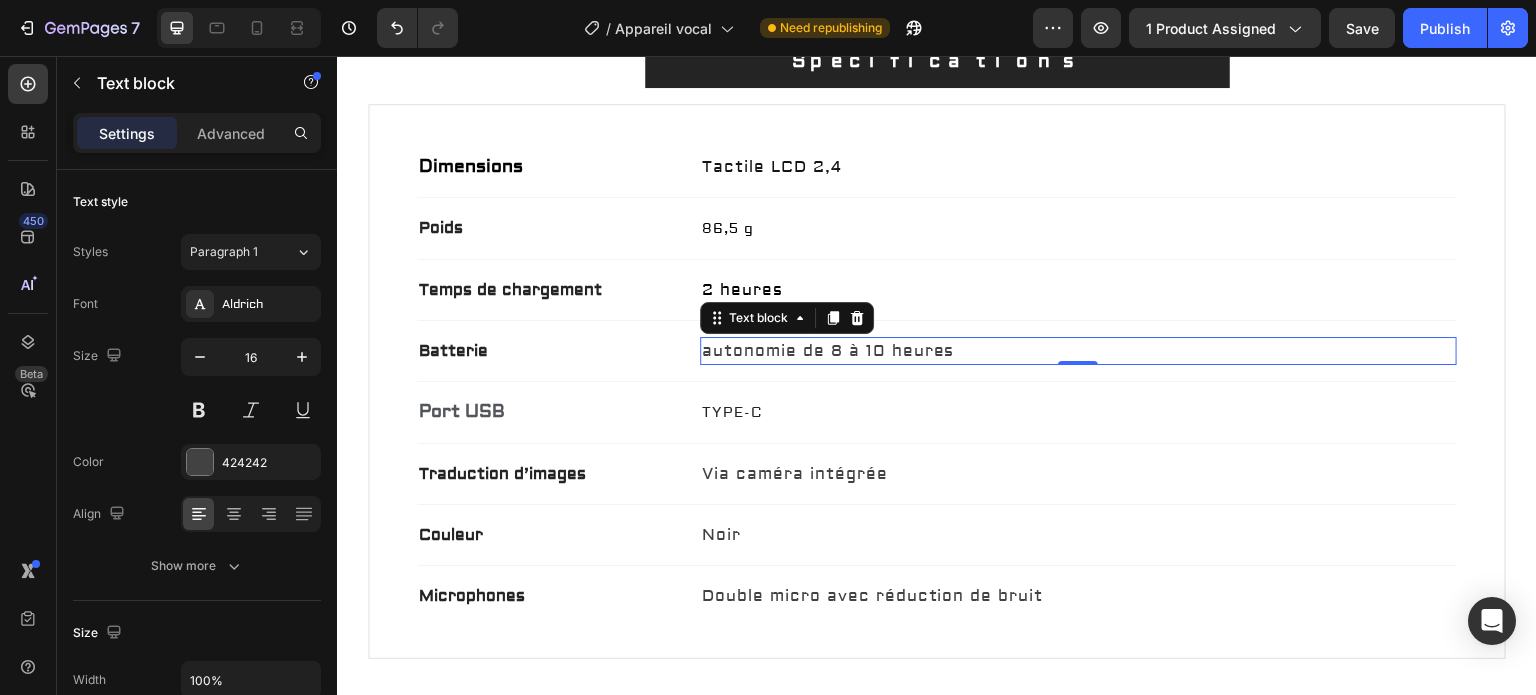 click on "autonomie de 8 à 10 heures" at bounding box center [1079, 351] 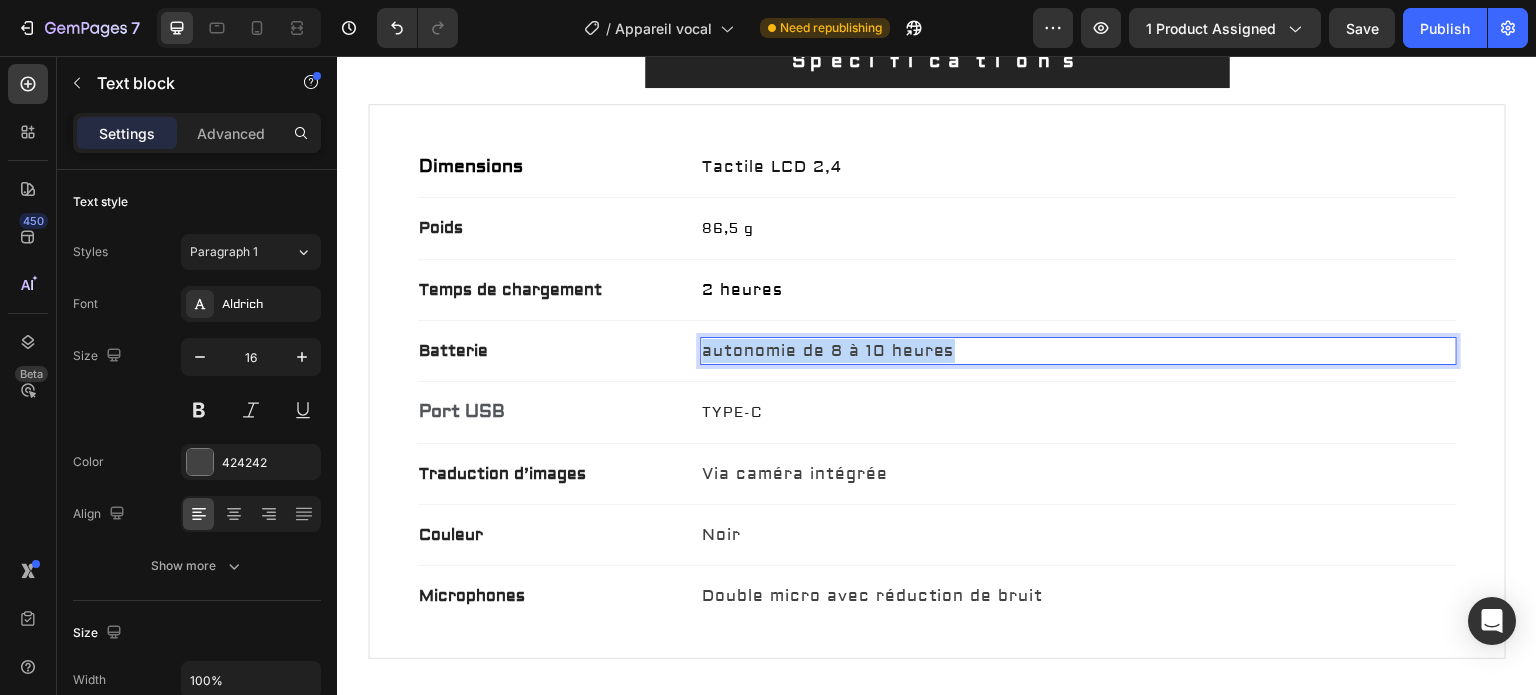 click on "autonomie de 8 à 10 heures" at bounding box center [1079, 351] 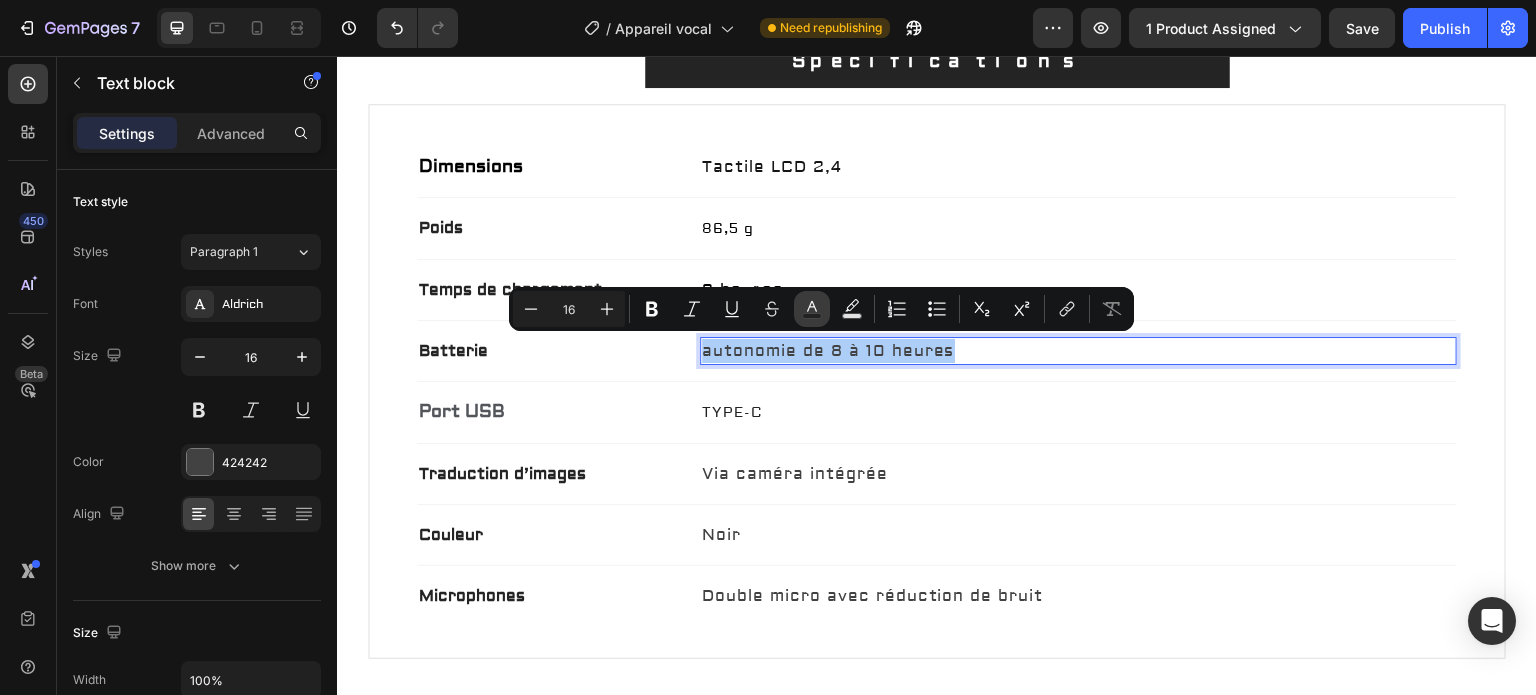 click 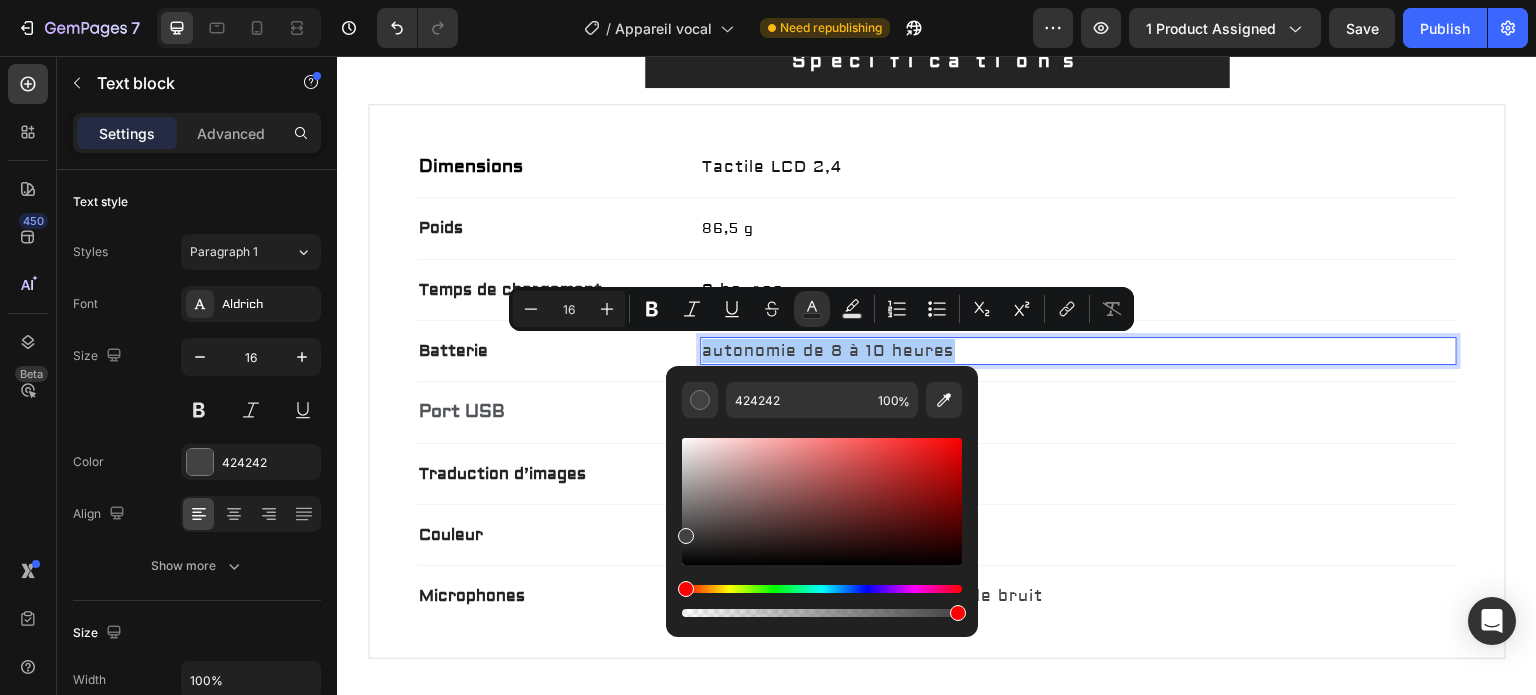 type 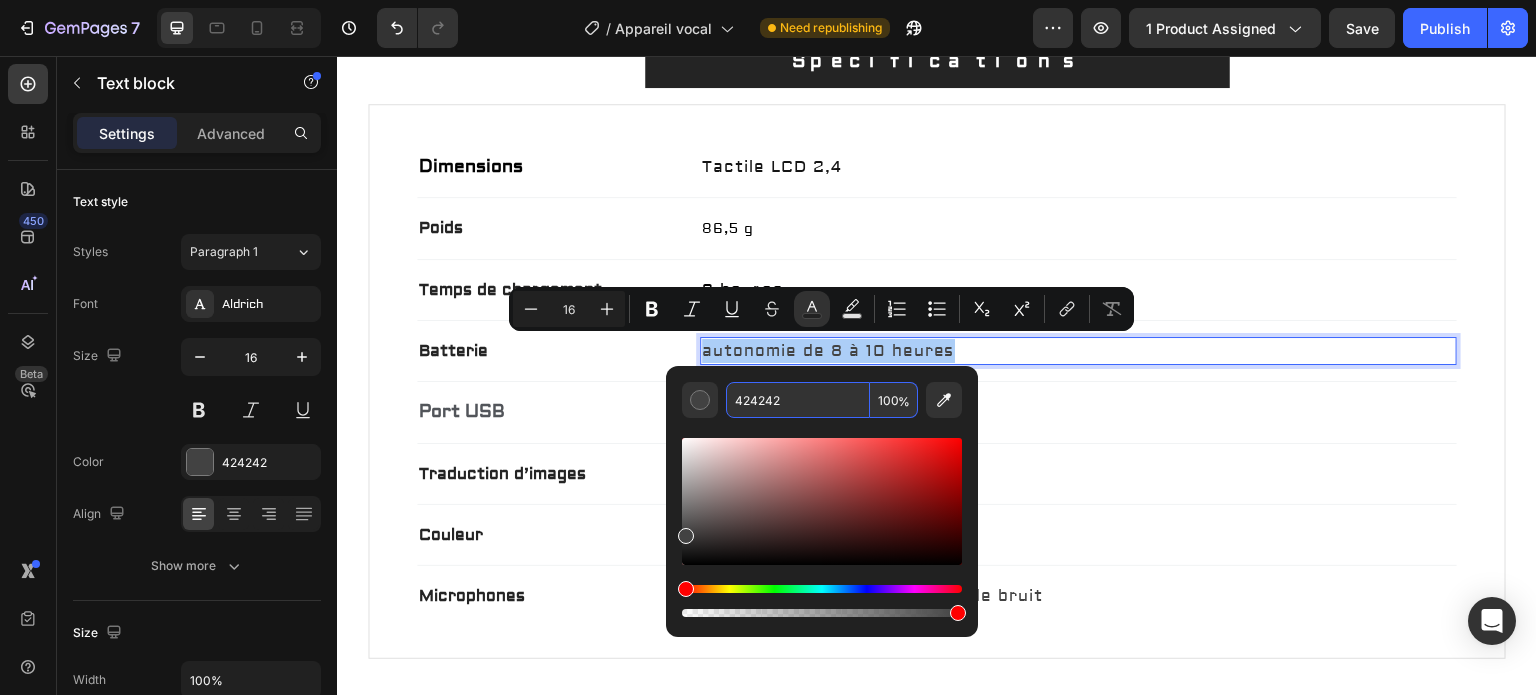 click on "424242" at bounding box center (798, 400) 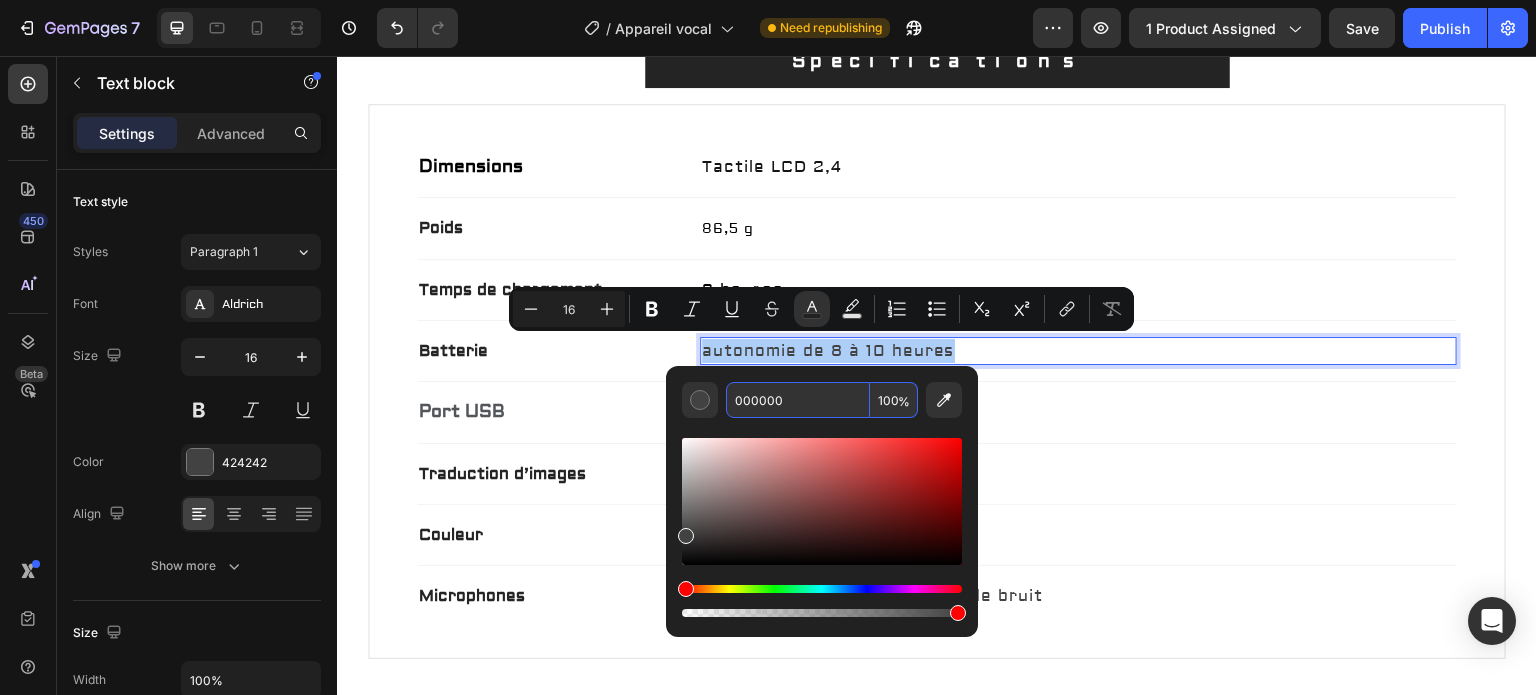 type on "000000" 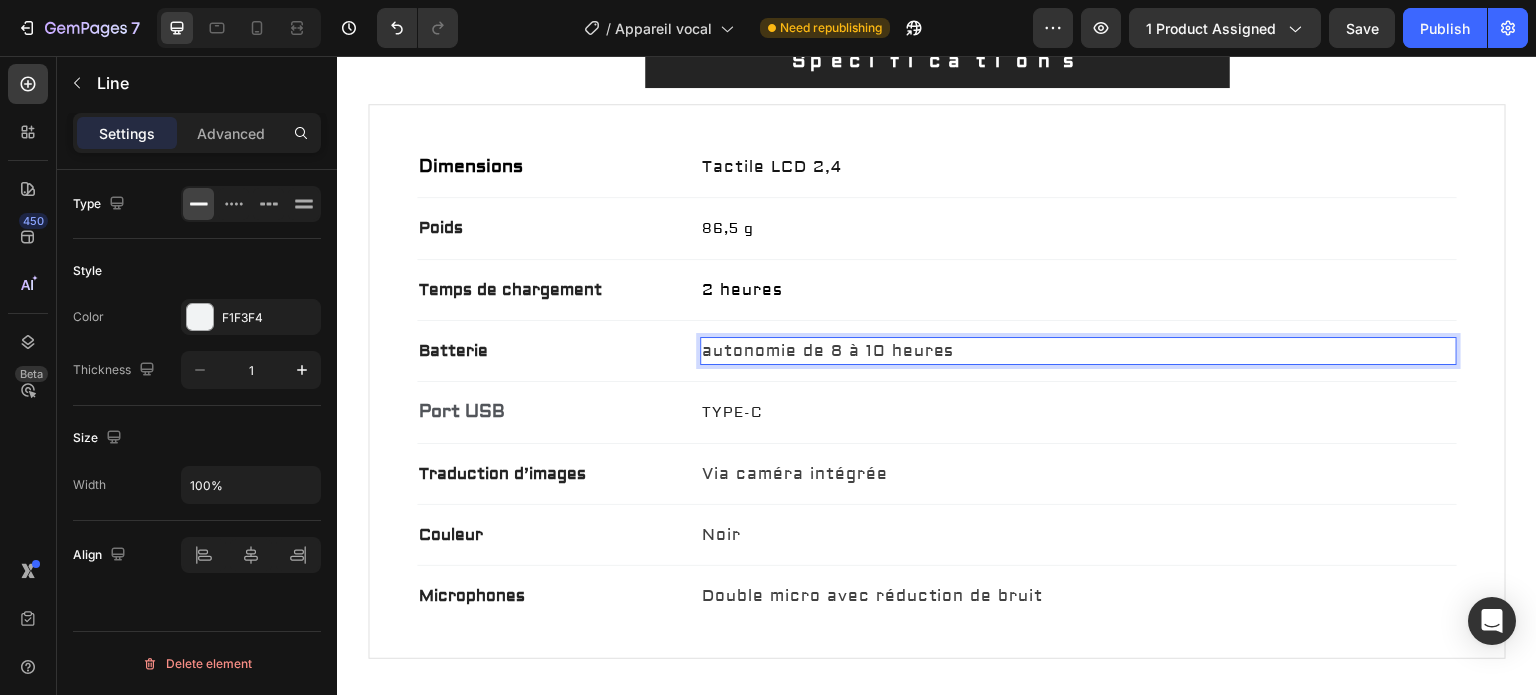 click on "Title Line" at bounding box center [937, 443] 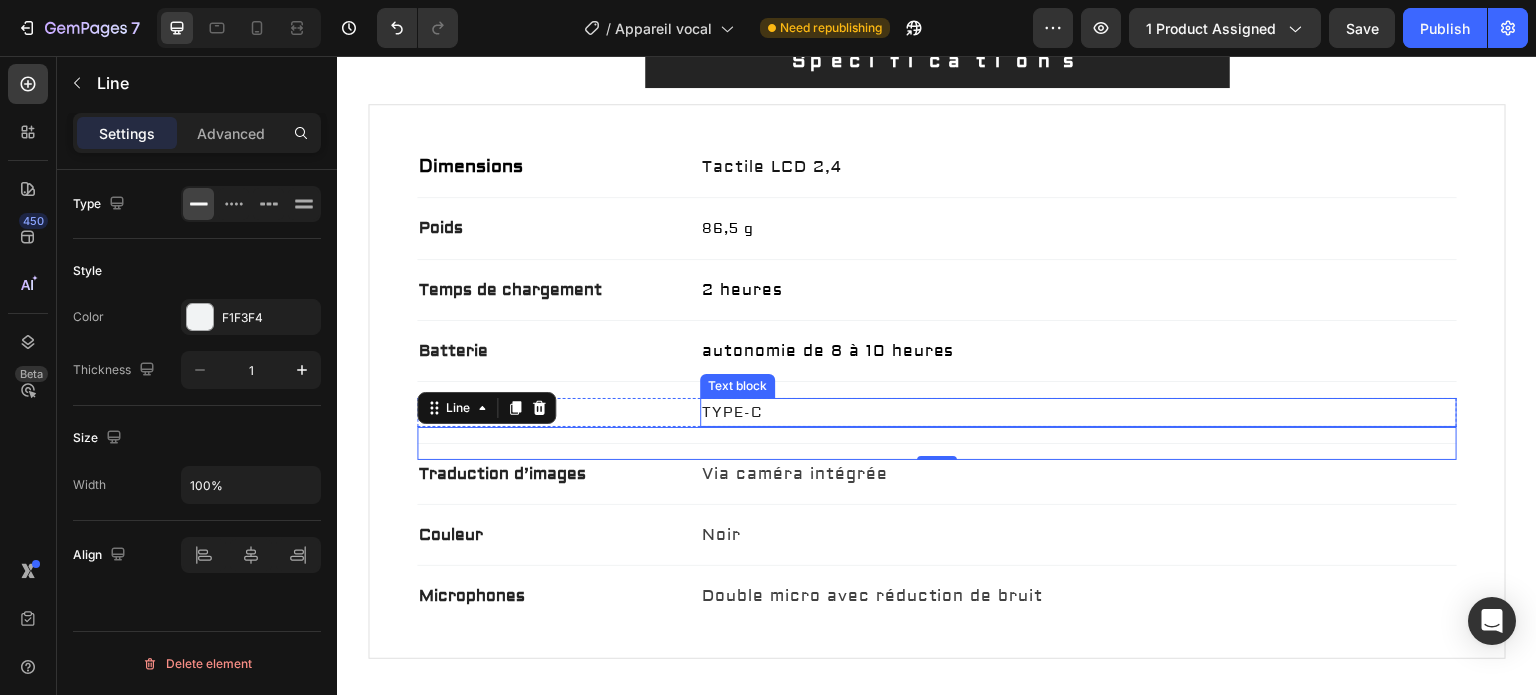 click on "TYPE-C" at bounding box center (732, 413) 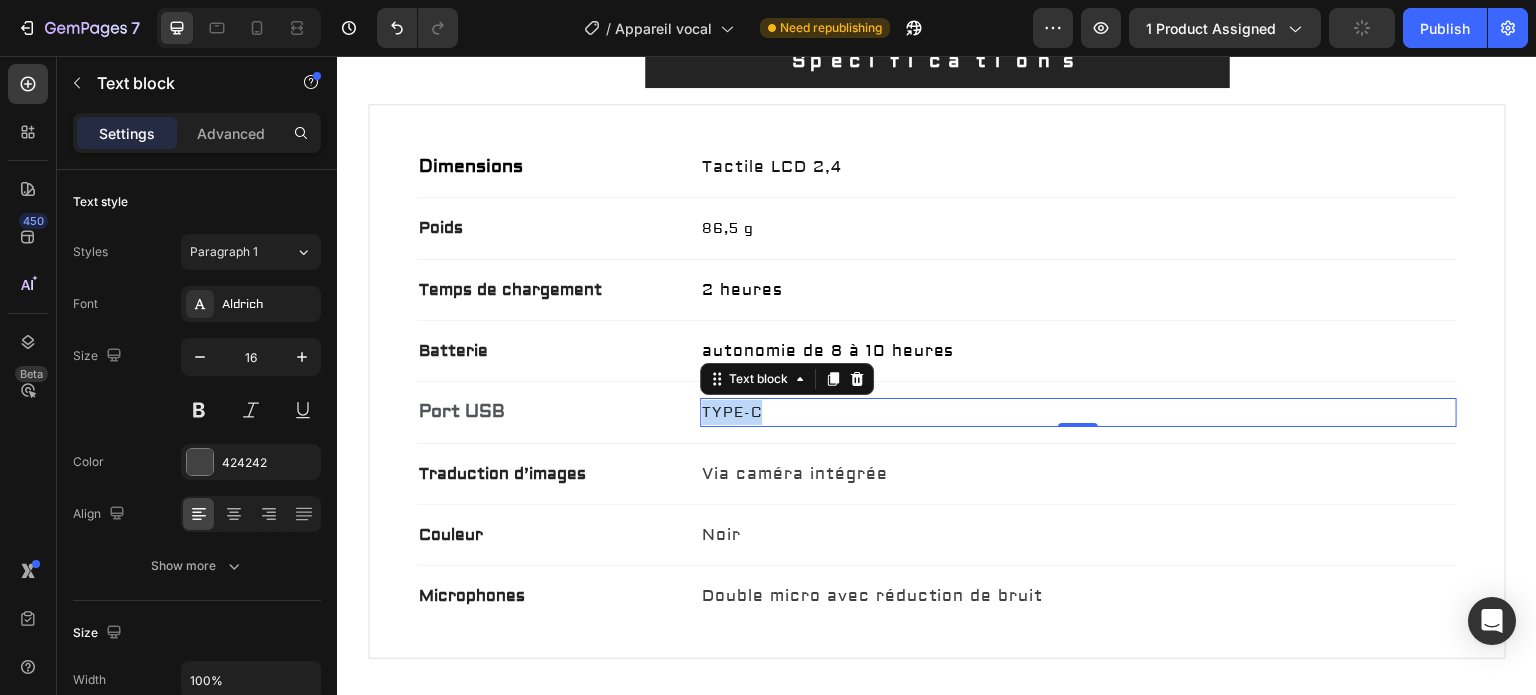 click on "TYPE-C" at bounding box center (732, 413) 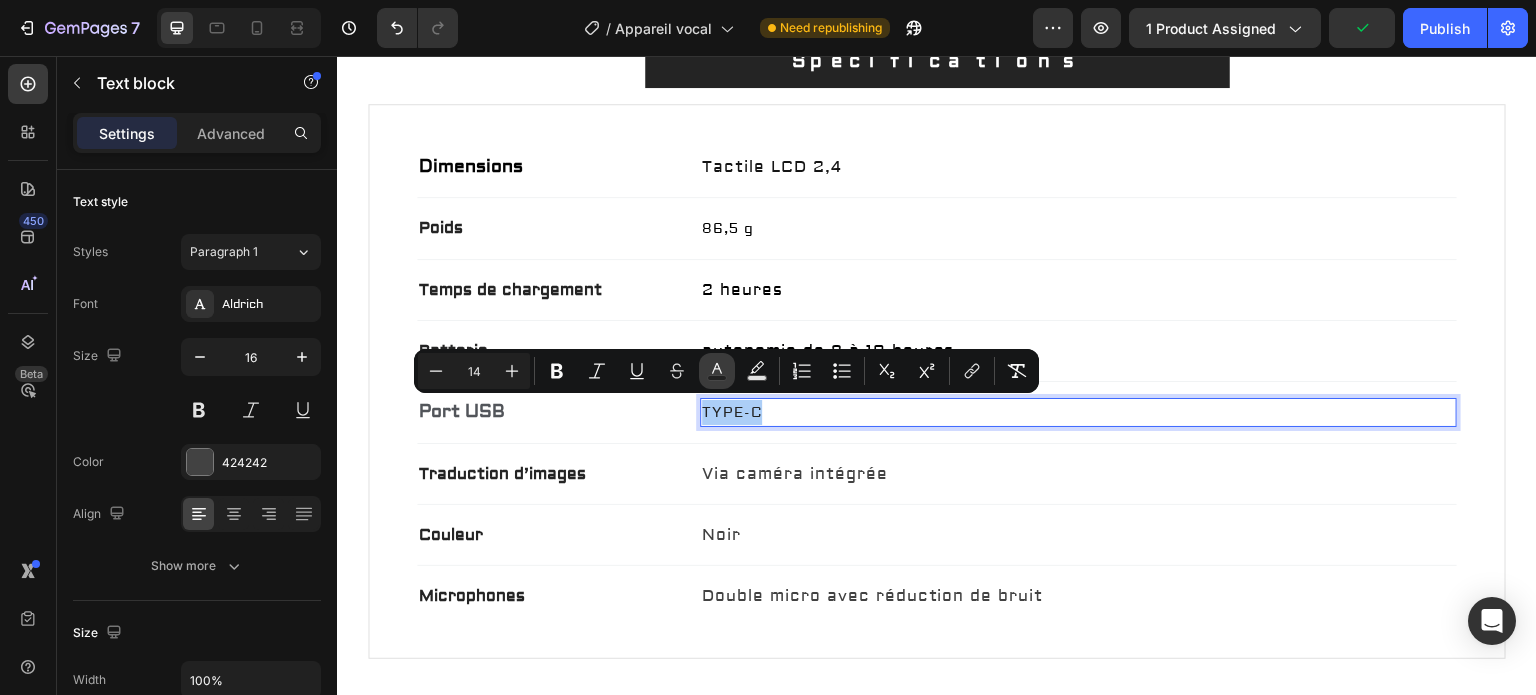click 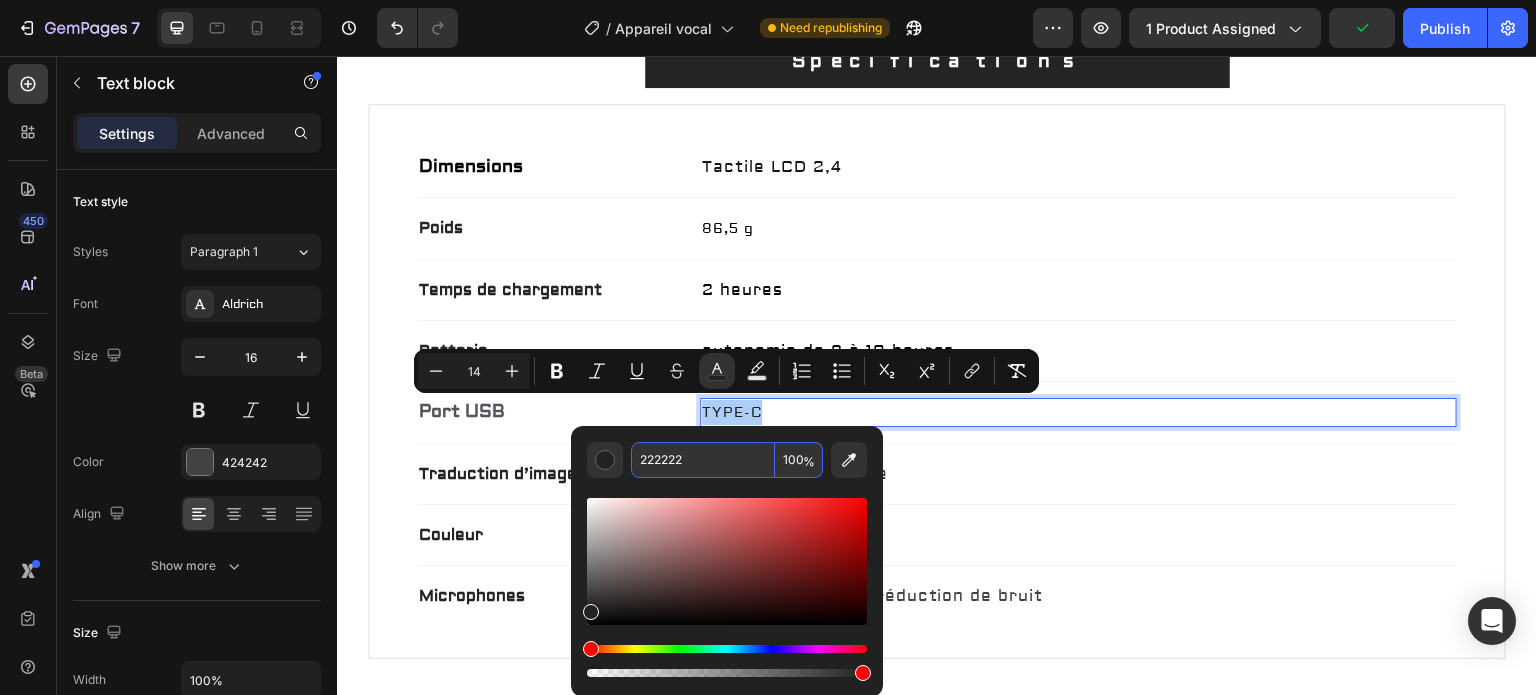 click on "222222" at bounding box center [703, 460] 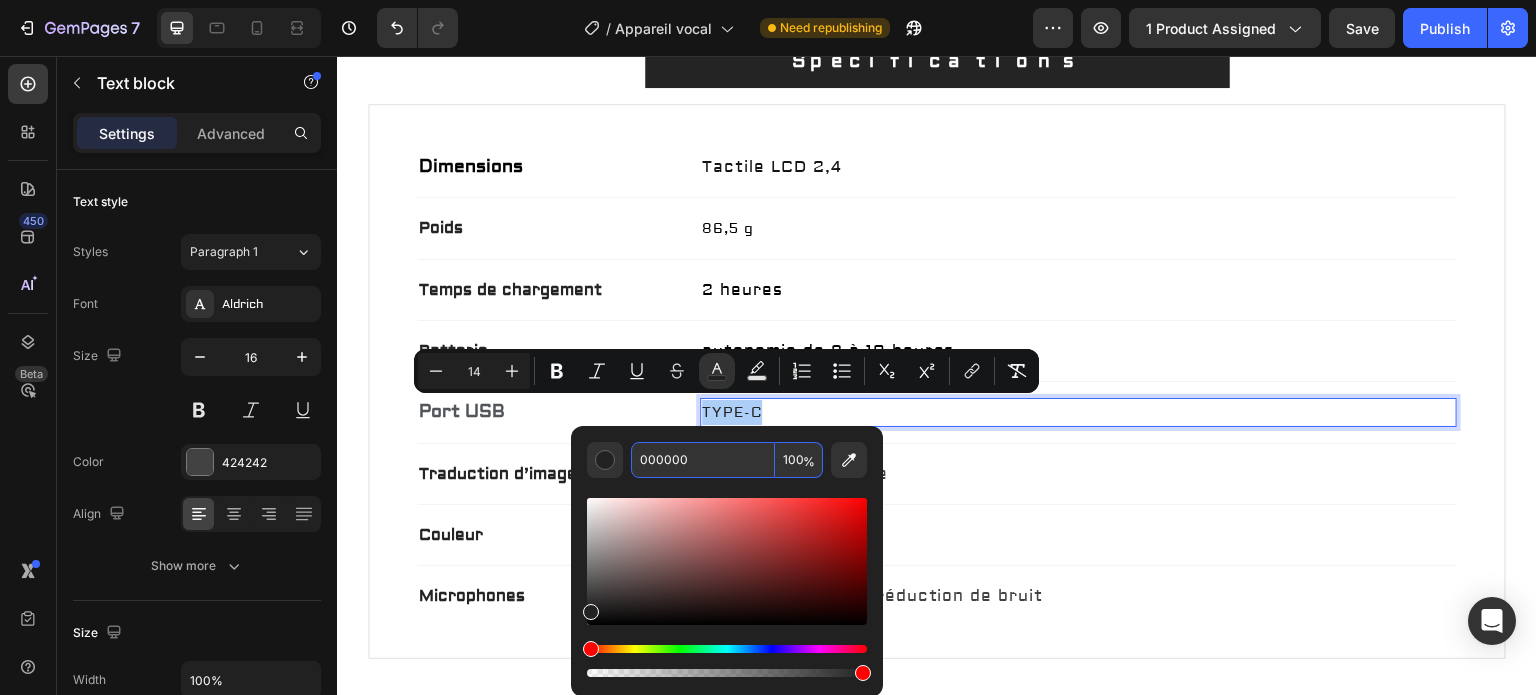 type on "000000" 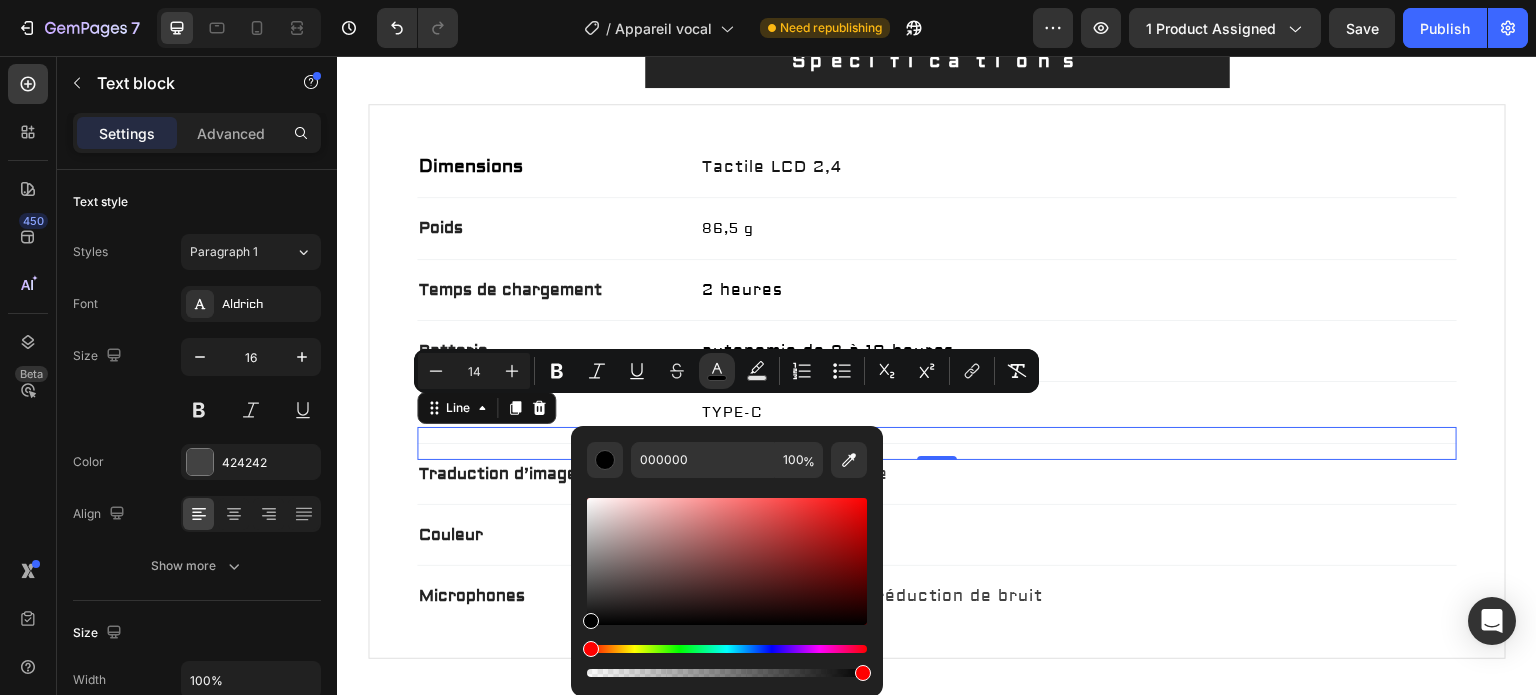 click on "autonomie de 8 à 10 heures Line 0" at bounding box center [937, 443] 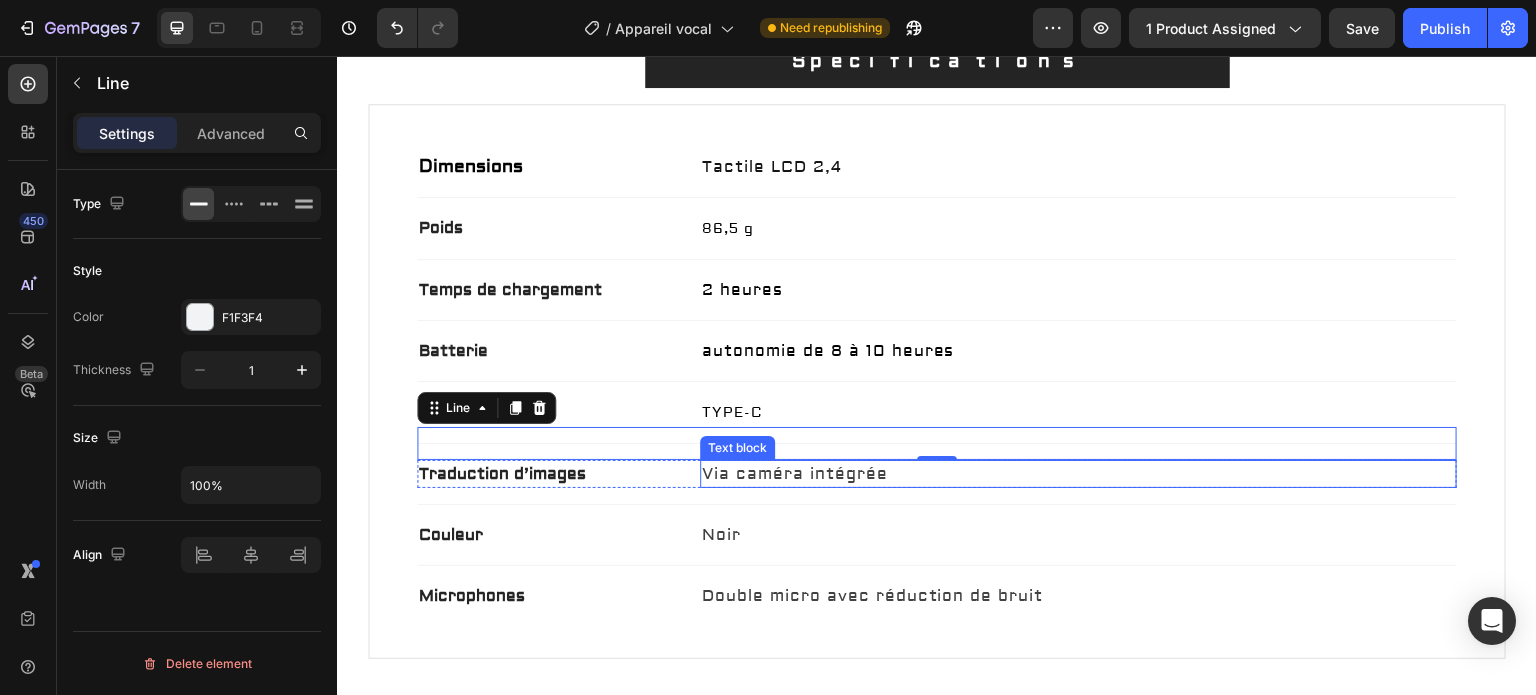 click on "Via caméra intégrée" at bounding box center [1079, 474] 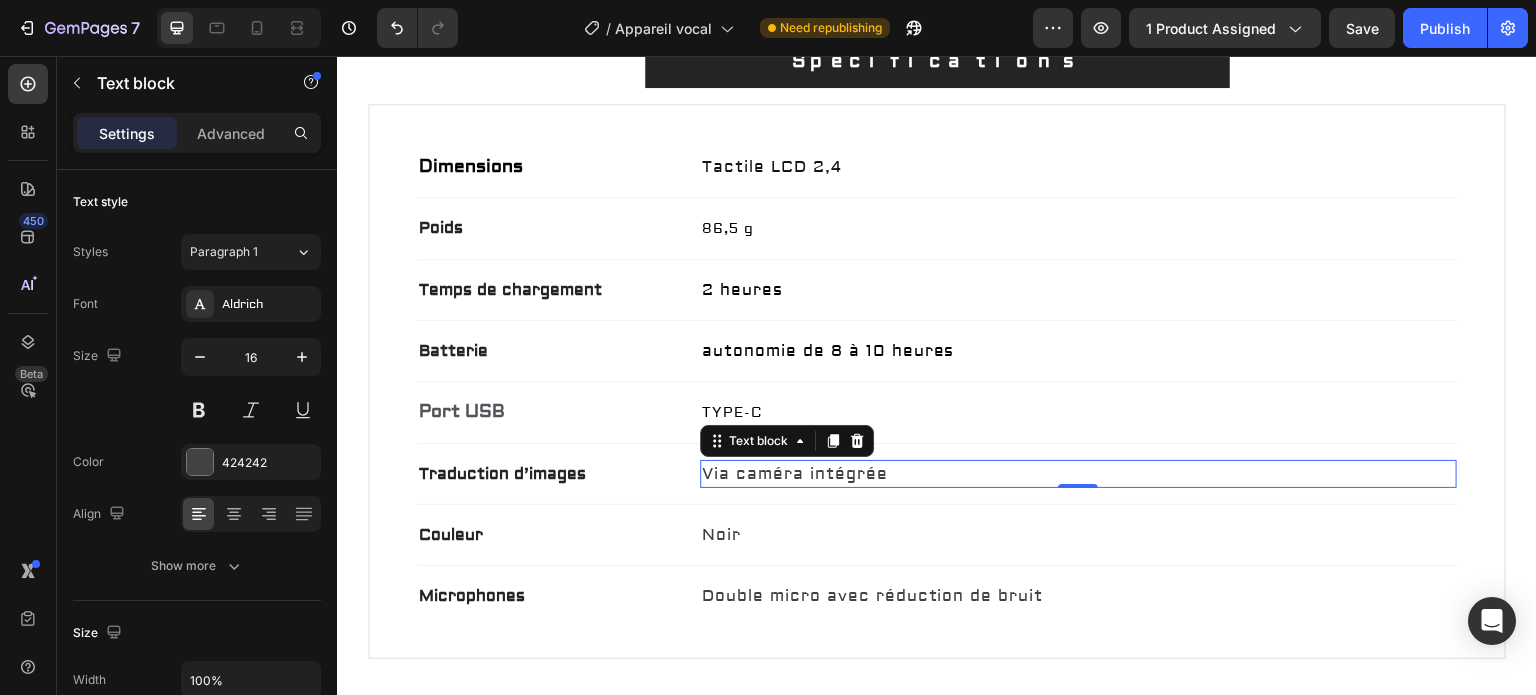 click on "Via caméra intégrée" at bounding box center [1079, 474] 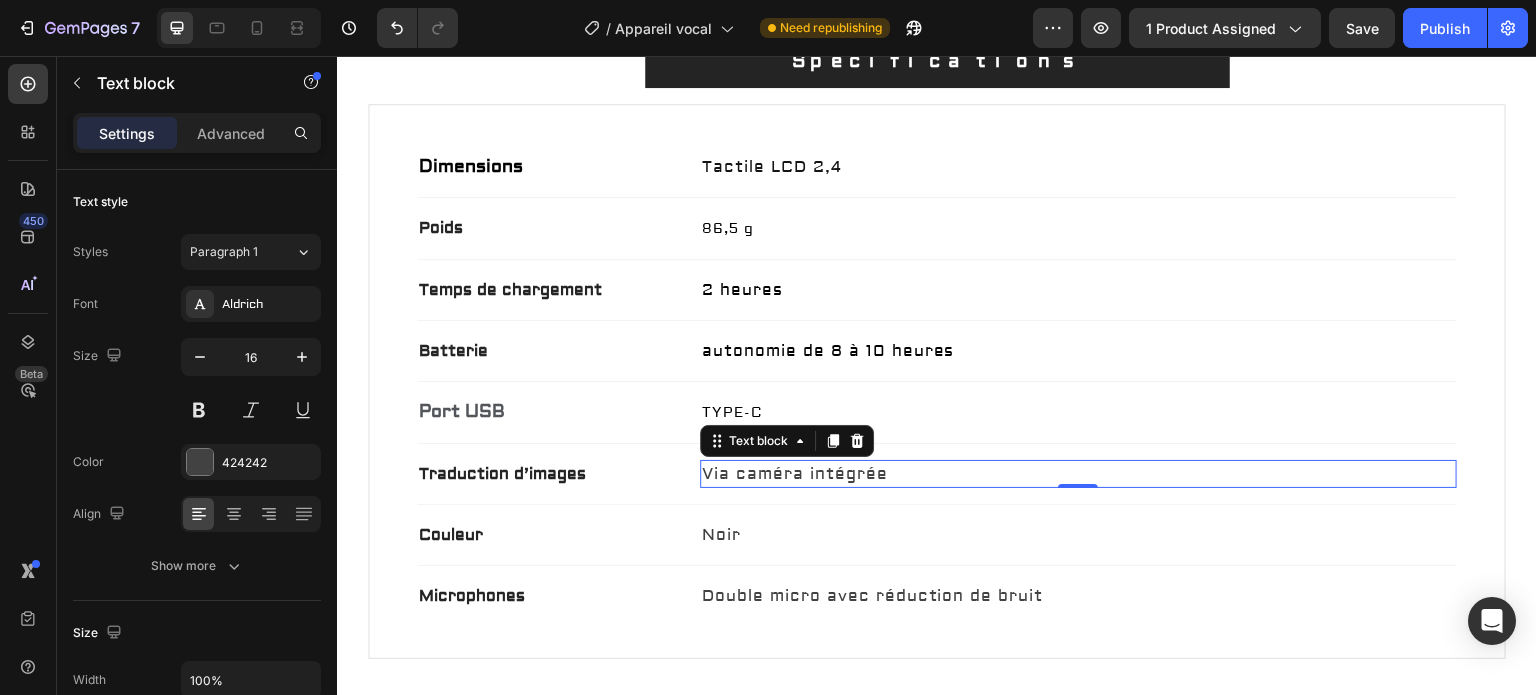 click on "Via caméra intégrée" at bounding box center (1079, 474) 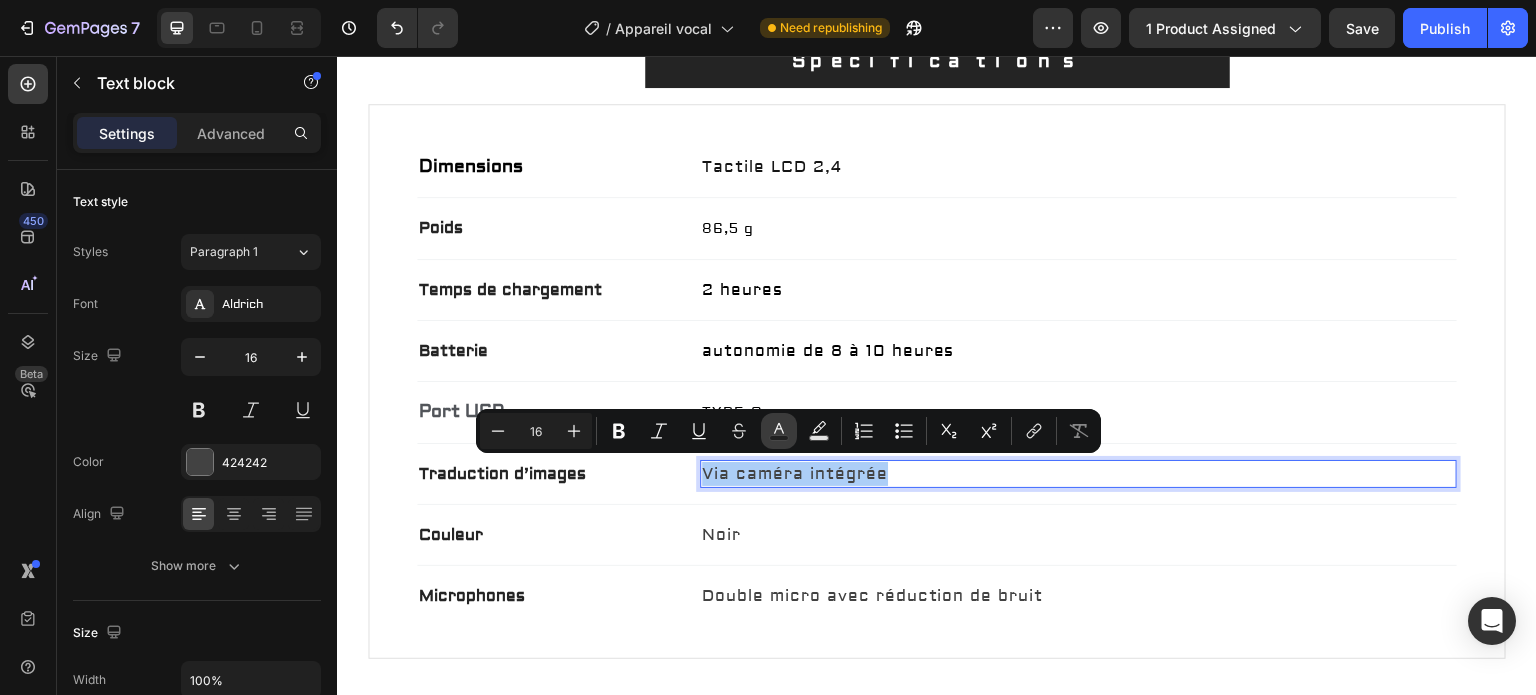 click 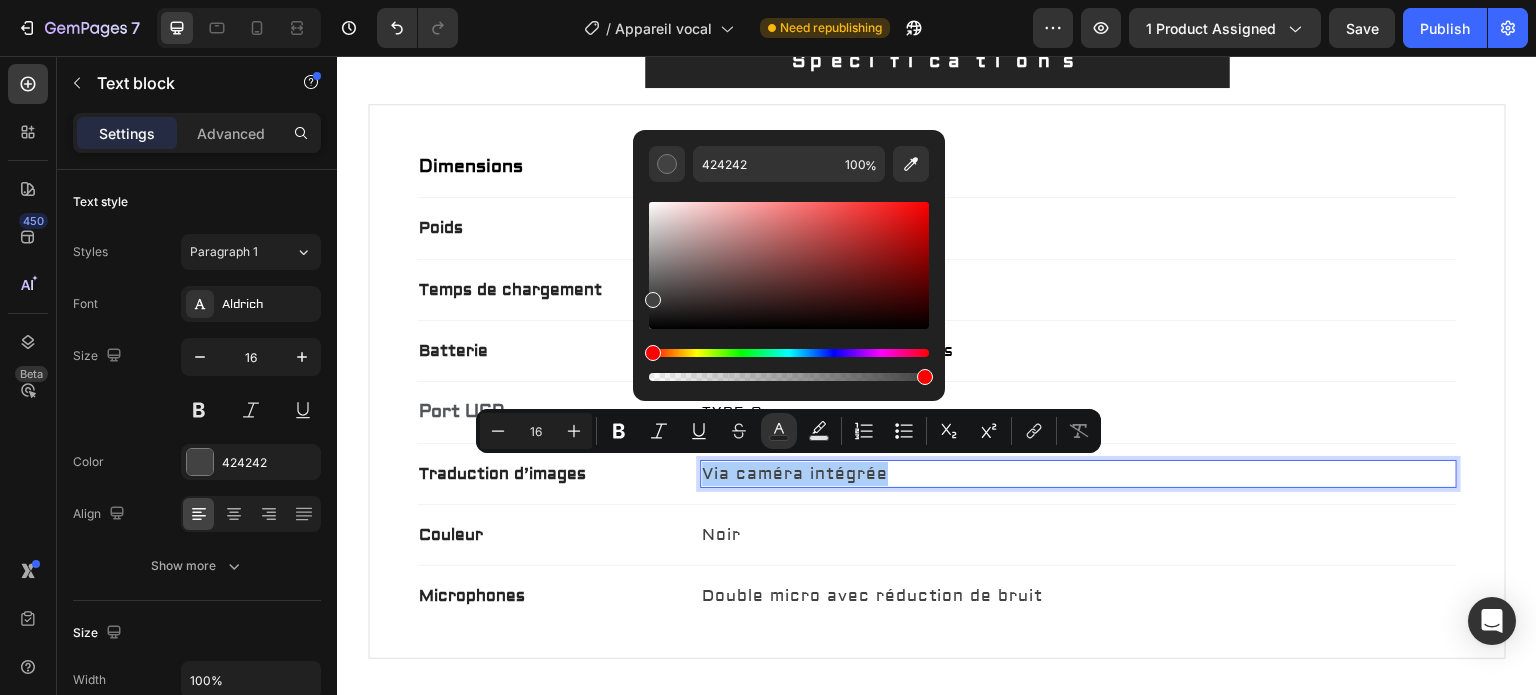 type 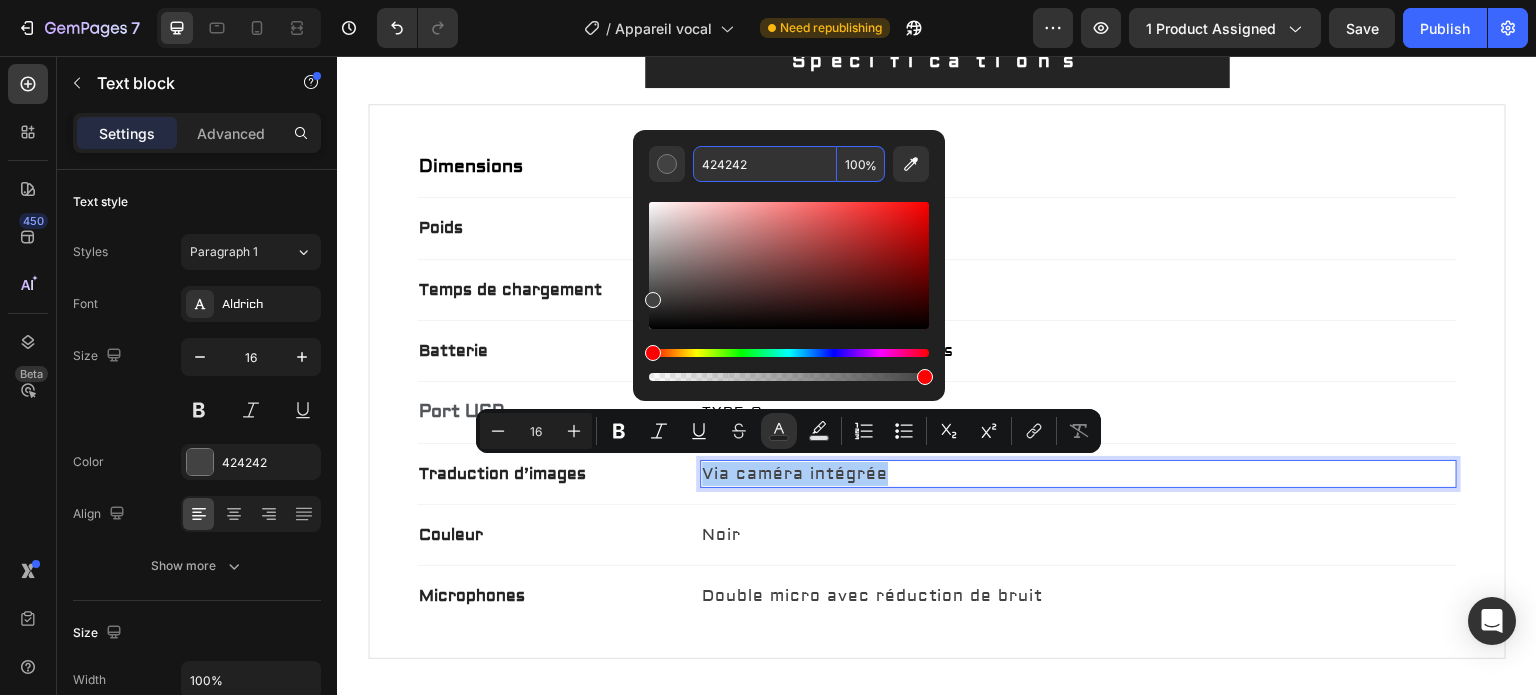 paste on "000000" 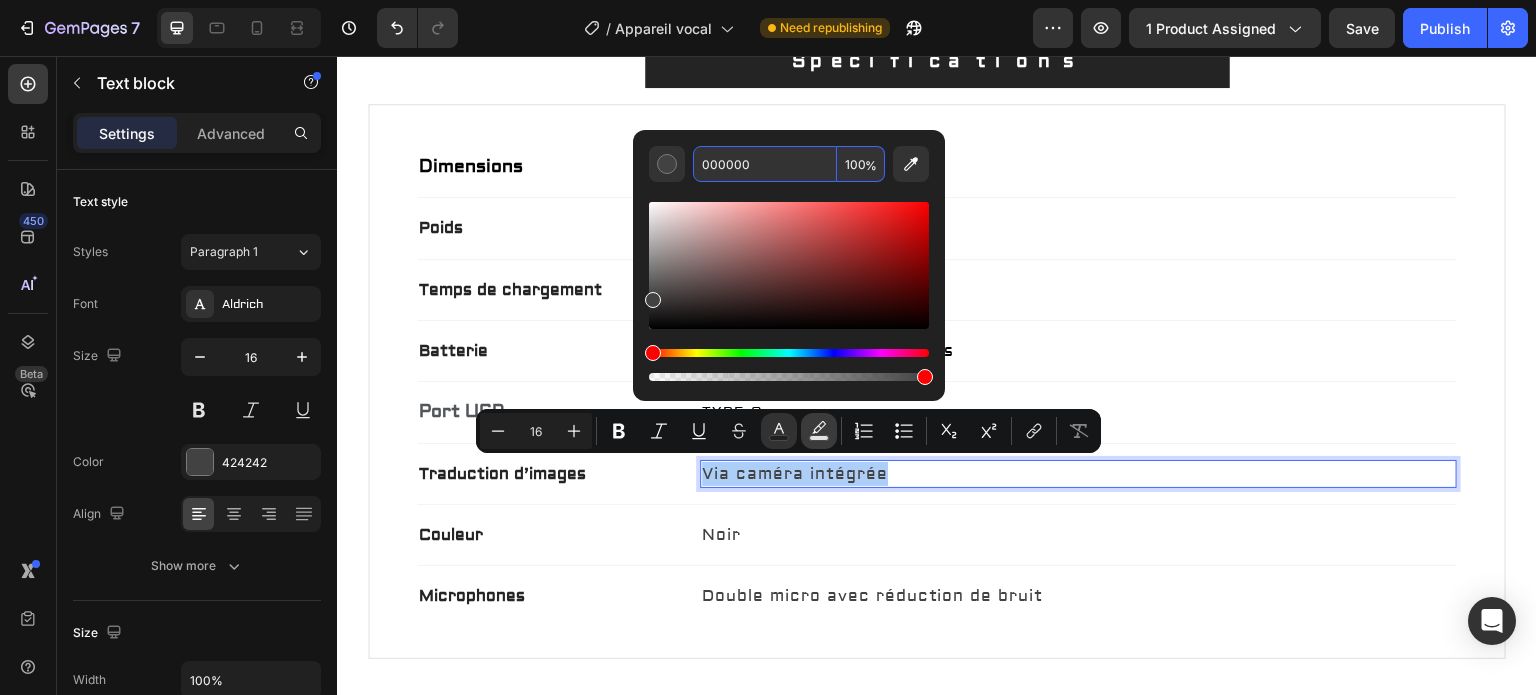 type on "000000" 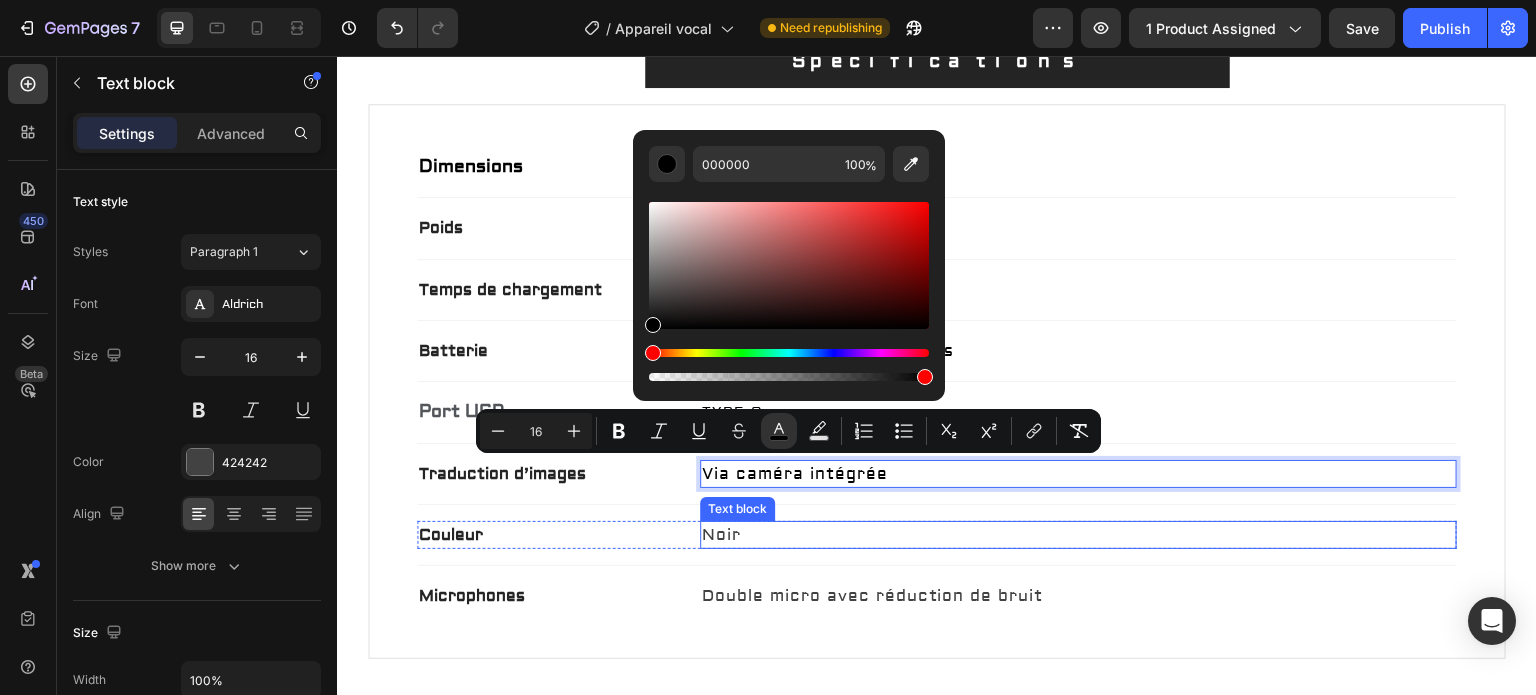 click on "Noir" at bounding box center [1079, 535] 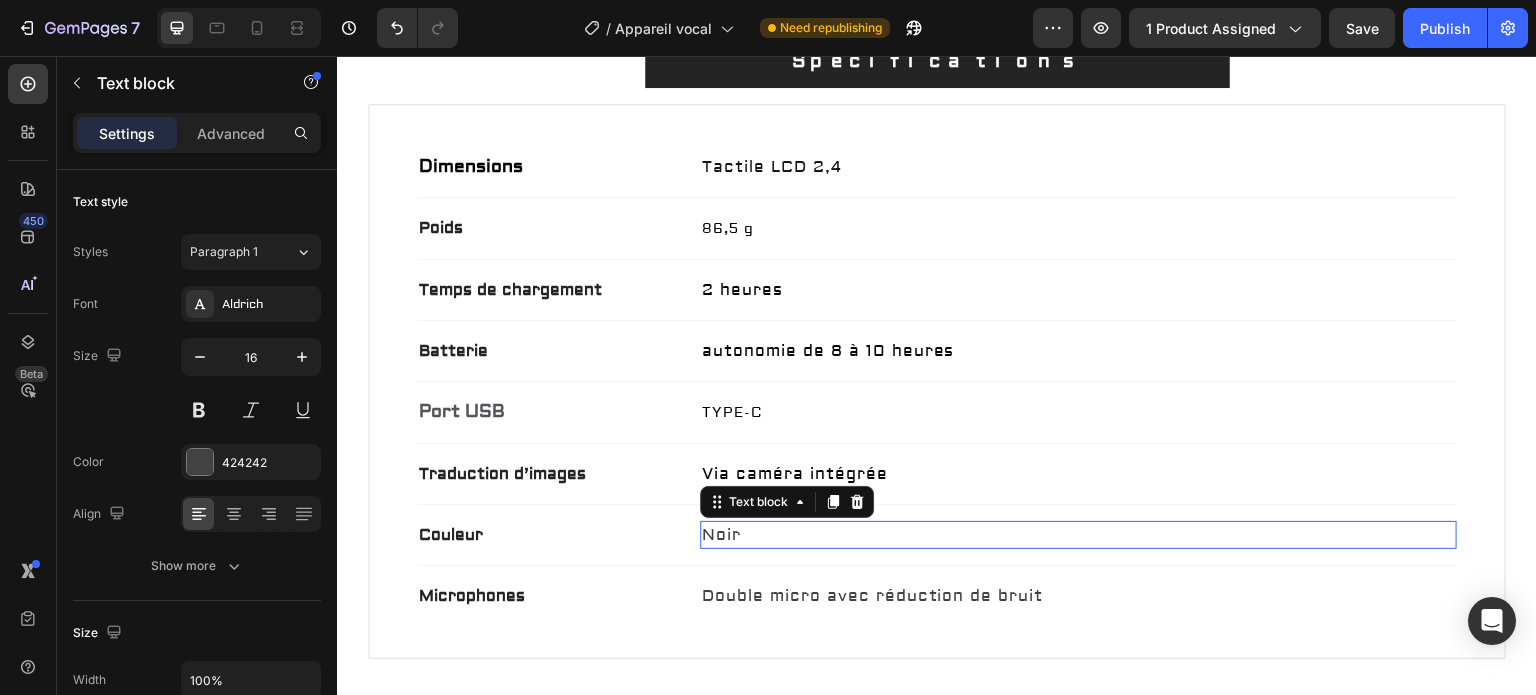 click on "Noir" at bounding box center (1079, 535) 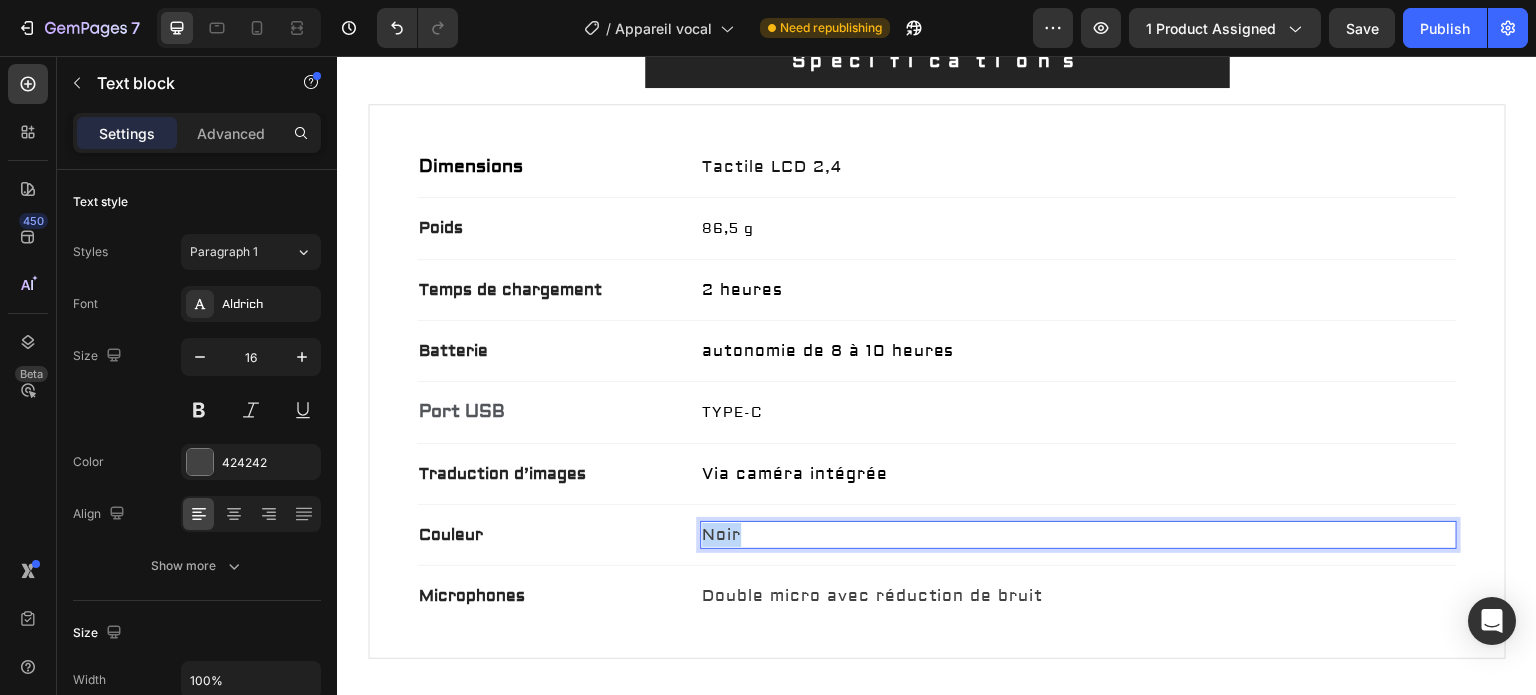 drag, startPoint x: 705, startPoint y: 530, endPoint x: 718, endPoint y: 523, distance: 14.764823 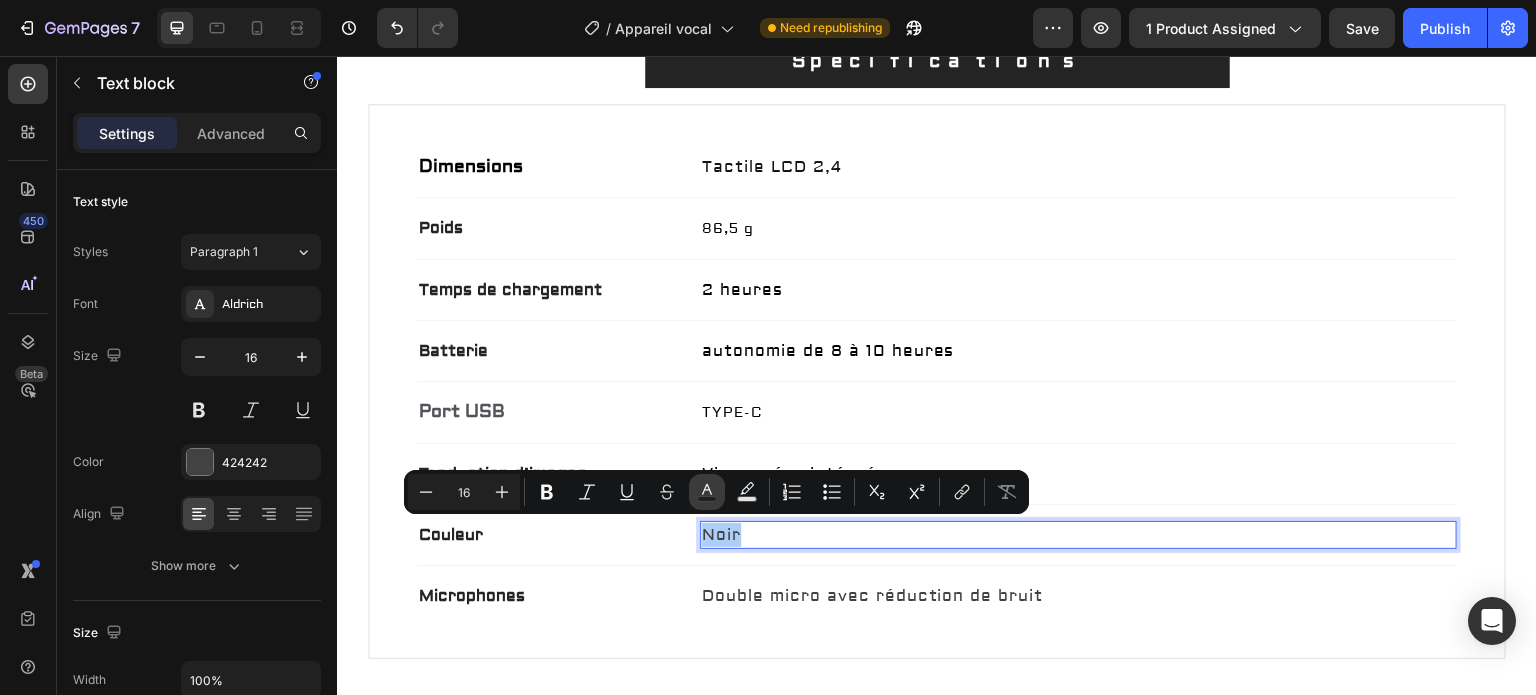 click 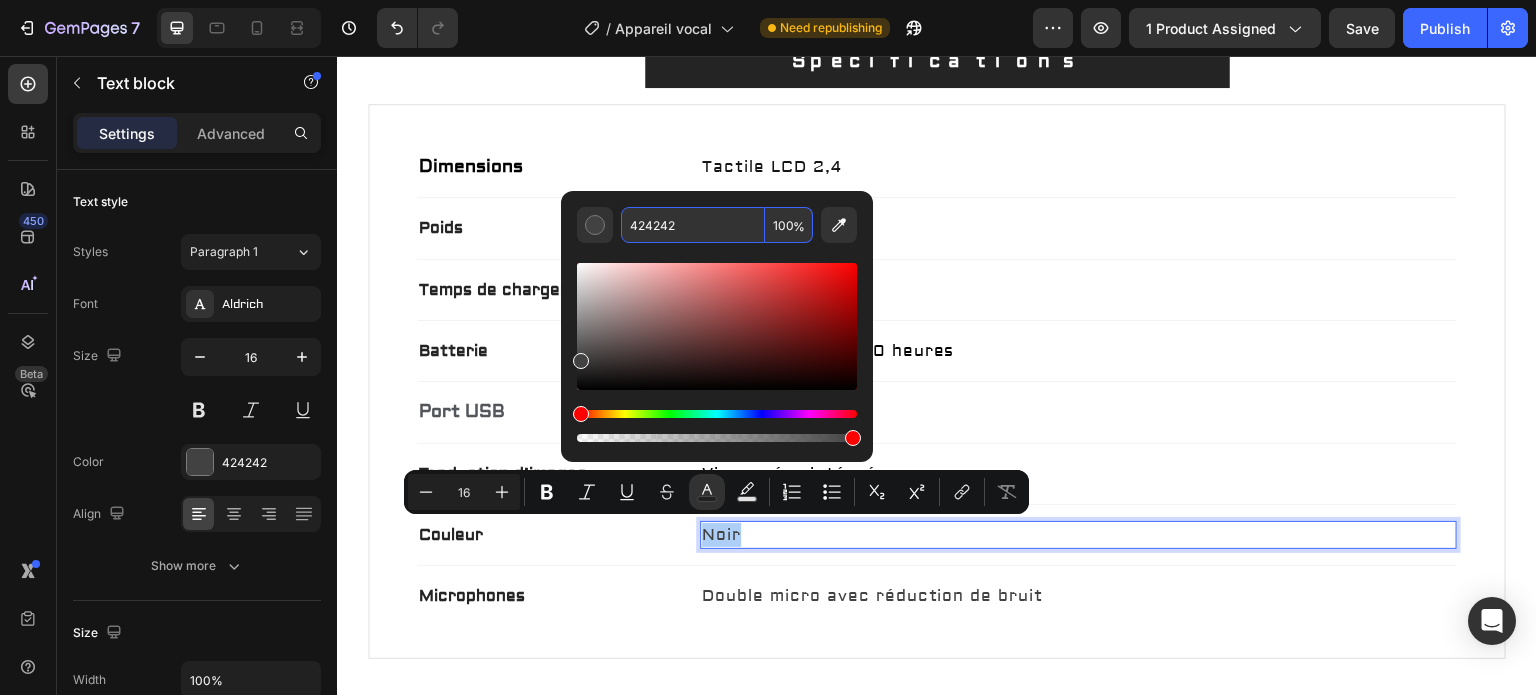 click on "424242" at bounding box center (693, 225) 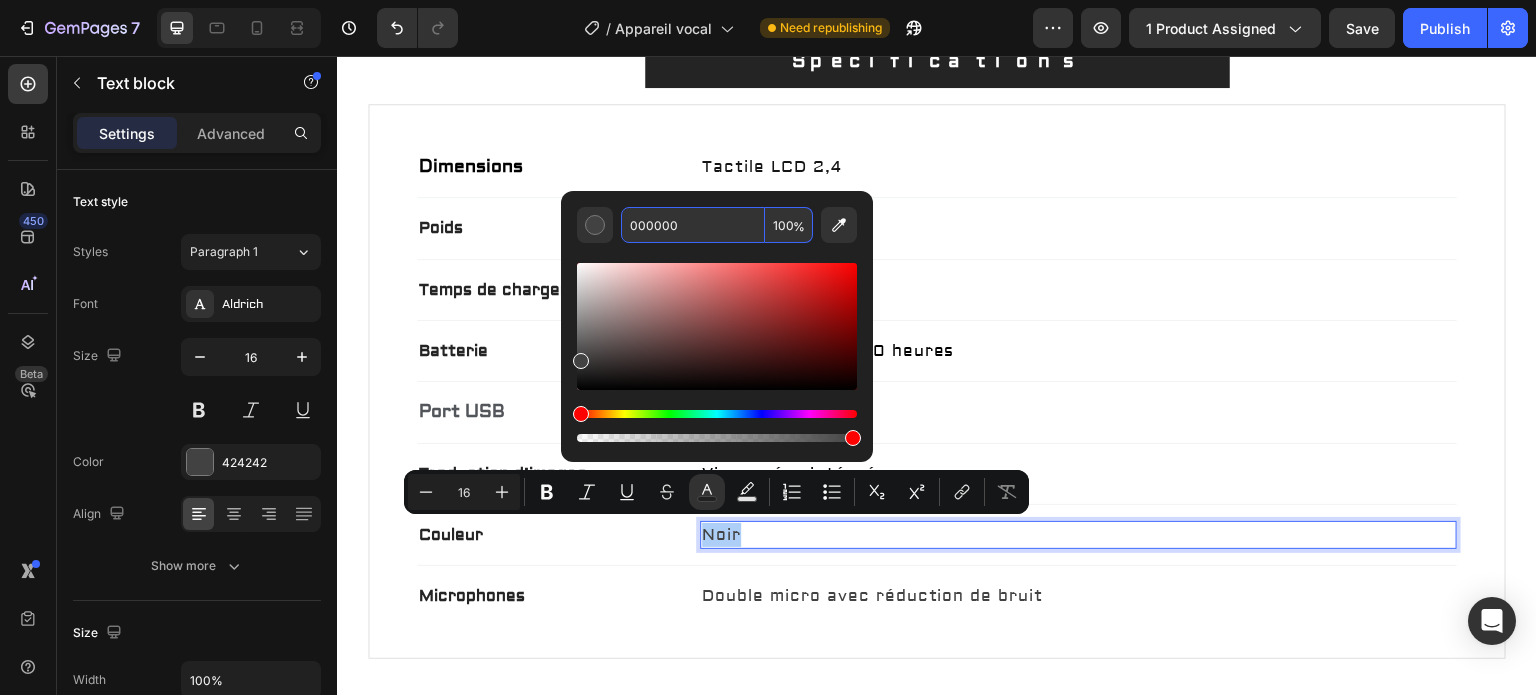 type on "000000" 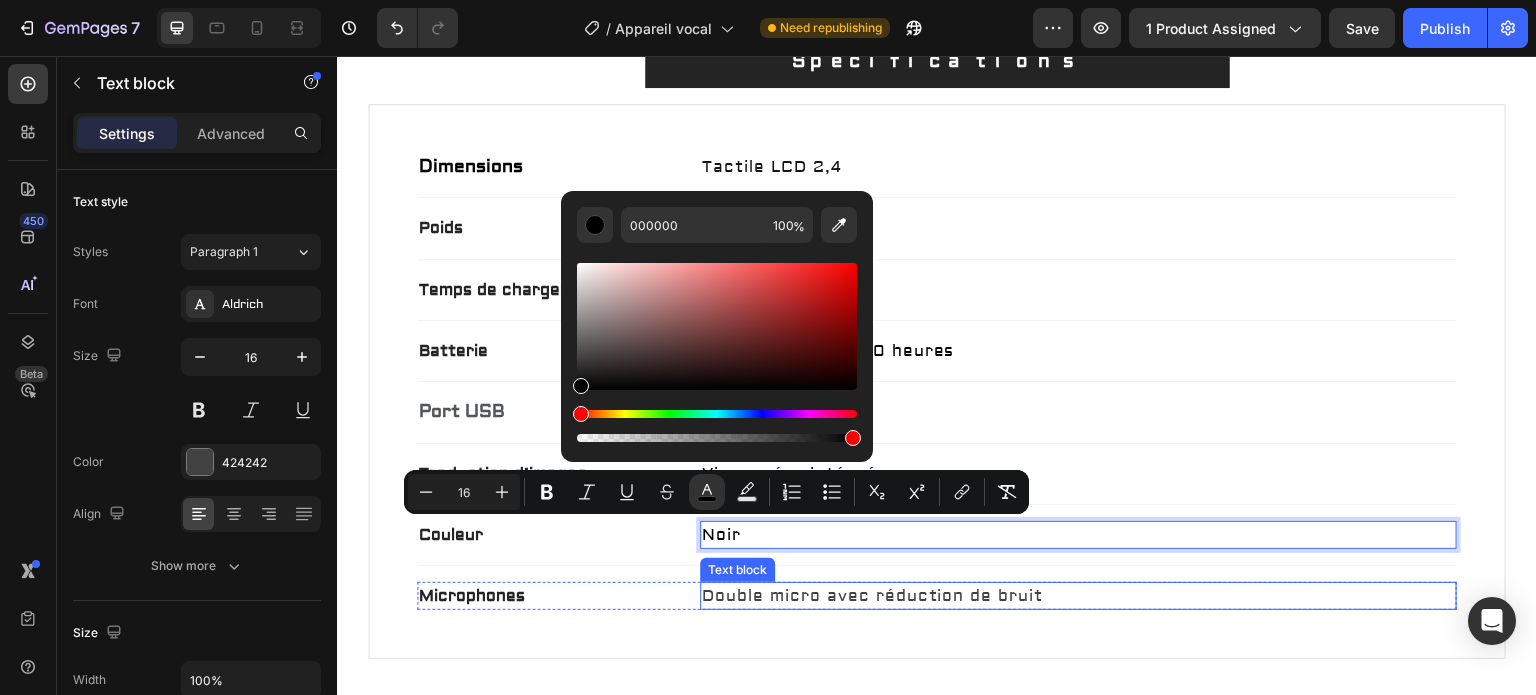 click on "Double micro avec réduction de bruit" at bounding box center [1079, 596] 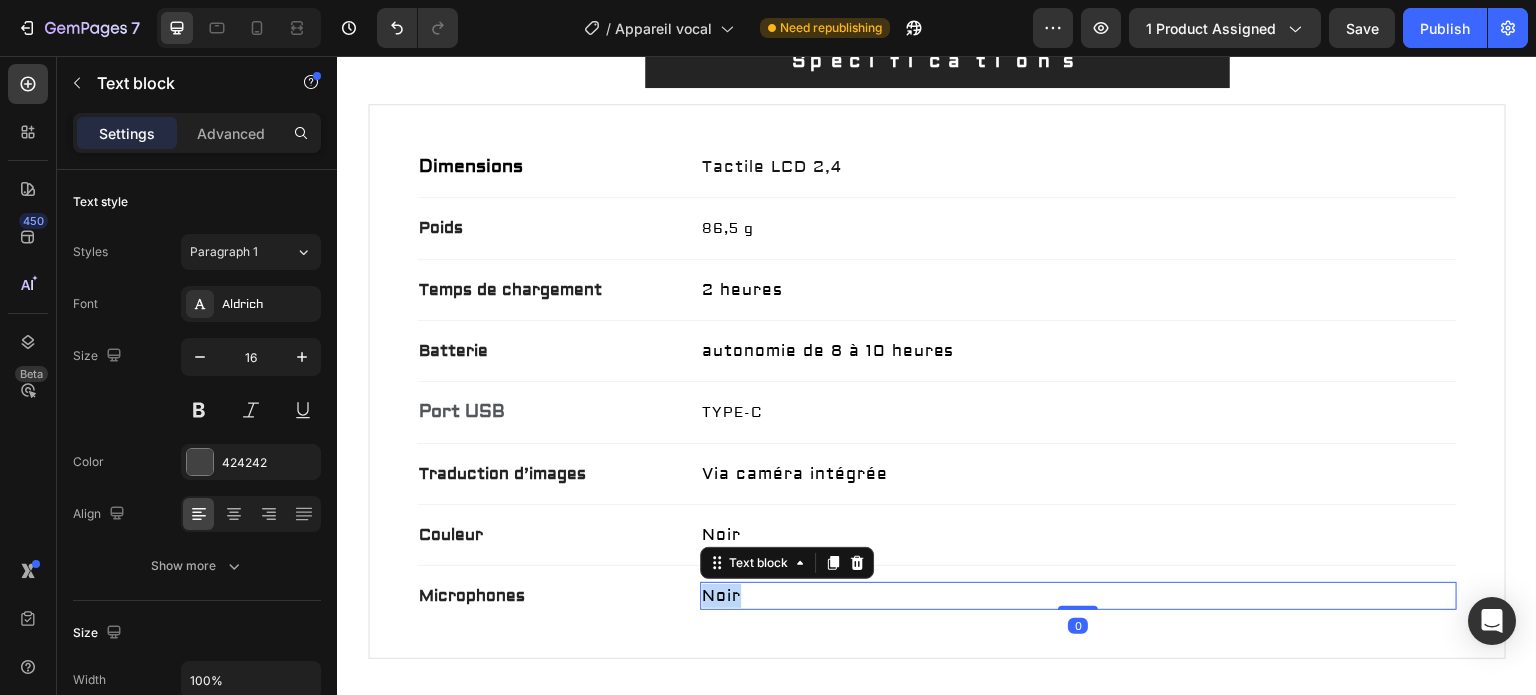 click on "Noir" at bounding box center [721, 596] 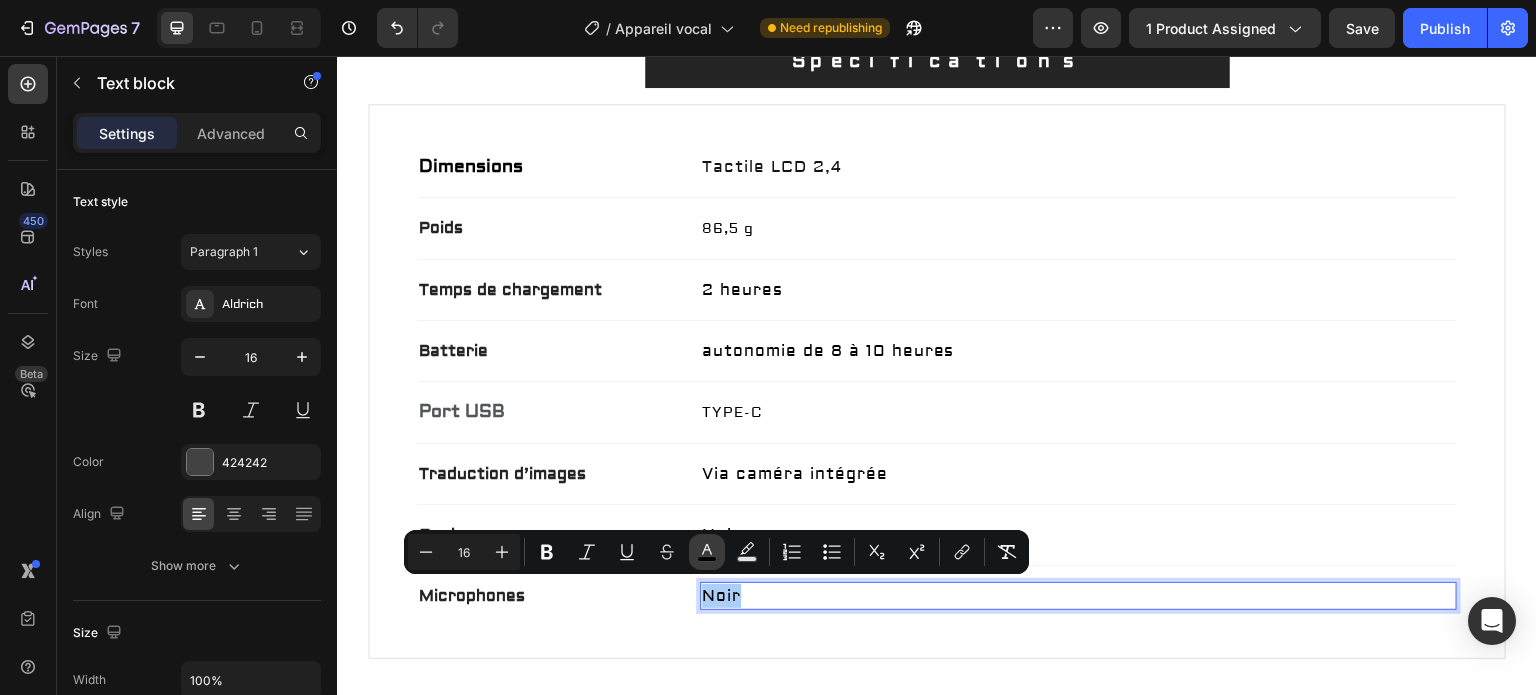 click 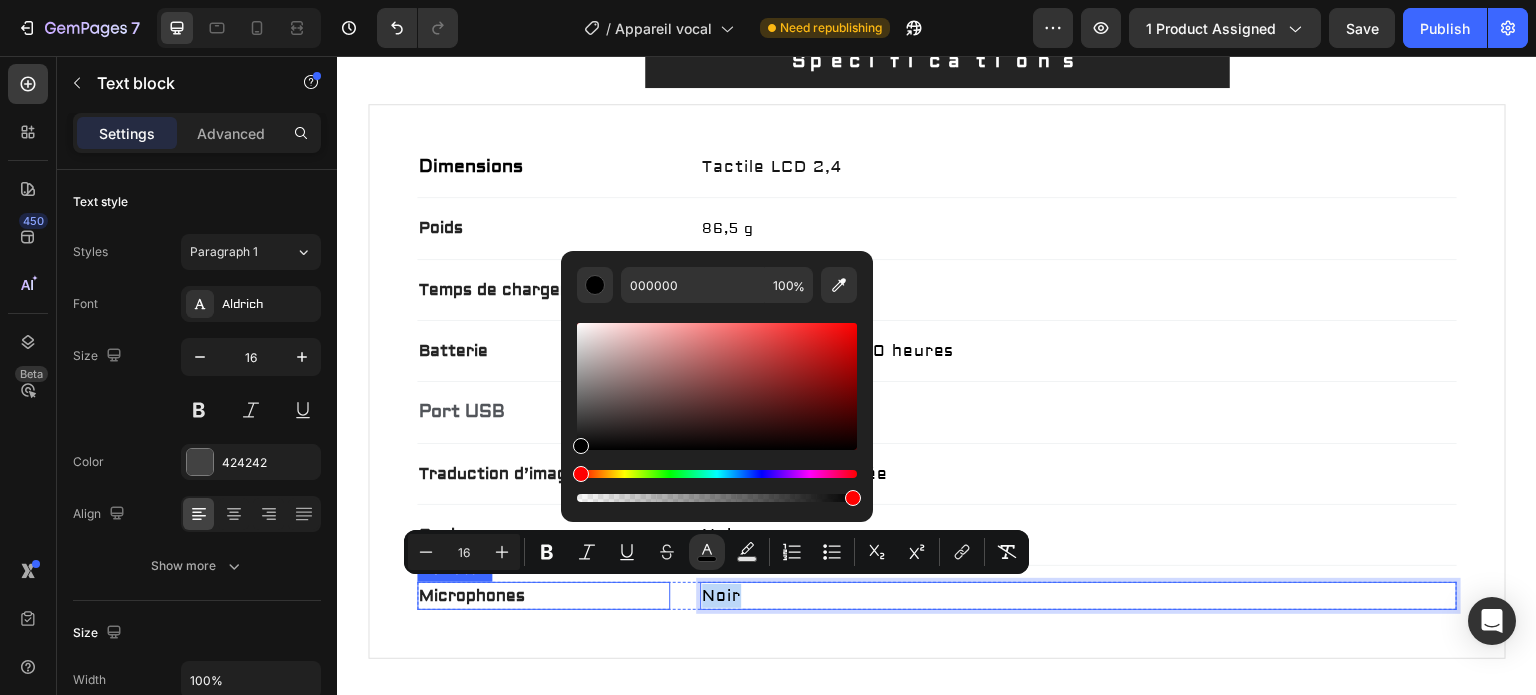 click on "Microphones" at bounding box center [543, 596] 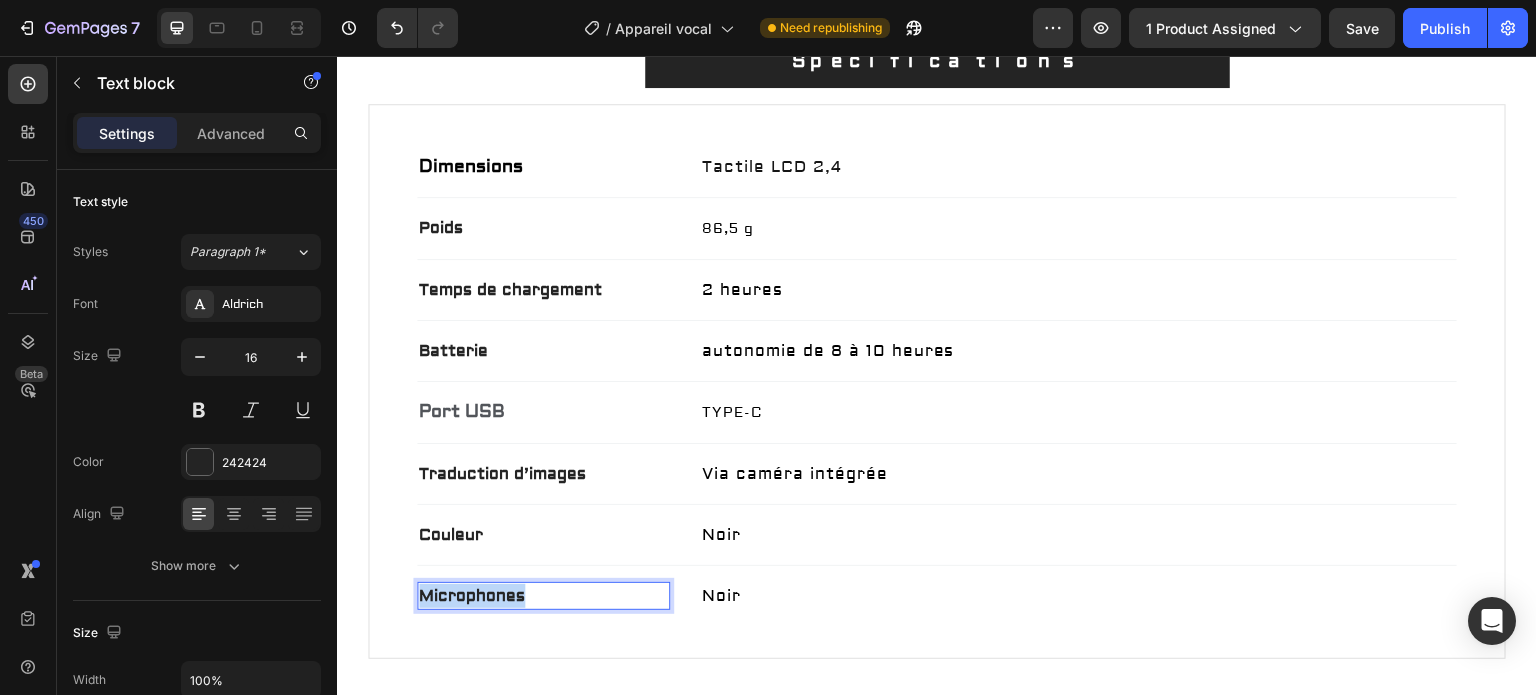 click on "Microphones" at bounding box center [543, 596] 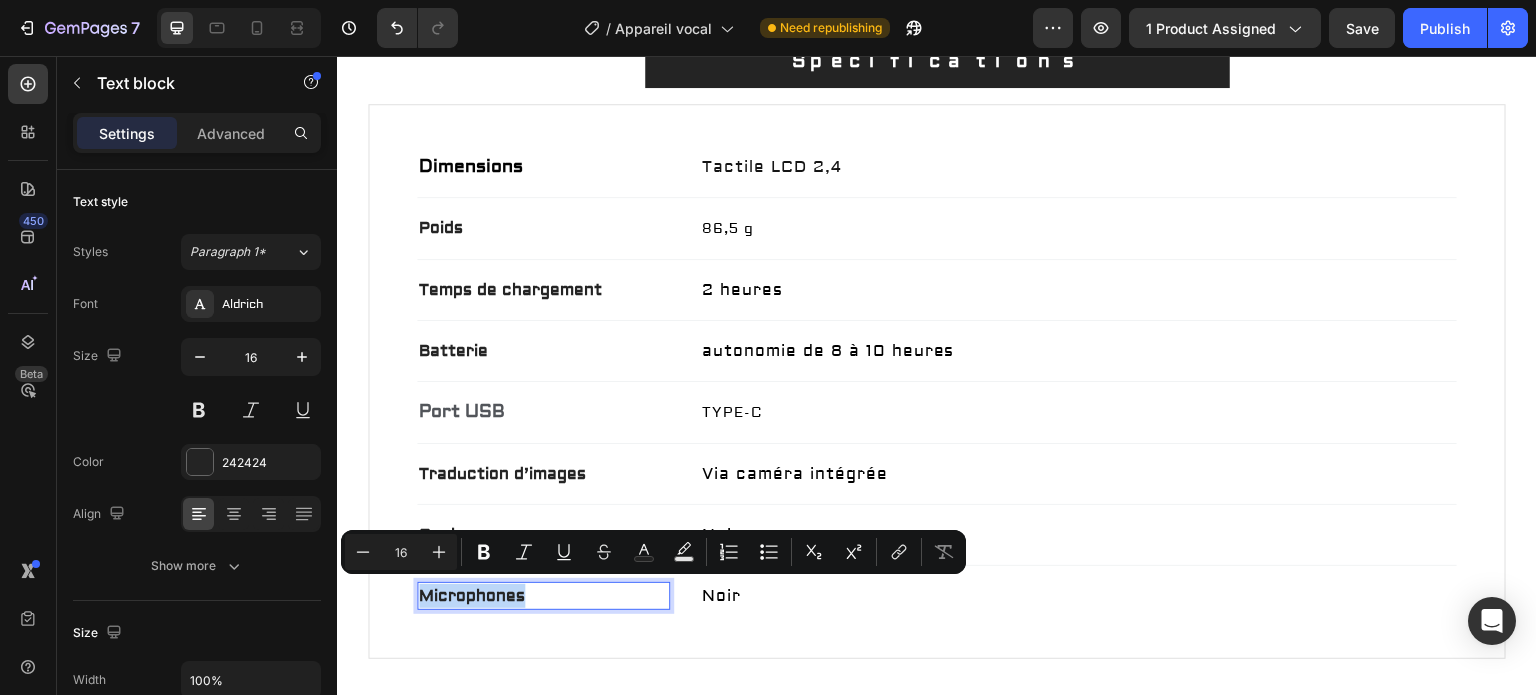 click on "Microphones" at bounding box center [543, 596] 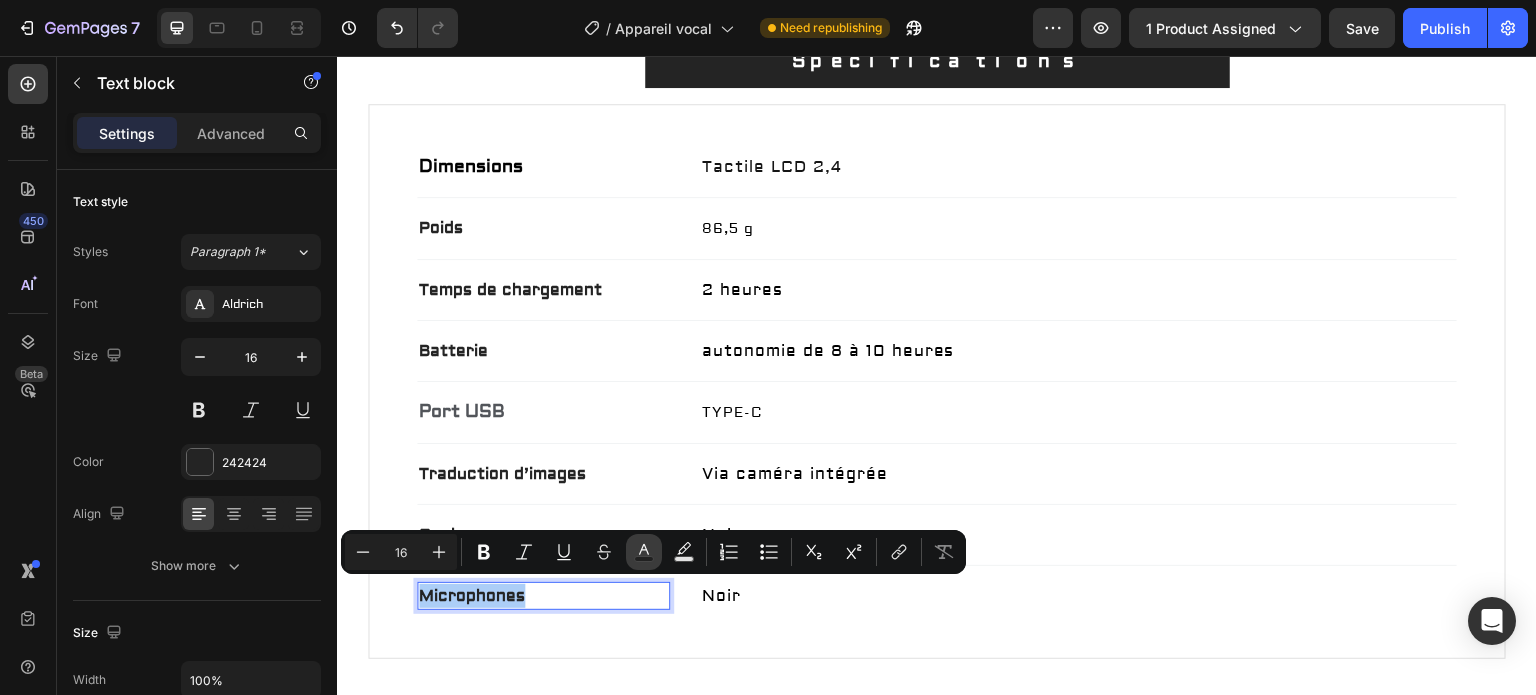 click on "Text Color" at bounding box center (644, 552) 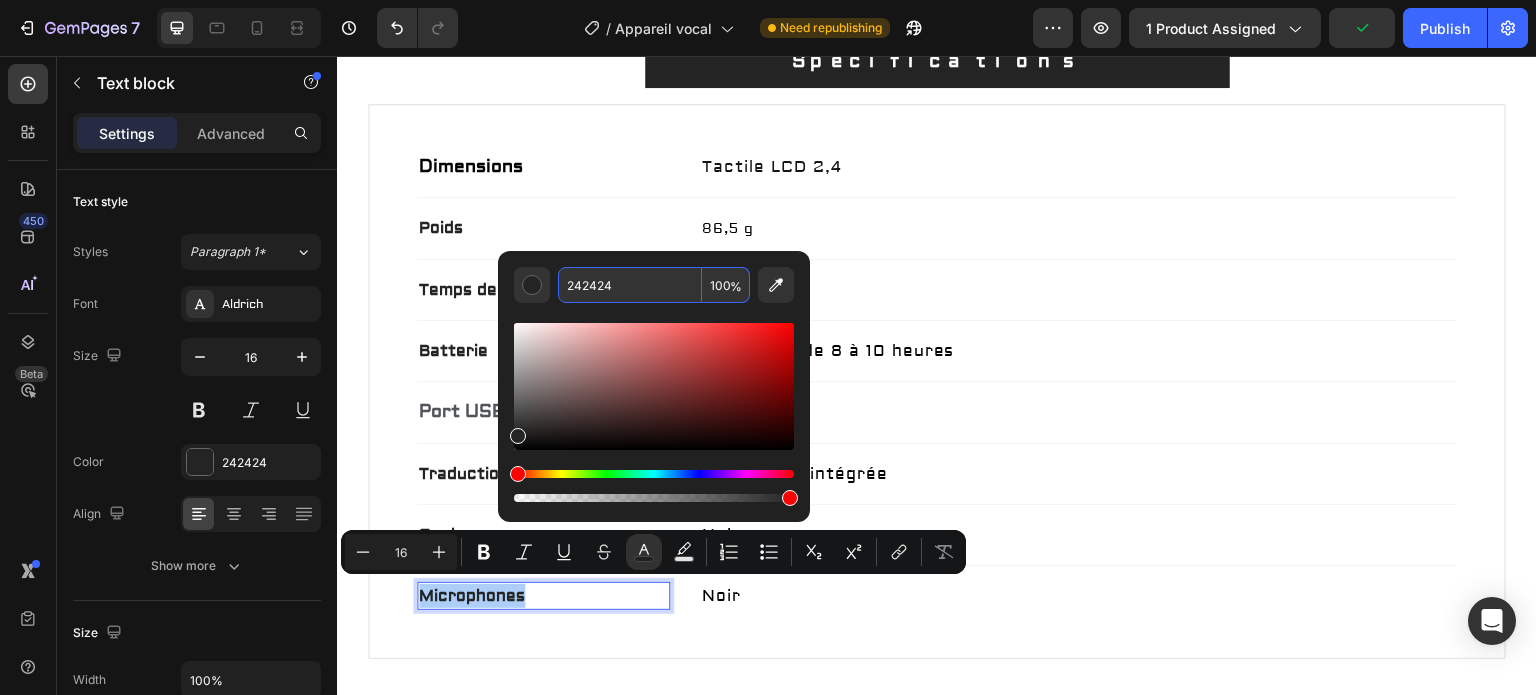 click on "242424" at bounding box center [630, 285] 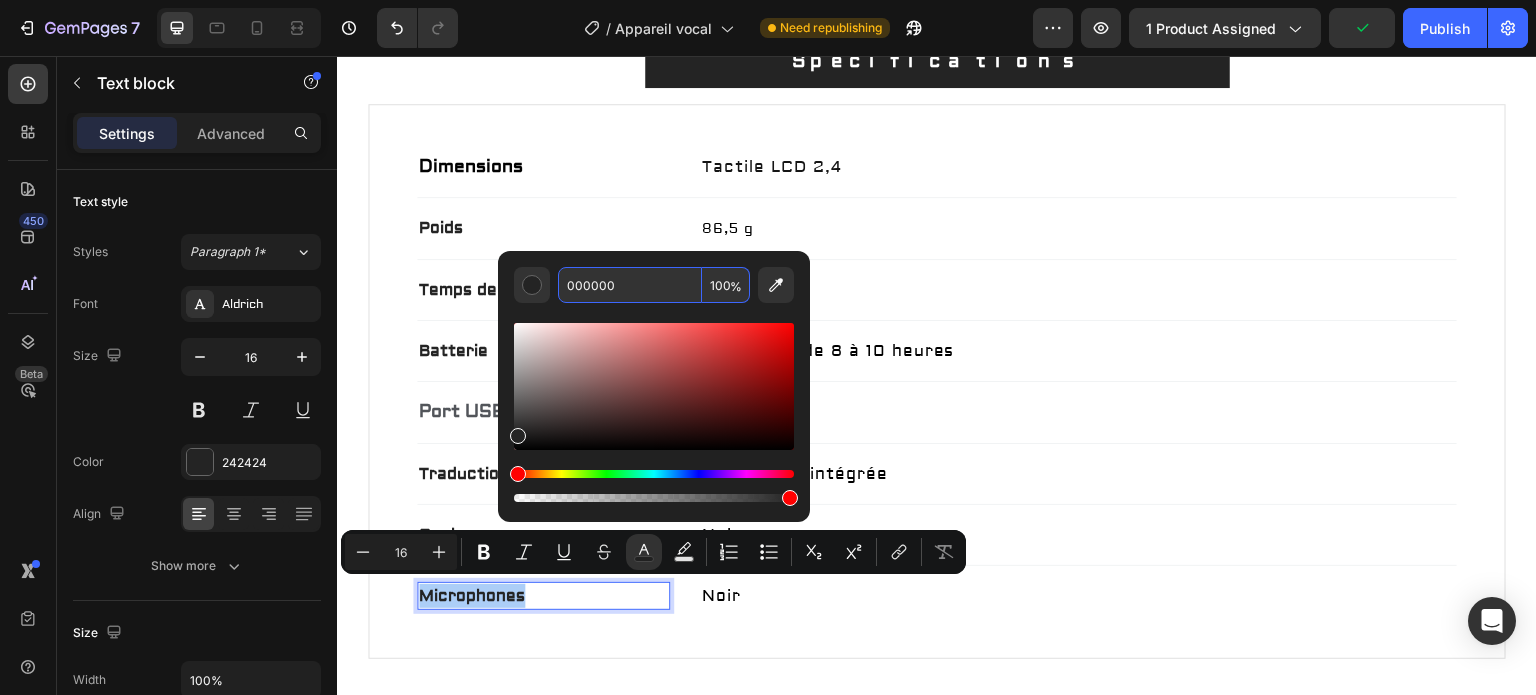 type on "000000" 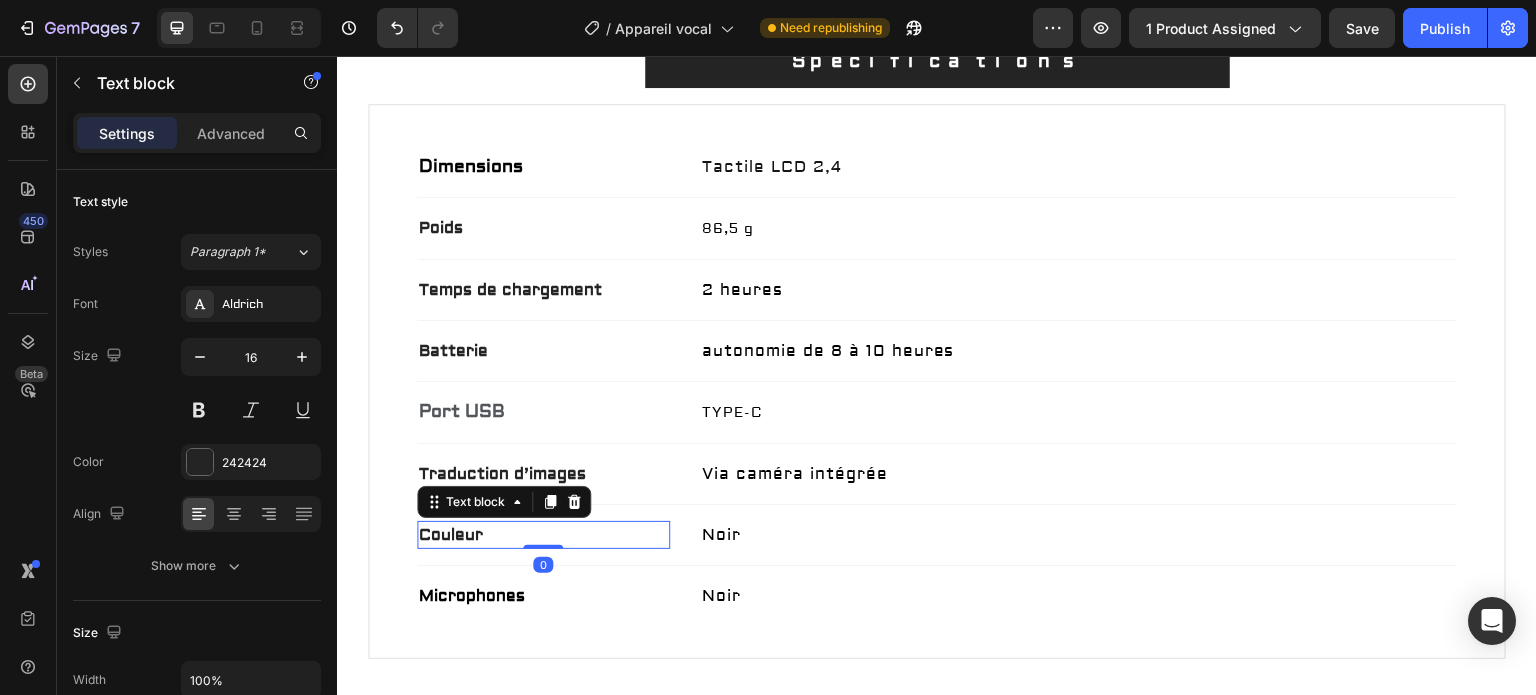 click on "Couleur" at bounding box center (543, 535) 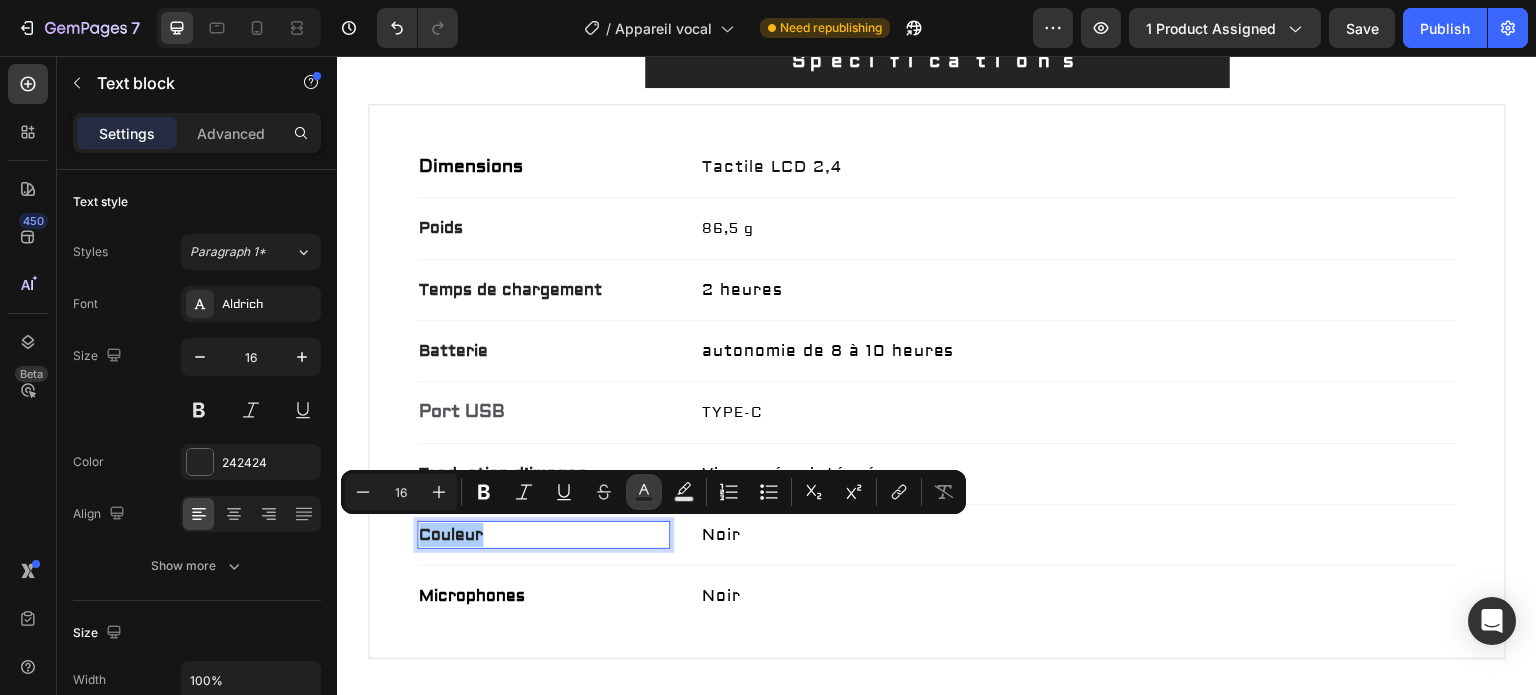 click on "Text Color" at bounding box center [644, 492] 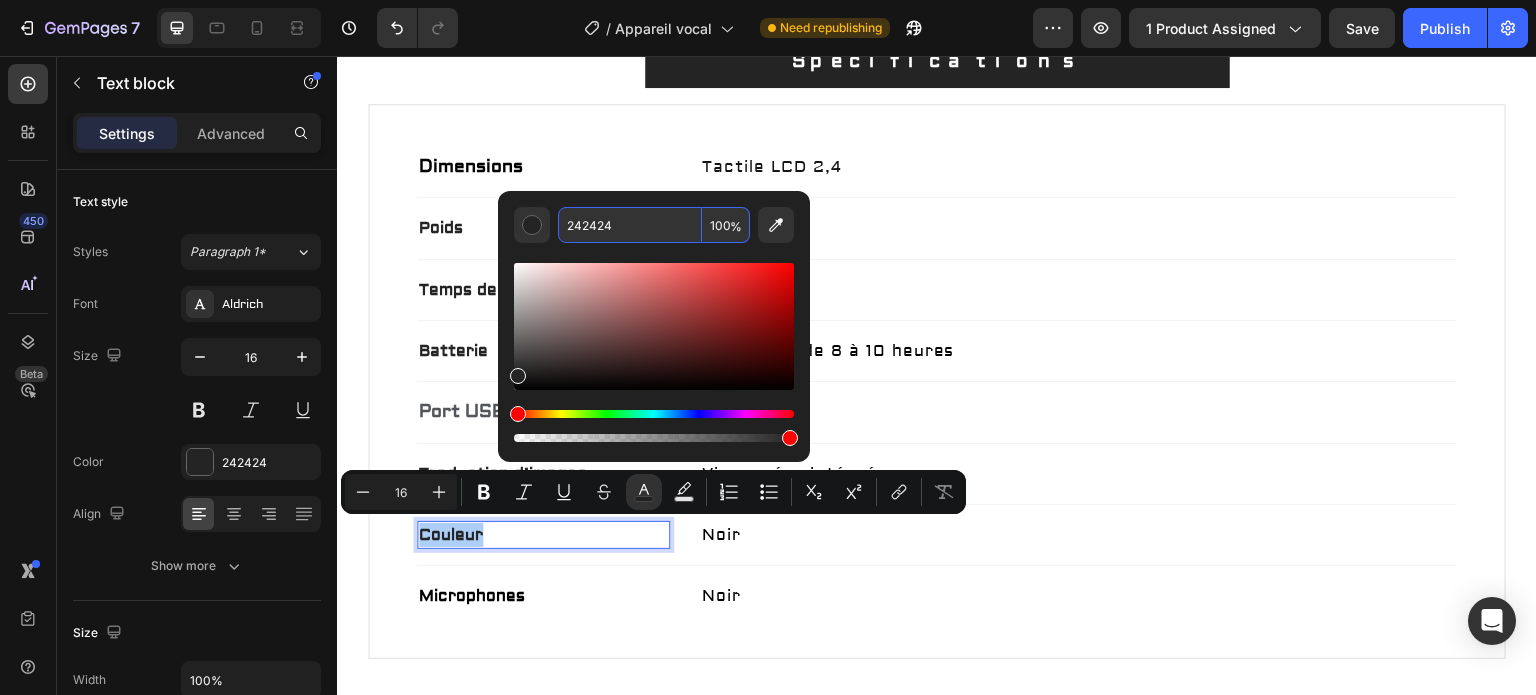 click on "242424" at bounding box center (630, 225) 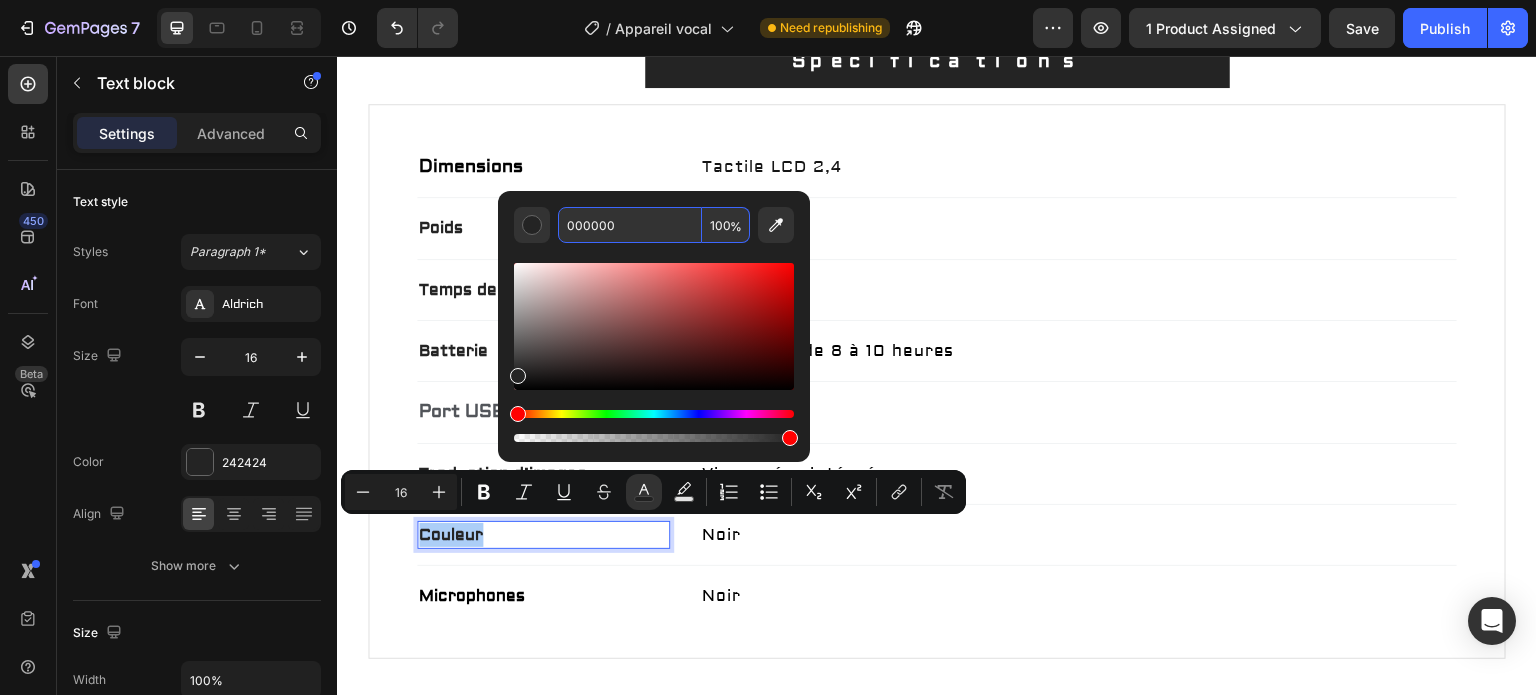 type on "000000" 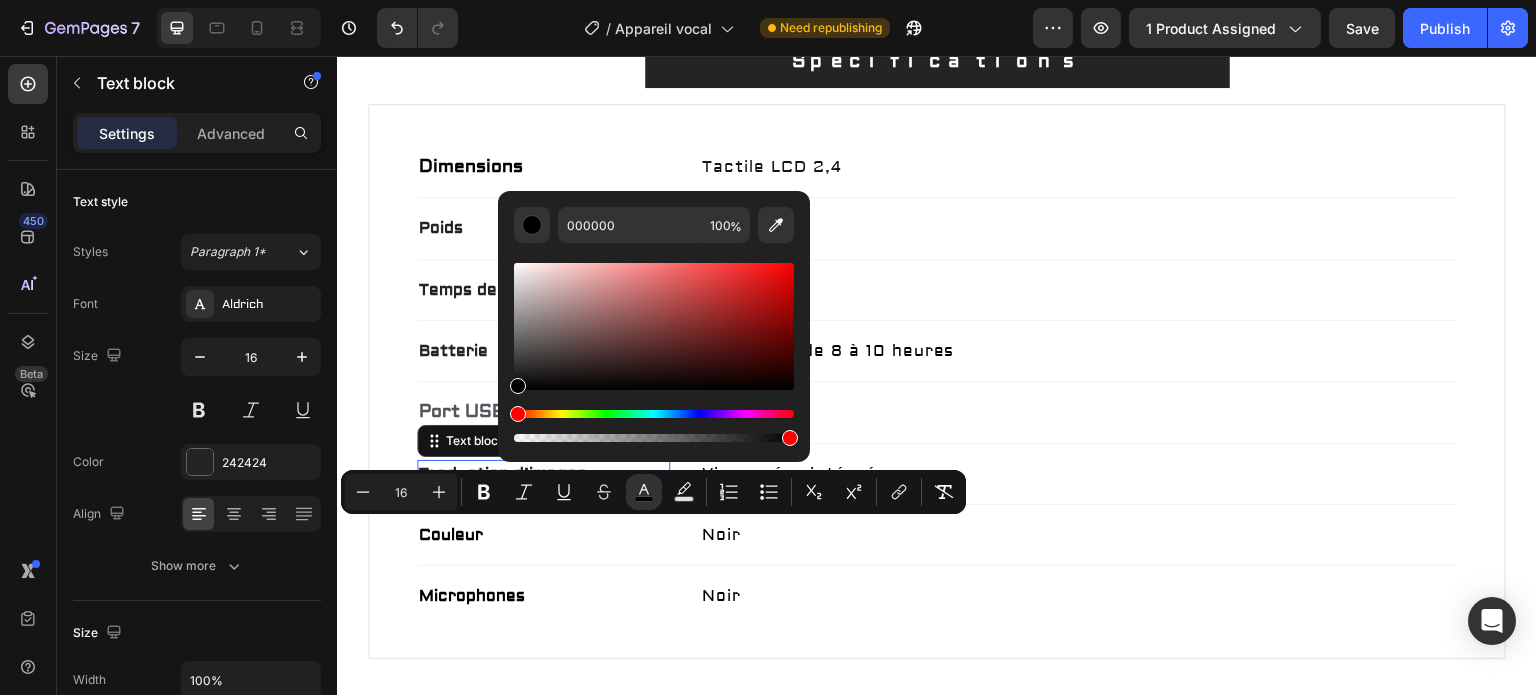 click on "Traduction d’images" at bounding box center [543, 474] 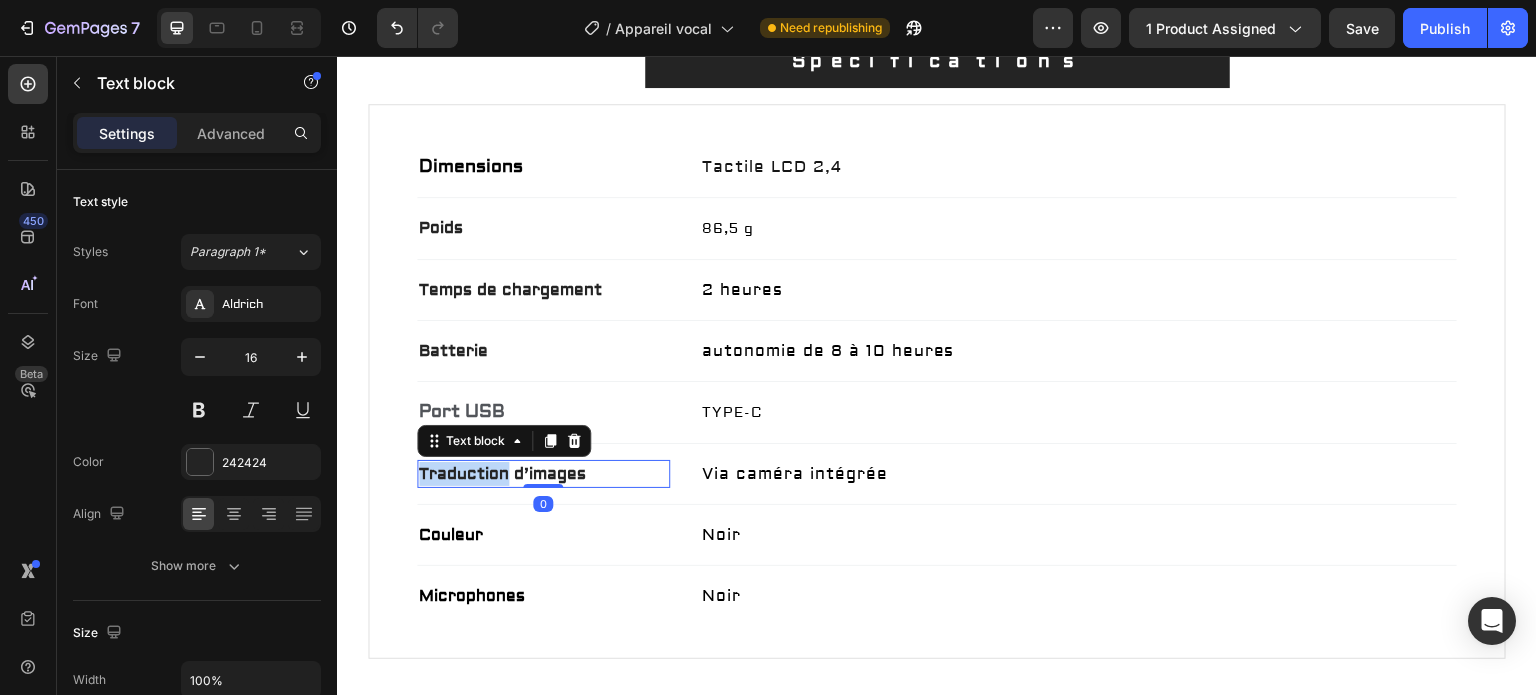 click on "Traduction d’images" at bounding box center (543, 474) 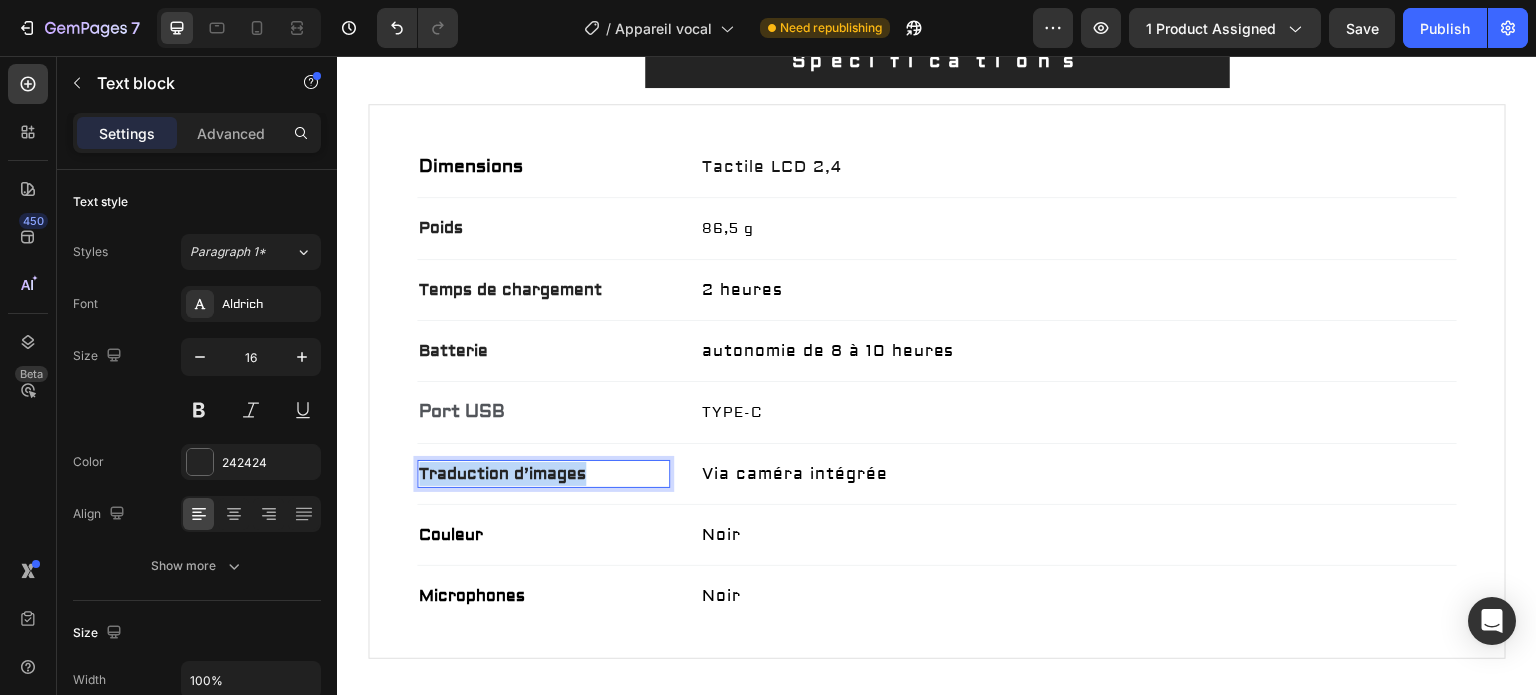 click on "Traduction d’images" at bounding box center [543, 474] 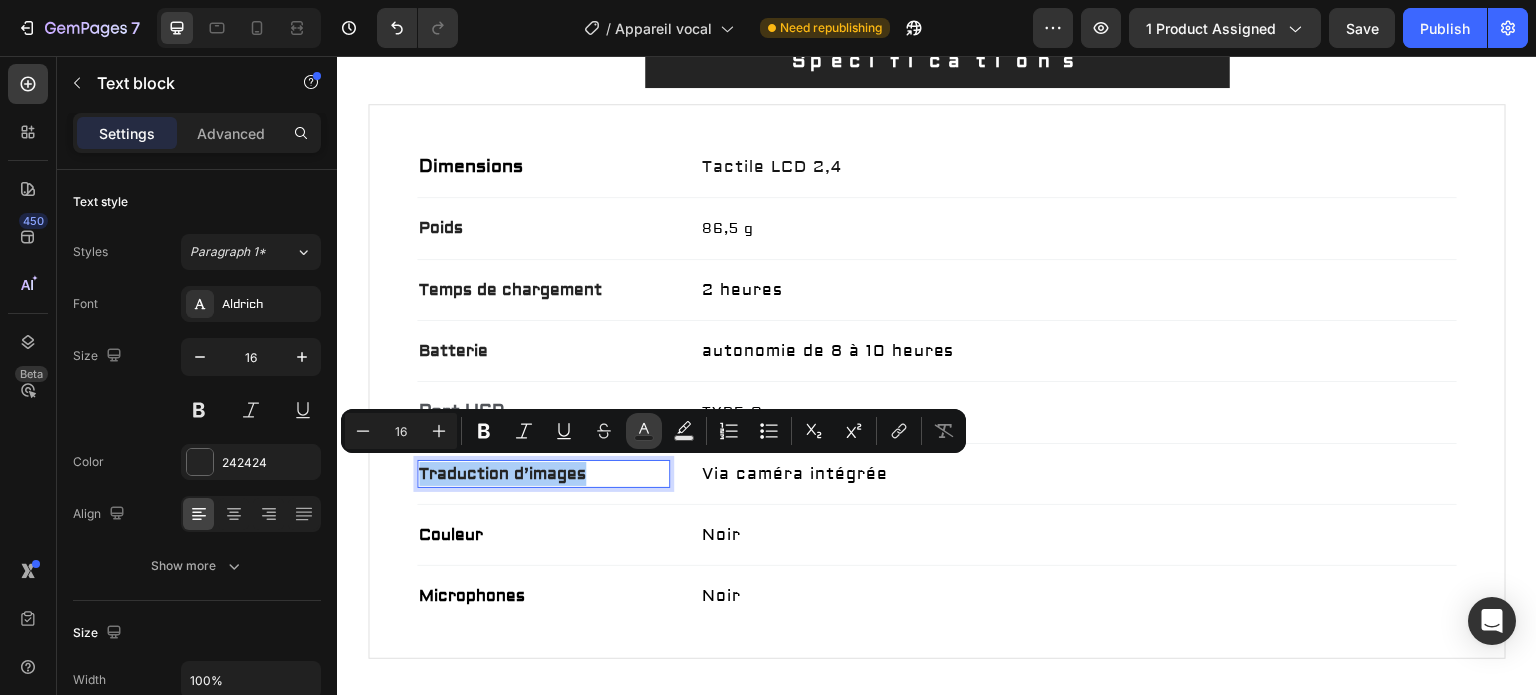 click 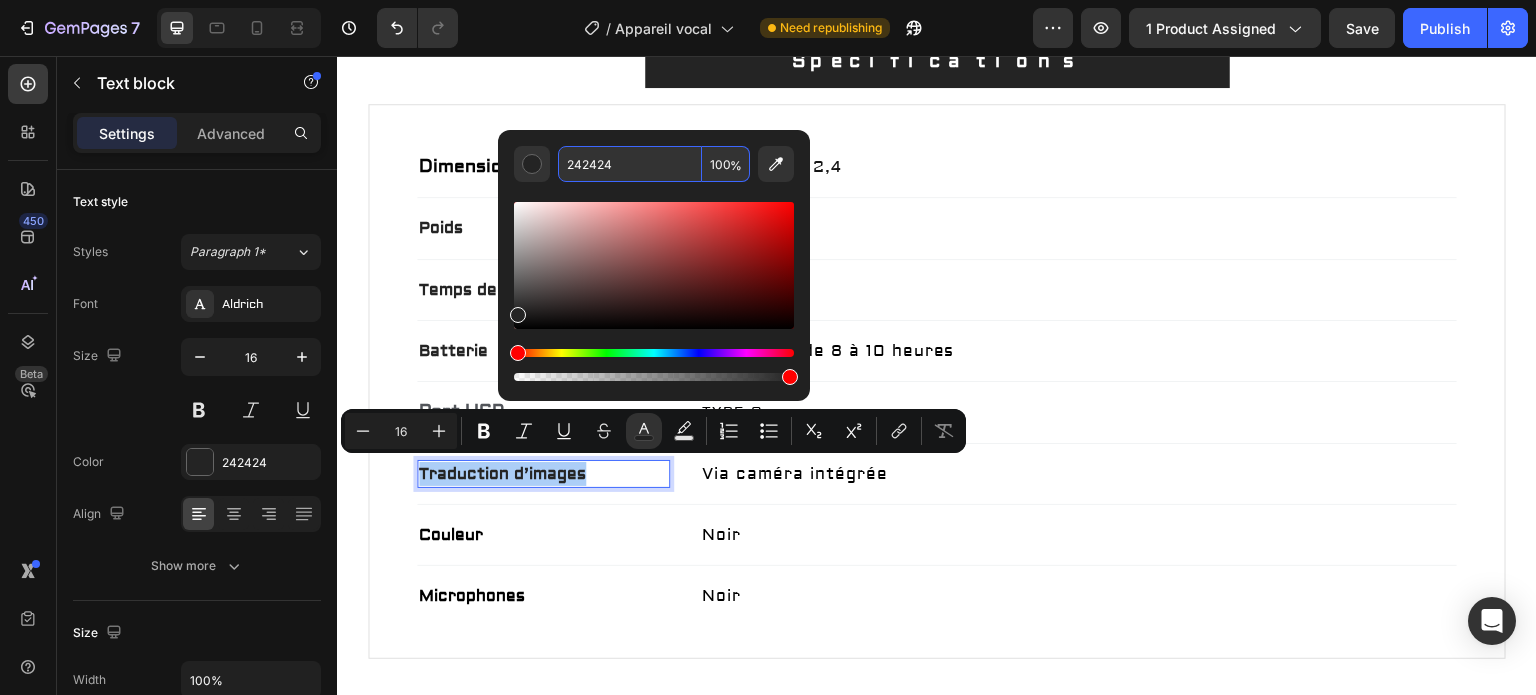 click on "242424" at bounding box center (630, 164) 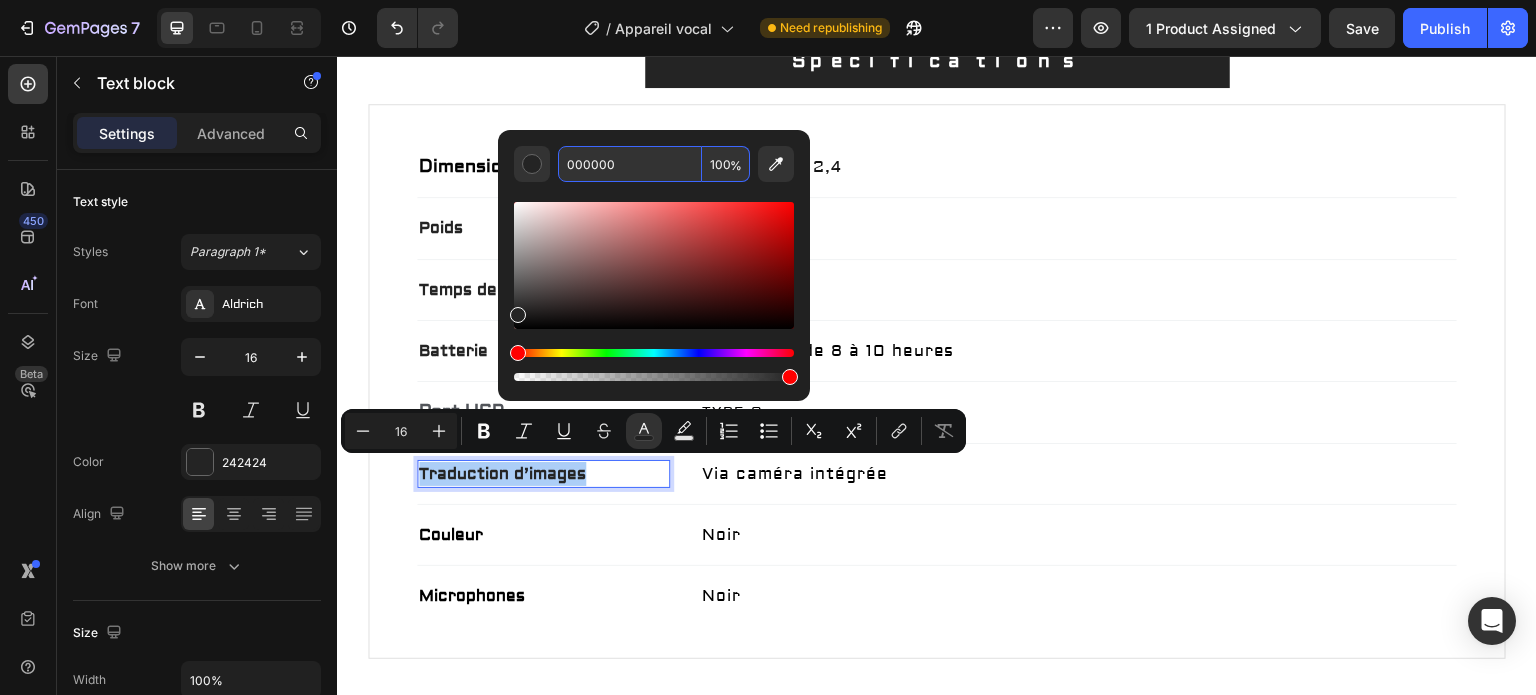 type on "000000" 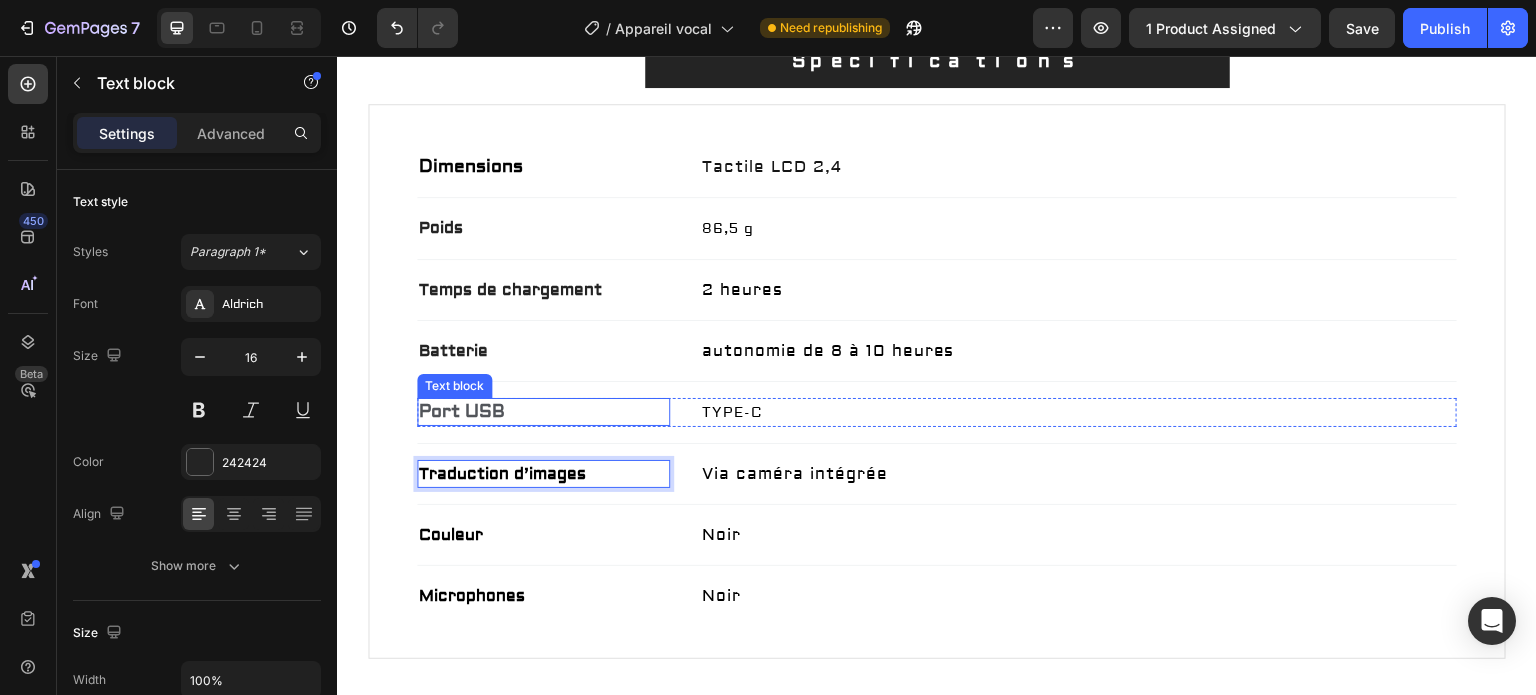 click on "Port USB" at bounding box center [462, 411] 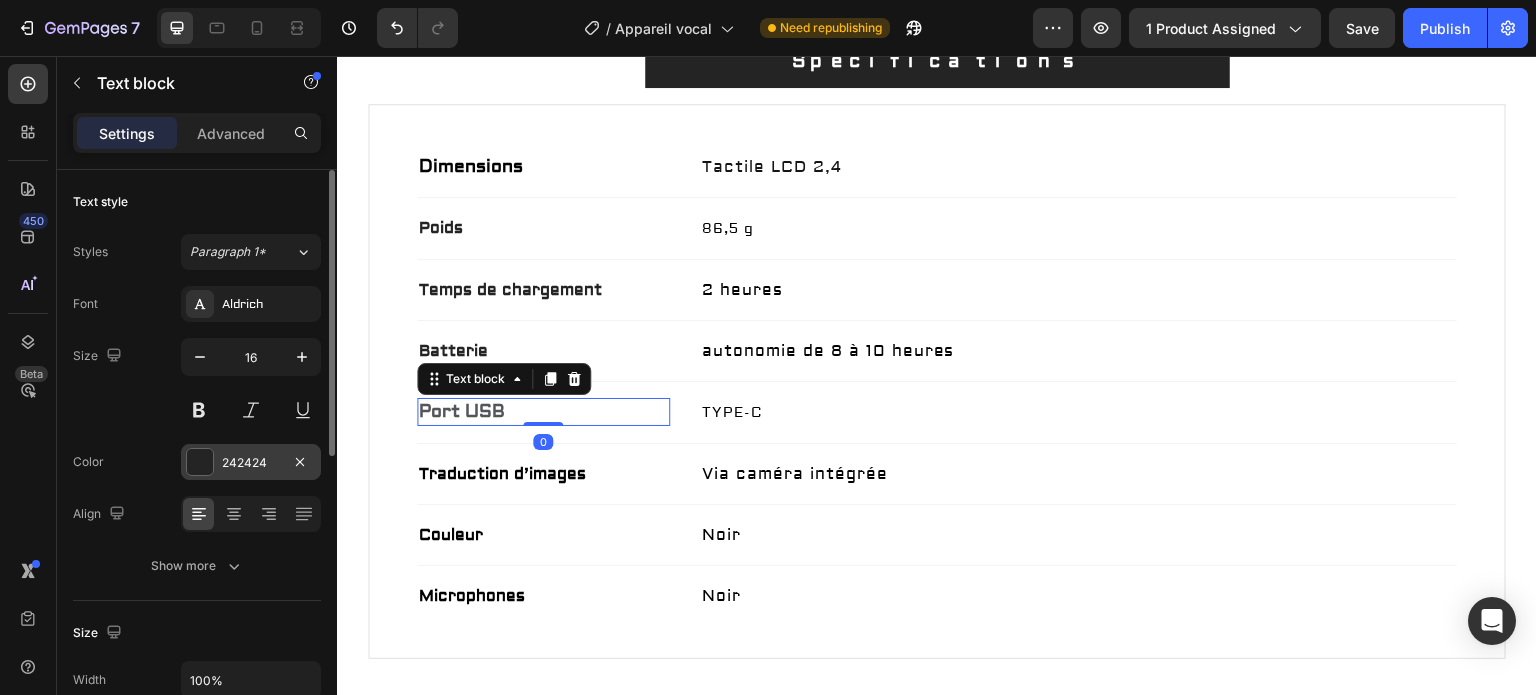 click on "242424" at bounding box center [251, 463] 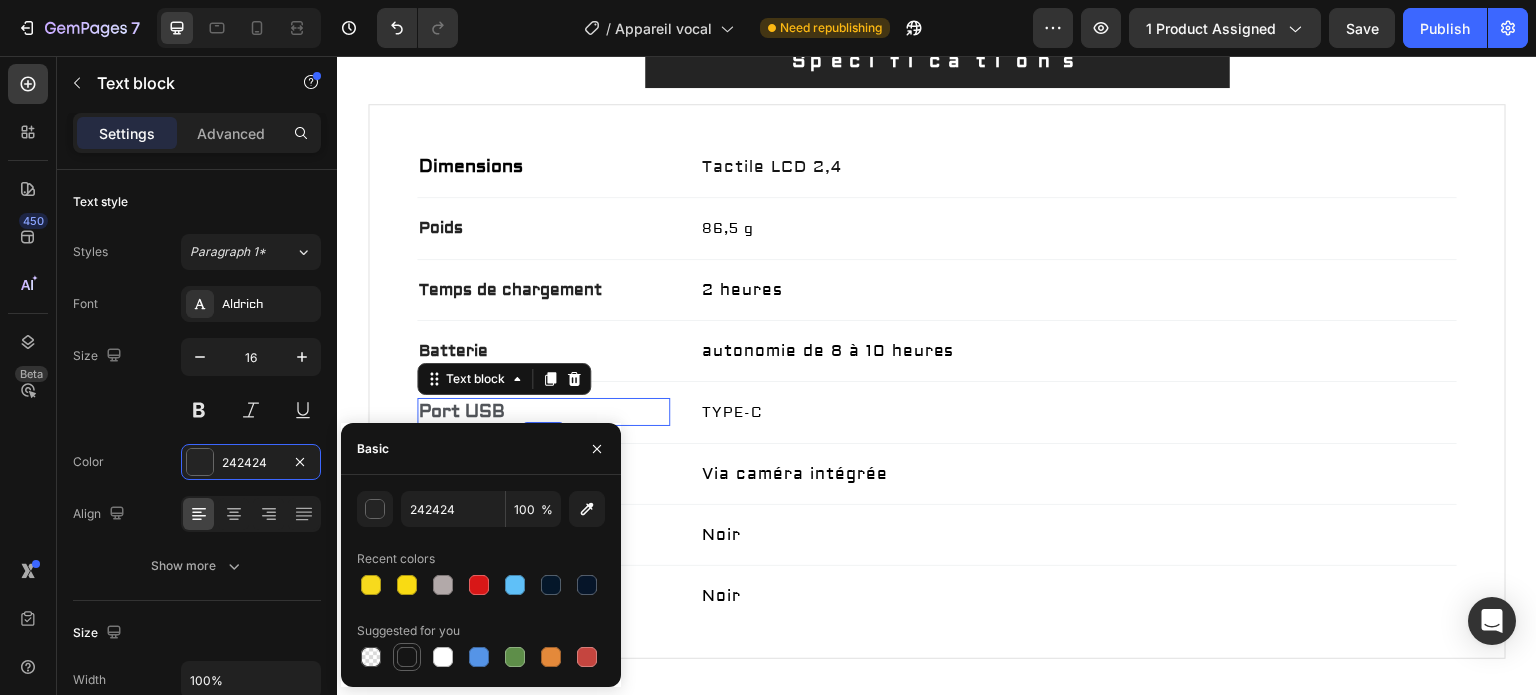 click at bounding box center [407, 657] 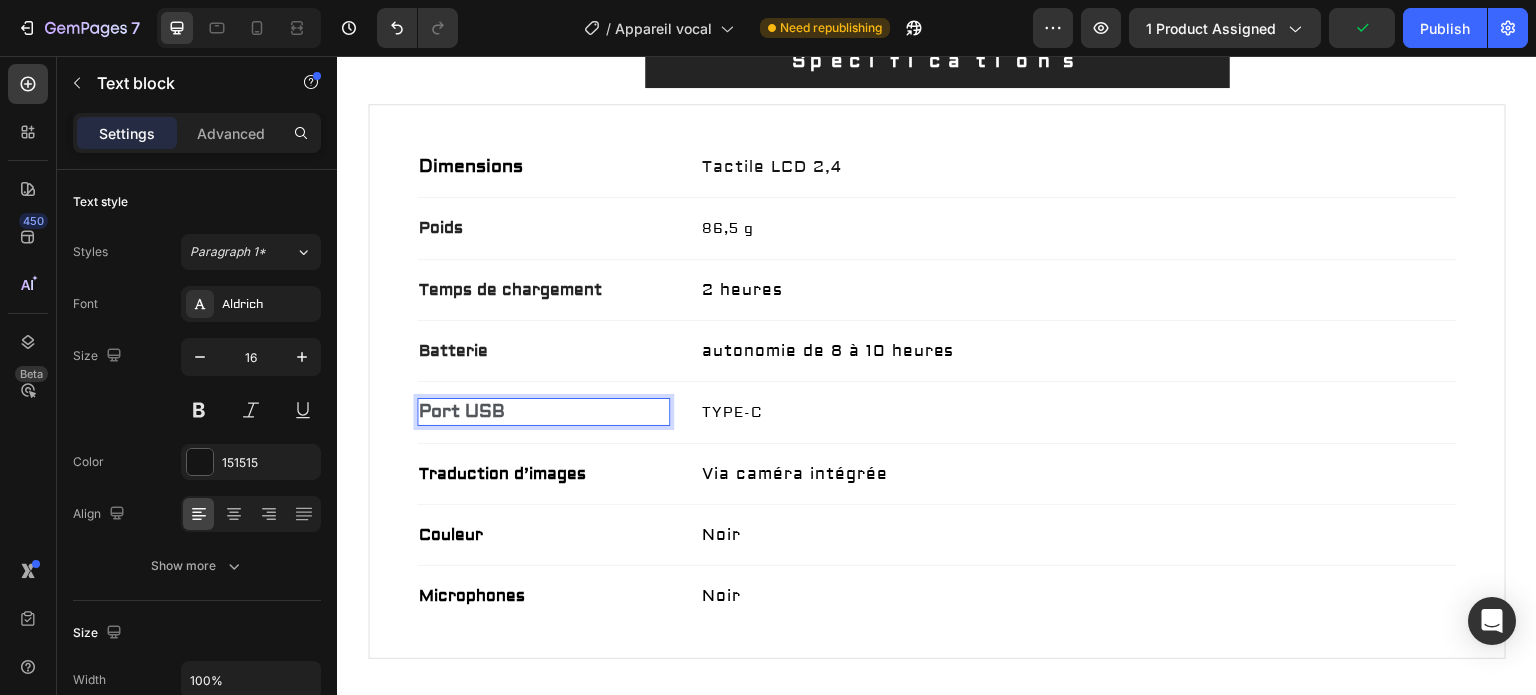 click on "Port USB" at bounding box center [462, 411] 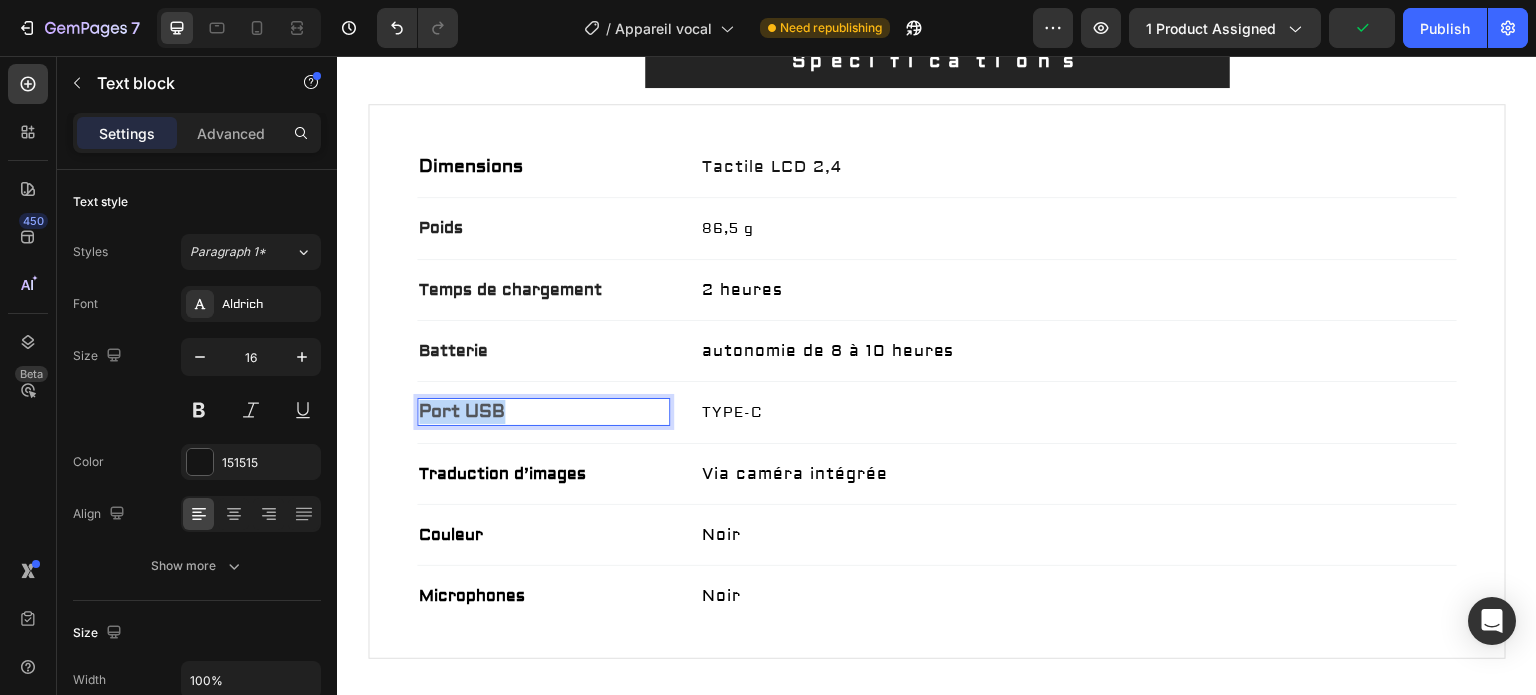 click on "Port USB" at bounding box center (462, 411) 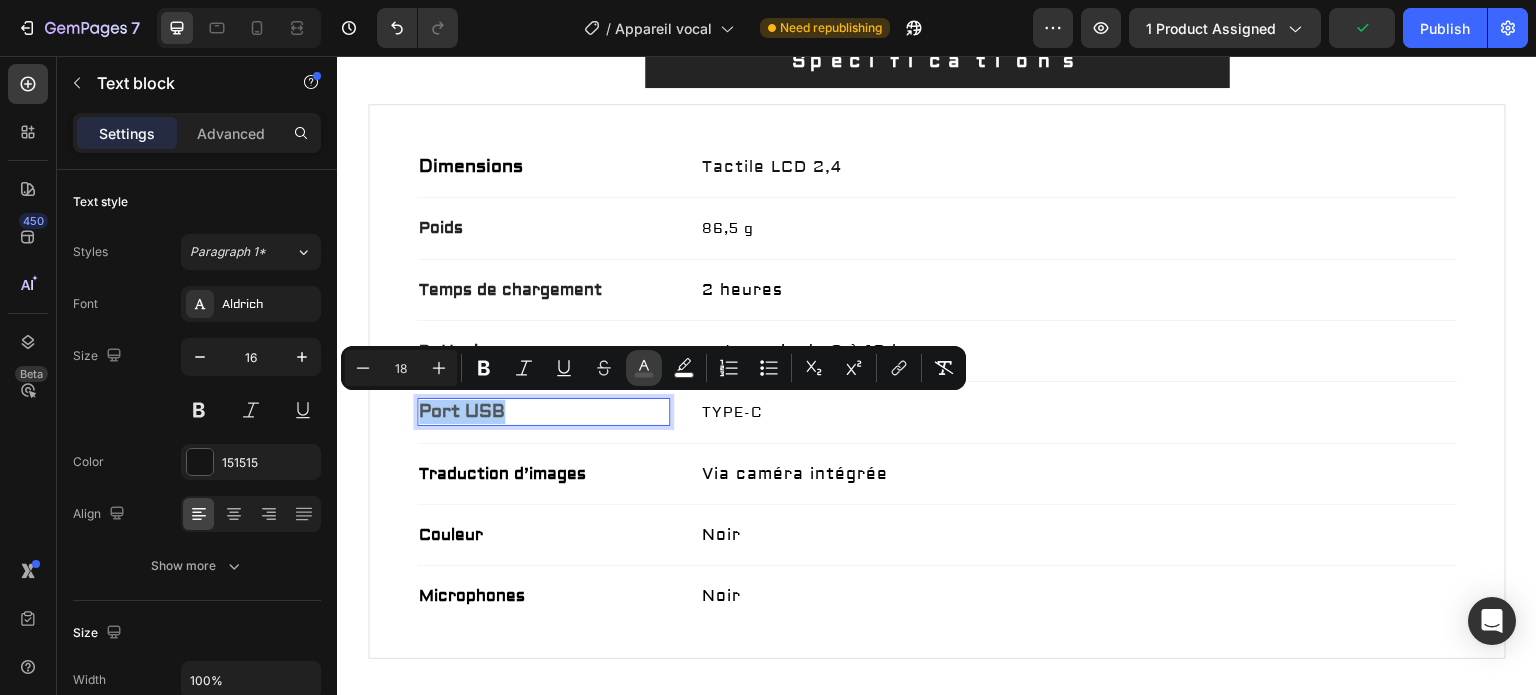 click on "color" at bounding box center [644, 368] 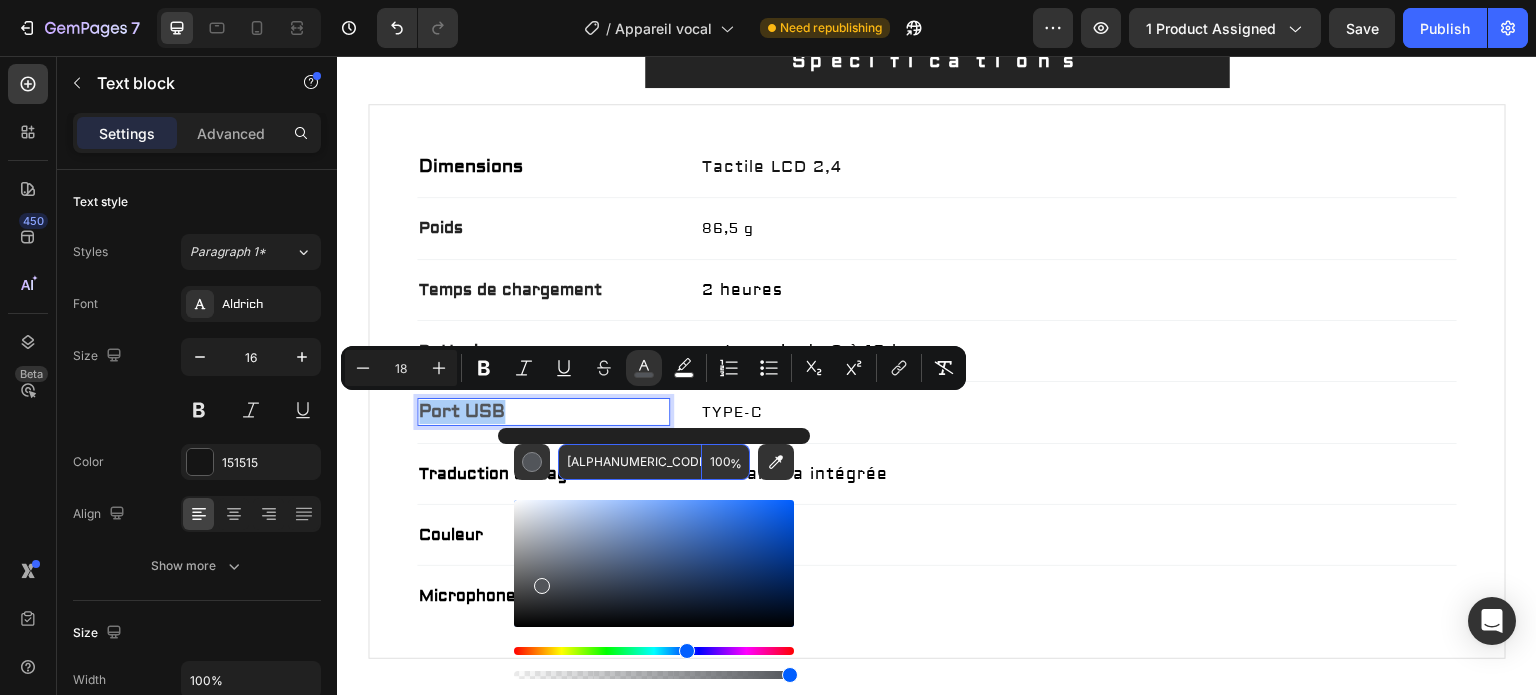 click on "[ALPHANUMERIC_CODE]" at bounding box center (630, 462) 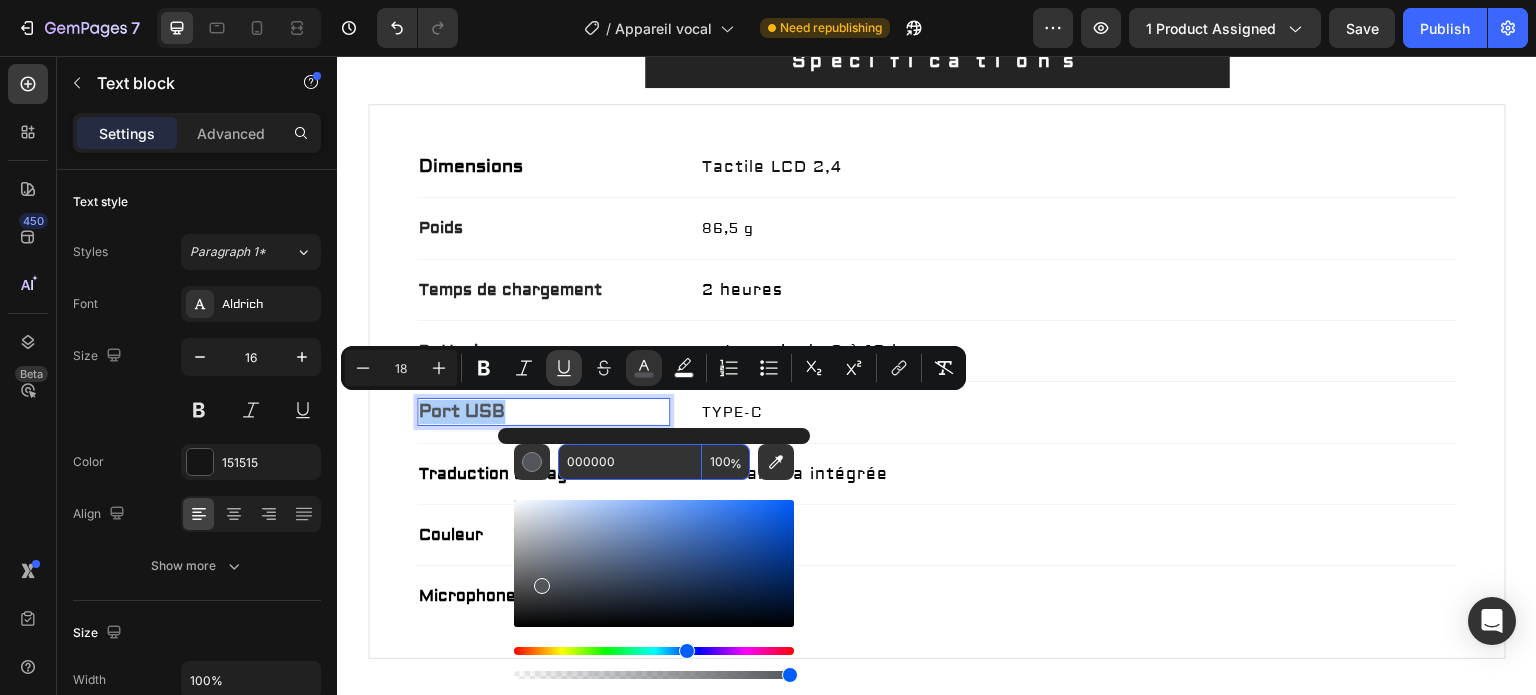 type on "000000" 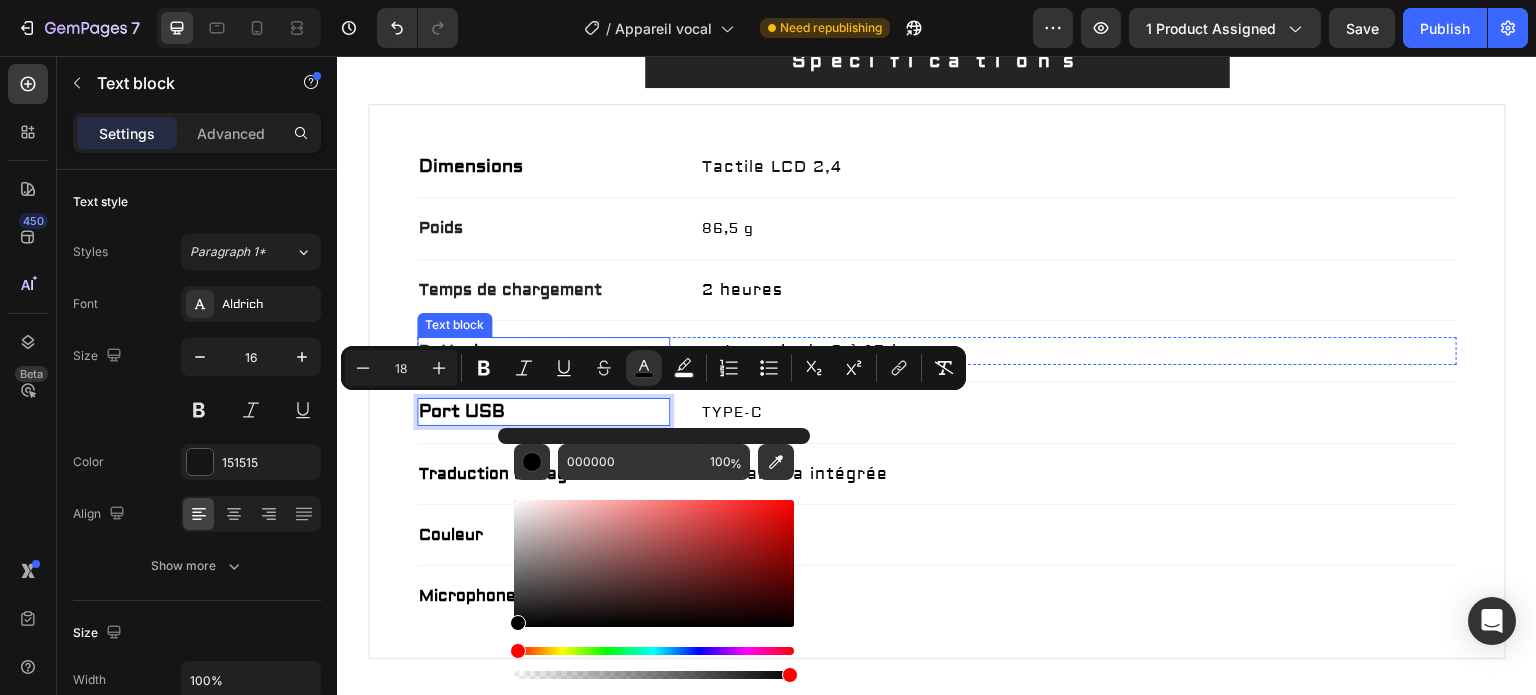 click on "Batterie" at bounding box center [543, 351] 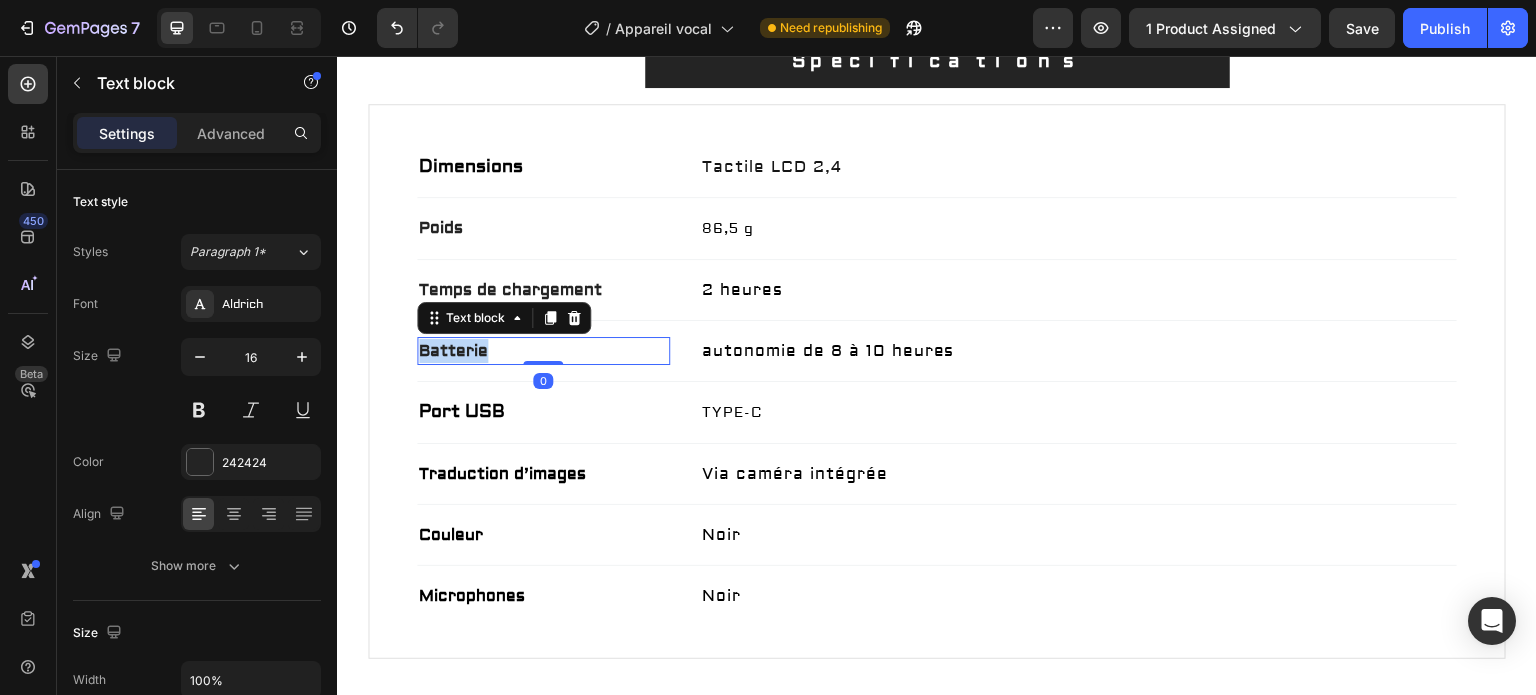 click on "Batterie" at bounding box center (543, 351) 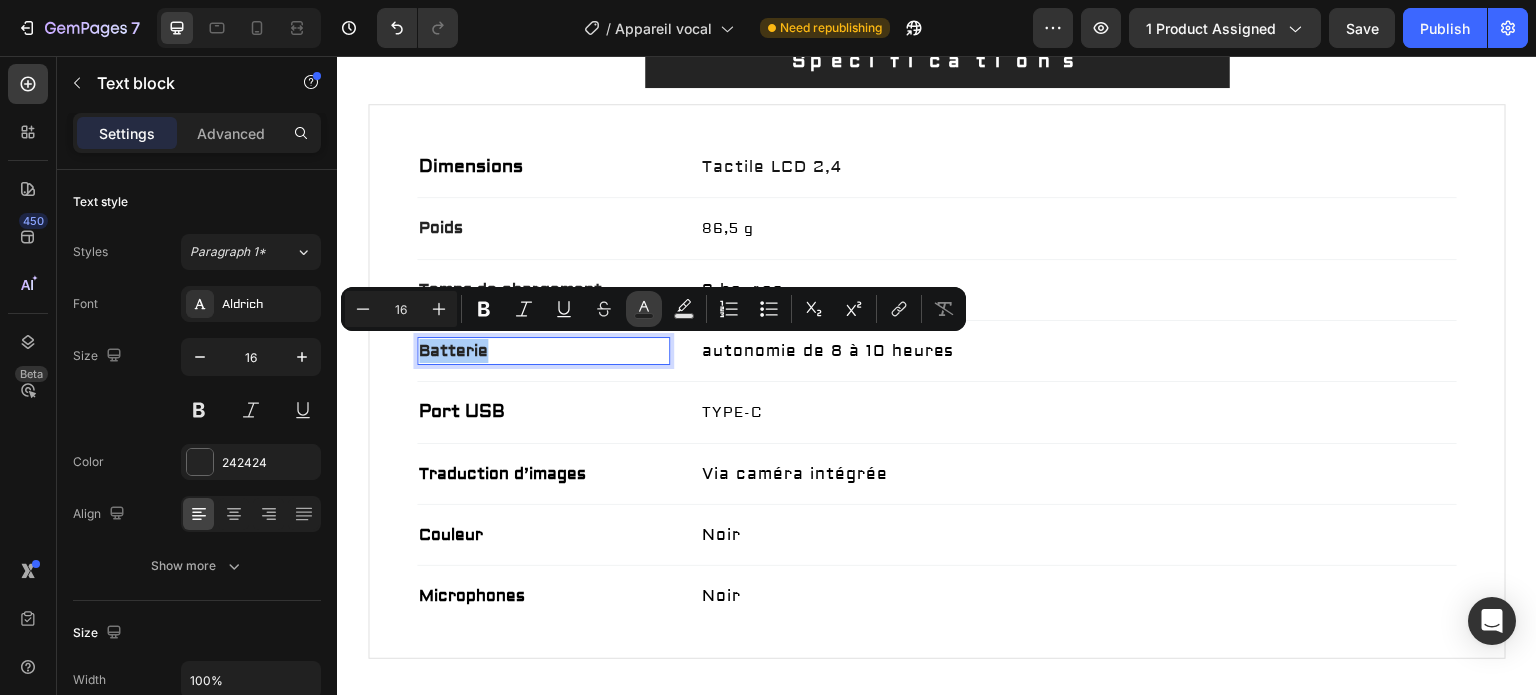 click 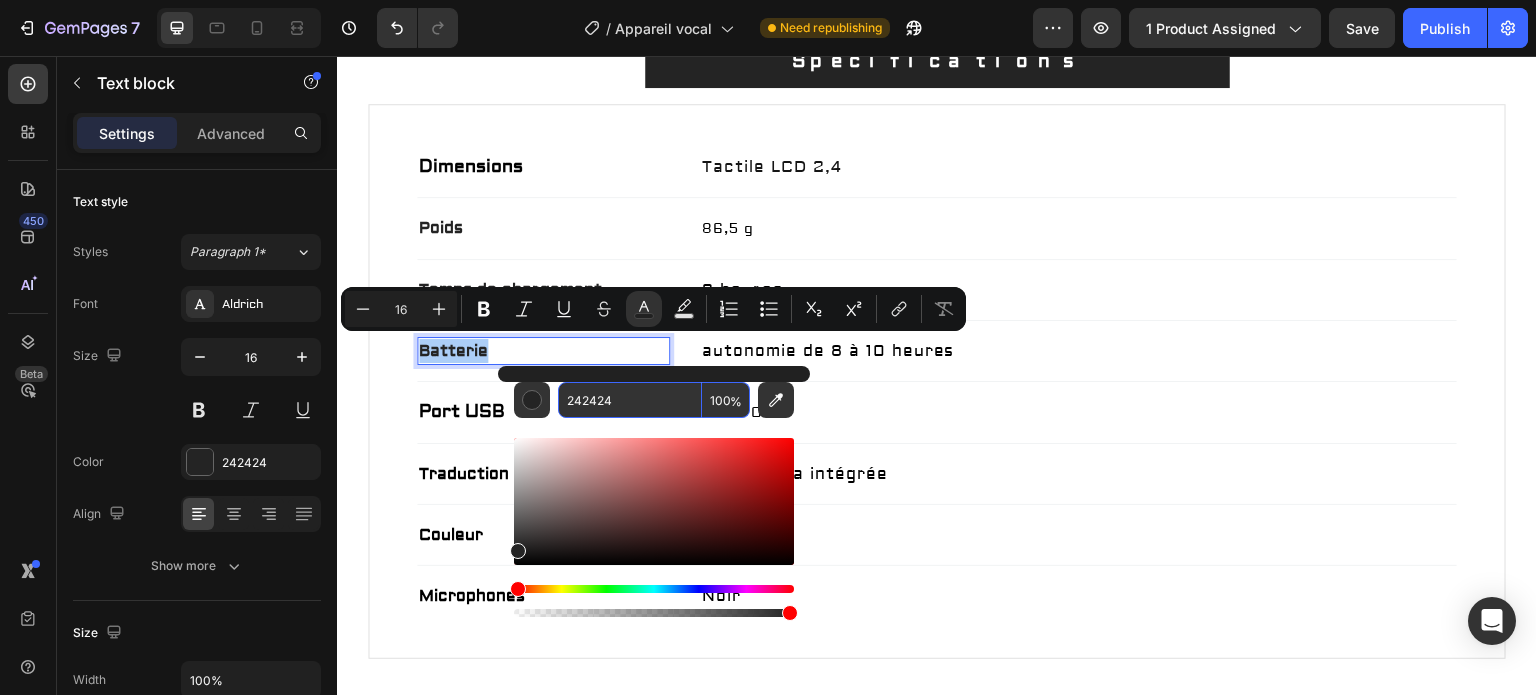 click on "242424" at bounding box center [630, 400] 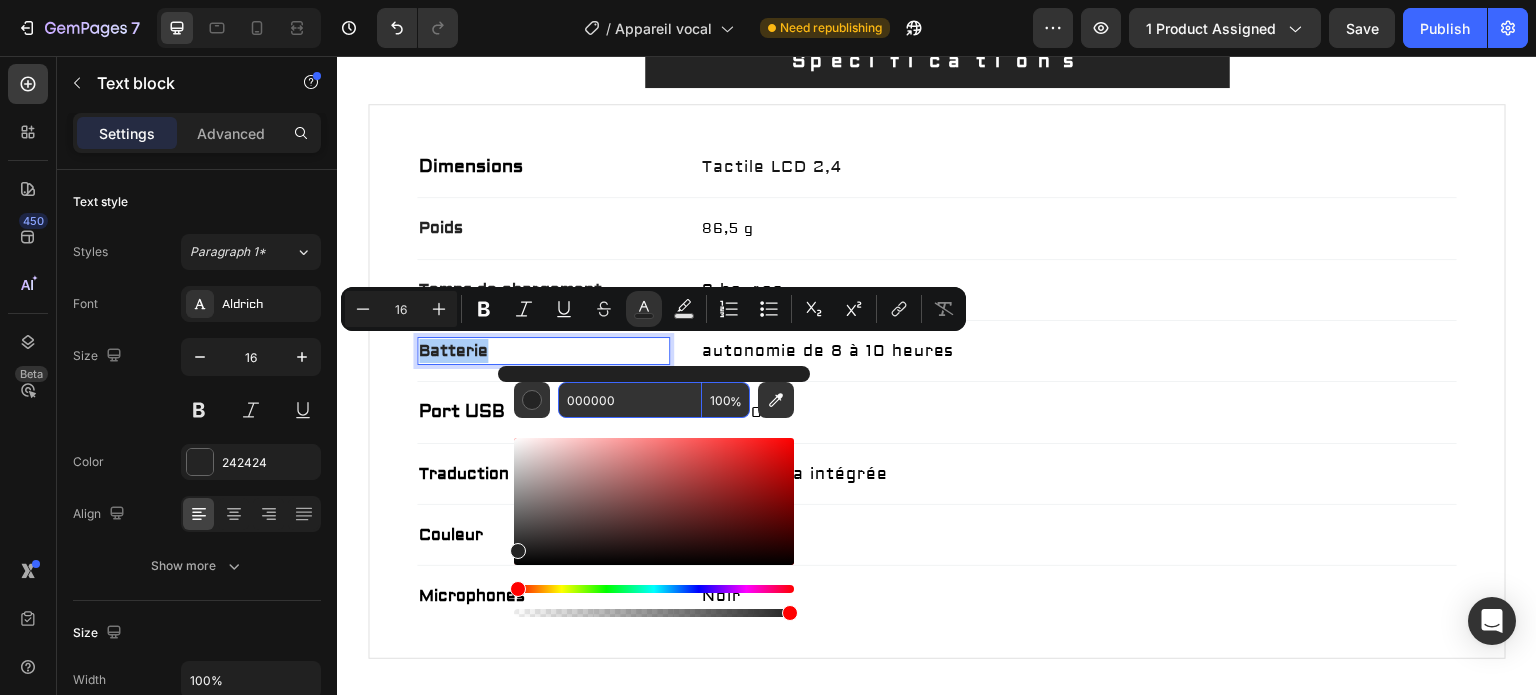 type on "000000" 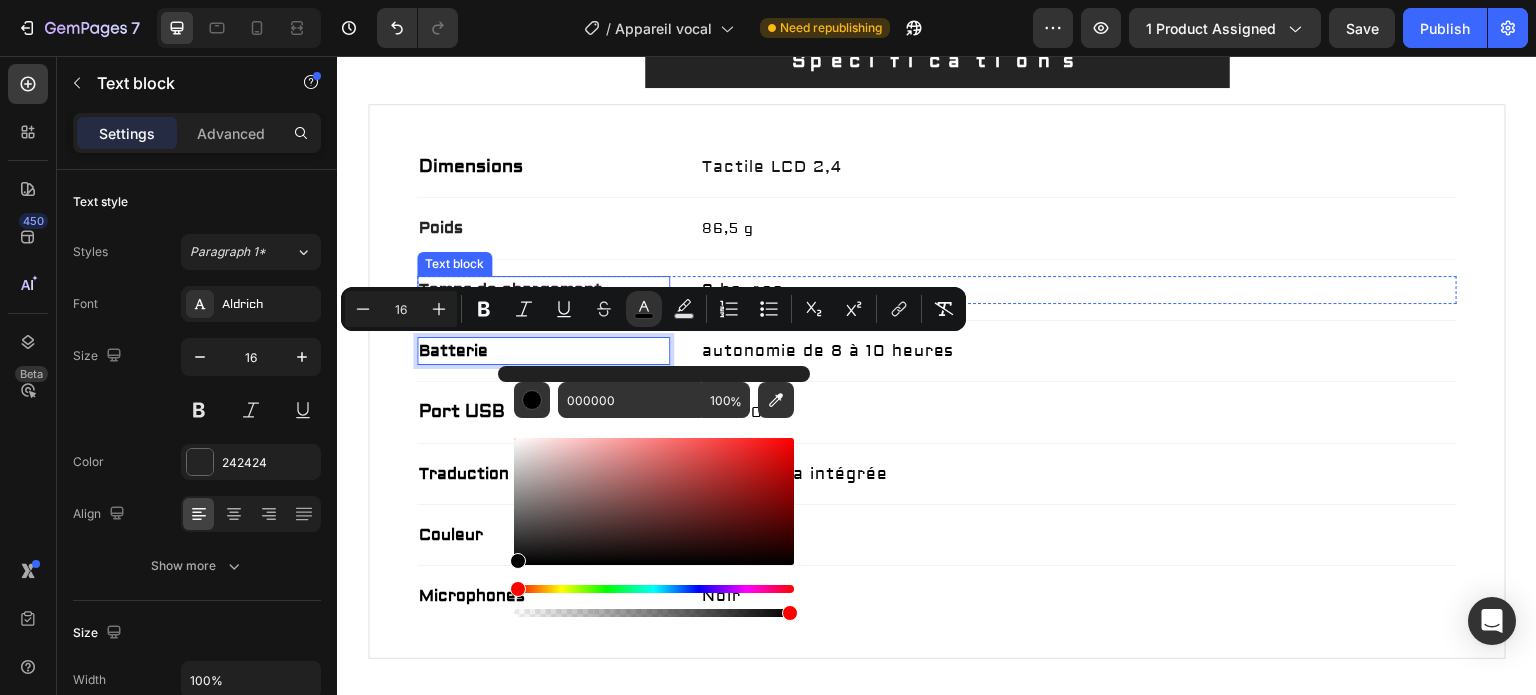 click on "Temps de chargement" at bounding box center (543, 290) 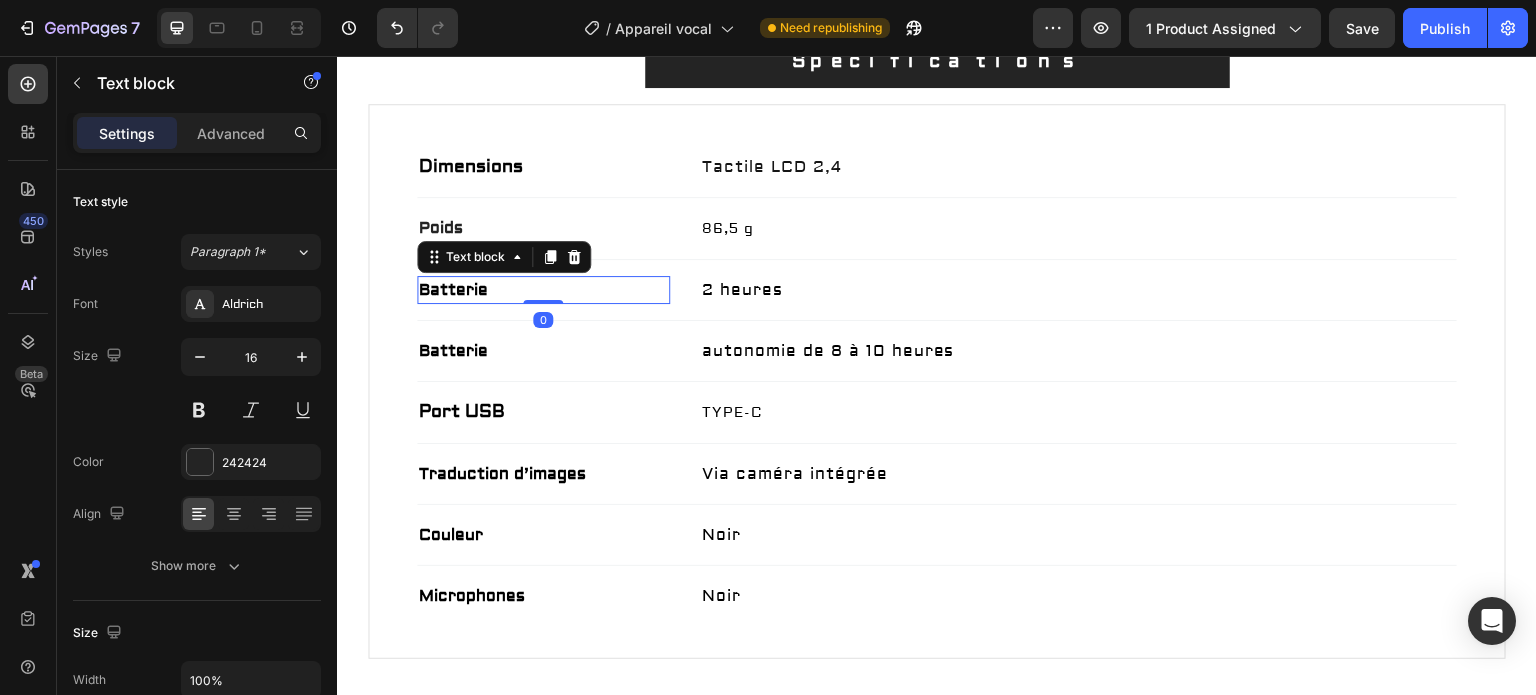 click on "Batterie" at bounding box center [543, 290] 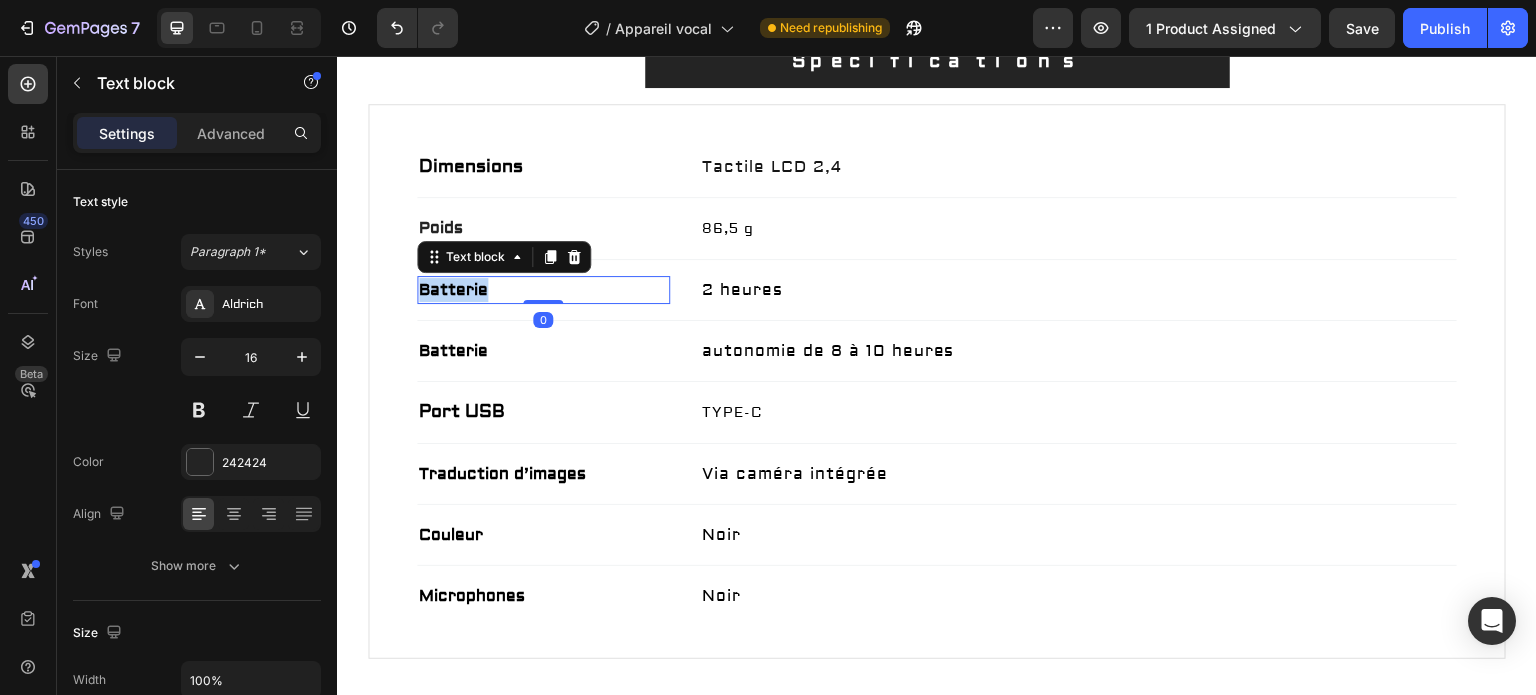 click on "Batterie" at bounding box center [543, 290] 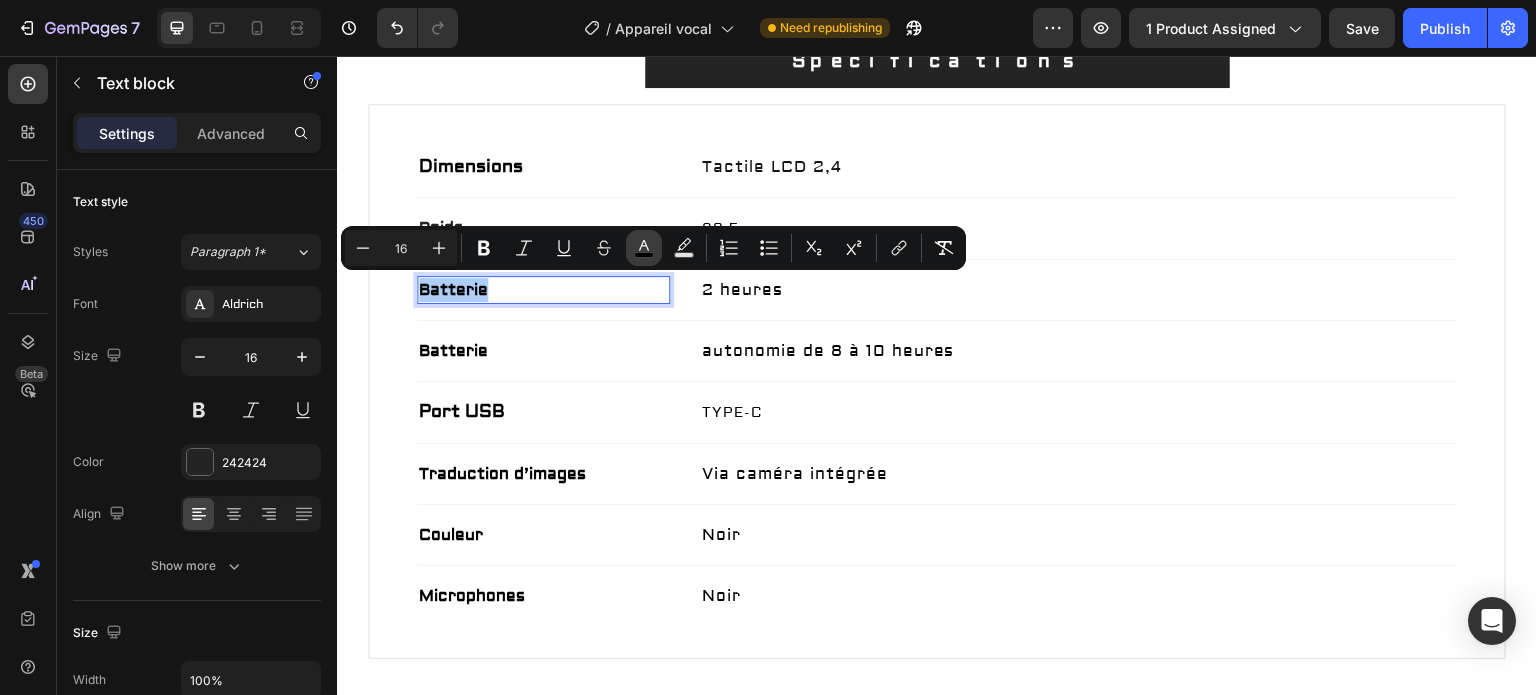 click on "color" at bounding box center (644, 248) 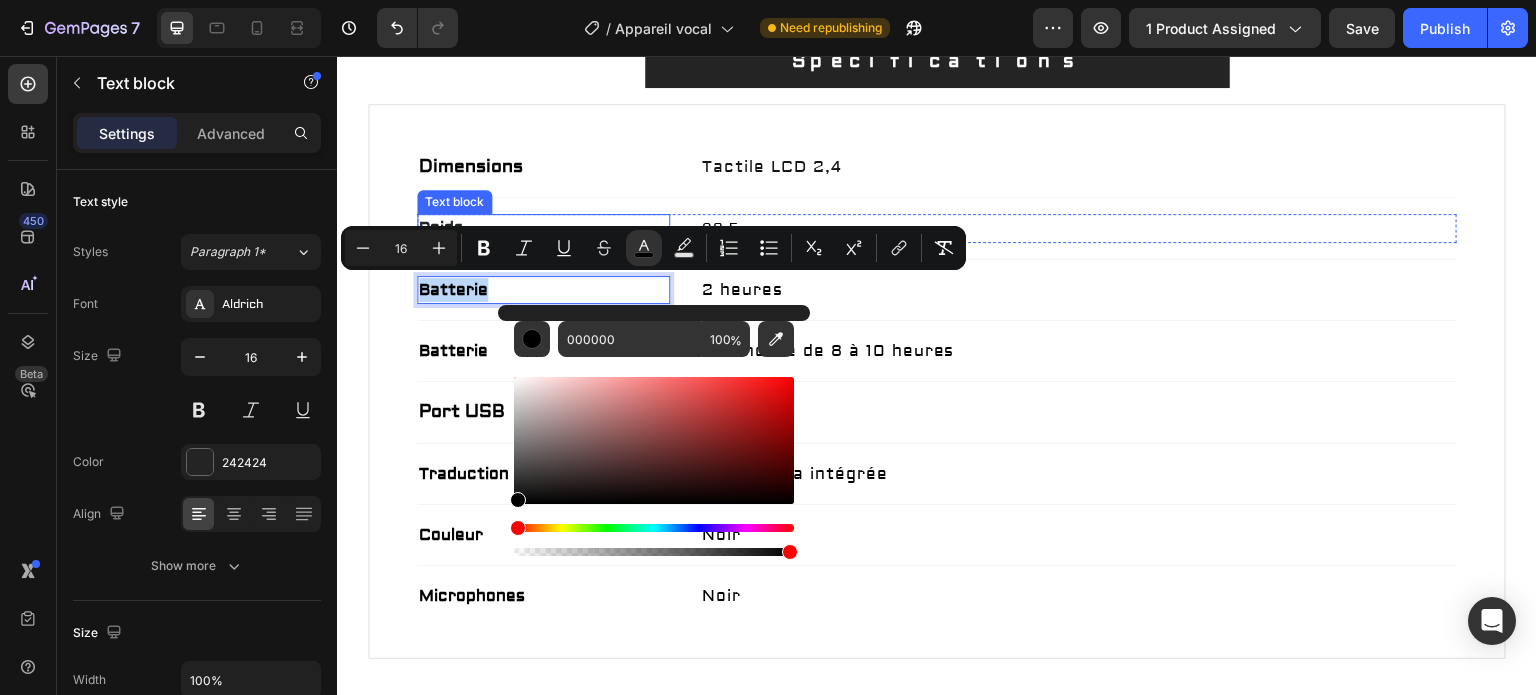 click on "Poids" at bounding box center (543, 228) 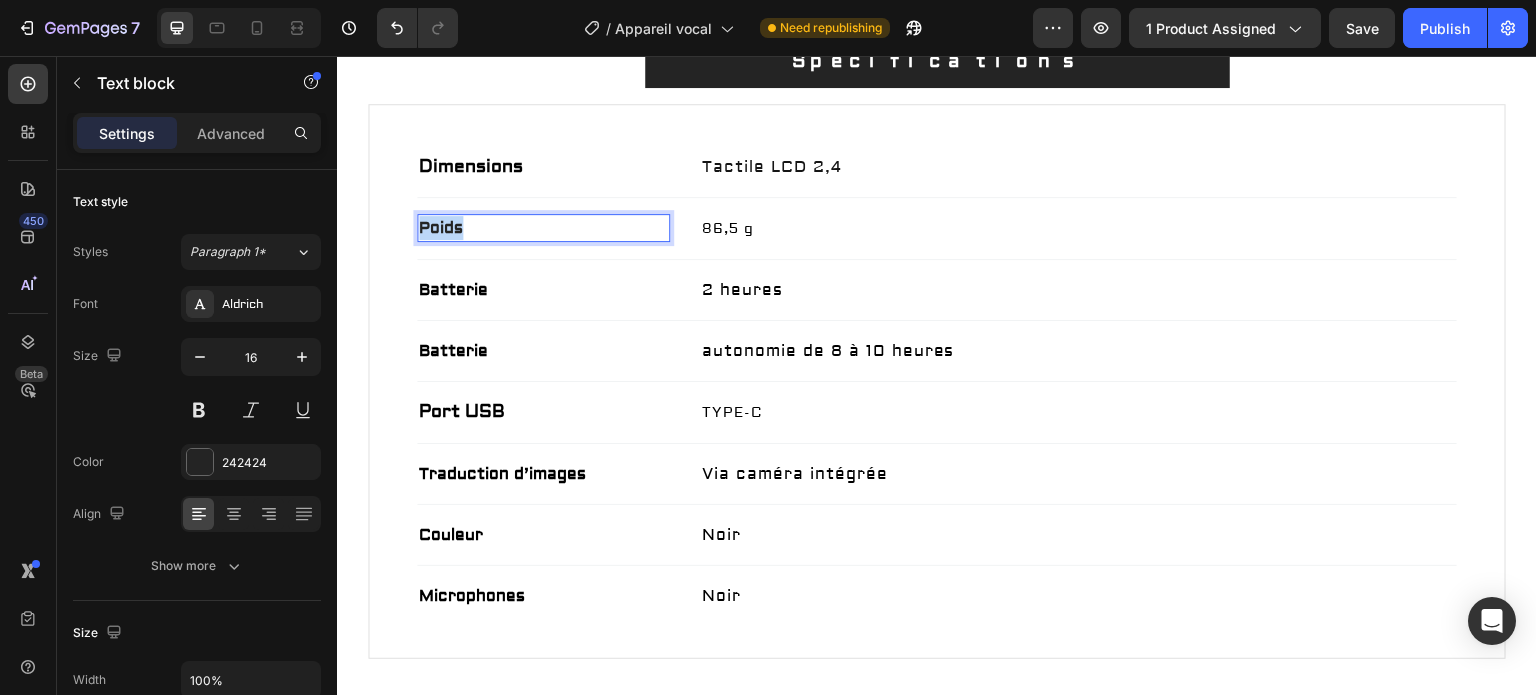 click on "Poids" at bounding box center [543, 228] 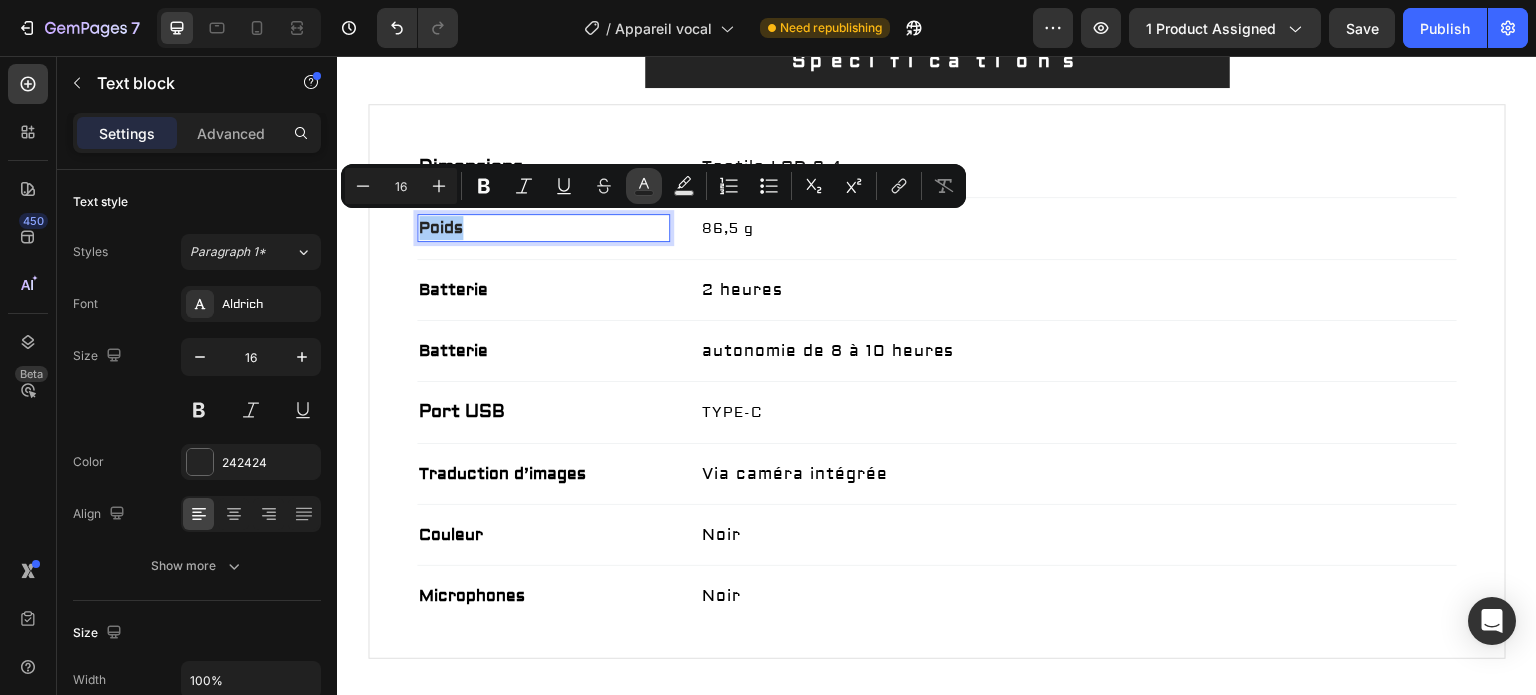 click 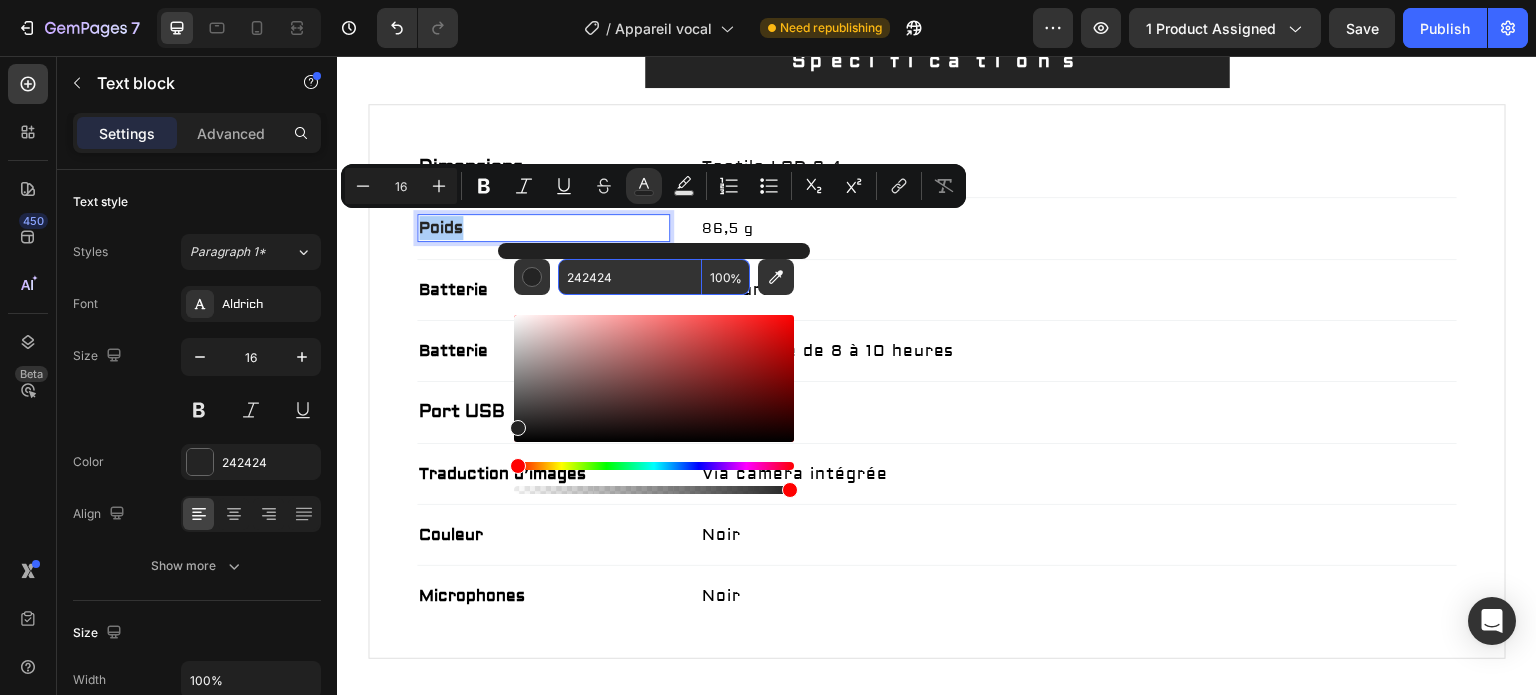 click on "242424" at bounding box center (630, 277) 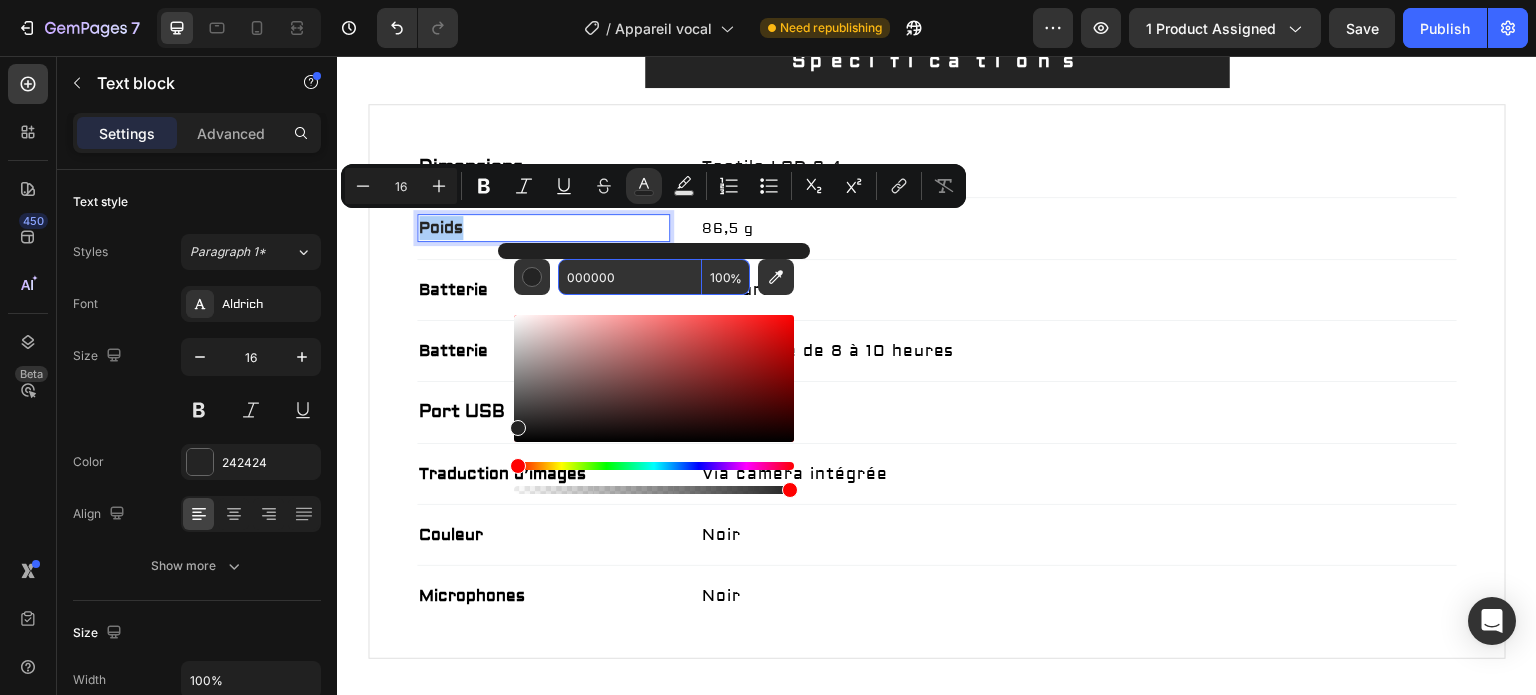 type on "000000" 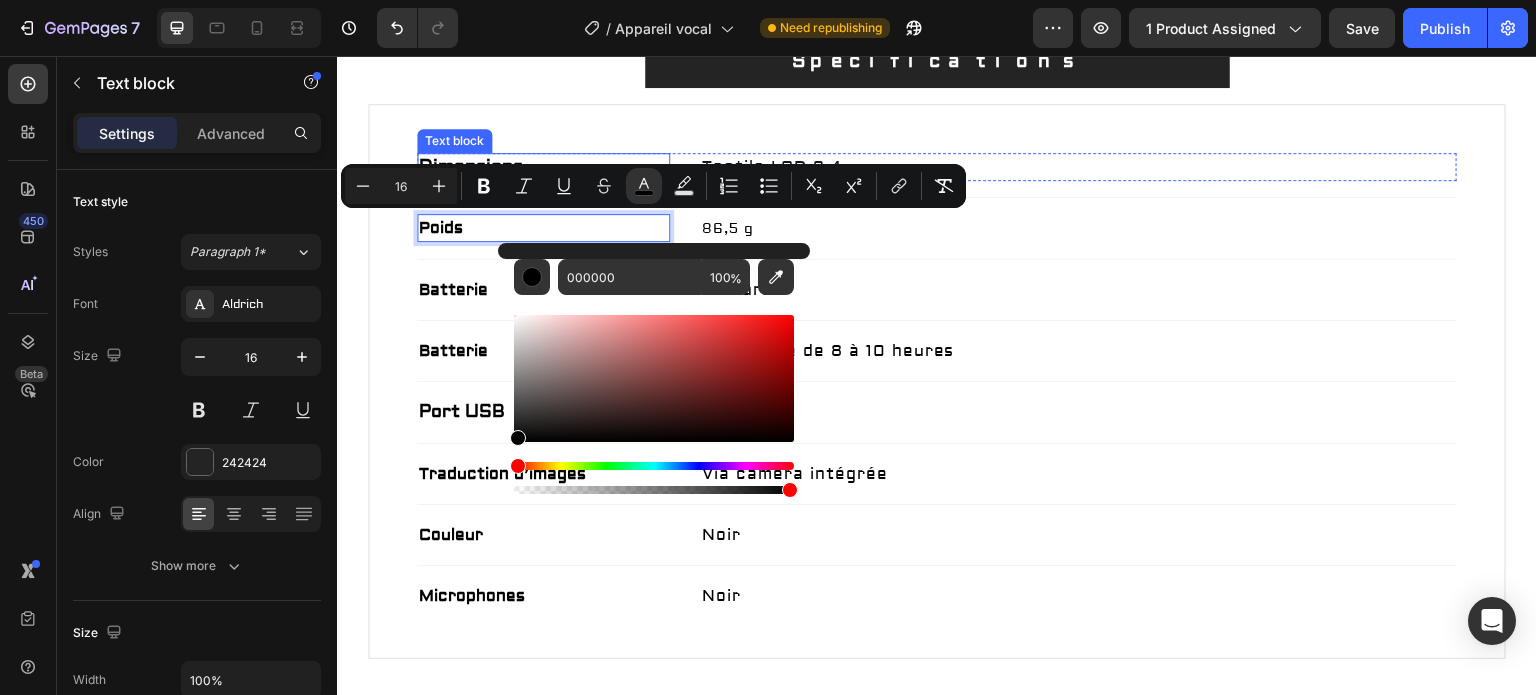 click on "Dimensions" at bounding box center (471, 166) 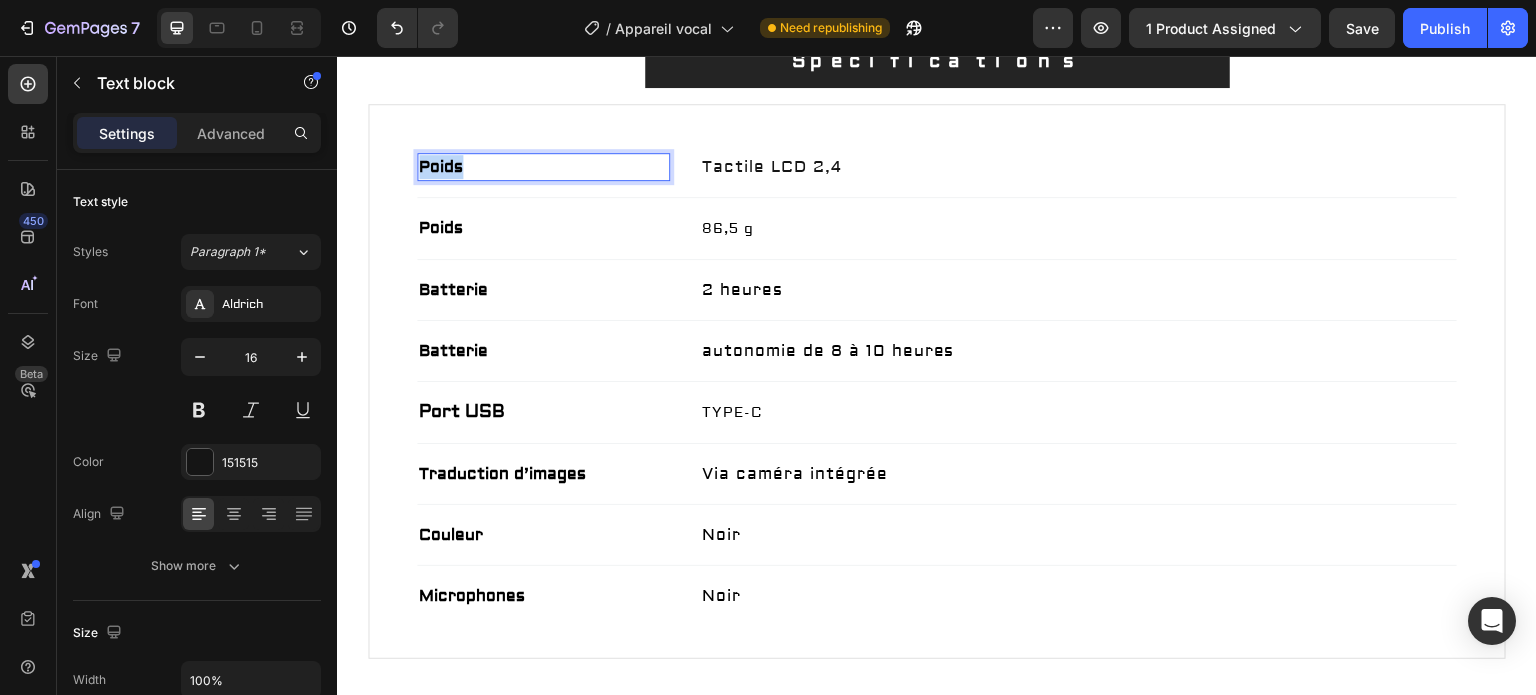click on "Poids" at bounding box center (543, 167) 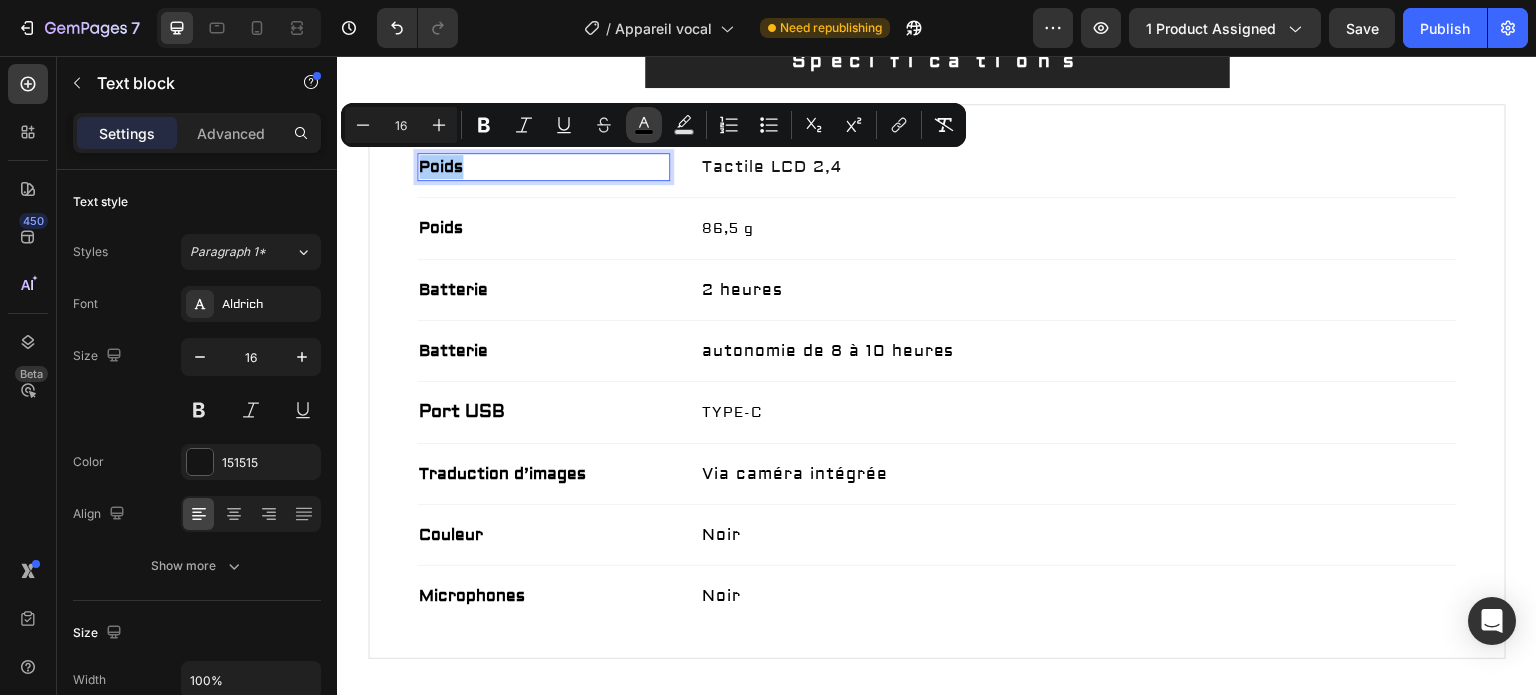 click 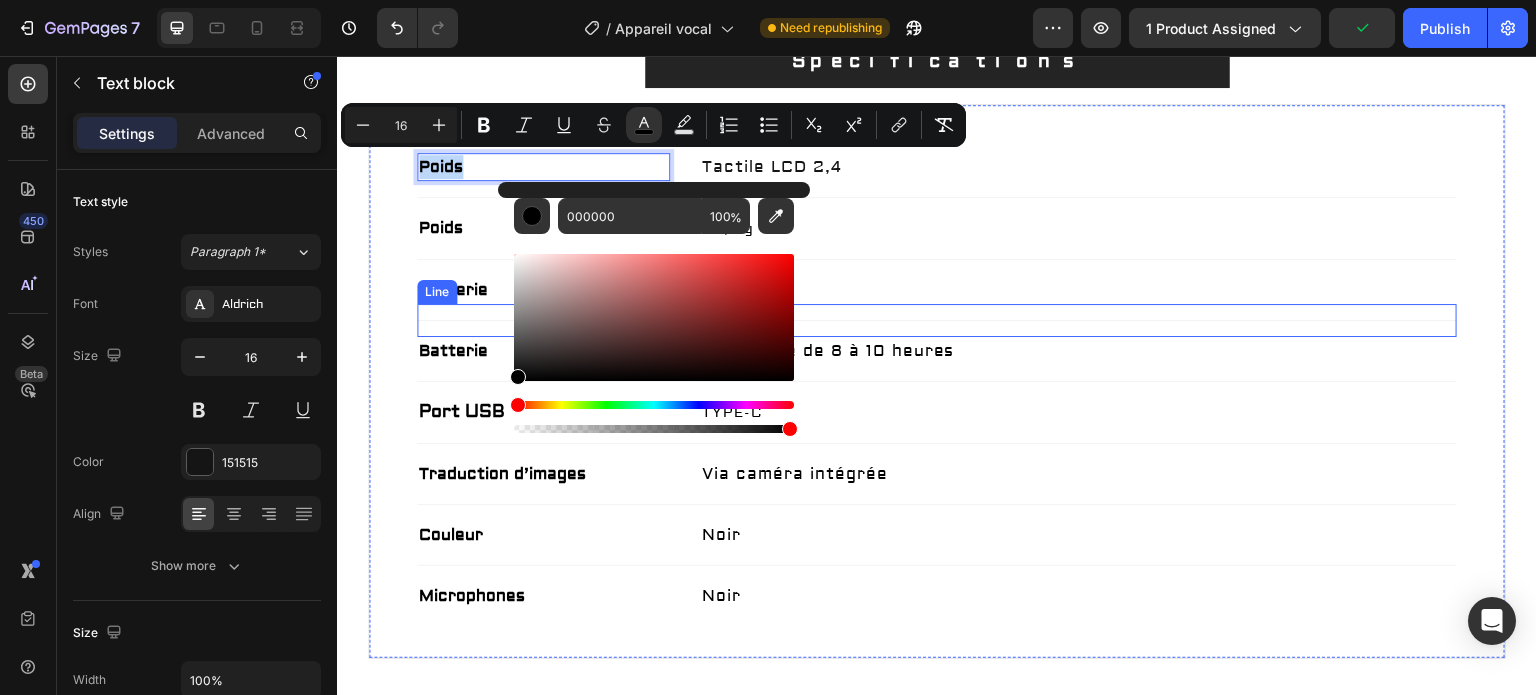 click on "Title Line" at bounding box center (937, 381) 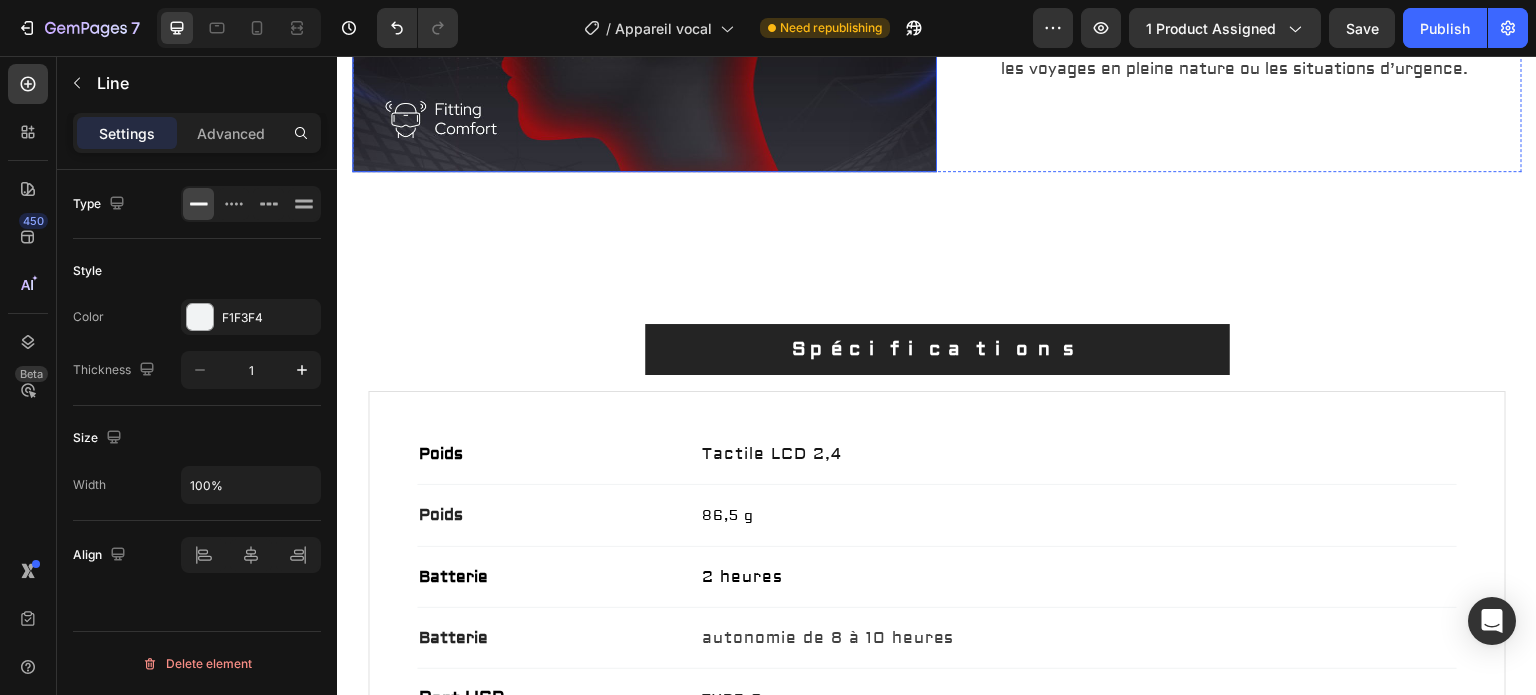 scroll, scrollTop: 2228, scrollLeft: 0, axis: vertical 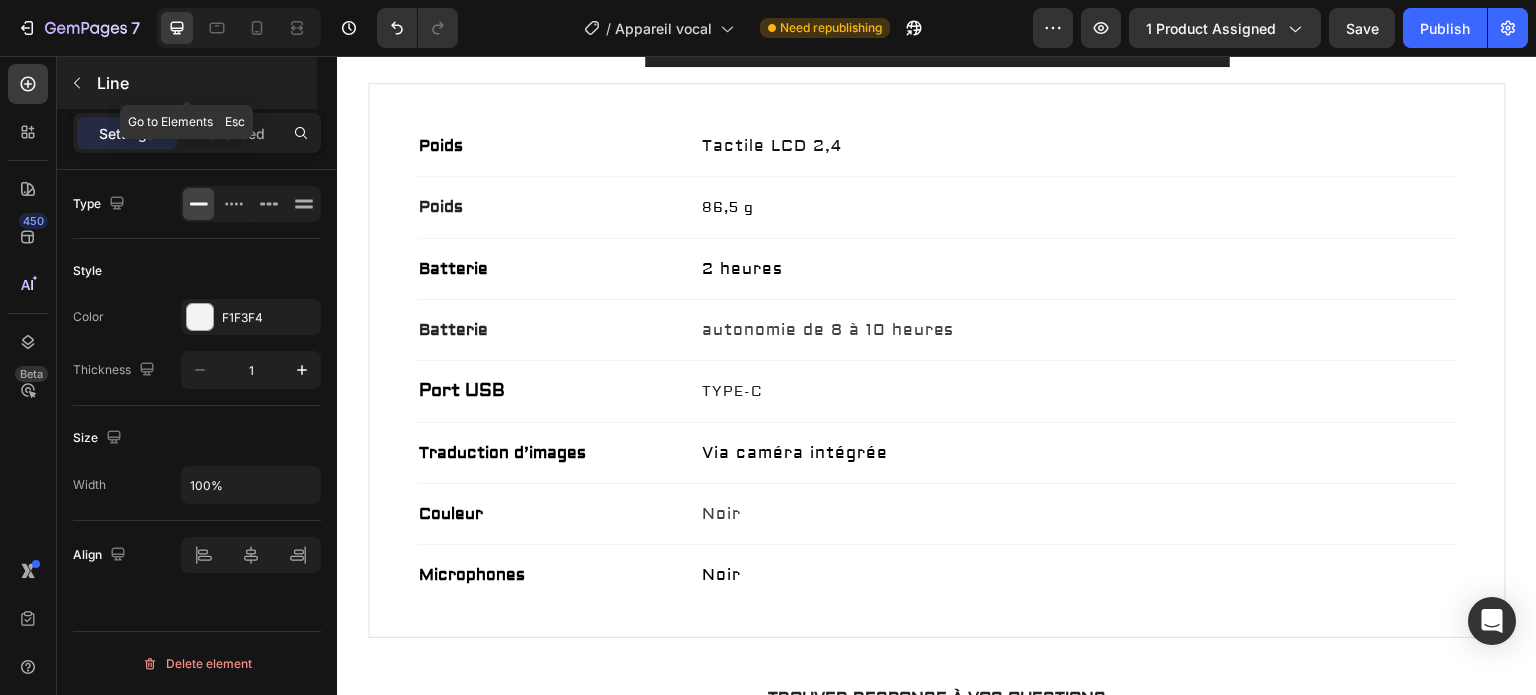 click at bounding box center (77, 83) 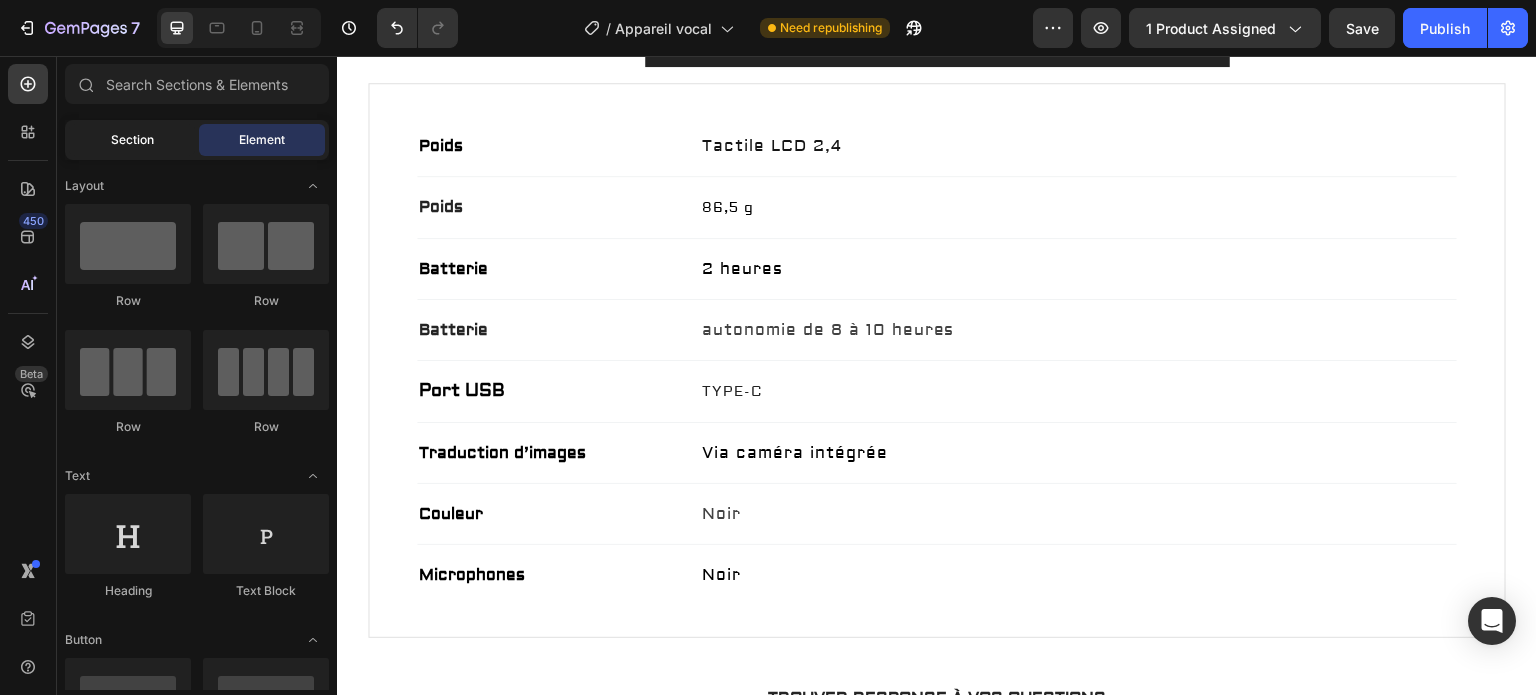 click on "Section" 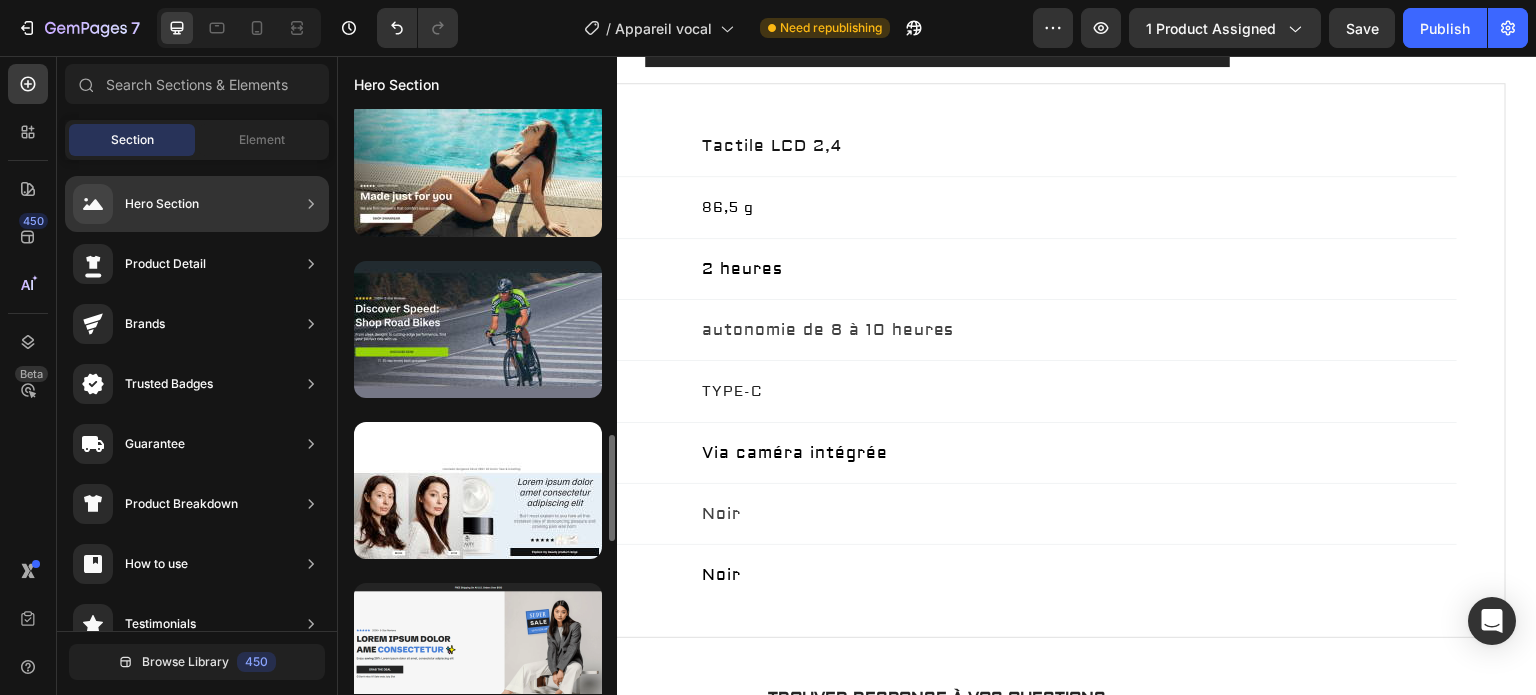 scroll, scrollTop: 1619, scrollLeft: 0, axis: vertical 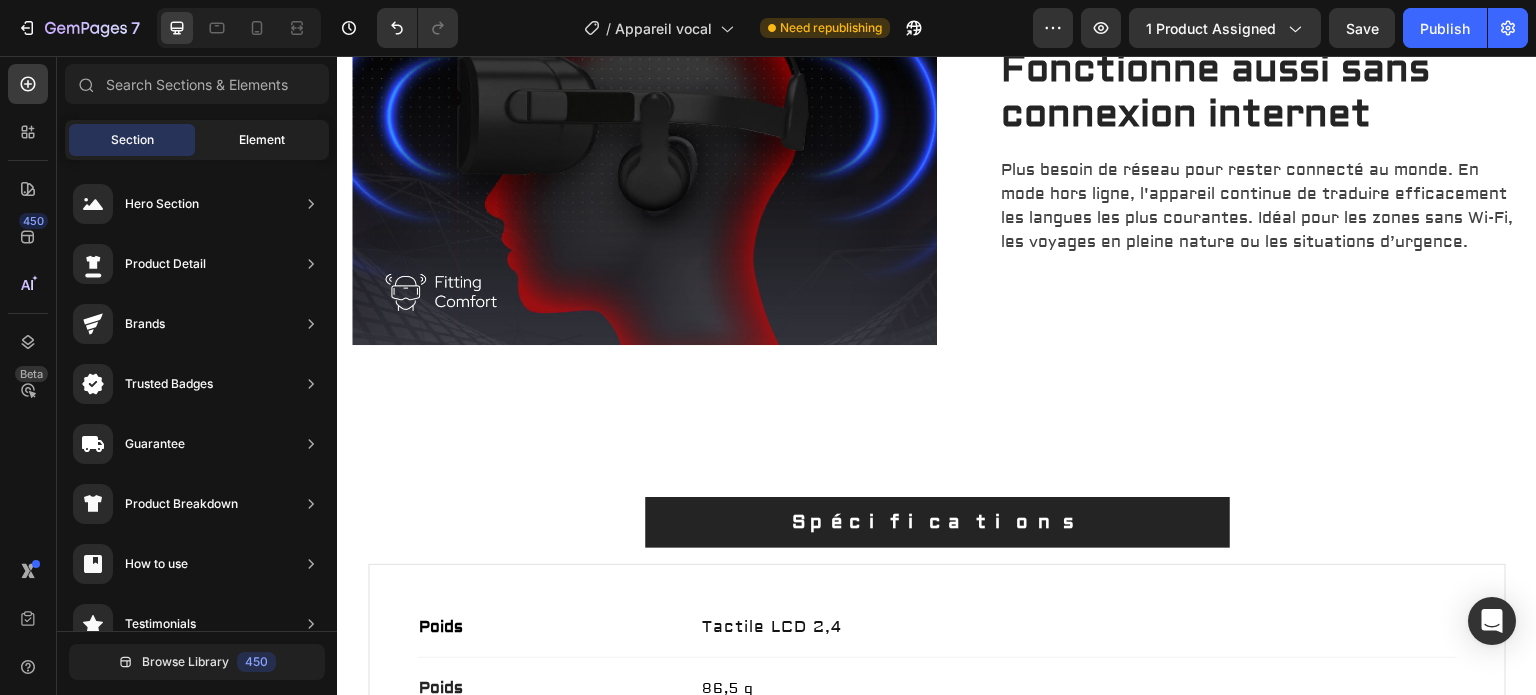click on "Element" 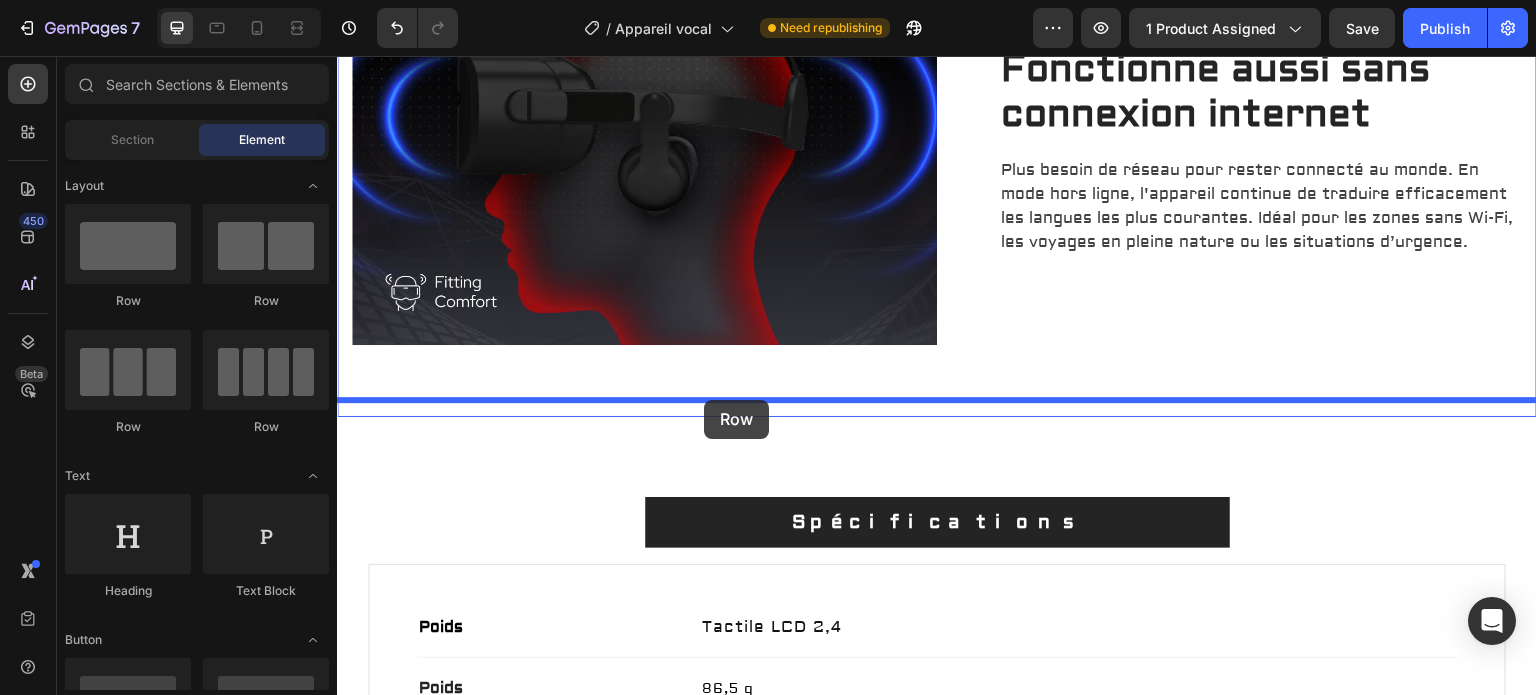 drag, startPoint x: 585, startPoint y: 332, endPoint x: 704, endPoint y: 400, distance: 137.05838 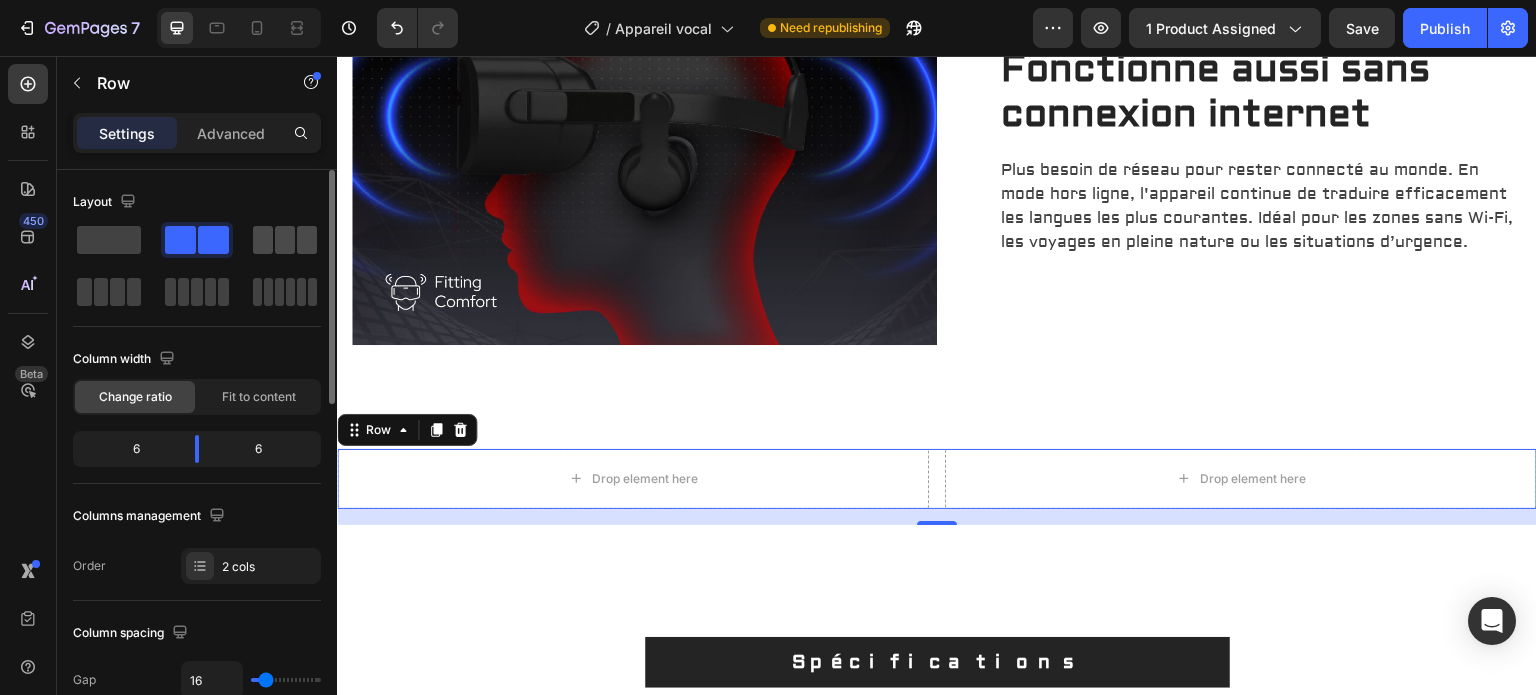 click 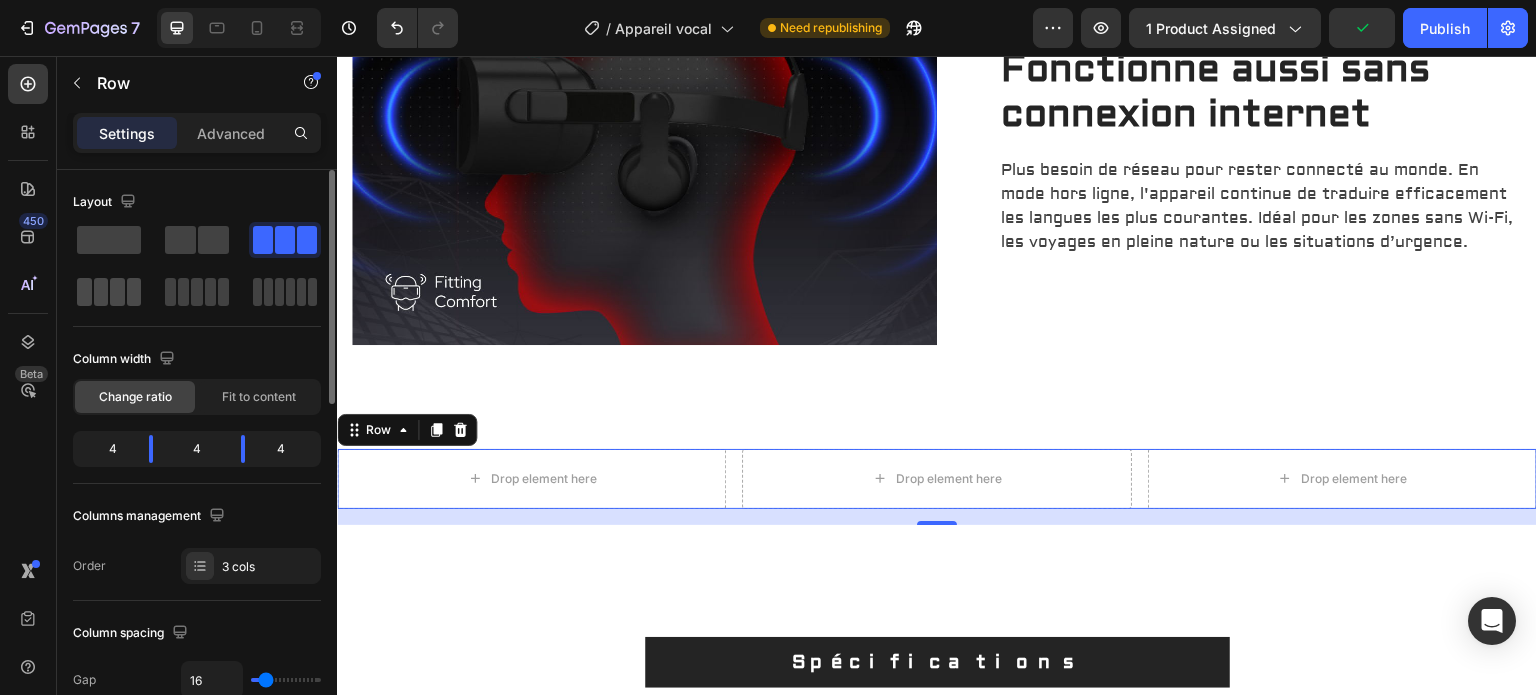 click 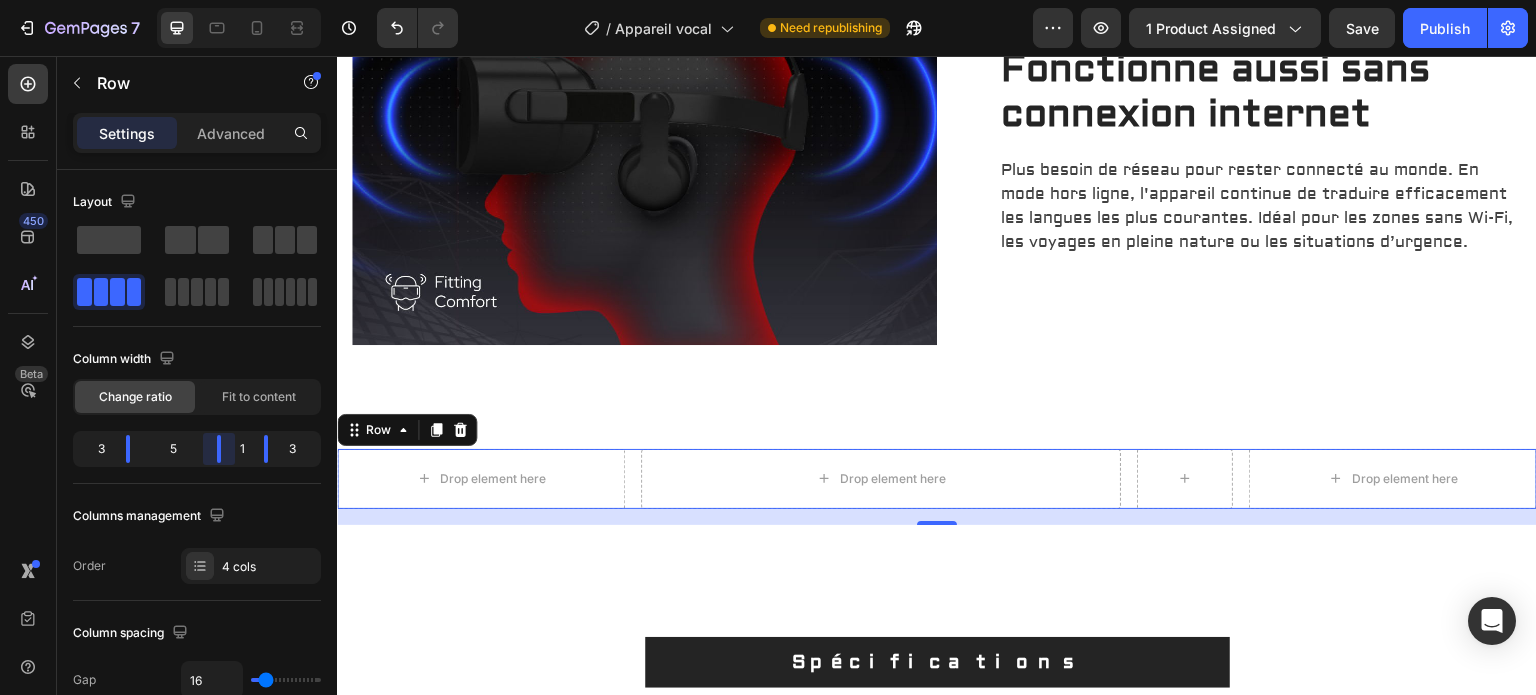 drag, startPoint x: 194, startPoint y: 446, endPoint x: 244, endPoint y: 439, distance: 50.48762 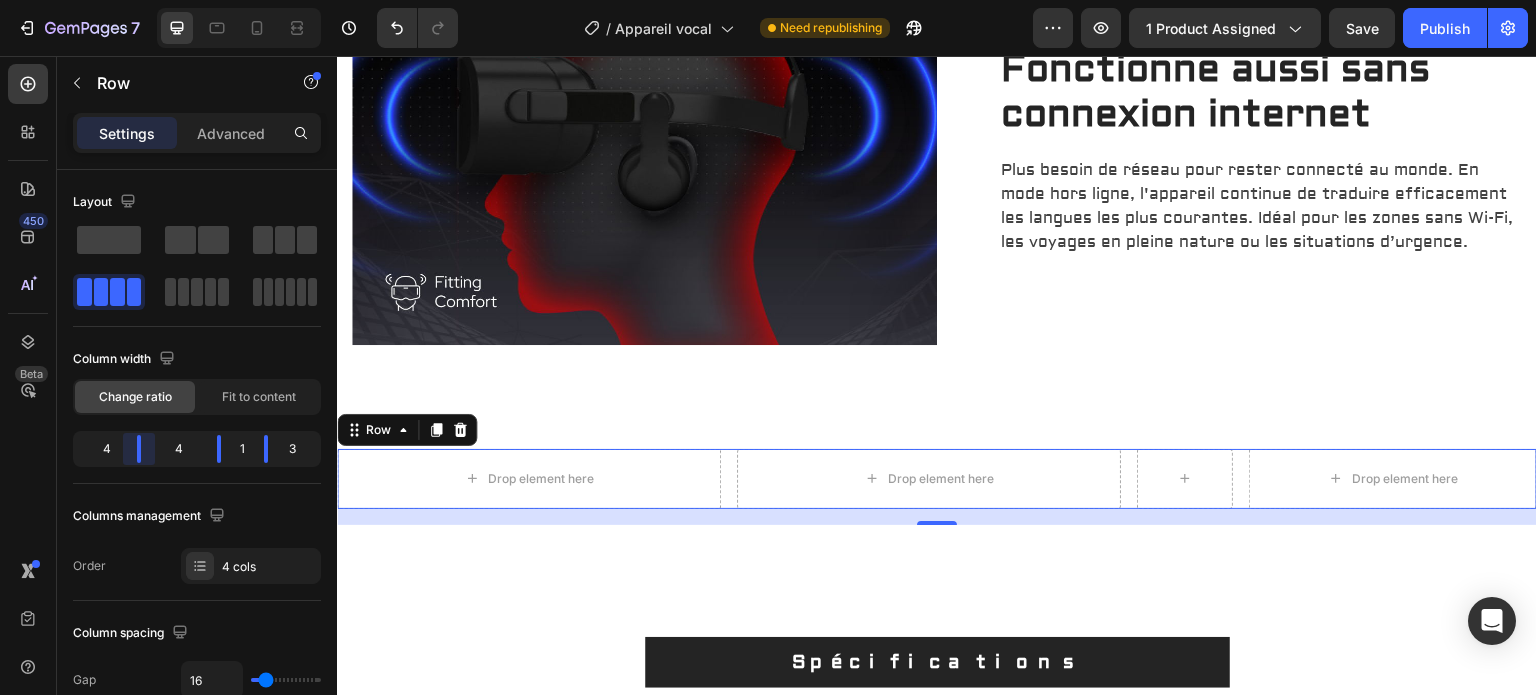 drag, startPoint x: 130, startPoint y: 435, endPoint x: 160, endPoint y: 433, distance: 30.066593 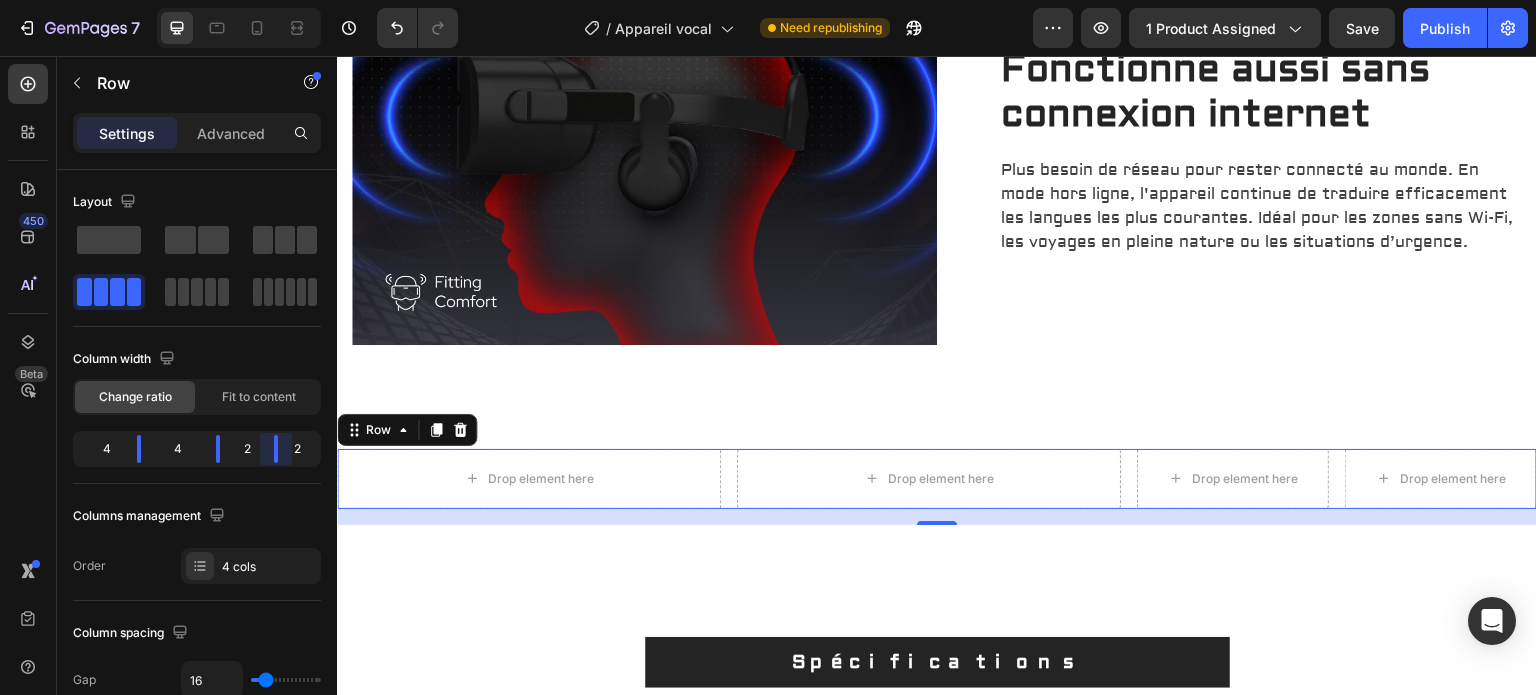 drag, startPoint x: 272, startPoint y: 444, endPoint x: 284, endPoint y: 444, distance: 12 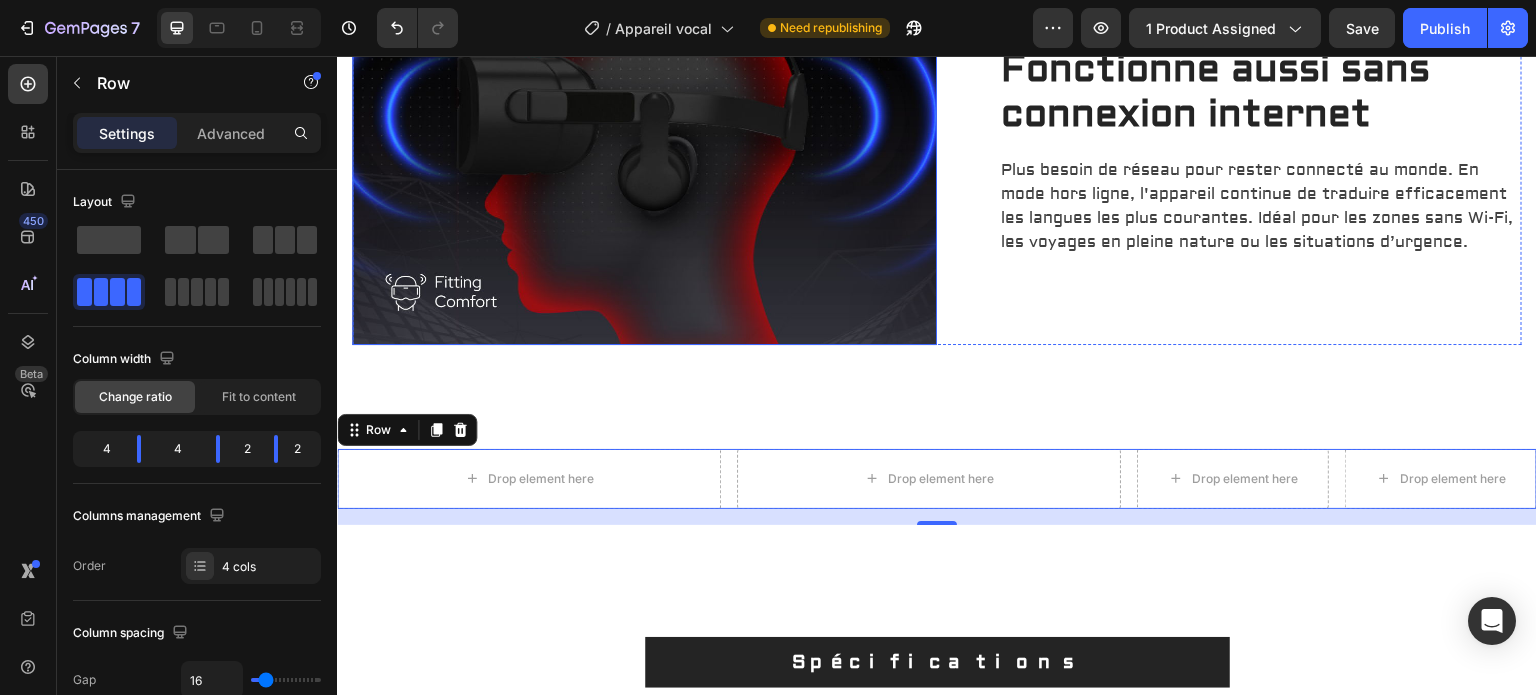scroll, scrollTop: 2056, scrollLeft: 0, axis: vertical 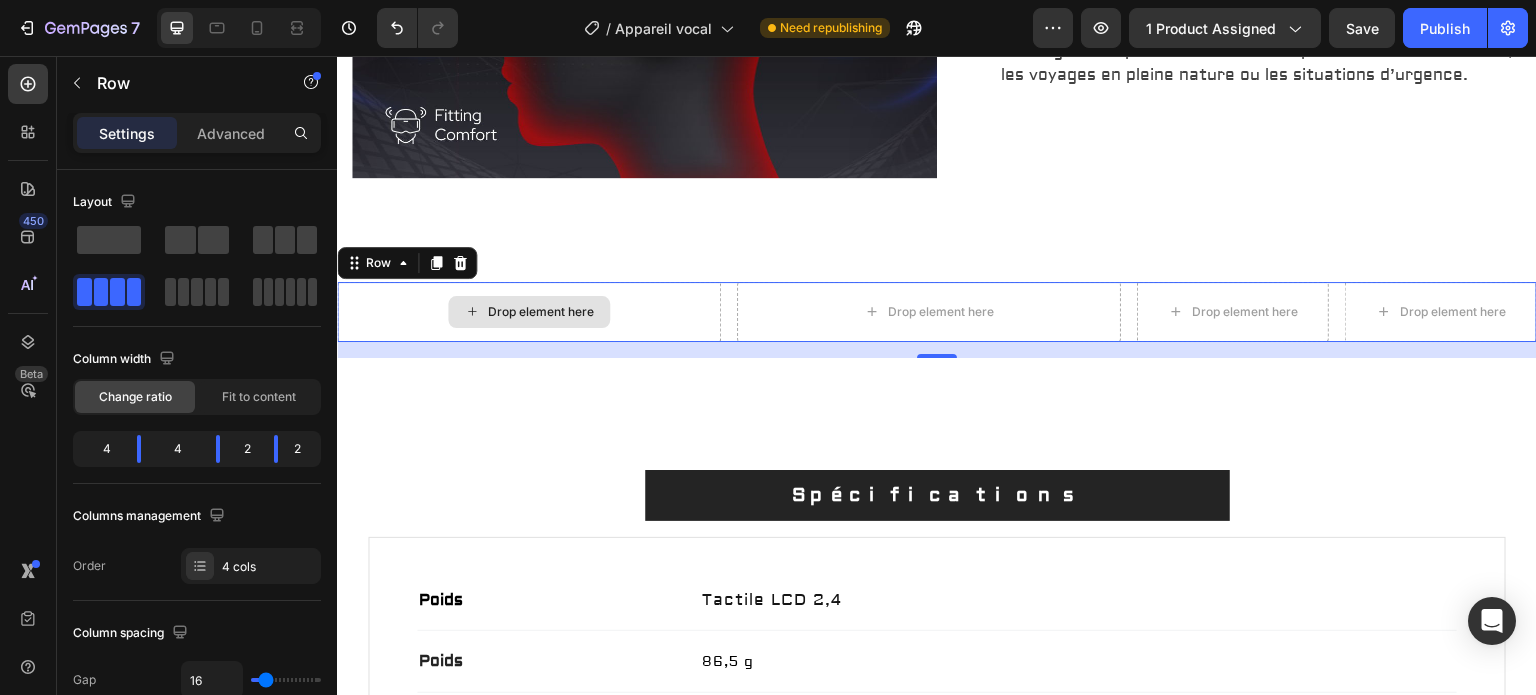 click on "Drop element here" at bounding box center [529, 312] 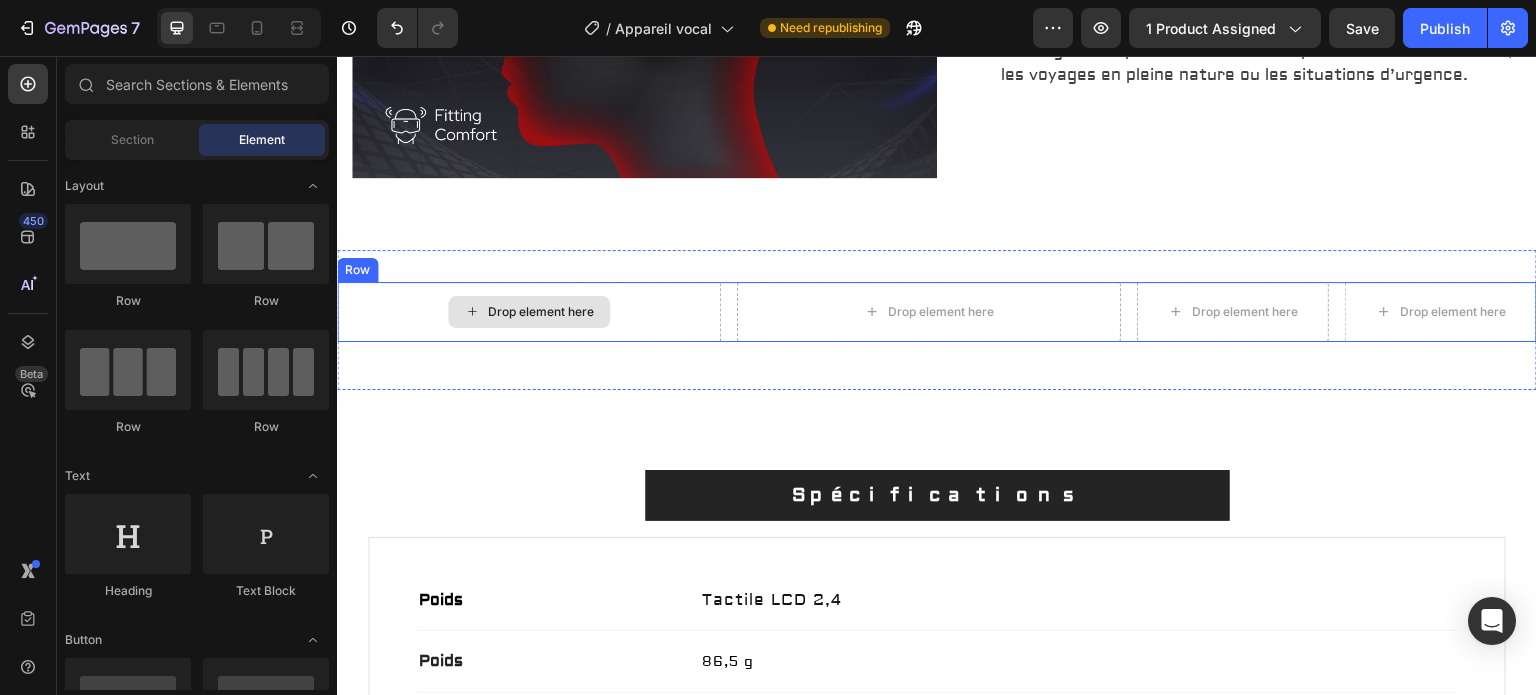 click on "Drop element here" at bounding box center [541, 312] 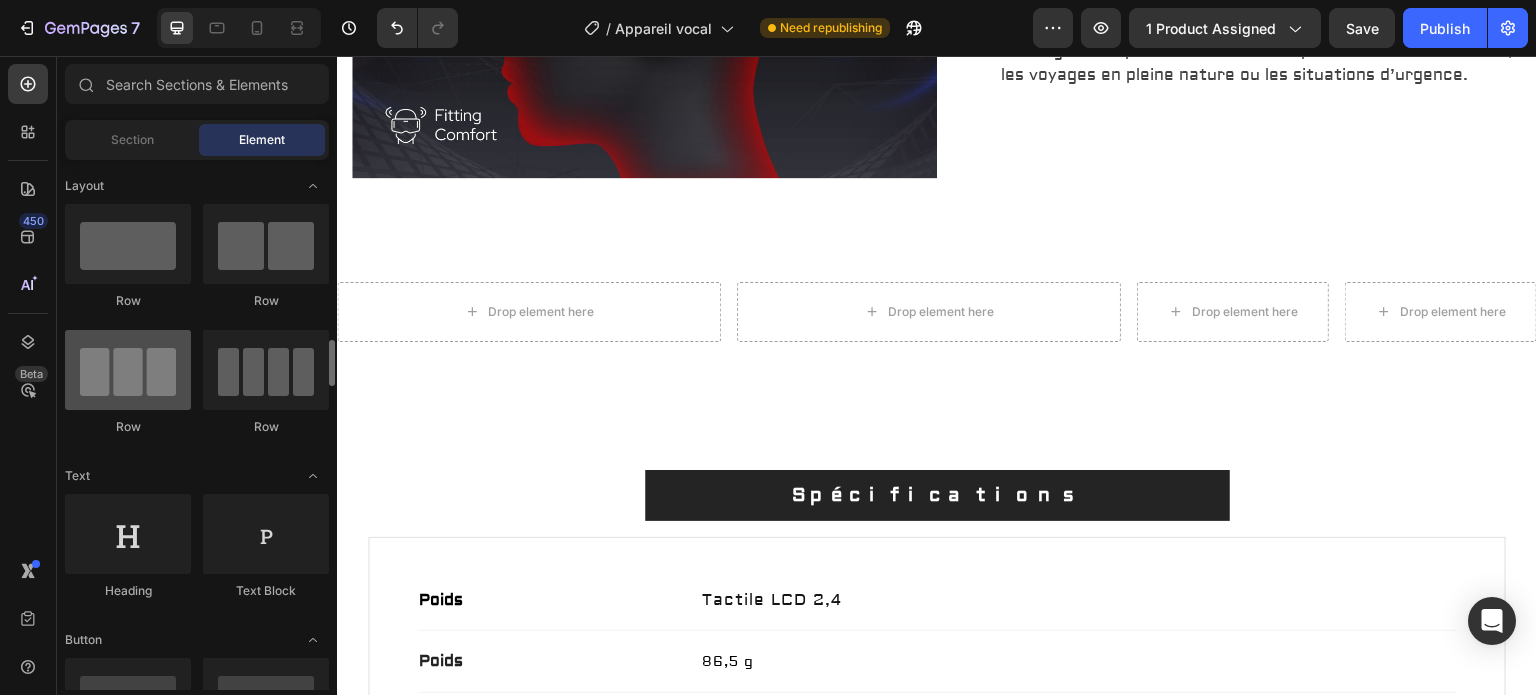 scroll, scrollTop: 332, scrollLeft: 0, axis: vertical 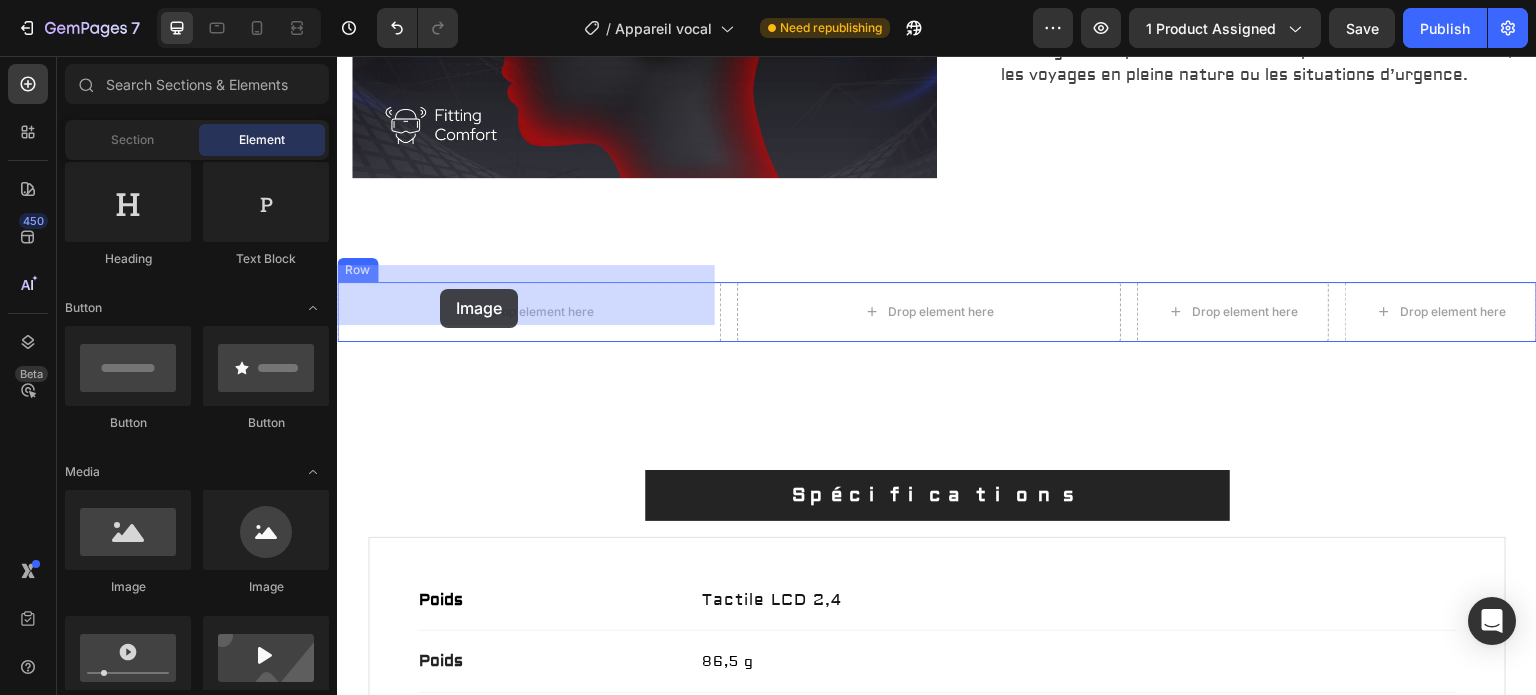 drag, startPoint x: 476, startPoint y: 574, endPoint x: 440, endPoint y: 289, distance: 287.26468 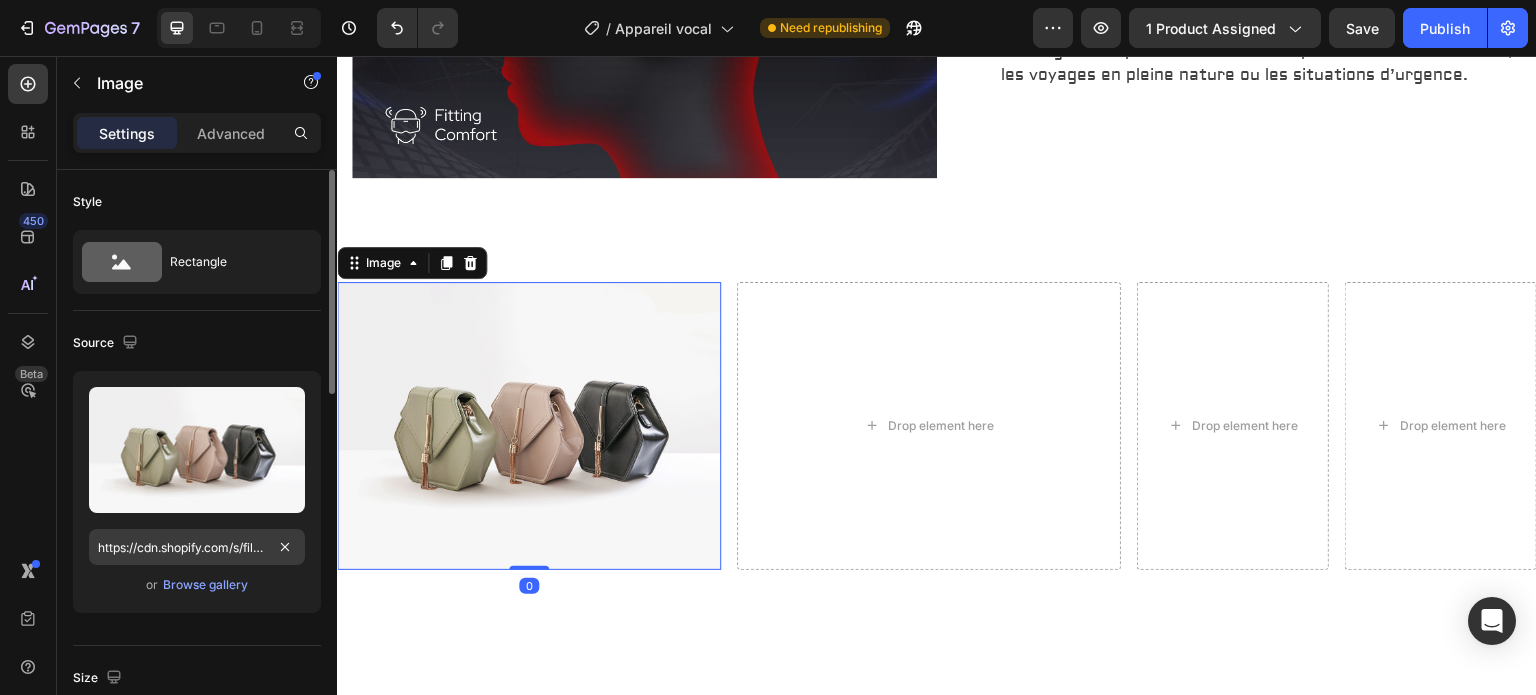 scroll, scrollTop: 166, scrollLeft: 0, axis: vertical 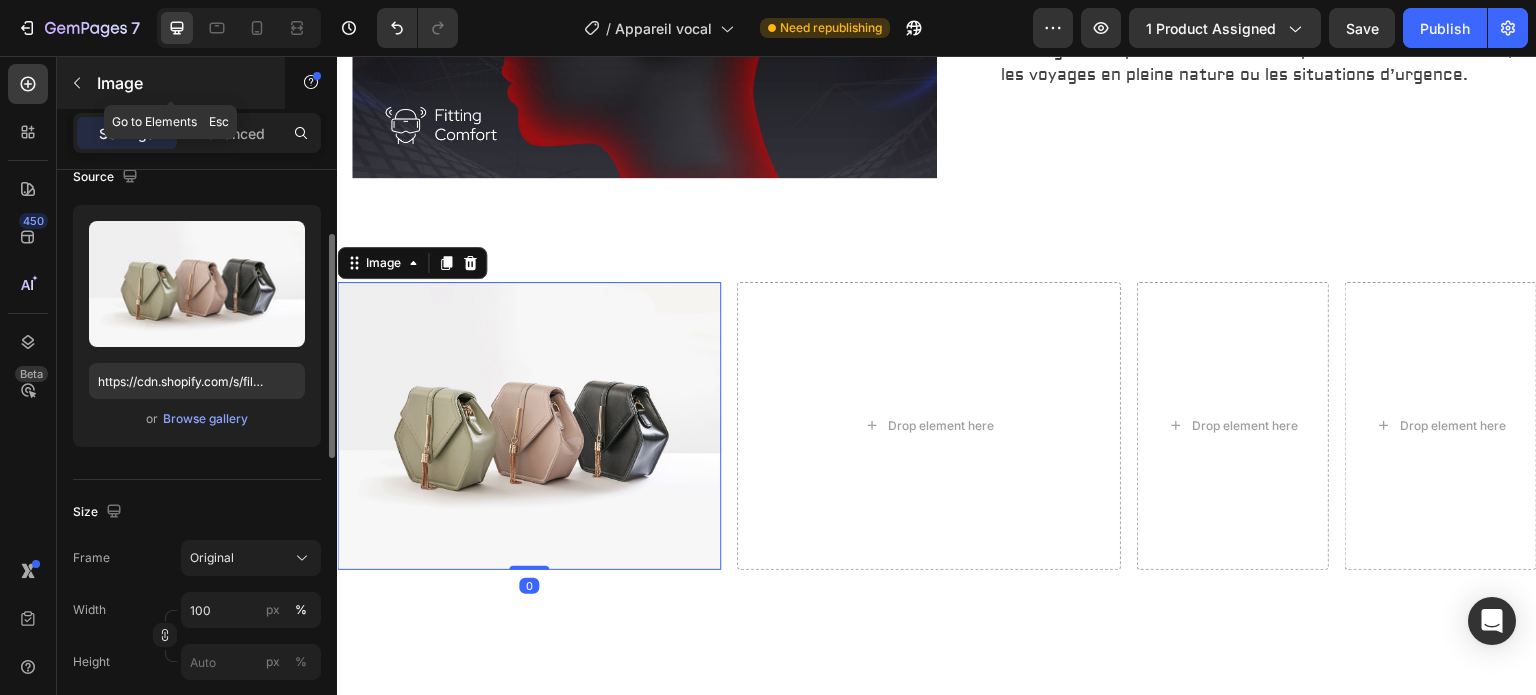 click on "Image" at bounding box center (182, 83) 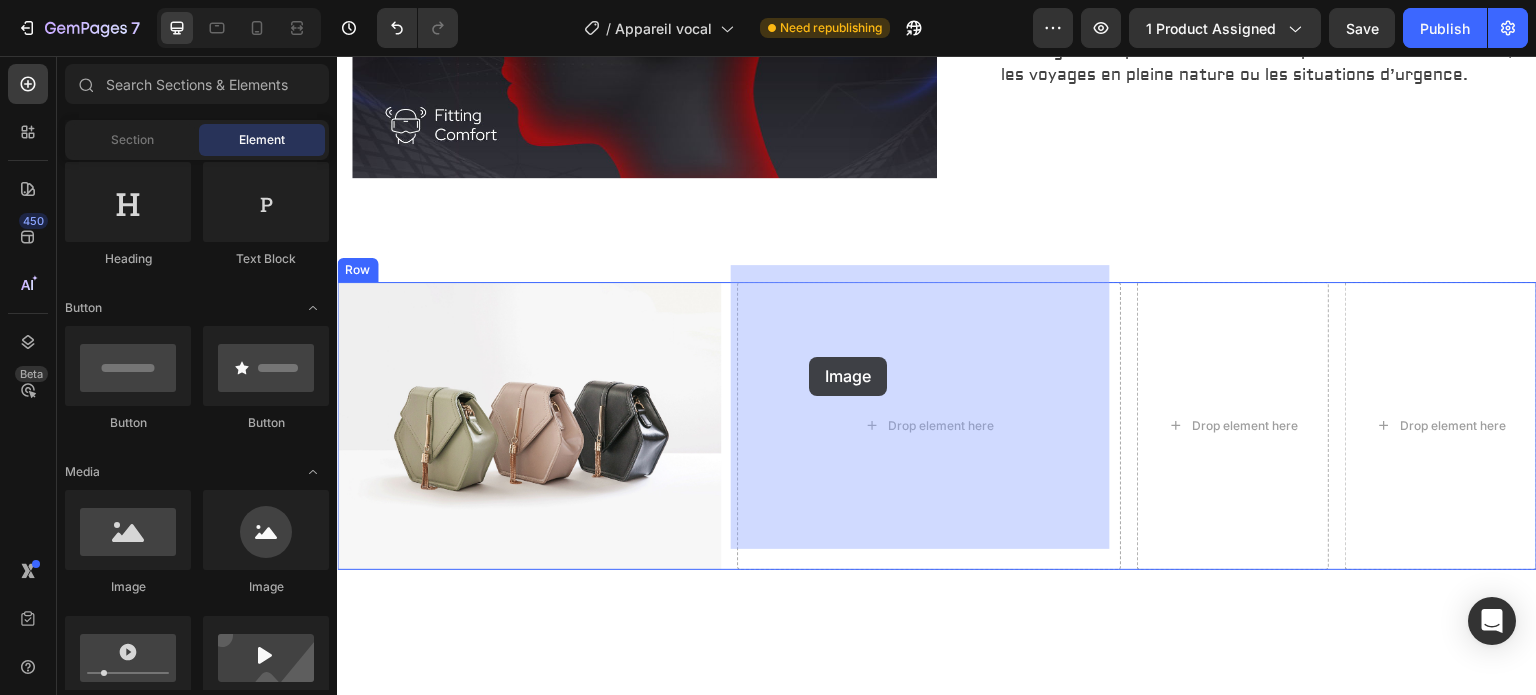 drag, startPoint x: 482, startPoint y: 602, endPoint x: 808, endPoint y: 357, distance: 407.8002 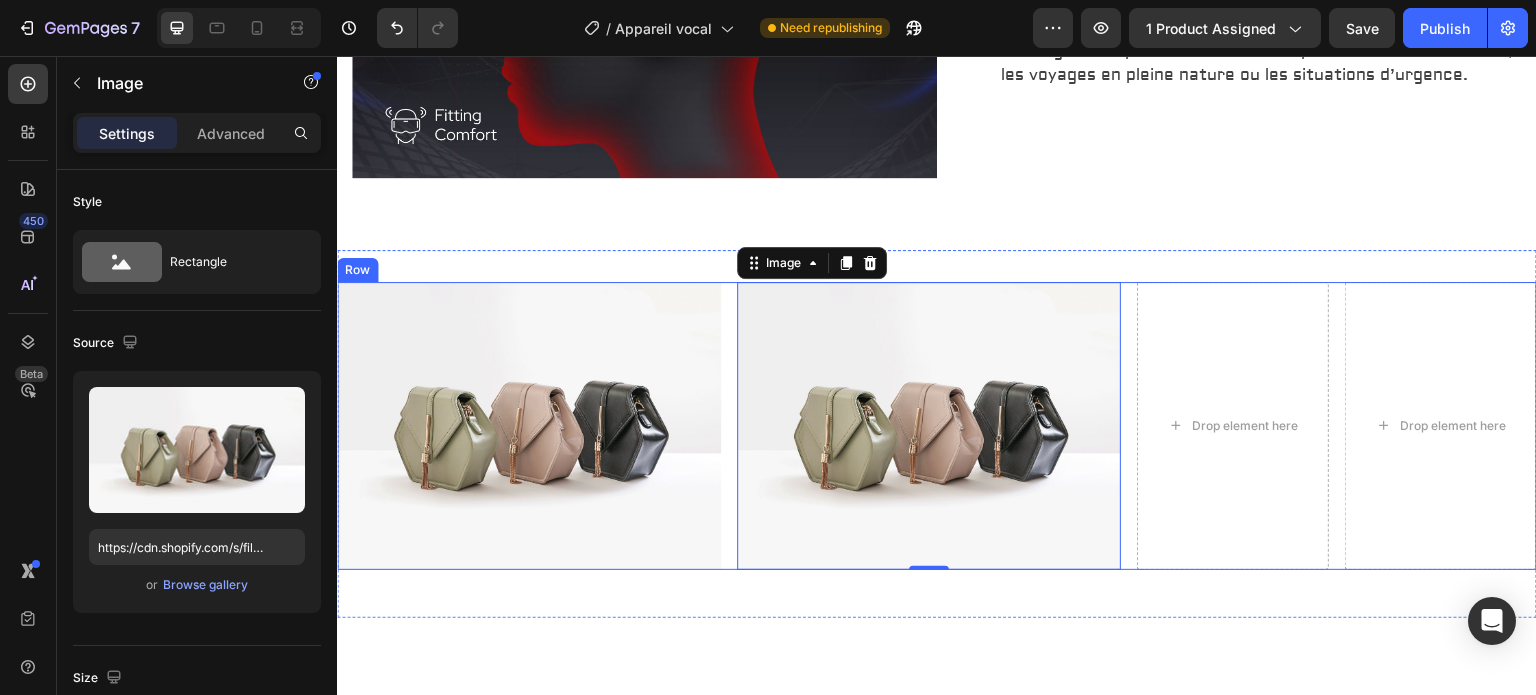 click on "Image Image 0
Drop element here
Drop element here Row" at bounding box center [937, 426] 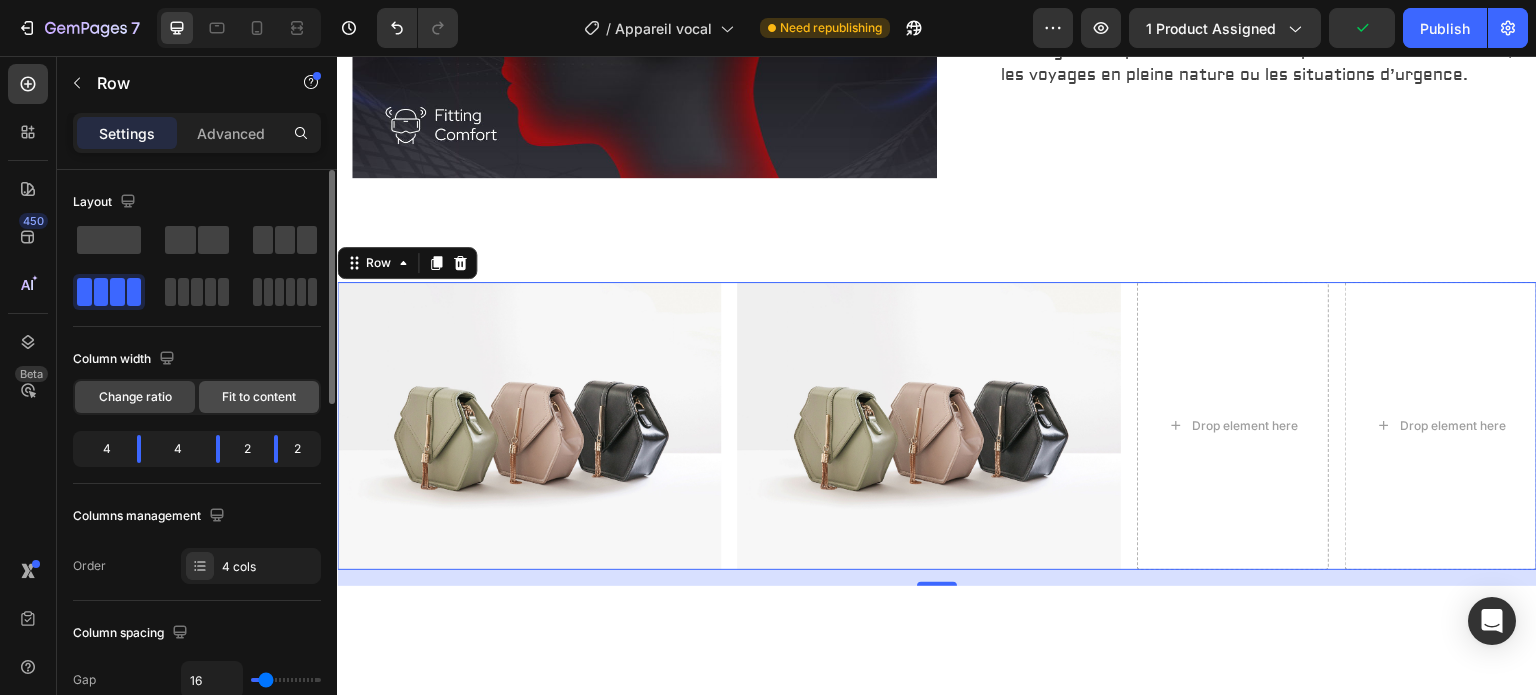 click on "Fit to content" 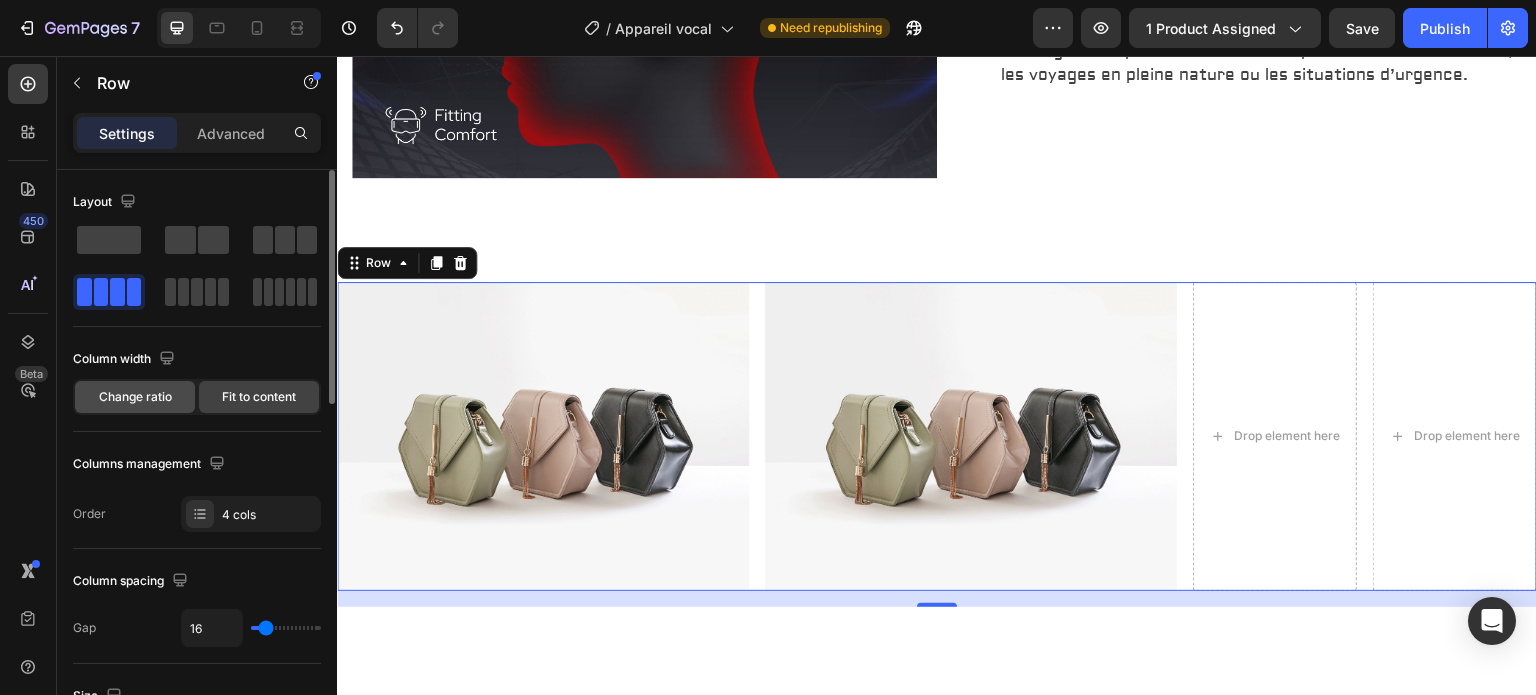 click on "Change ratio" 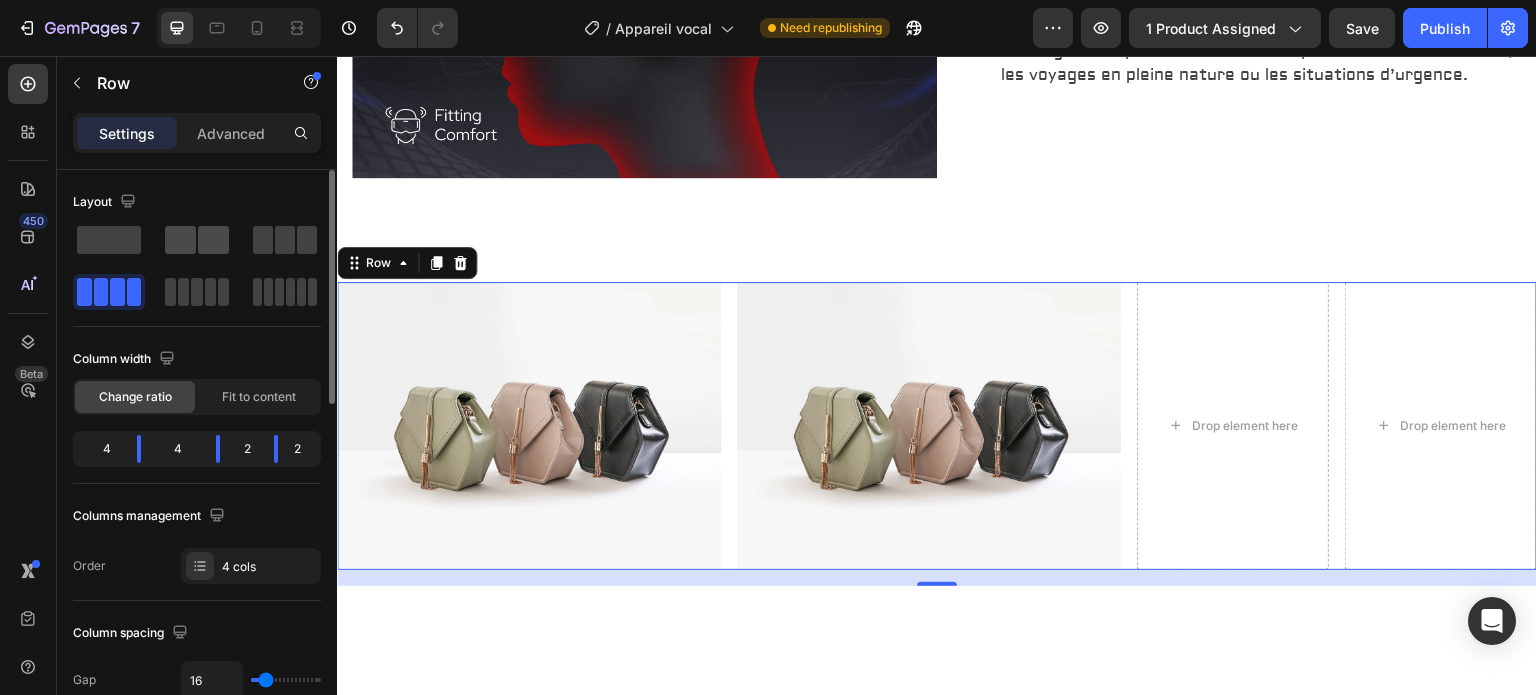click 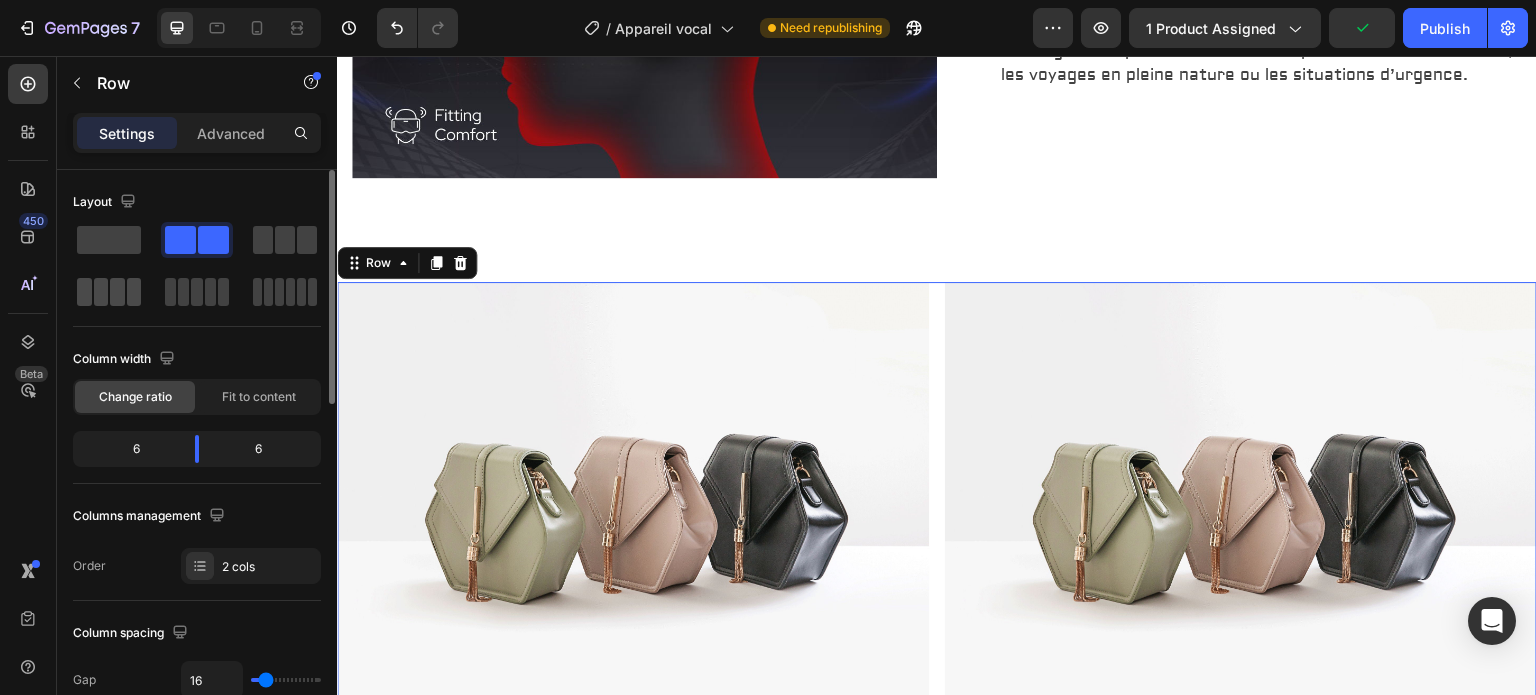 click 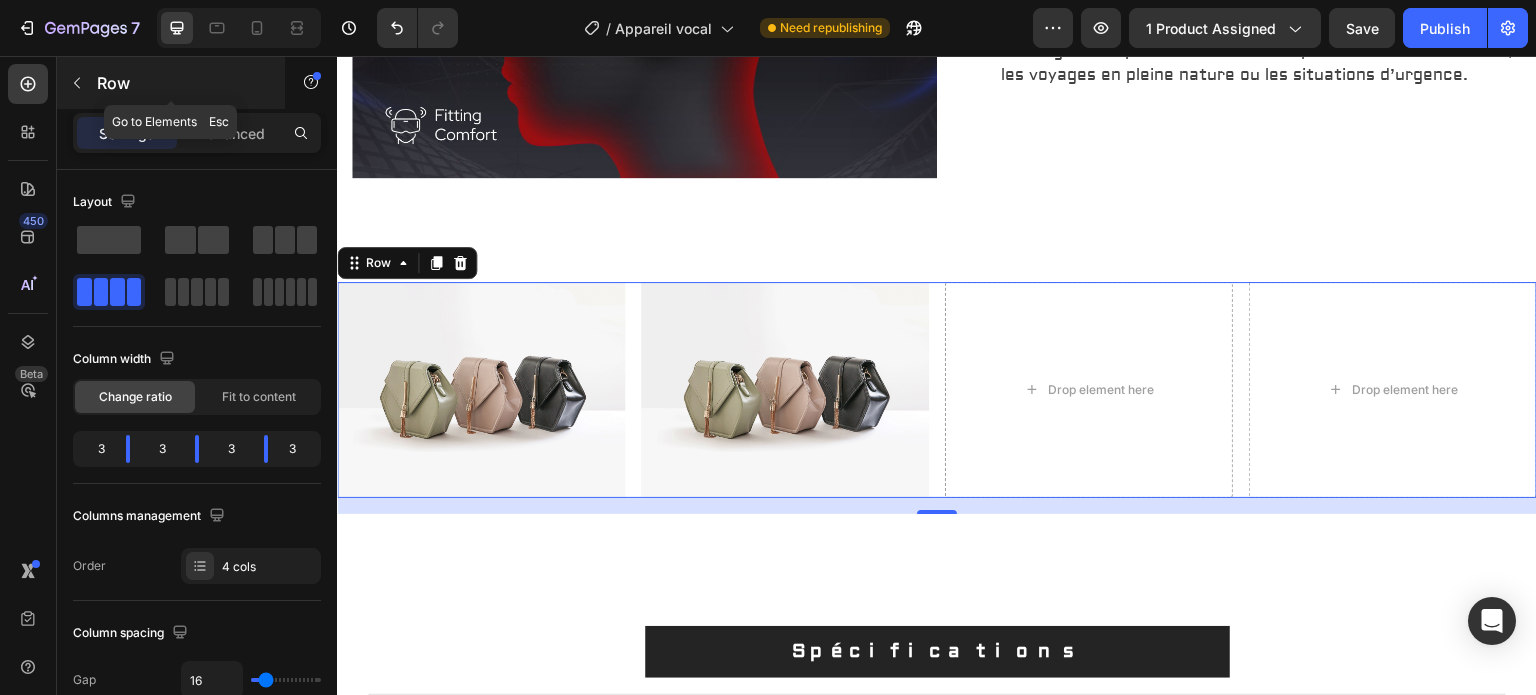 click on "Row" at bounding box center [182, 83] 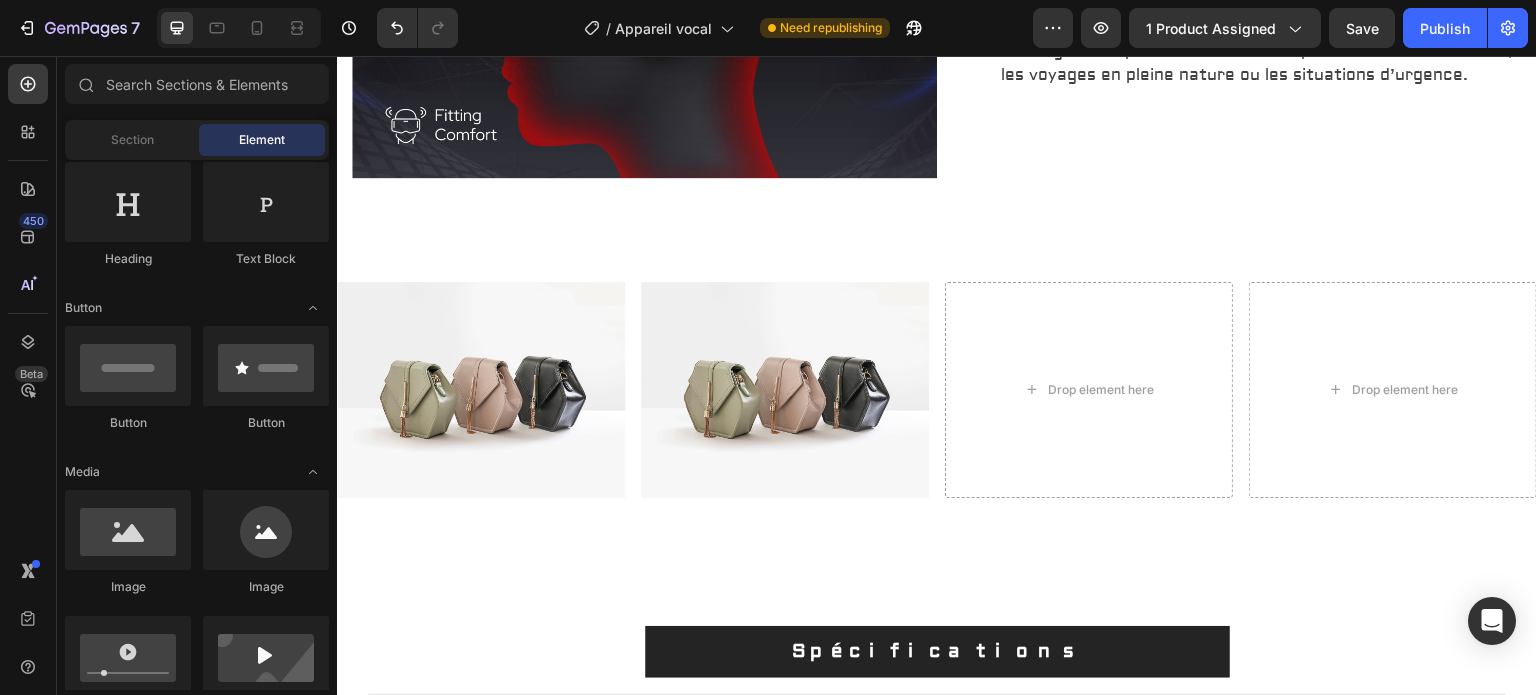scroll, scrollTop: 0, scrollLeft: 0, axis: both 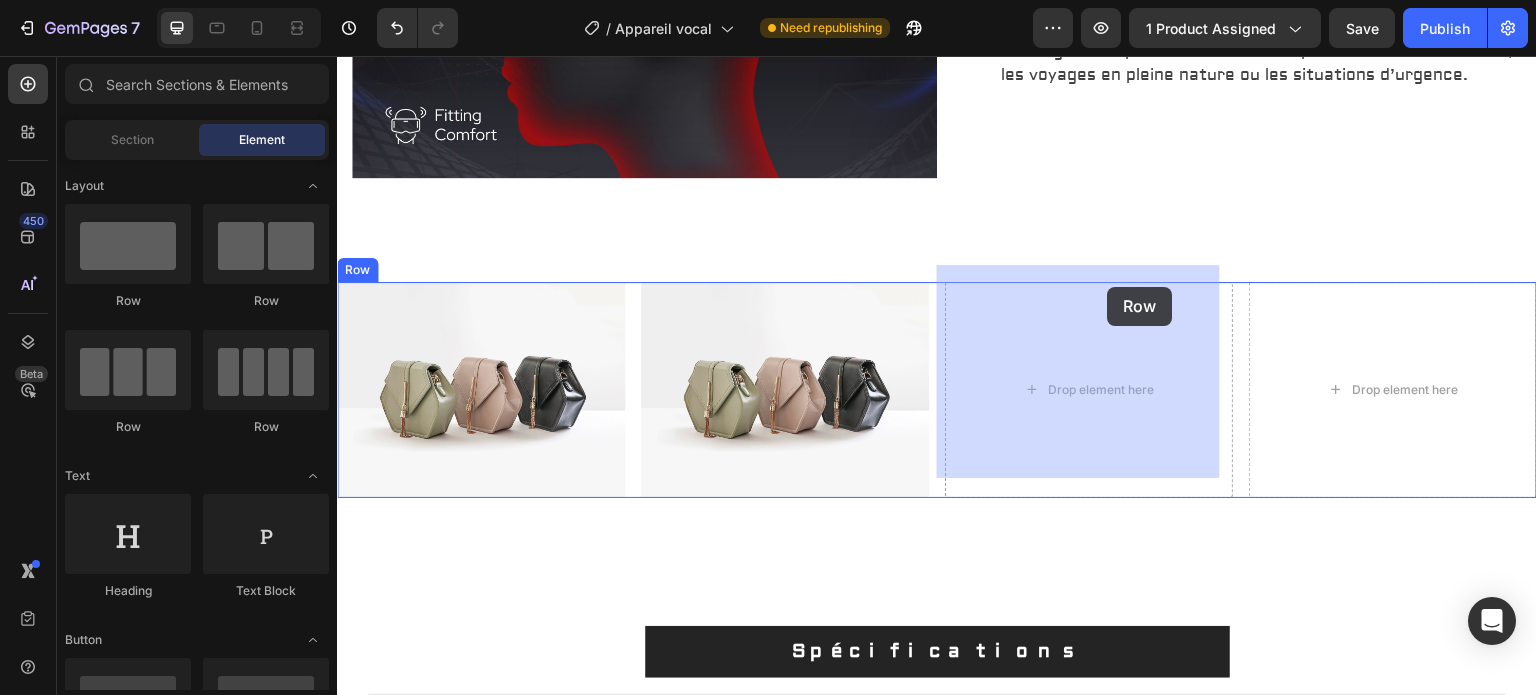 drag, startPoint x: 582, startPoint y: 328, endPoint x: 1070, endPoint y: 287, distance: 489.7193 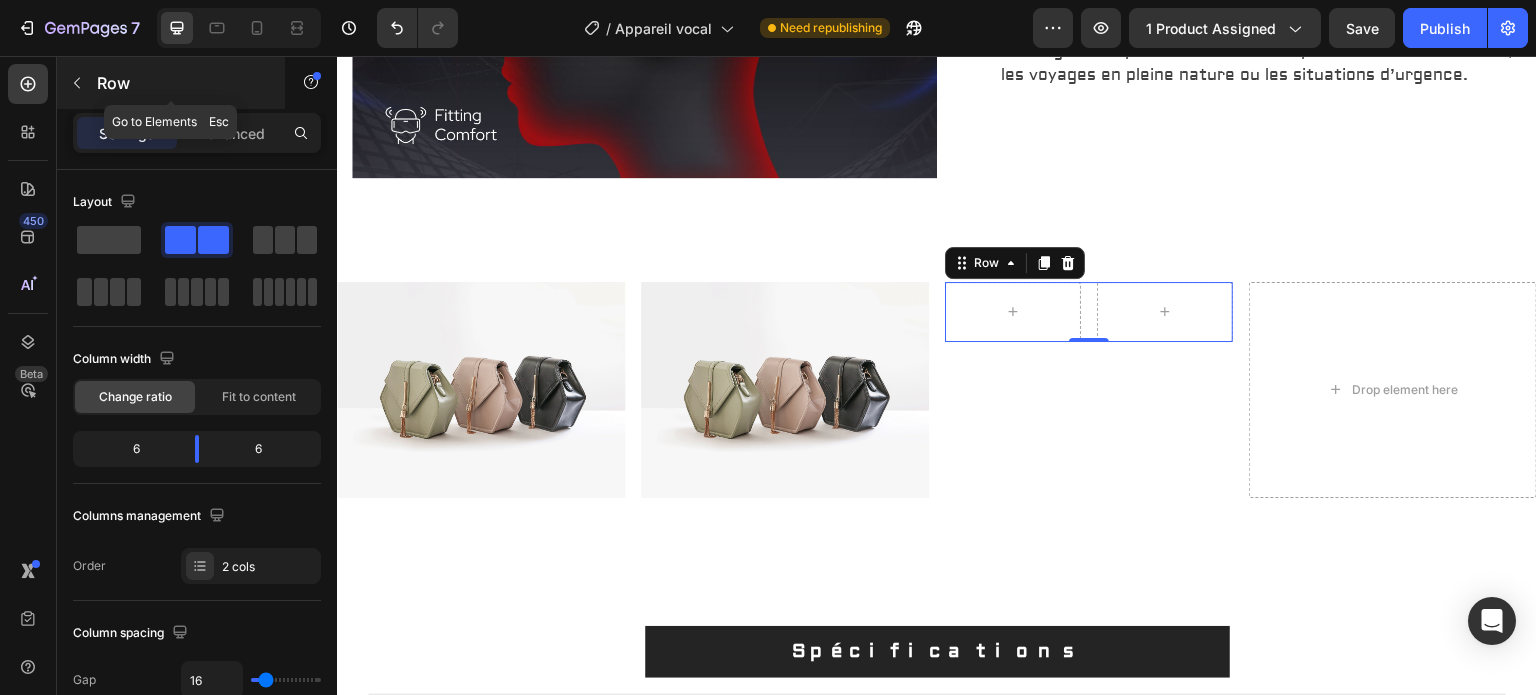 click on "Row" at bounding box center (182, 83) 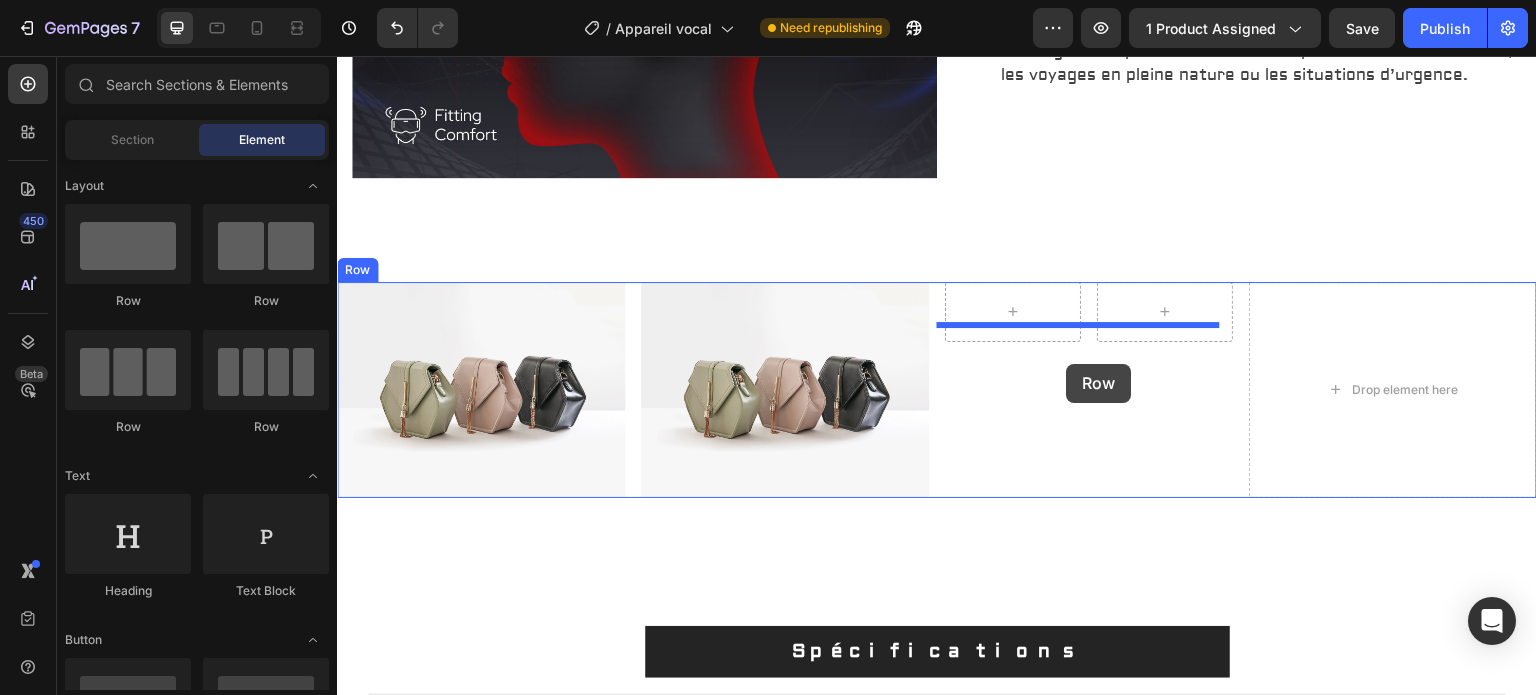 drag, startPoint x: 609, startPoint y: 318, endPoint x: 1067, endPoint y: 364, distance: 460.30426 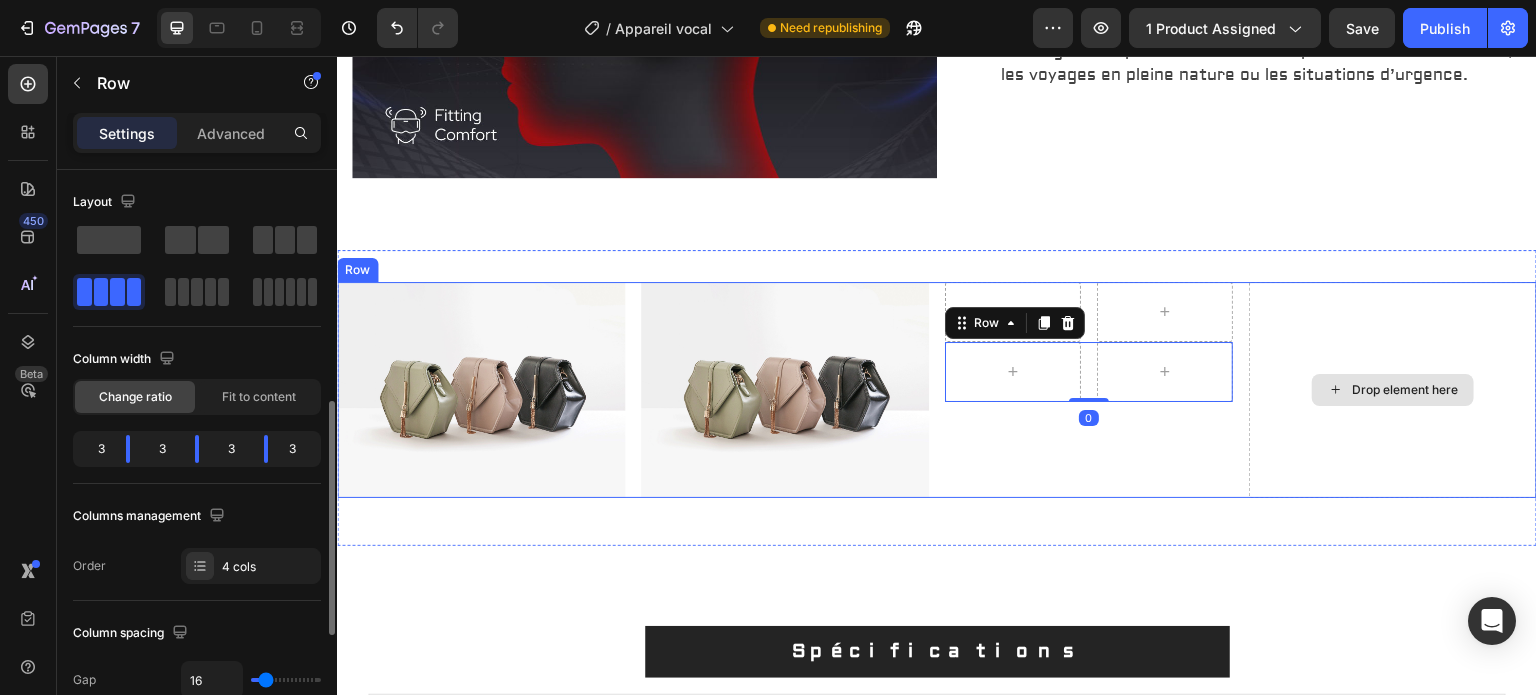scroll, scrollTop: 165, scrollLeft: 0, axis: vertical 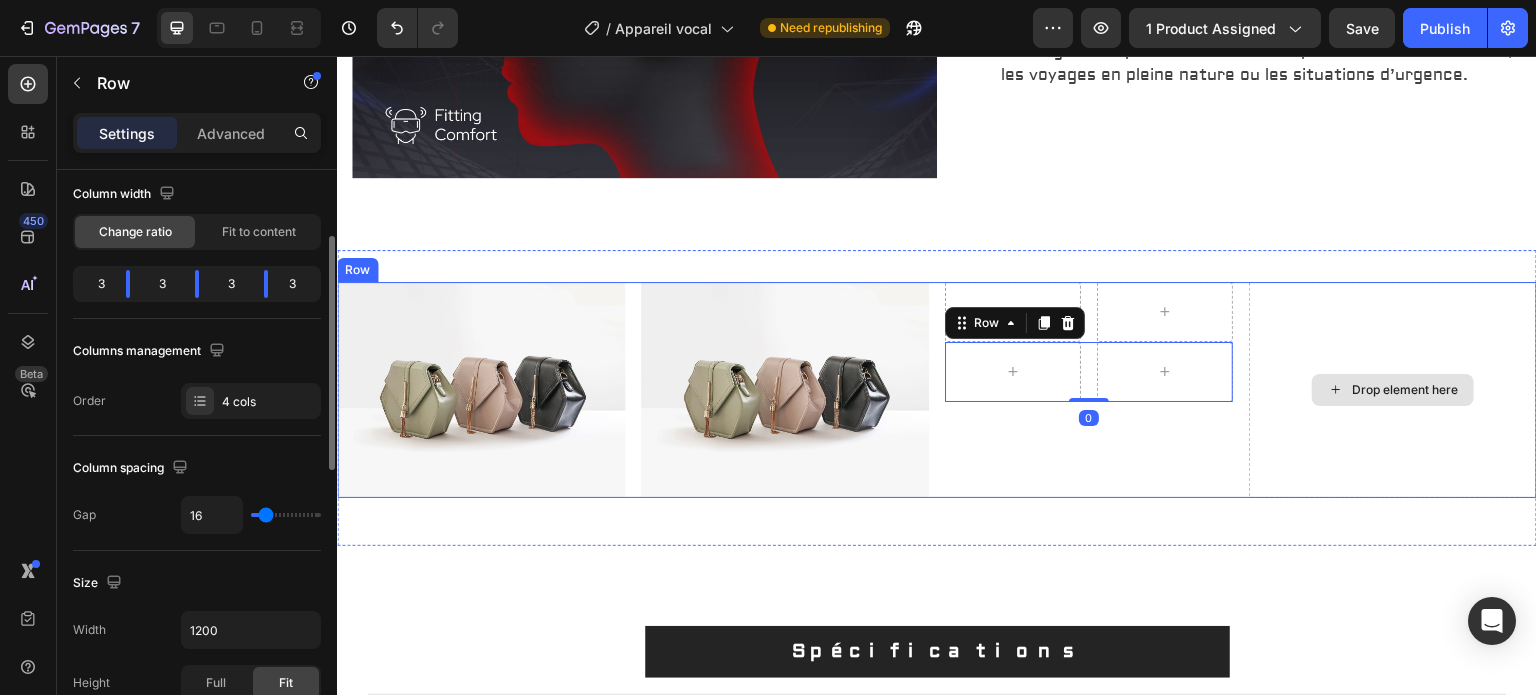 click on "Drop element here" at bounding box center (1393, 390) 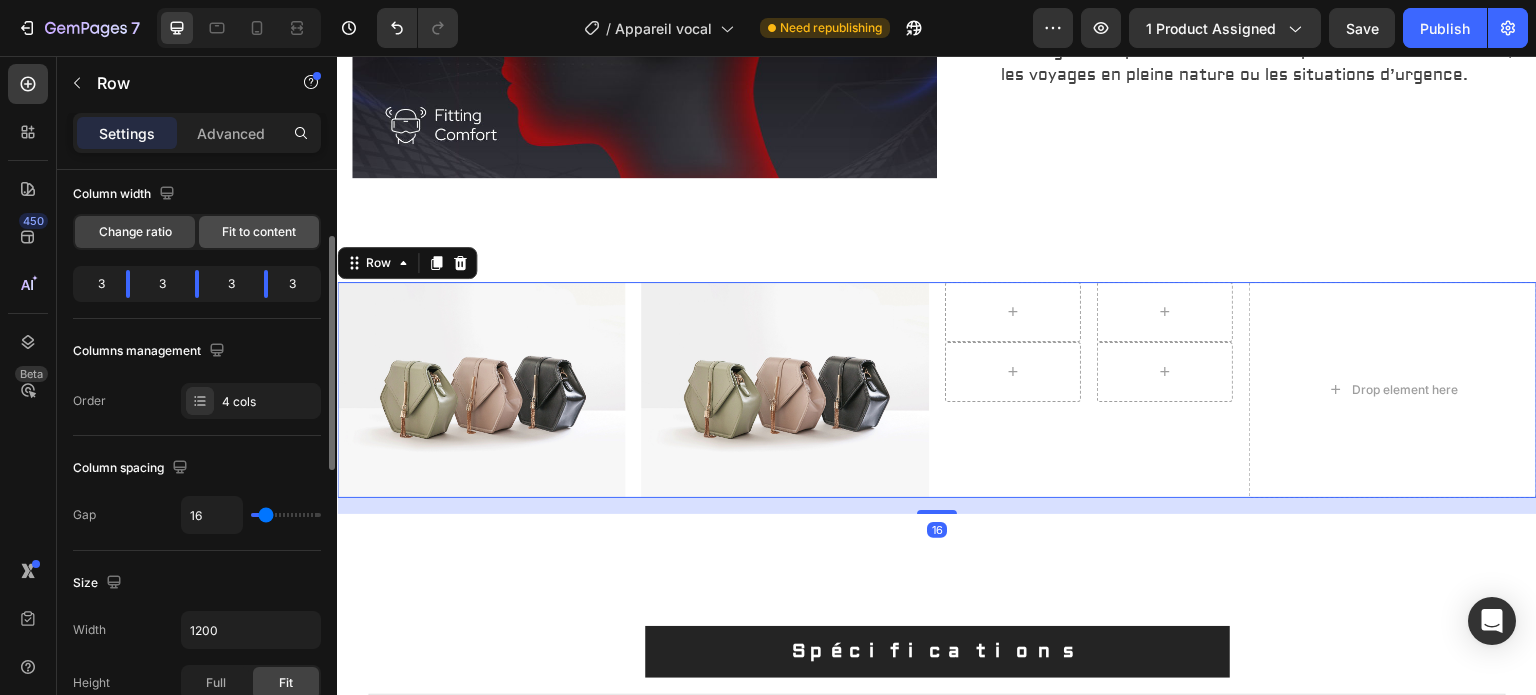 scroll, scrollTop: 0, scrollLeft: 0, axis: both 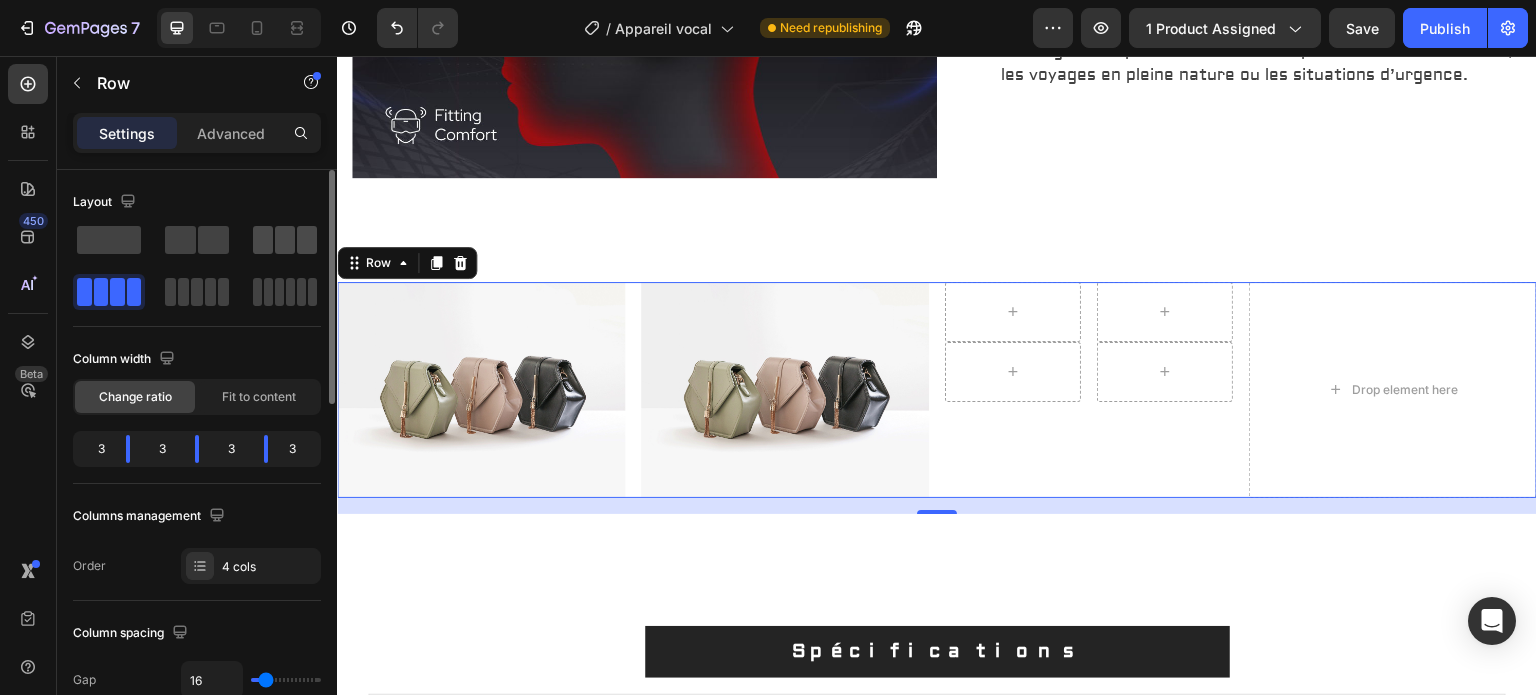 click 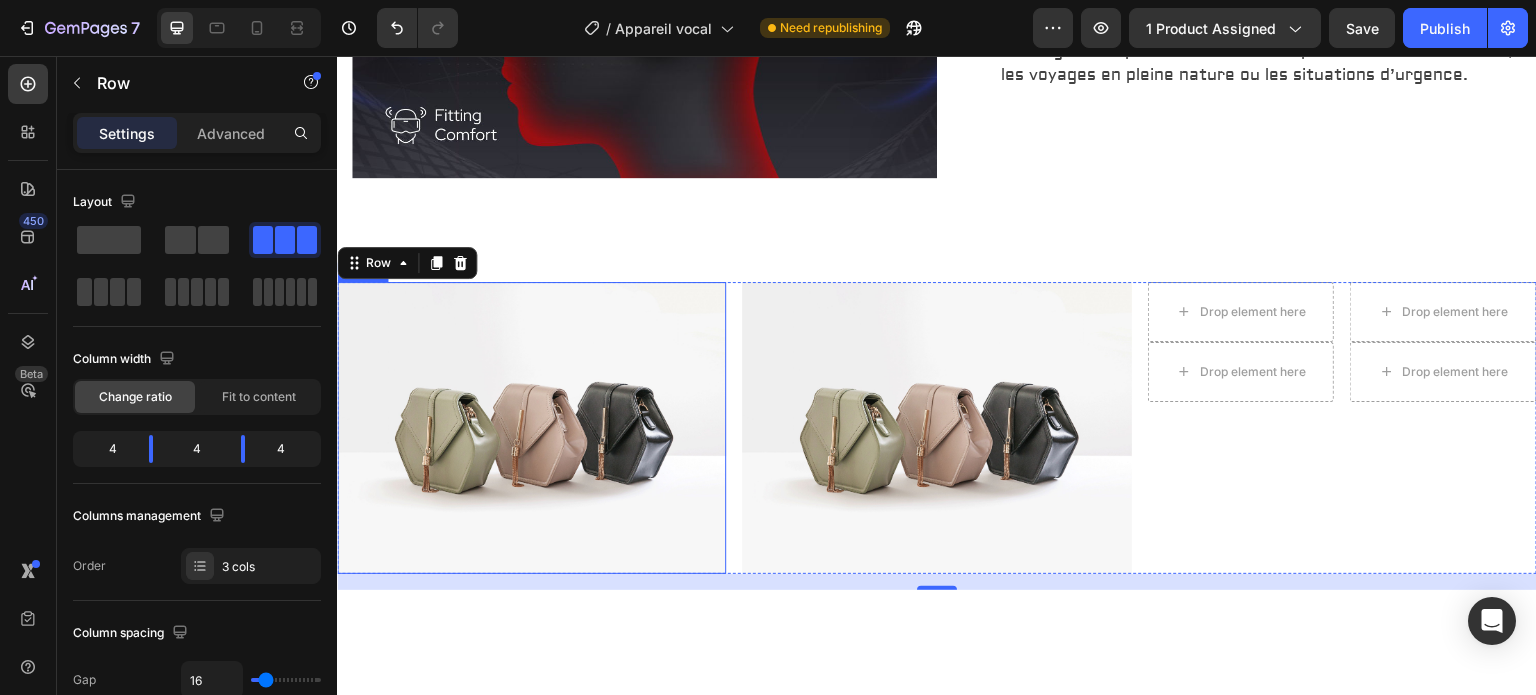 click at bounding box center [531, 428] 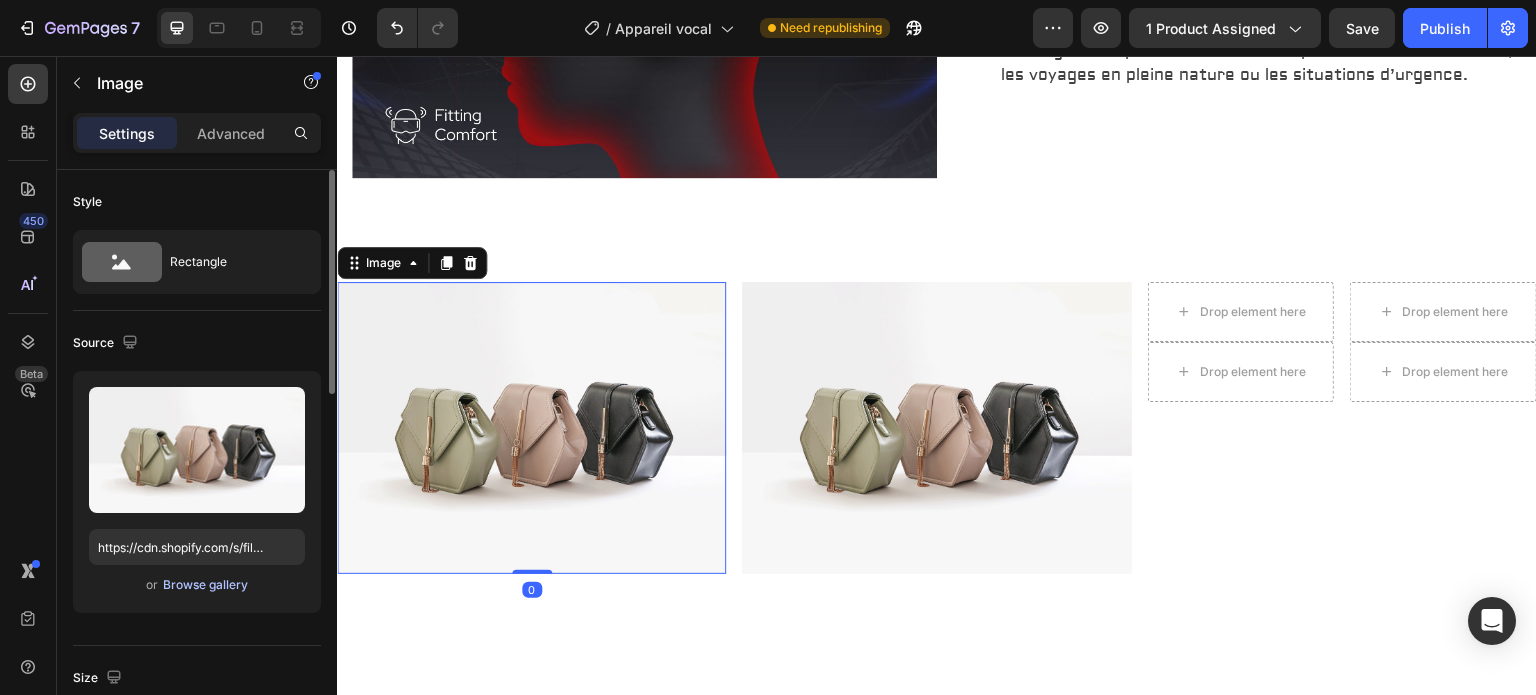click on "Browse gallery" at bounding box center (205, 585) 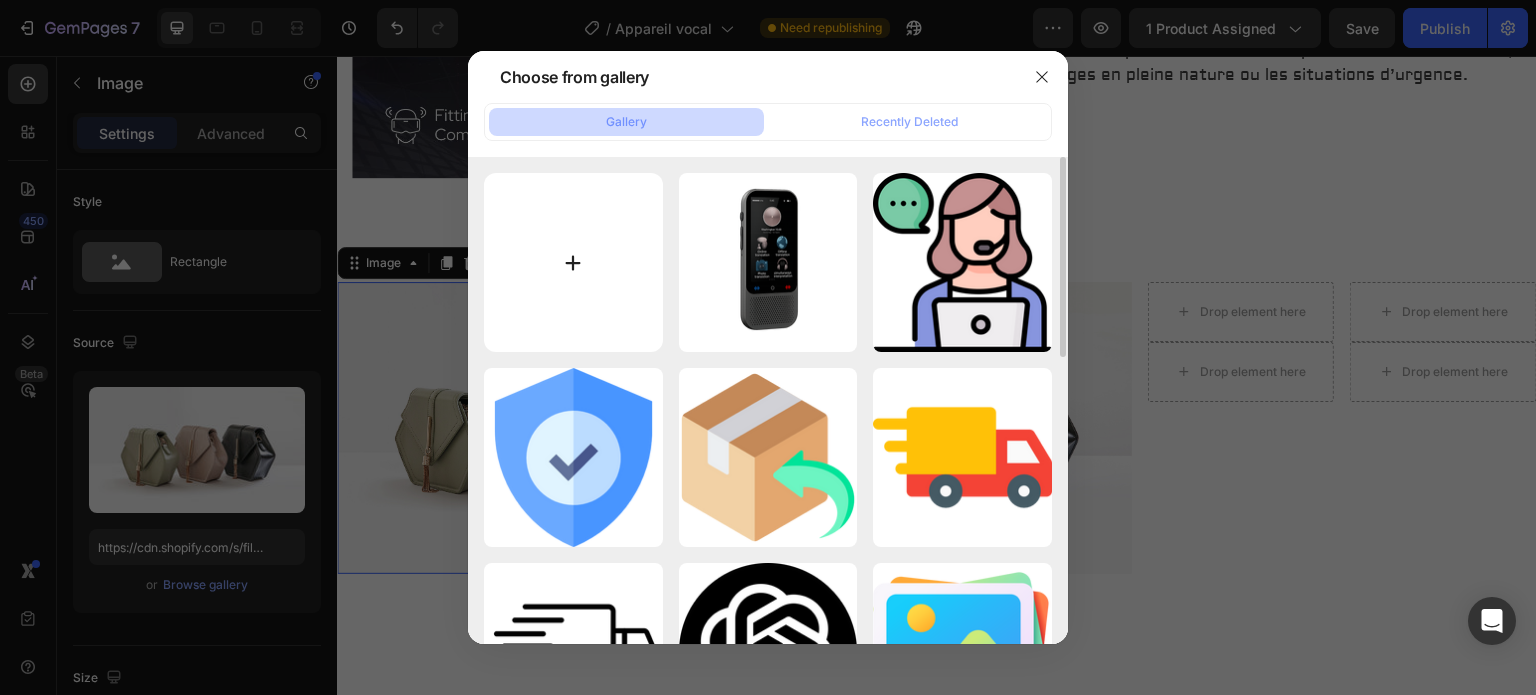click at bounding box center (573, 262) 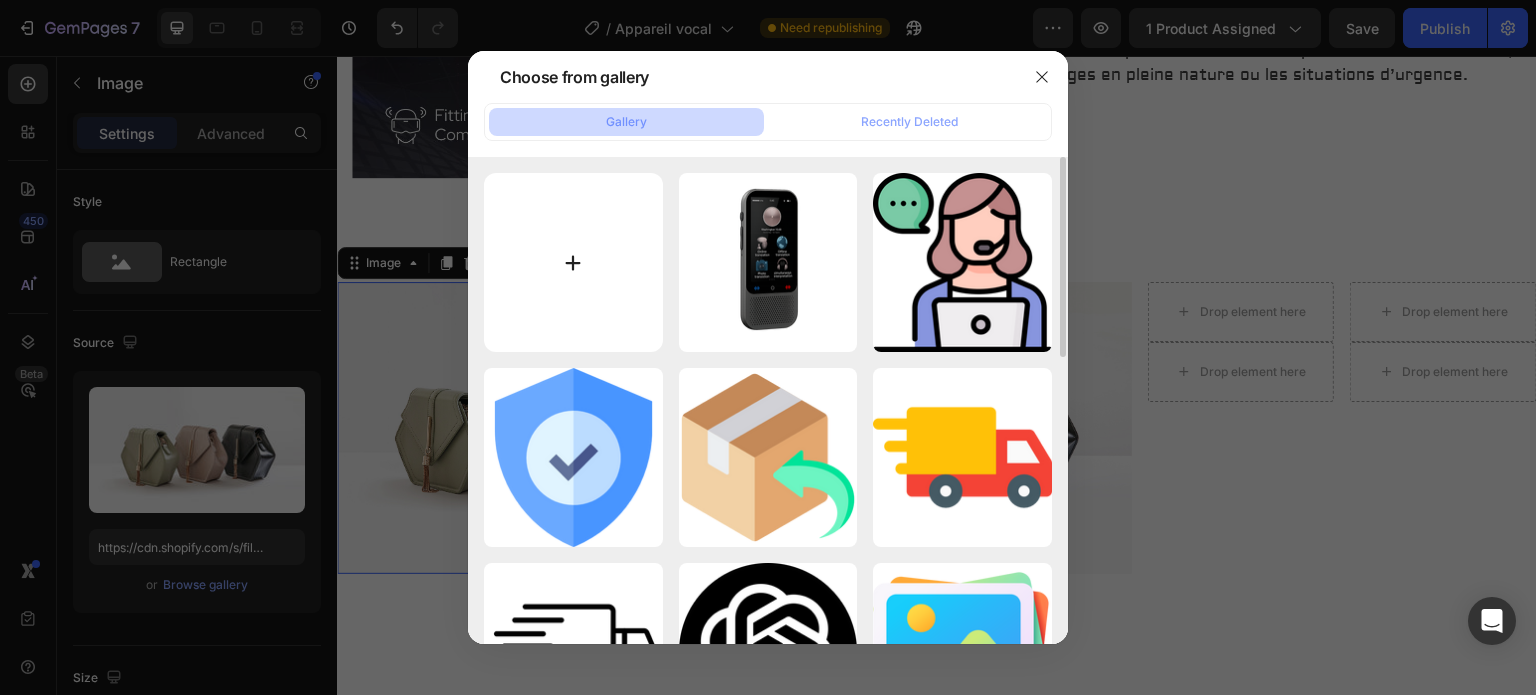 type on "C:\fakepath\[FILENAME] [DATE], [TIME].png" 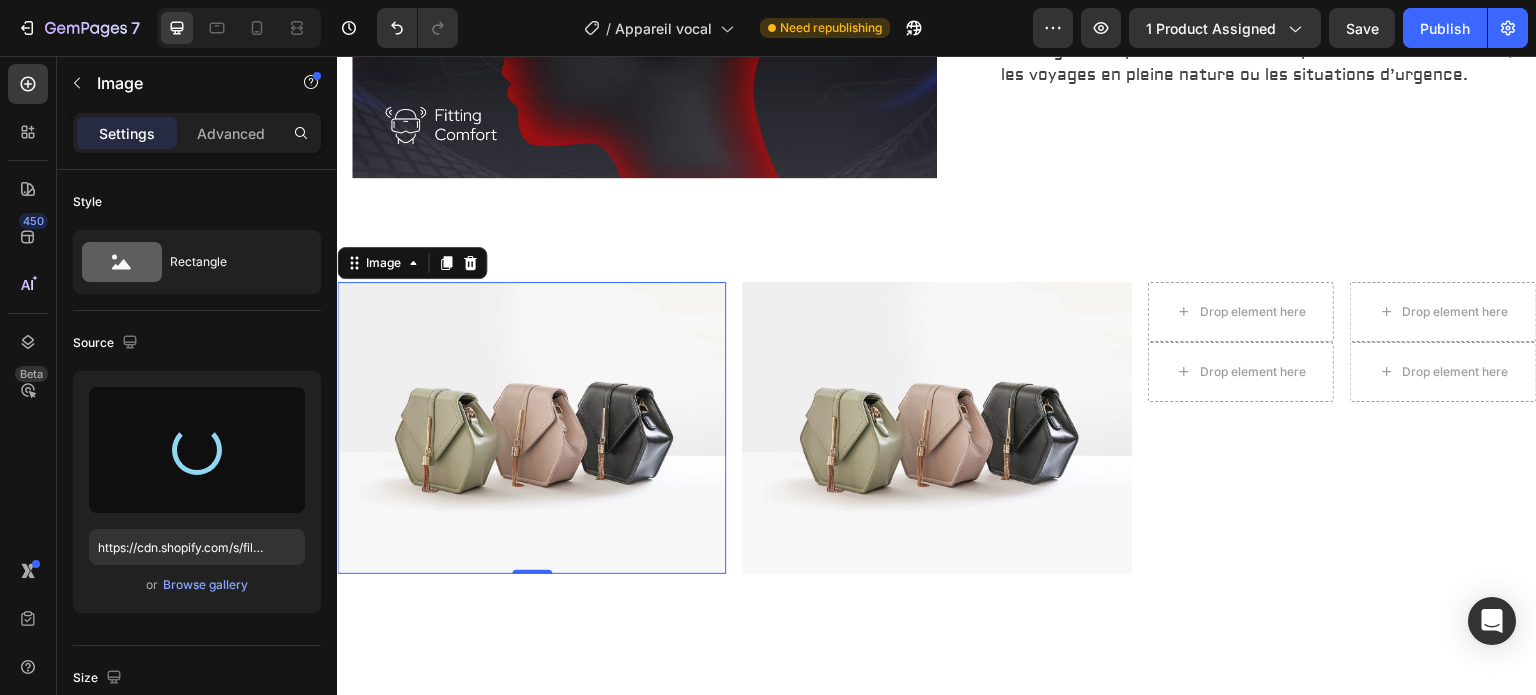 type on "https://cdn.shopify.com/s/files/1/[NUMBER]/[NUMBER]/files/[FILENAME].png" 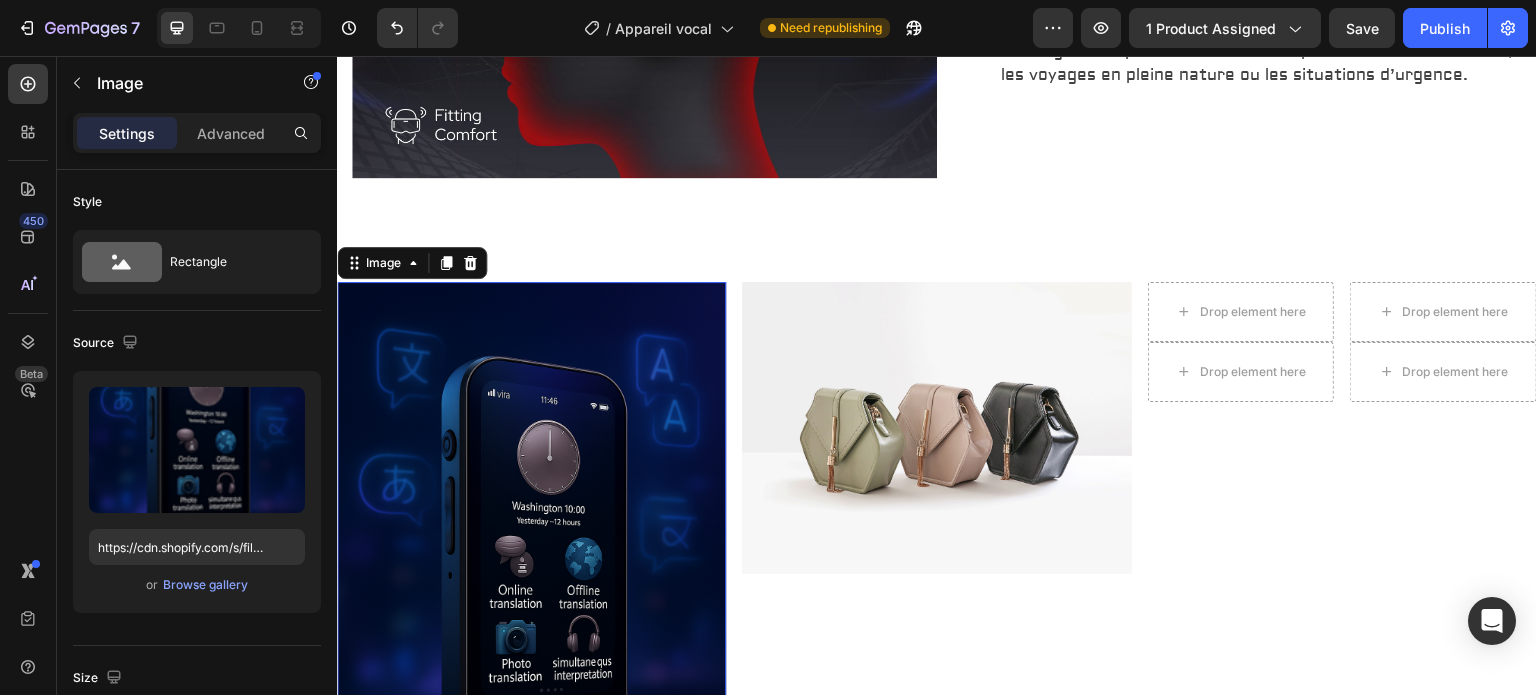 scroll, scrollTop: 2223, scrollLeft: 0, axis: vertical 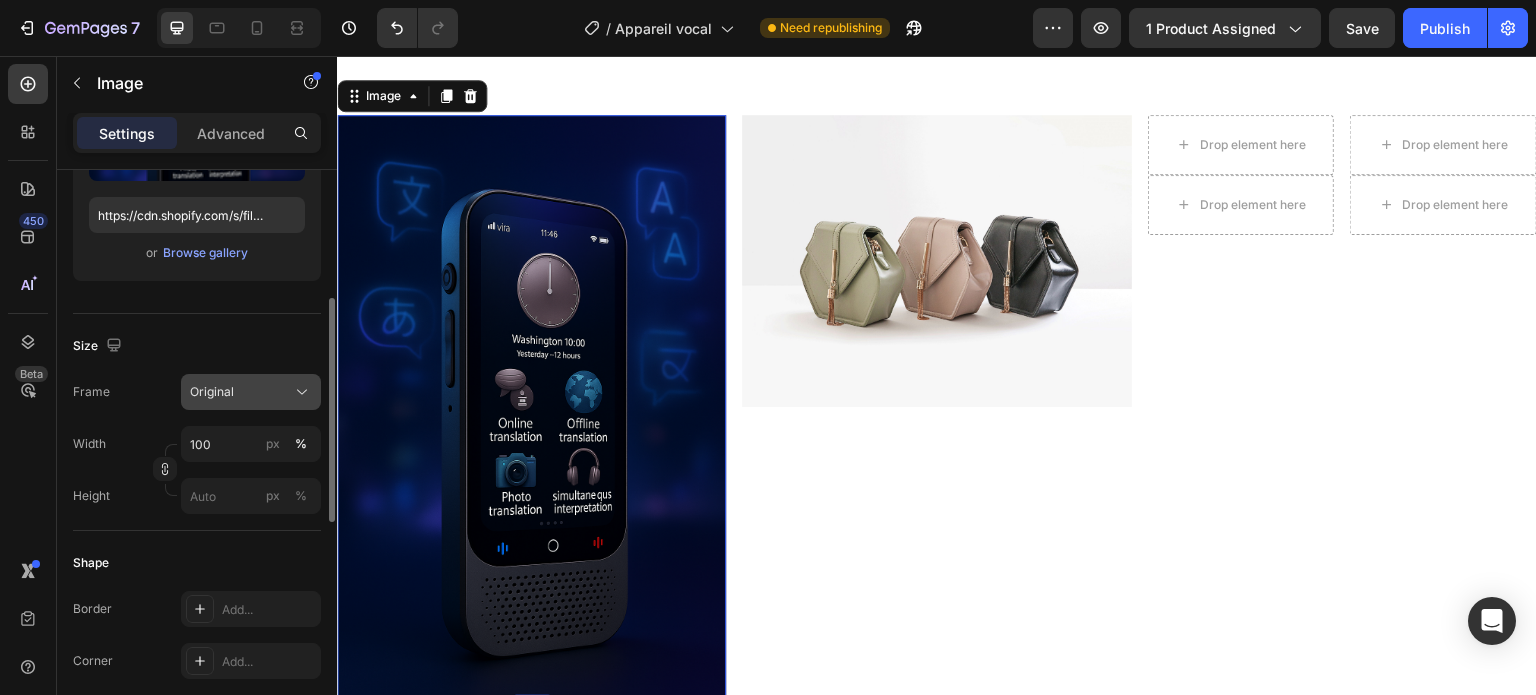 click on "Original" 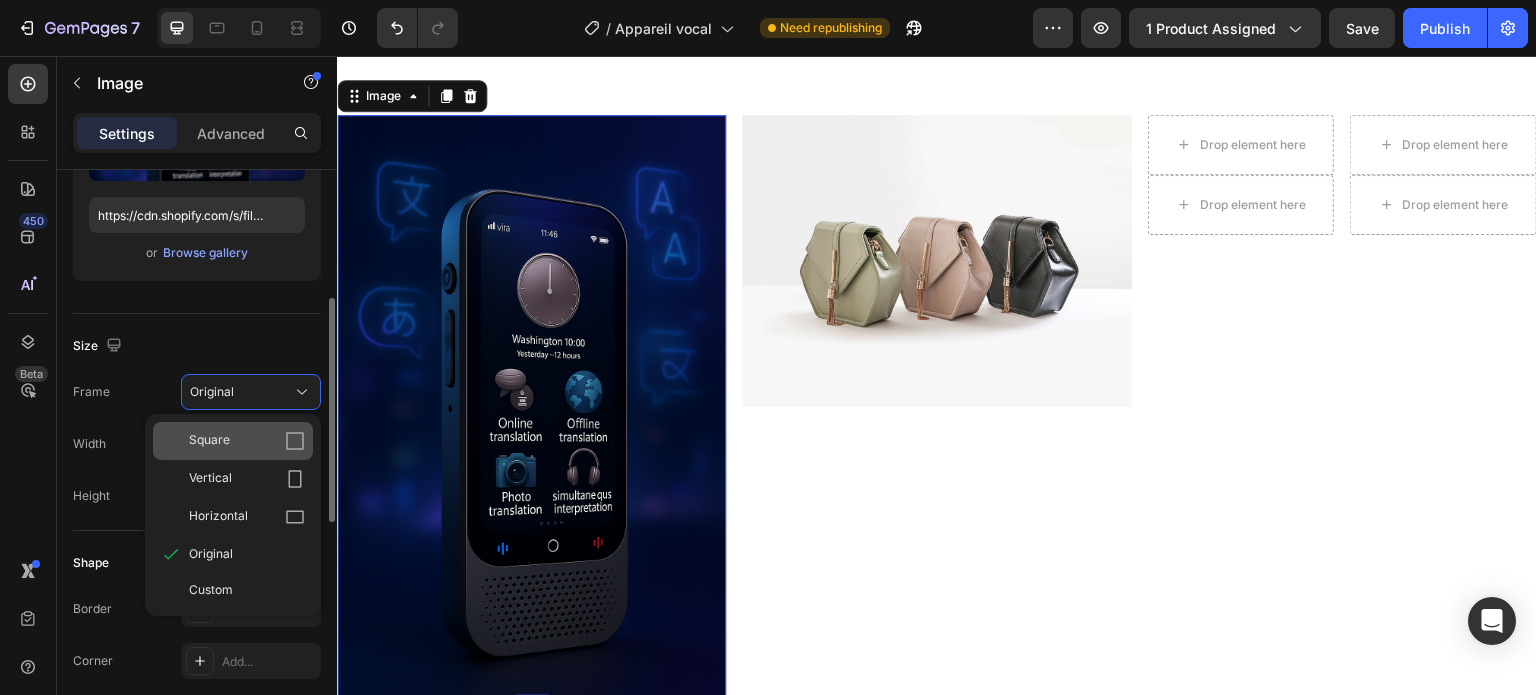 click on "Square" at bounding box center (247, 441) 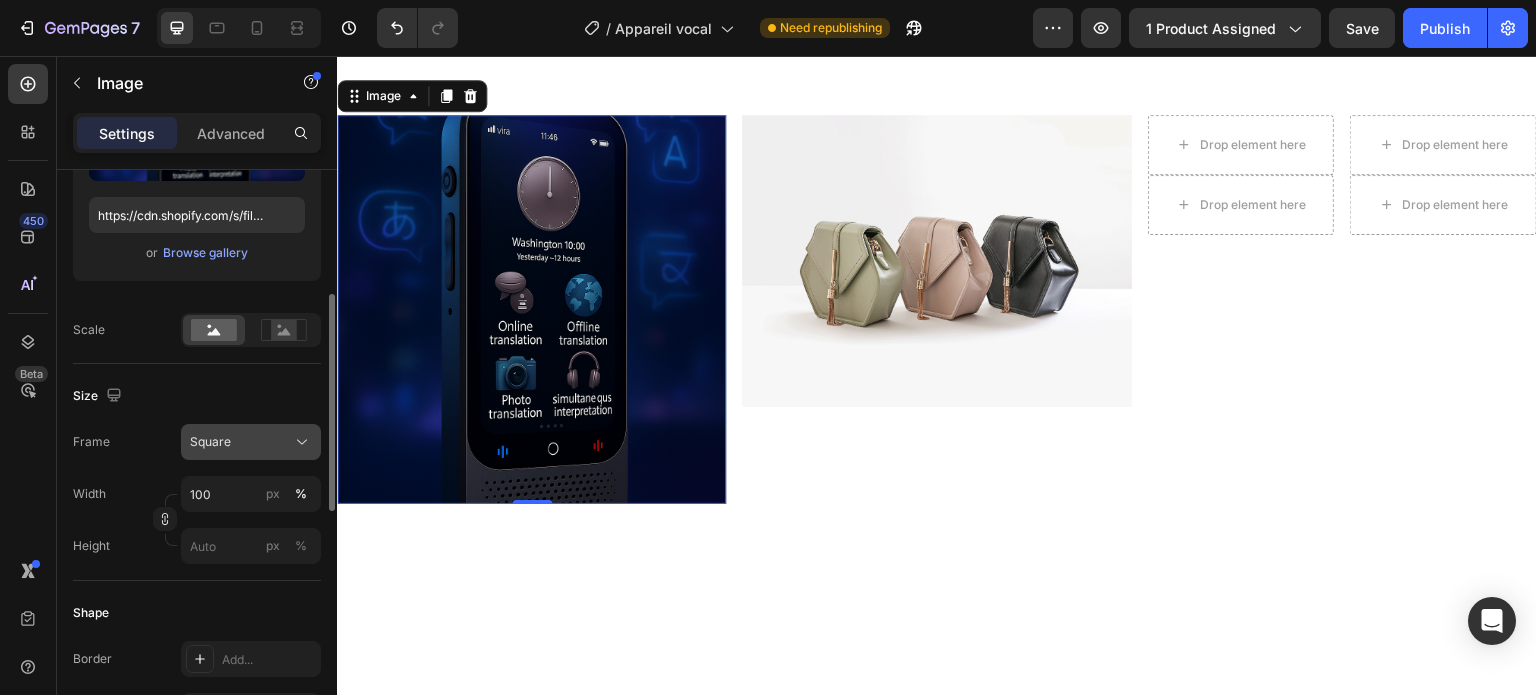 click on "Square" at bounding box center (251, 442) 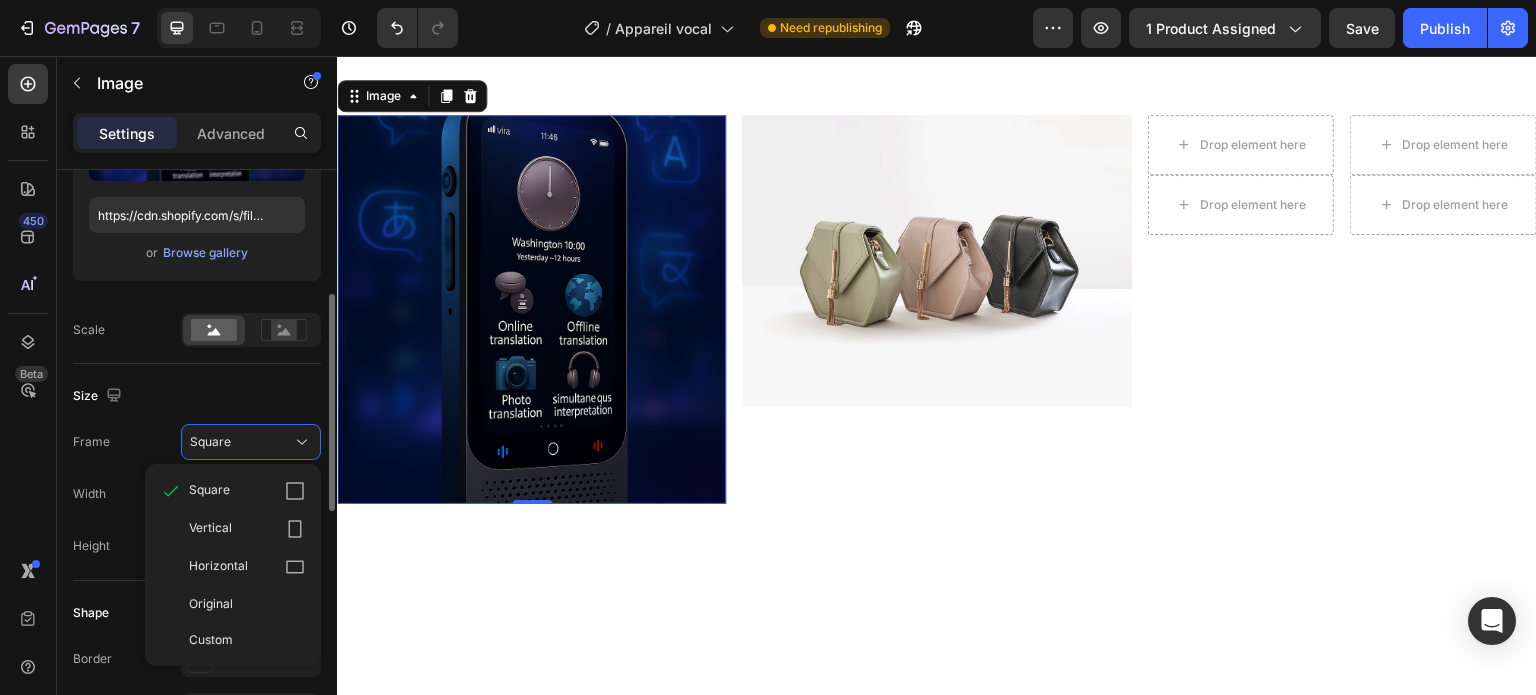 click on "Vertical" at bounding box center (247, 529) 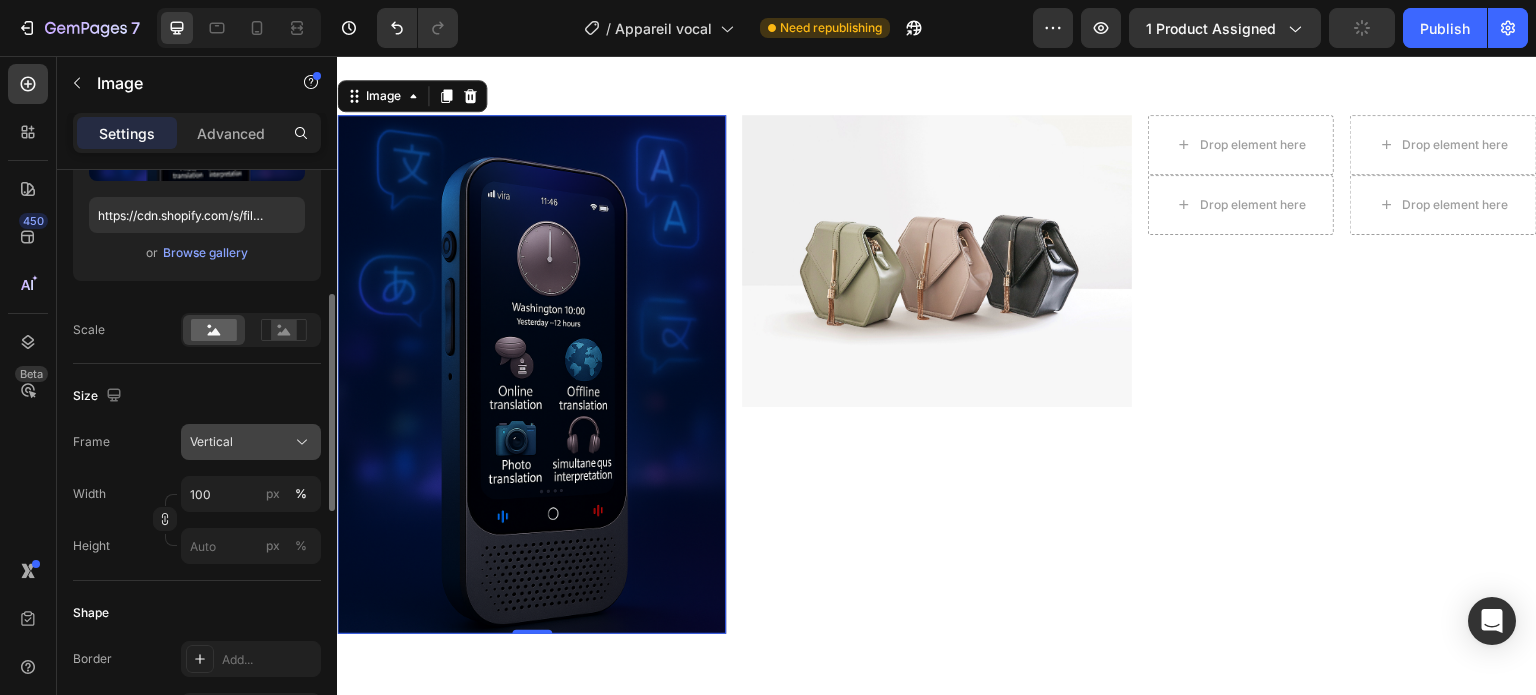 click on "Vertical" at bounding box center (251, 442) 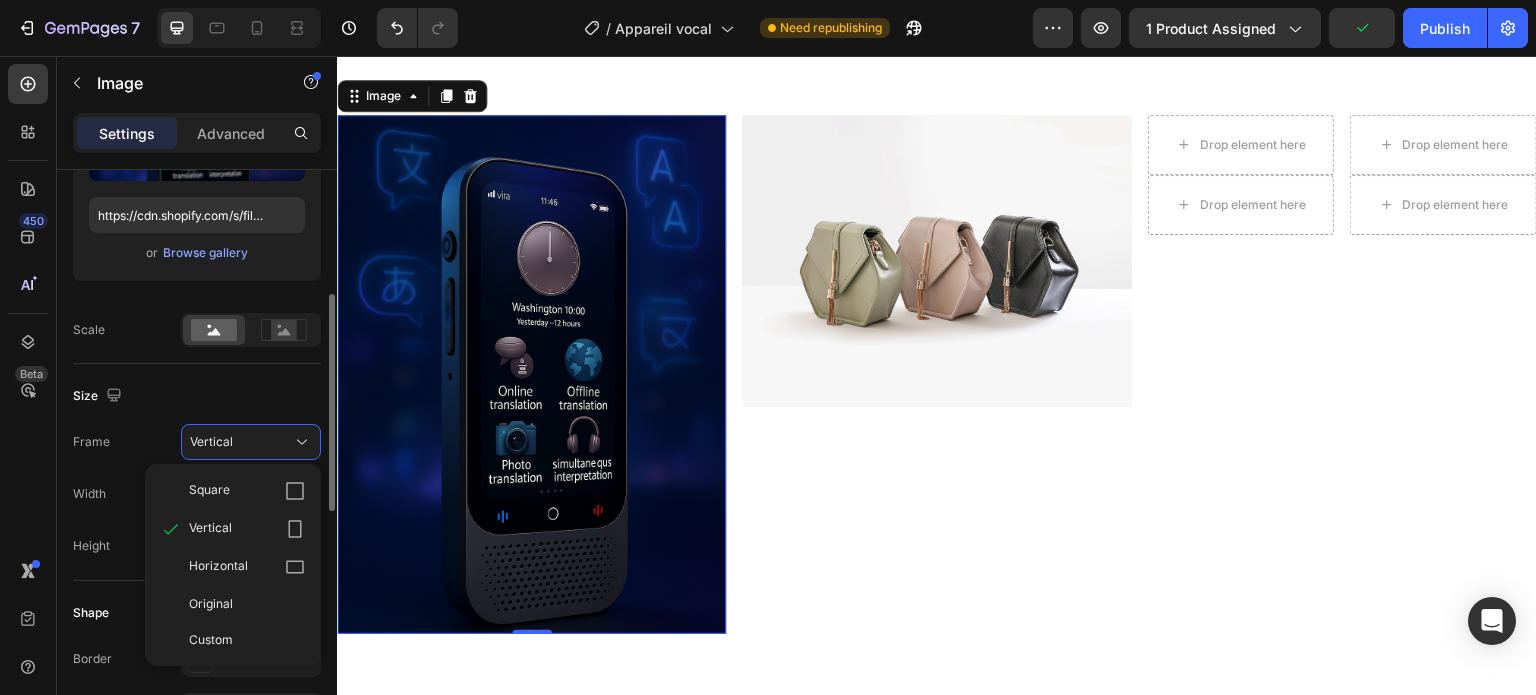 click on "Horizontal" at bounding box center (218, 567) 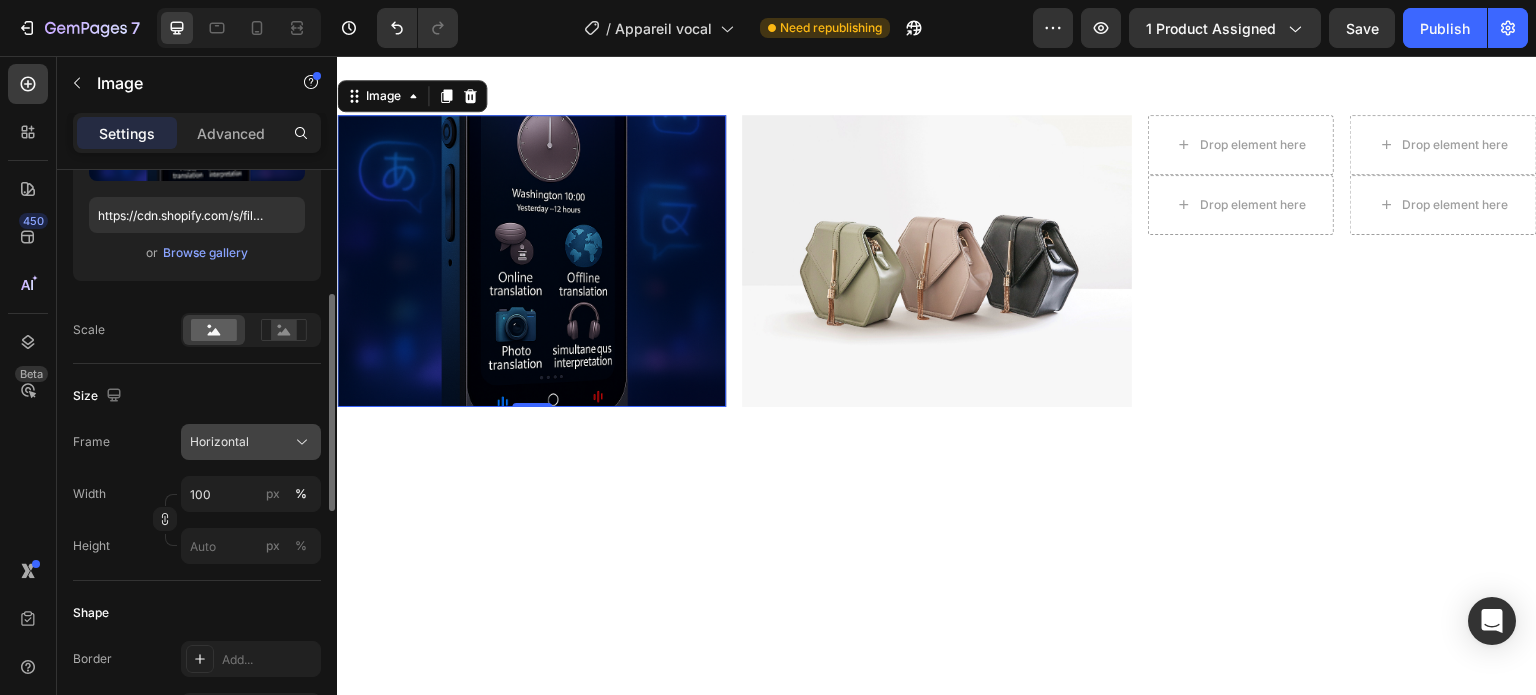 click on "Horizontal" at bounding box center [251, 442] 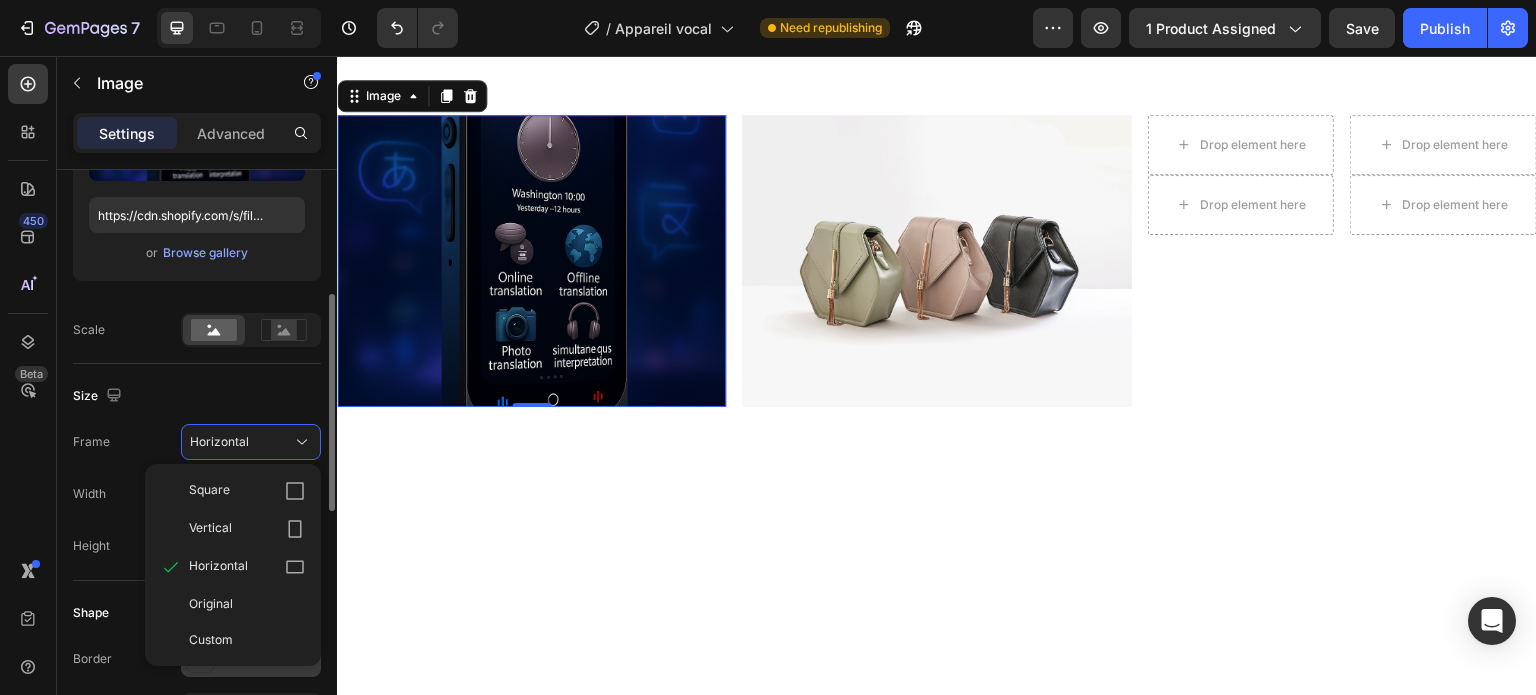 click on "Original" at bounding box center [211, 604] 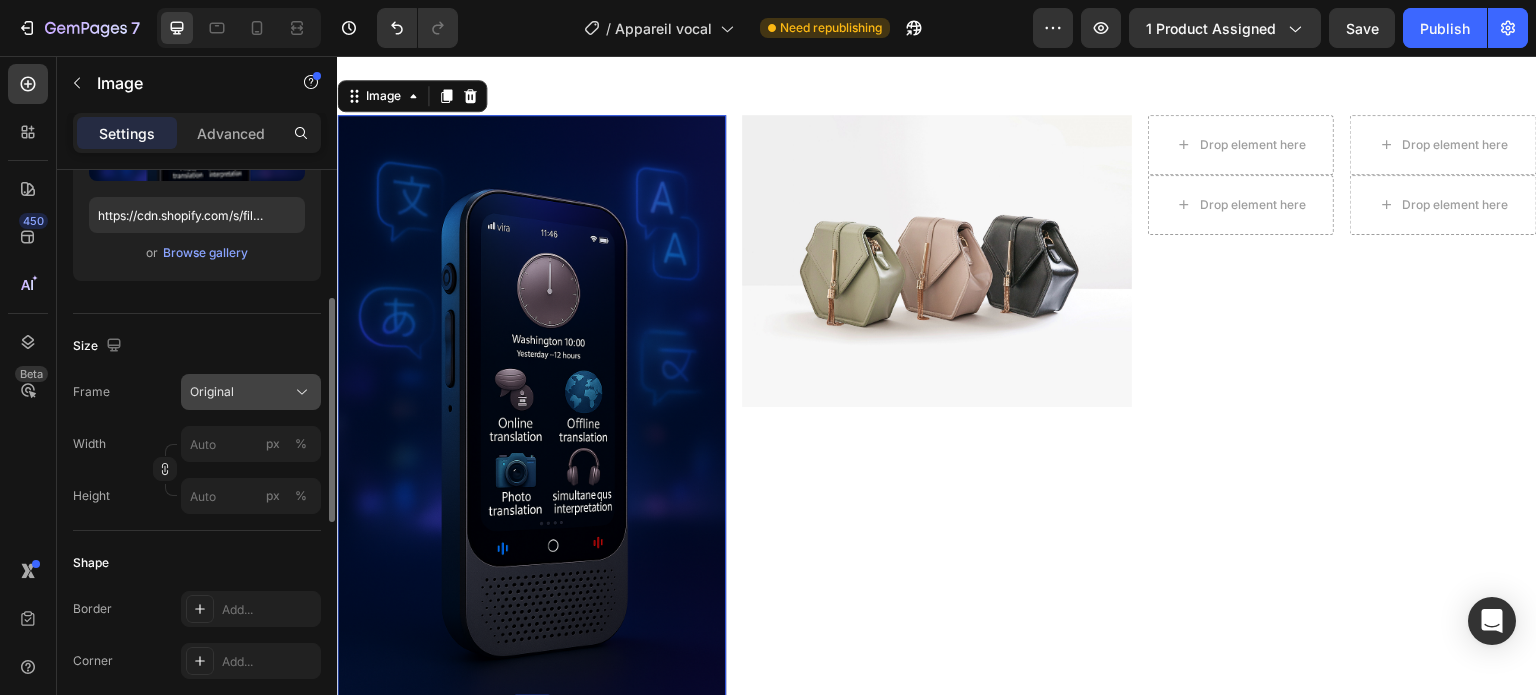 click on "Original" 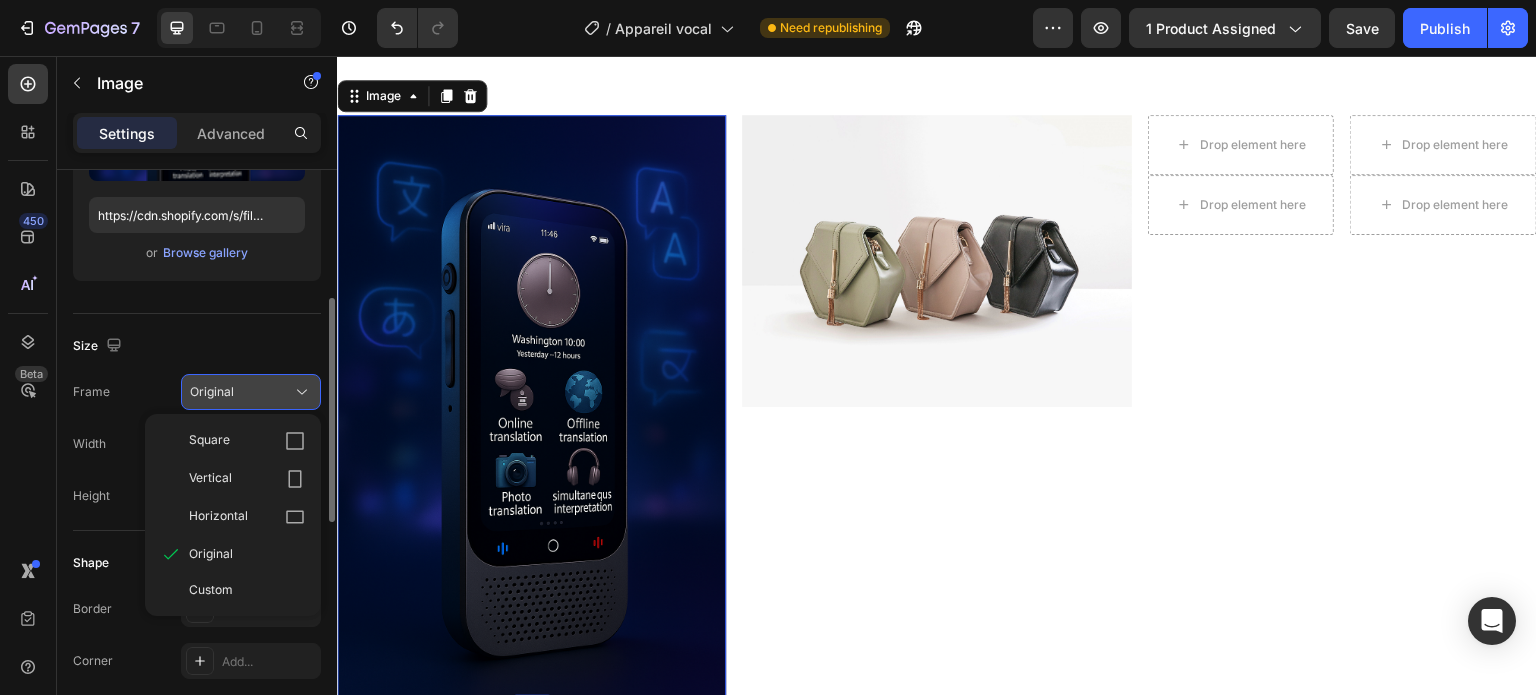 click on "Original" 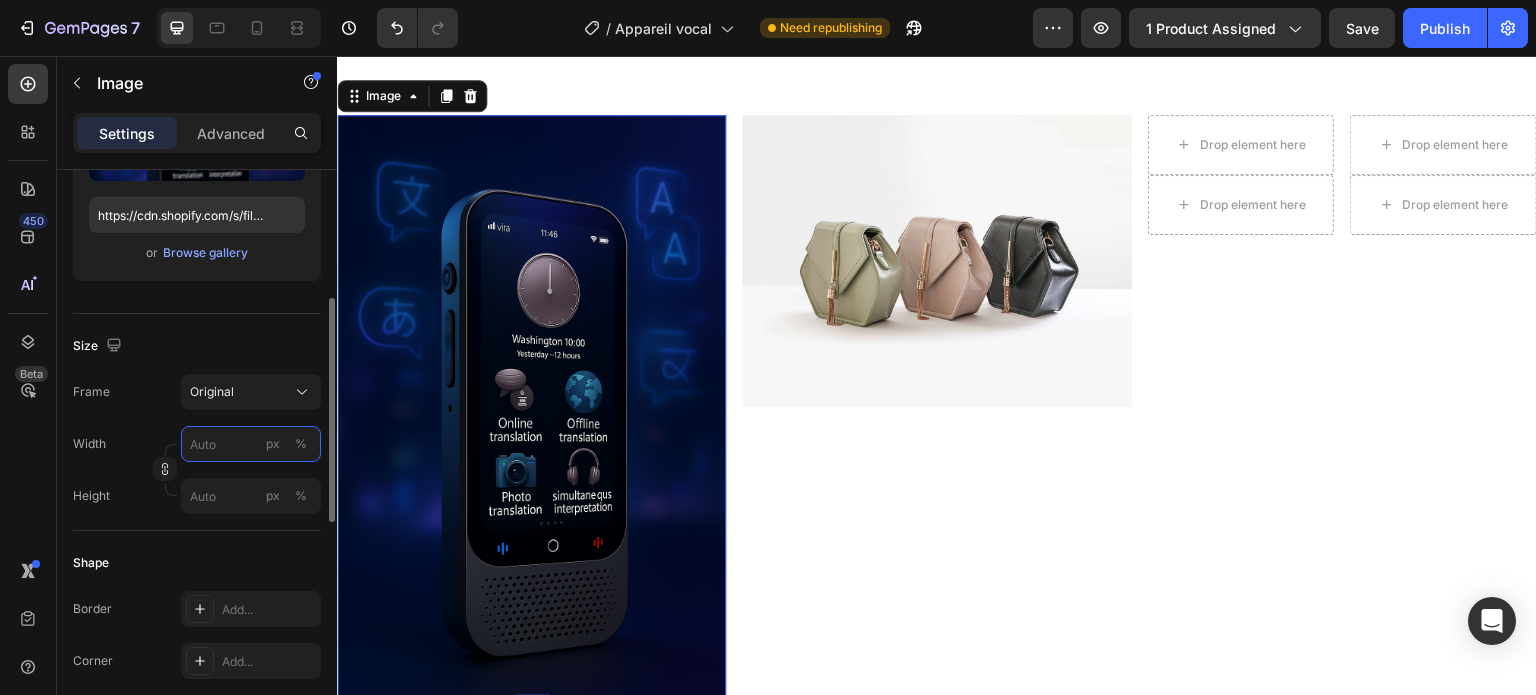 click on "px %" at bounding box center (251, 444) 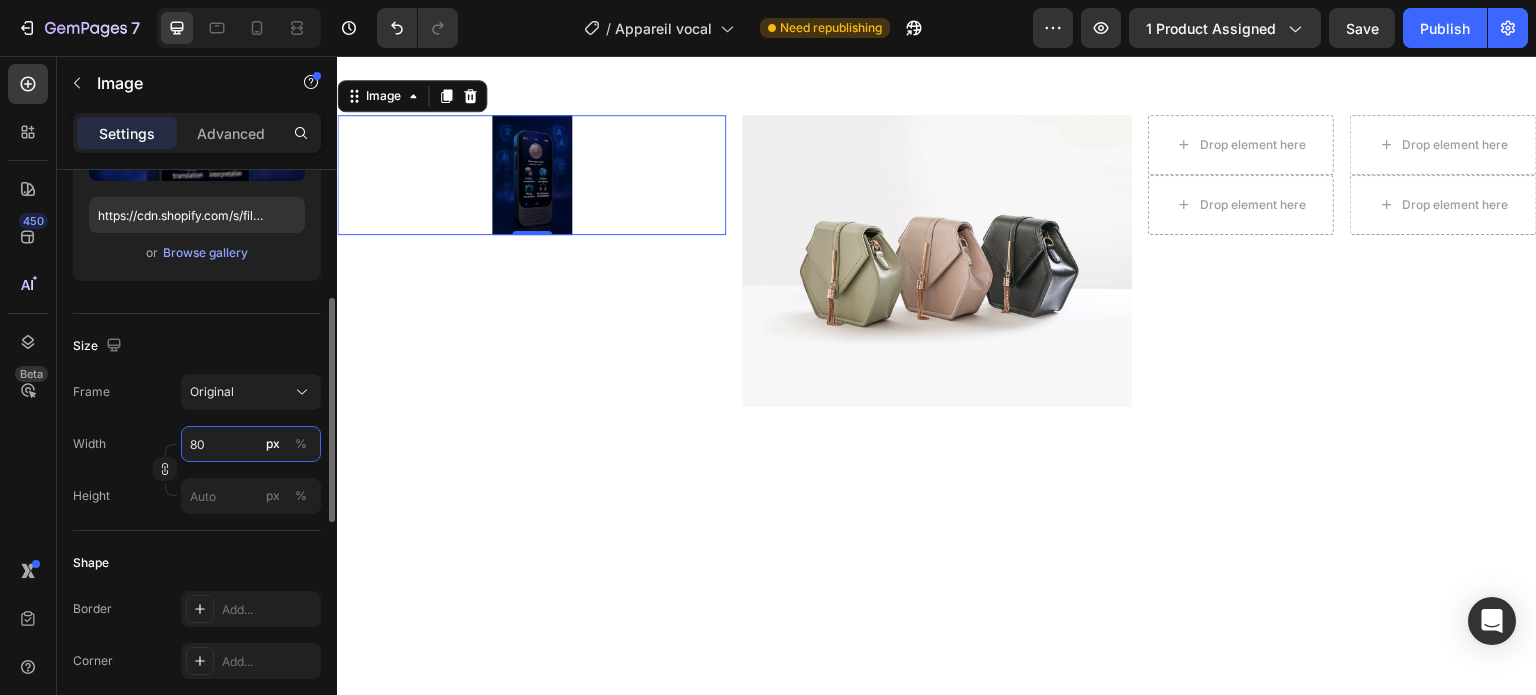 type on "8" 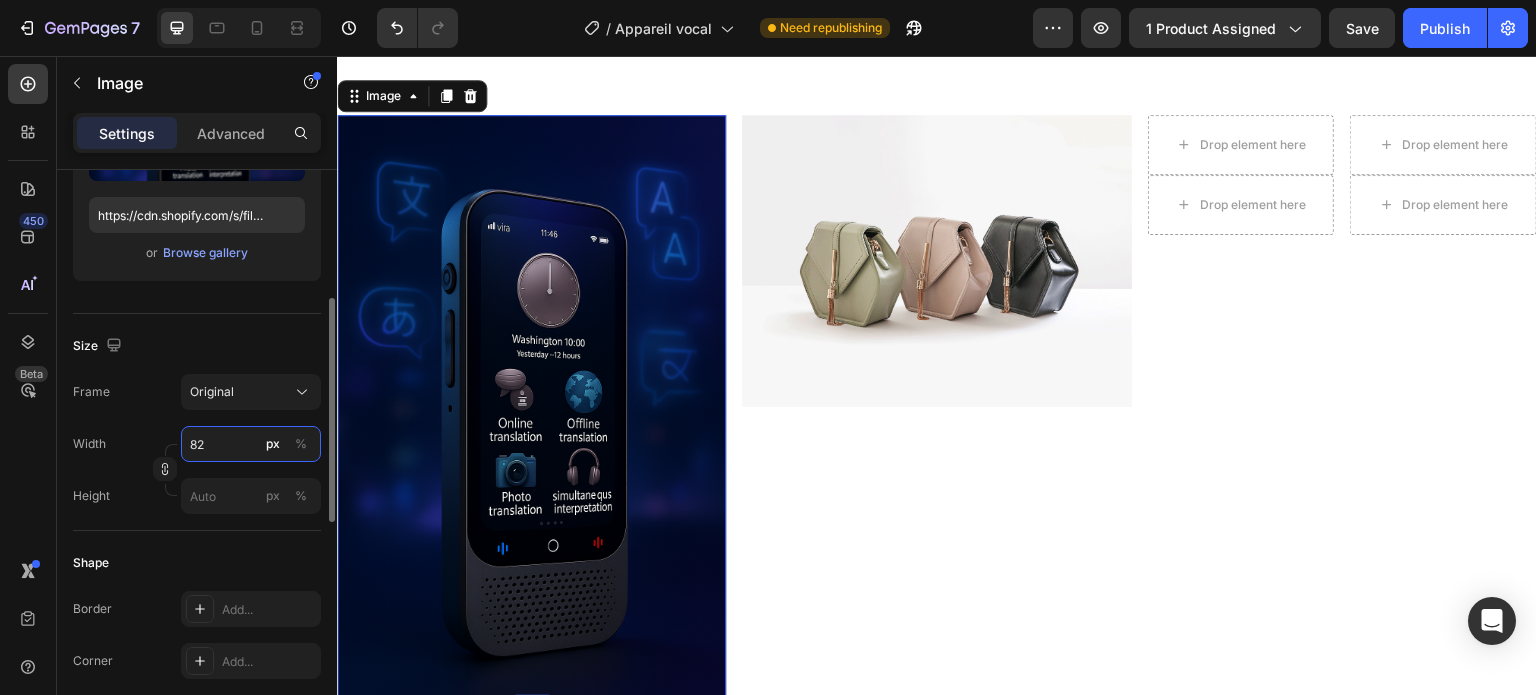 type on "8" 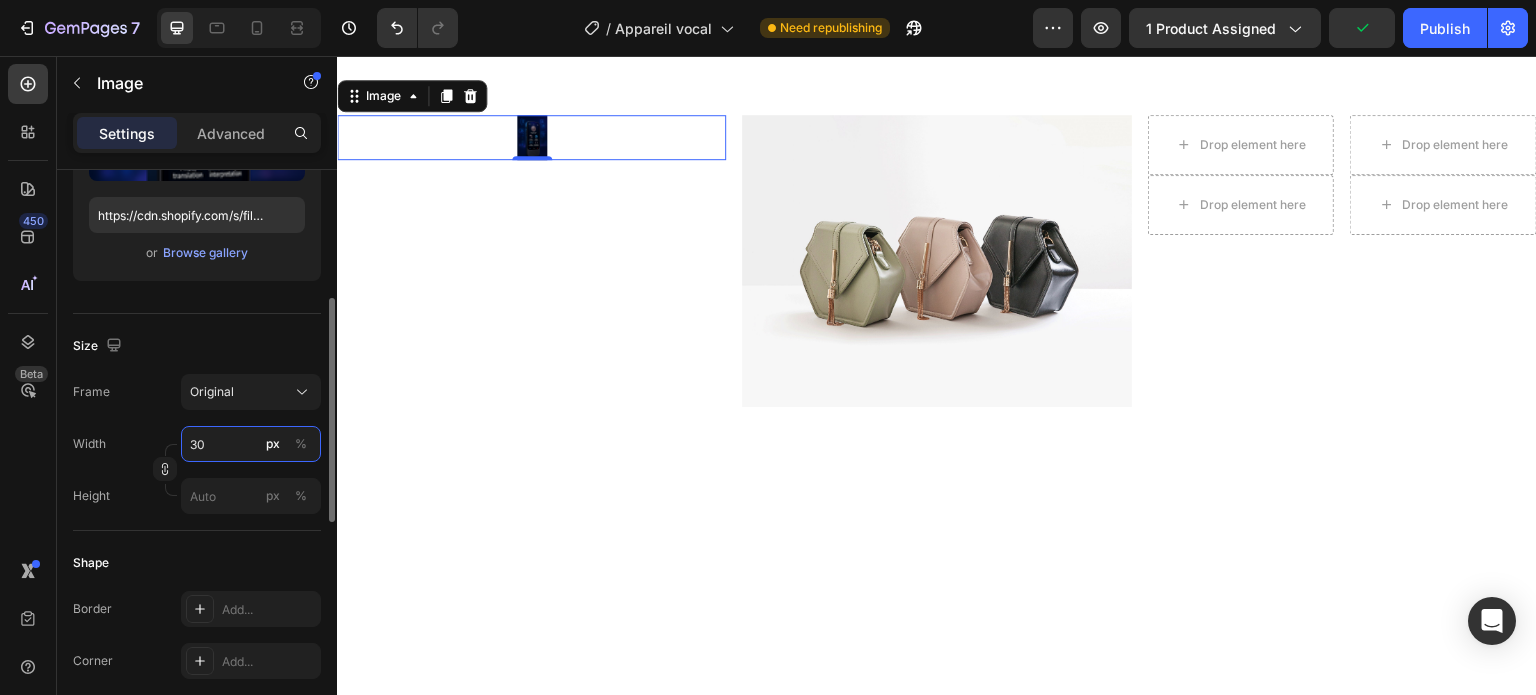 type on "300" 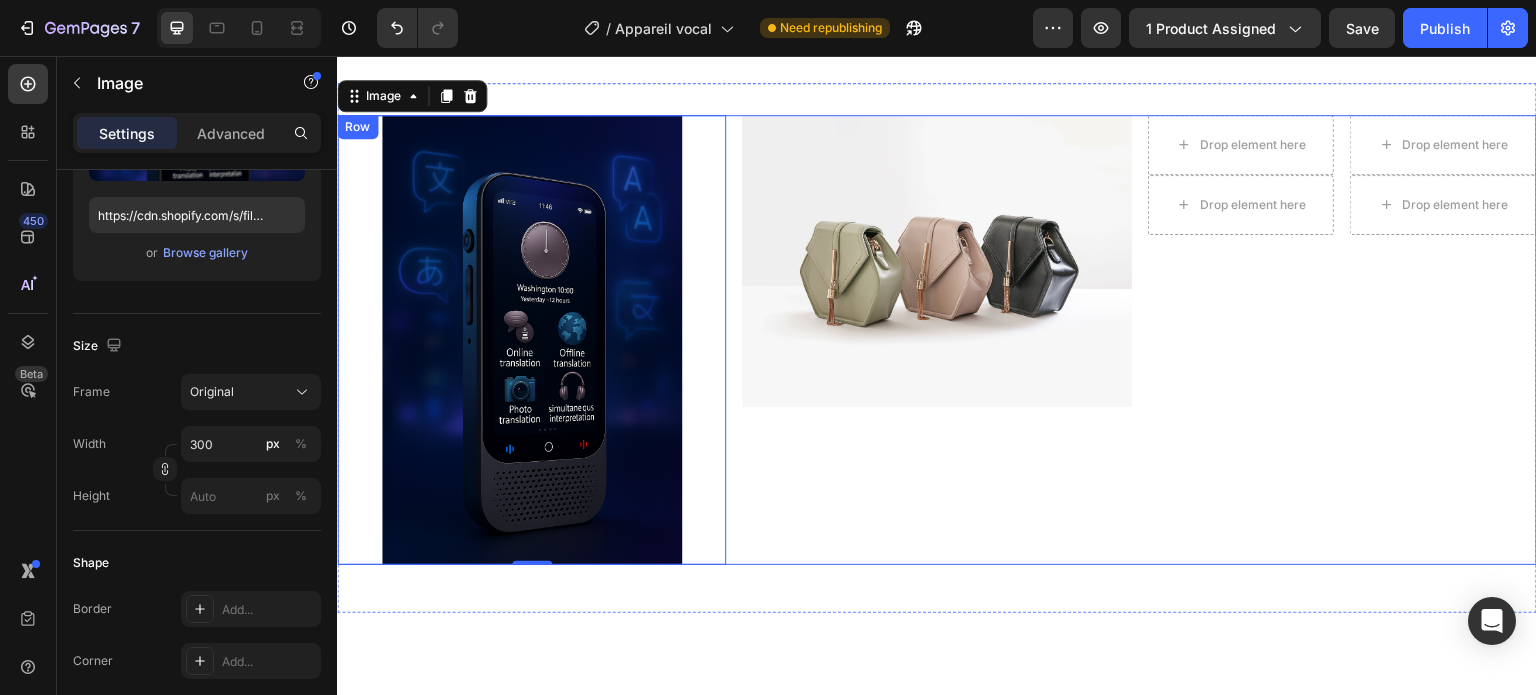 click on "Image" at bounding box center [936, 340] 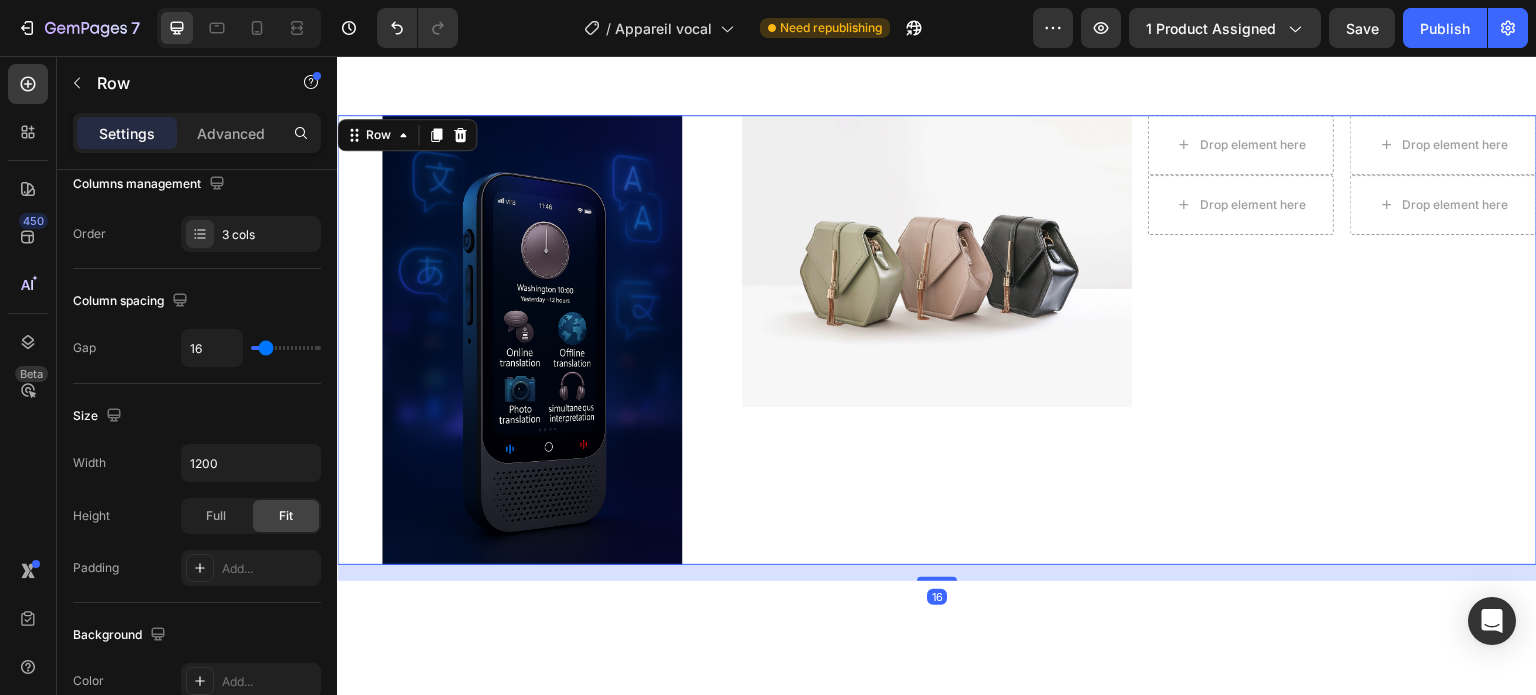 scroll, scrollTop: 0, scrollLeft: 0, axis: both 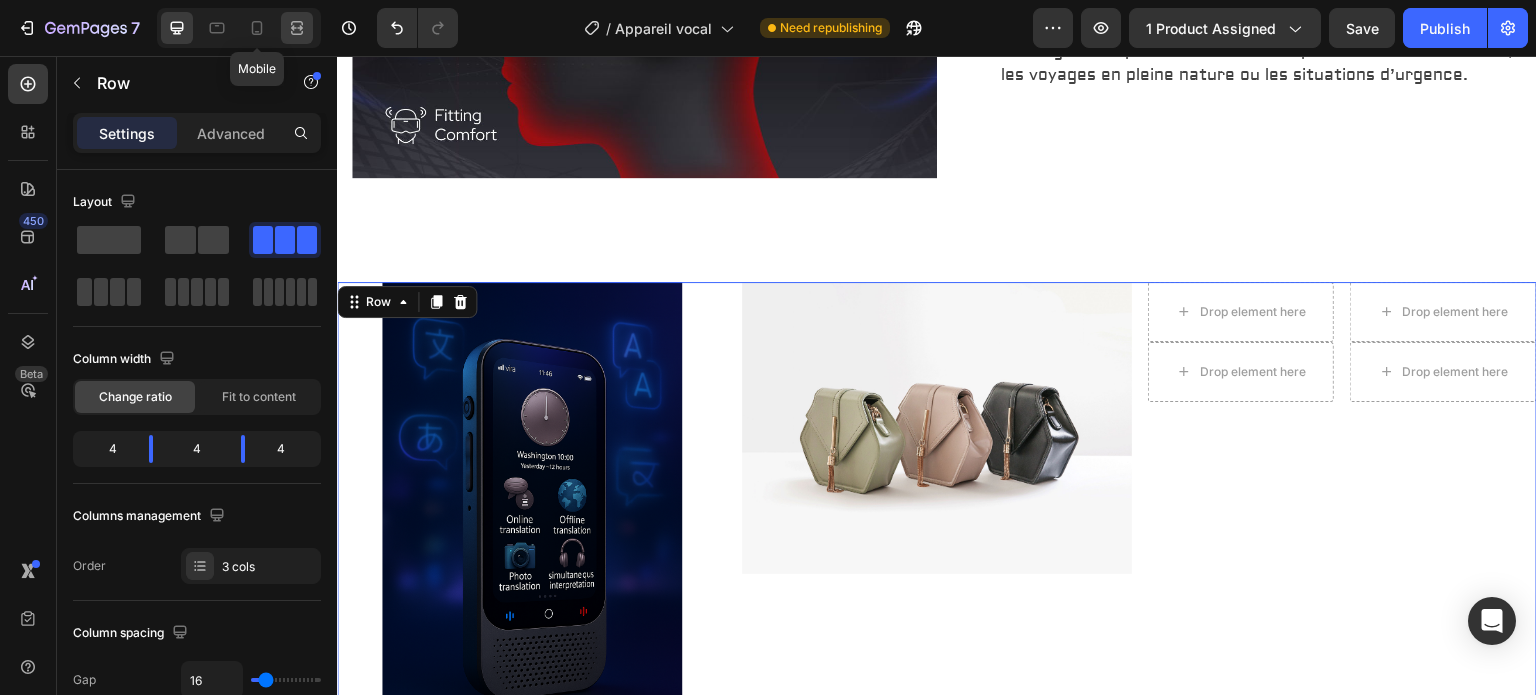 click 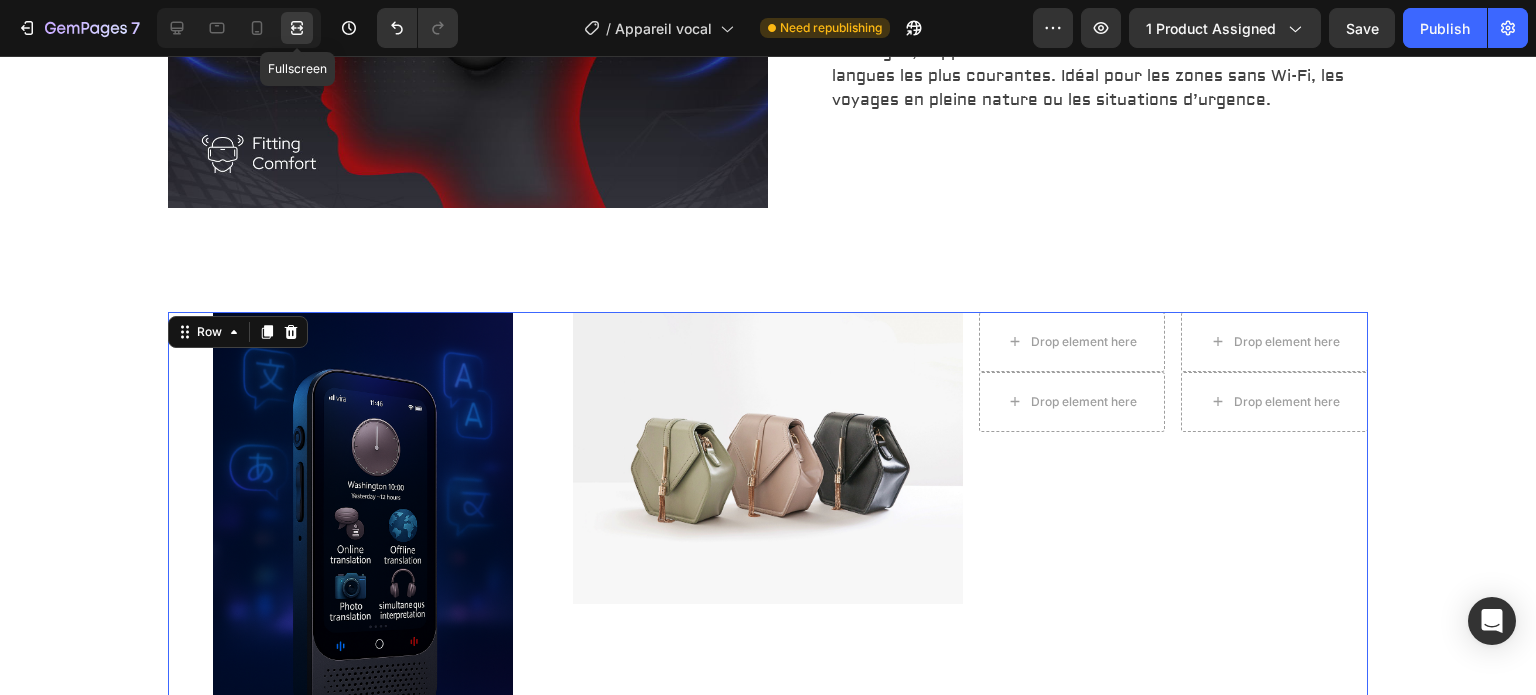 scroll, scrollTop: 2087, scrollLeft: 0, axis: vertical 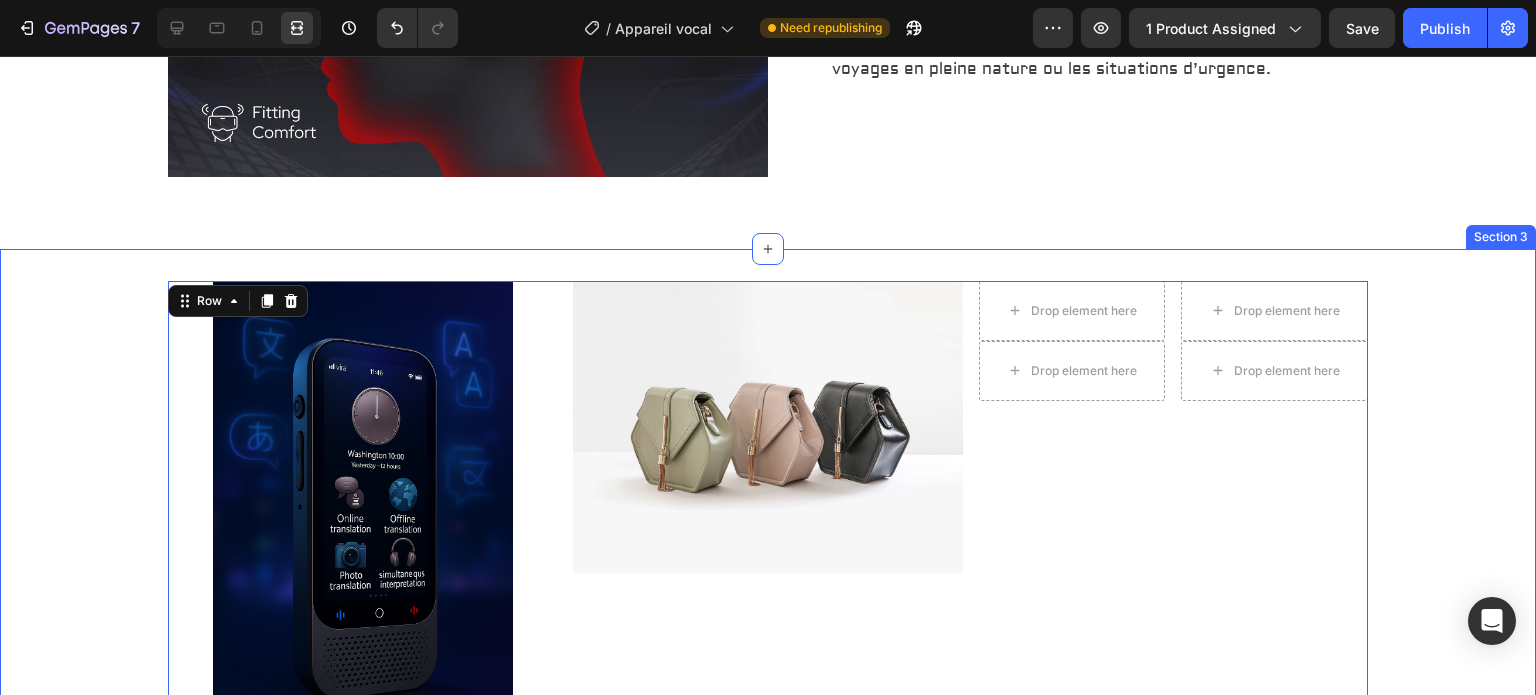 click at bounding box center (767, 427) 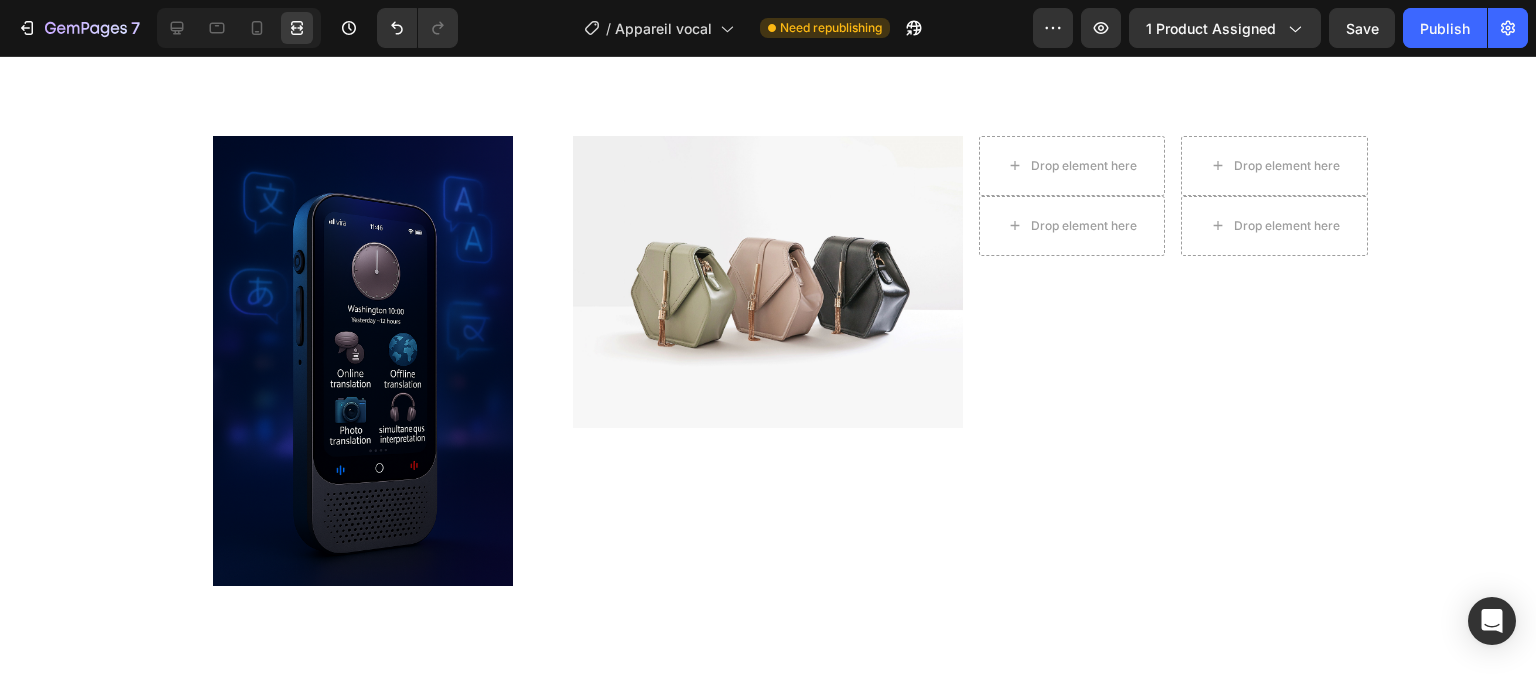 scroll, scrollTop: 2087, scrollLeft: 0, axis: vertical 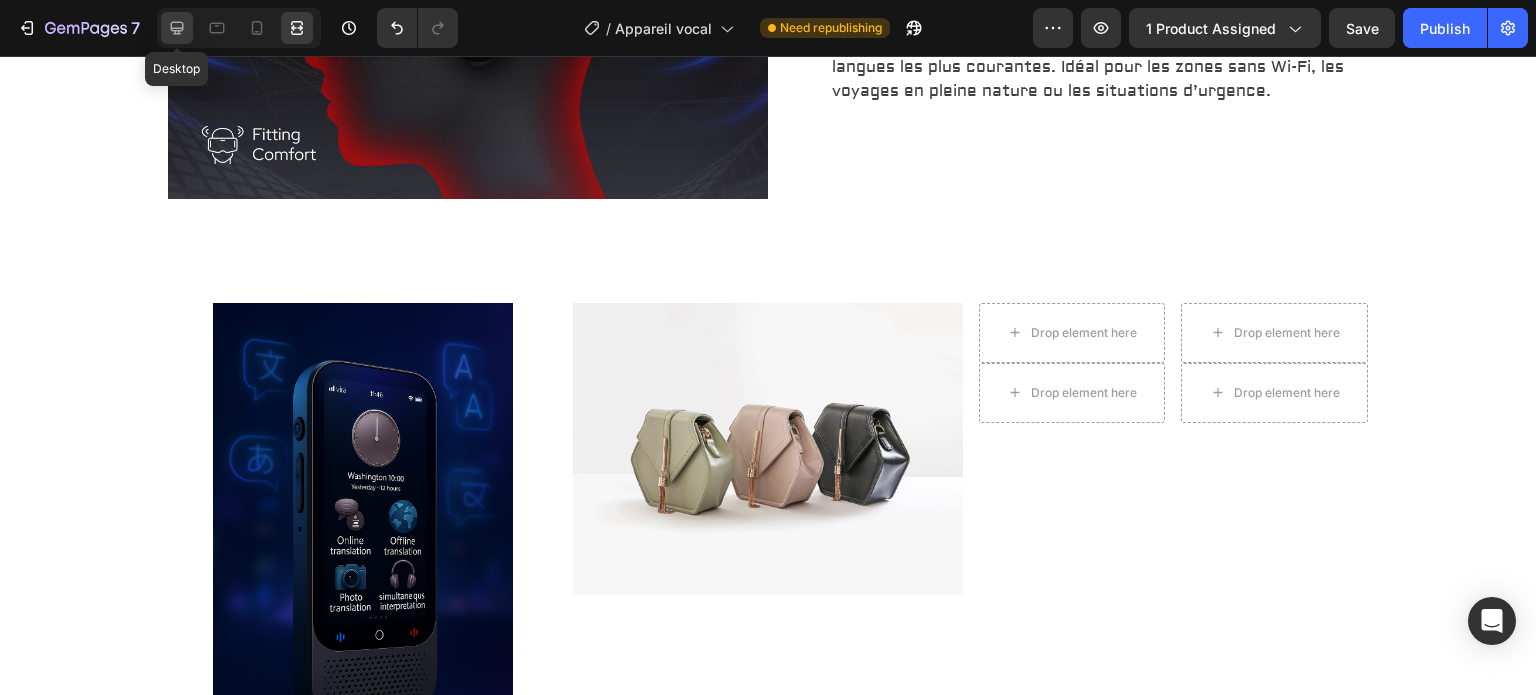 click 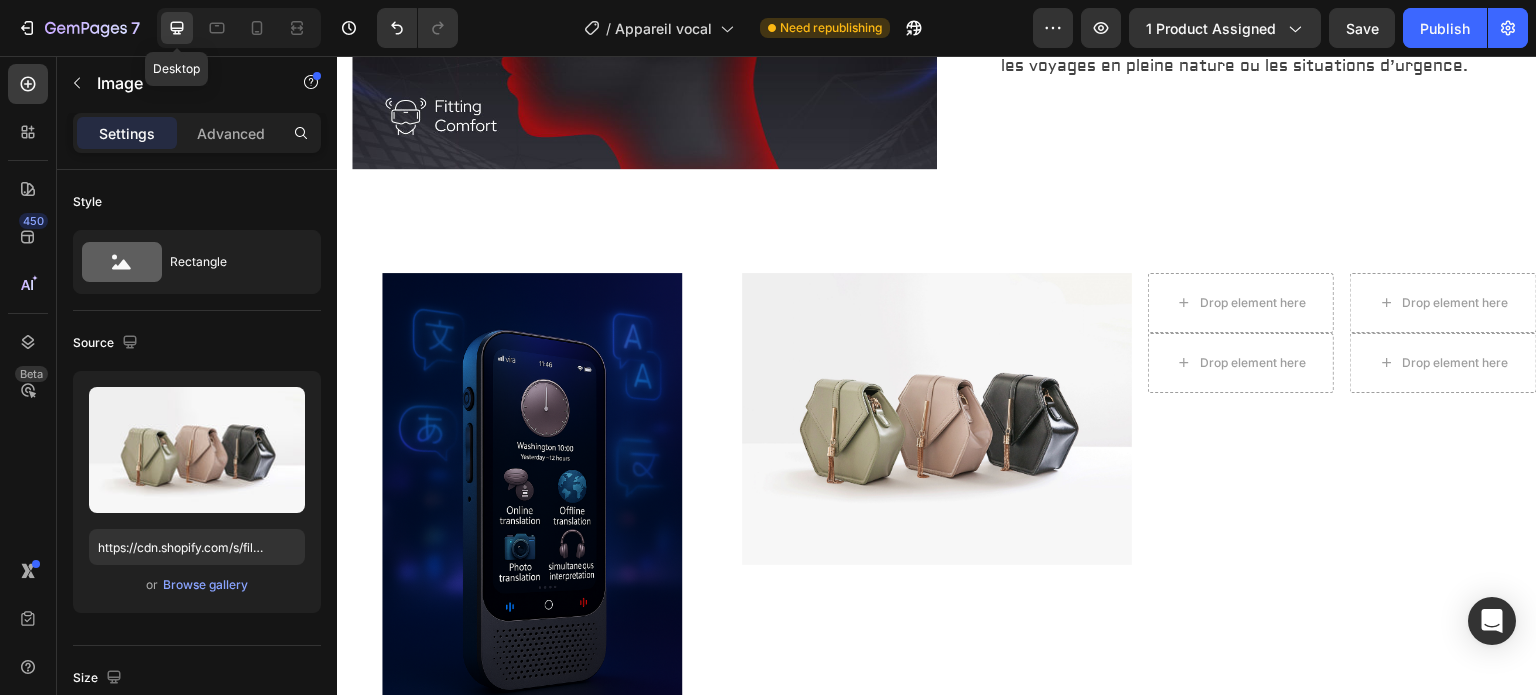 scroll, scrollTop: 2056, scrollLeft: 0, axis: vertical 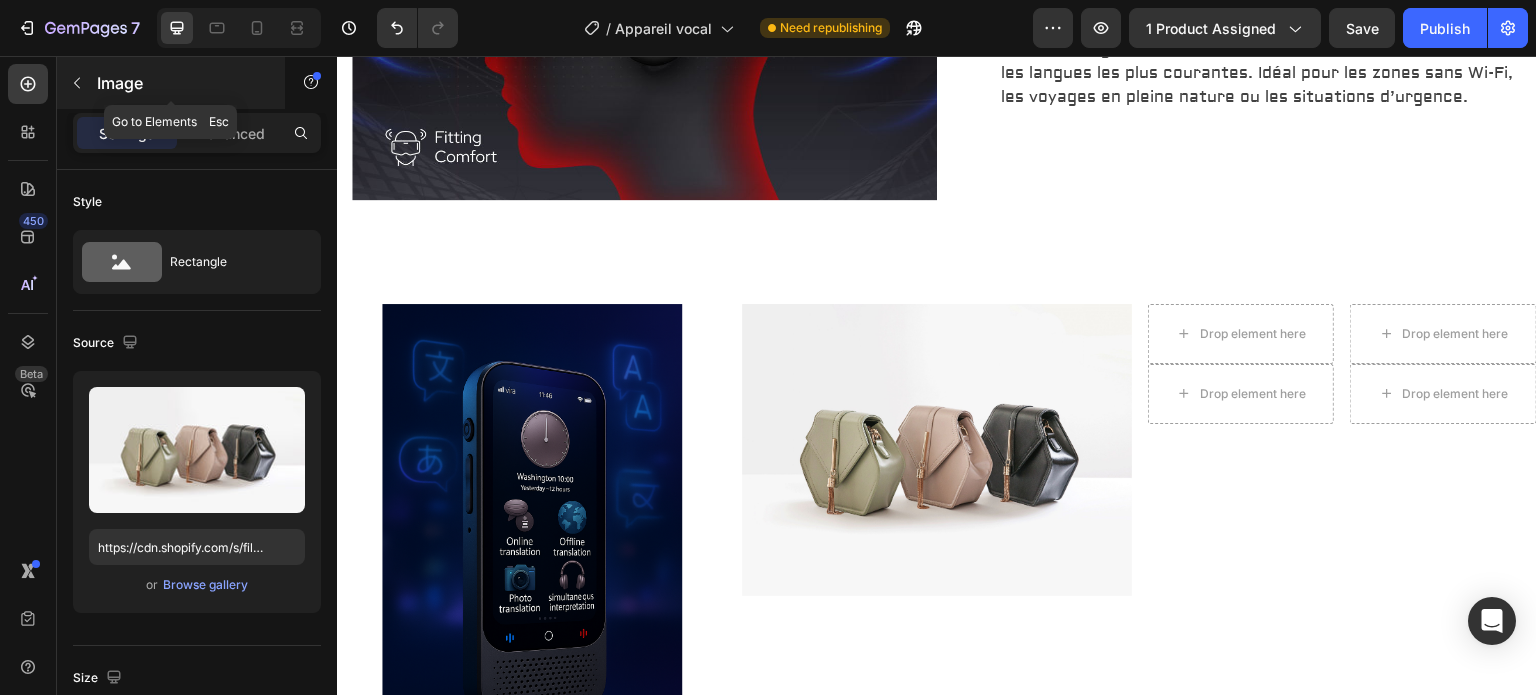 click on "Image" at bounding box center [182, 83] 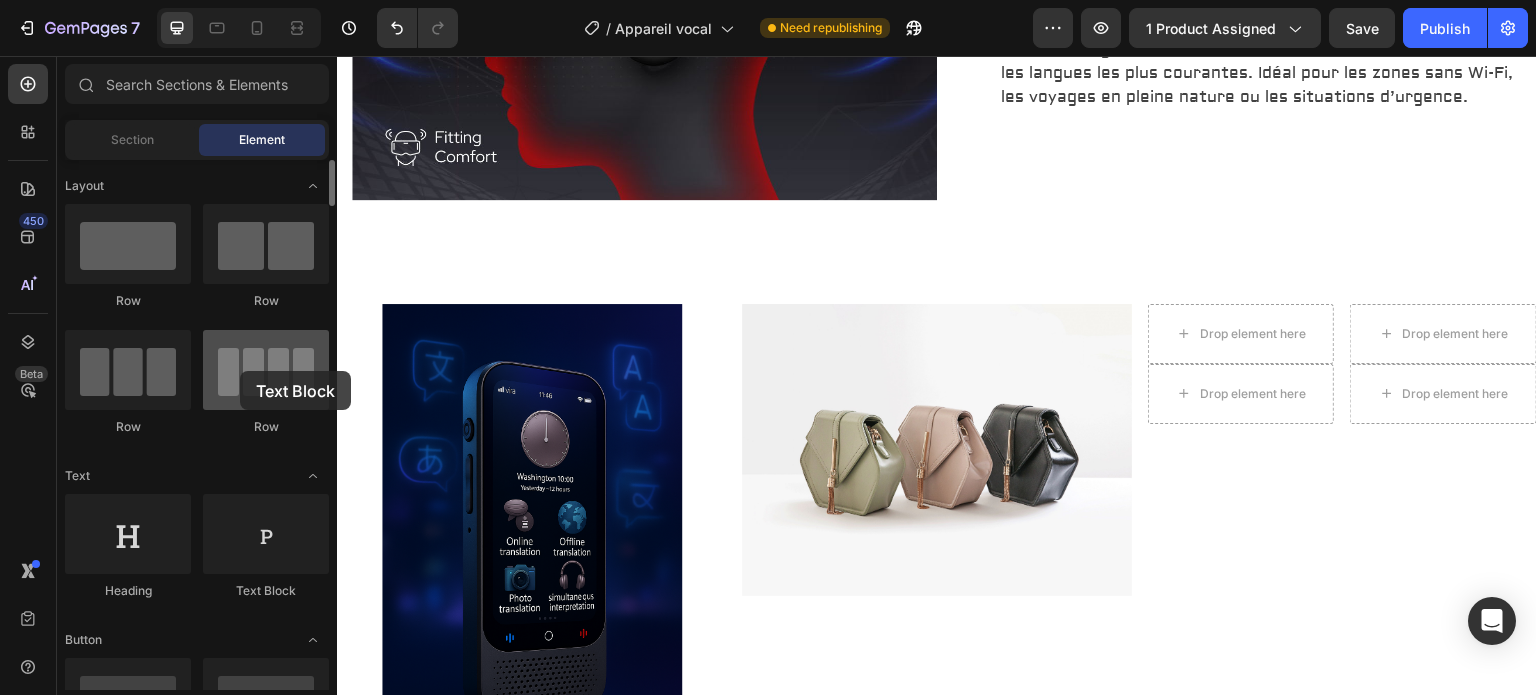 drag, startPoint x: 318, startPoint y: 518, endPoint x: 240, endPoint y: 371, distance: 166.41214 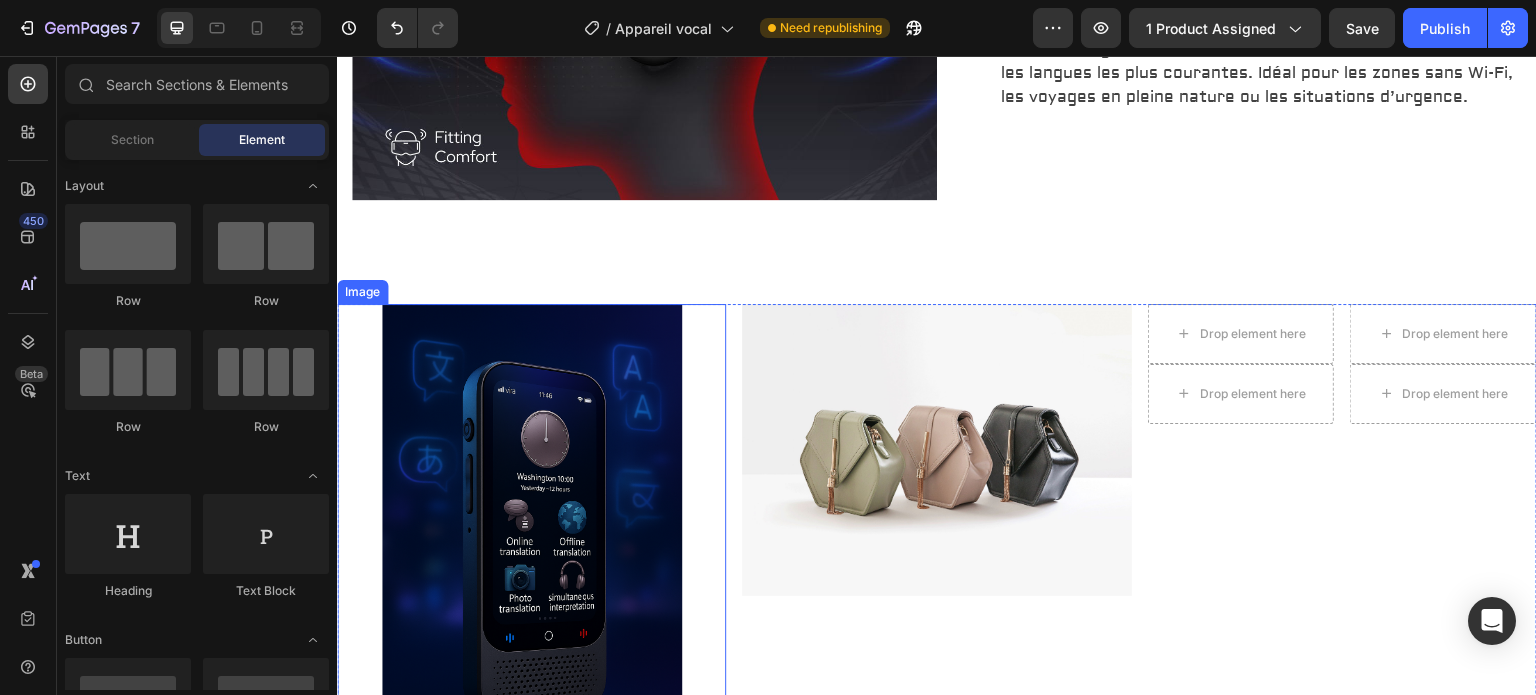 click at bounding box center [532, 529] 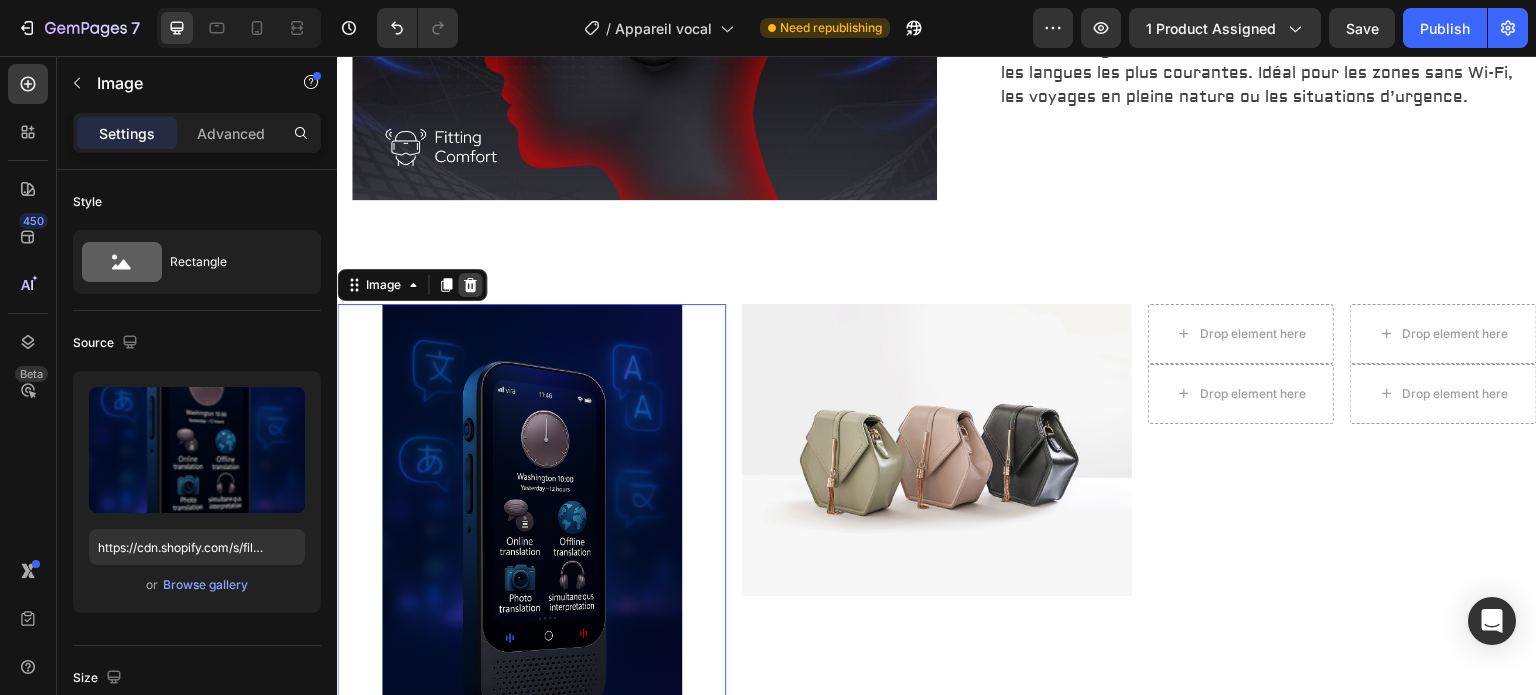 click 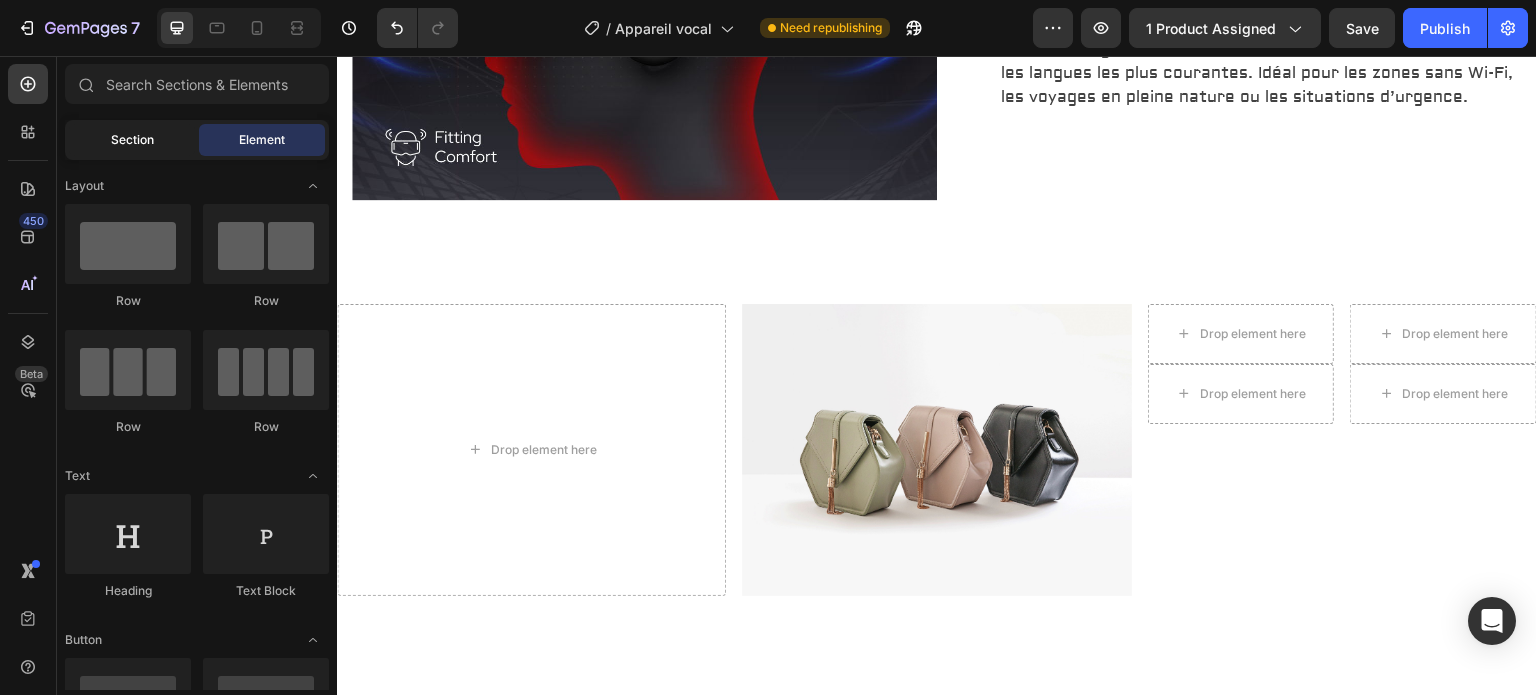 click on "Section" at bounding box center [132, 140] 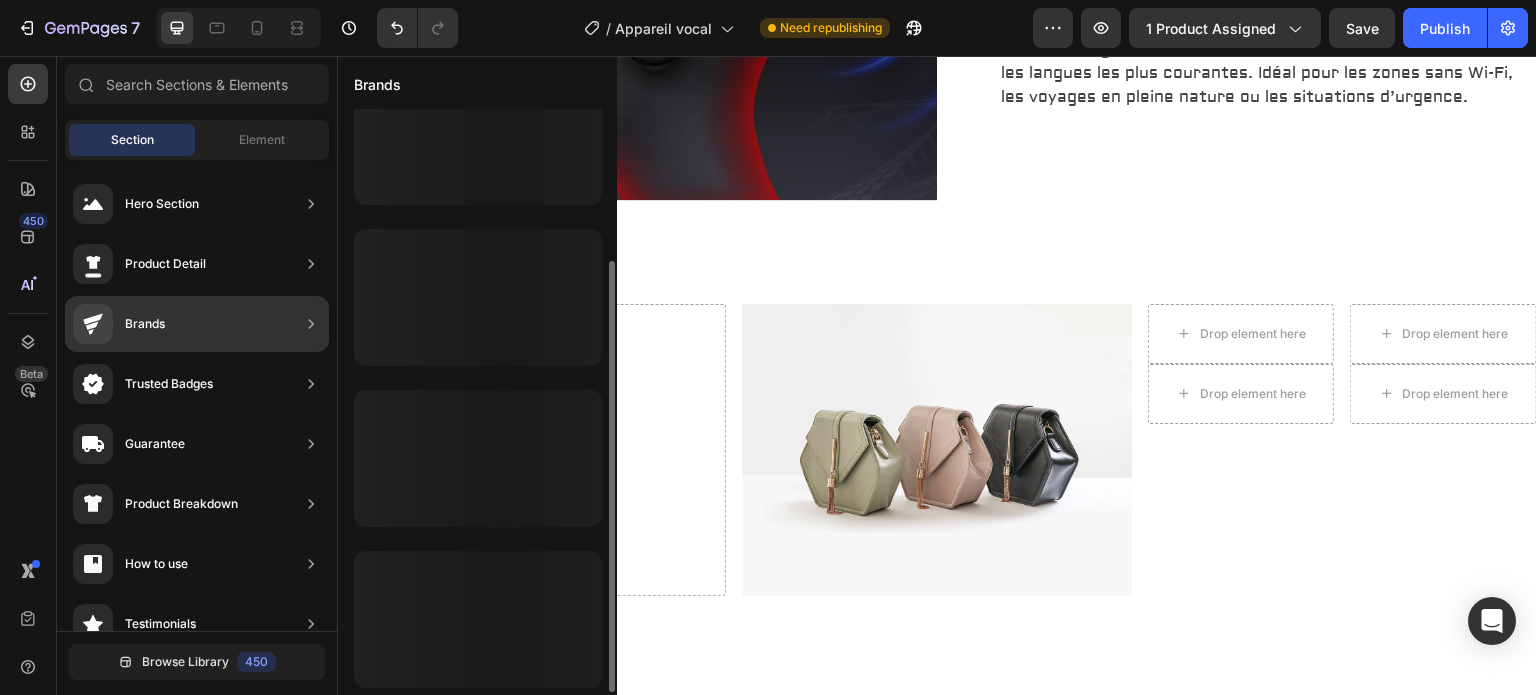 scroll, scrollTop: 207, scrollLeft: 0, axis: vertical 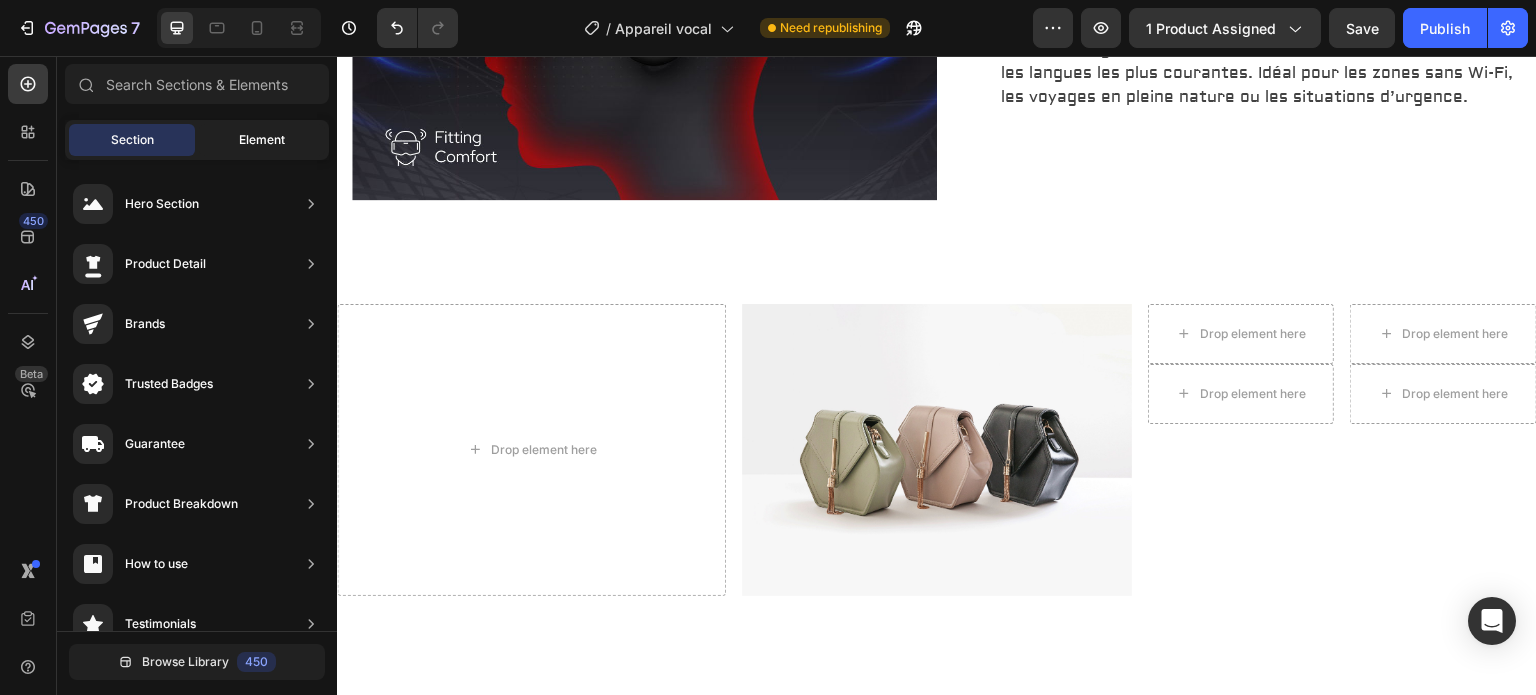 click on "Element" 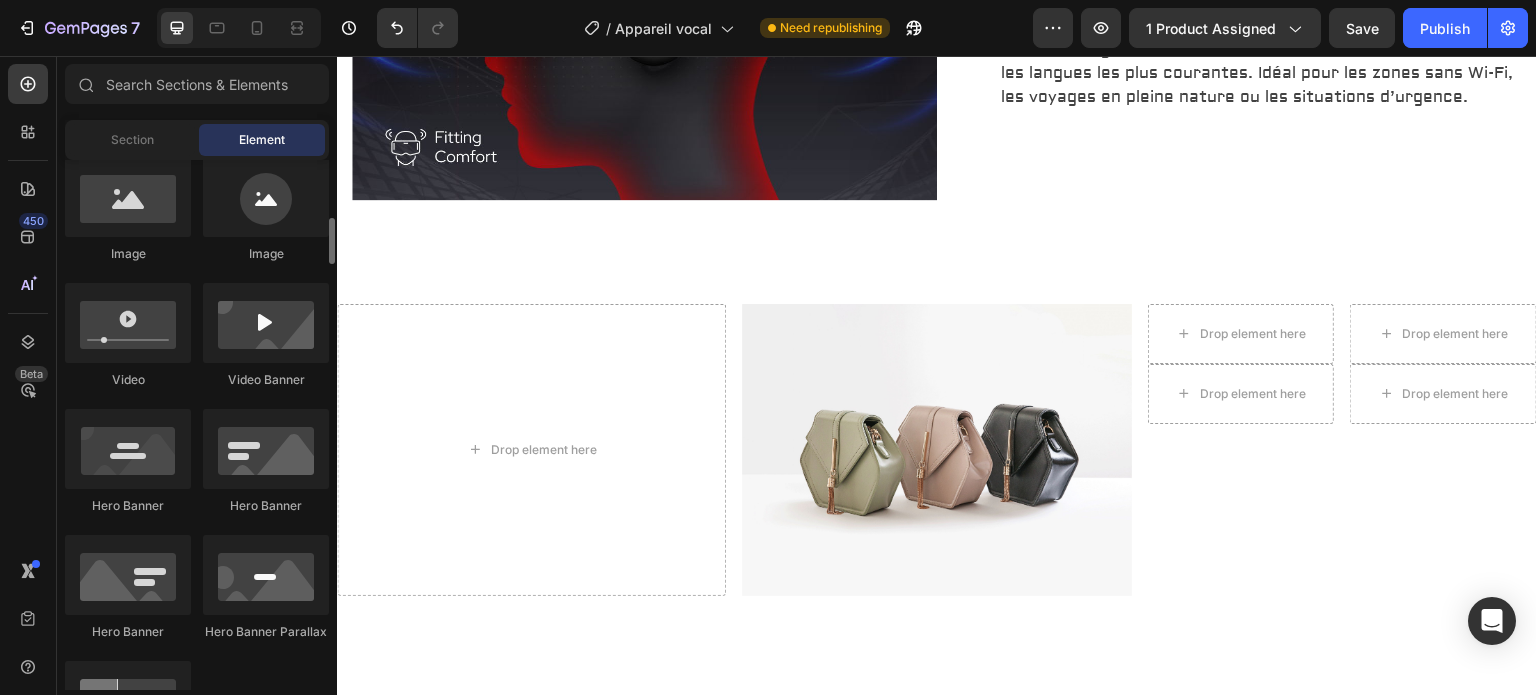 scroll, scrollTop: 832, scrollLeft: 0, axis: vertical 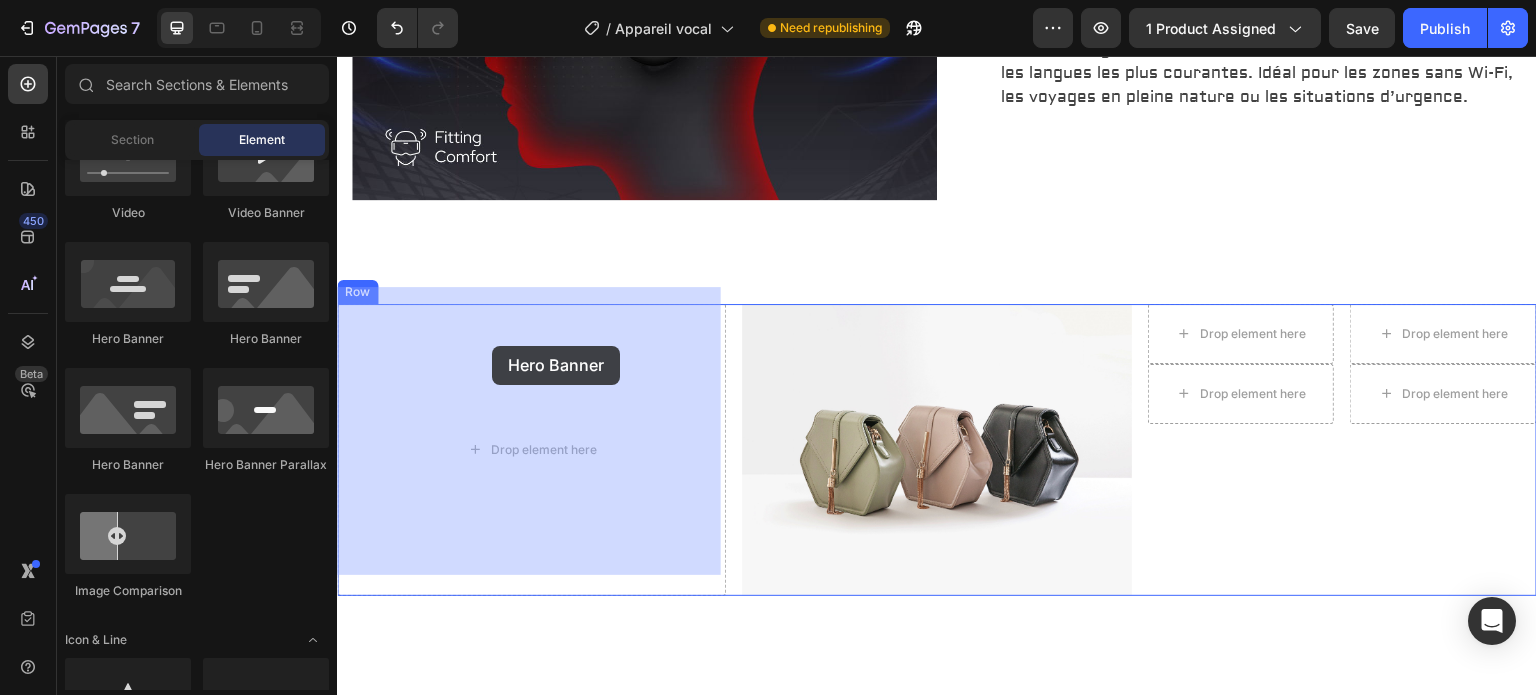 drag, startPoint x: 570, startPoint y: 349, endPoint x: 492, endPoint y: 346, distance: 78.05767 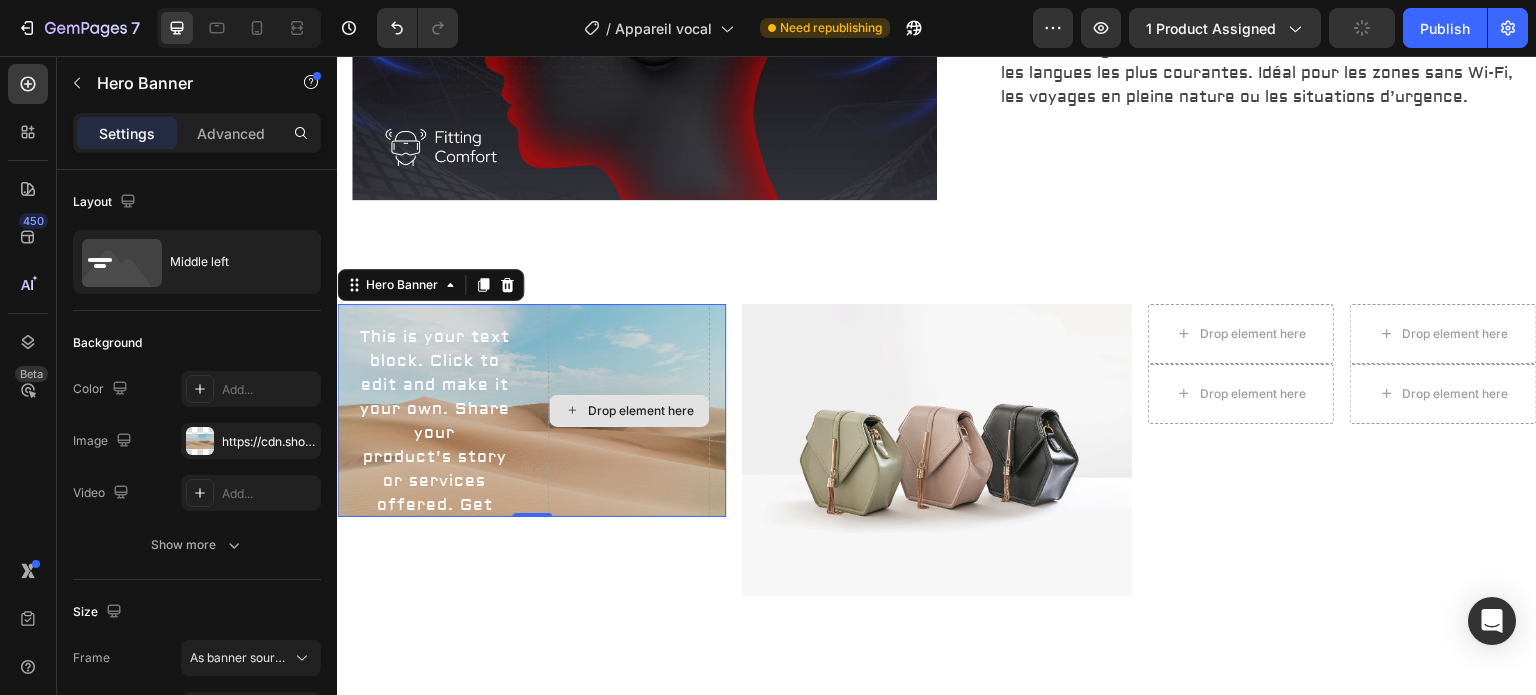 click on "Drop element here" at bounding box center [629, 410] 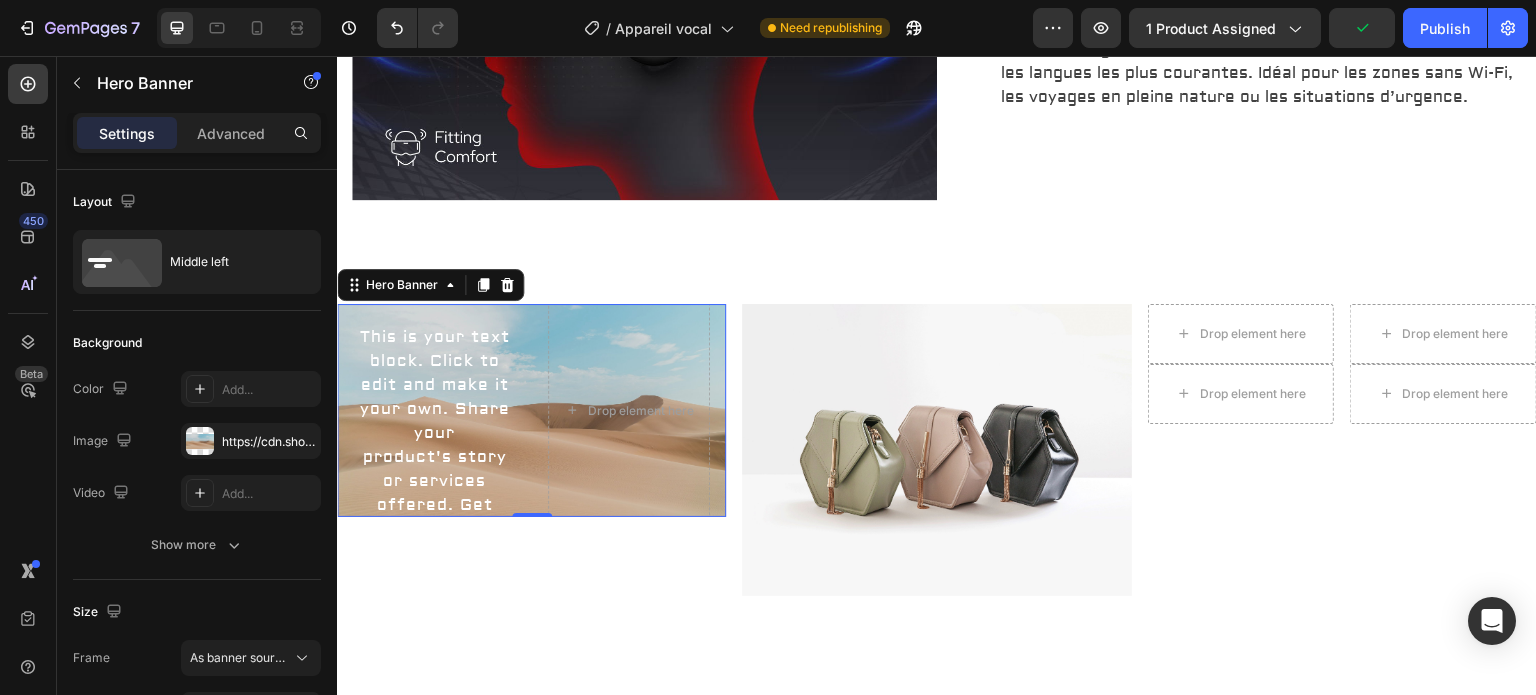click on "Click here to edit heading Heading This is your text block. Click to edit and make it your own. Share your                       product's story or services offered. Get creative and make it yours! Text Block Get started Button
Drop element here" at bounding box center (531, 410) 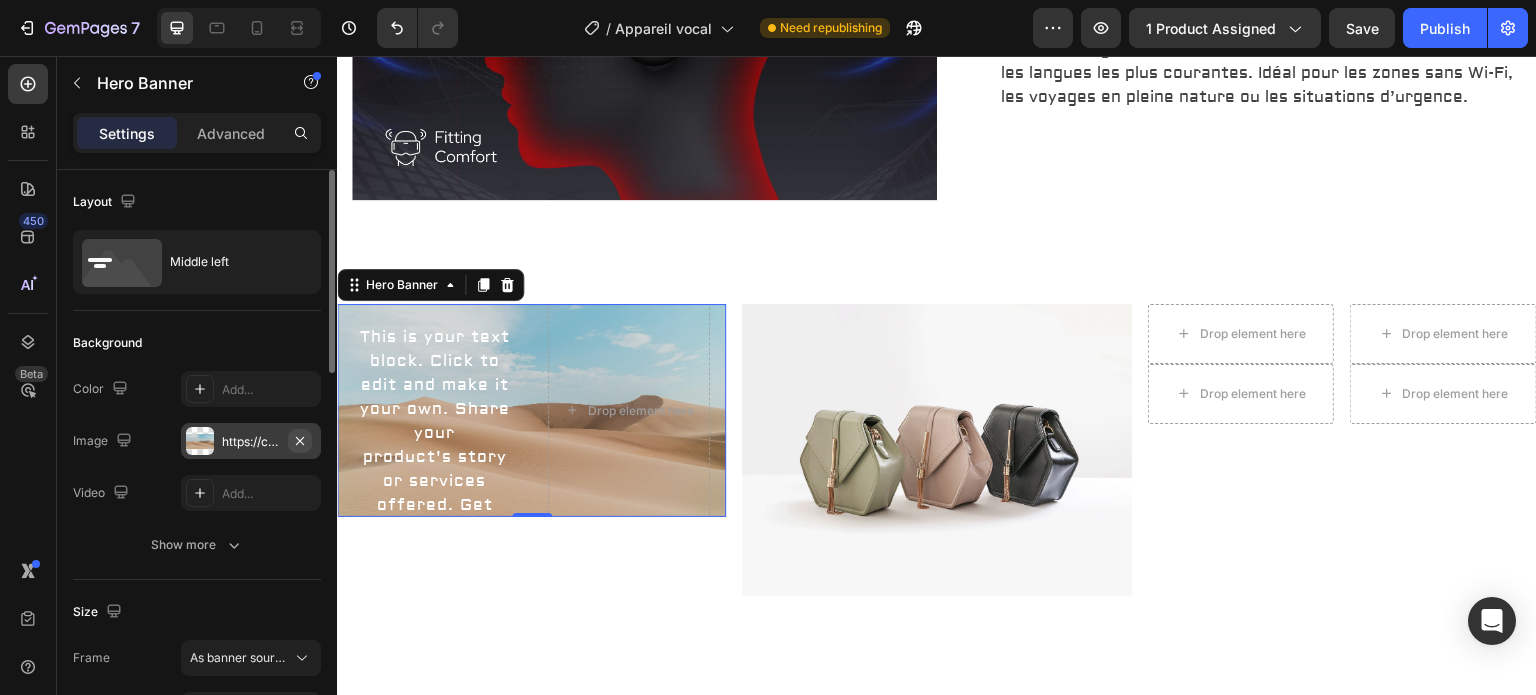 click 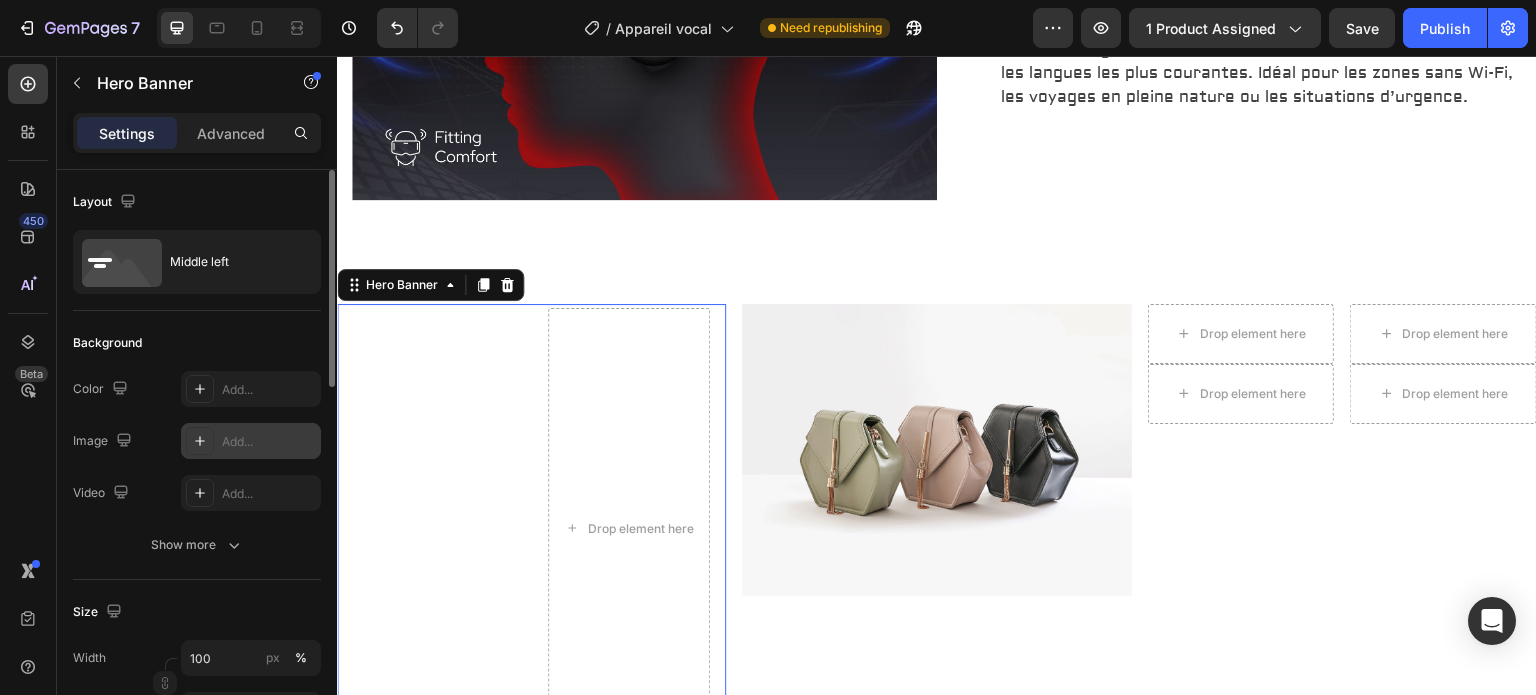 click on "Add..." at bounding box center (269, 442) 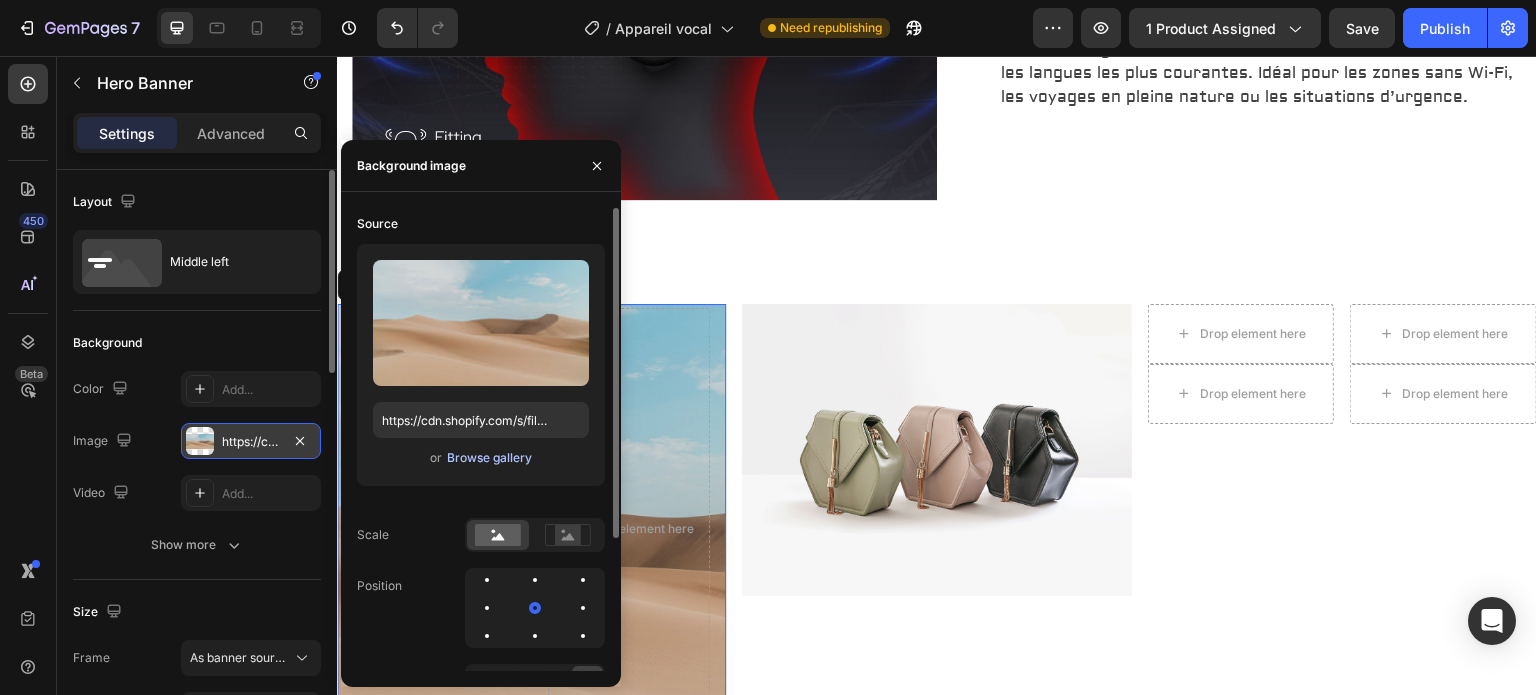 click on "Browse gallery" at bounding box center (489, 458) 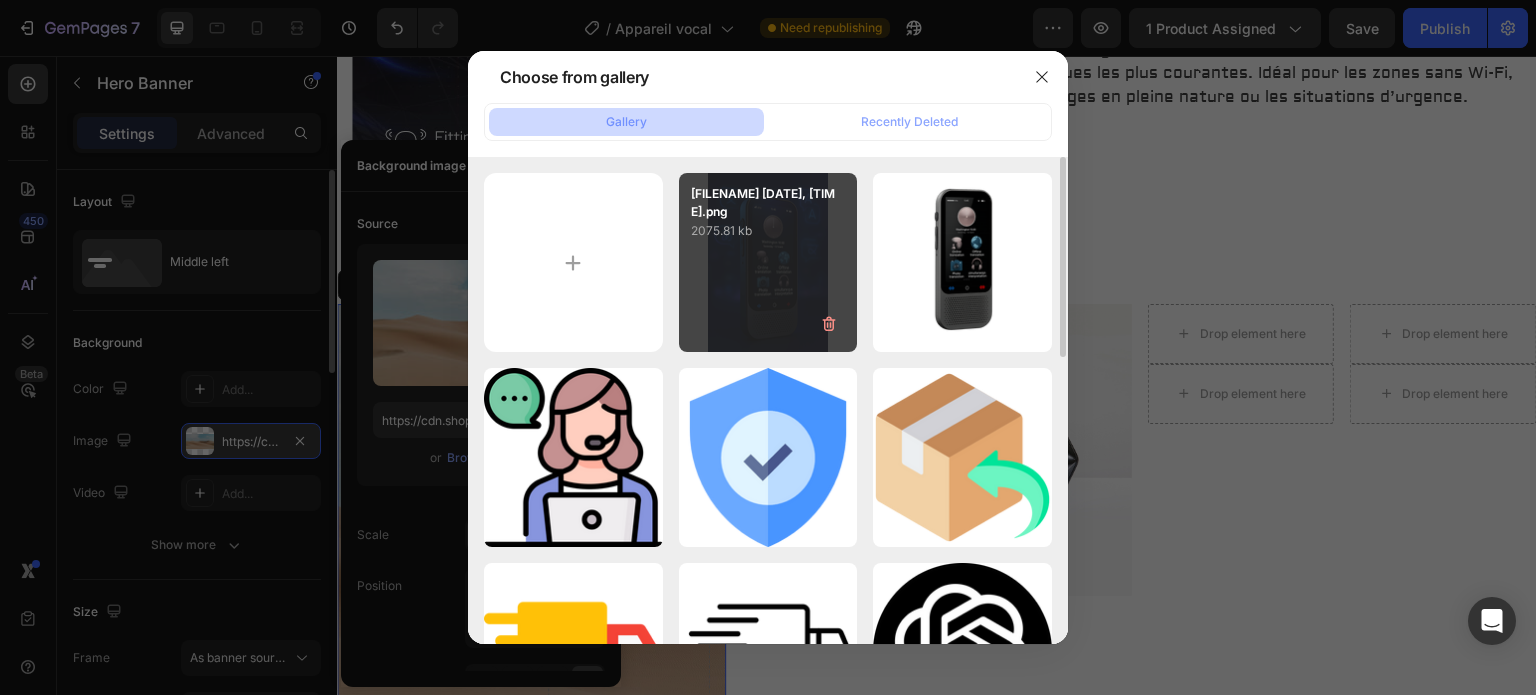 click on "[FILENAME] [NUMBER] kb" at bounding box center (768, 262) 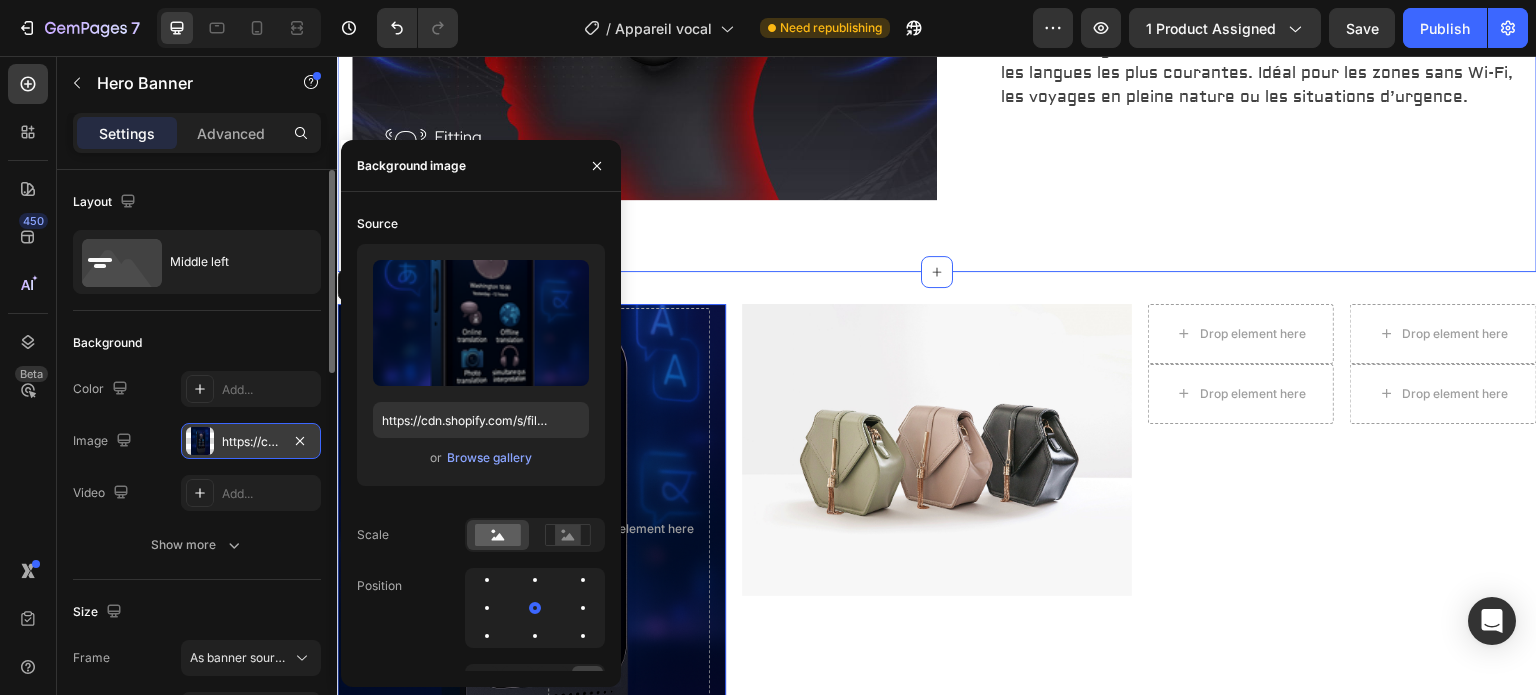 click on "Image Traduction instantanée dans +100 langues Heading Partez à la découverte du monde sans barrière linguistique ! Cet appareil vous permet de traduire en temps réel plus de 100 langues, à l’oral comme à l’écrit. Que ce soit pour un voyage, un rendez-vous professionnel ou une simple discussion, vous êtes toujours compris. Text block Row Row Reconnaissance vocale très précise via Chat GPT Heading Grâce à la technologie avancée de Chat GPT, la reconnaissance vocale est d’une précision remarquable. Même dans un environnement bruyant ou avec des accents variés, l’appareil saisit vos mots avec justesse et les traduit instantanément. Résultat : des échanges fluides et naturels. Text block Row Image Row Image Fonctionne aussi sans connexion internet Heading Text block Row Row Section 2" at bounding box center (937, -441) 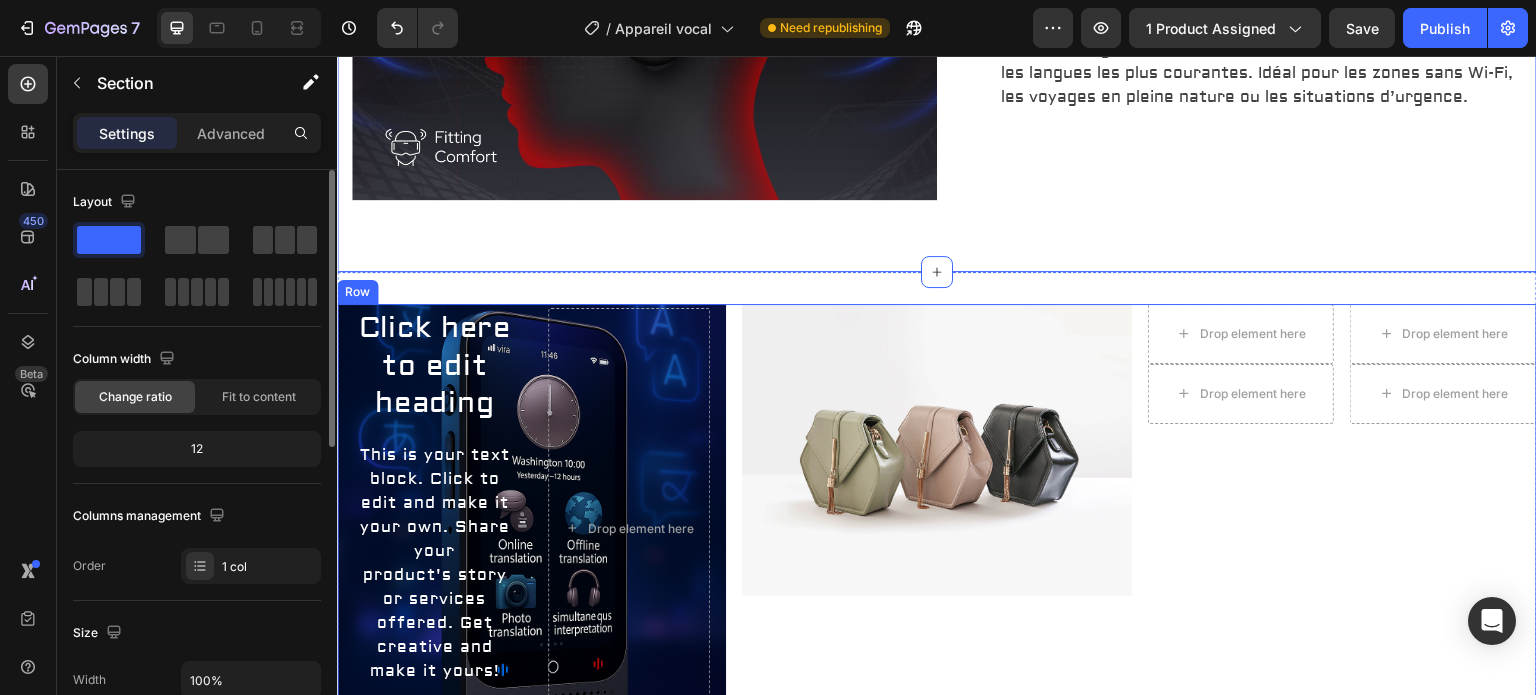 scroll, scrollTop: 2223, scrollLeft: 0, axis: vertical 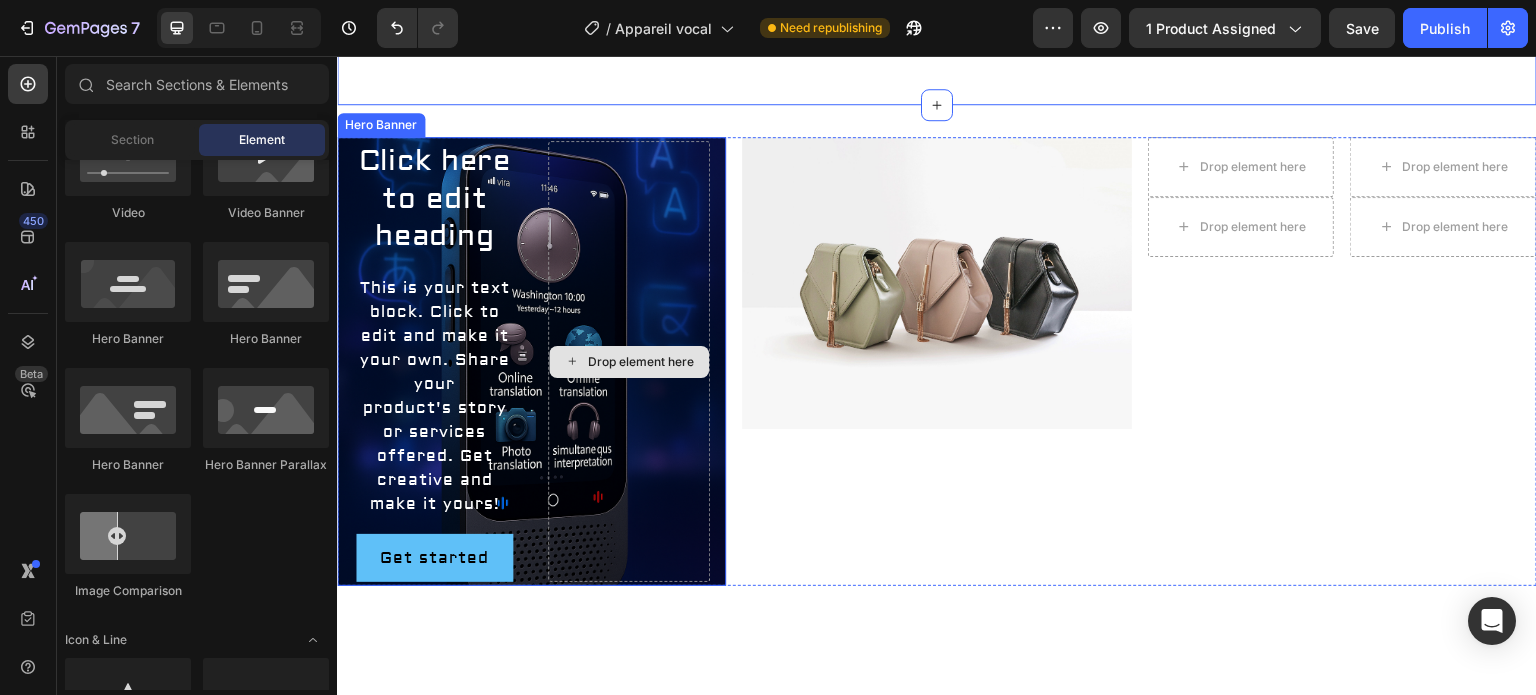 click on "Drop element here" at bounding box center (640, 362) 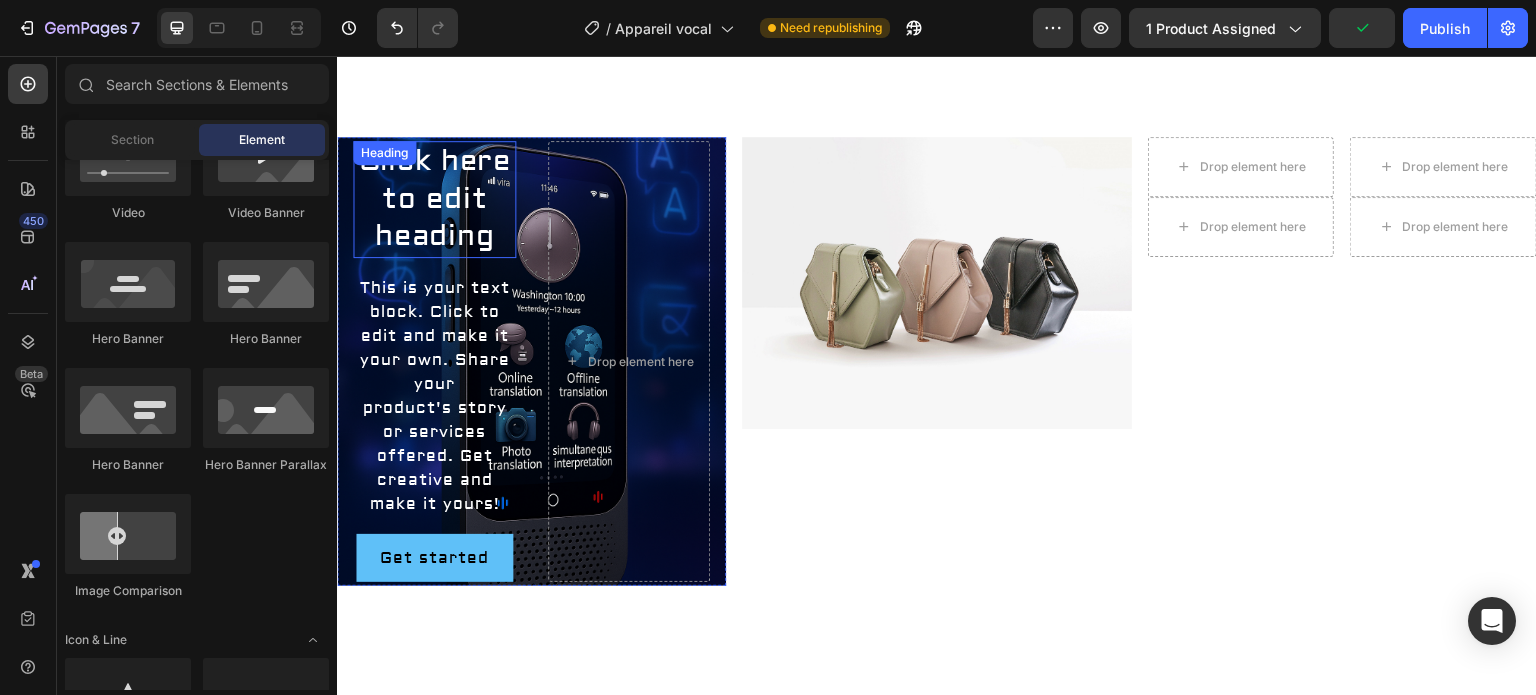 click on "Click here to edit heading" at bounding box center (434, 199) 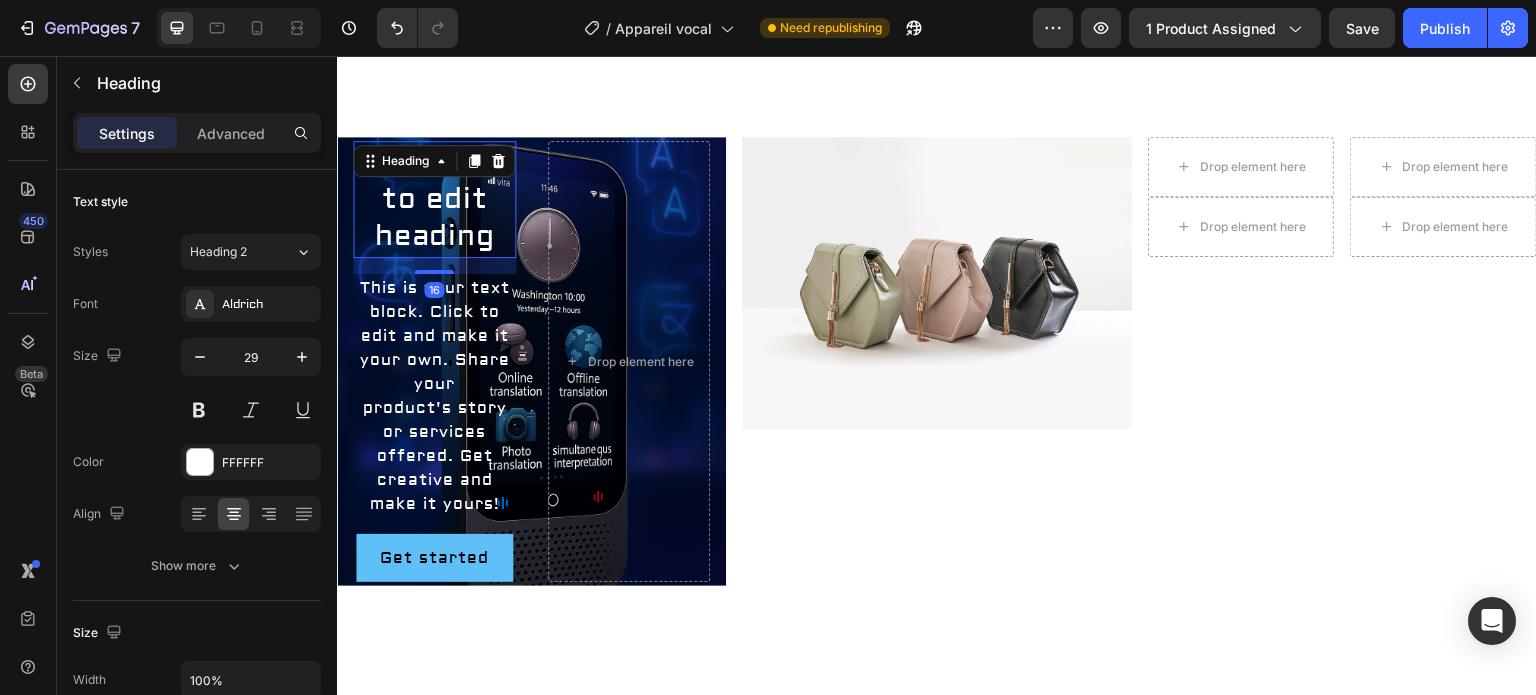 click on "Drop element here" at bounding box center (629, 361) 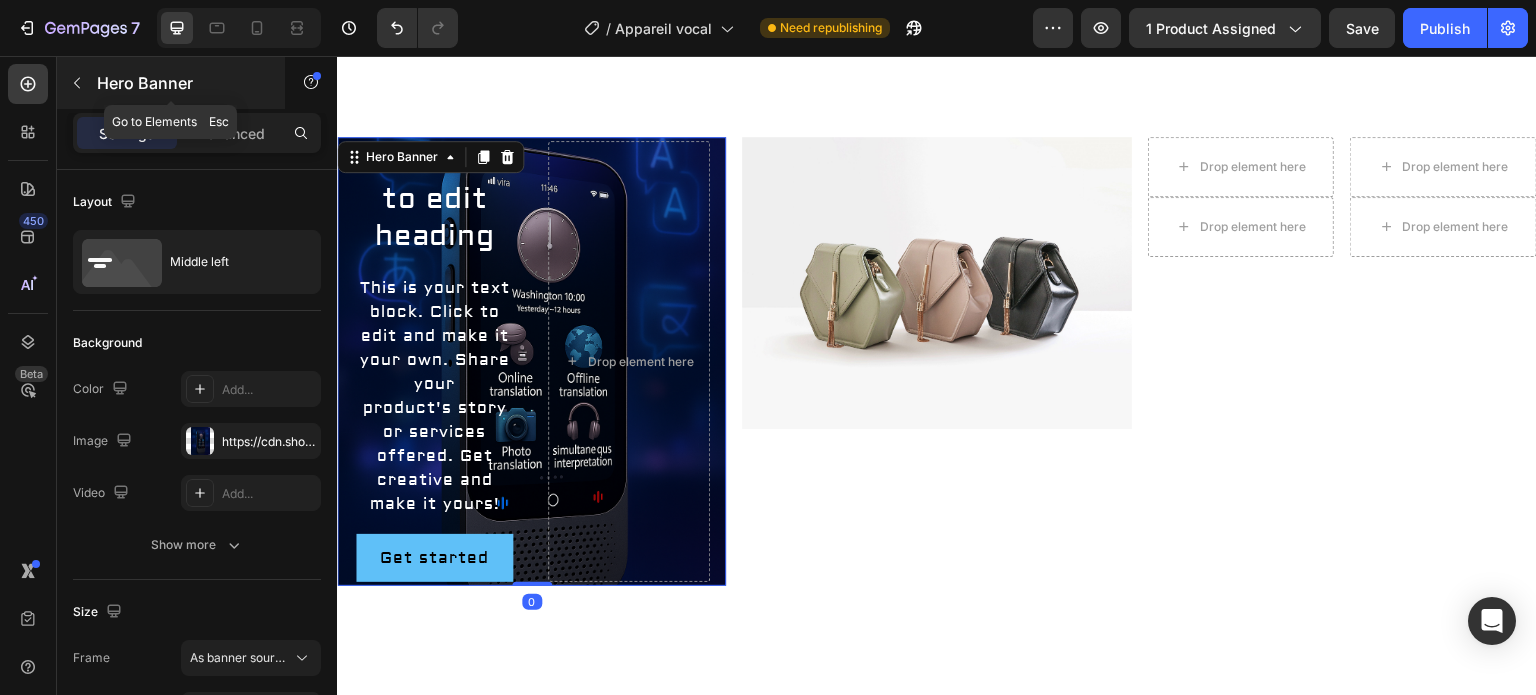 click on "Hero Banner" at bounding box center [182, 83] 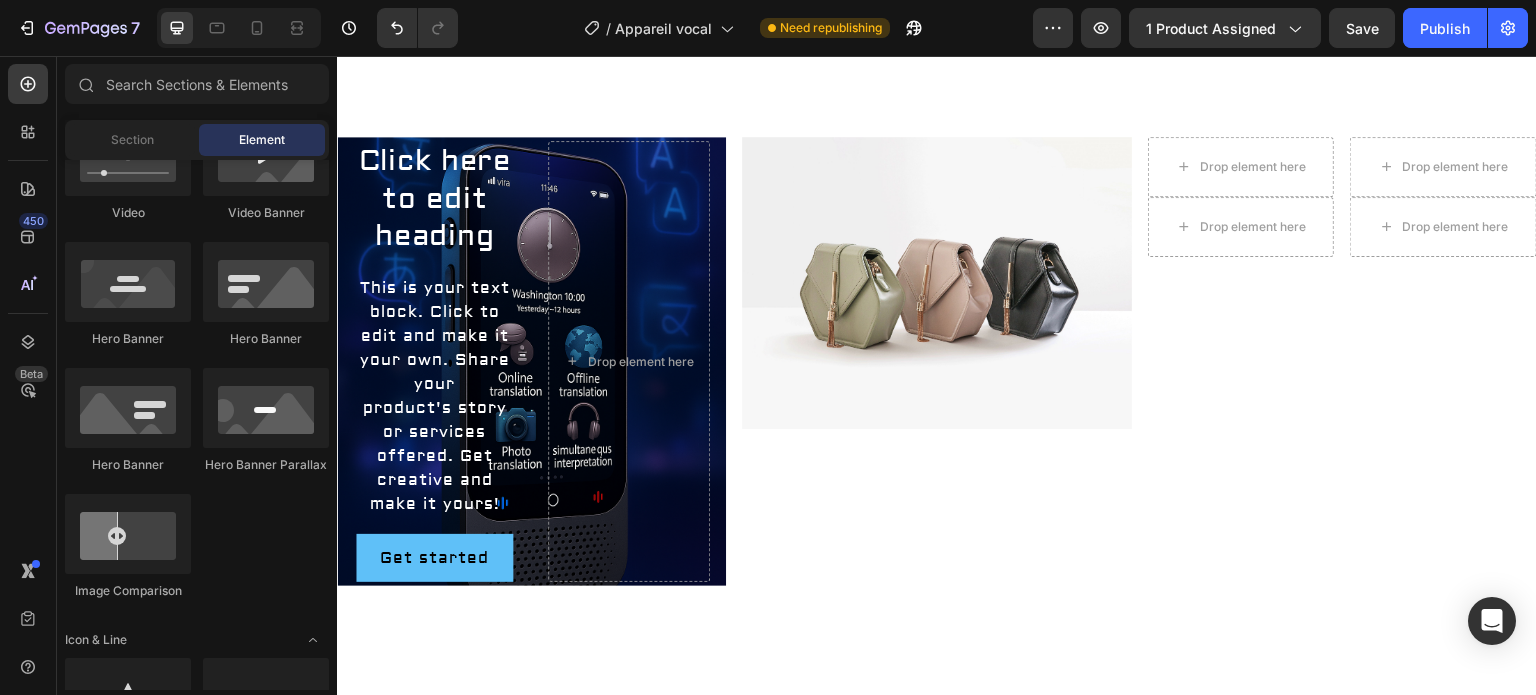 scroll, scrollTop: 0, scrollLeft: 0, axis: both 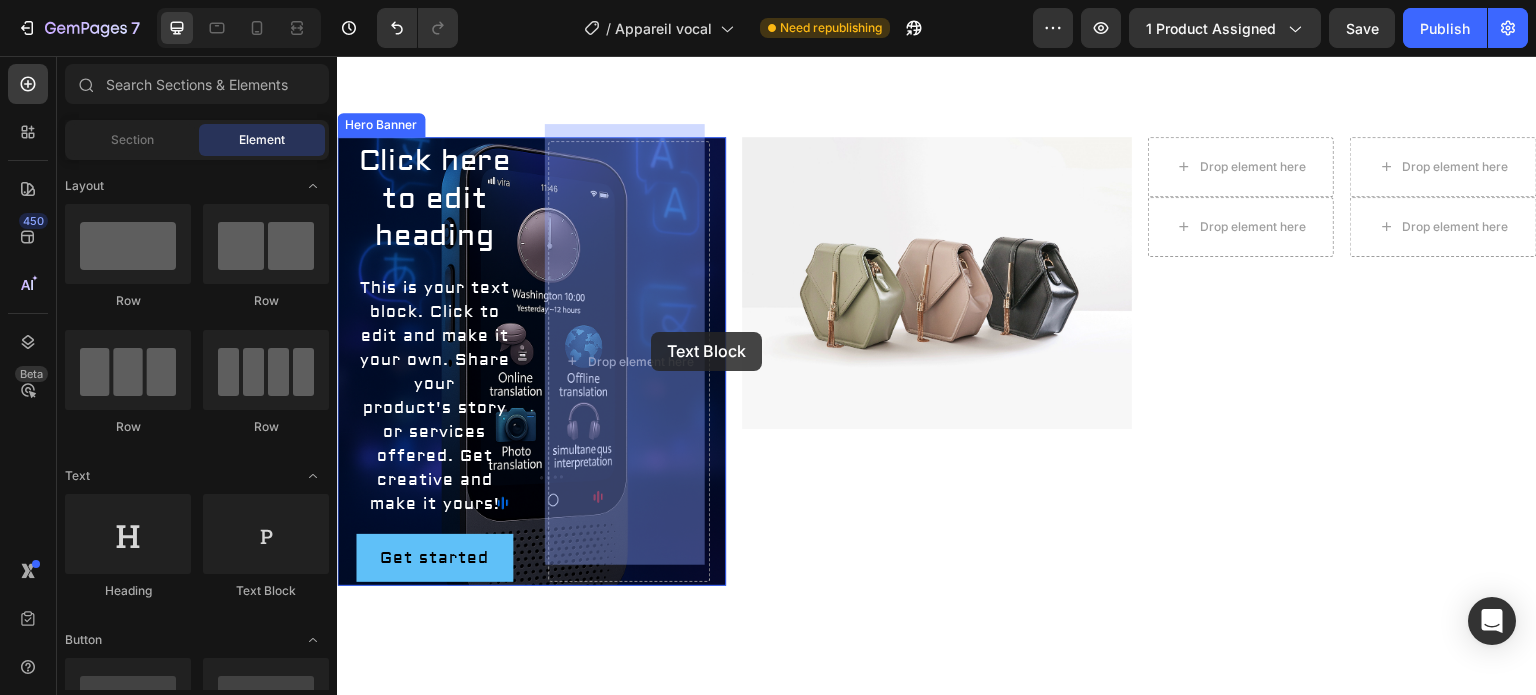 drag, startPoint x: 642, startPoint y: 579, endPoint x: 651, endPoint y: 332, distance: 247.16391 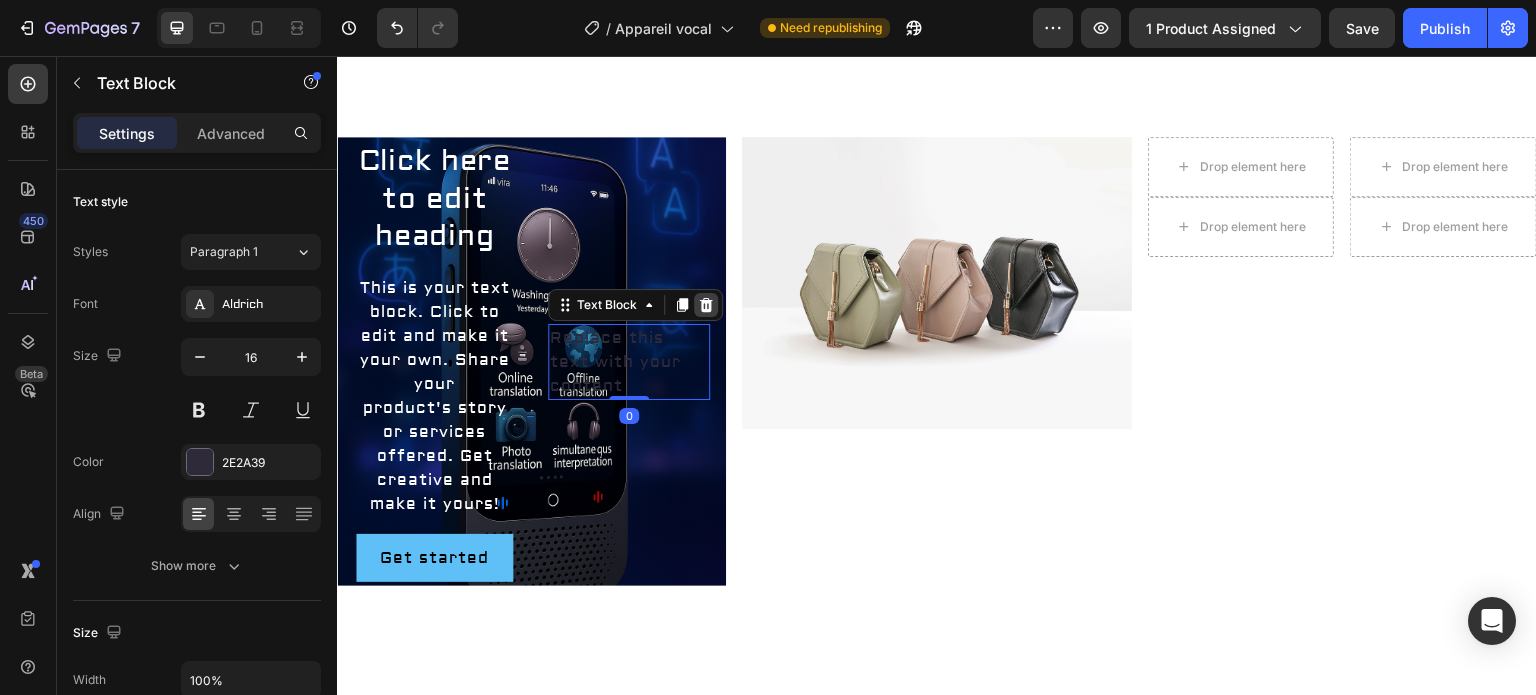 click 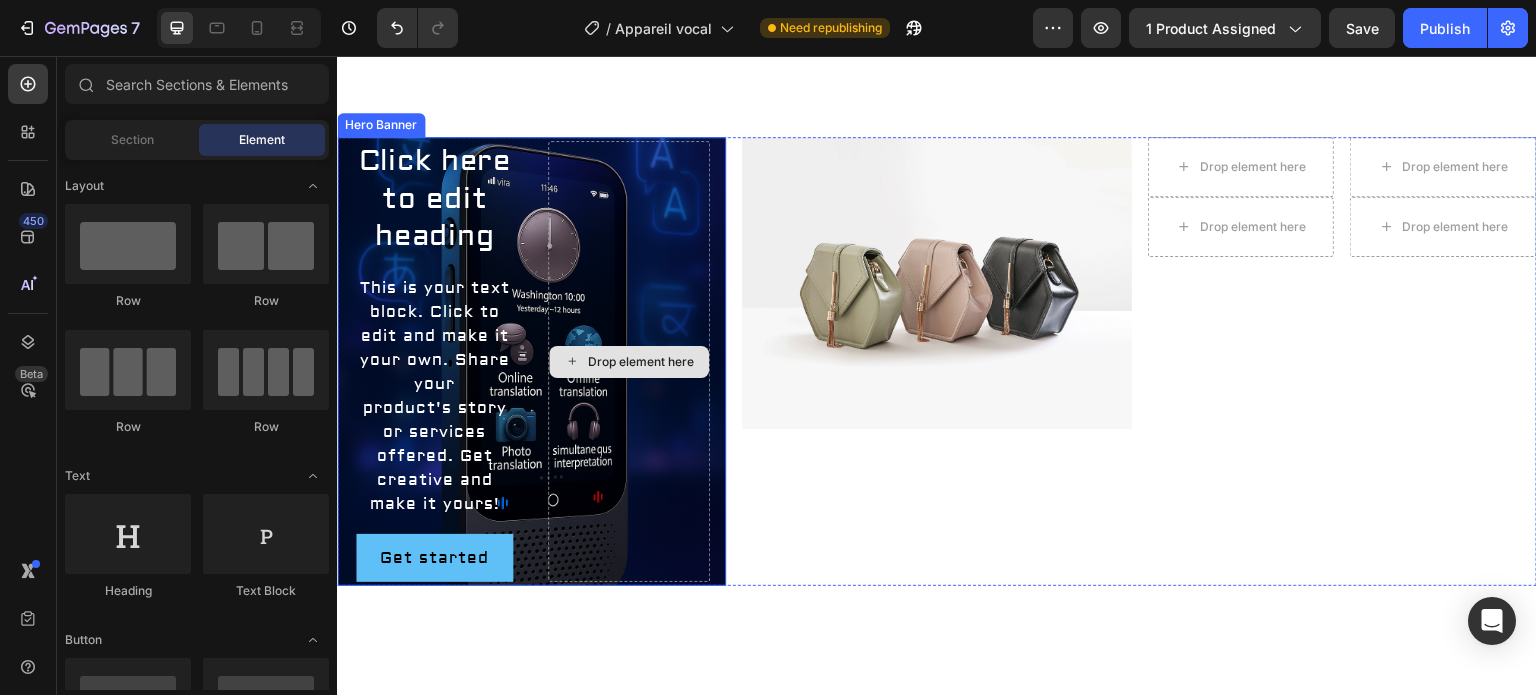 click on "Drop element here" at bounding box center (640, 362) 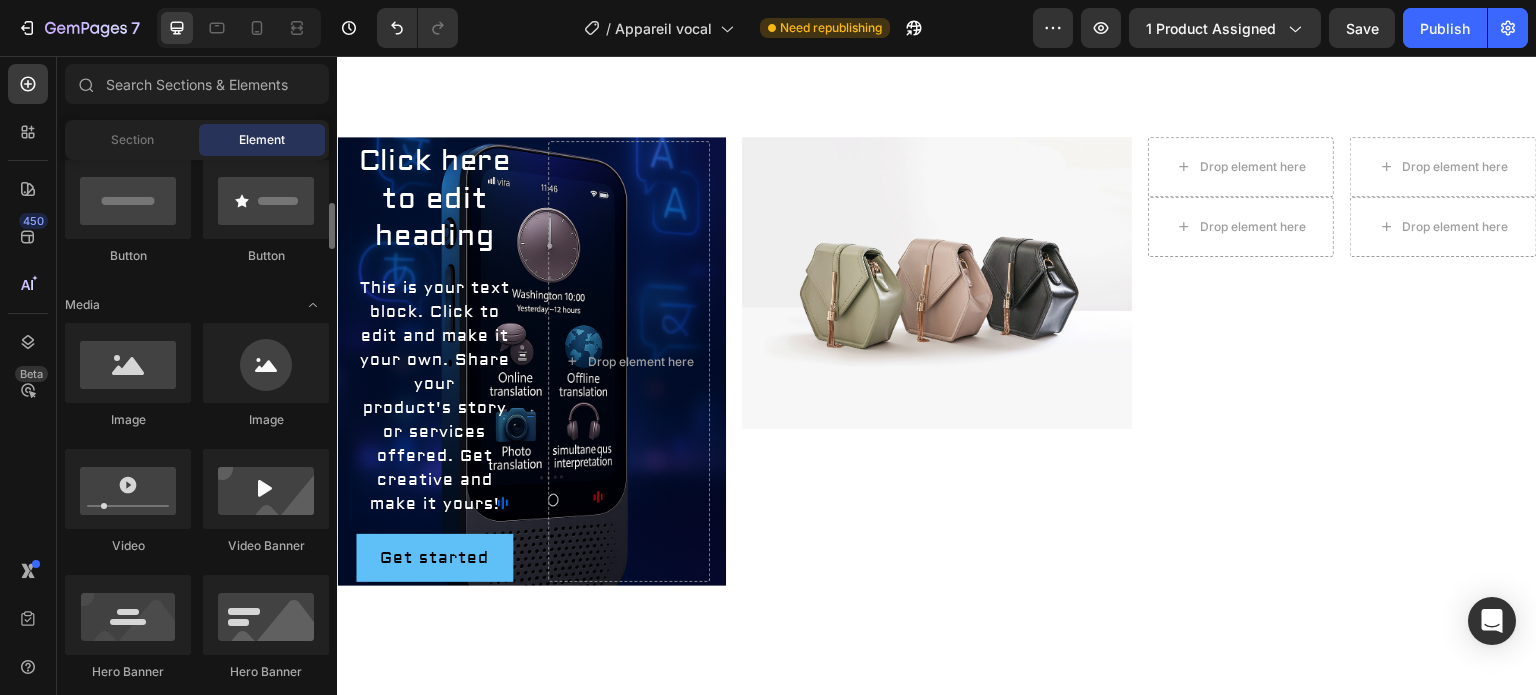 scroll, scrollTop: 665, scrollLeft: 0, axis: vertical 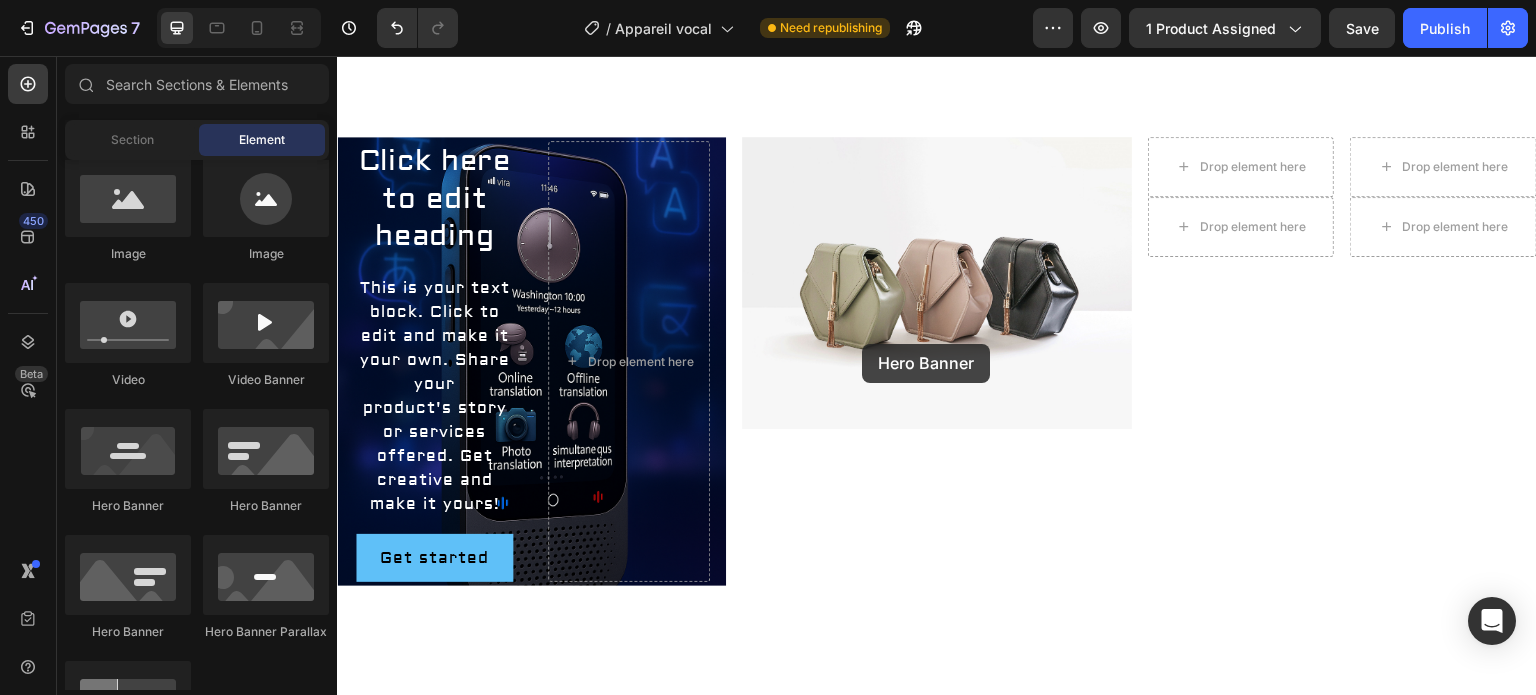 drag, startPoint x: 596, startPoint y: 527, endPoint x: 879, endPoint y: 334, distance: 342.54636 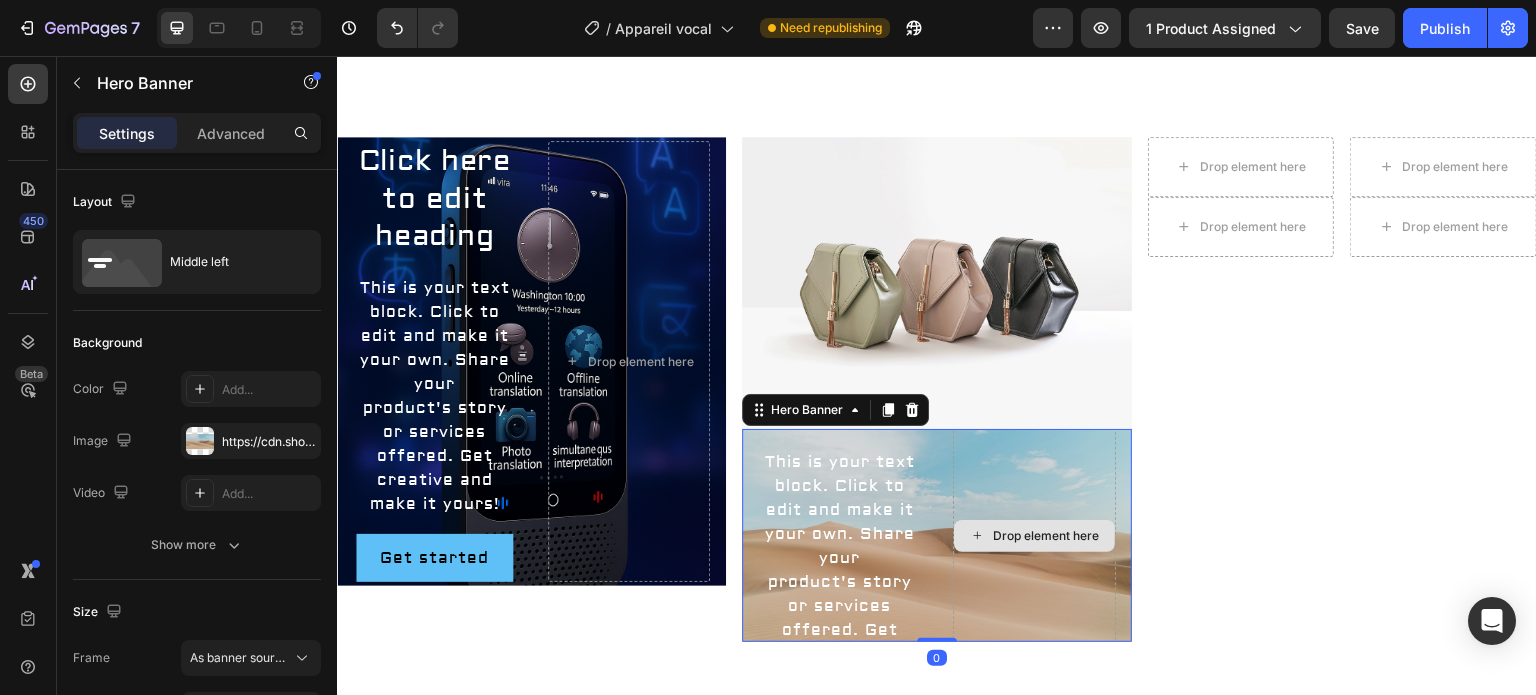 click on "Drop element here" at bounding box center (1034, 536) 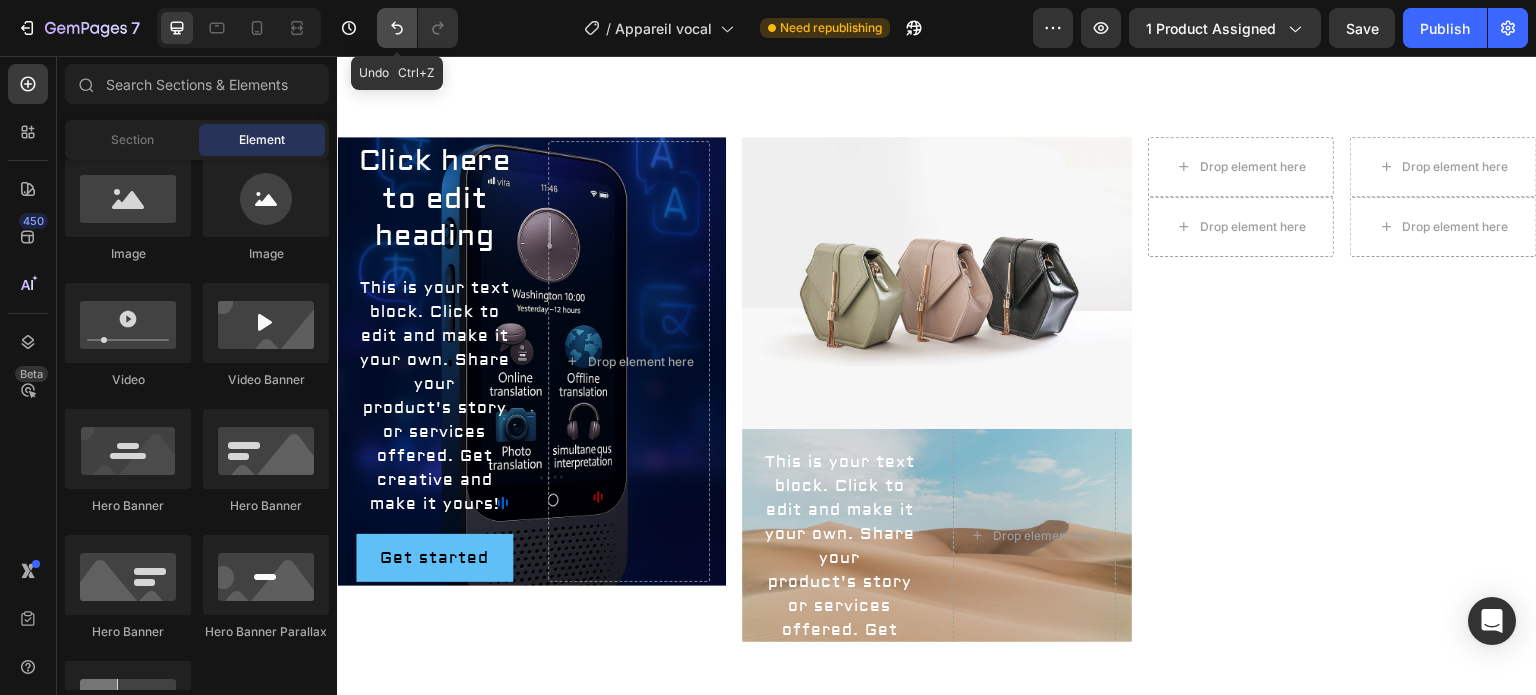 click 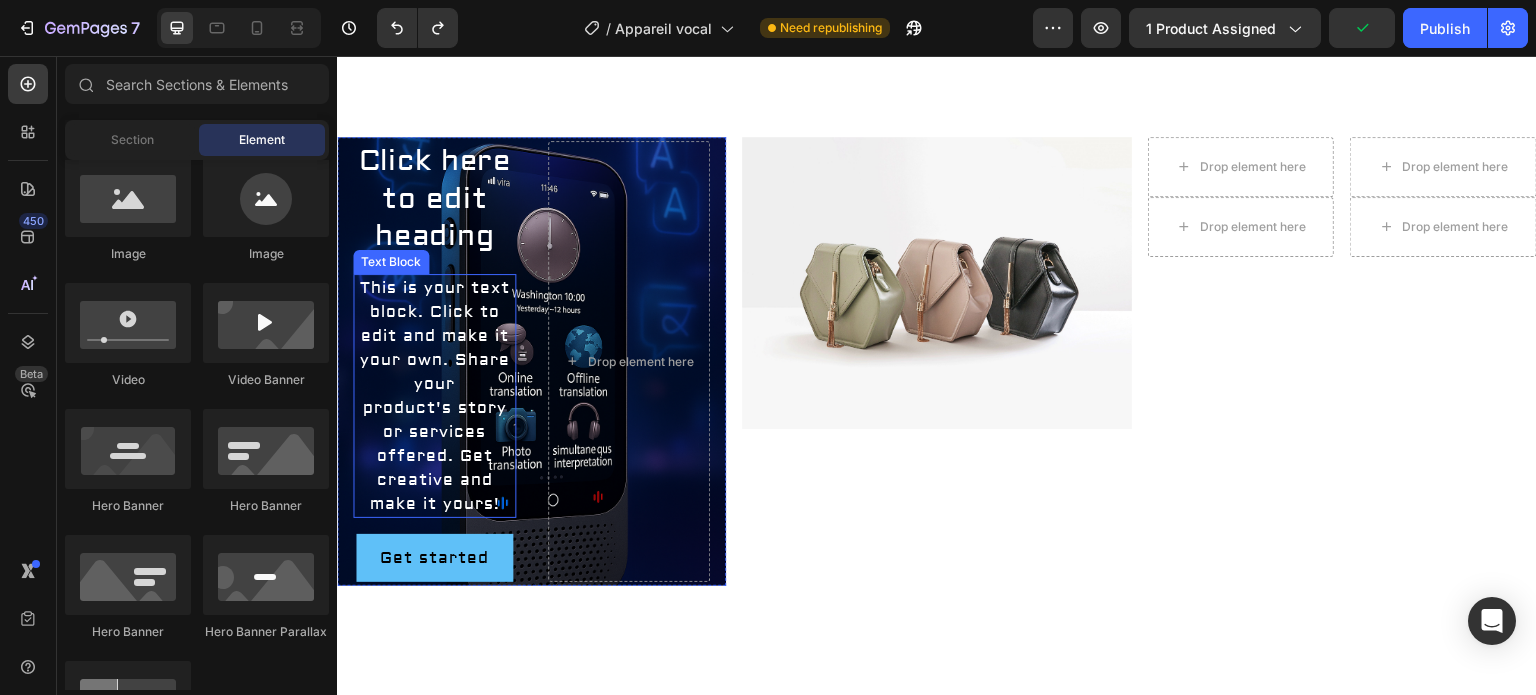 click on "This is your text block. Click to edit and make it your own. Share your                       product's story or services offered. Get creative and make it yours!" at bounding box center [434, 396] 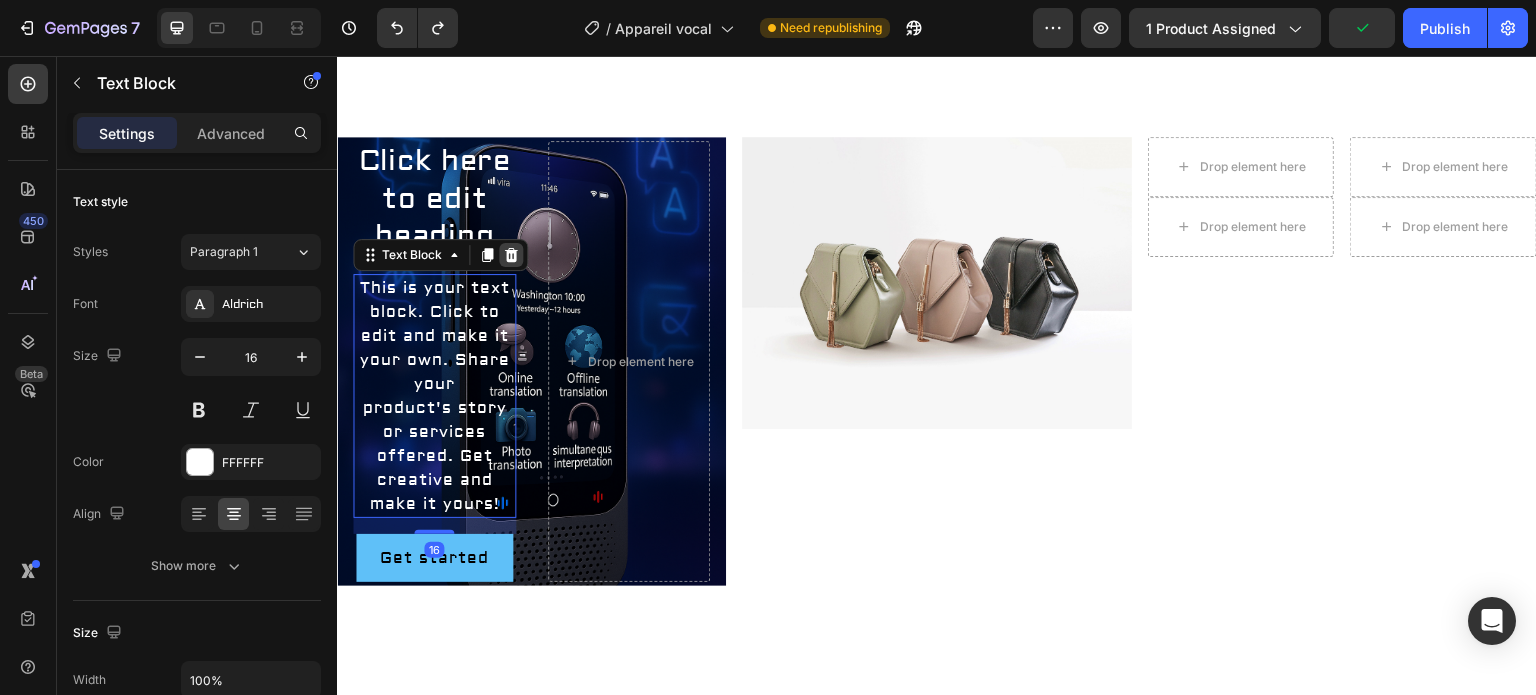 click 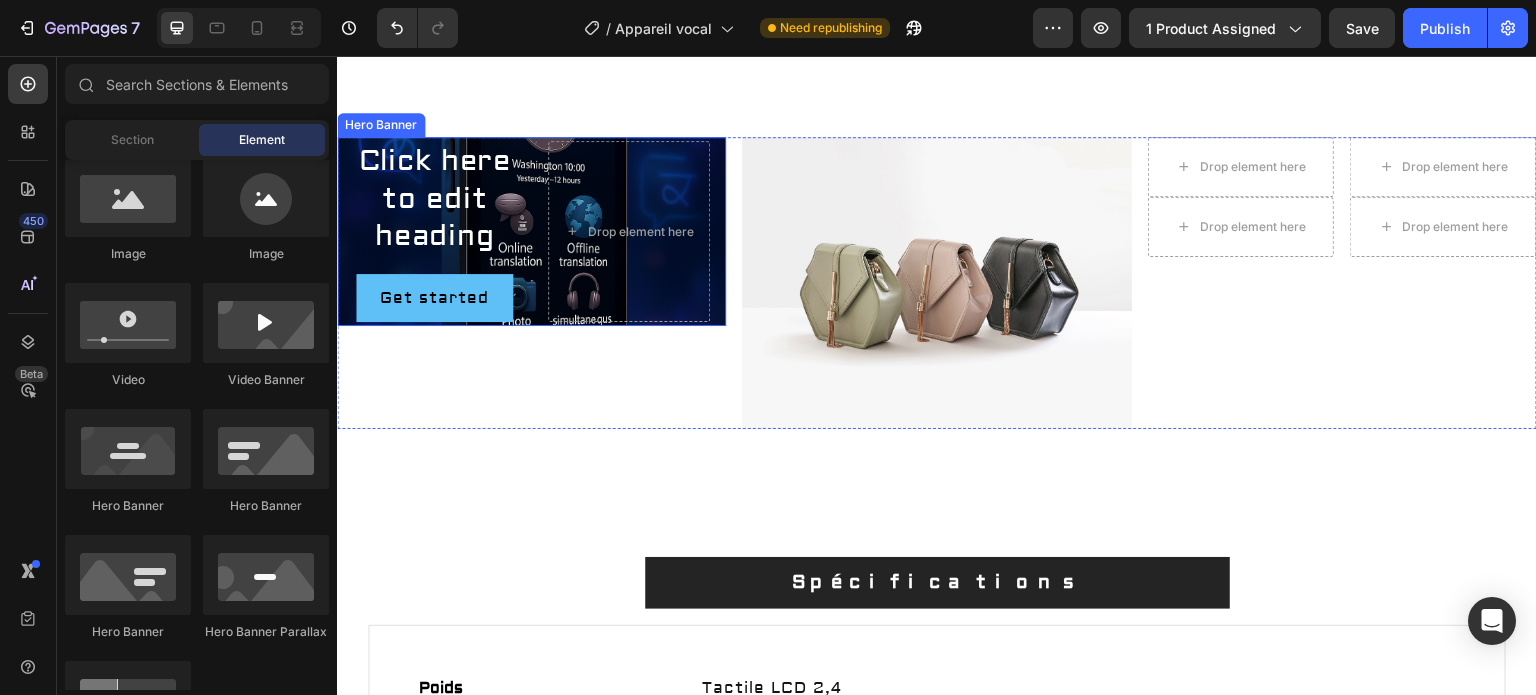scroll, scrollTop: 2056, scrollLeft: 0, axis: vertical 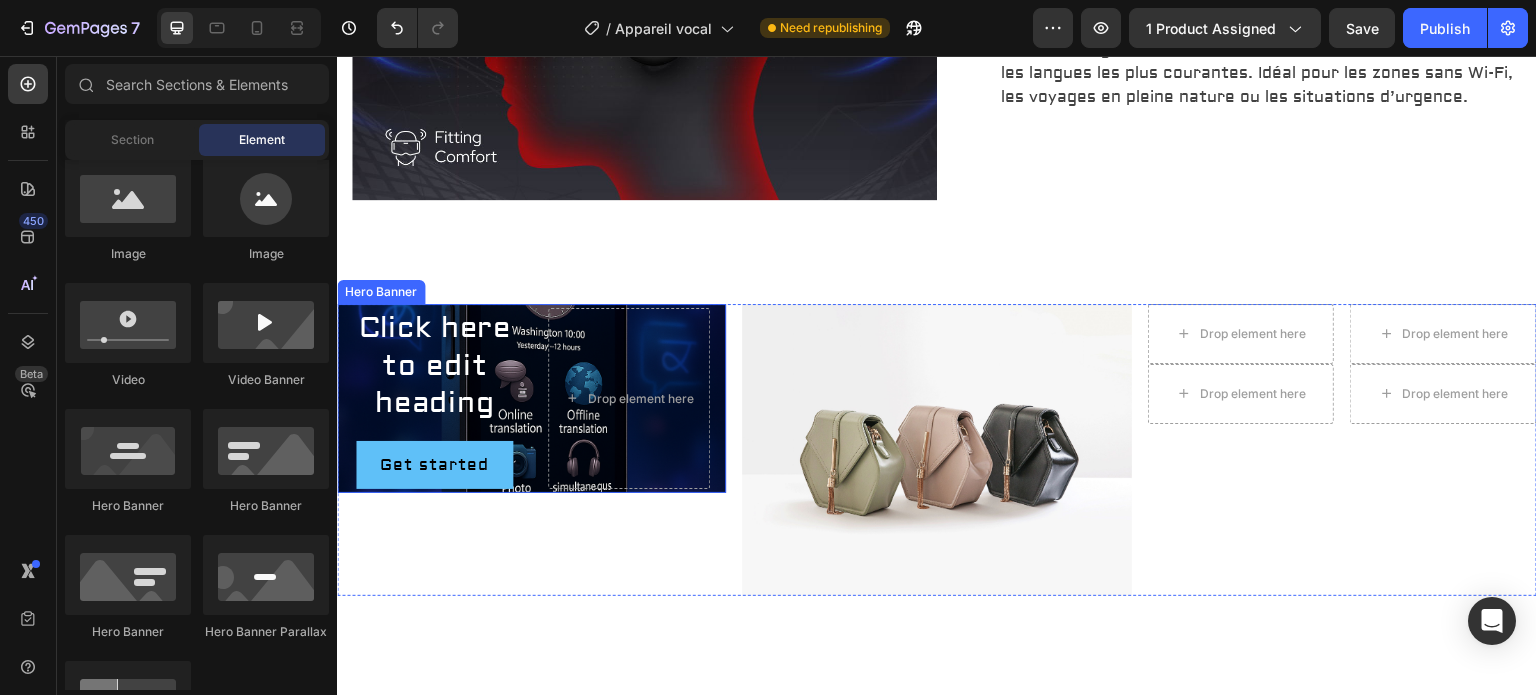 click on "Click here to edit heading Heading Get started Button
Drop element here" at bounding box center (531, 398) 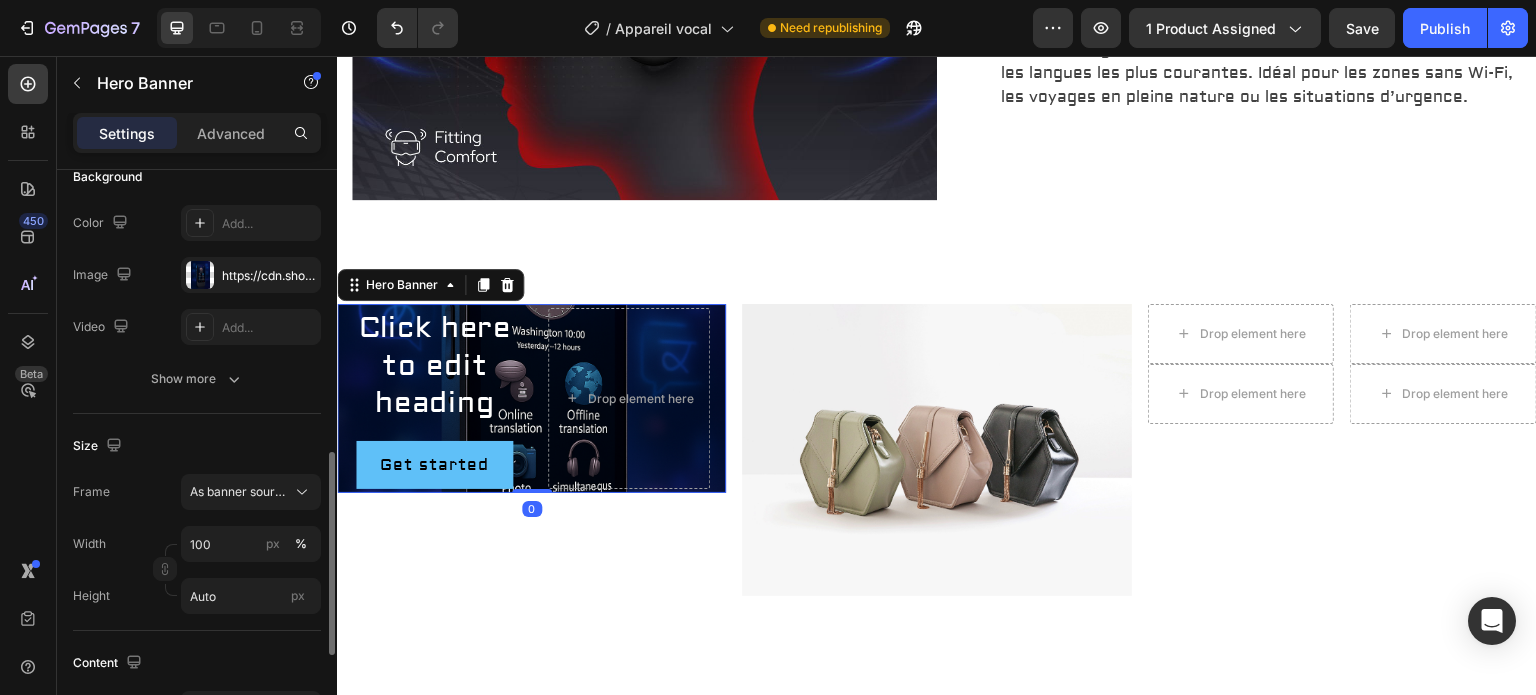 scroll, scrollTop: 332, scrollLeft: 0, axis: vertical 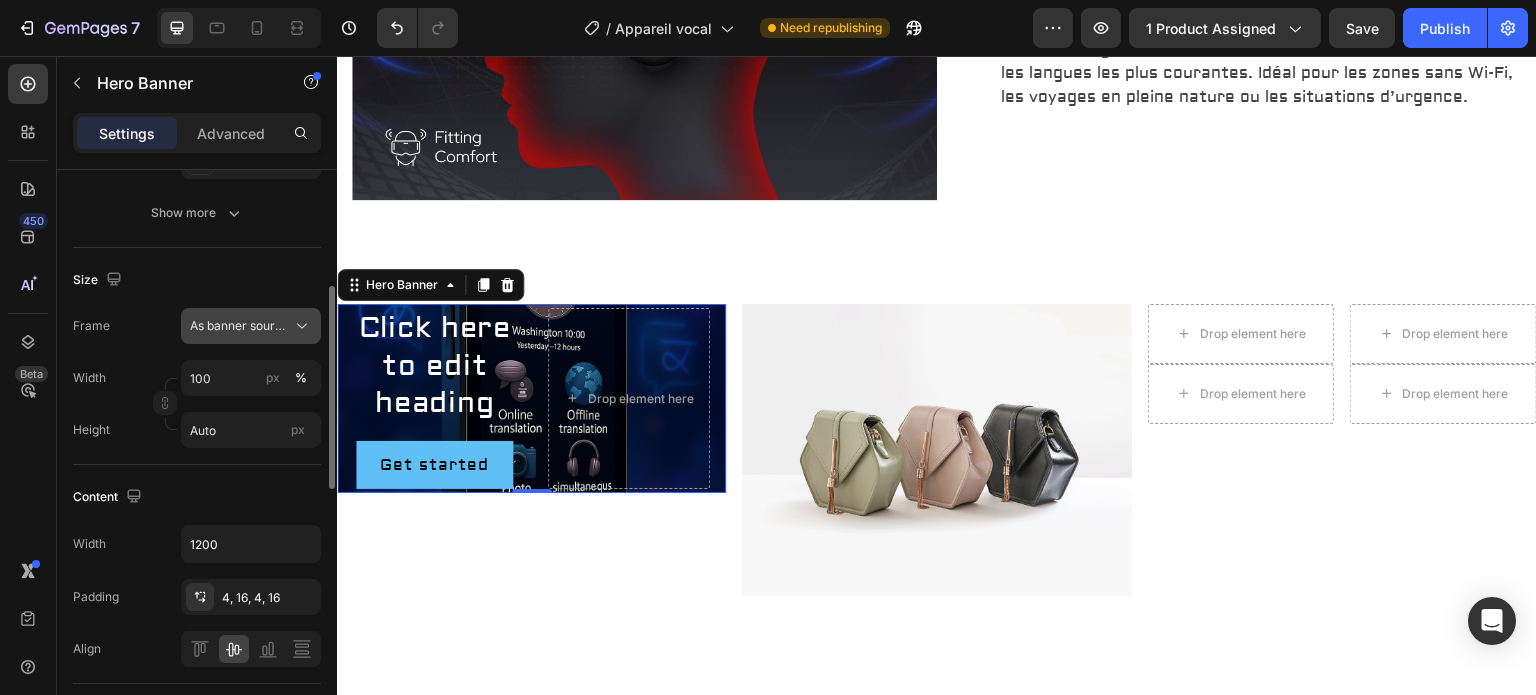 click on "As banner source" at bounding box center (251, 326) 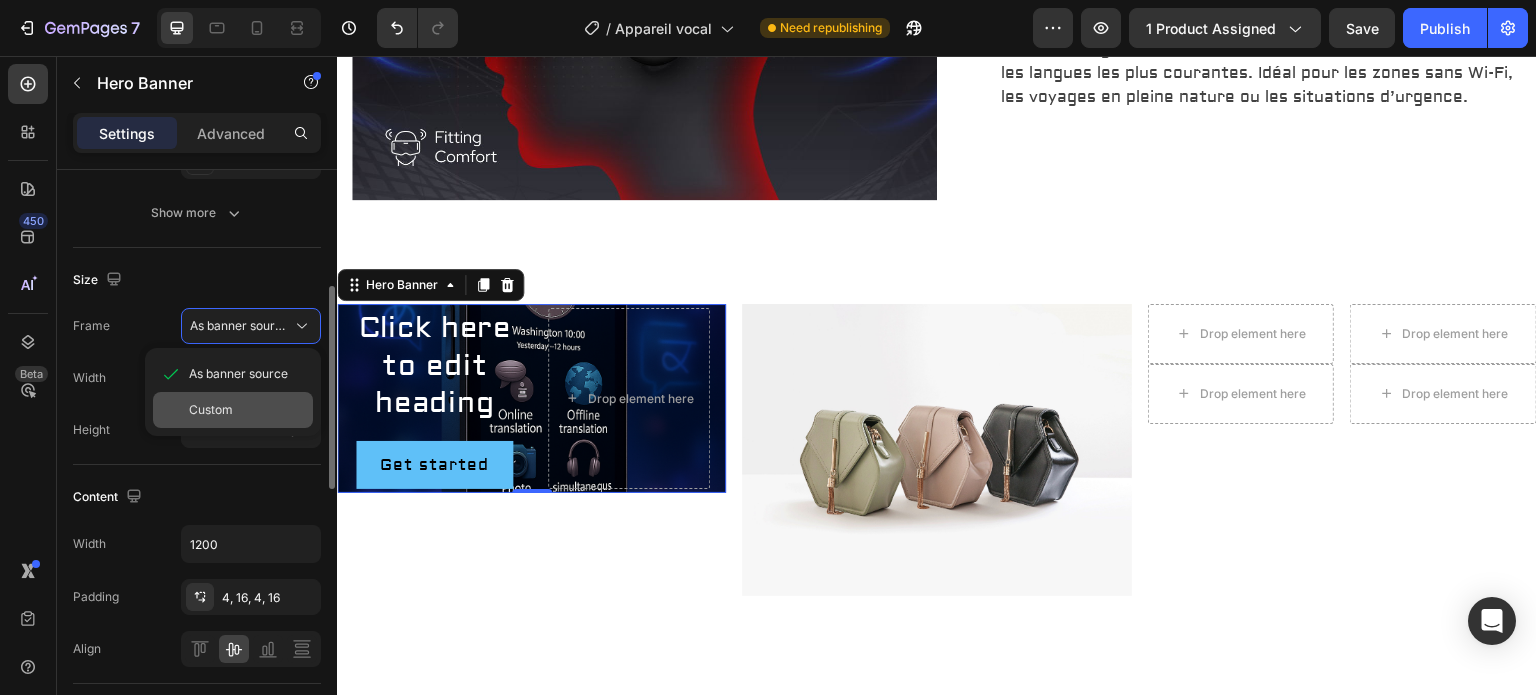 click on "Custom" at bounding box center (247, 410) 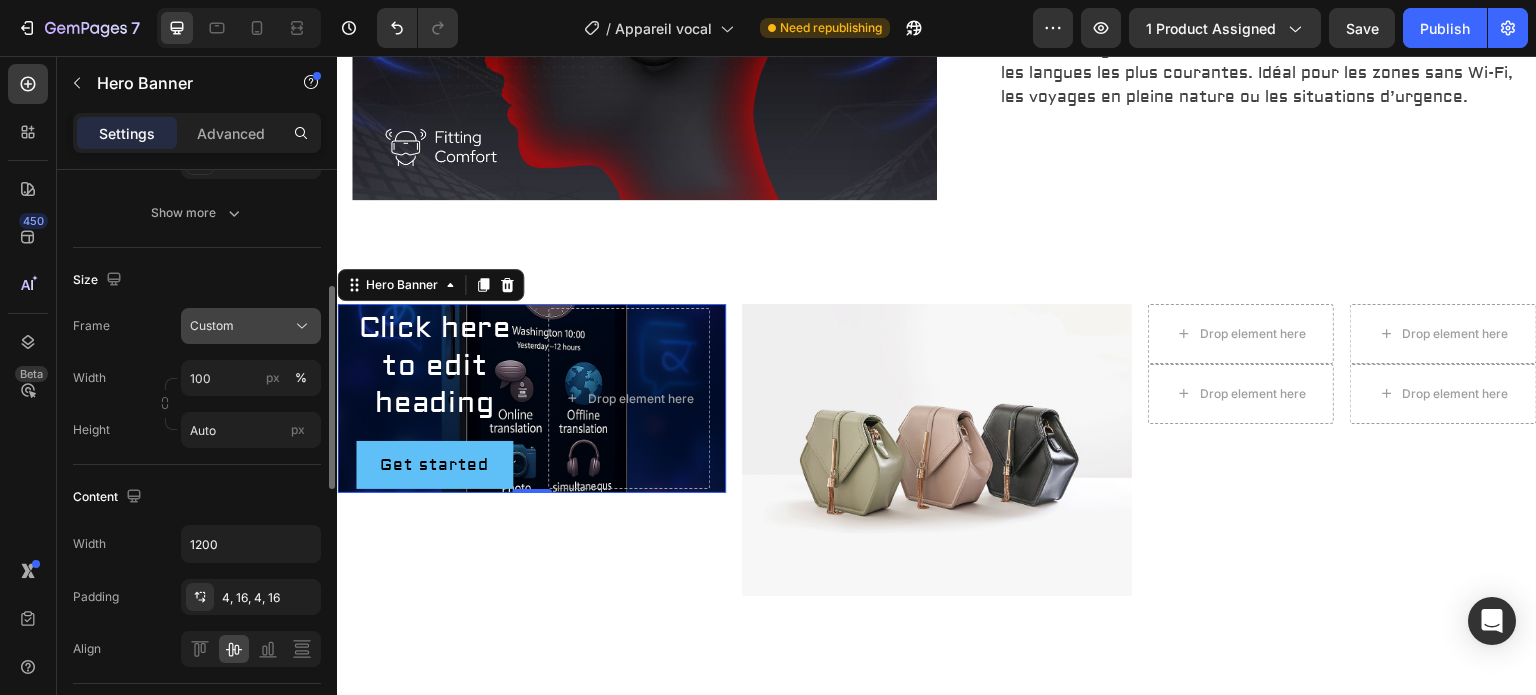 click on "Custom" 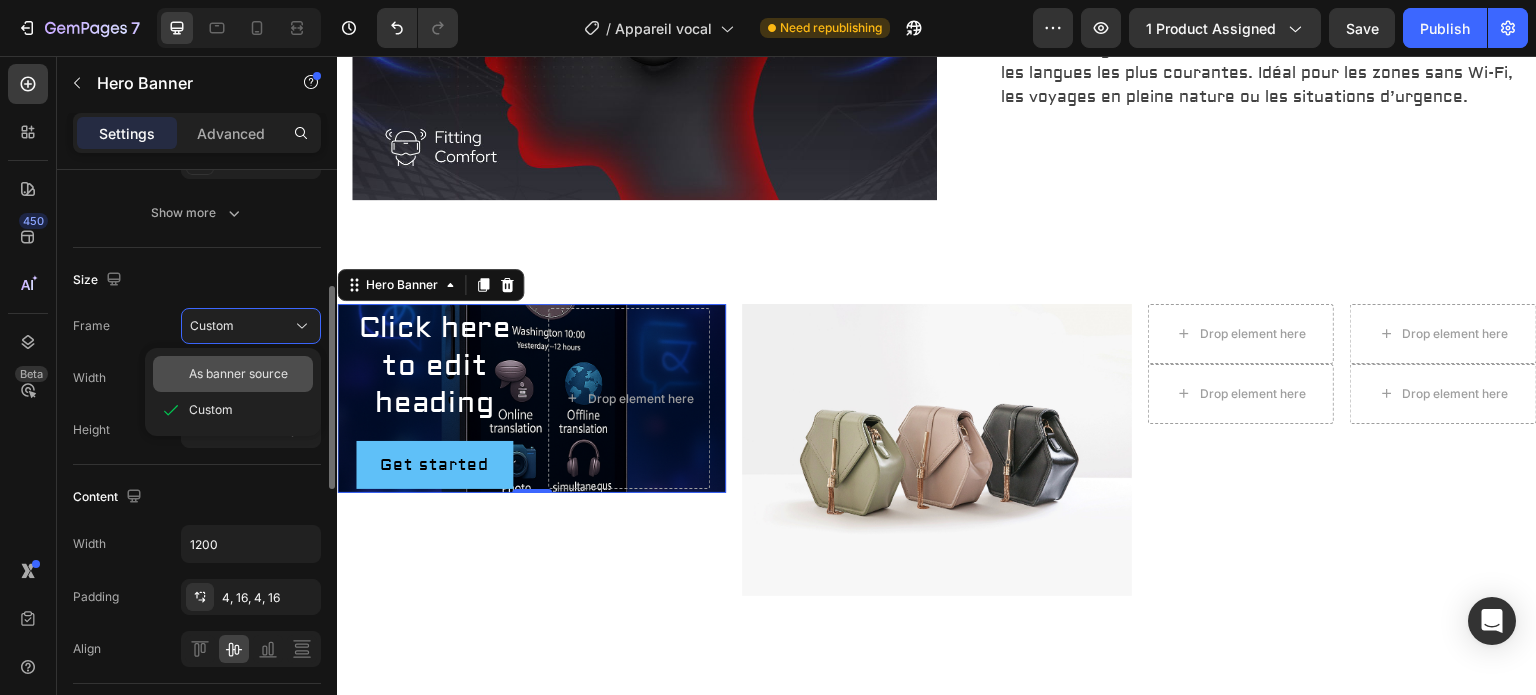 click on "As banner source" at bounding box center (238, 374) 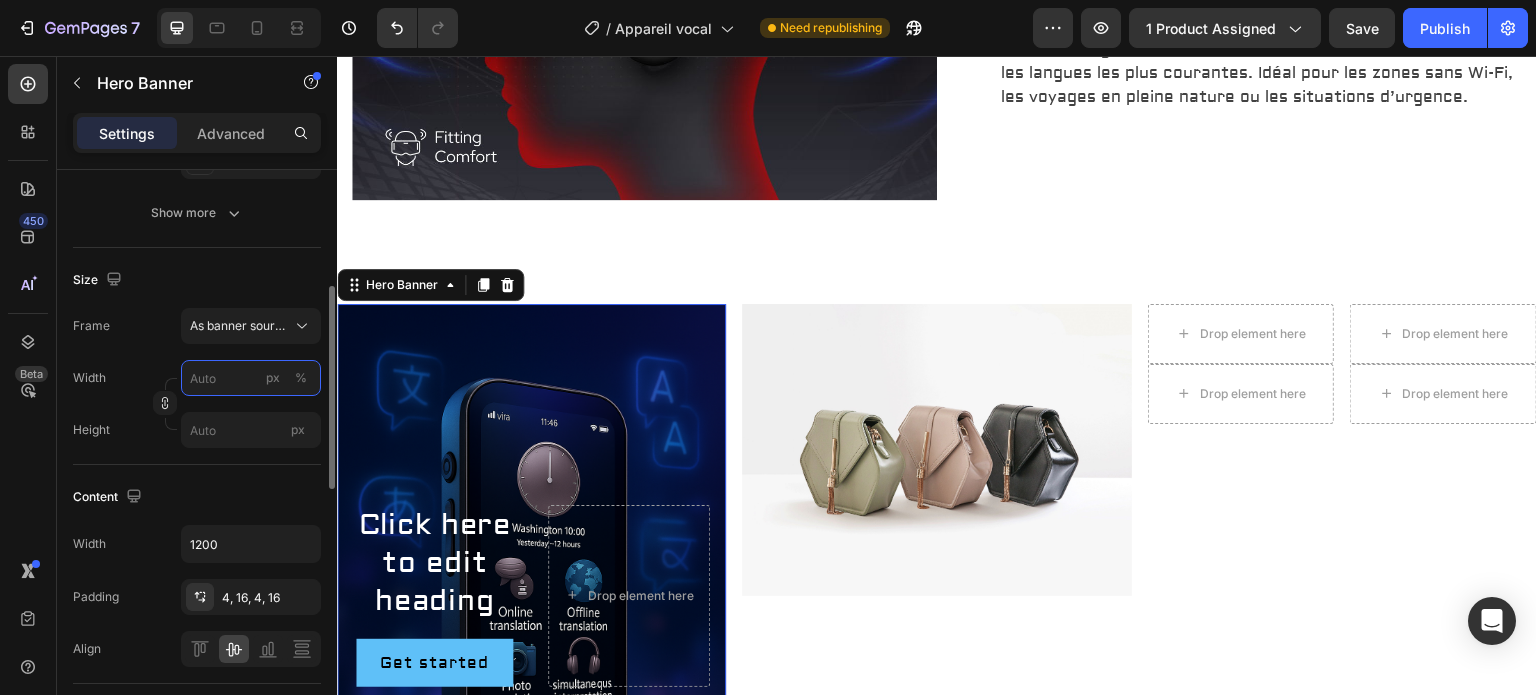 click on "px %" at bounding box center (251, 378) 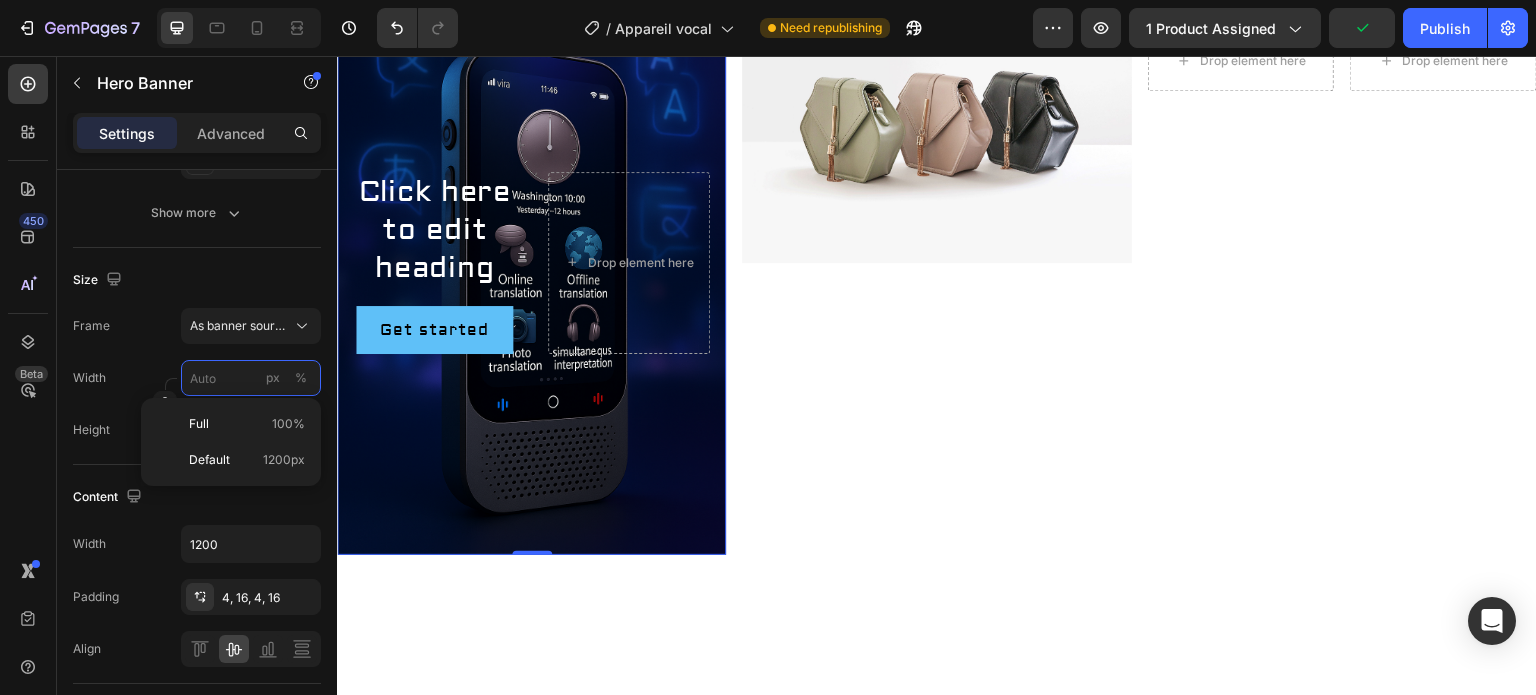 scroll, scrollTop: 2223, scrollLeft: 0, axis: vertical 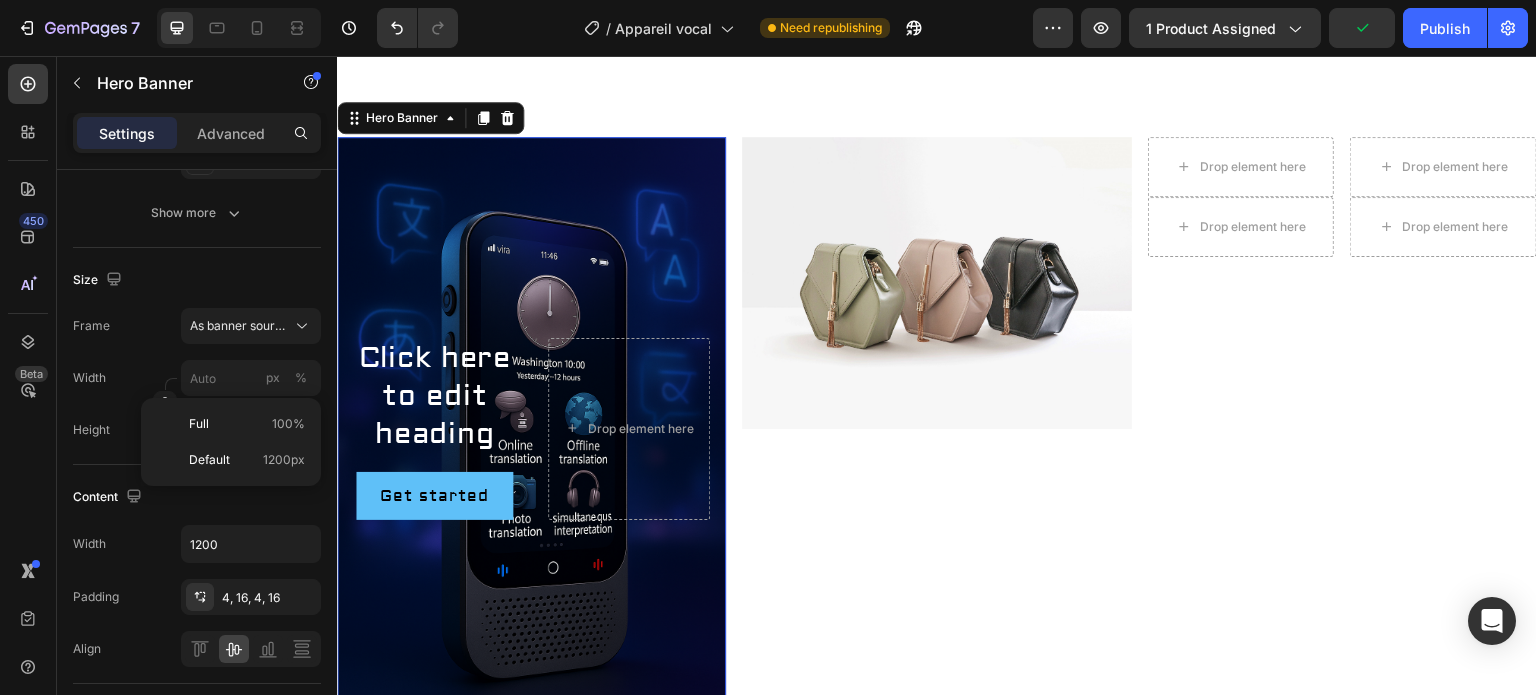 click at bounding box center (531, 429) 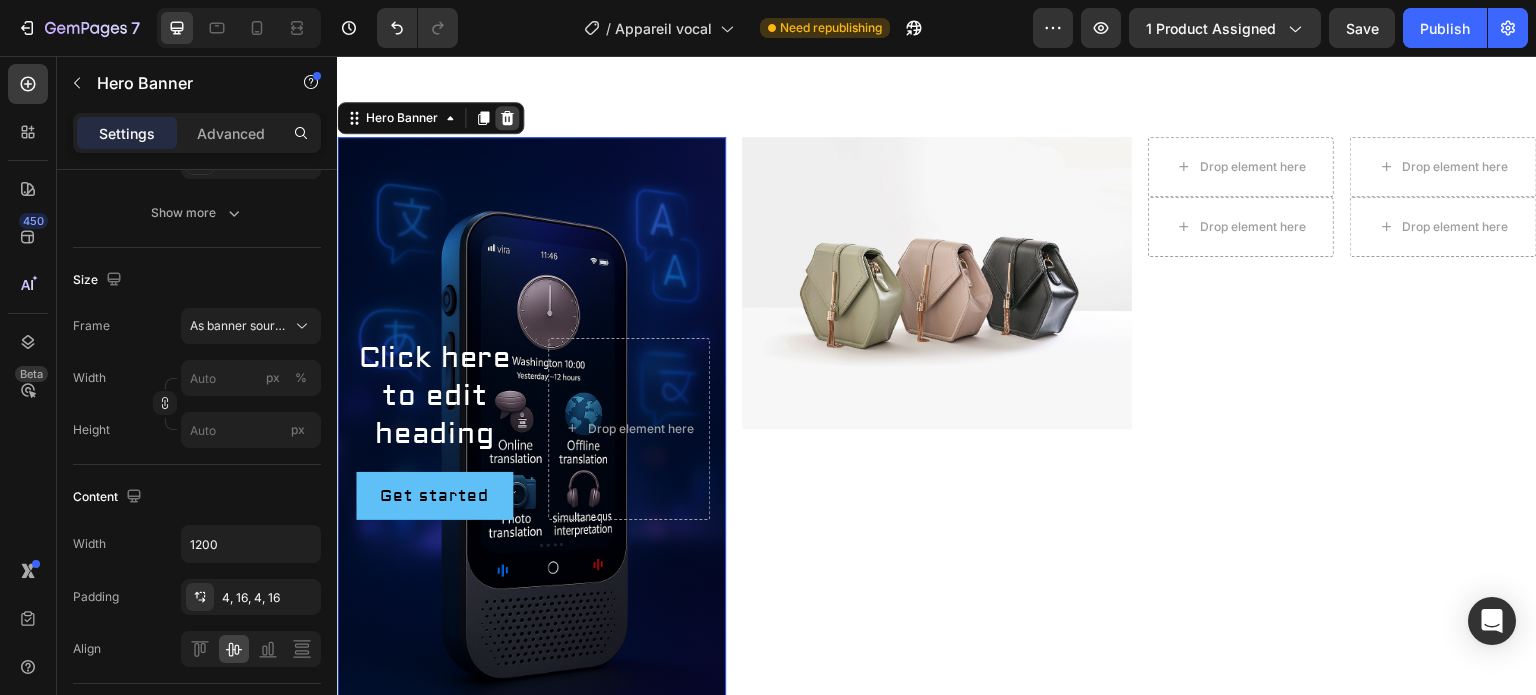 click 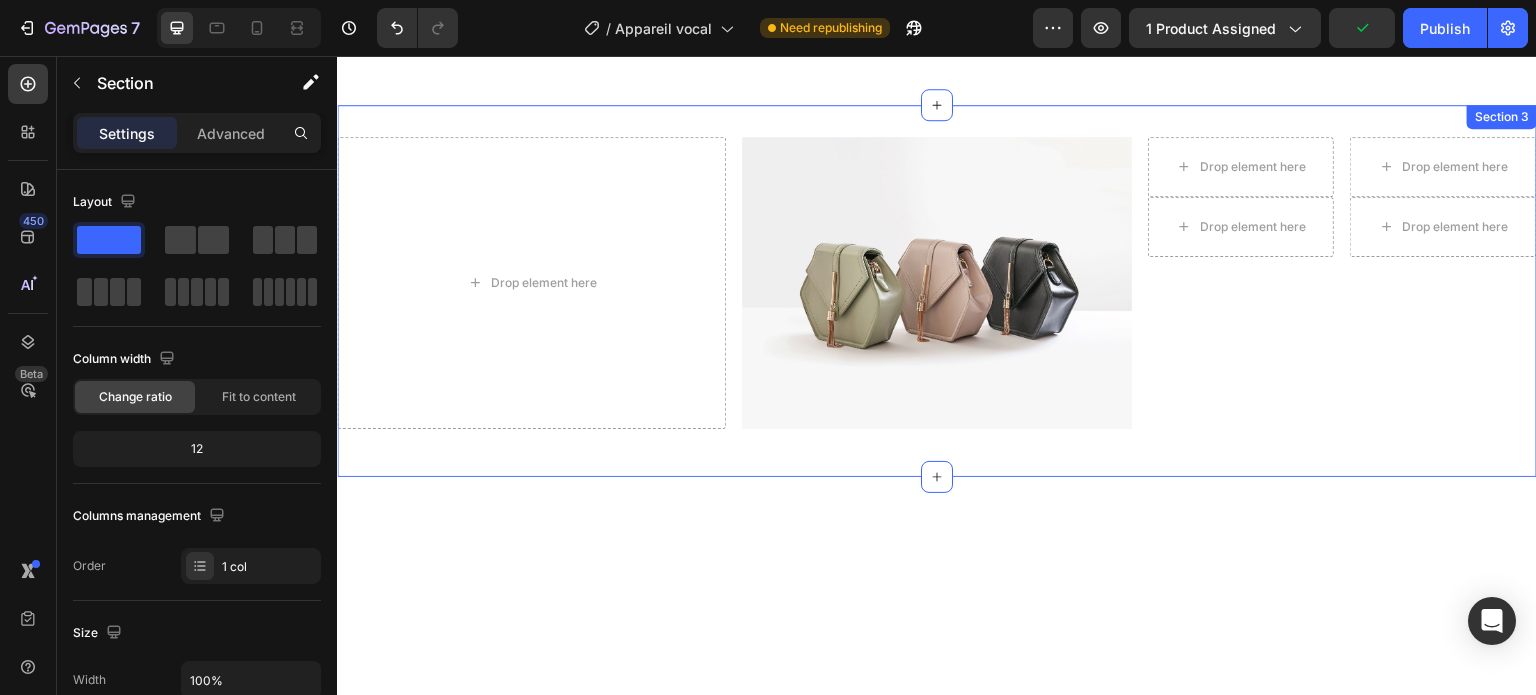 click on "Drop element here Image
Drop element here
Drop element here Row
Drop element here
Drop element here Row Row Section 3" at bounding box center (937, 291) 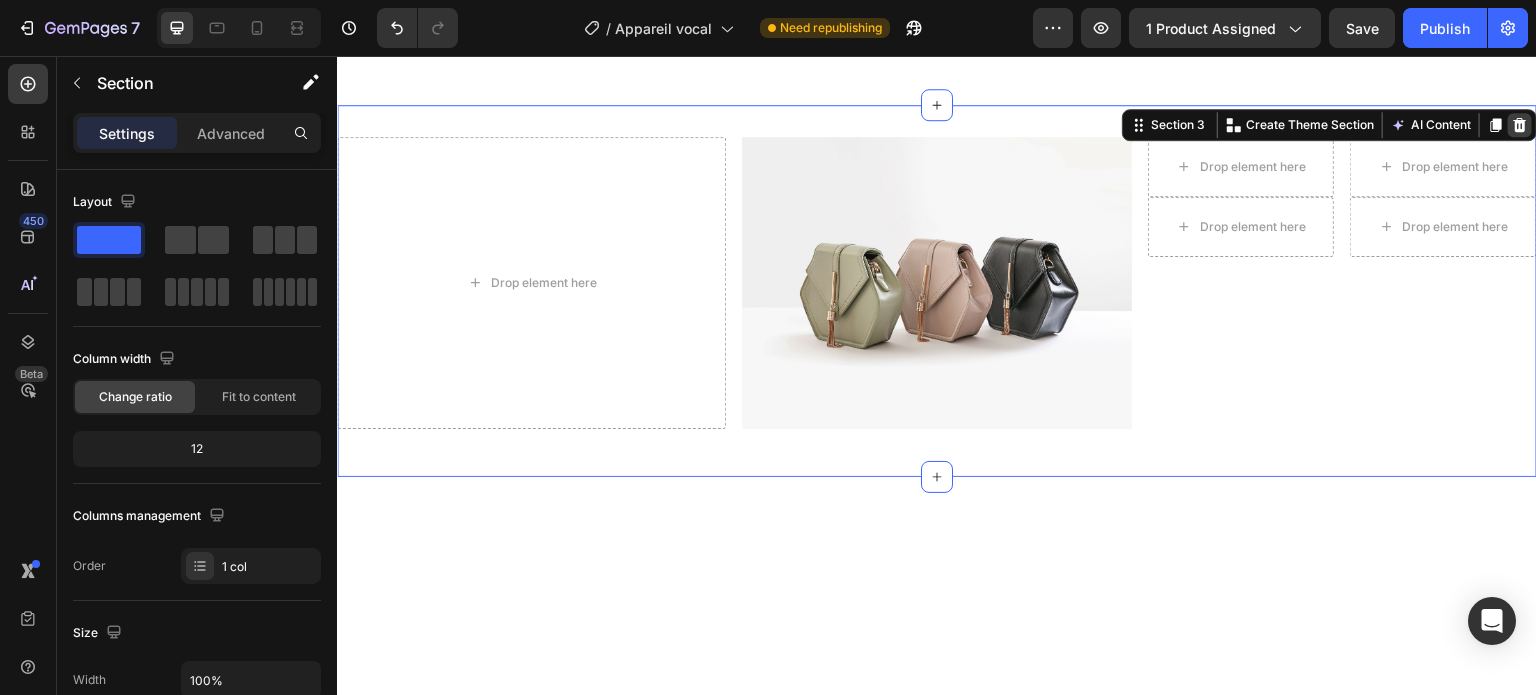 click 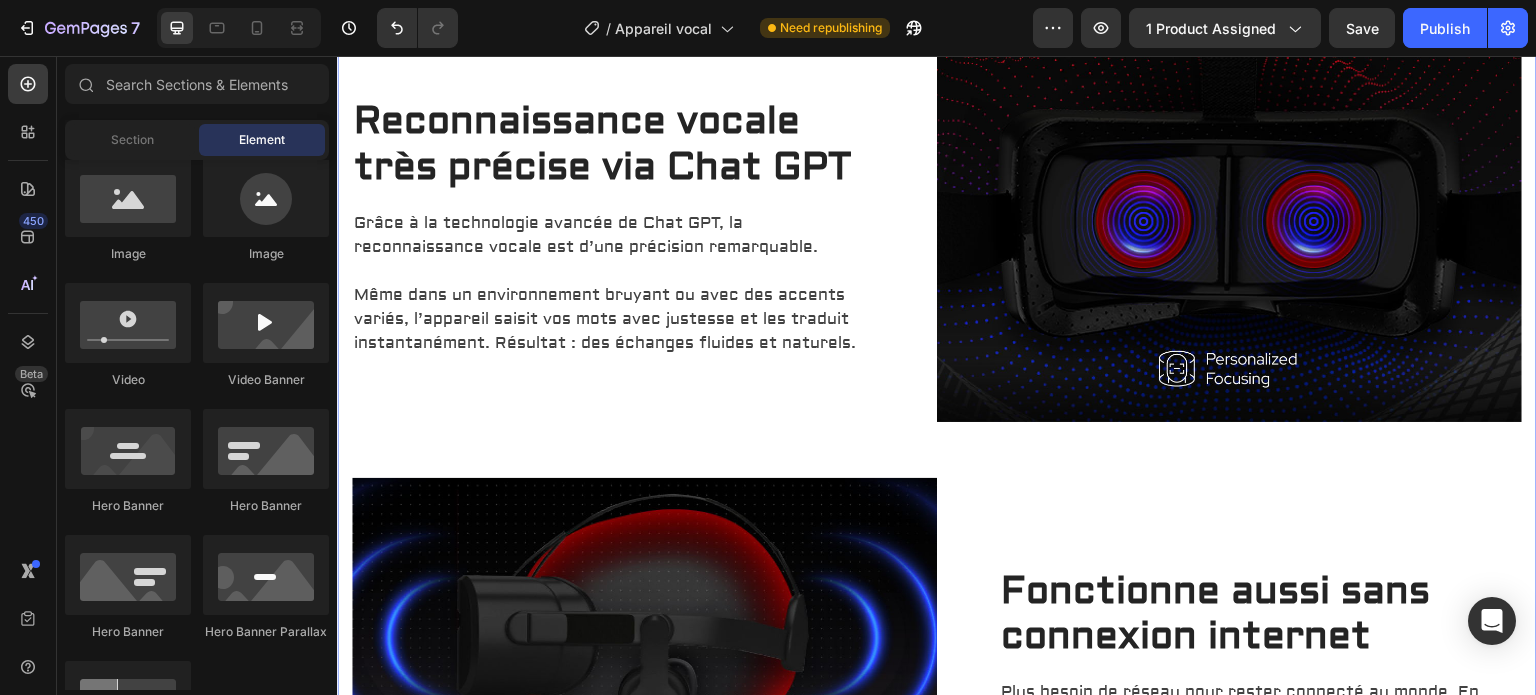 scroll, scrollTop: 2056, scrollLeft: 0, axis: vertical 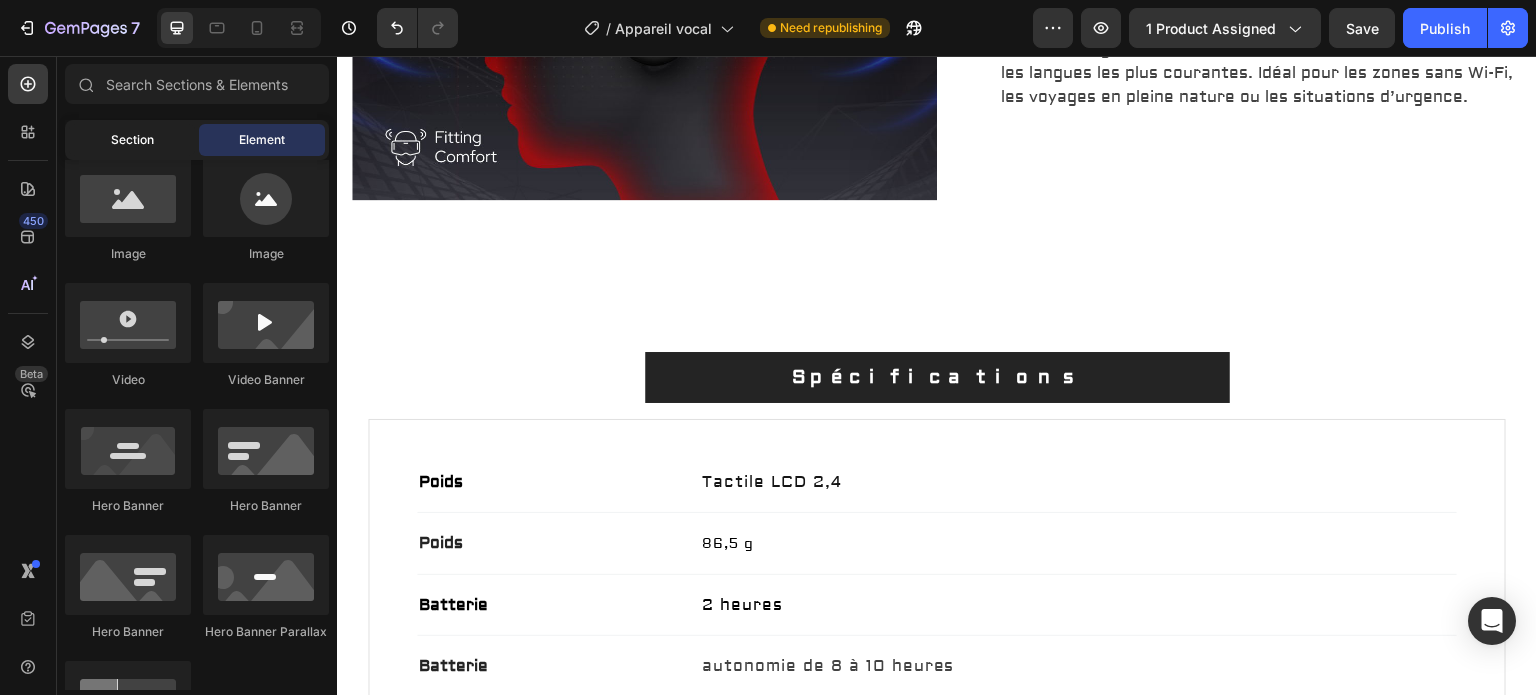 click on "Section" at bounding box center (132, 140) 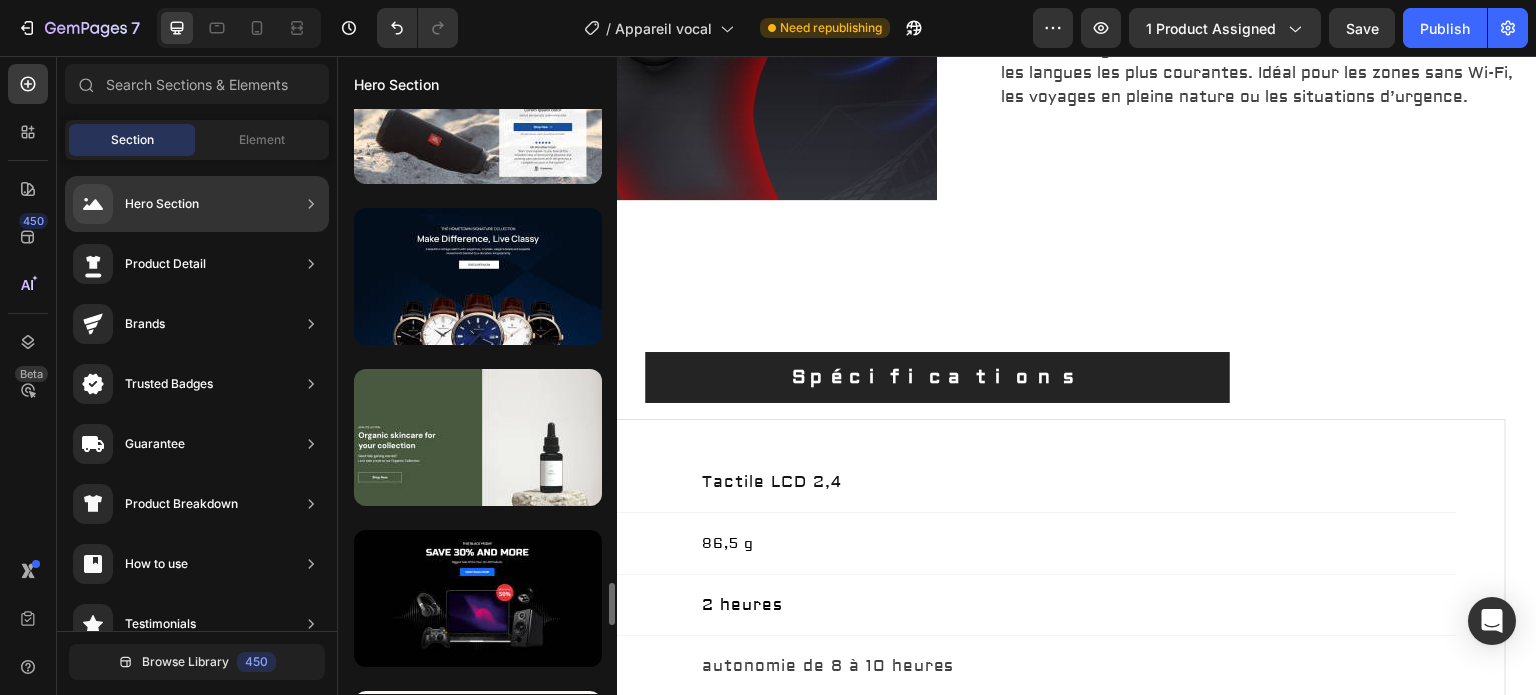 scroll, scrollTop: 207, scrollLeft: 0, axis: vertical 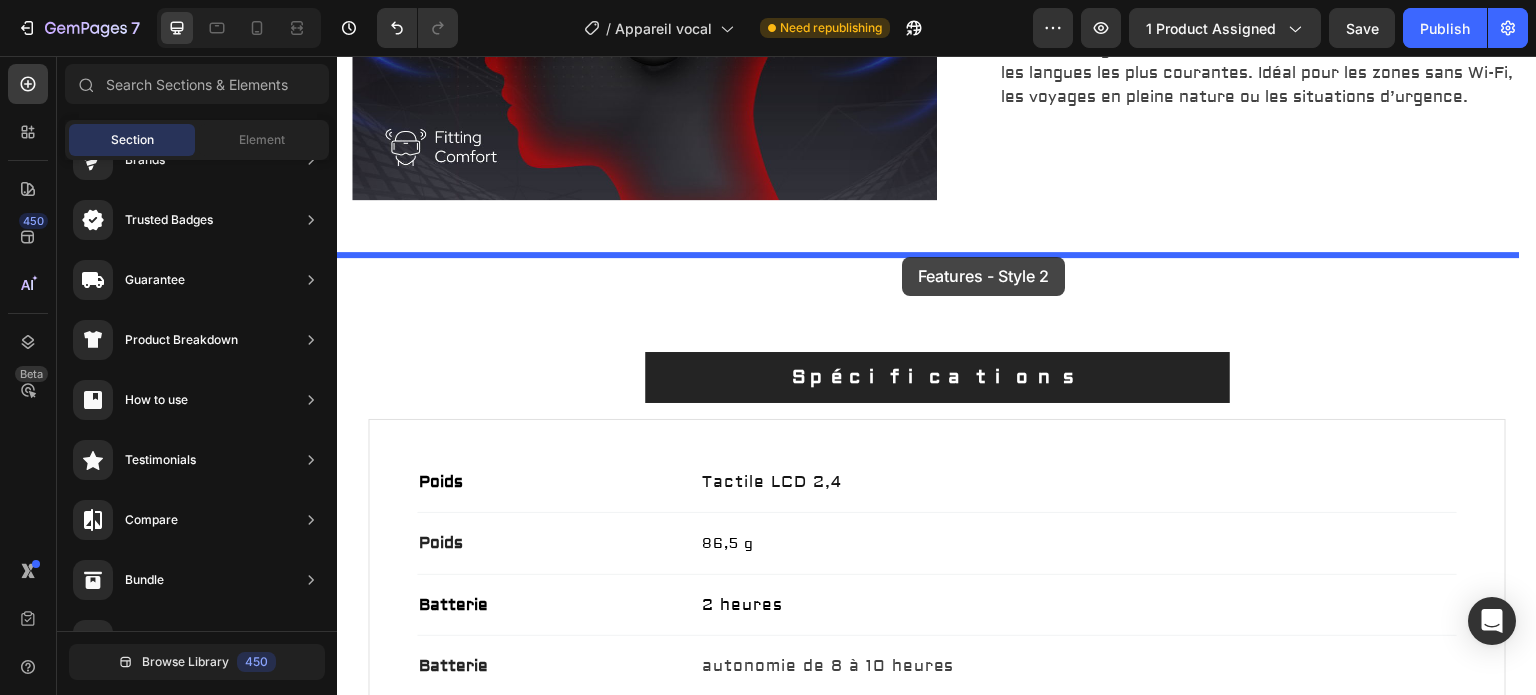 drag, startPoint x: 800, startPoint y: 395, endPoint x: 902, endPoint y: 257, distance: 171.6042 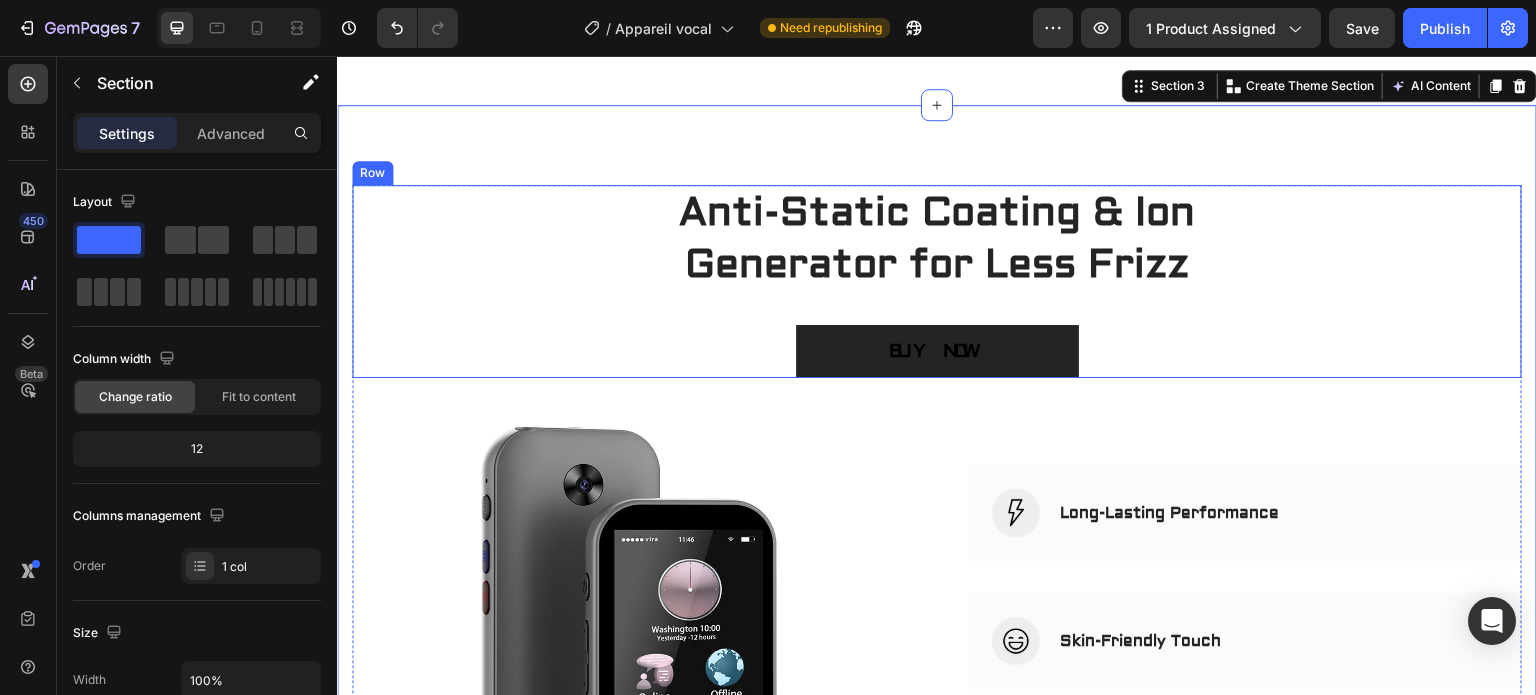 scroll, scrollTop: 2389, scrollLeft: 0, axis: vertical 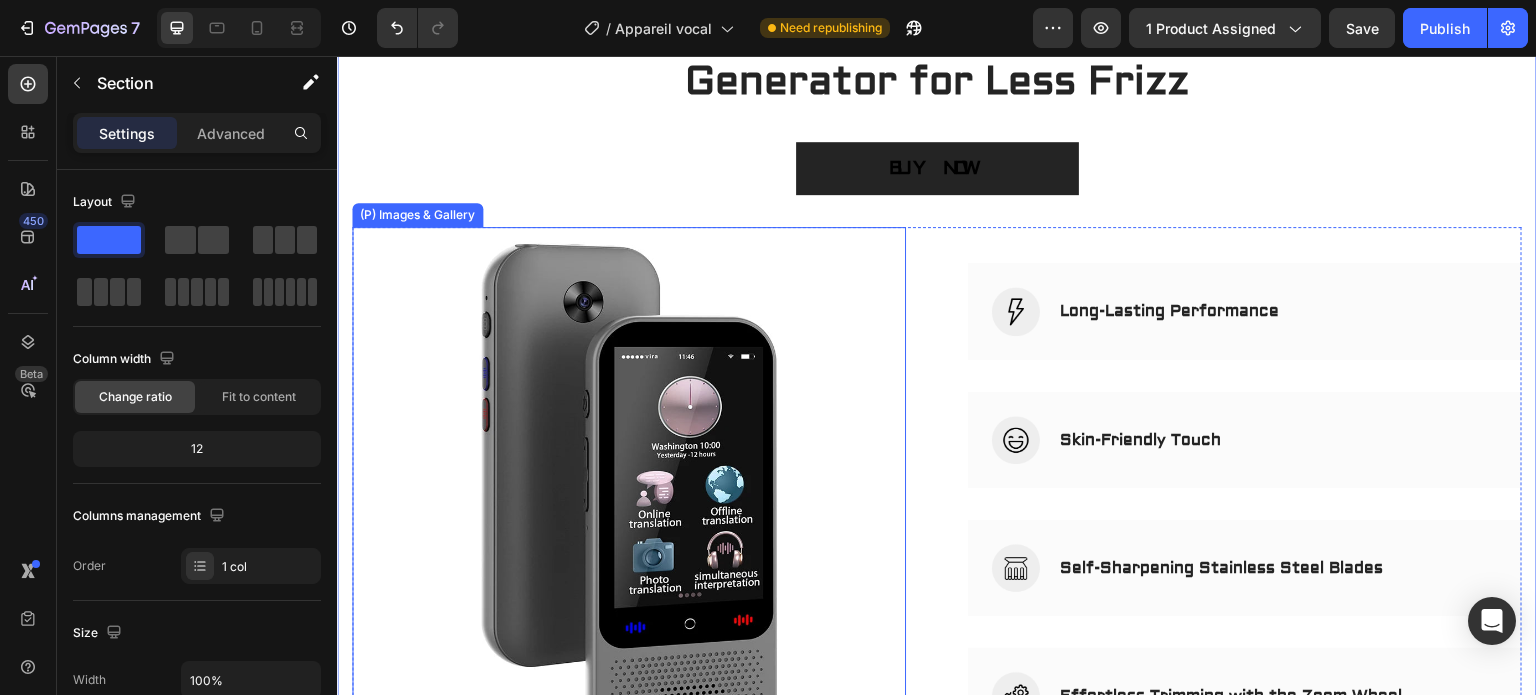 click at bounding box center (629, 504) 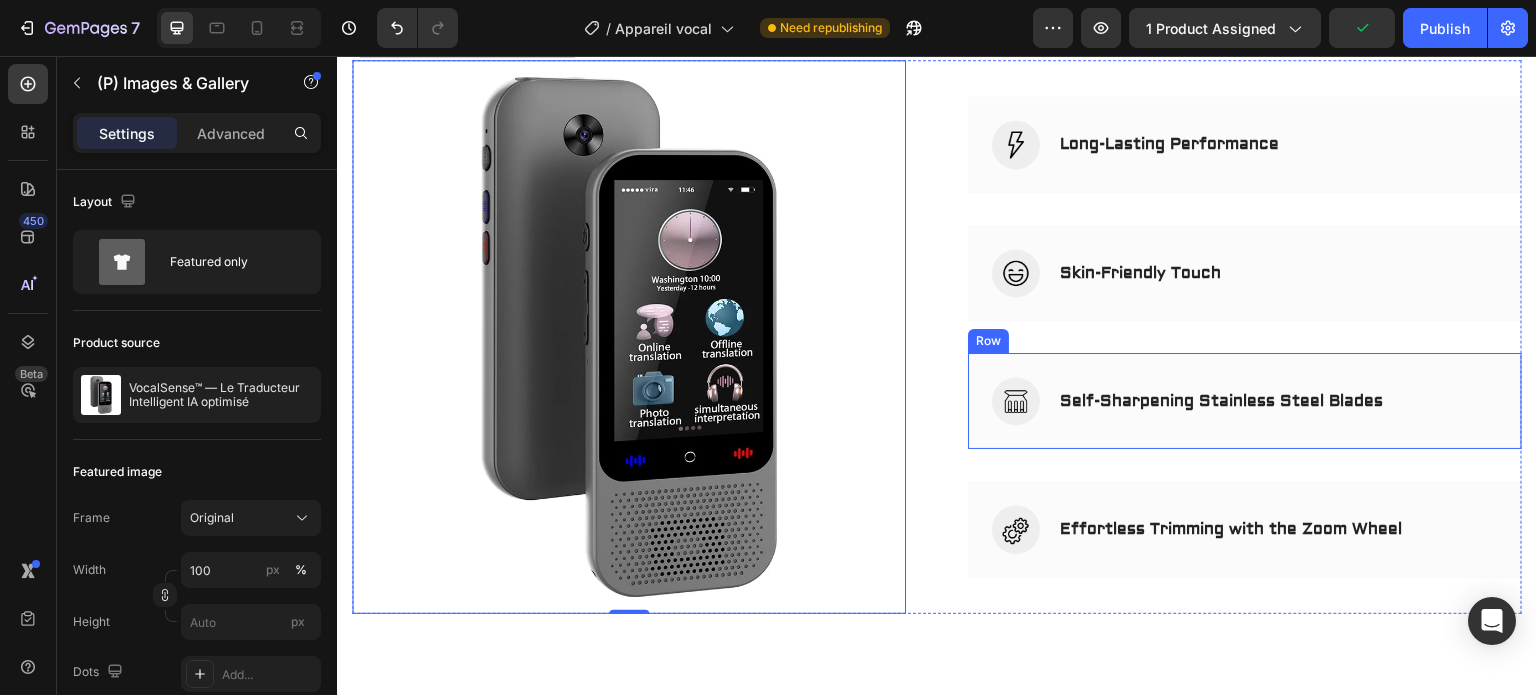 scroll, scrollTop: 2389, scrollLeft: 0, axis: vertical 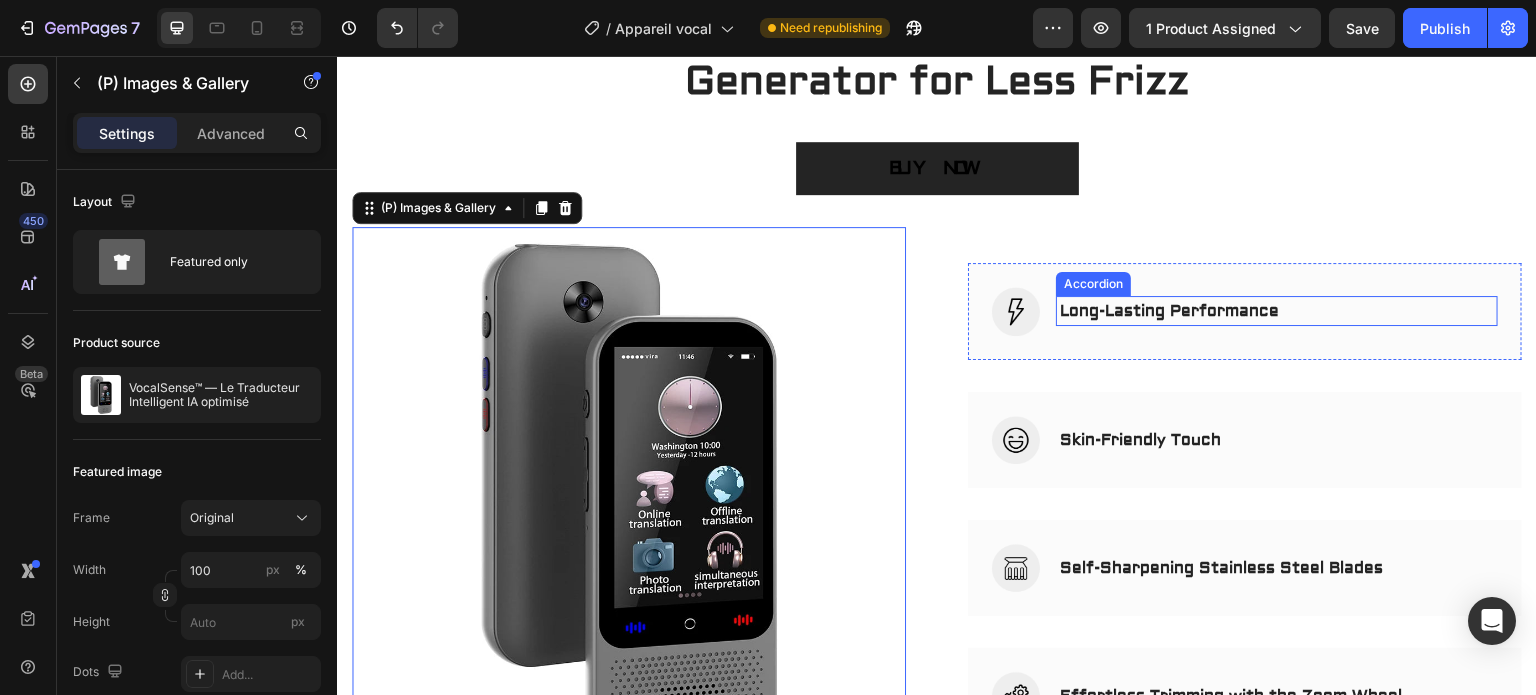 click on "Long-Lasting Performance" at bounding box center (1169, 311) 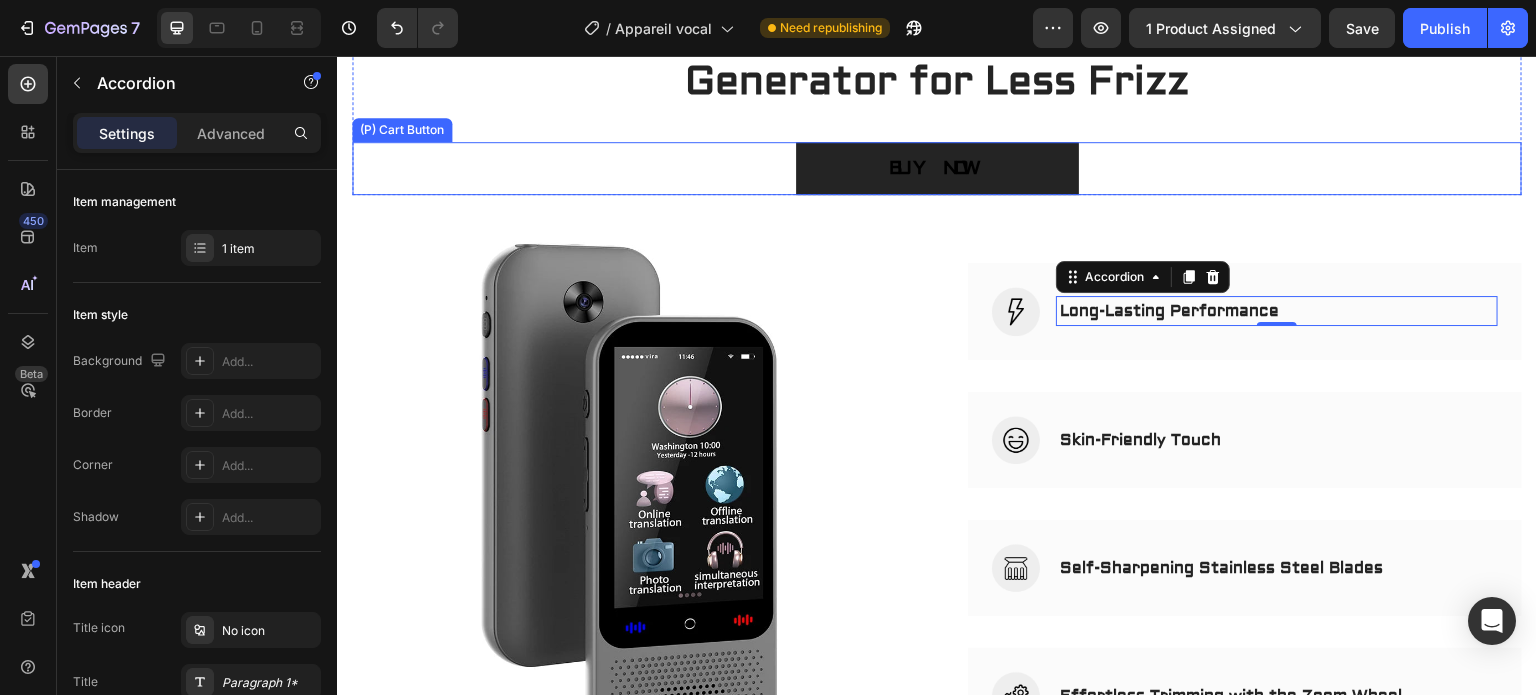 scroll, scrollTop: 2056, scrollLeft: 0, axis: vertical 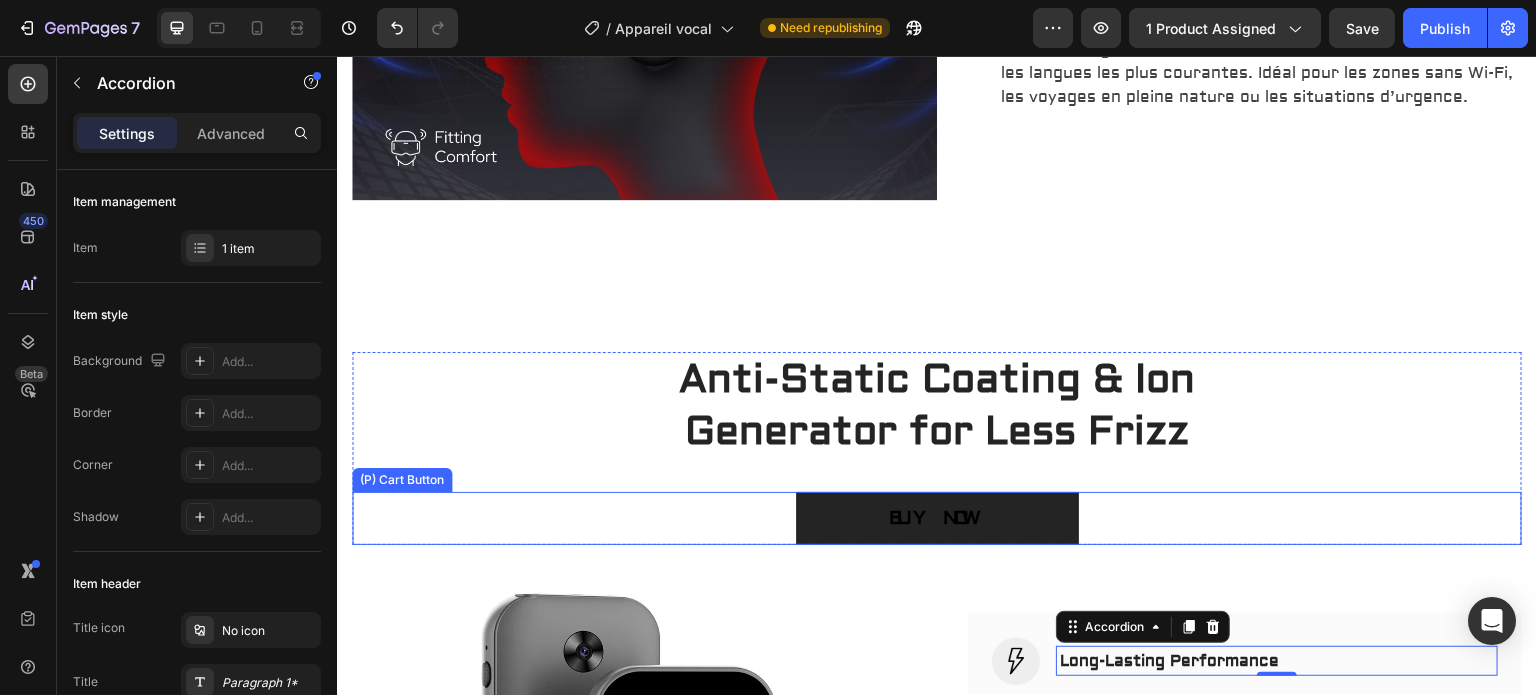 click on "BUY NOW (P) Cart Button" at bounding box center [937, 518] 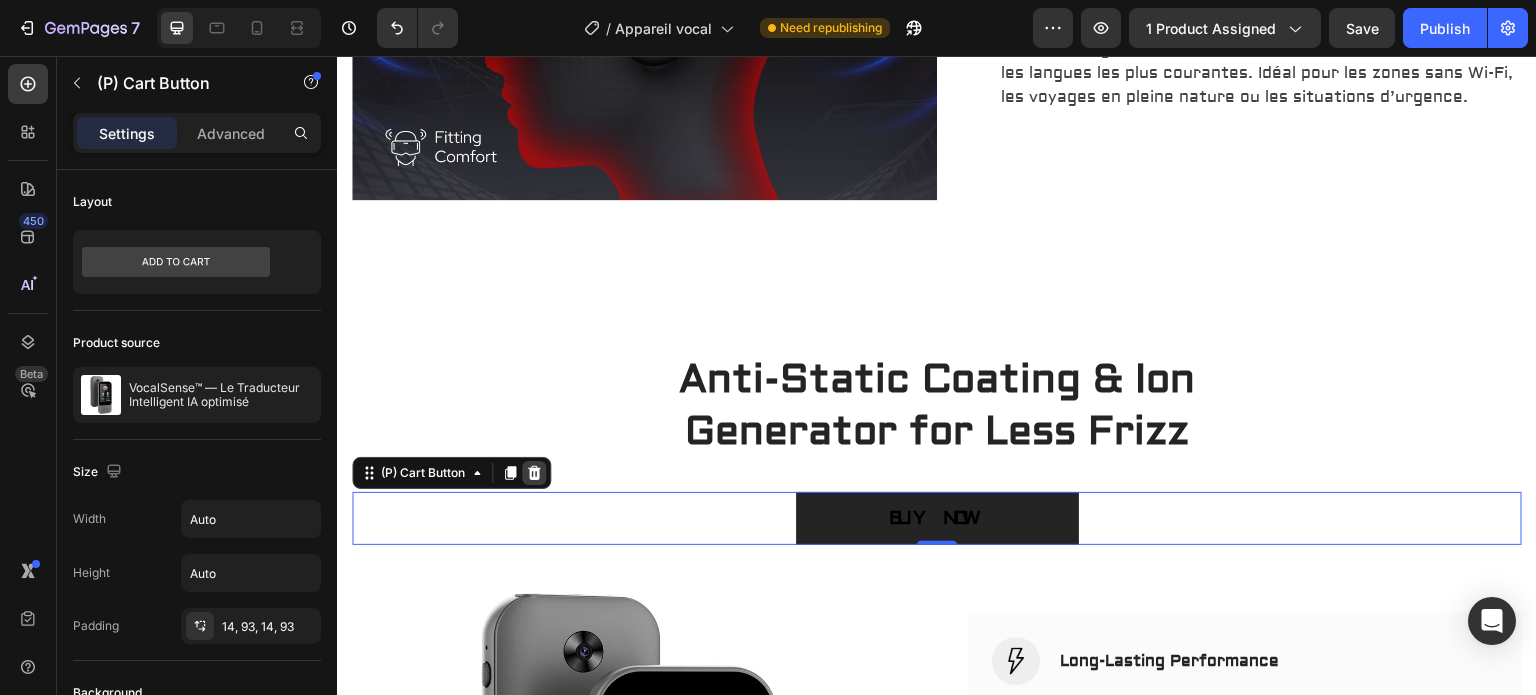 click 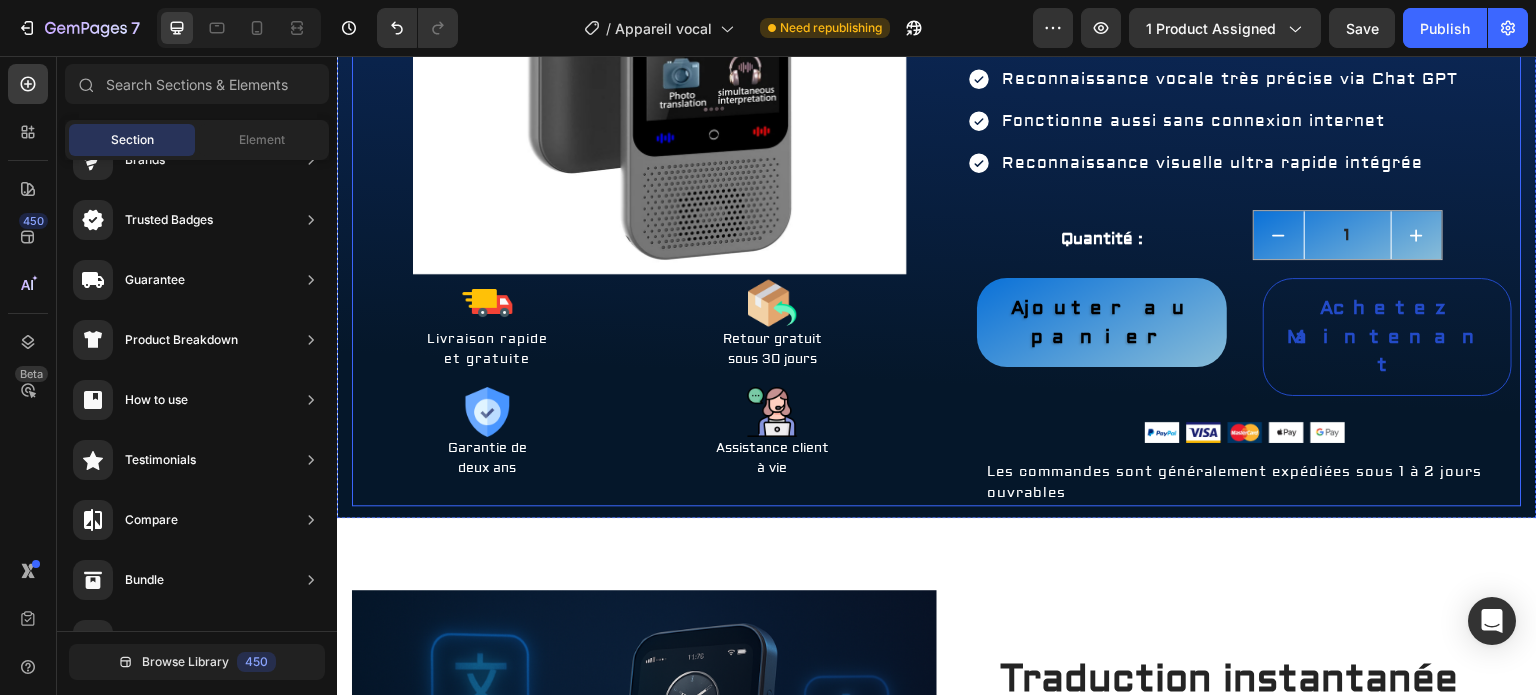 scroll, scrollTop: 556, scrollLeft: 0, axis: vertical 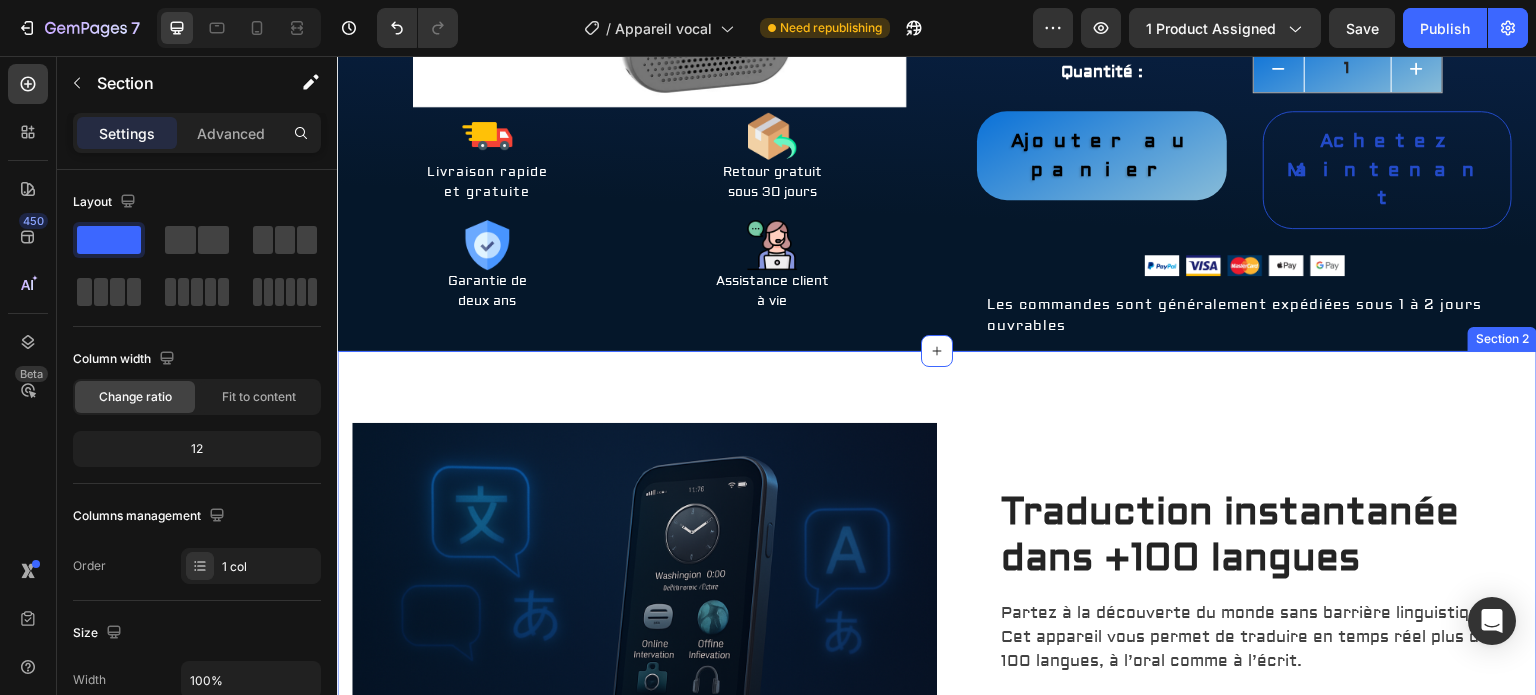 click on "Image Traduction instantanée dans +100 langues Heading Partez à la découverte du monde sans barrière linguistique ! Cet appareil vous permet de traduire en temps réel plus de 100 langues, à l’oral comme à l’écrit. Que ce soit pour un voyage, un rendez-vous professionnel ou une simple discussion, vous êtes toujours compris. Text block Row Row Reconnaissance vocale très précise via Chat GPT Heading Grâce à la technologie avancée de Chat GPT, la reconnaissance vocale est d’une précision remarquable. Même dans un environnement bruyant ou avec des accents variés, l’appareil saisit vos mots avec justesse et les traduit instantanément. Résultat : des échanges fluides et naturels. Text block Row Image Row Image Fonctionne aussi sans connexion internet Heading Text block Row Row Section 2" at bounding box center (937, 1063) 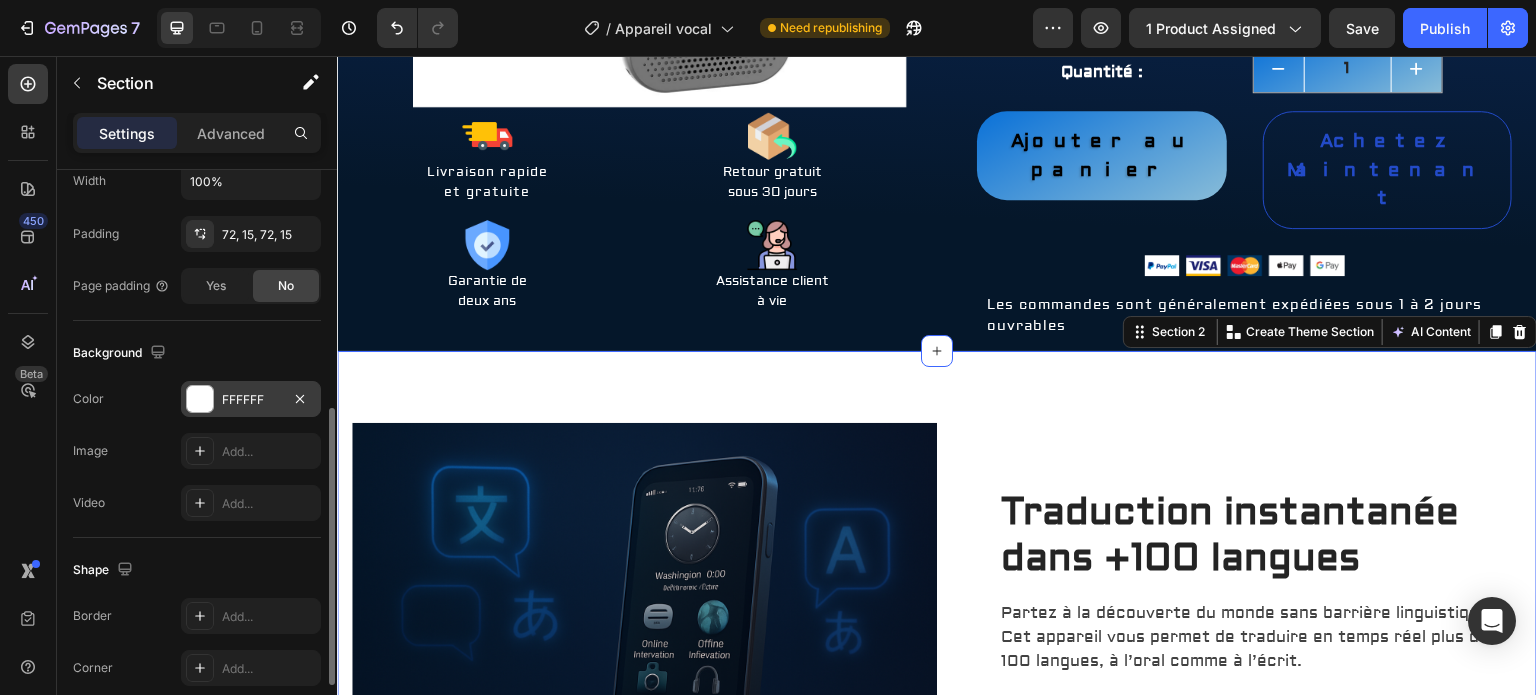 scroll, scrollTop: 636, scrollLeft: 0, axis: vertical 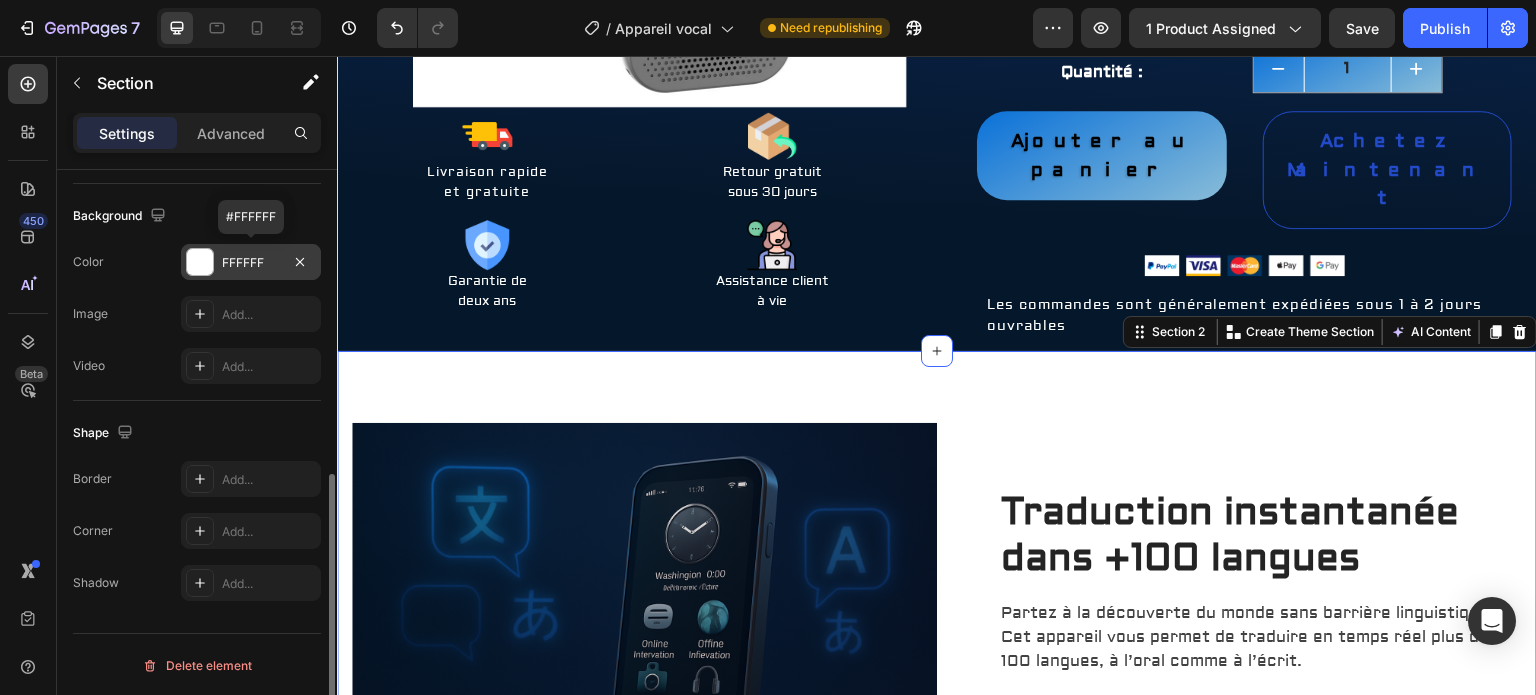 click on "FFFFFF" at bounding box center [251, 263] 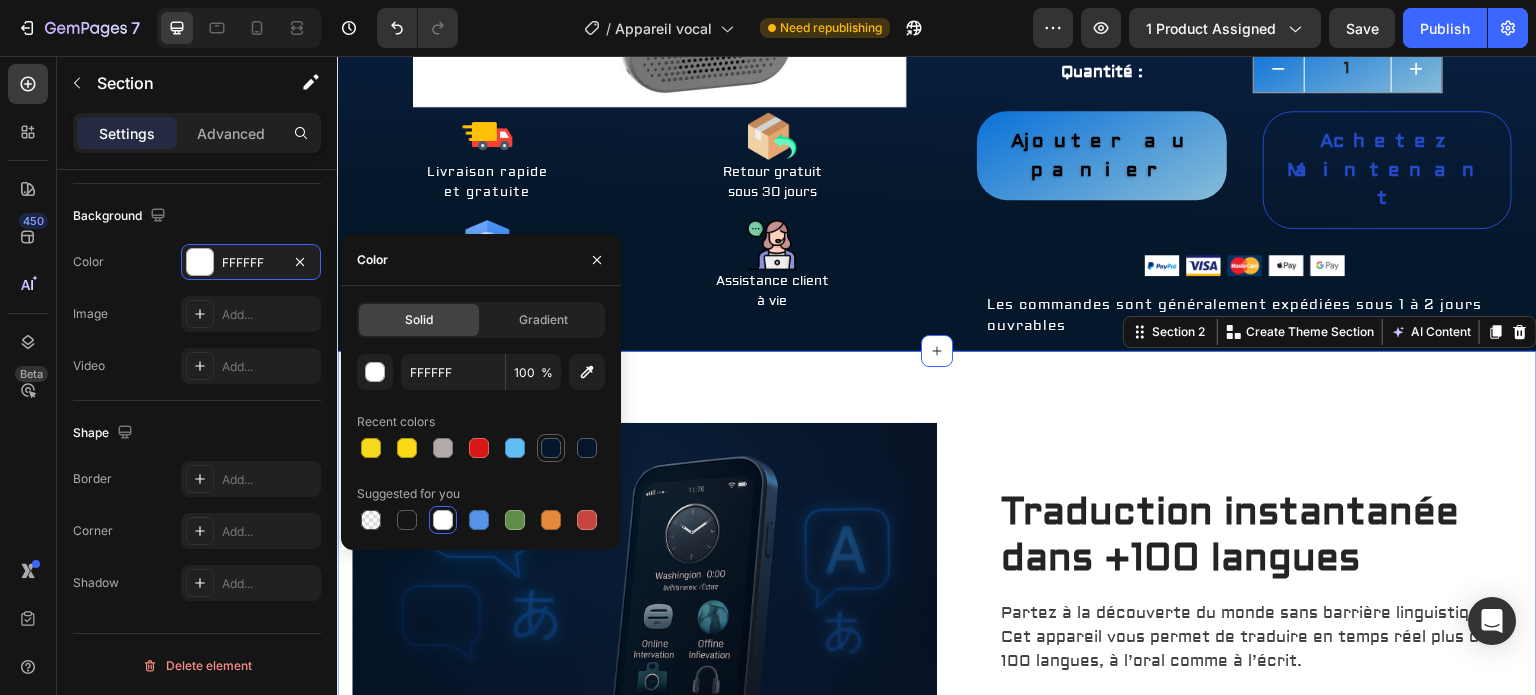 click at bounding box center (551, 448) 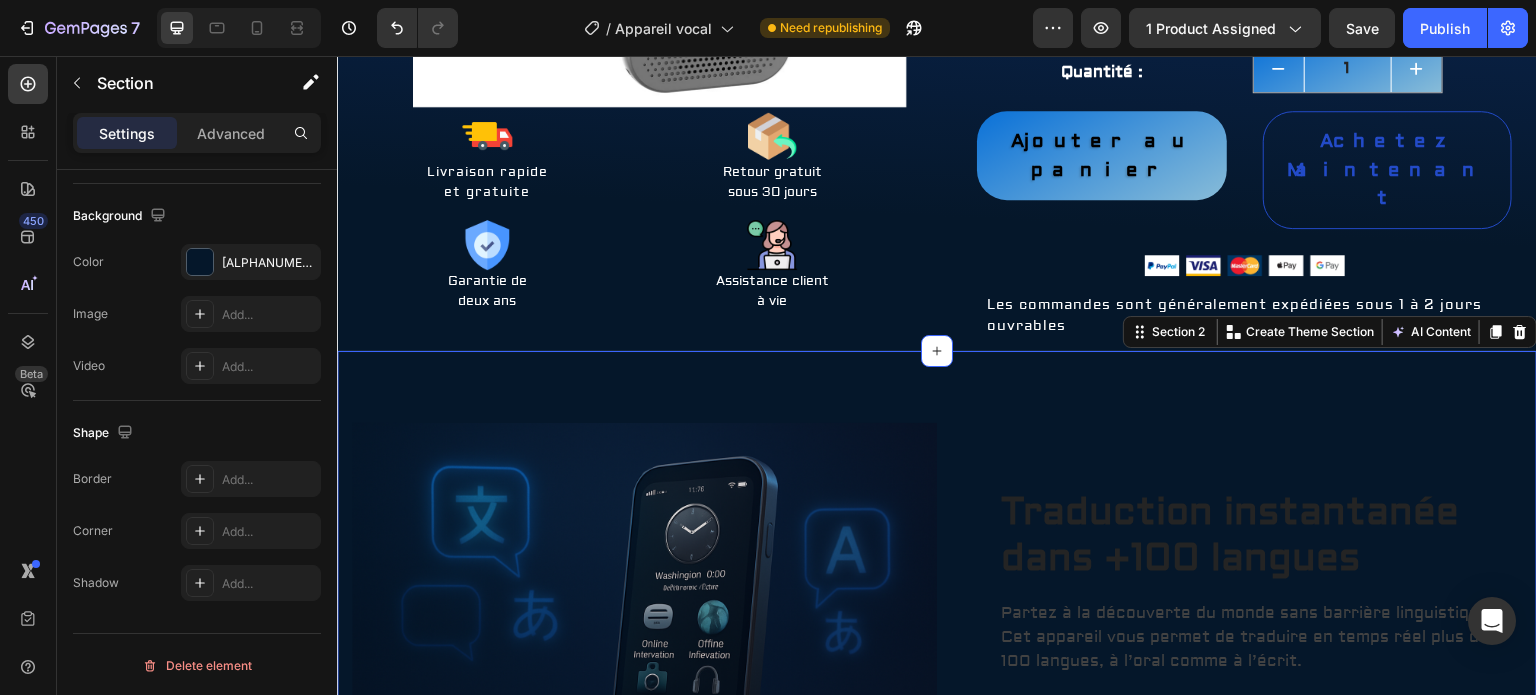 click on "Image Traduction instantanée dans +100 langues Heading Partez à la découverte du monde sans barrière linguistique ! Cet appareil vous permet de traduire en temps réel plus de 100 langues, à l’oral comme à l’écrit. Que ce soit pour un voyage, un rendez-vous professionnel ou une simple discussion, vous êtes toujours compris. Text block Row Row Reconnaissance vocale très précise via Chat GPT Heading Grâce à la technologie avancée de Chat GPT, la reconnaissance vocale est d’une précision remarquable. Même dans un environnement bruyant ou avec des accents variés, l’appareil saisit vos mots avec justesse et les traduit instantanément. Résultat : des échanges fluides et naturels. Text block Row Image Row Image Fonctionne aussi sans connexion internet Heading Text block Row Row Section 2 You can create reusable sections Create Theme Section AI Content Write with GemAI What would you like to describe here? Tone and Voice Persuasive Product Show more Generate" at bounding box center (937, 1063) 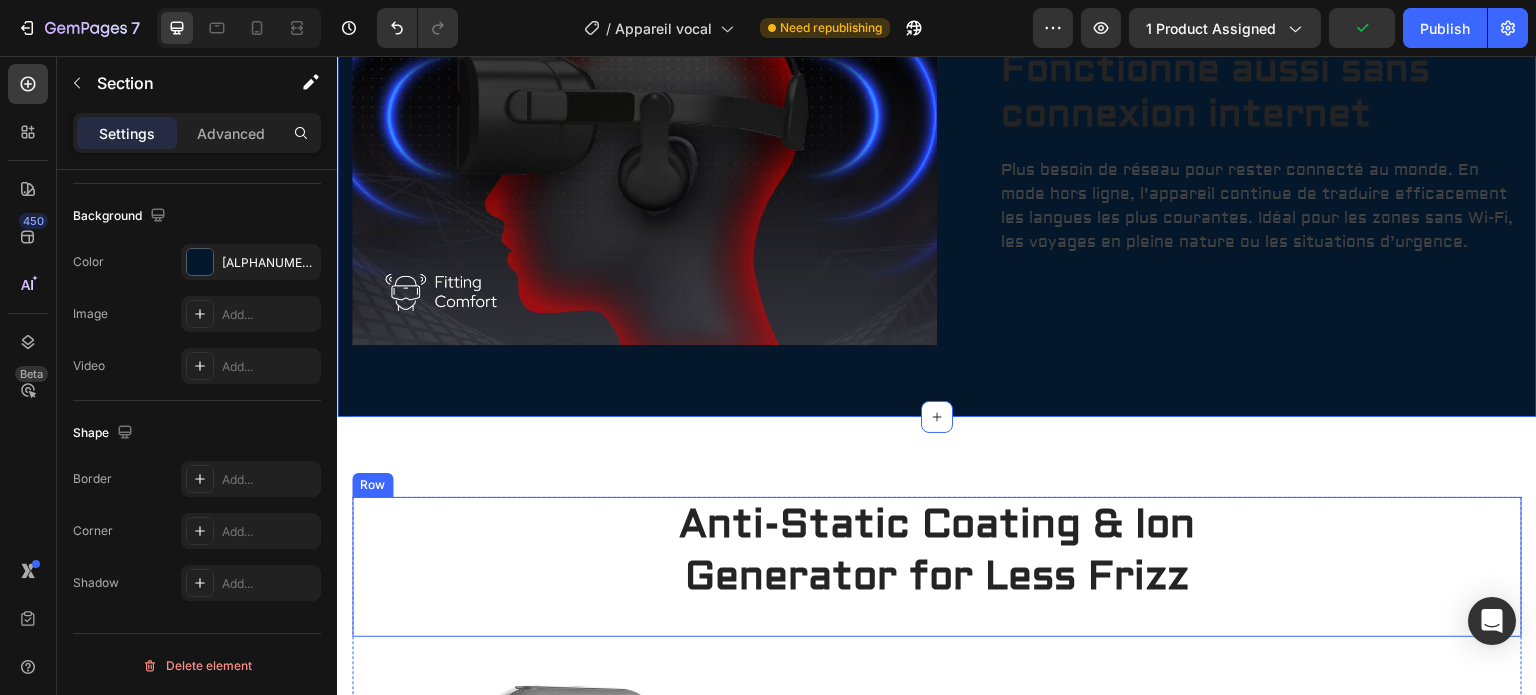 scroll, scrollTop: 2056, scrollLeft: 0, axis: vertical 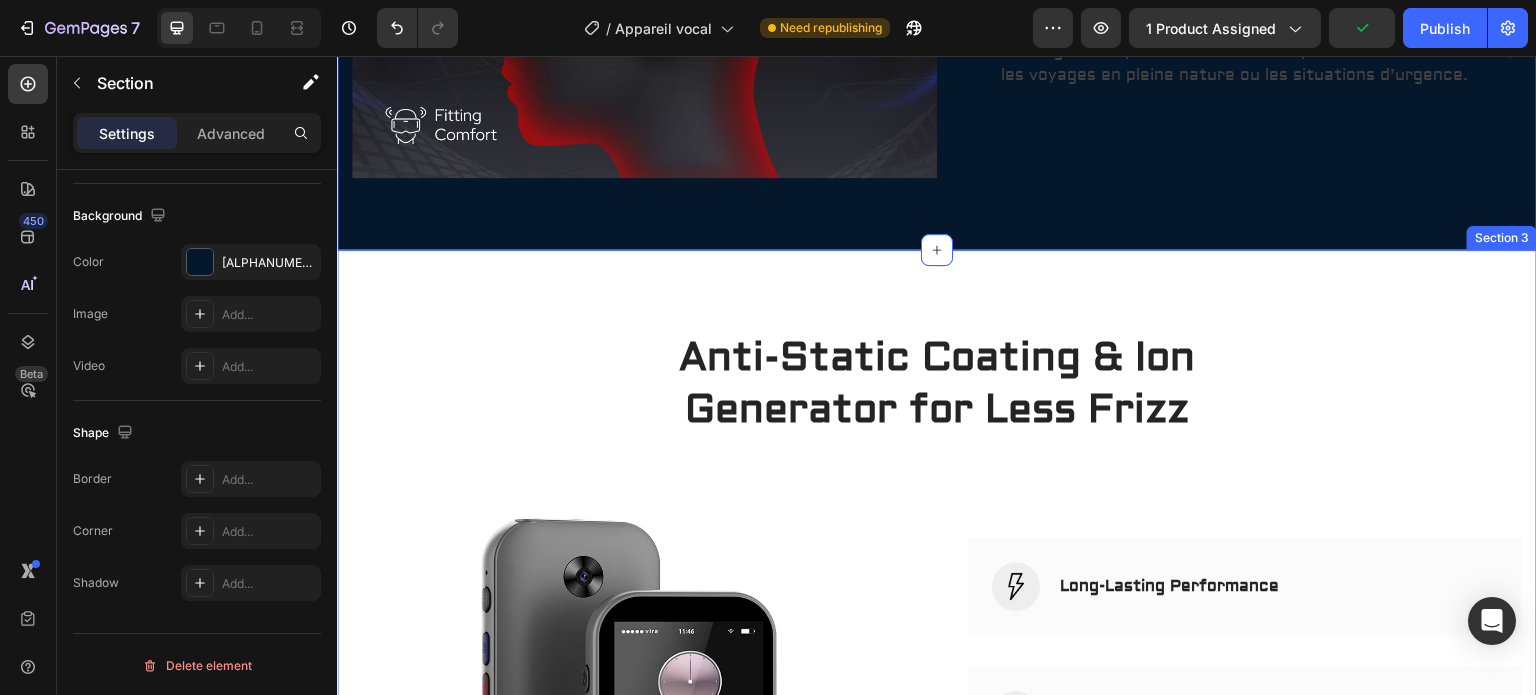 click on "Anti-Static Coating & Ion Generator for Less Frizz Heading Row (P) Images & Gallery Image Long-Lasting Performance Accordion Row Image Skin-Friendly Touch Accordion Row Image Self-Sharpening Stainless Steel Blades Accordion Row Image Effortless Trimming with the Zoom Wheel Accordion Row Row Product Section 3" at bounding box center [937, 693] 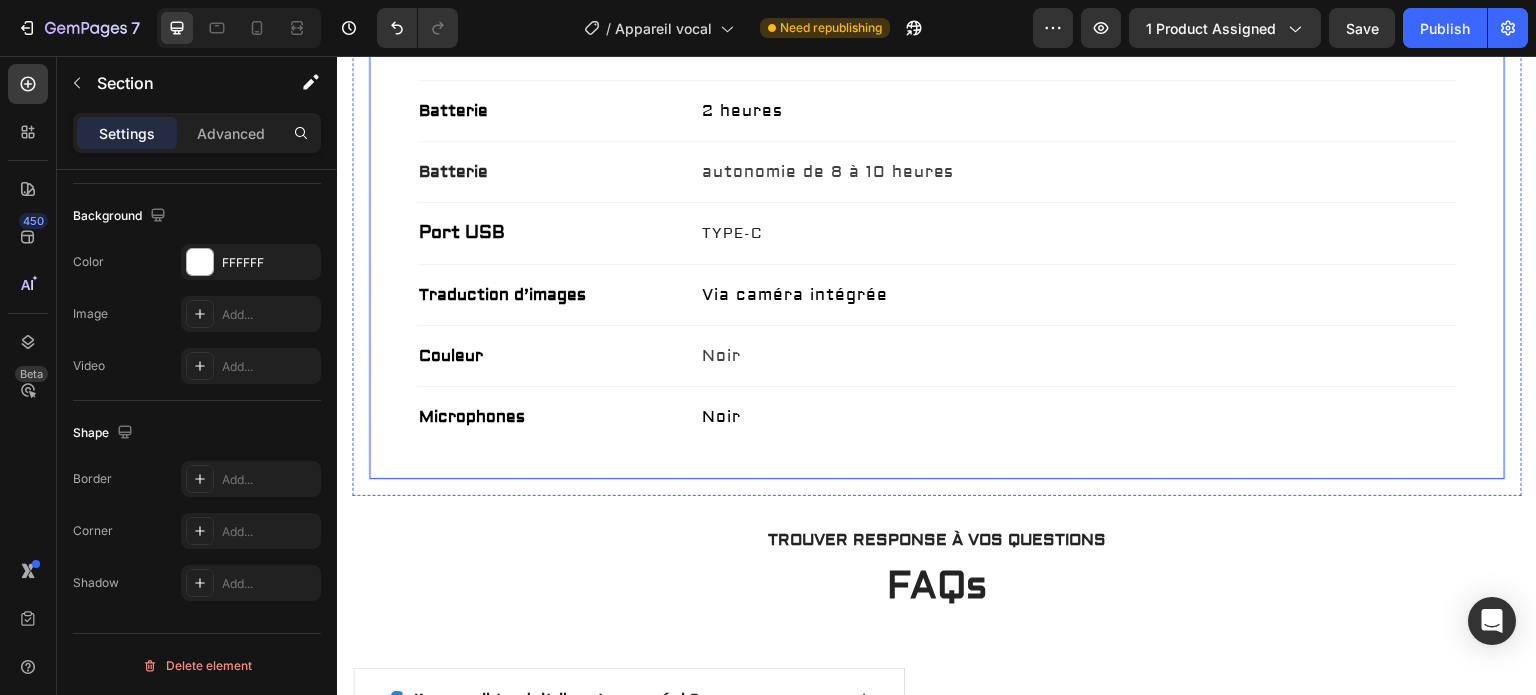 scroll, scrollTop: 3723, scrollLeft: 0, axis: vertical 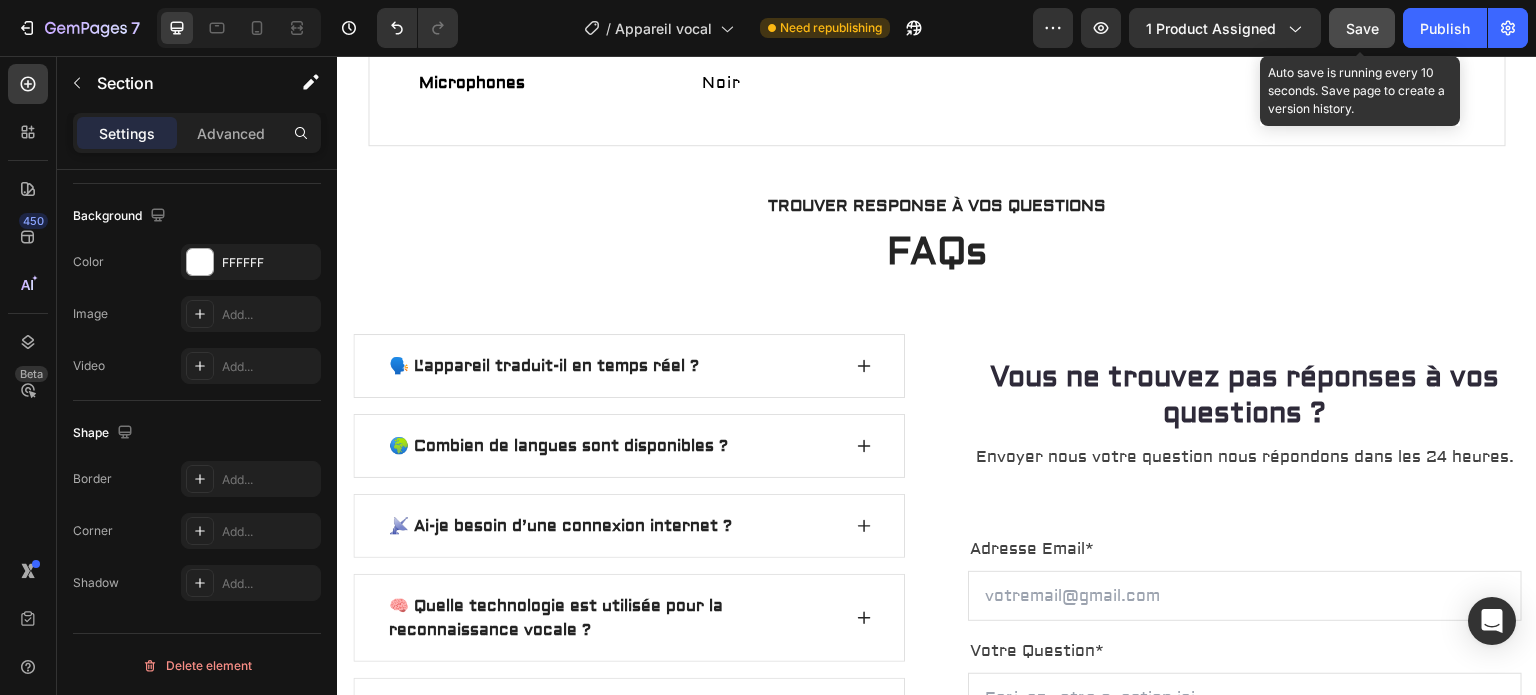 click on "Save" 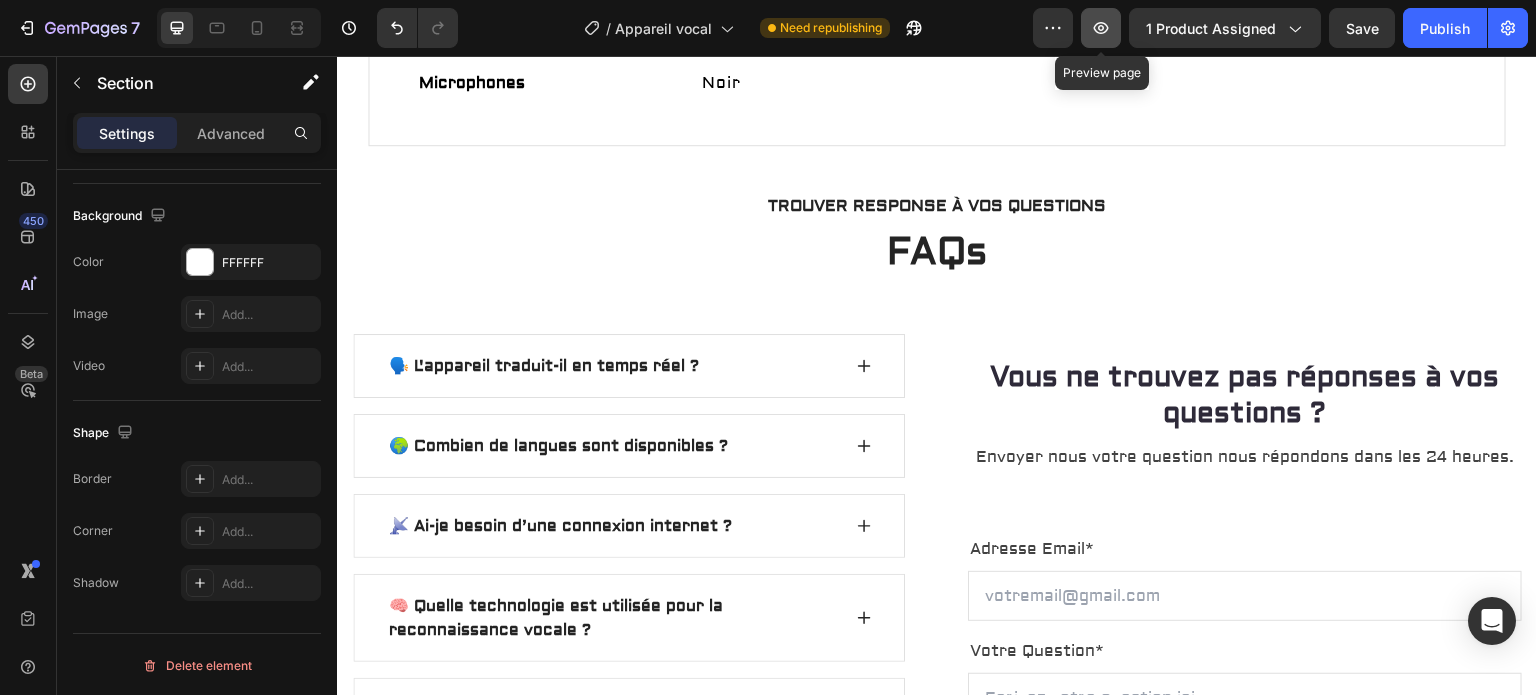 click 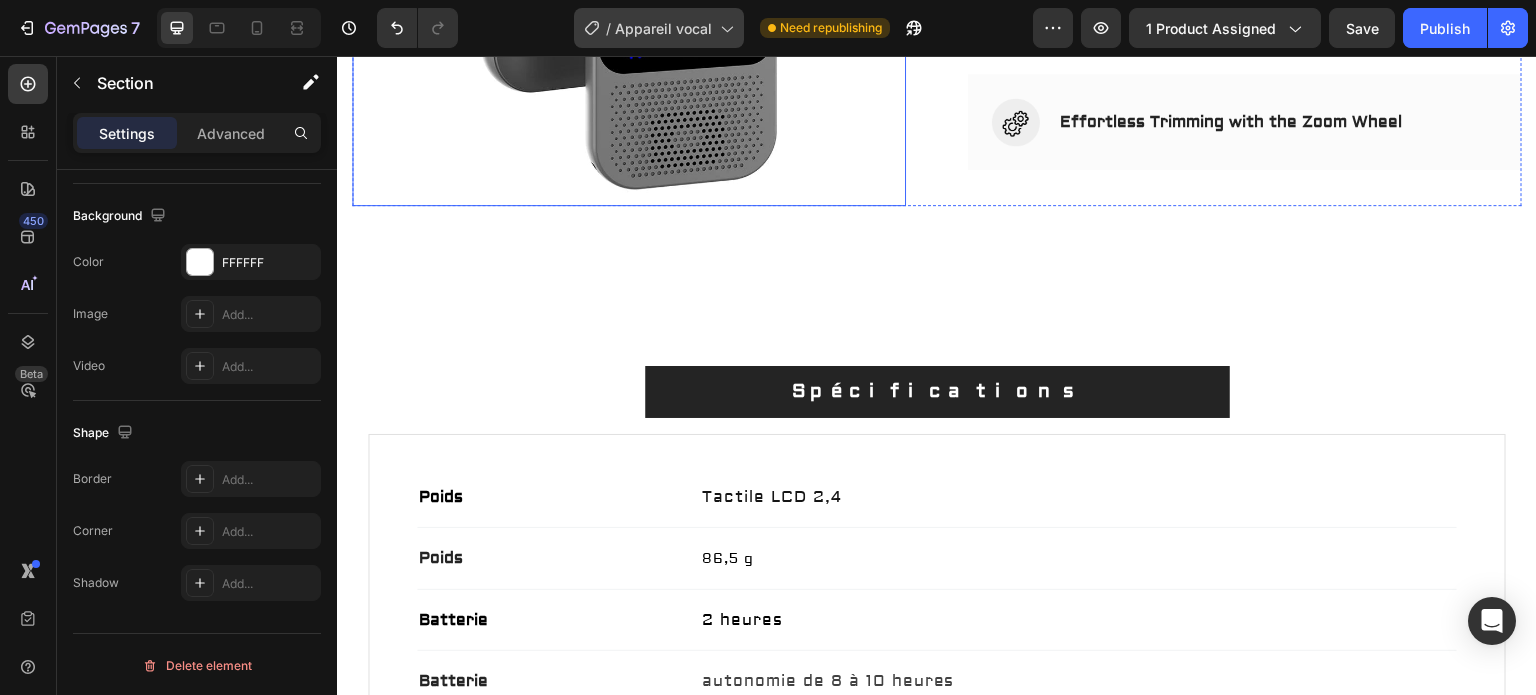 scroll, scrollTop: 2723, scrollLeft: 0, axis: vertical 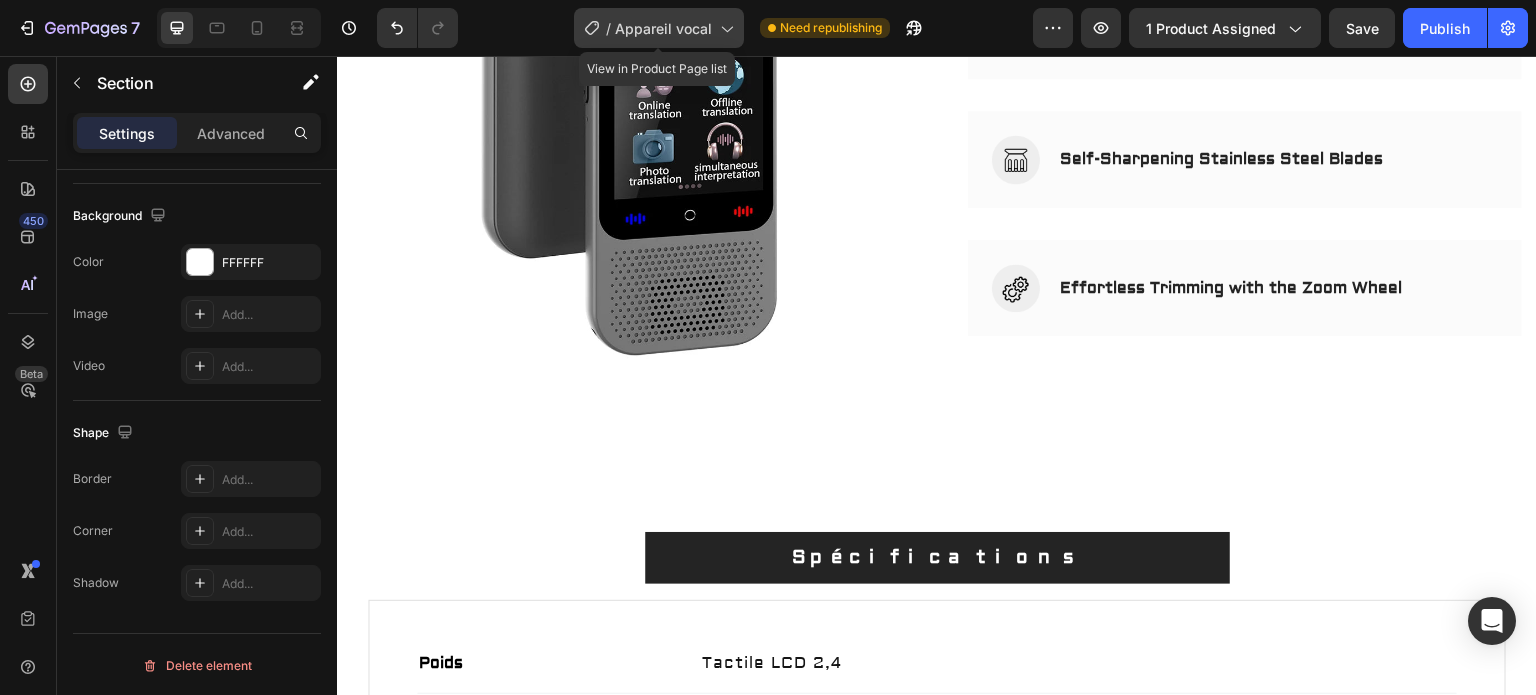 click on "Appareil vocal" at bounding box center (663, 28) 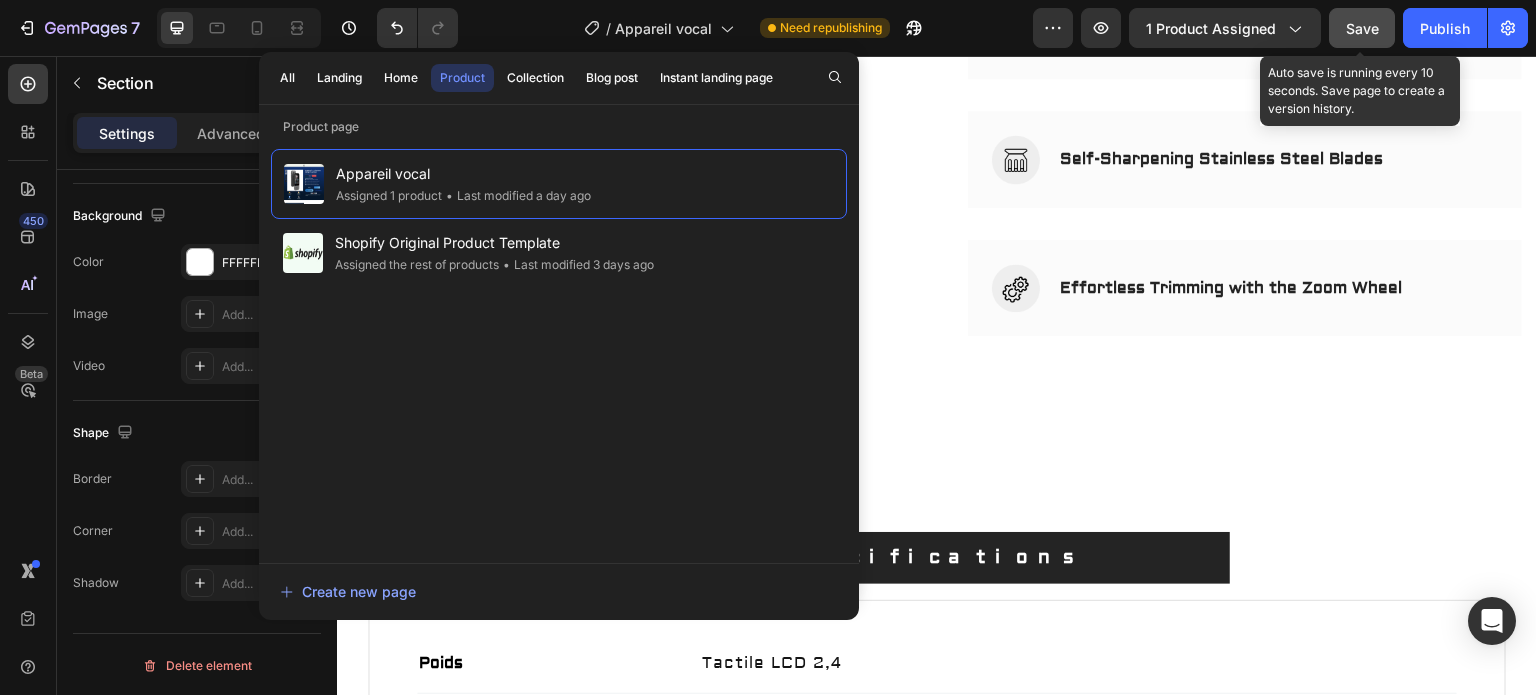 drag, startPoint x: 1363, startPoint y: 18, endPoint x: 1332, endPoint y: 23, distance: 31.400637 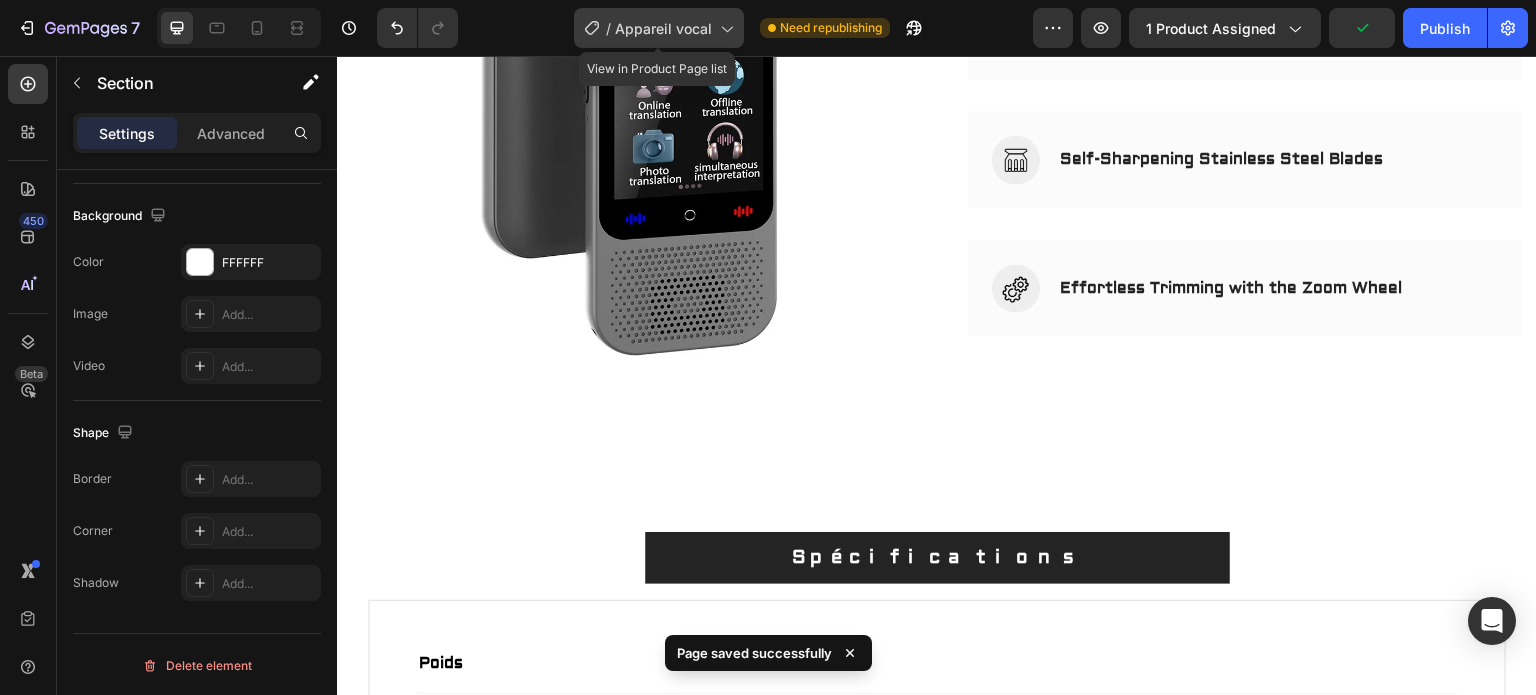 click on "Appareil vocal" at bounding box center (663, 28) 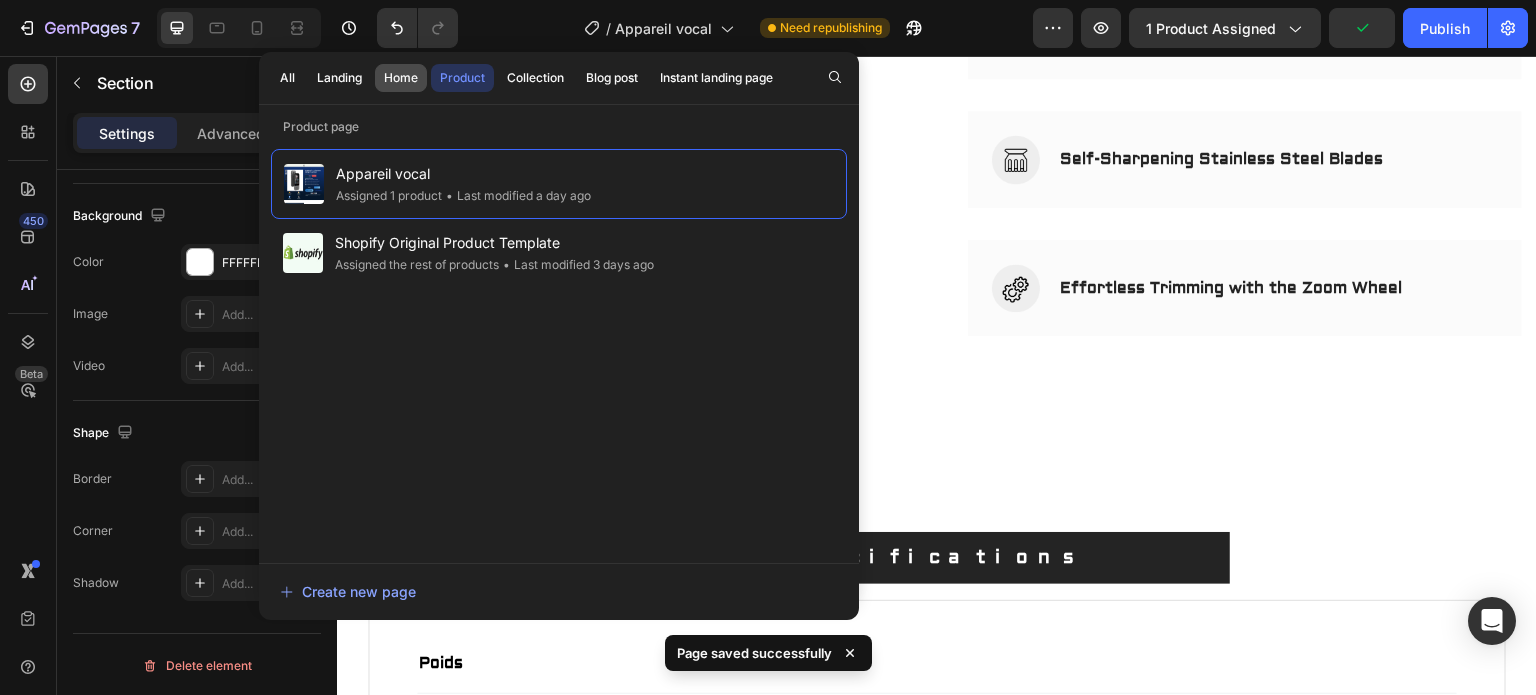 click on "Home" 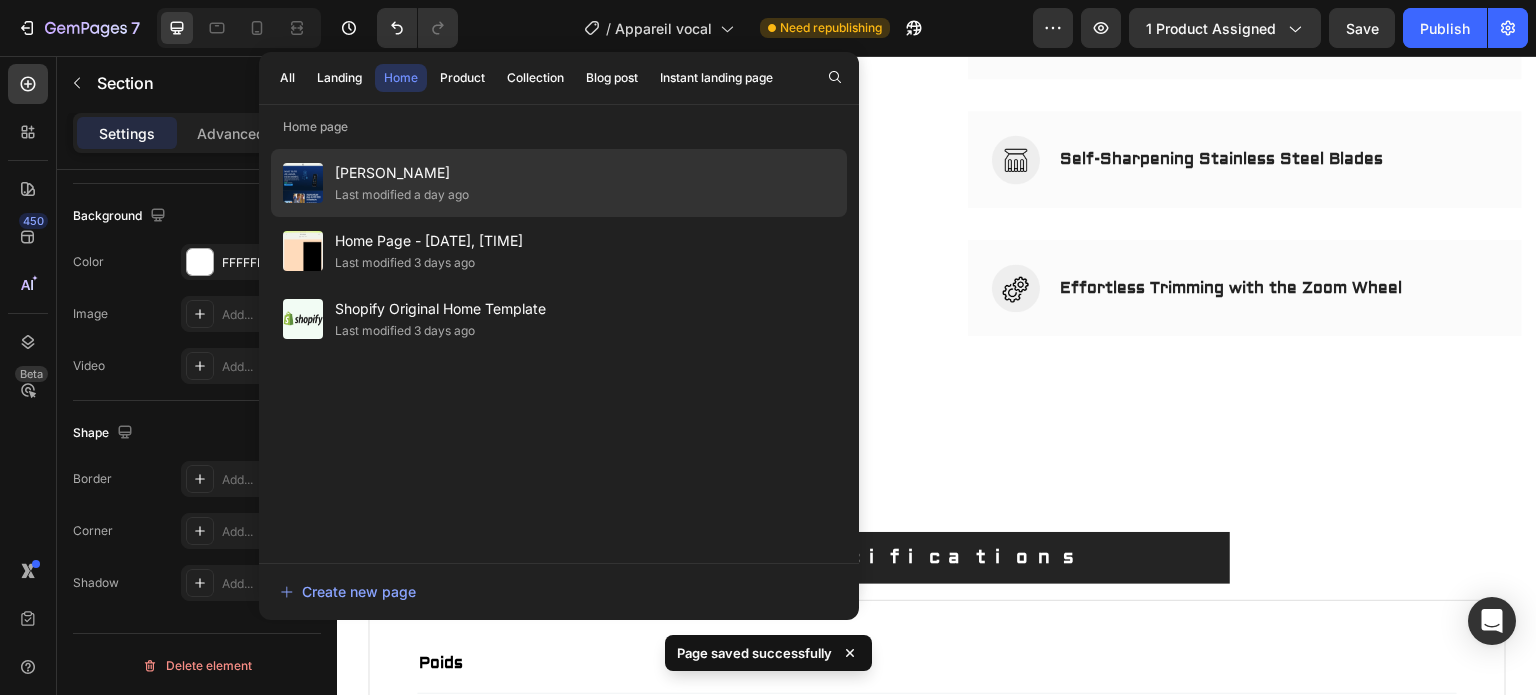 click on "[PERSON_NAME]" at bounding box center [402, 173] 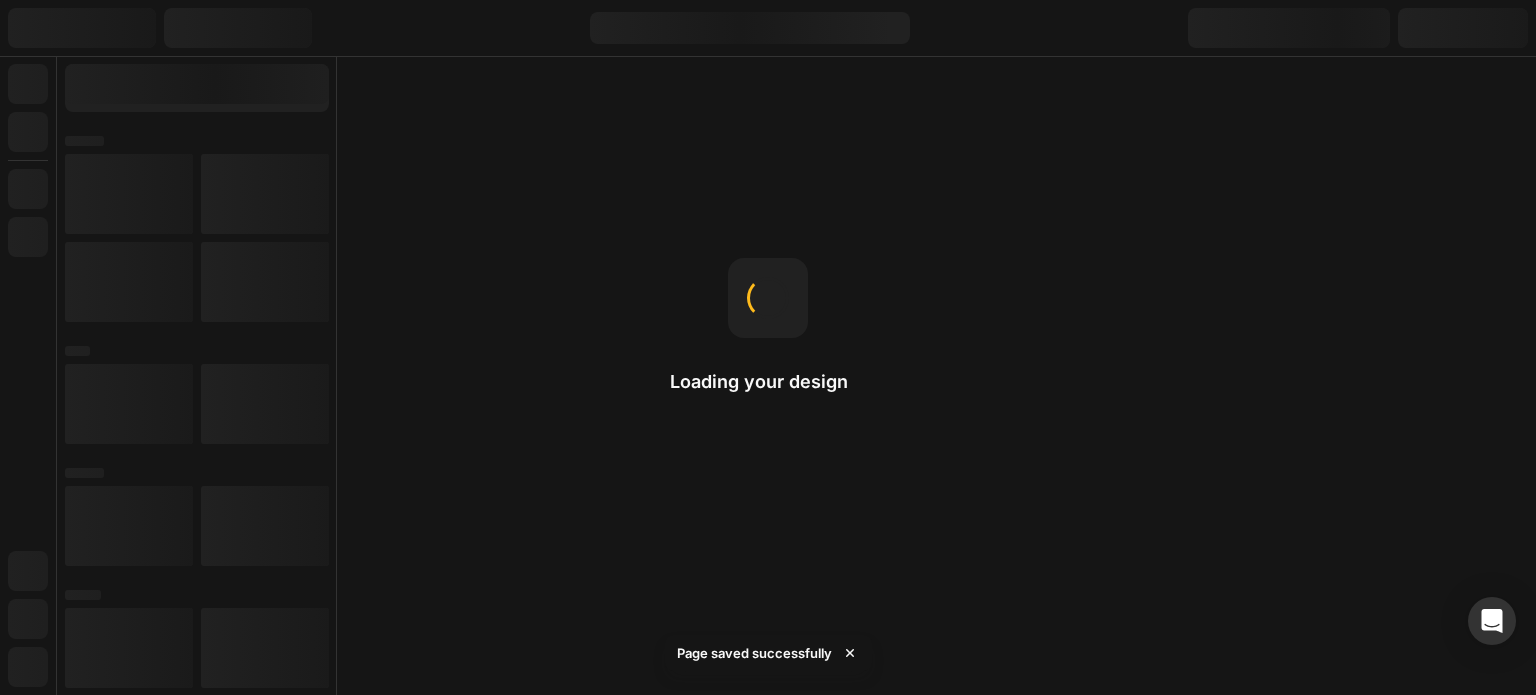 scroll, scrollTop: 0, scrollLeft: 0, axis: both 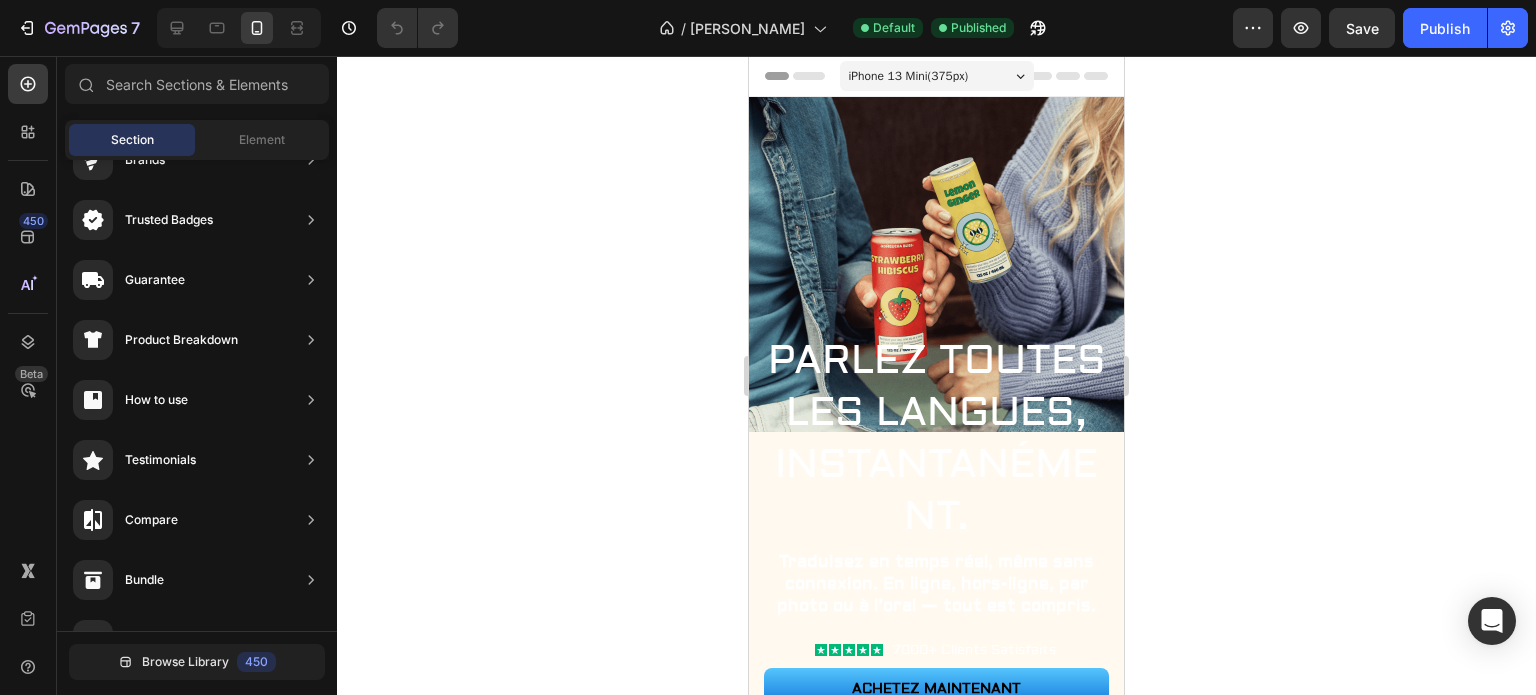 click at bounding box center (239, 28) 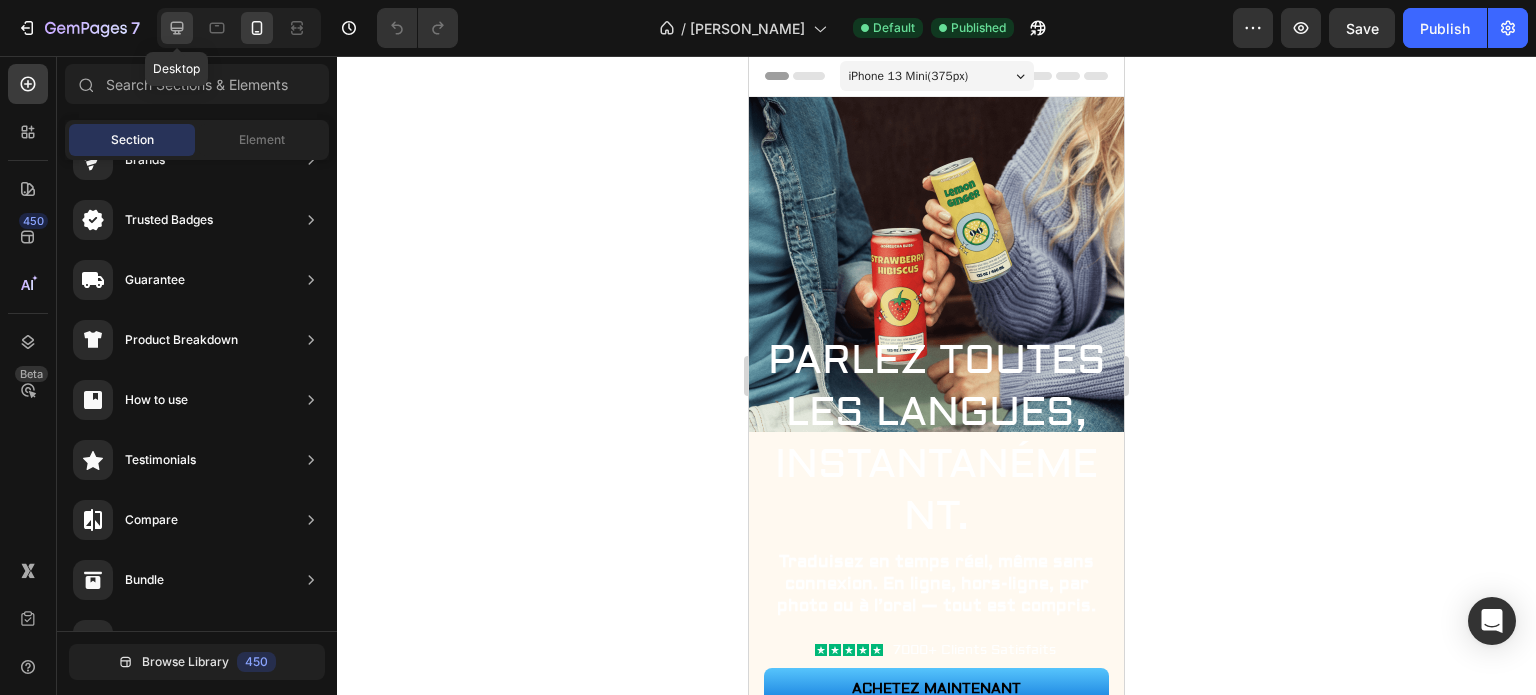 click 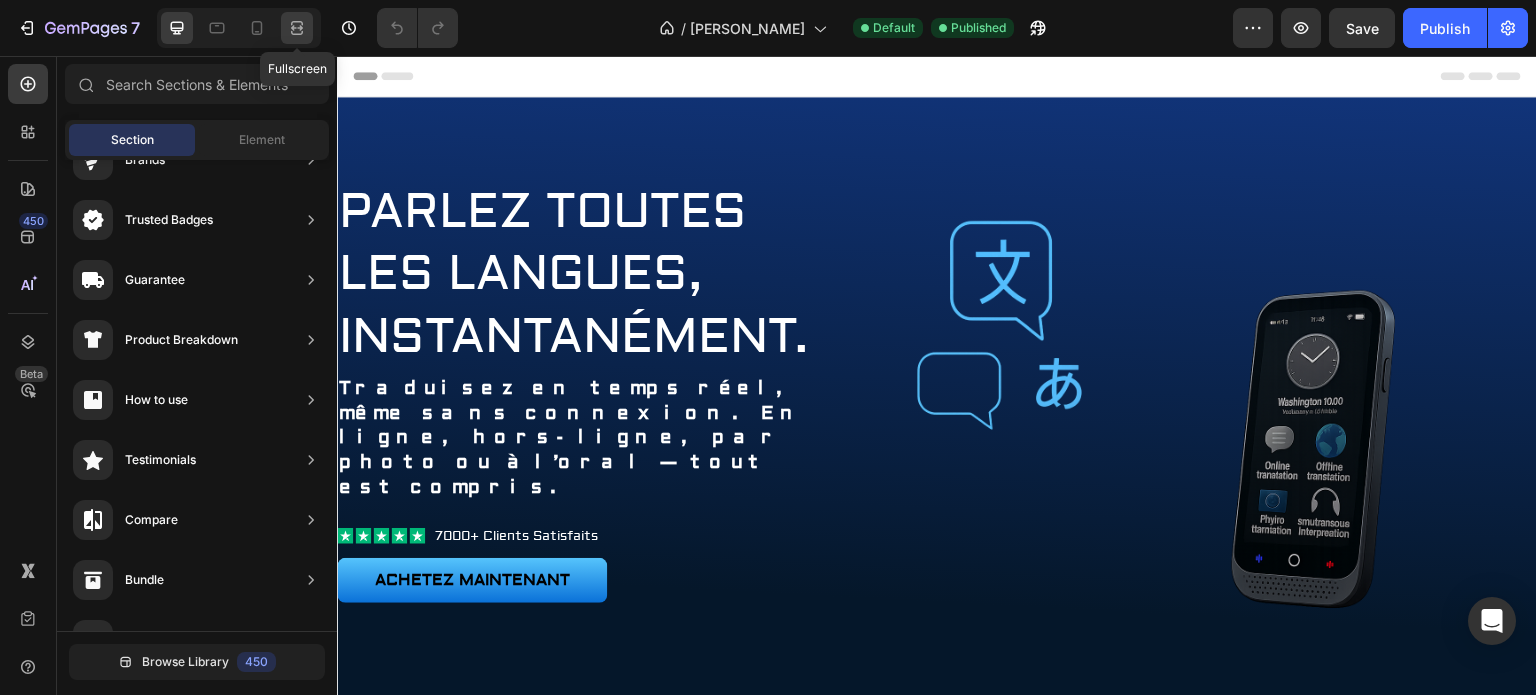 click 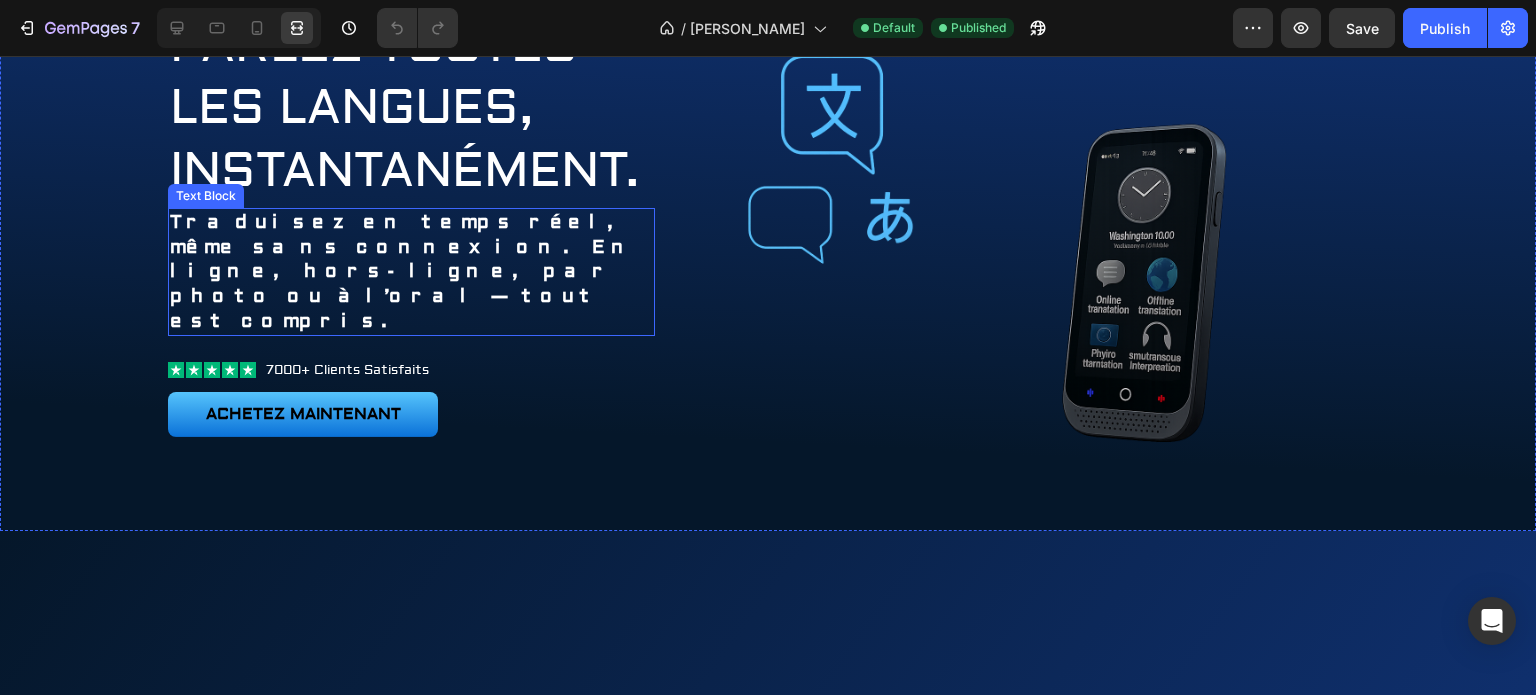 scroll, scrollTop: 0, scrollLeft: 0, axis: both 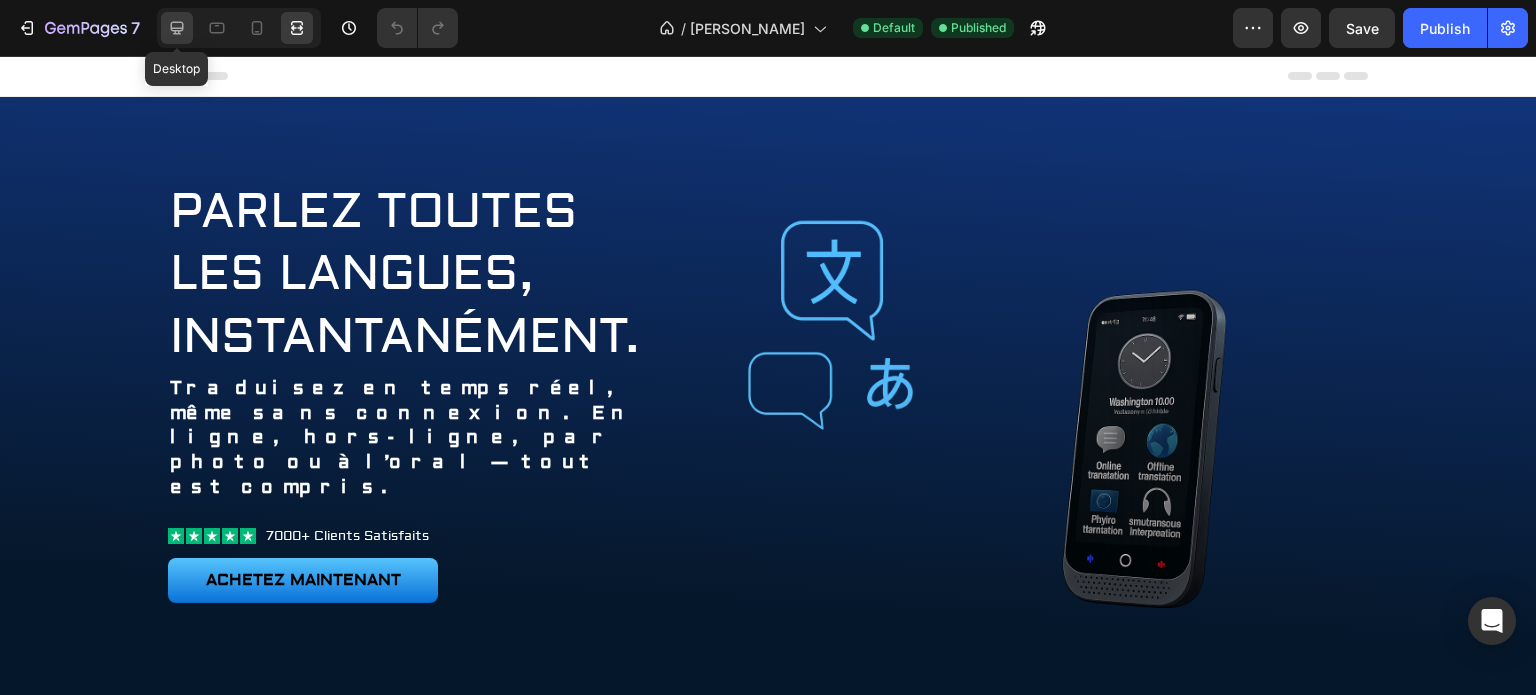 click 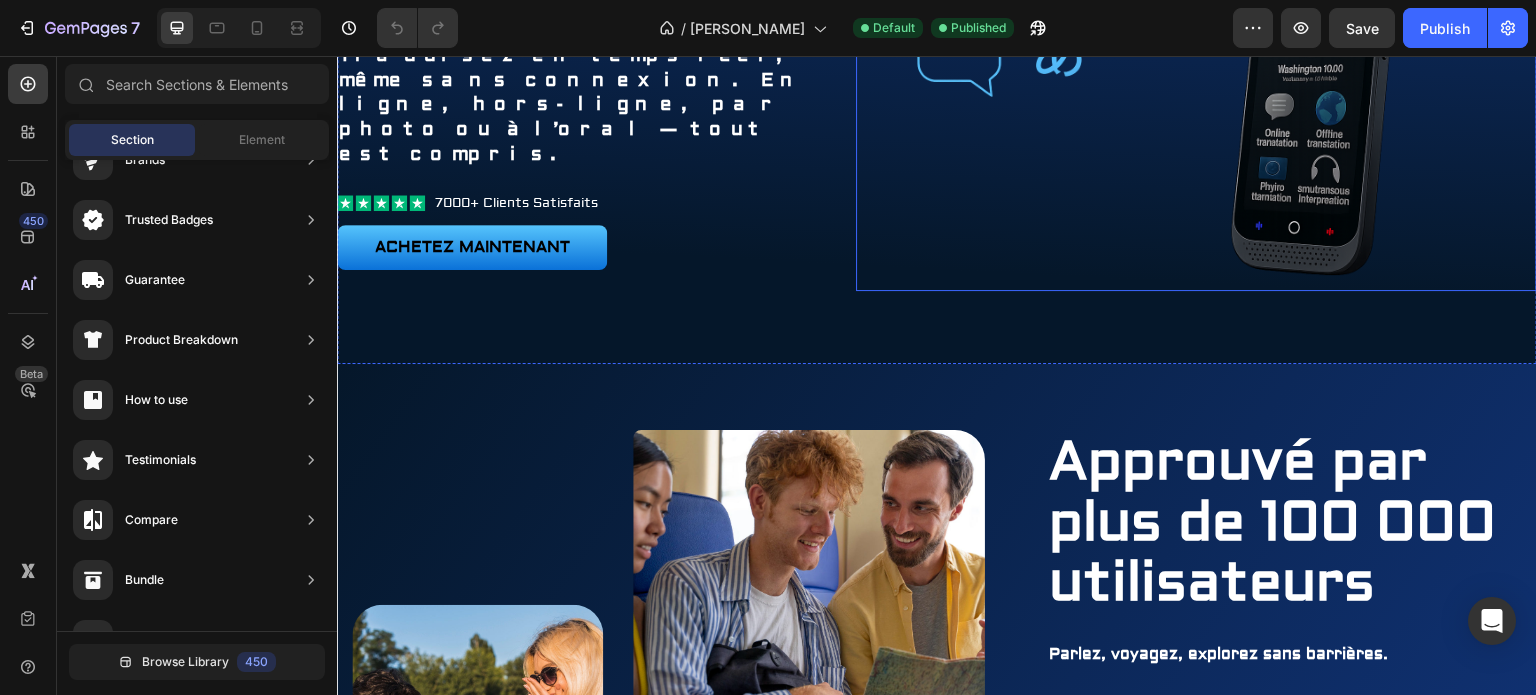 scroll, scrollTop: 500, scrollLeft: 0, axis: vertical 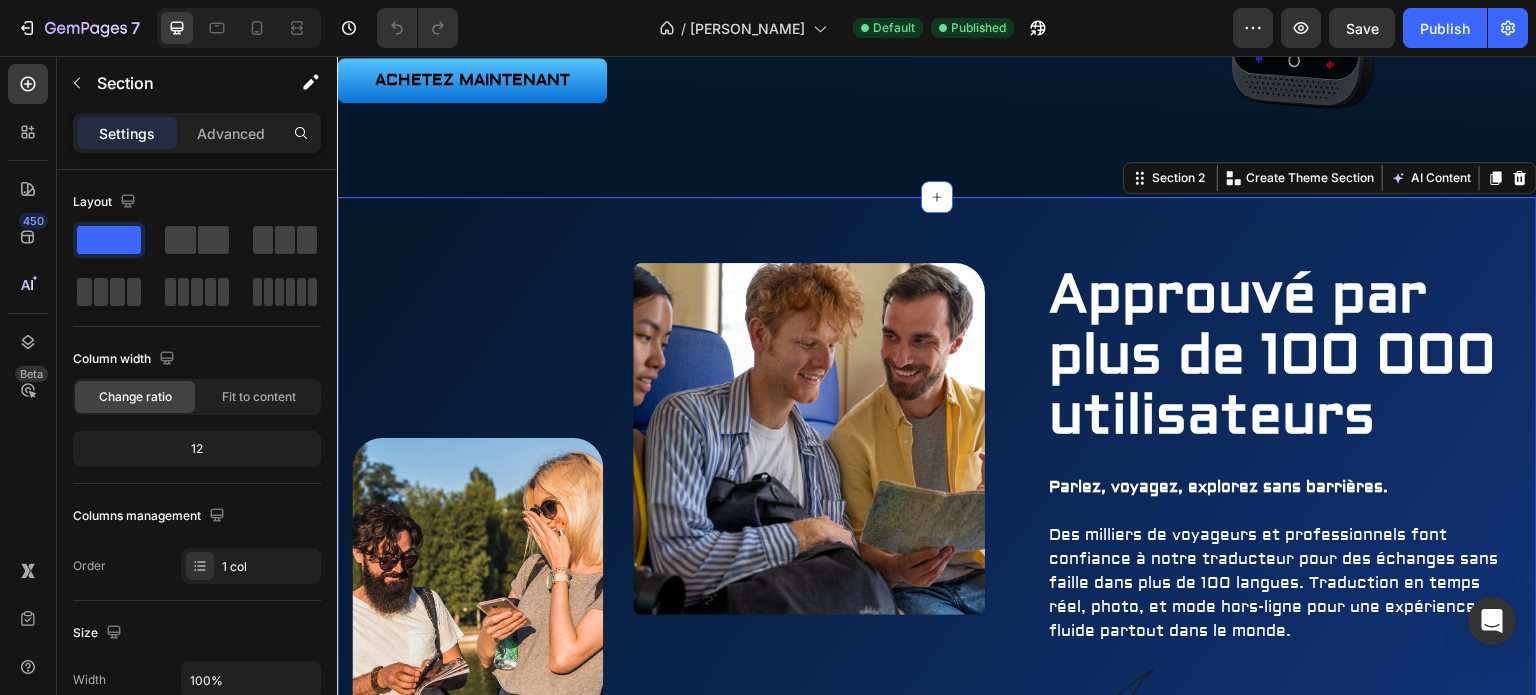 click on "Image Image Row Approuvé par plus de 100 000 utilisateurs Heading Parlez, voyagez, explorez sans barrières. Des milliers de voyageurs et professionnels font confiance à notre traducteur pour des échanges sans faille dans plus de 100 langues. Traduction en temps réel, photo, et mode hors-ligne pour une expérience fluide partout dans le monde. Text Block Image Row Section 2 You can create reusable sections Create Theme Section AI Content Write with GemAI What would you like to describe here? Tone and Voice Persuasive Product Getting products... Show more Generate" at bounding box center [937, 526] 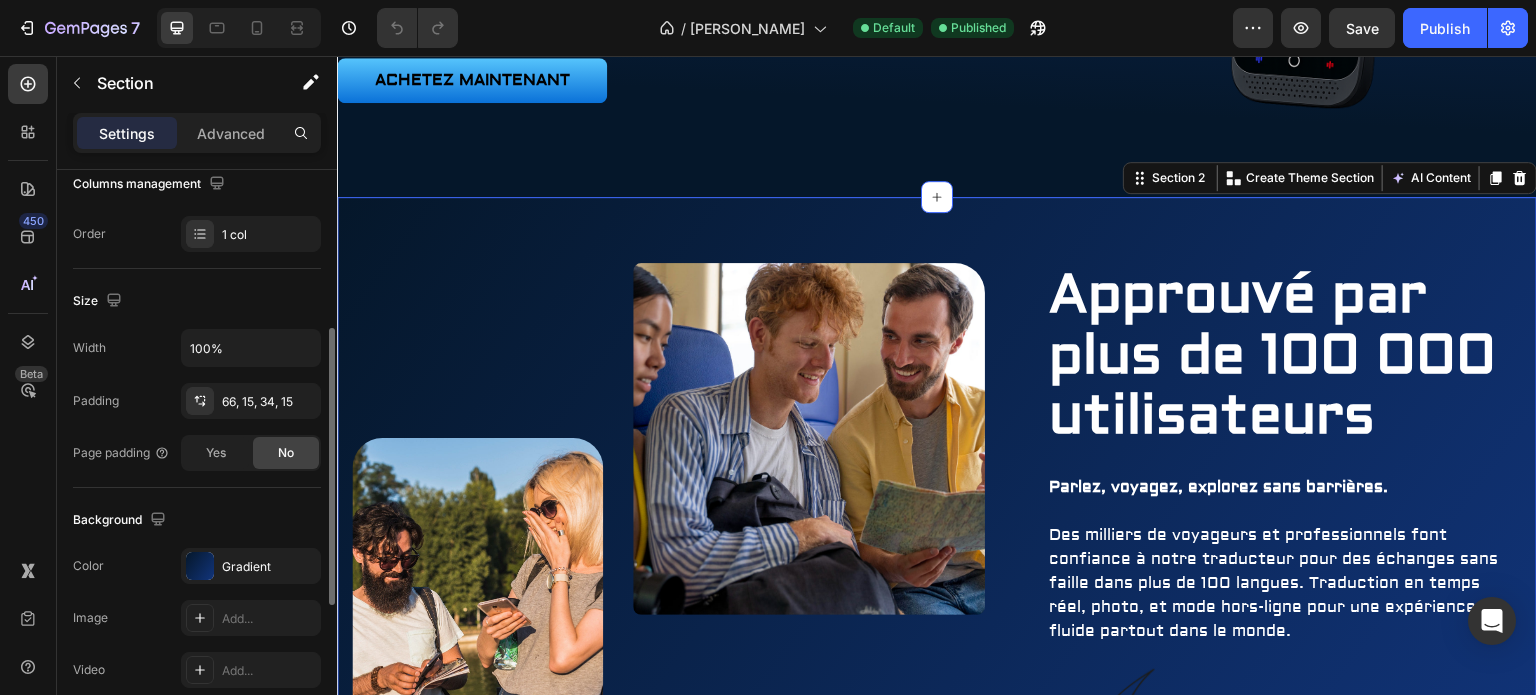 scroll, scrollTop: 636, scrollLeft: 0, axis: vertical 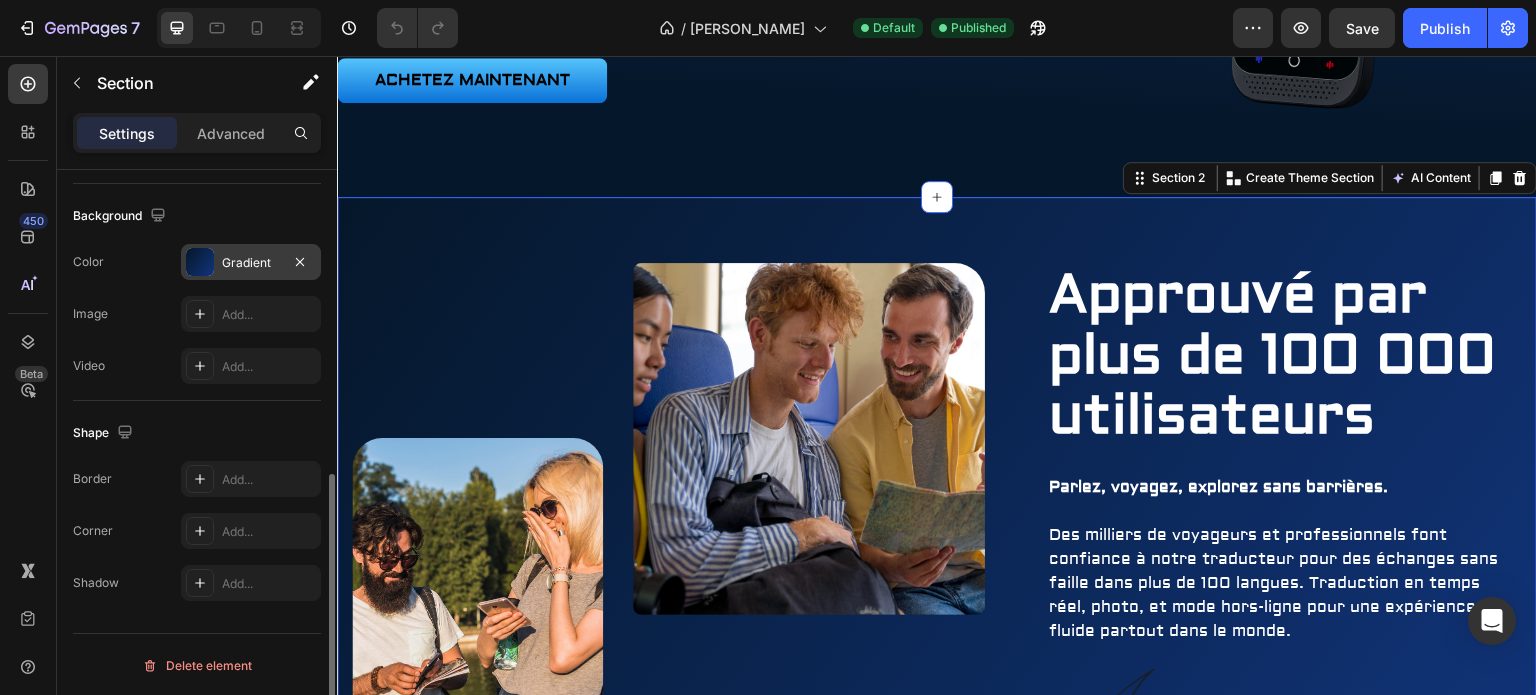 click on "Gradient" at bounding box center [251, 263] 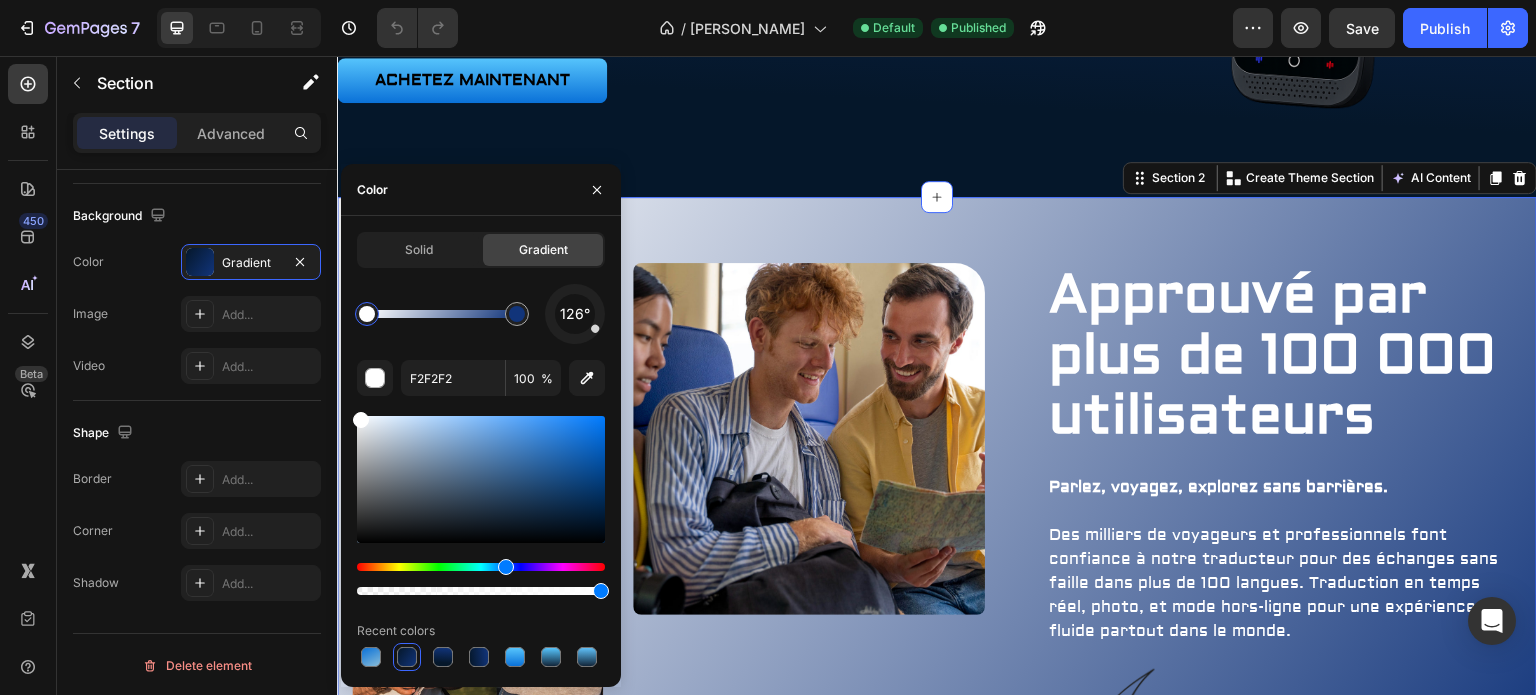 type on "FFFFFF" 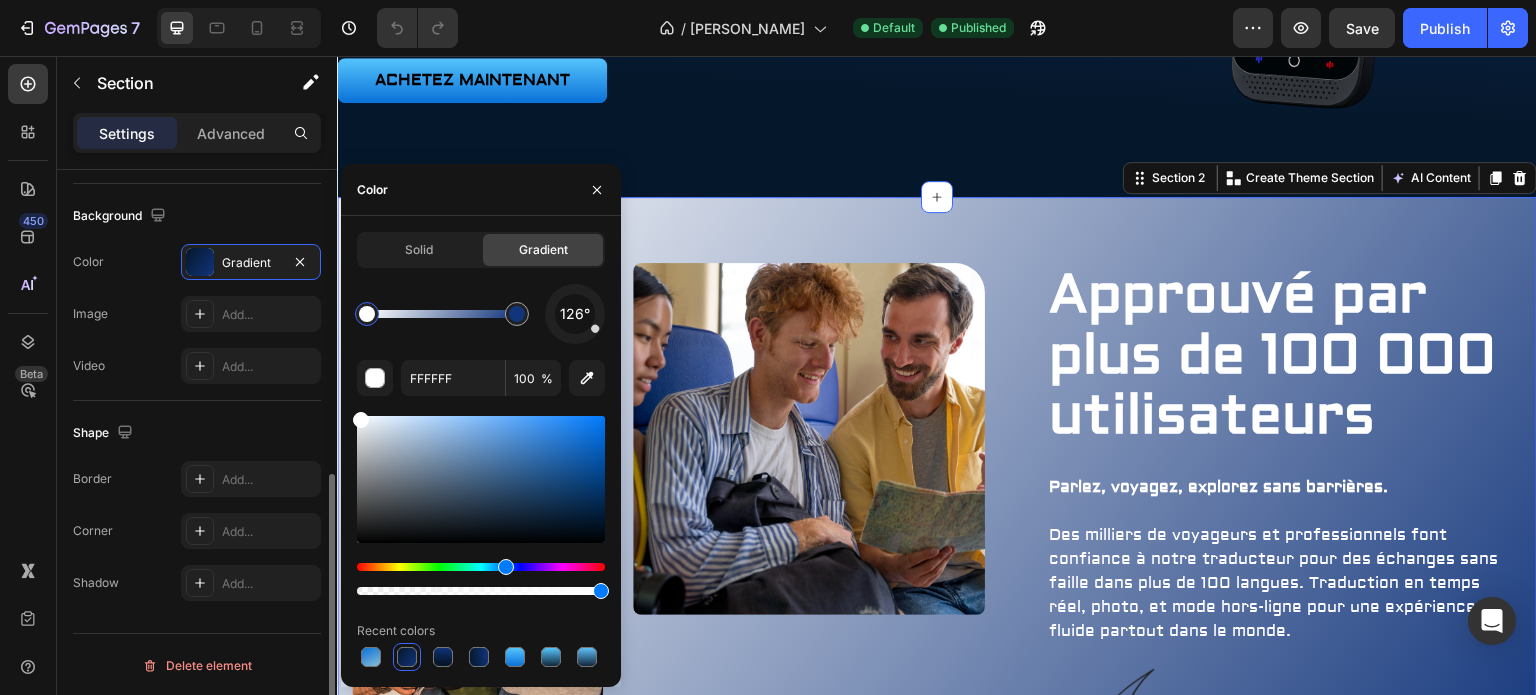 drag, startPoint x: 368, startPoint y: 432, endPoint x: 319, endPoint y: 381, distance: 70.724815 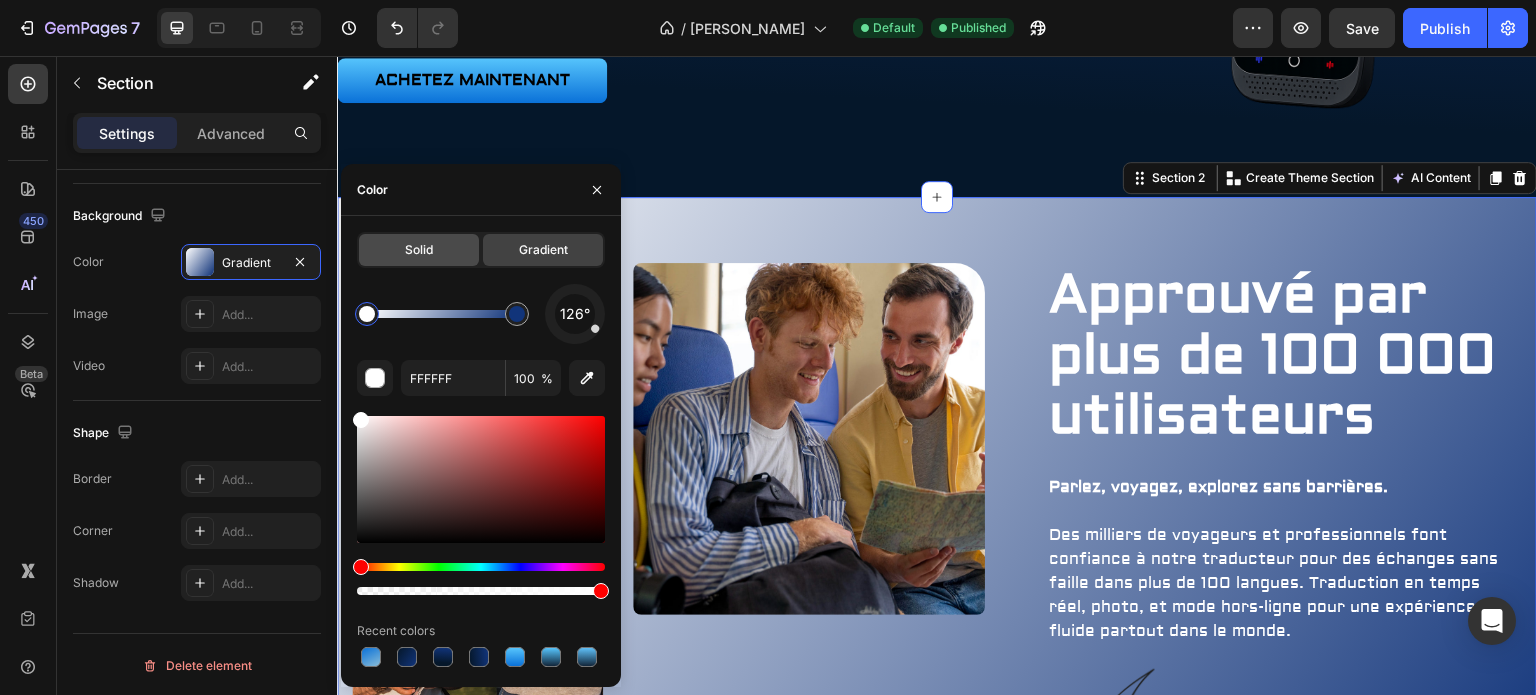 click on "Solid" 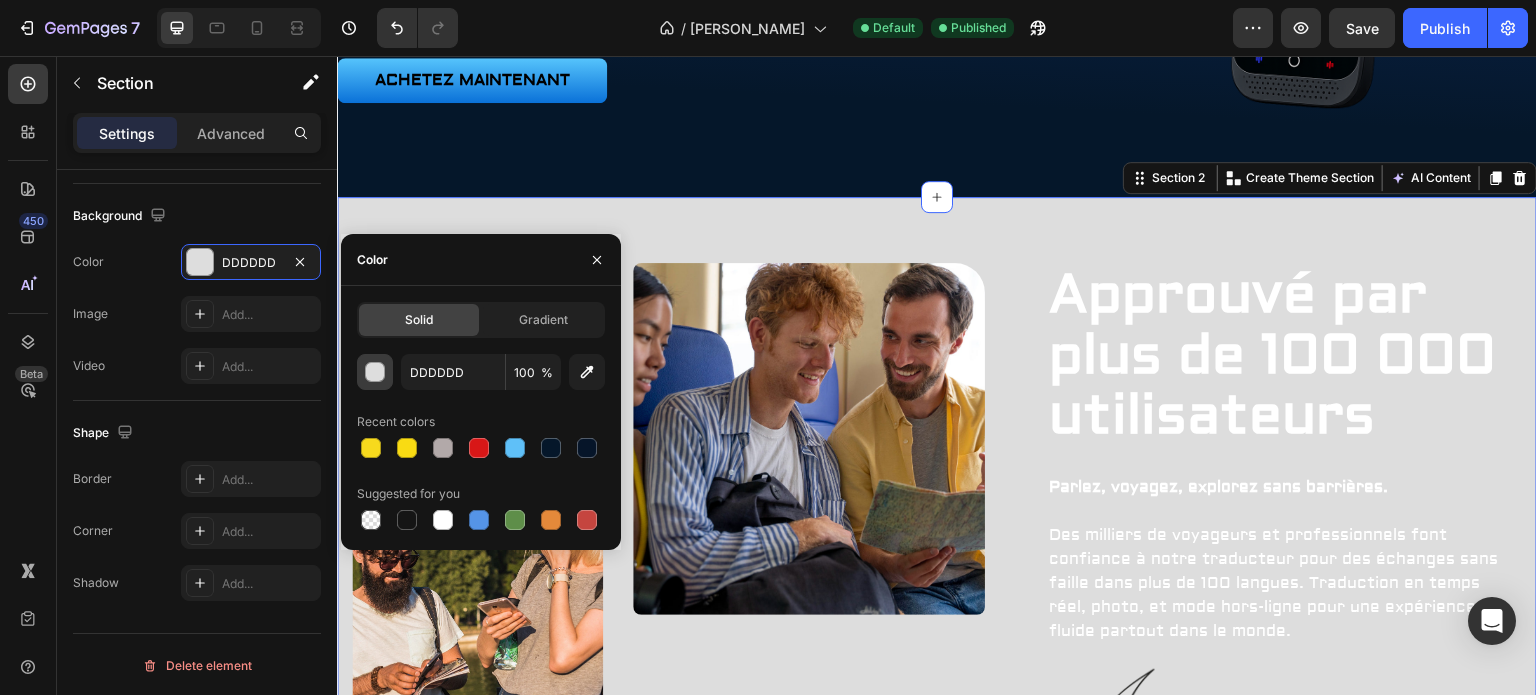 click at bounding box center [376, 373] 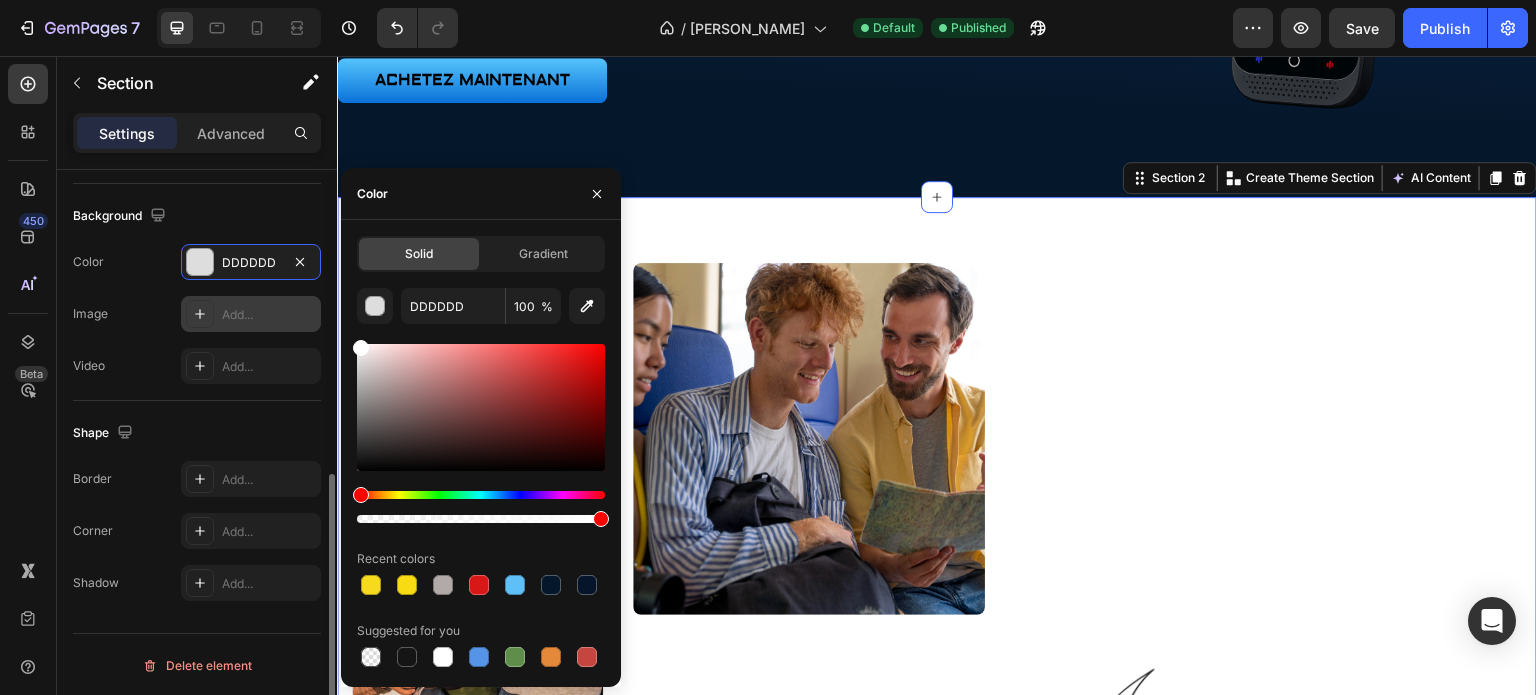 drag, startPoint x: 350, startPoint y: 347, endPoint x: 314, endPoint y: 304, distance: 56.0803 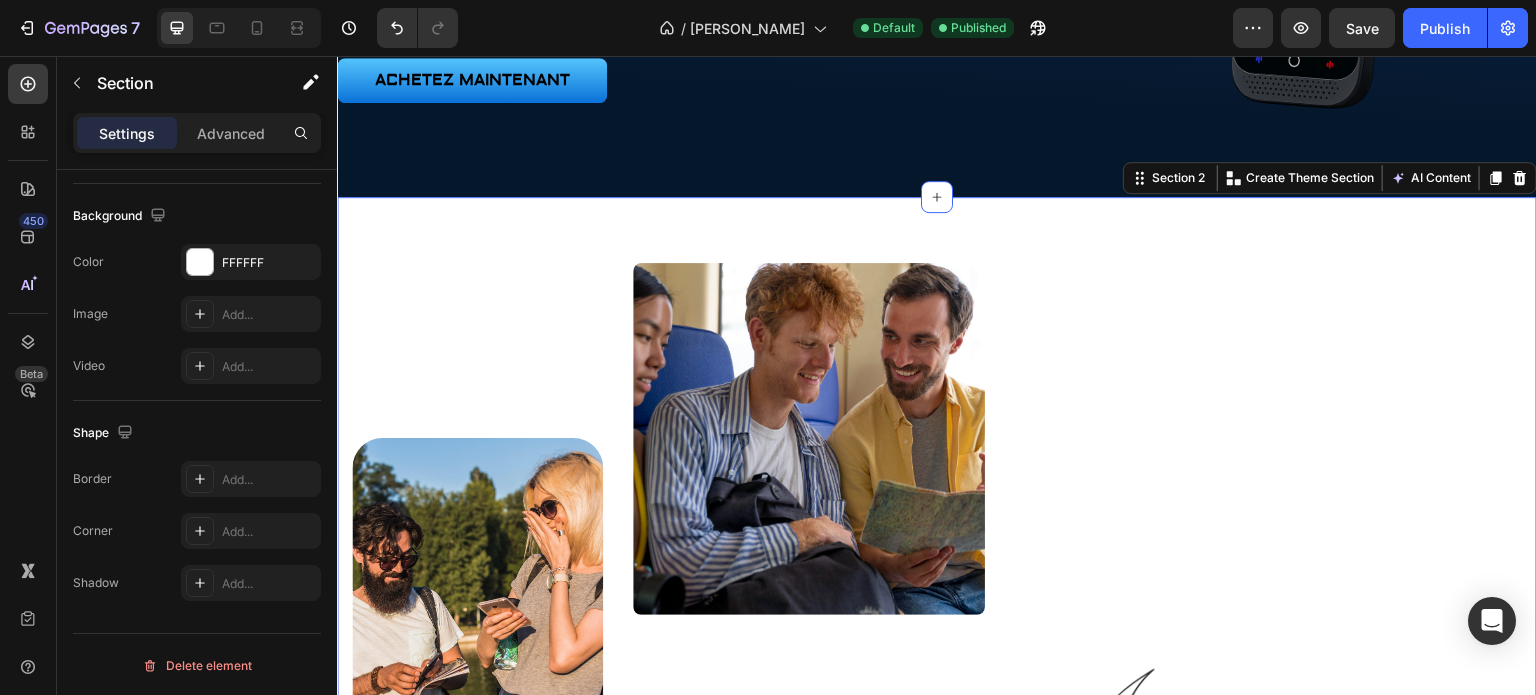 click on "Image Image Row Approuvé par plus de 100 000 utilisateurs Heading Parlez, voyagez, explorez sans barrières. Des milliers de voyageurs et professionnels font confiance à notre traducteur pour des échanges sans faille dans plus de 100 langues. Traduction en temps réel, photo, et mode hors-ligne pour une expérience fluide partout dans le monde. Text Block Product VocalSense™ — Le Traducteur Intelligent IA optimisé Show more Generate" at bounding box center [937, 526] 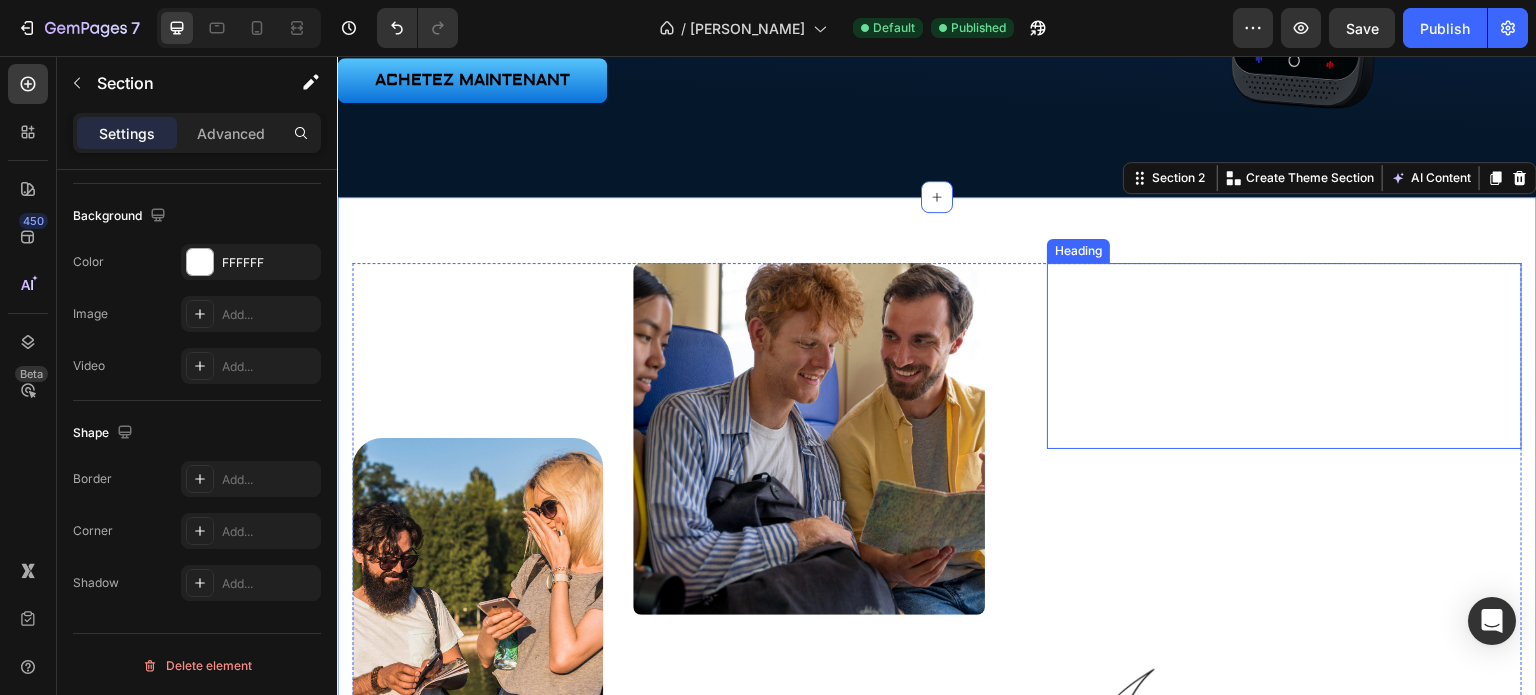 click on "Approuvé par plus de 100 000 utilisateurs" at bounding box center (1284, 356) 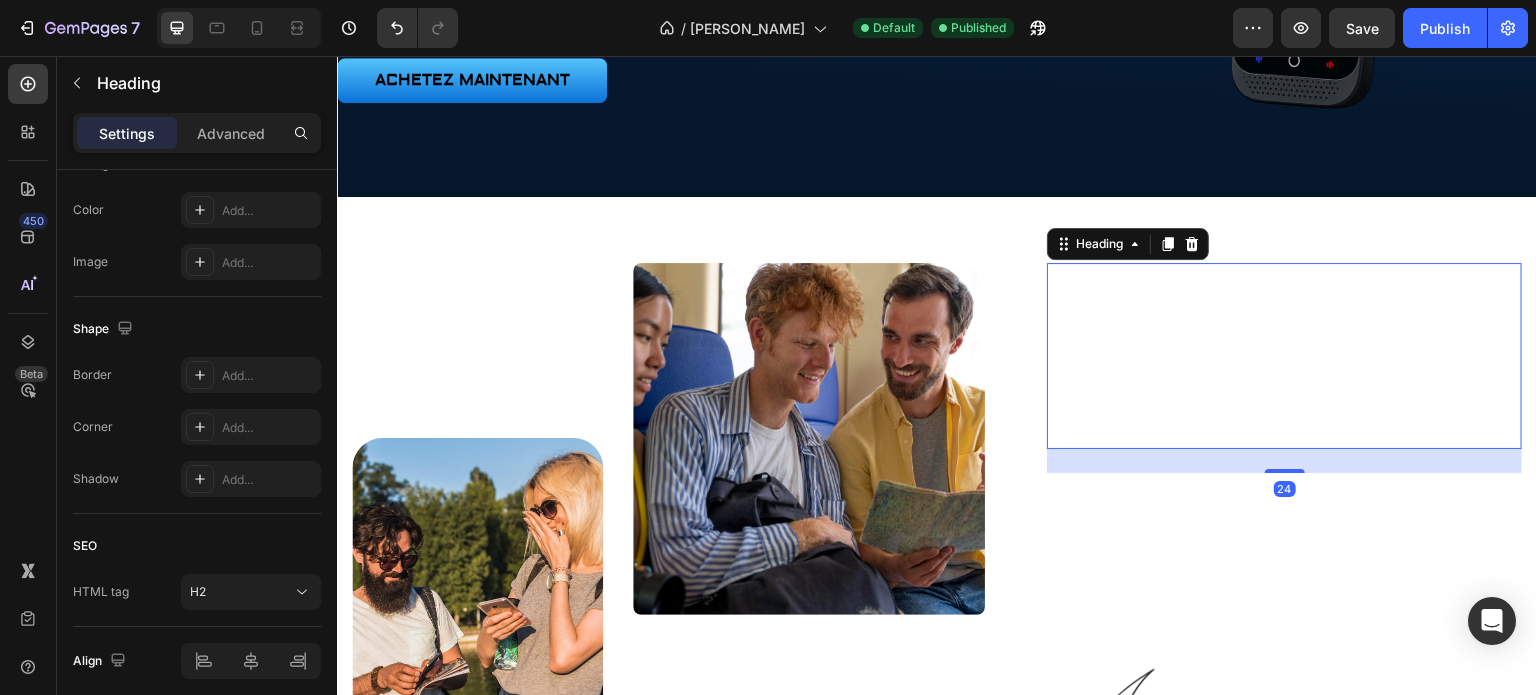 scroll, scrollTop: 0, scrollLeft: 0, axis: both 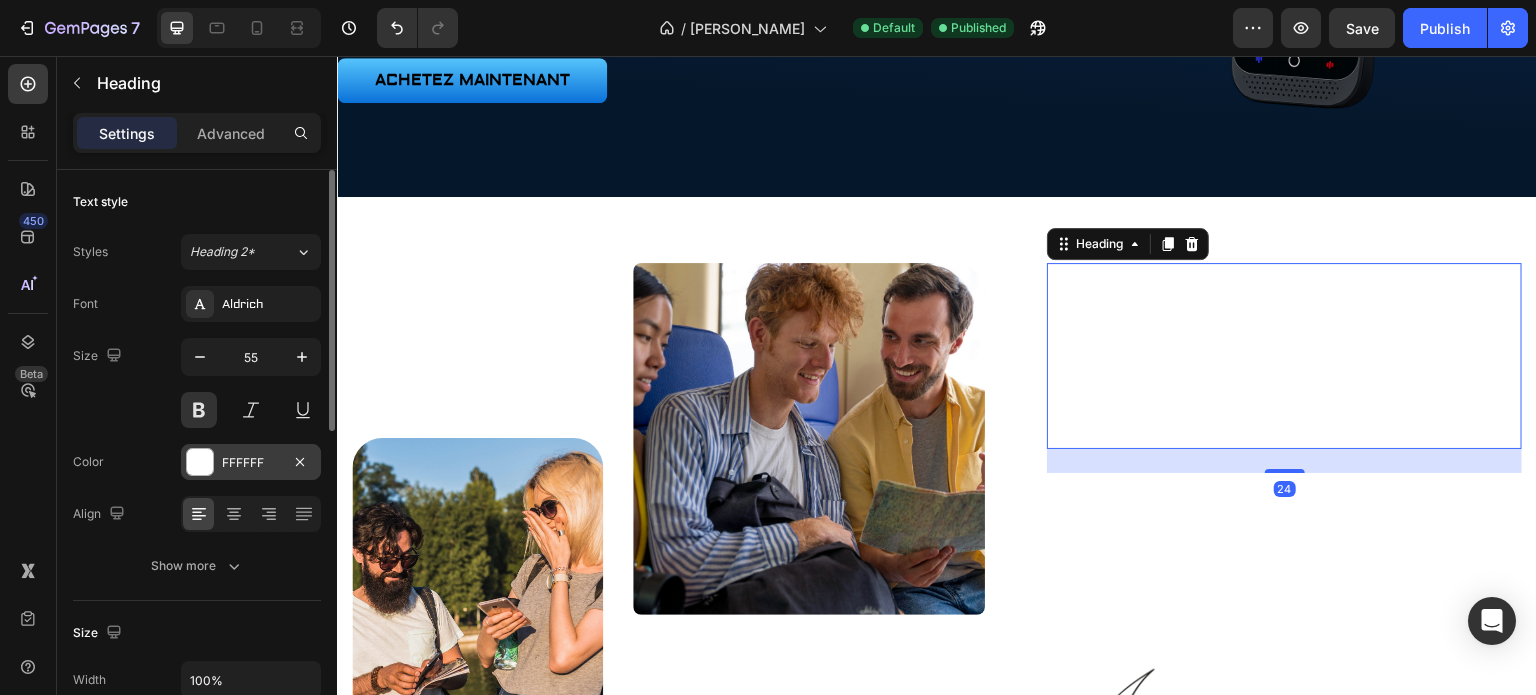 click on "FFFFFF" at bounding box center (251, 463) 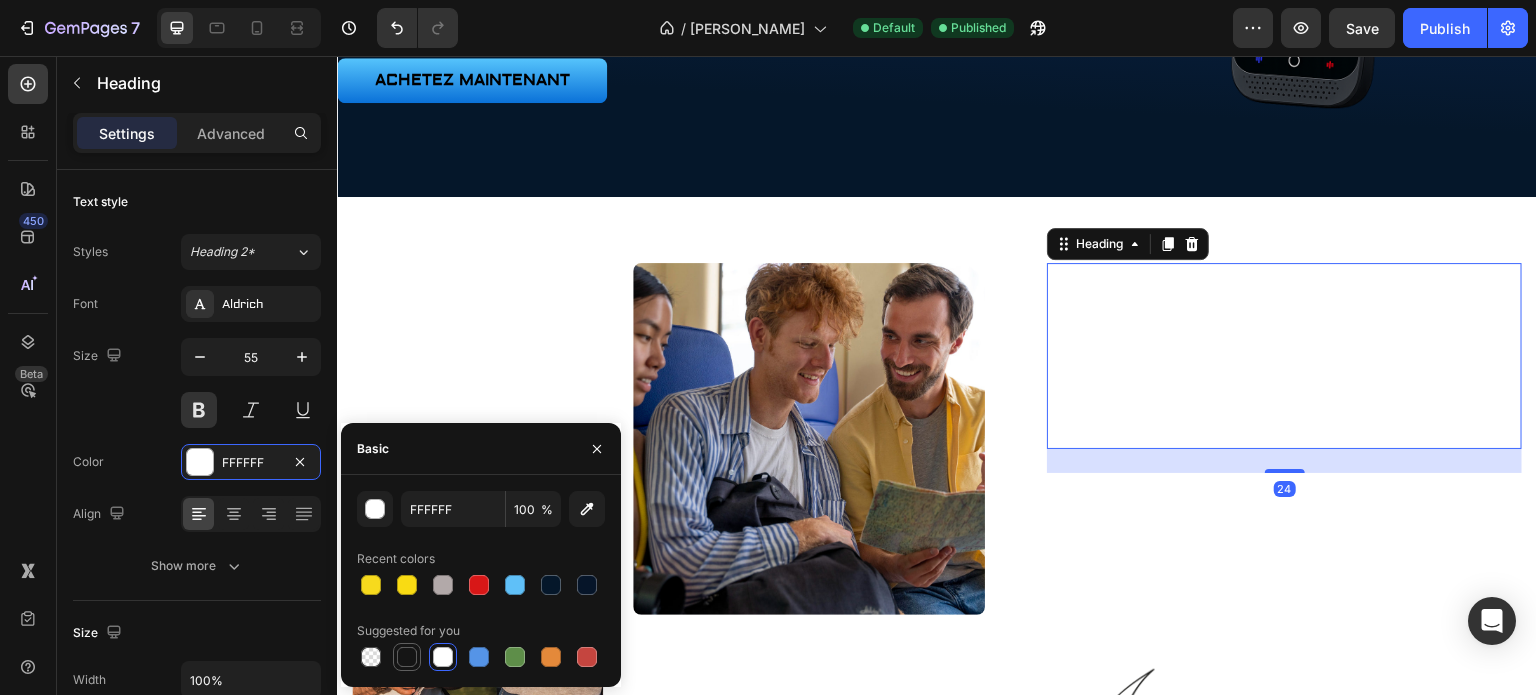 click at bounding box center (407, 657) 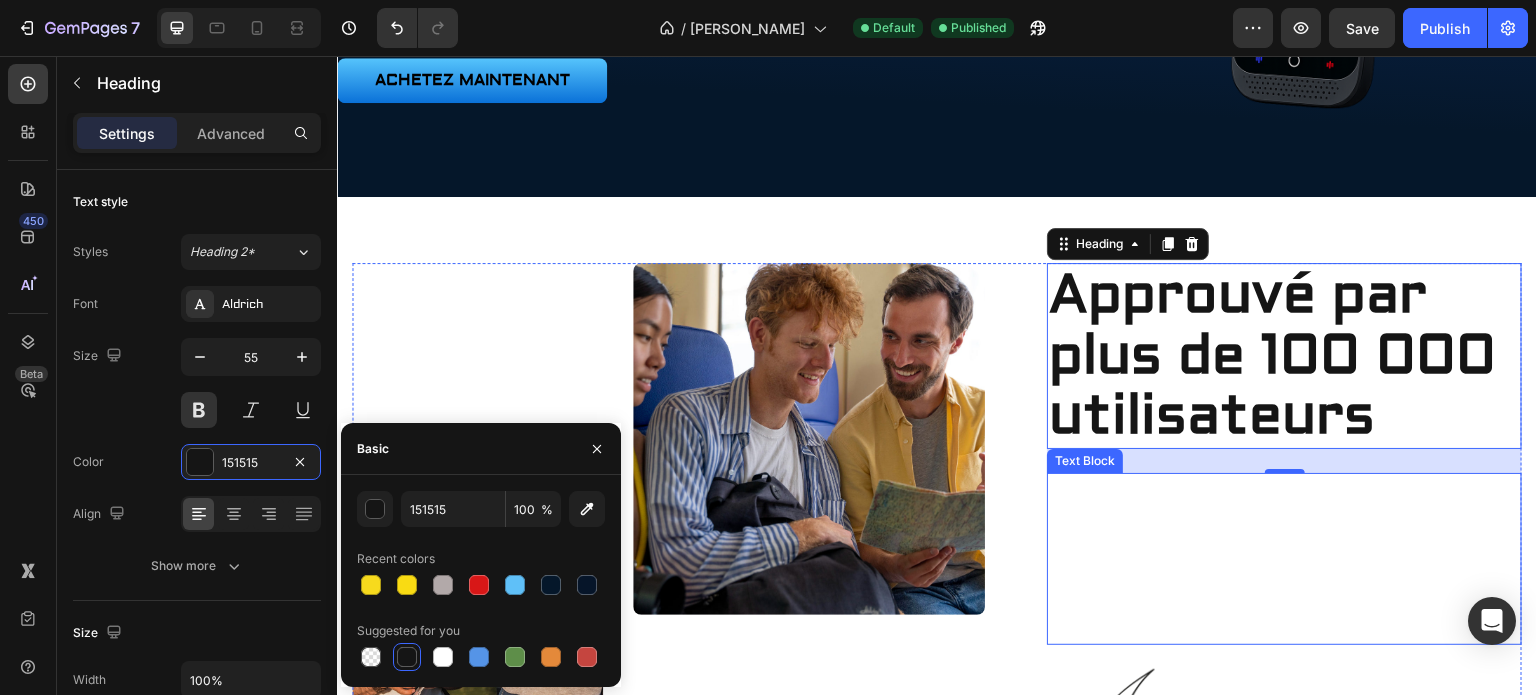 click at bounding box center (1284, 511) 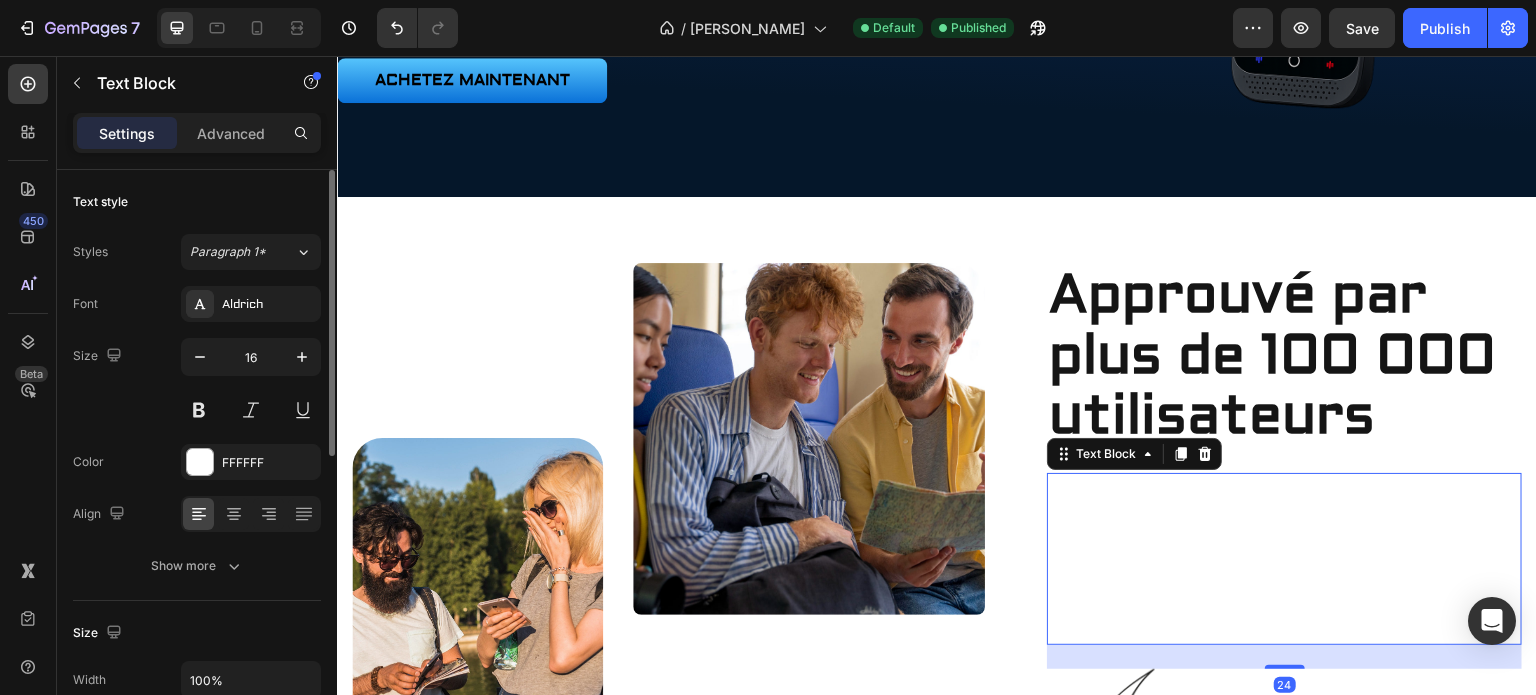 click on "Font Aldrich Size 16 Color FFFFFF Align Show more" at bounding box center (197, 435) 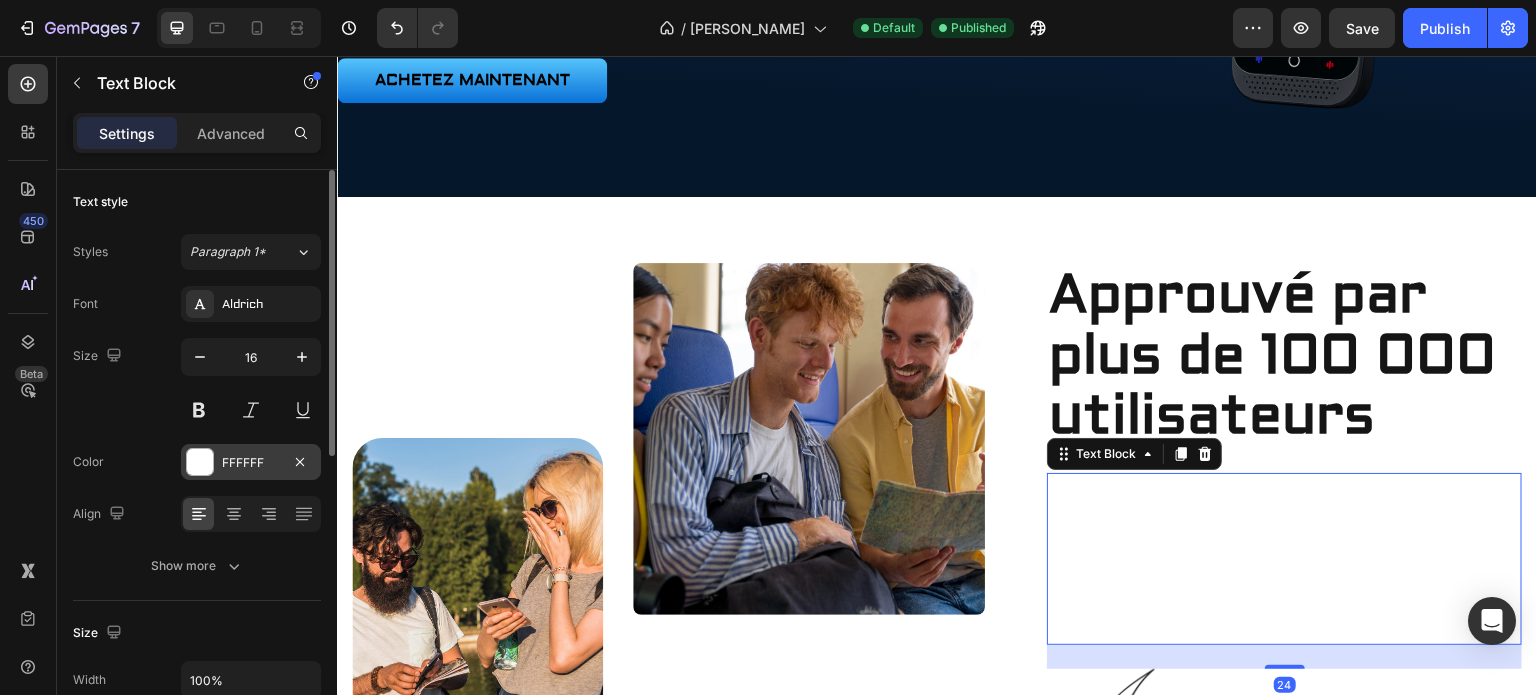 click on "FFFFFF" at bounding box center (251, 463) 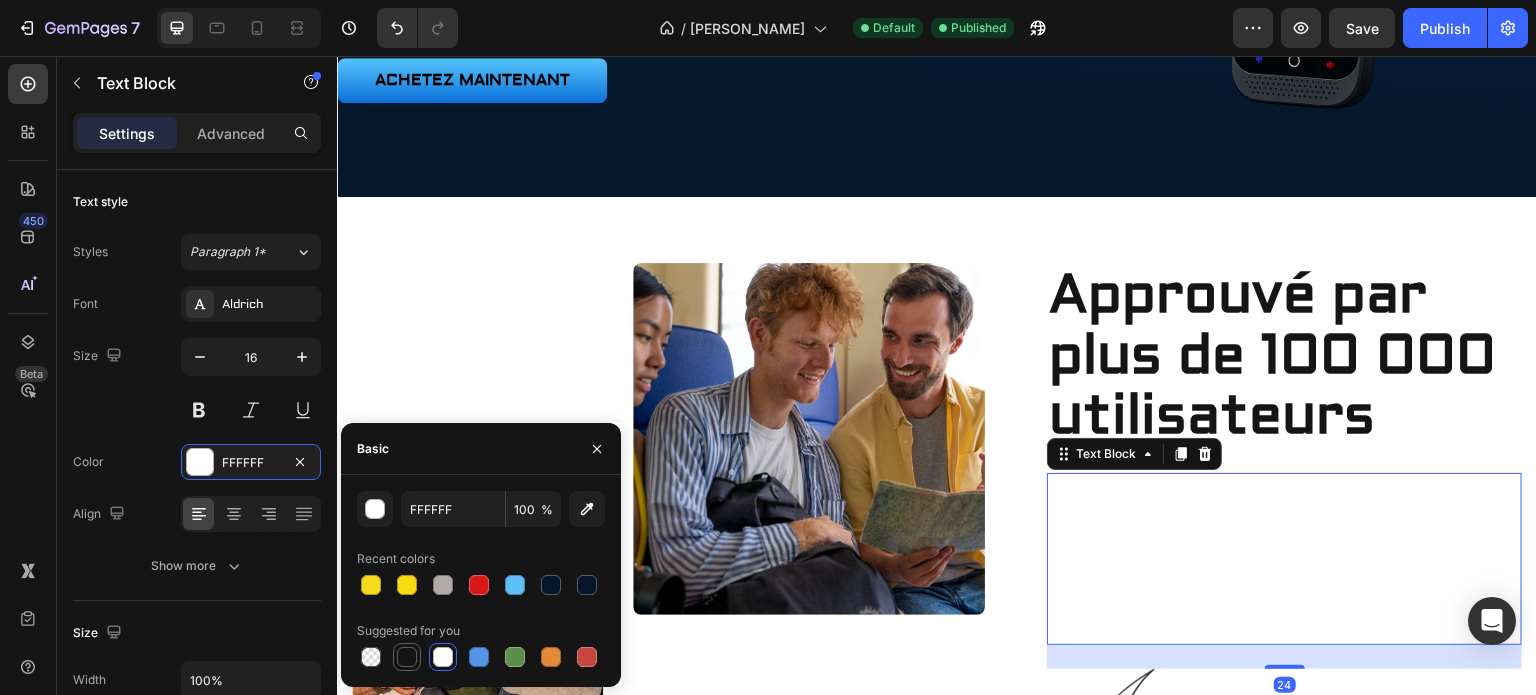 click at bounding box center (407, 657) 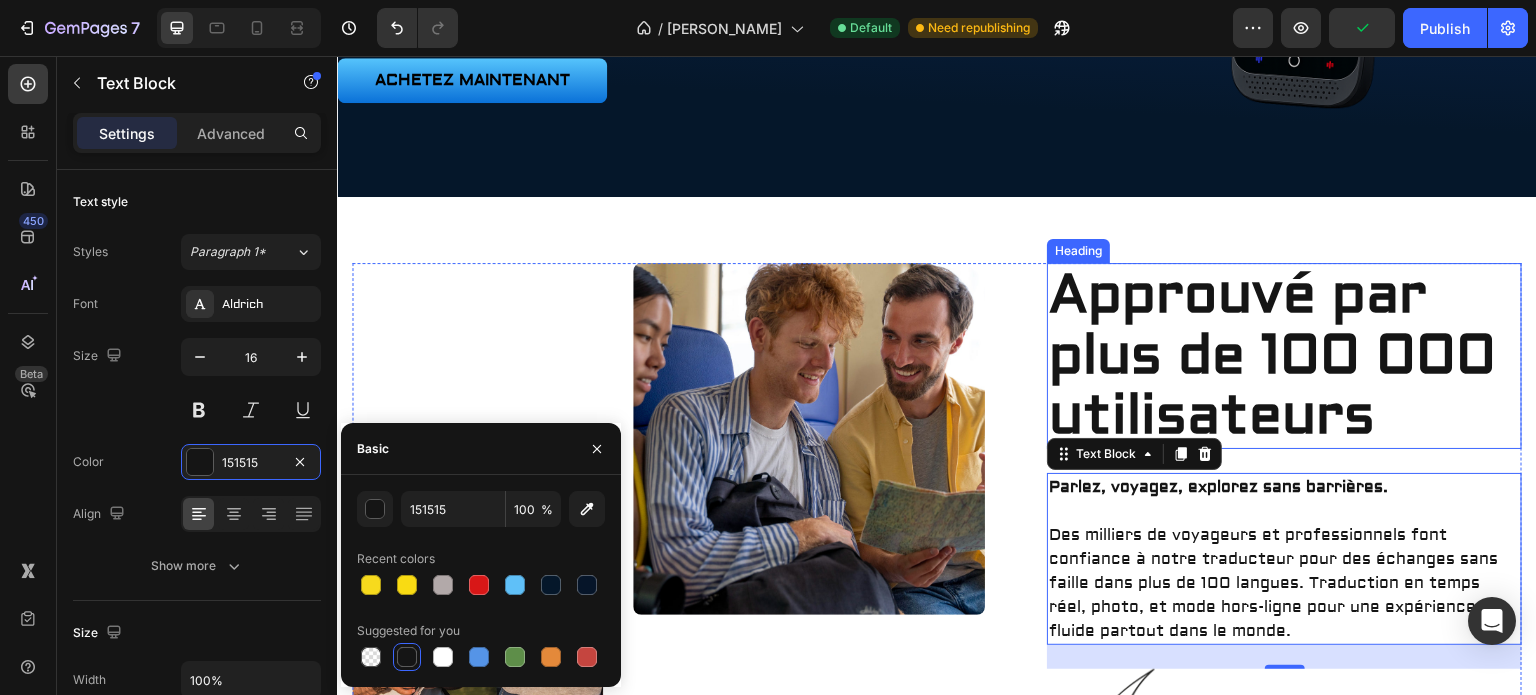 scroll, scrollTop: 666, scrollLeft: 0, axis: vertical 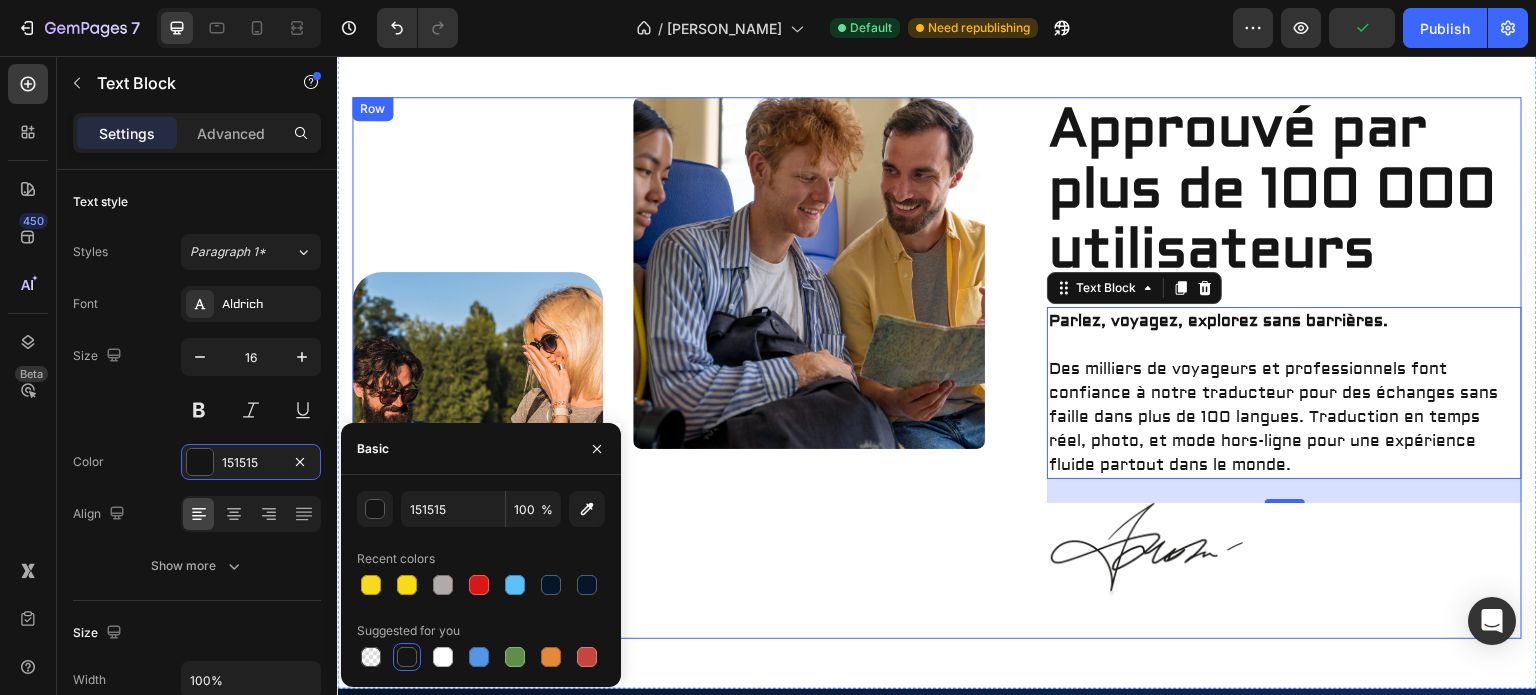 click on "Image Image Row Approuvé par plus de 100 000 utilisateurs Heading Parlez, voyagez, explorez sans barrières. Des milliers de voyageurs et professionnels font confiance à notre traducteur pour des échanges sans faille dans plus de 100 langues. Traduction en temps réel, photo, et mode hors-ligne pour une expérience fluide partout dans le monde. Text Block 24 Image Row" at bounding box center [937, 368] 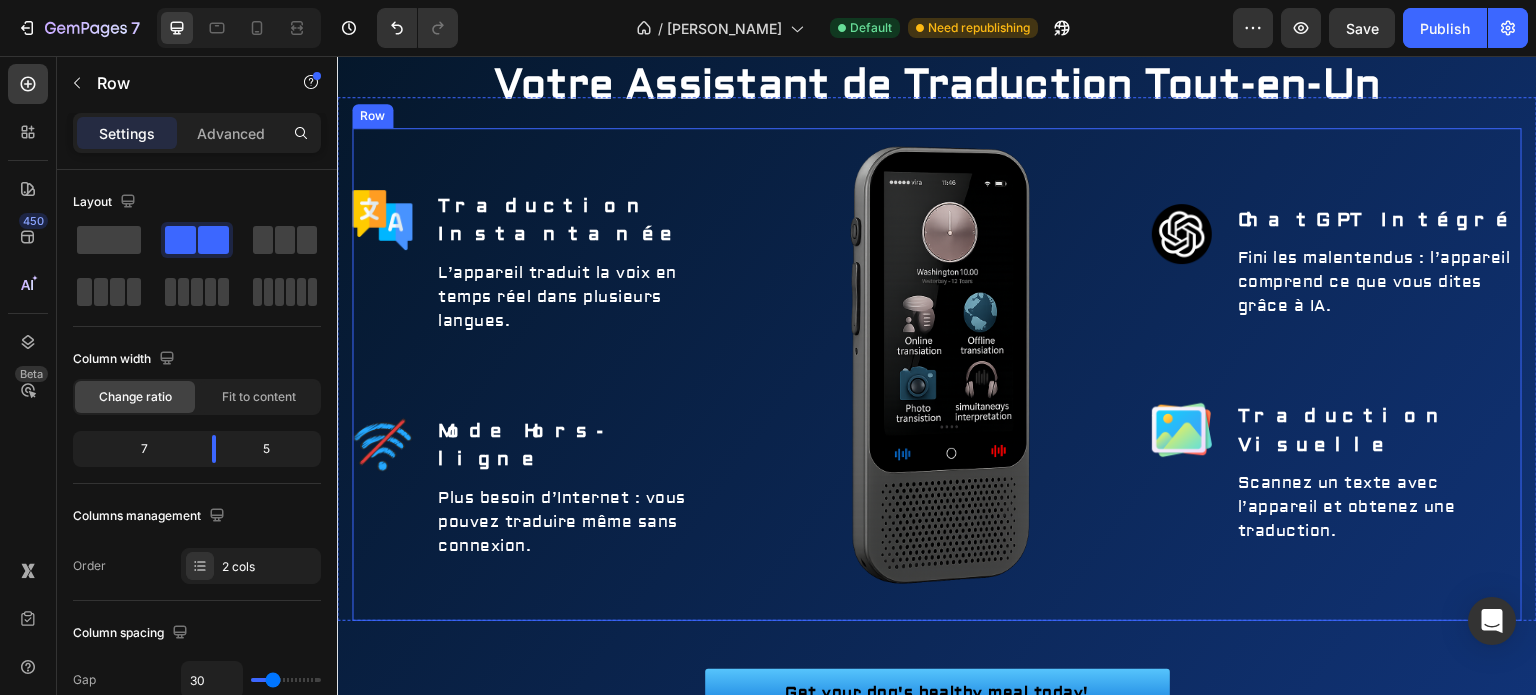 scroll, scrollTop: 1500, scrollLeft: 0, axis: vertical 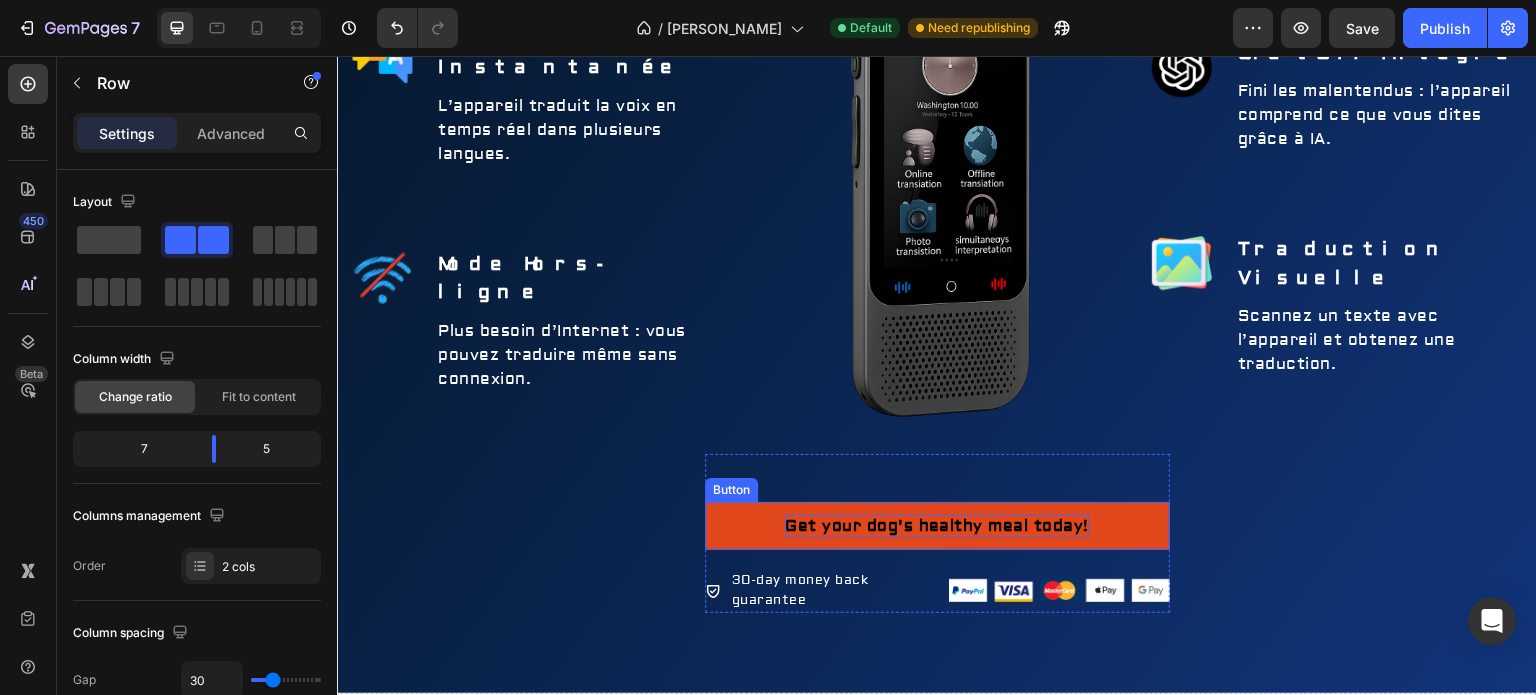 click on "Get your dog's healthy meal today!" at bounding box center [937, 526] 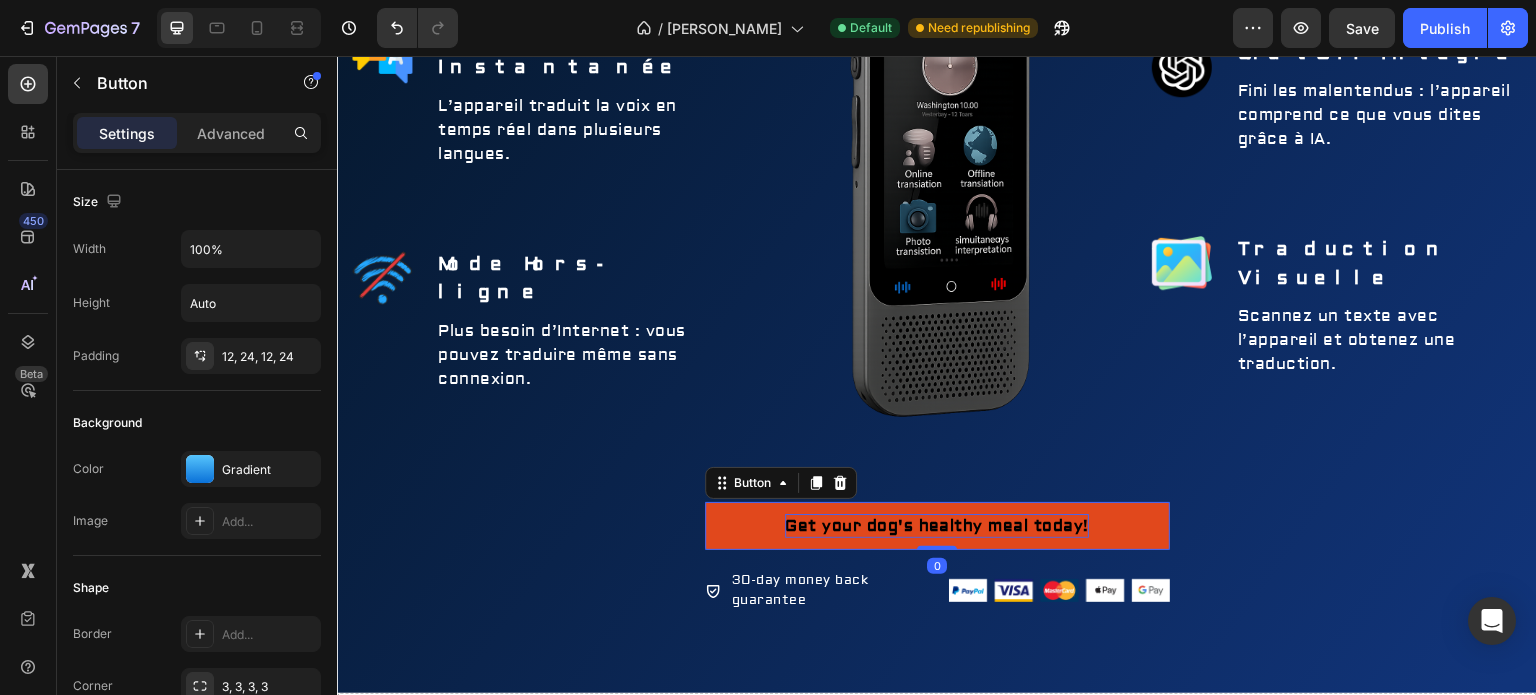 click on "Get your dog's healthy meal today!" at bounding box center [937, 526] 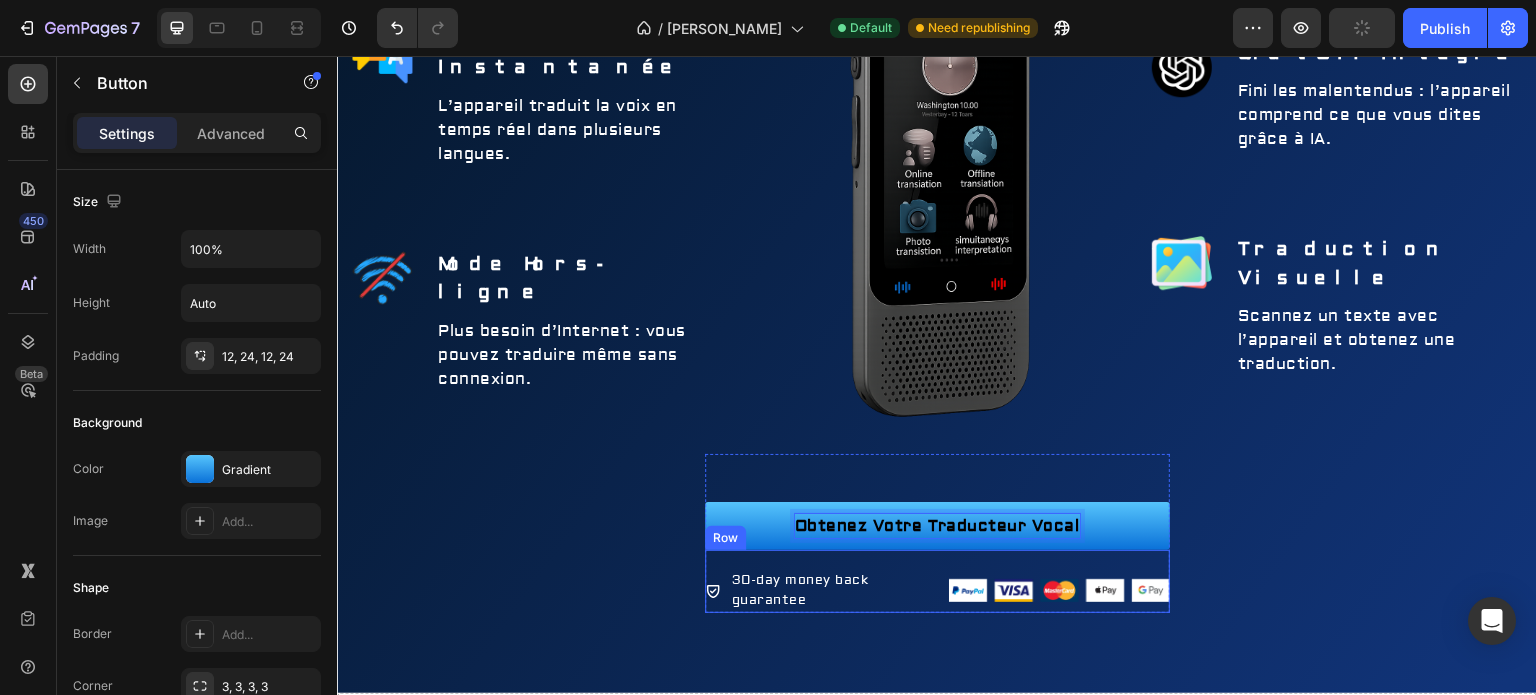 click on "30-day money back guarantee" at bounding box center (800, 590) 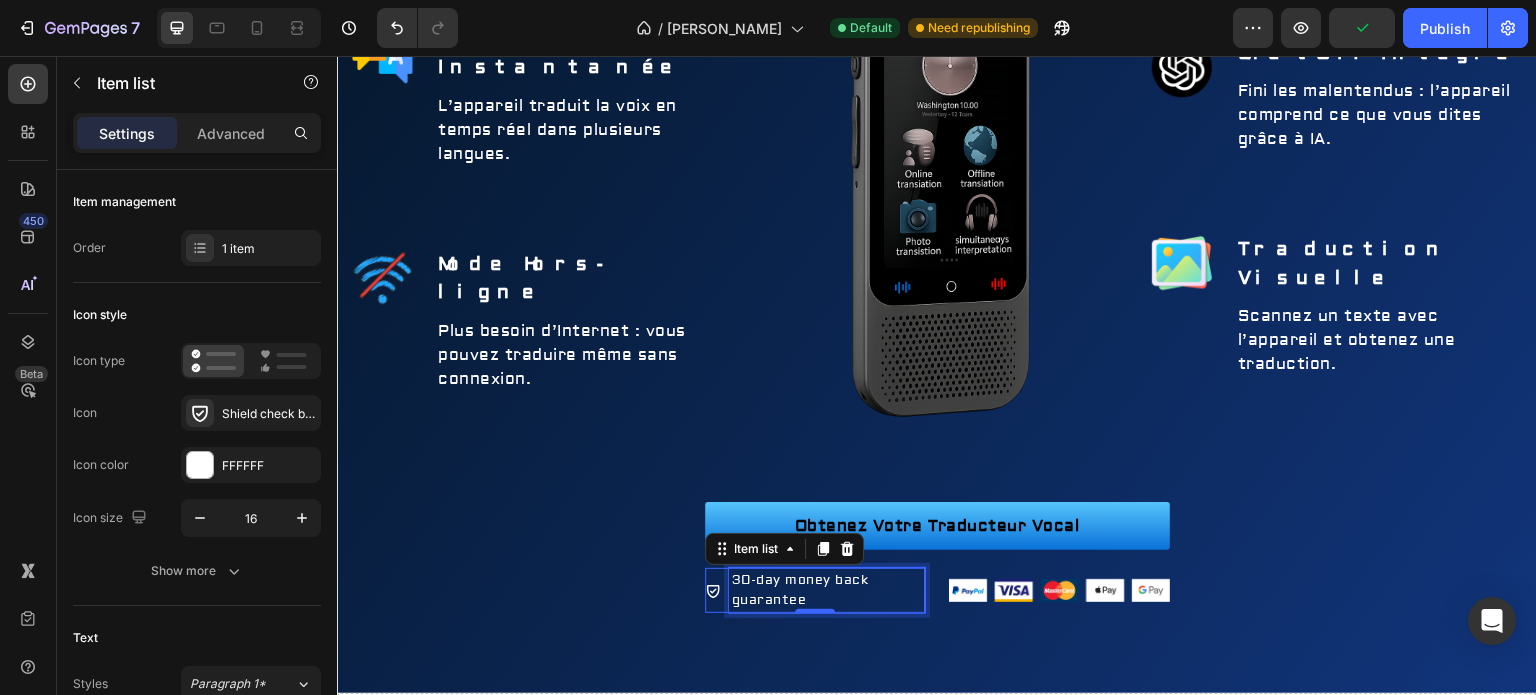 click on "30-day money back guarantee" at bounding box center (800, 590) 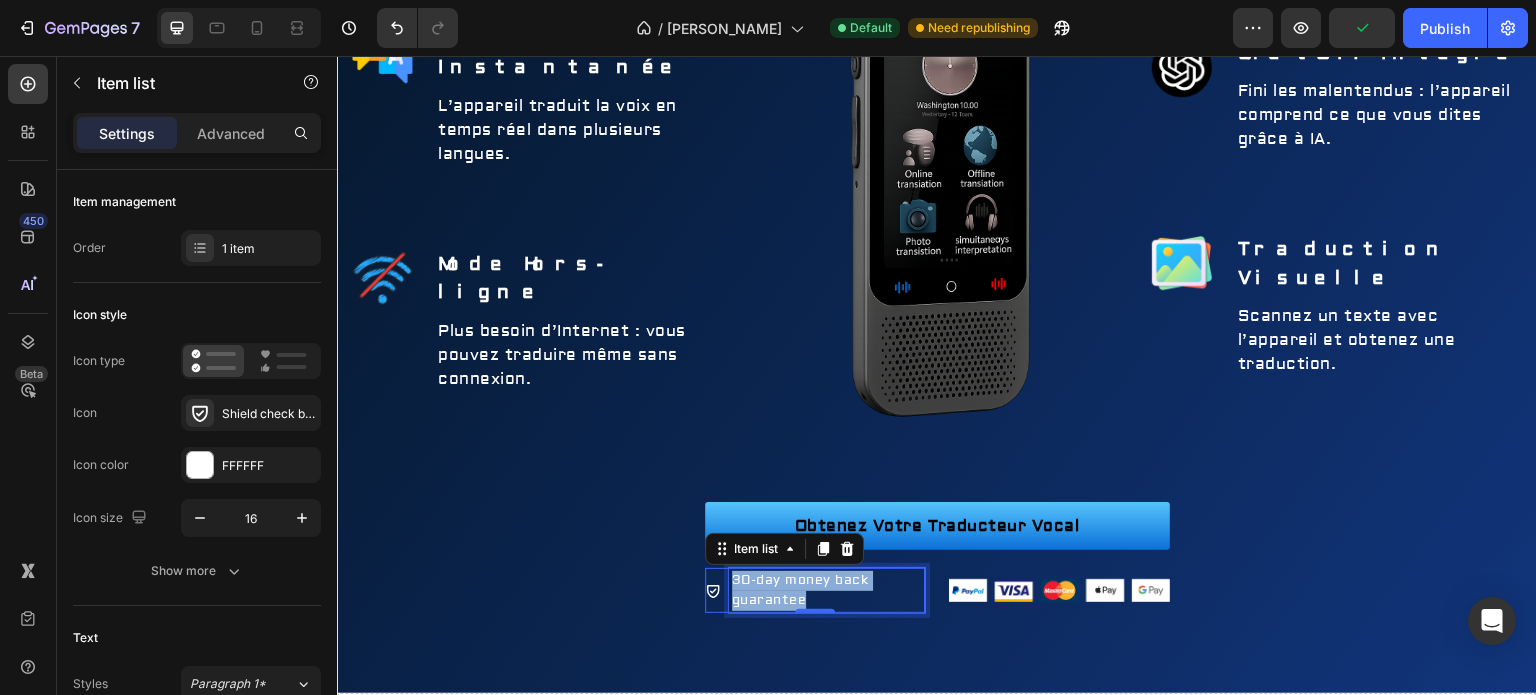 click on "30-day money back guarantee" at bounding box center (800, 590) 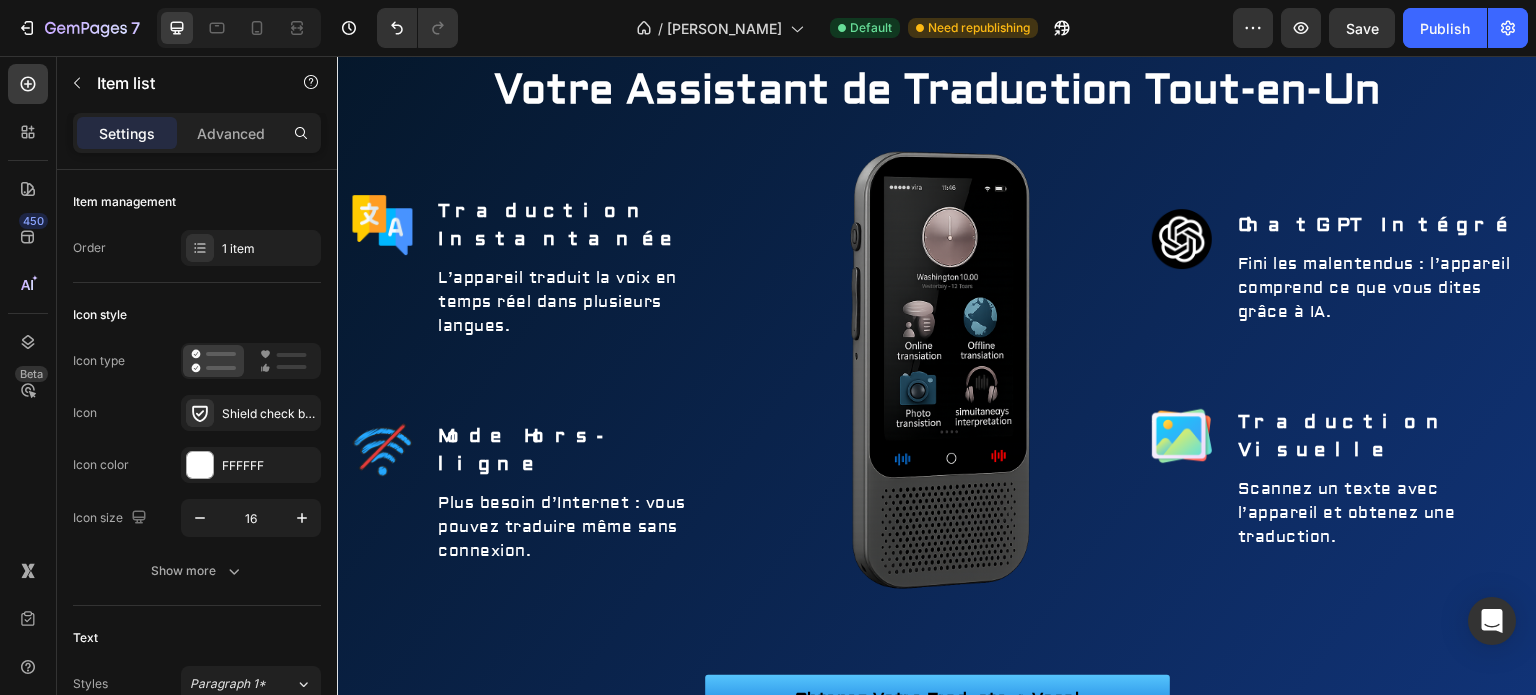 scroll, scrollTop: 1500, scrollLeft: 0, axis: vertical 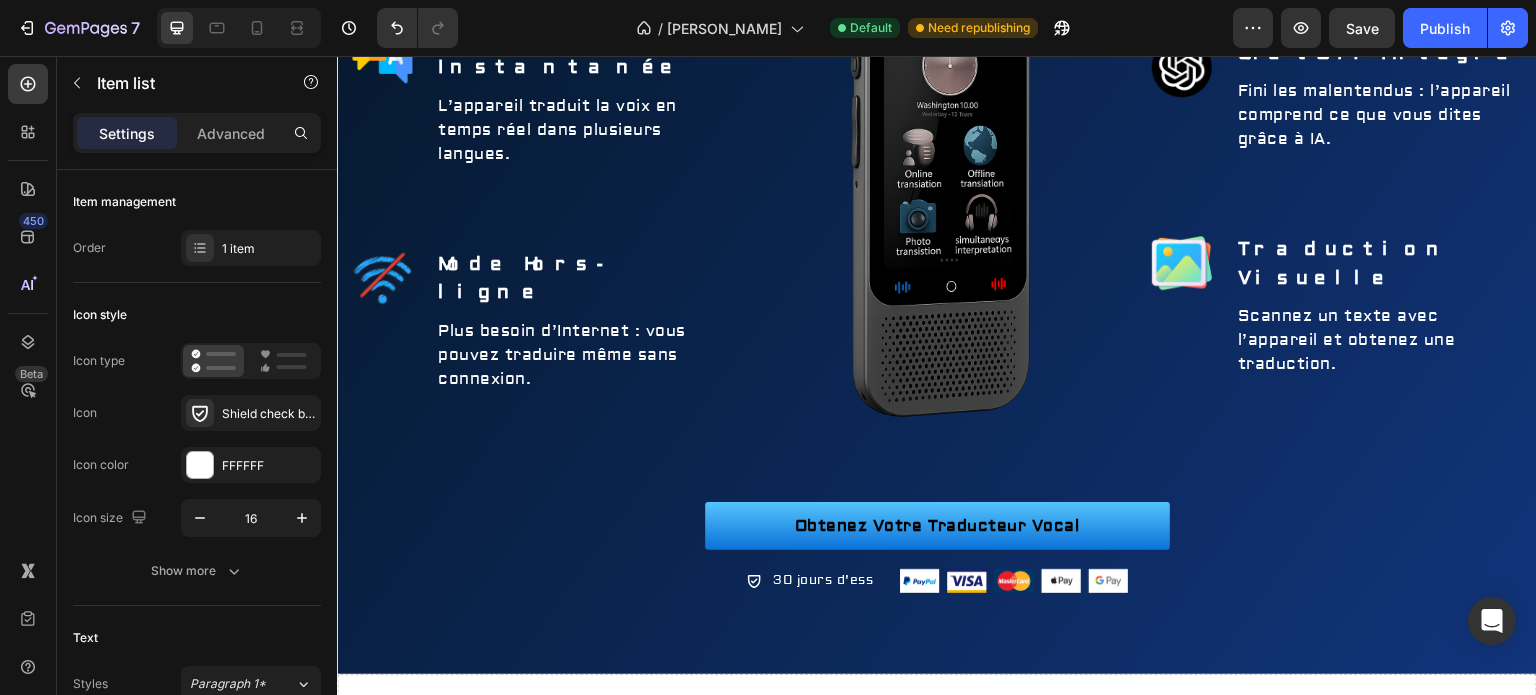 click on "30 jours d'ess" at bounding box center [823, 580] 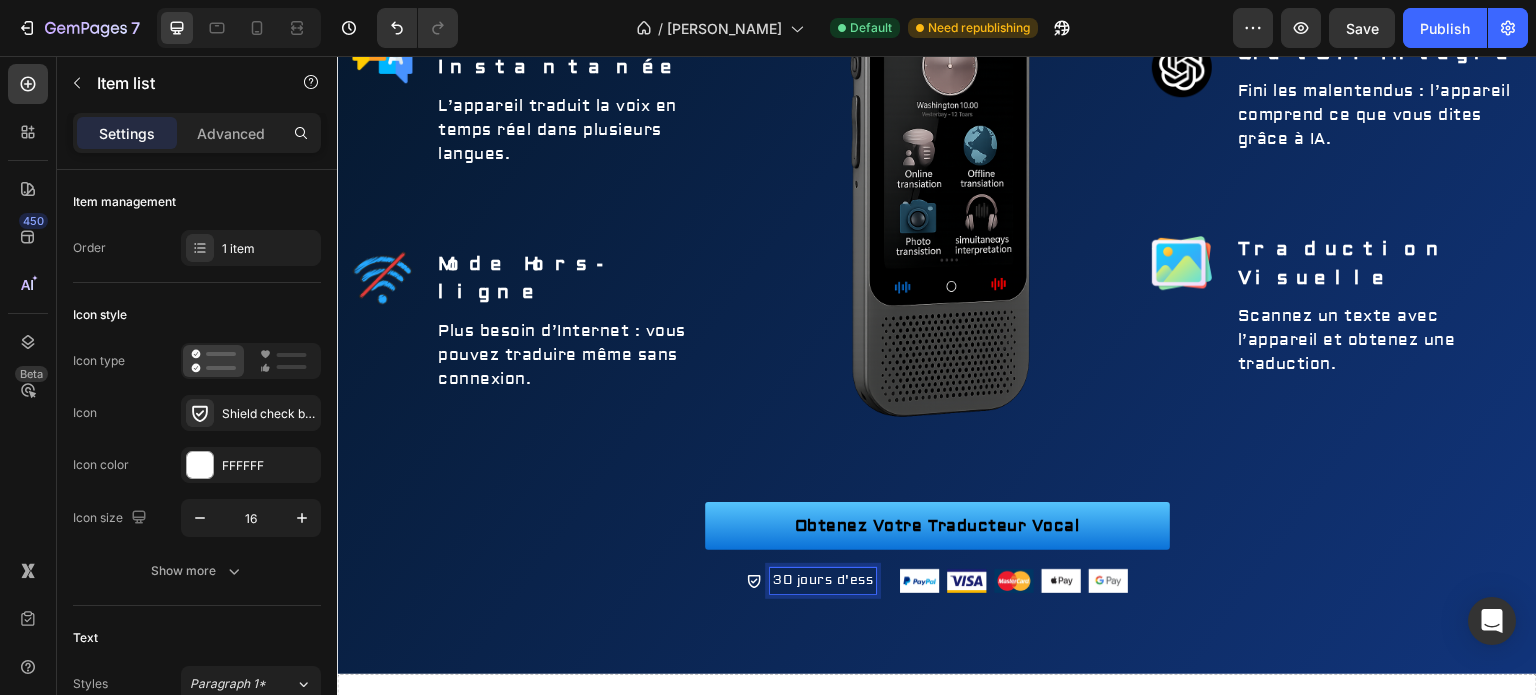 click on "30 jours d'ess" at bounding box center (823, 580) 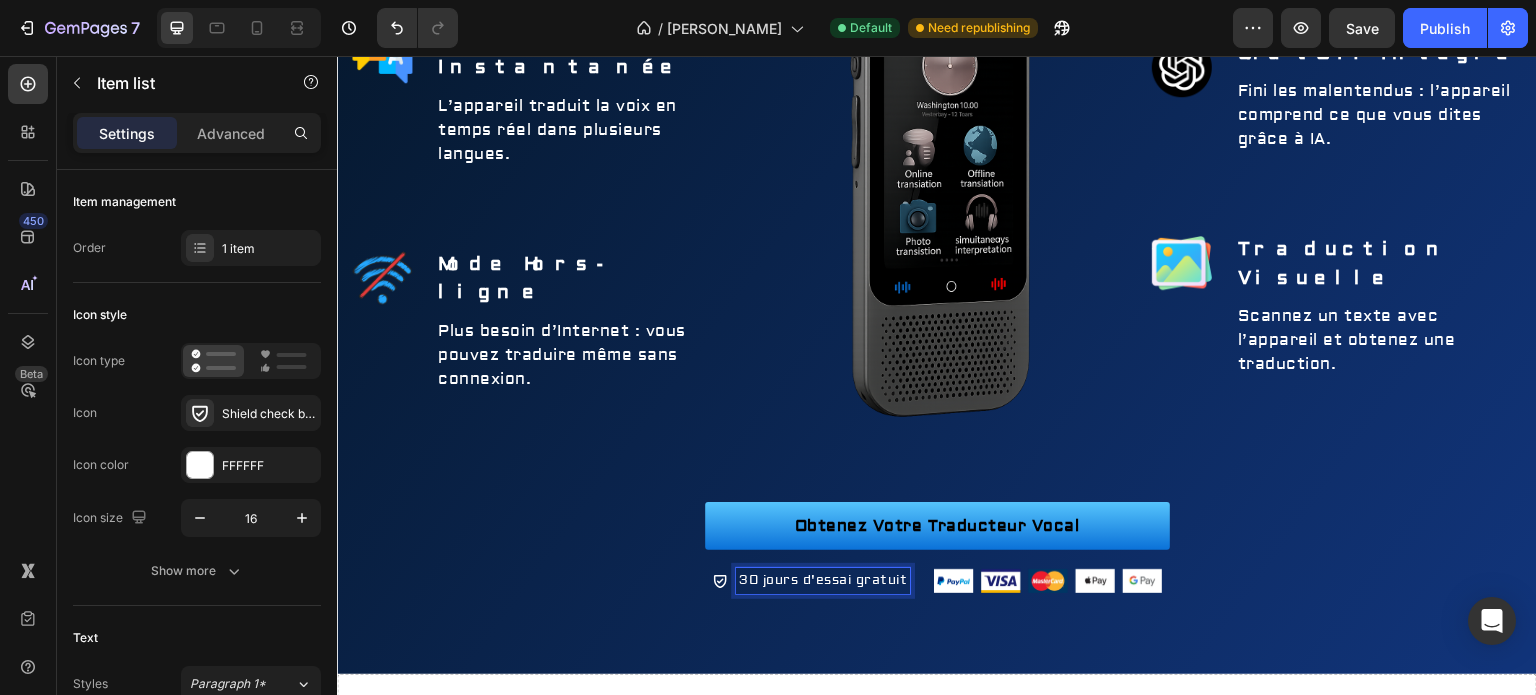drag, startPoint x: 824, startPoint y: 574, endPoint x: 769, endPoint y: 578, distance: 55.145264 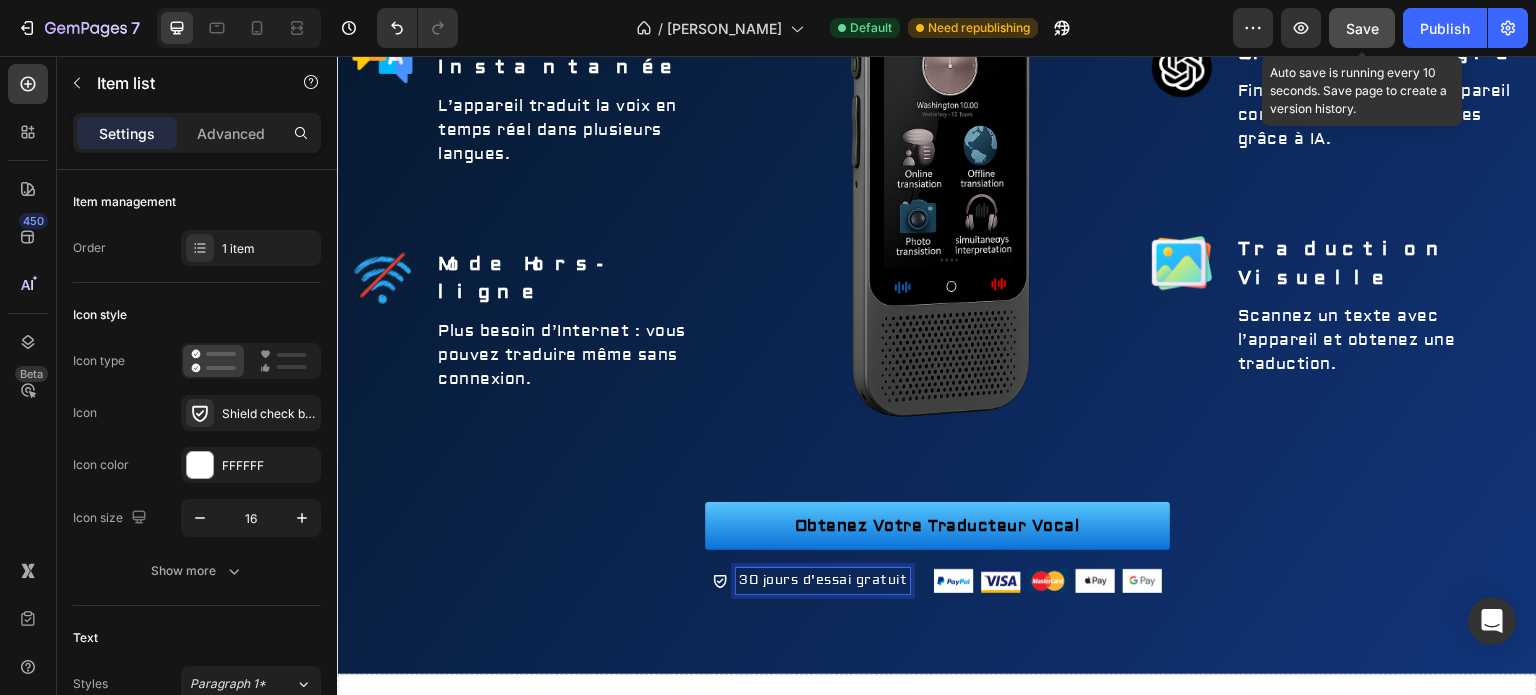 click on "Save" at bounding box center (1362, 28) 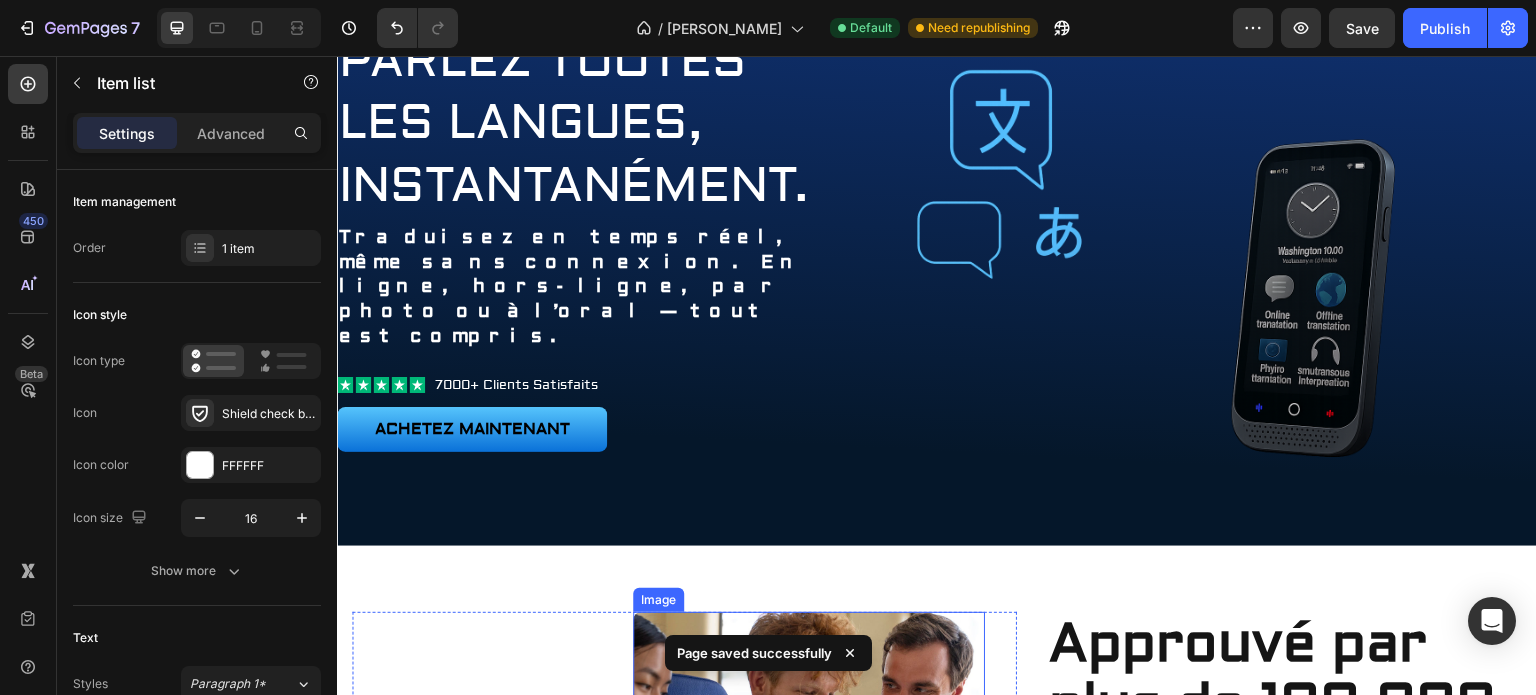 scroll, scrollTop: 0, scrollLeft: 0, axis: both 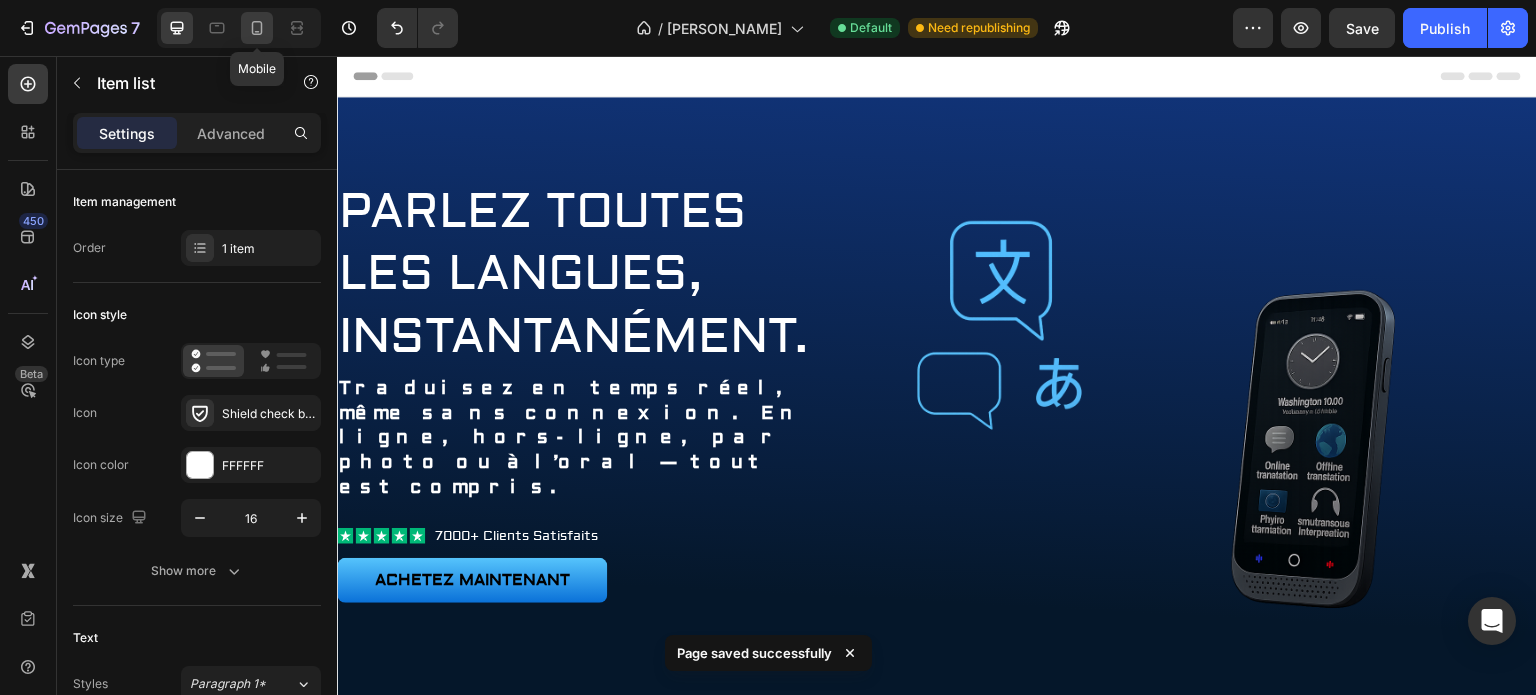 click 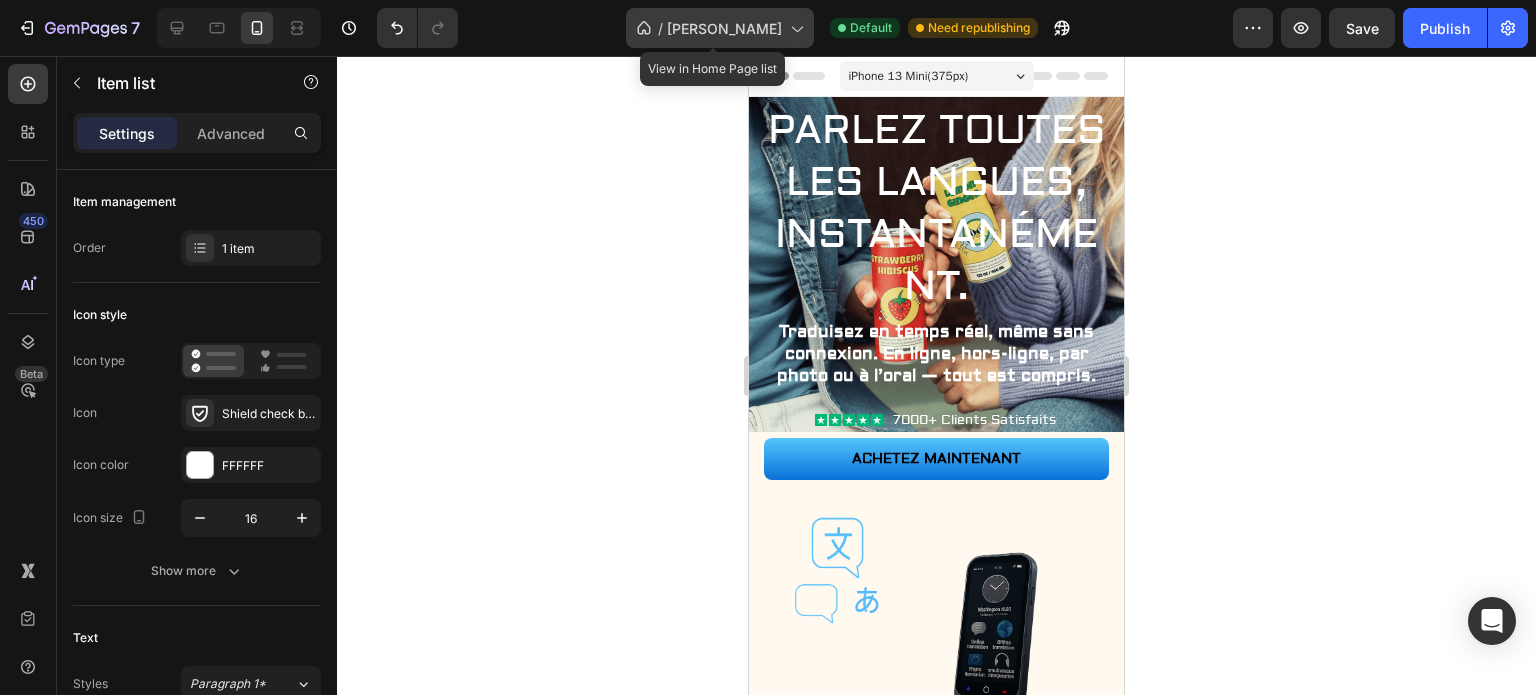 click on "[PERSON_NAME]" at bounding box center (724, 28) 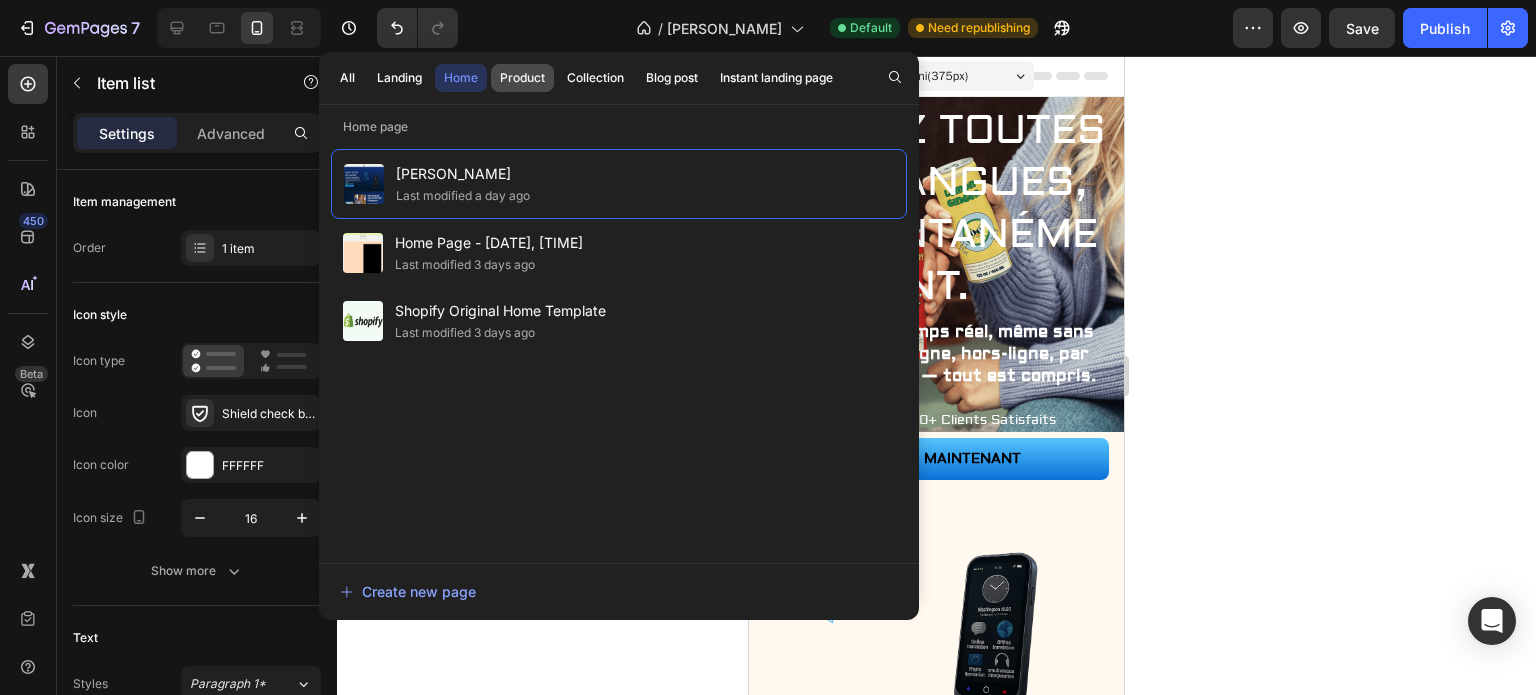 click on "Product" at bounding box center (522, 78) 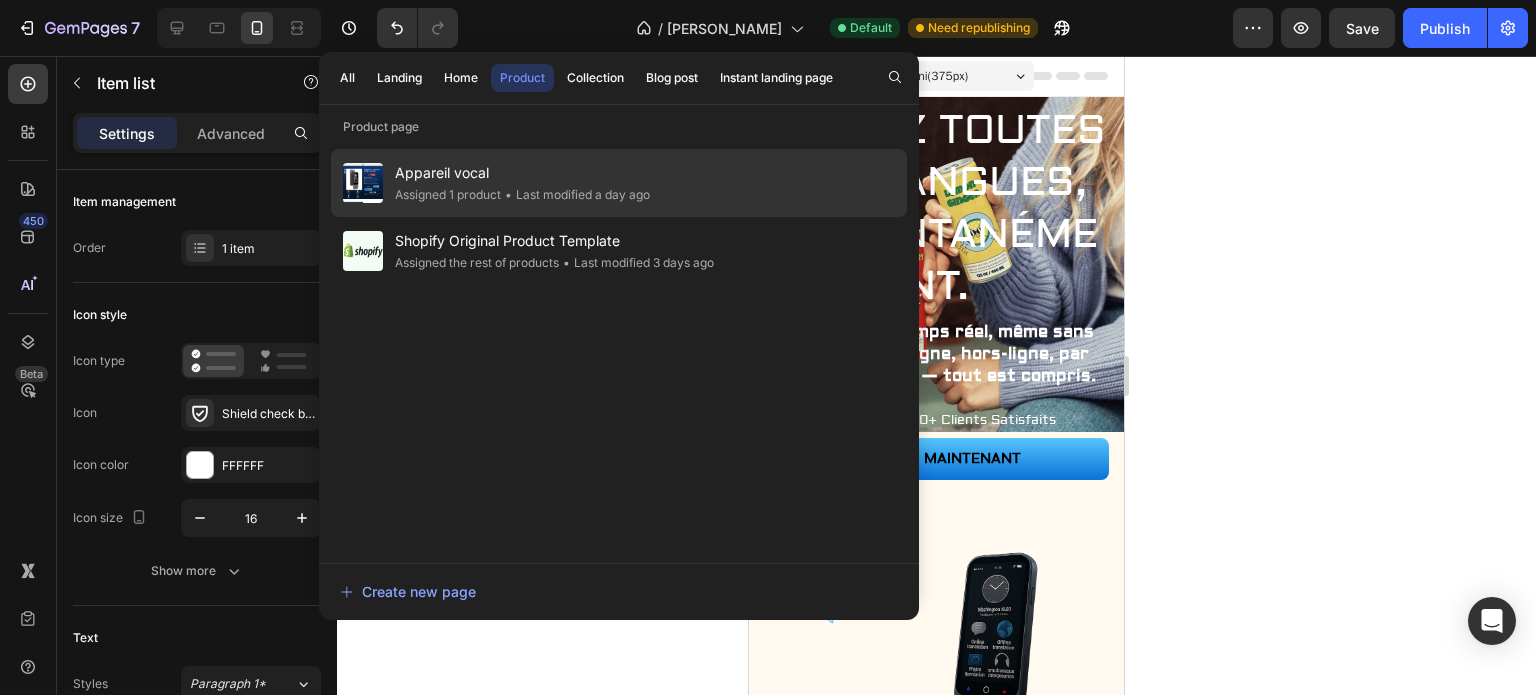 click on "Assigned 1 product" 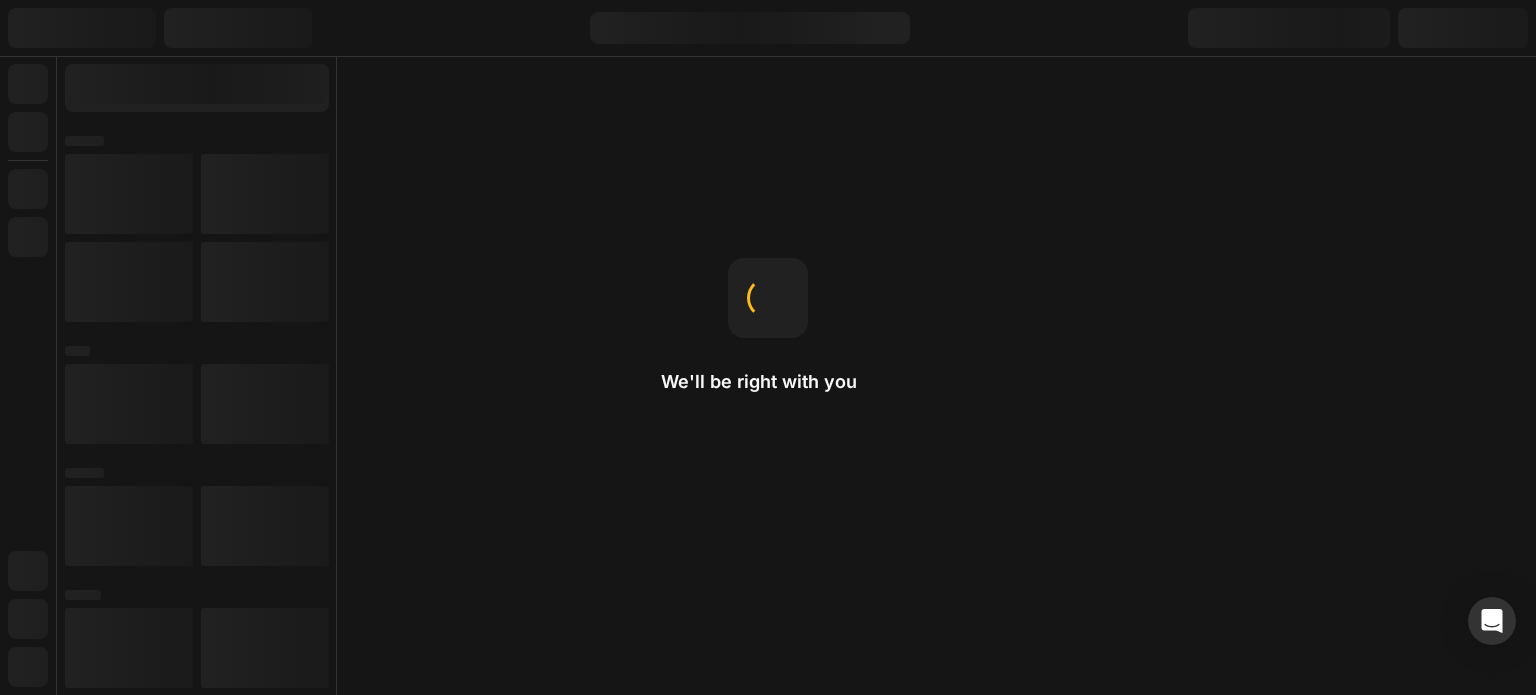 scroll, scrollTop: 0, scrollLeft: 0, axis: both 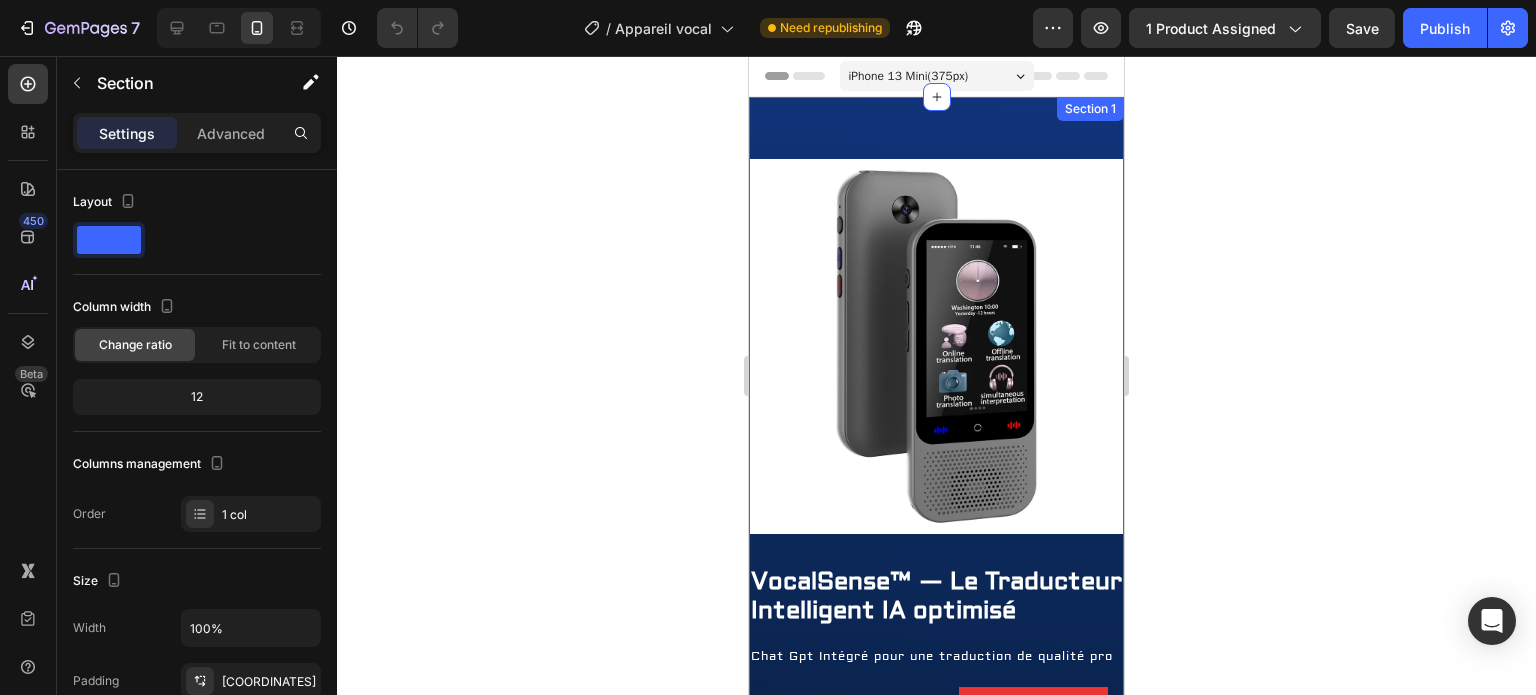 click on "Product Images Image Livraison rapide et gratuite Text Block Image Retour gratuit sous 30 jours Text Row Image Garantie de deux ans Text Image Assistance client à vie Text Row VocalSense™ — Le Traducteur Intelligent IA optimisé (P) Title Chat Gpt Intégré pour une traduction de qualité pro Text Block €64,99 (P) Price (P) Price €99,99 (P) Price (P) Price Economisez €35,00 Product Badge Row Icon Icon Icon Icon Icon Icon List Hoz 915 Avis Text block Row Caractéristiques principales Text Block Row Traduction instantanée dans +100 langues Reconnaissance vocale très précise via Chat GPT Fonctionne aussi sans connexion internet Reconnaissance visuelle ultra rapide intégrée Item List Quantité : Text block
1
(P) Quantity Row Ajouter au panier (P) Cart Button Achetez Maintenant (P) Dynamic Checkout Row Image Row Les commandes sont généralement expédiées sous 1 à 2 jours ouvrables Text Block Product Section 1" at bounding box center [936, 797] 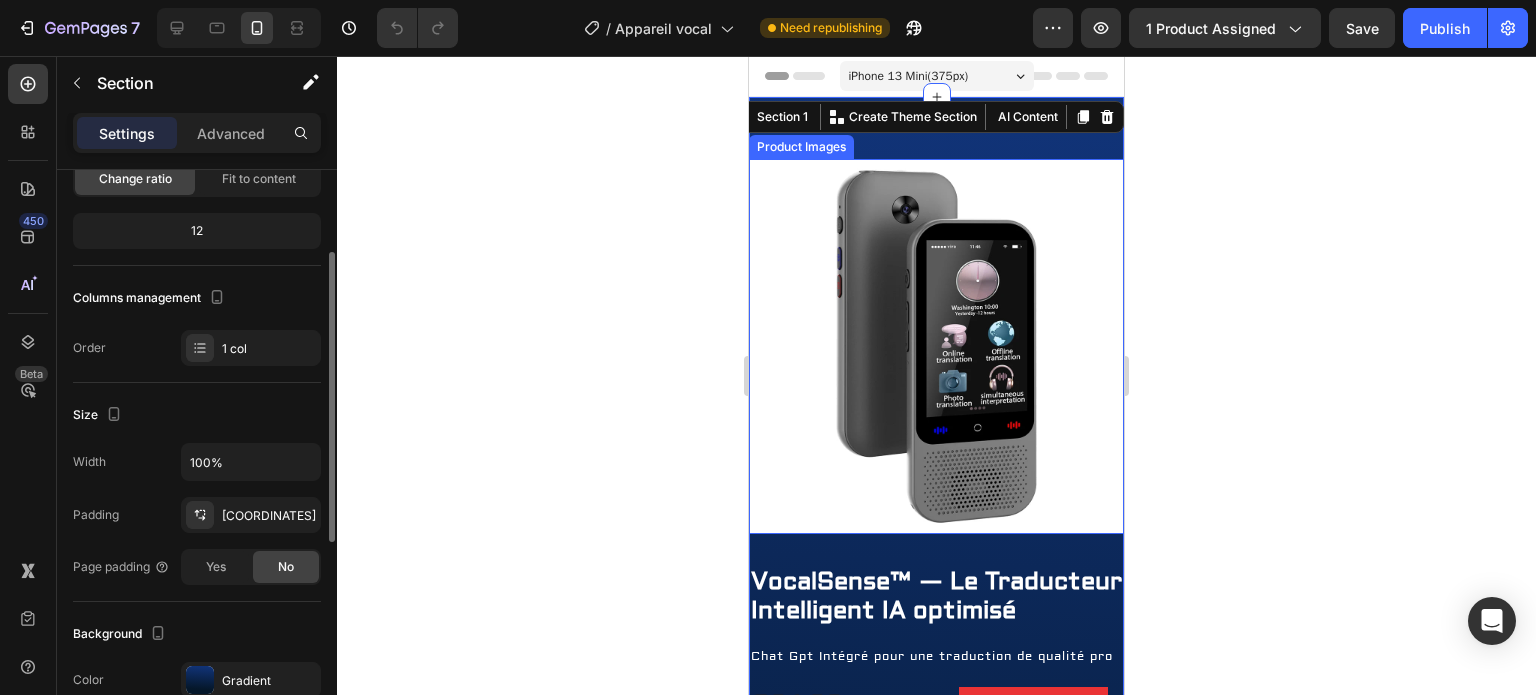 scroll, scrollTop: 499, scrollLeft: 0, axis: vertical 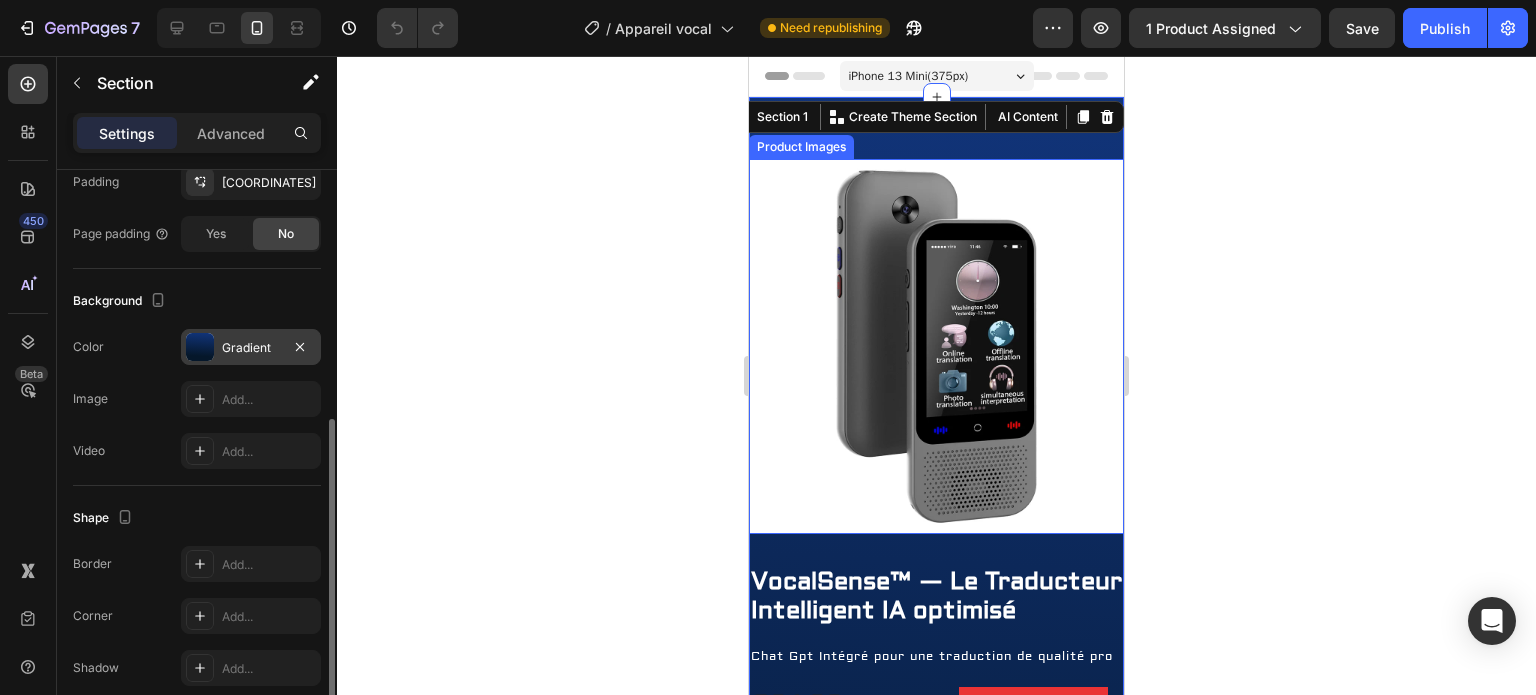 click on "Gradient" at bounding box center (251, 348) 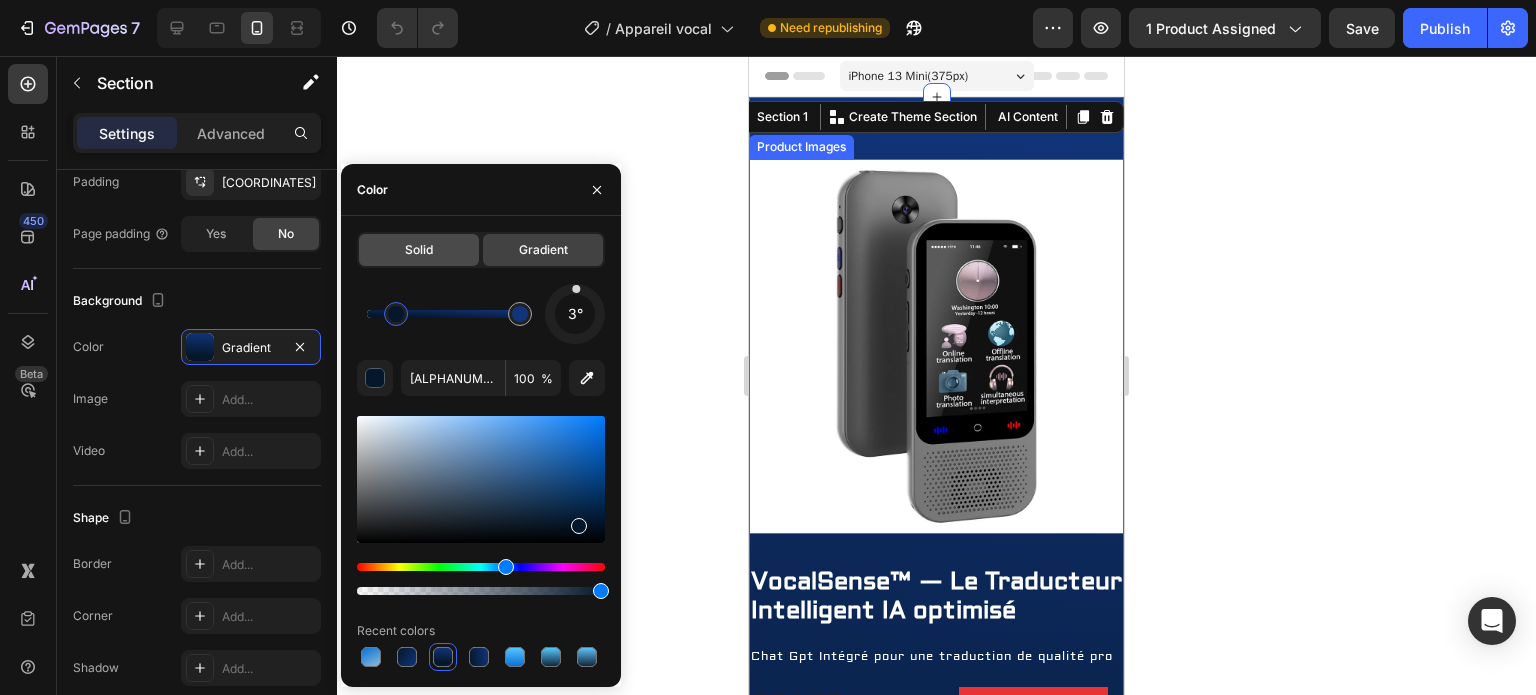 click on "Solid" 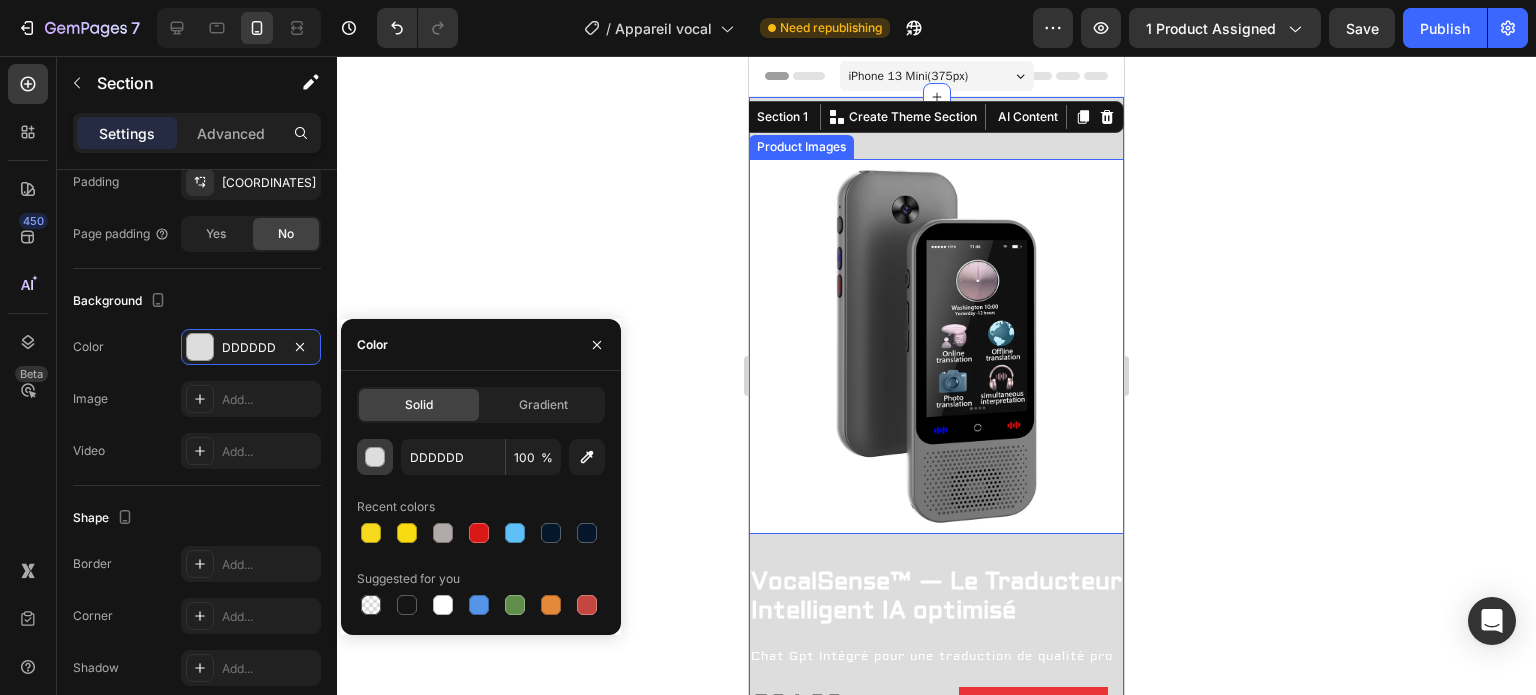 click at bounding box center [376, 458] 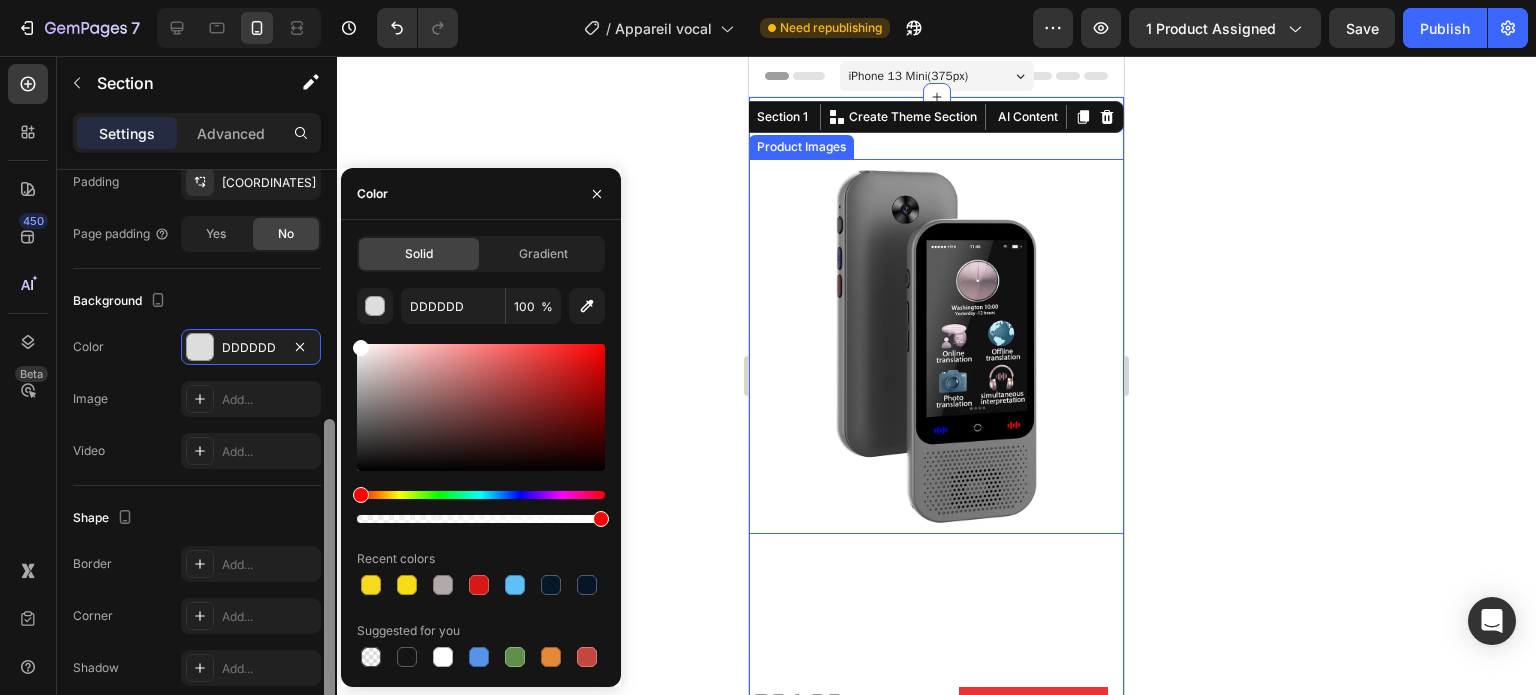 click on "450 Beta Sections(0) Elements(84) Section Element Hero Section Product Detail Brands Trusted Badges Guarantee Product Breakdown How to use Testimonials Compare Bundle FAQs Social Proof Brand Story Product List Collection Blog List Contact Sticky Add to Cart Custom Footer Browse Library 450 Layout
Row
Row
Row
Row Text
Heading
Text Block Button
Button
Button Media
Image
Image
Video" 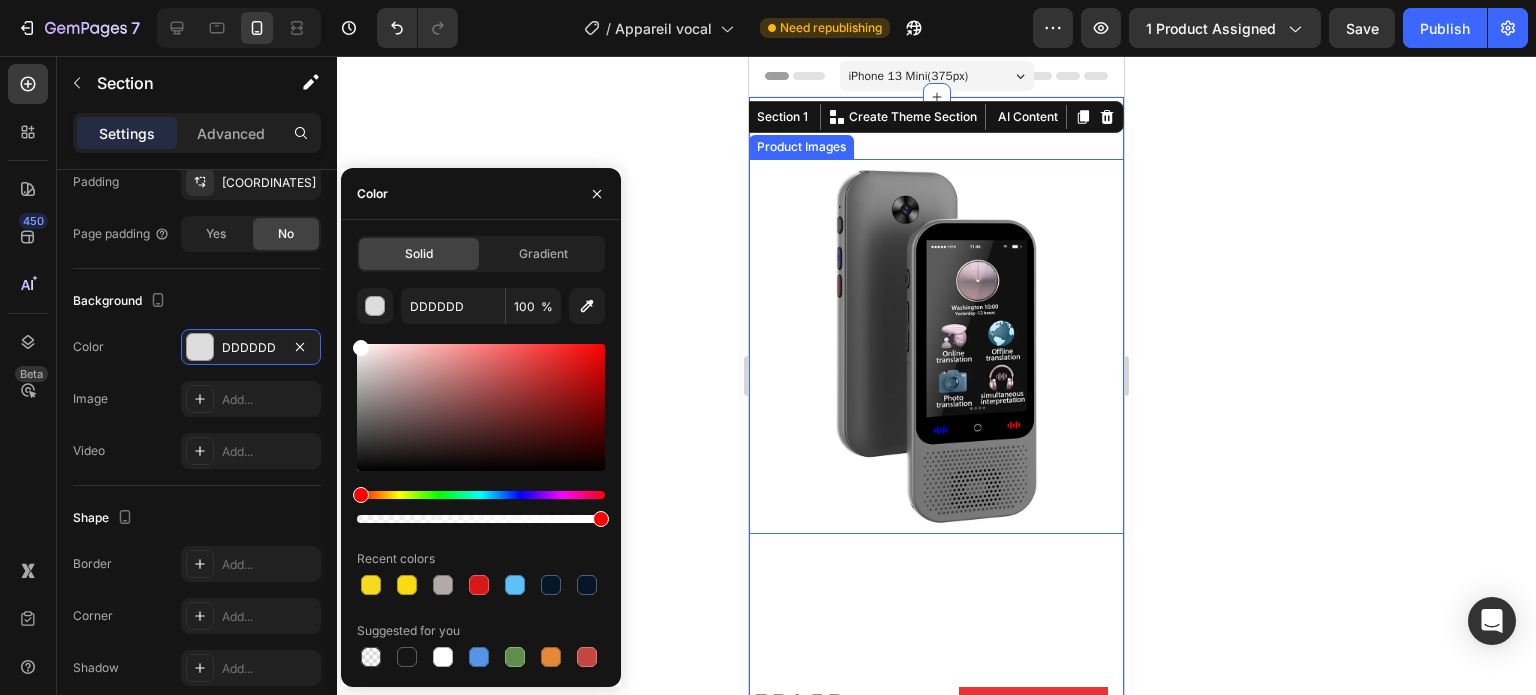 type on "FFFFFF" 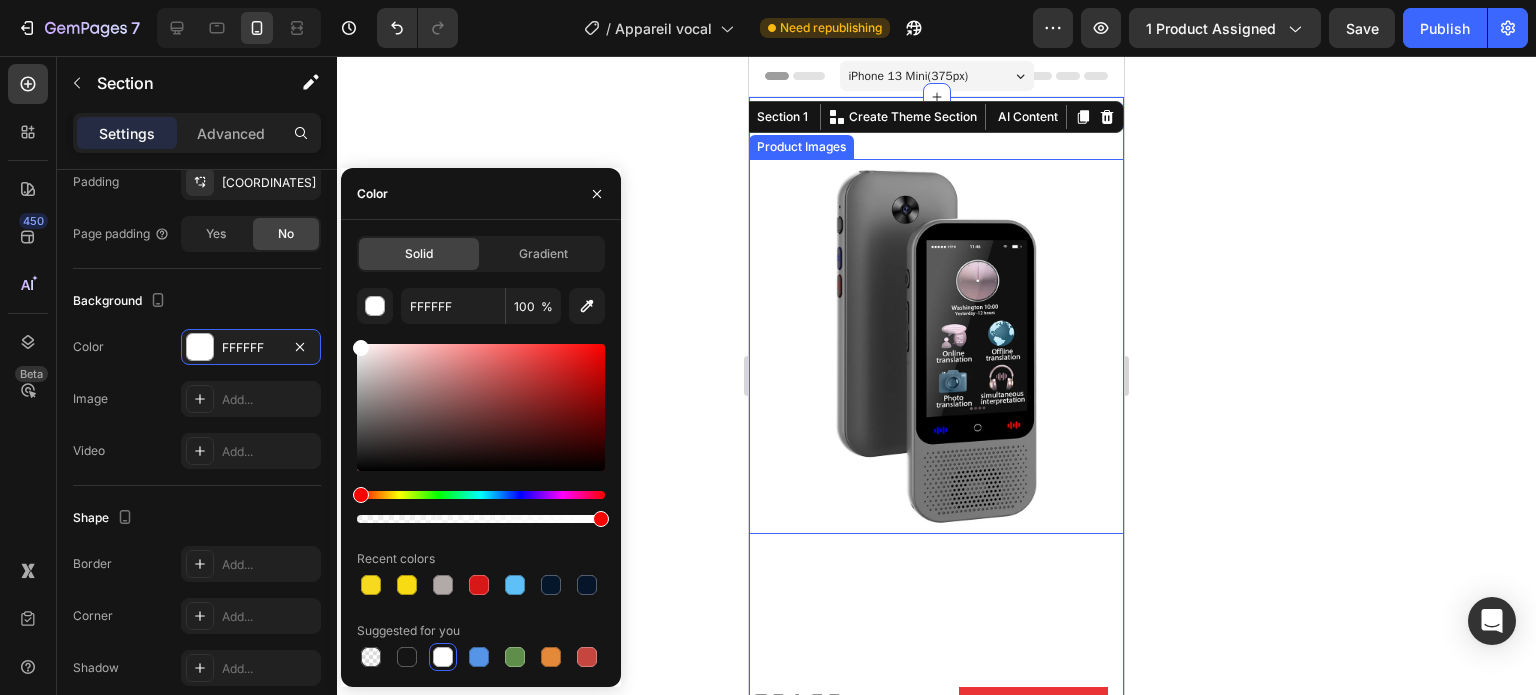 click 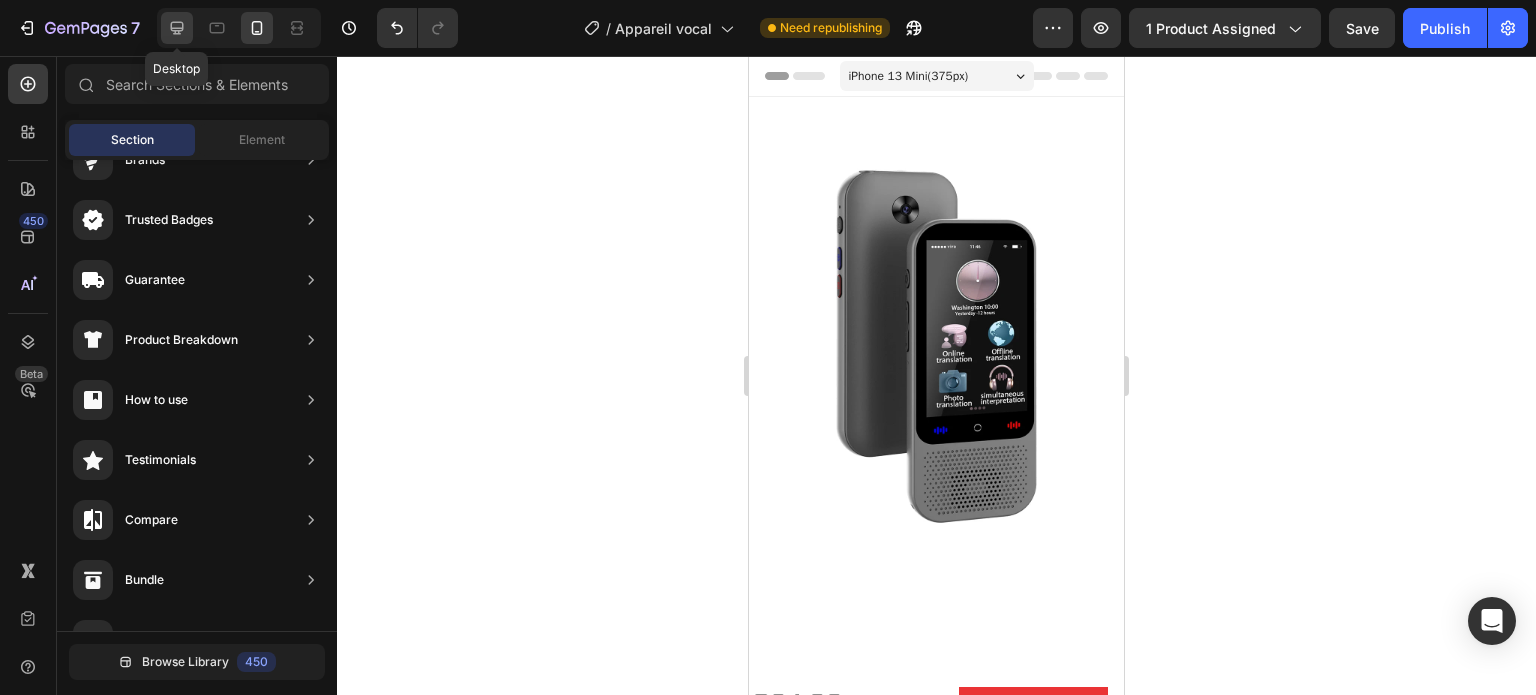 click 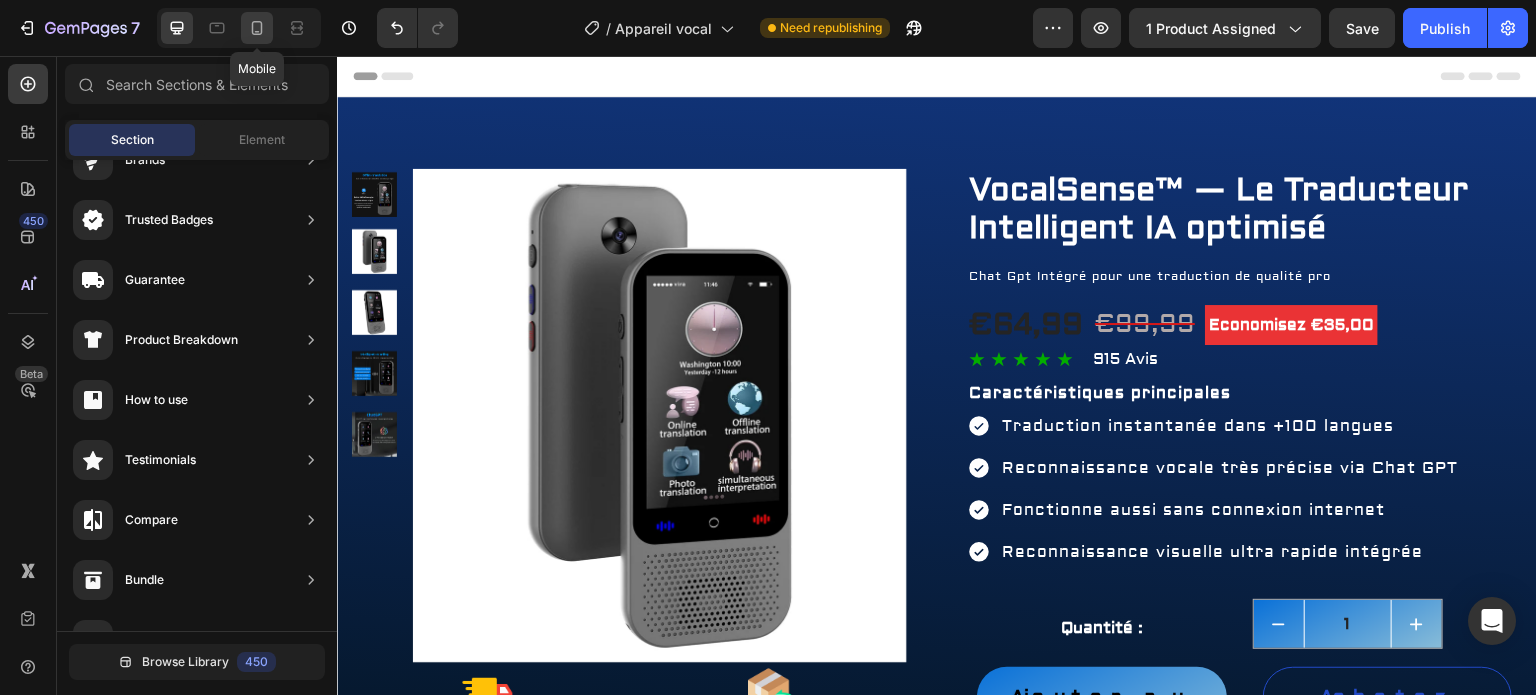 click 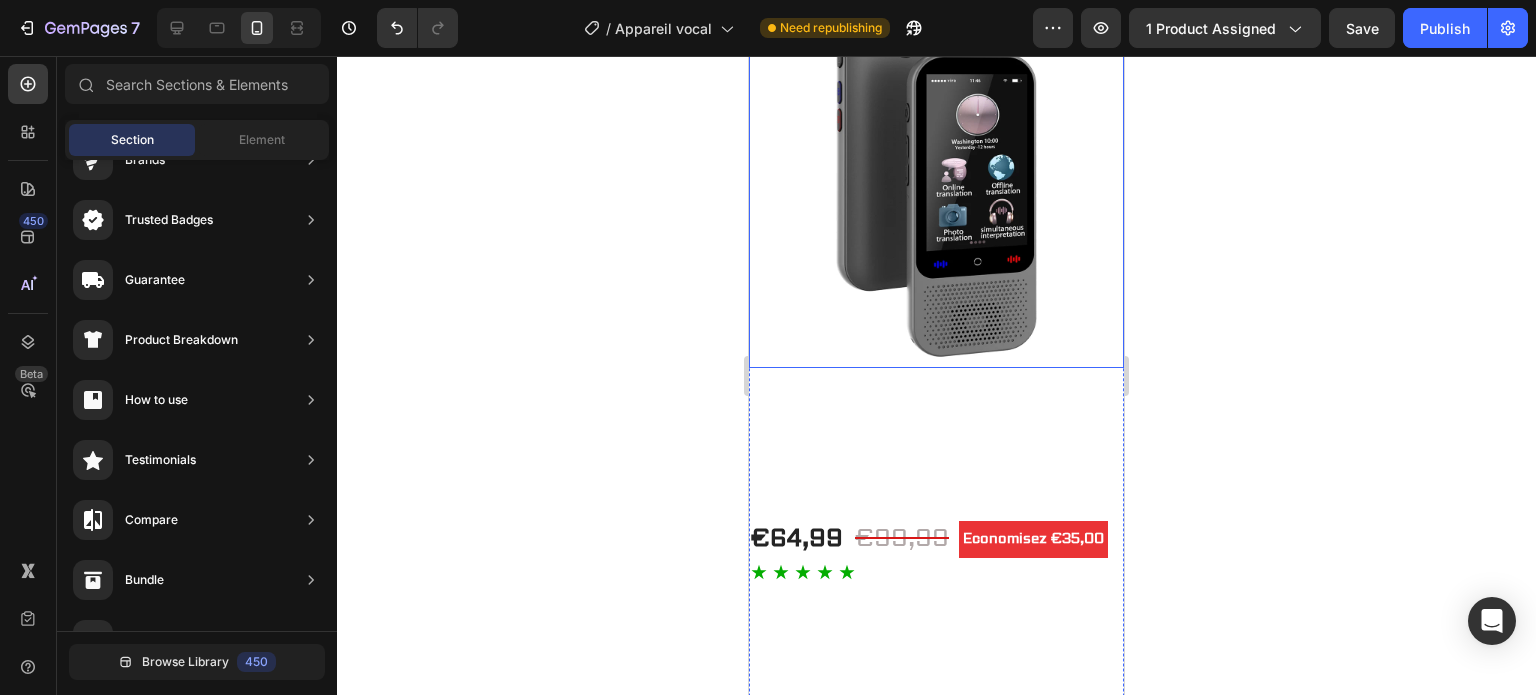 scroll, scrollTop: 333, scrollLeft: 0, axis: vertical 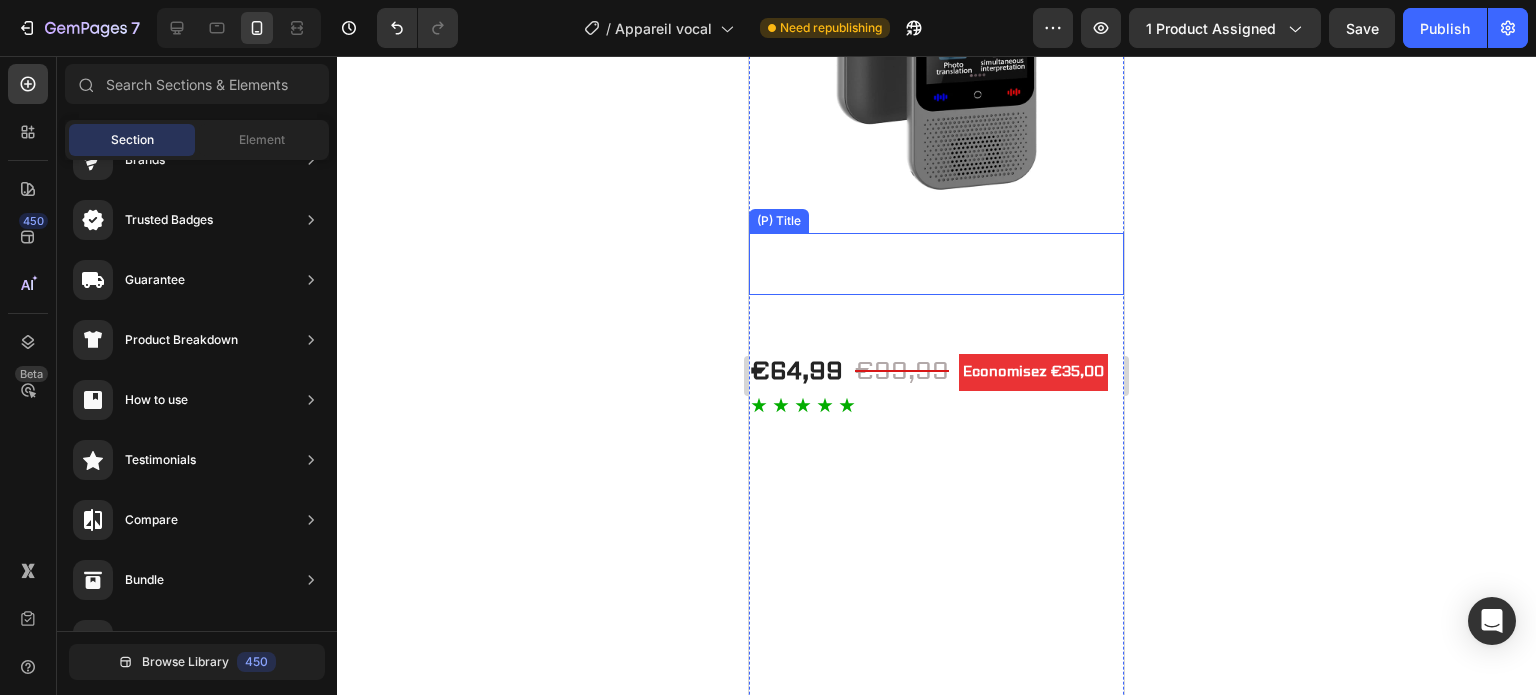click on "VocalSense™ — Le Traducteur Intelligent IA optimisé" at bounding box center (936, 264) 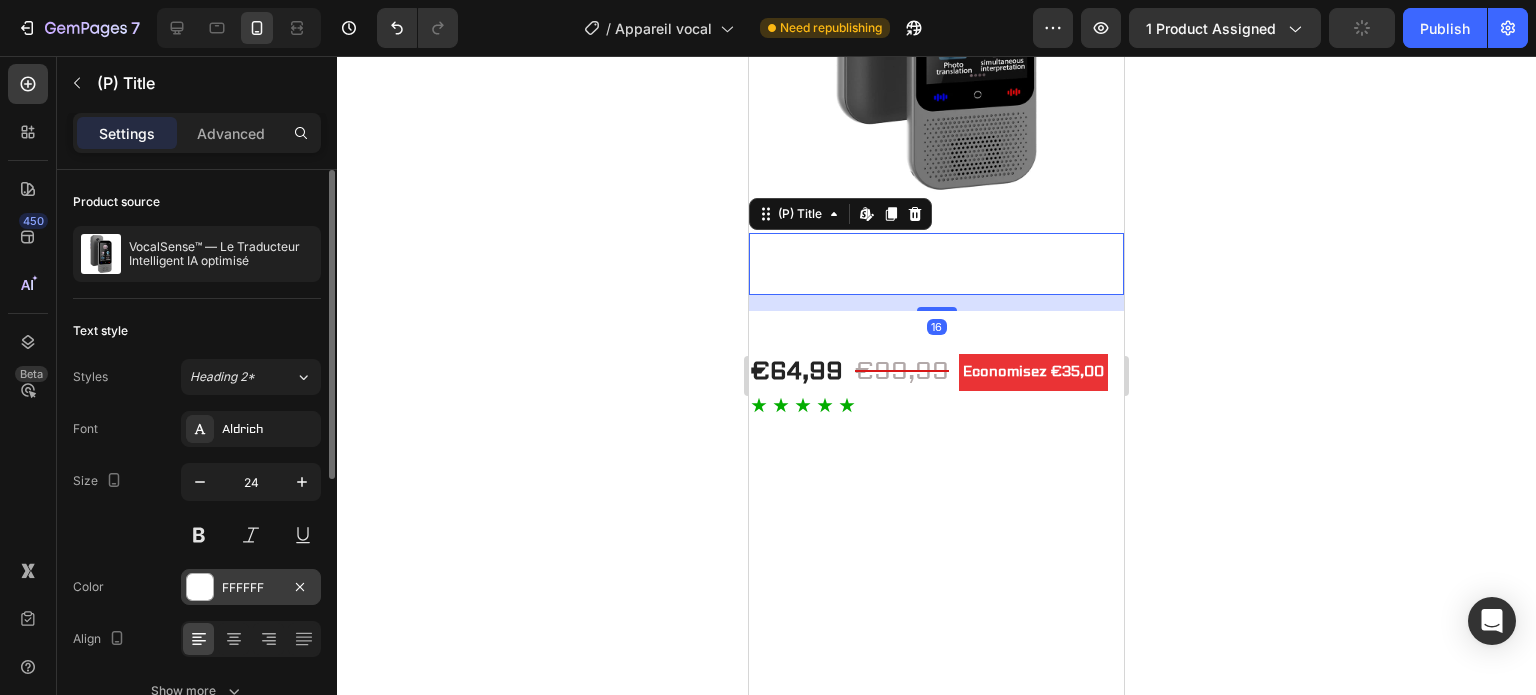 click on "FFFFFF" at bounding box center [251, 587] 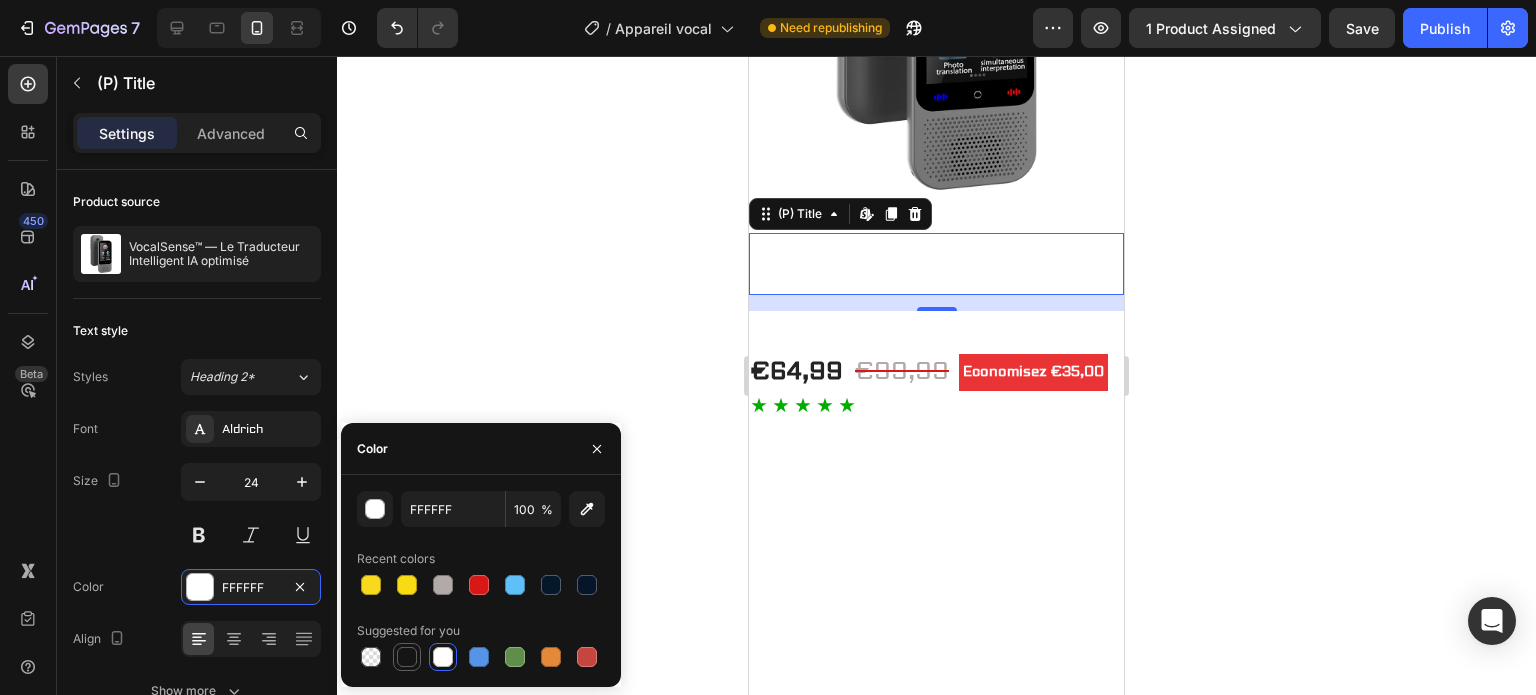 click at bounding box center [407, 657] 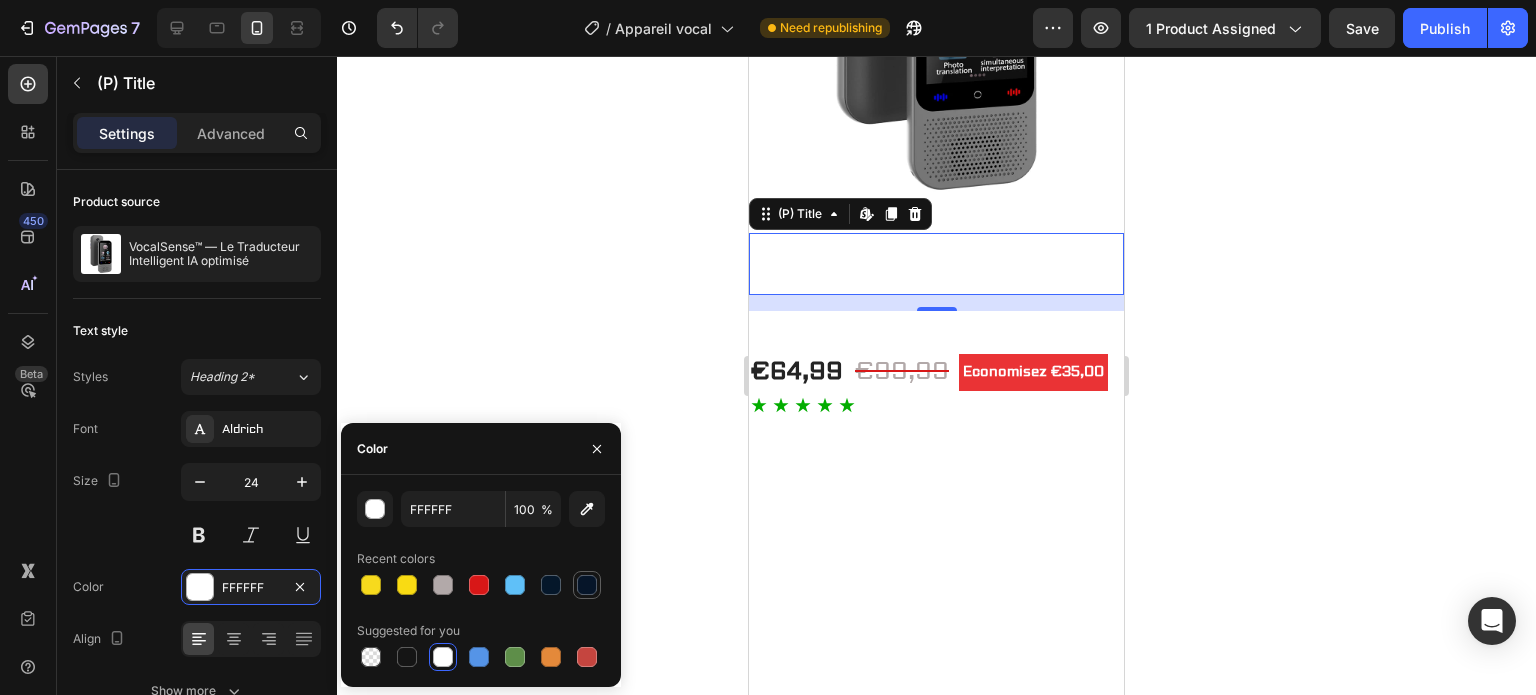 type on "151515" 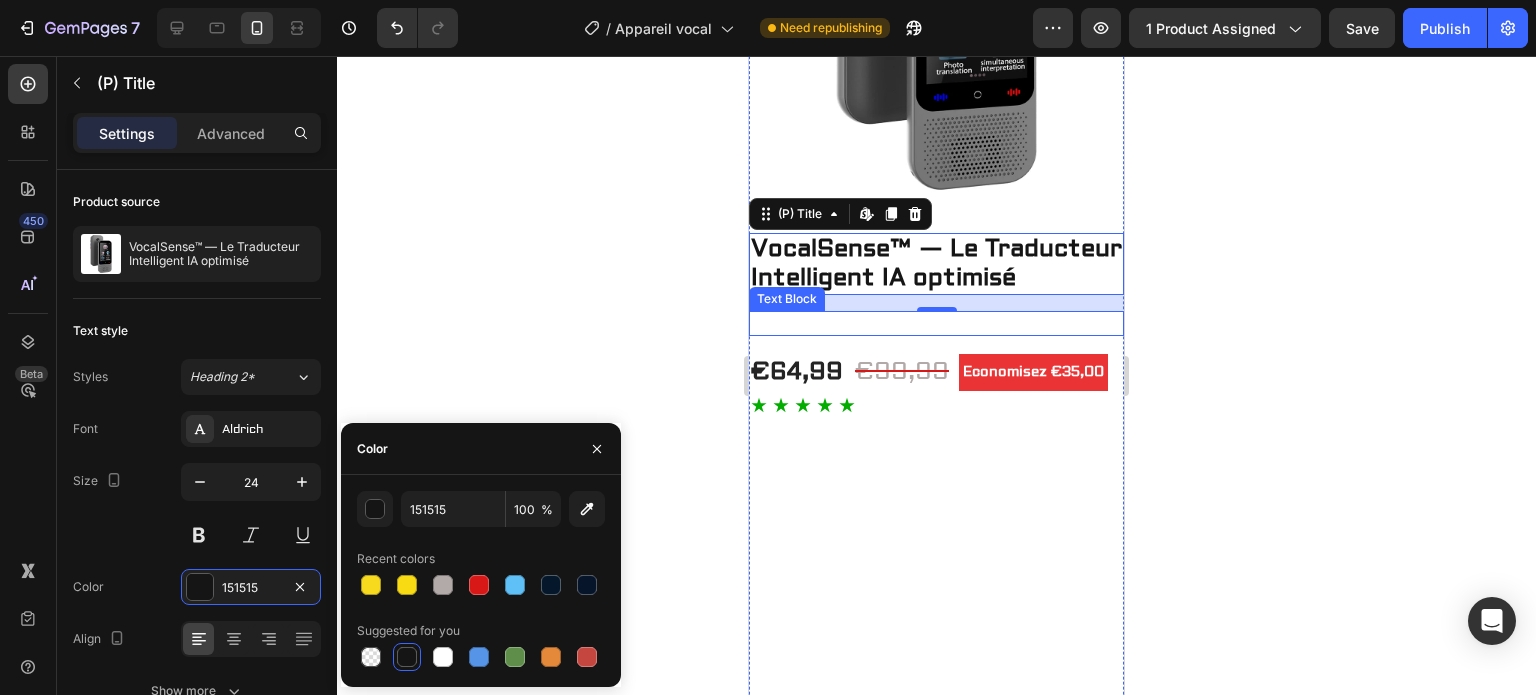click on "Chat Gpt Intégré pour une traduction de qualité pro" at bounding box center (936, 324) 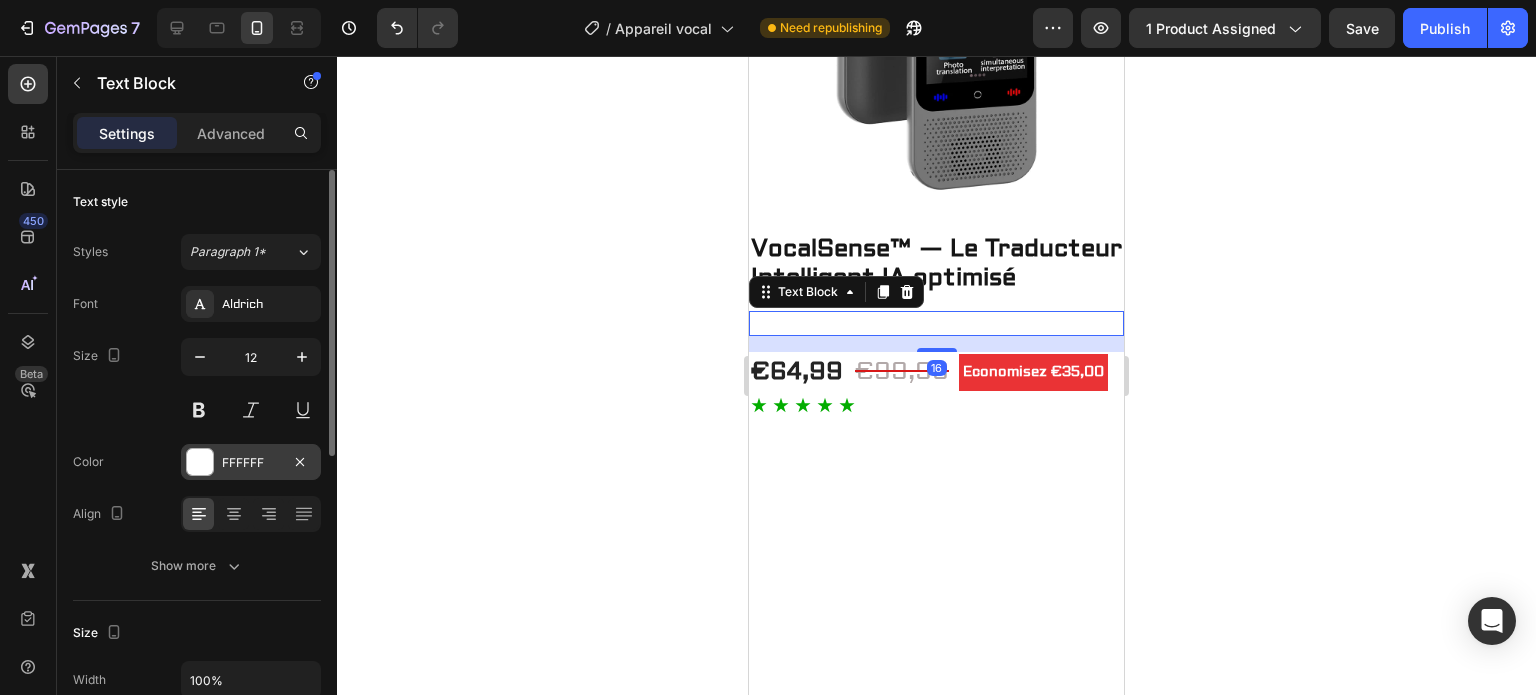 click on "FFFFFF" at bounding box center [251, 462] 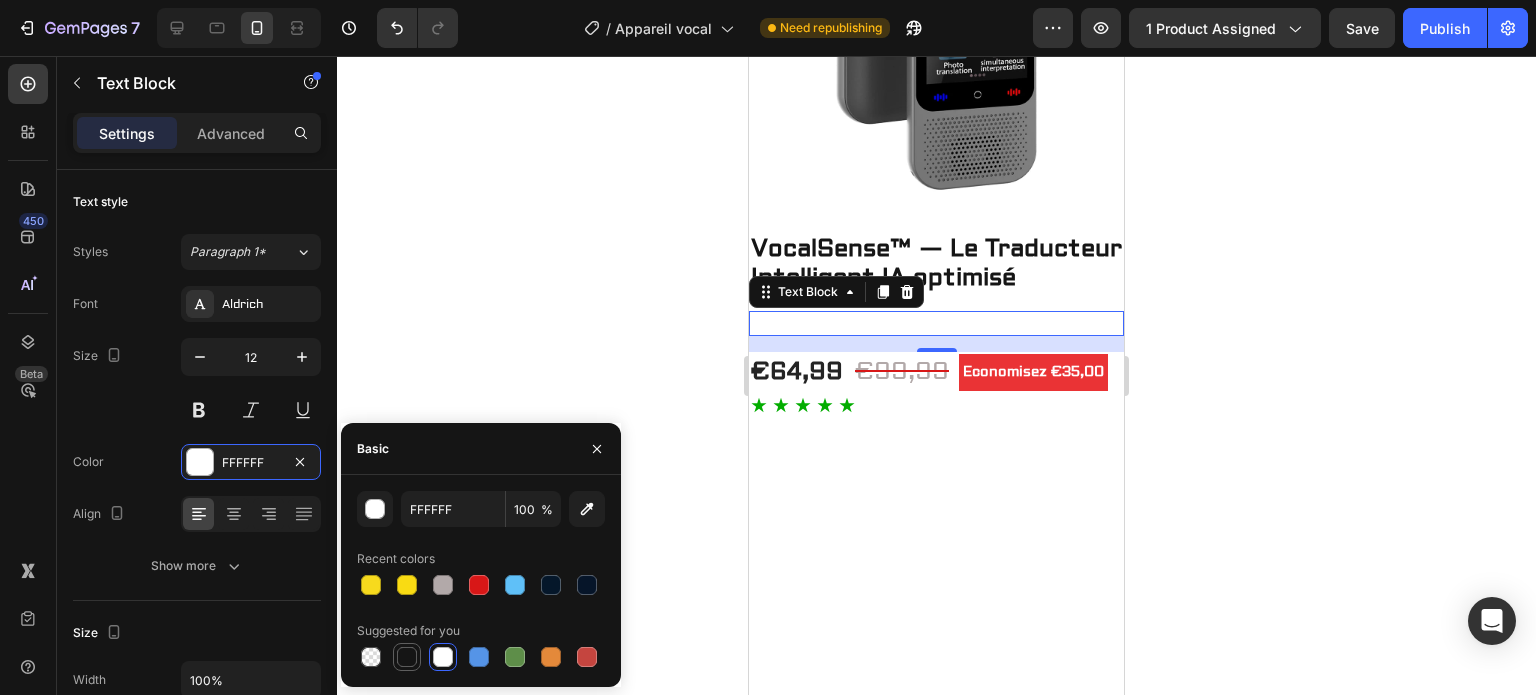 click at bounding box center [407, 657] 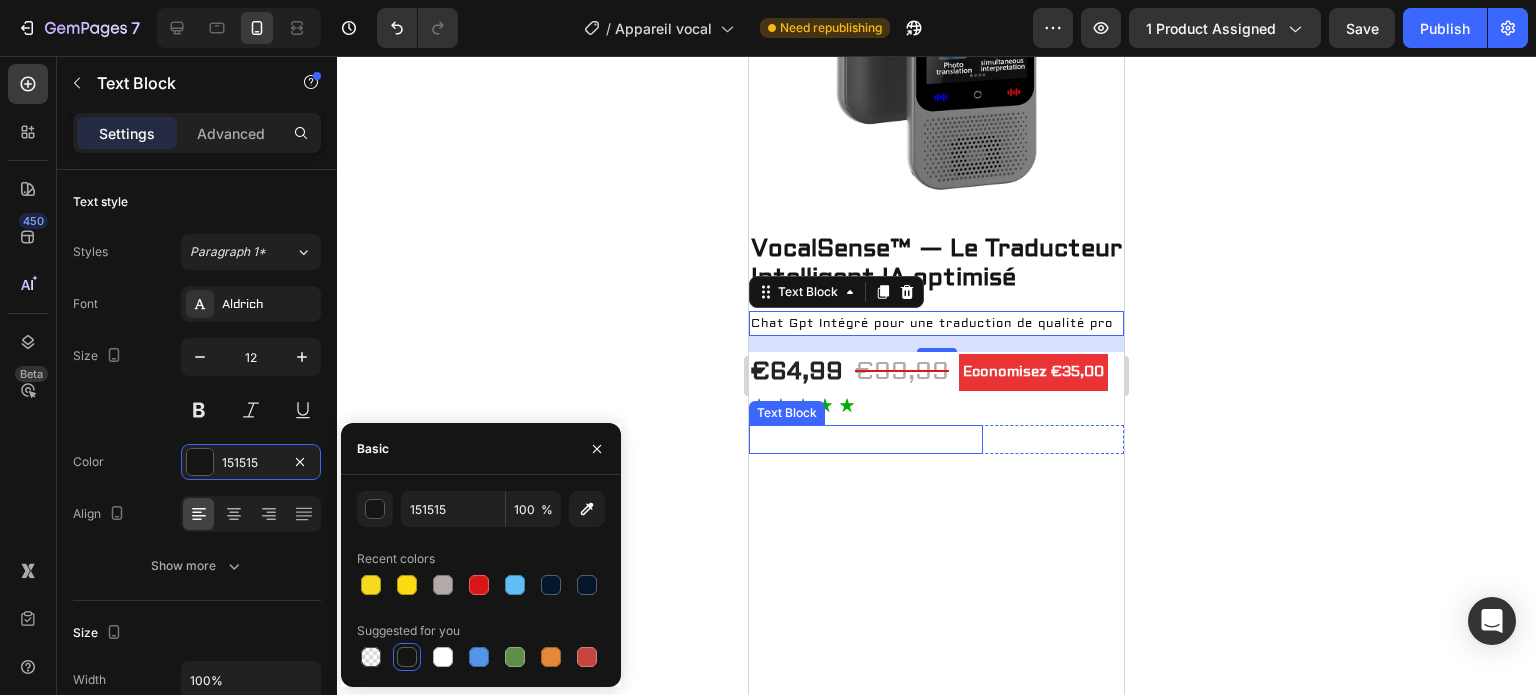 click on "Caractéristiques principales" at bounding box center [866, 439] 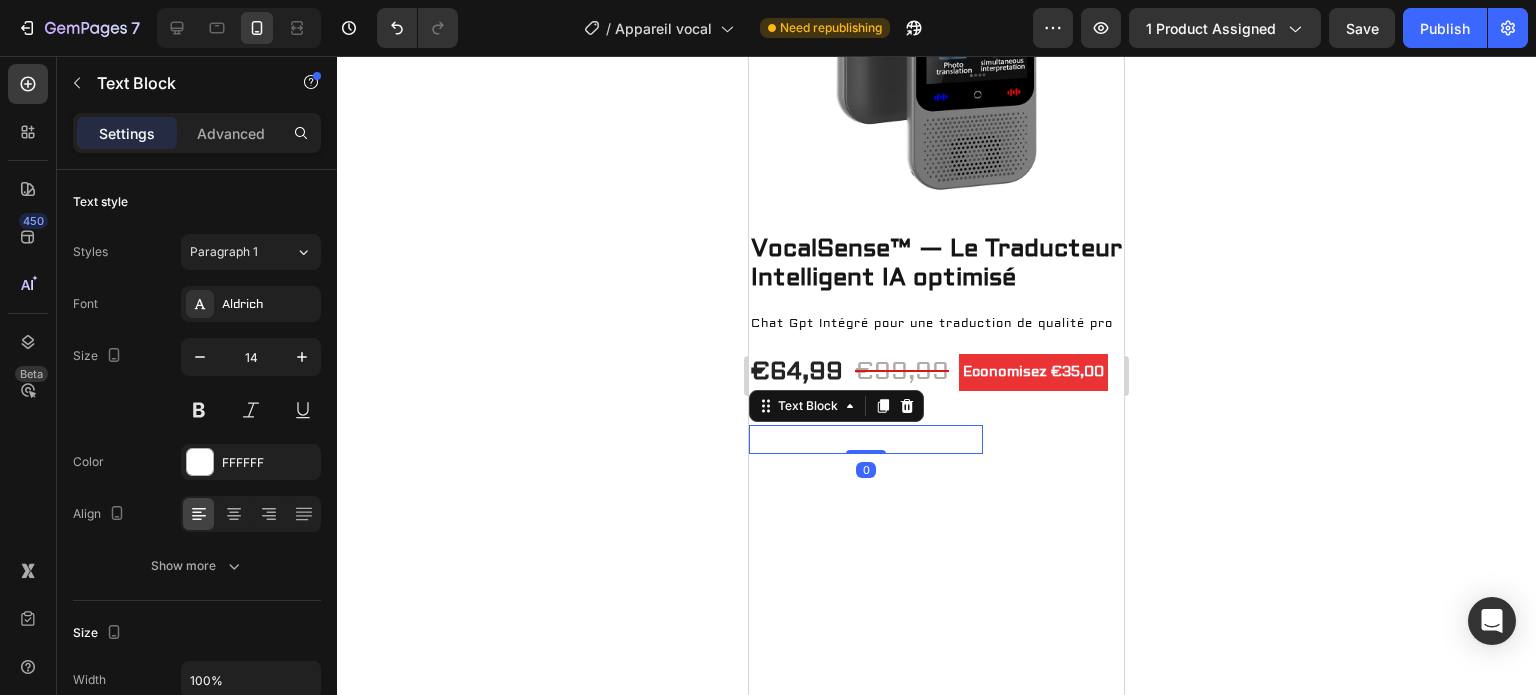 scroll, scrollTop: 498, scrollLeft: 0, axis: vertical 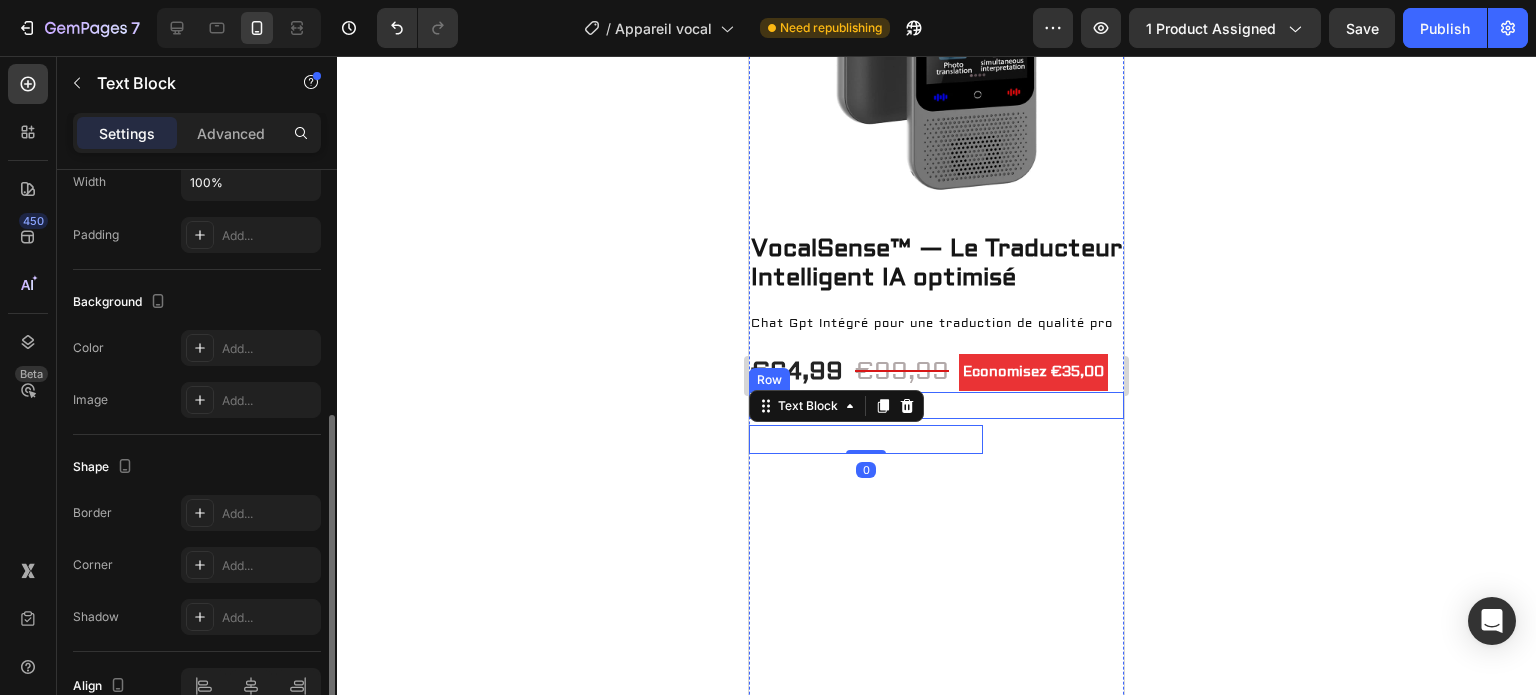 click on "Icon Icon Icon Icon Icon Icon List Hoz 915 Avis Text block Row" at bounding box center [936, 405] 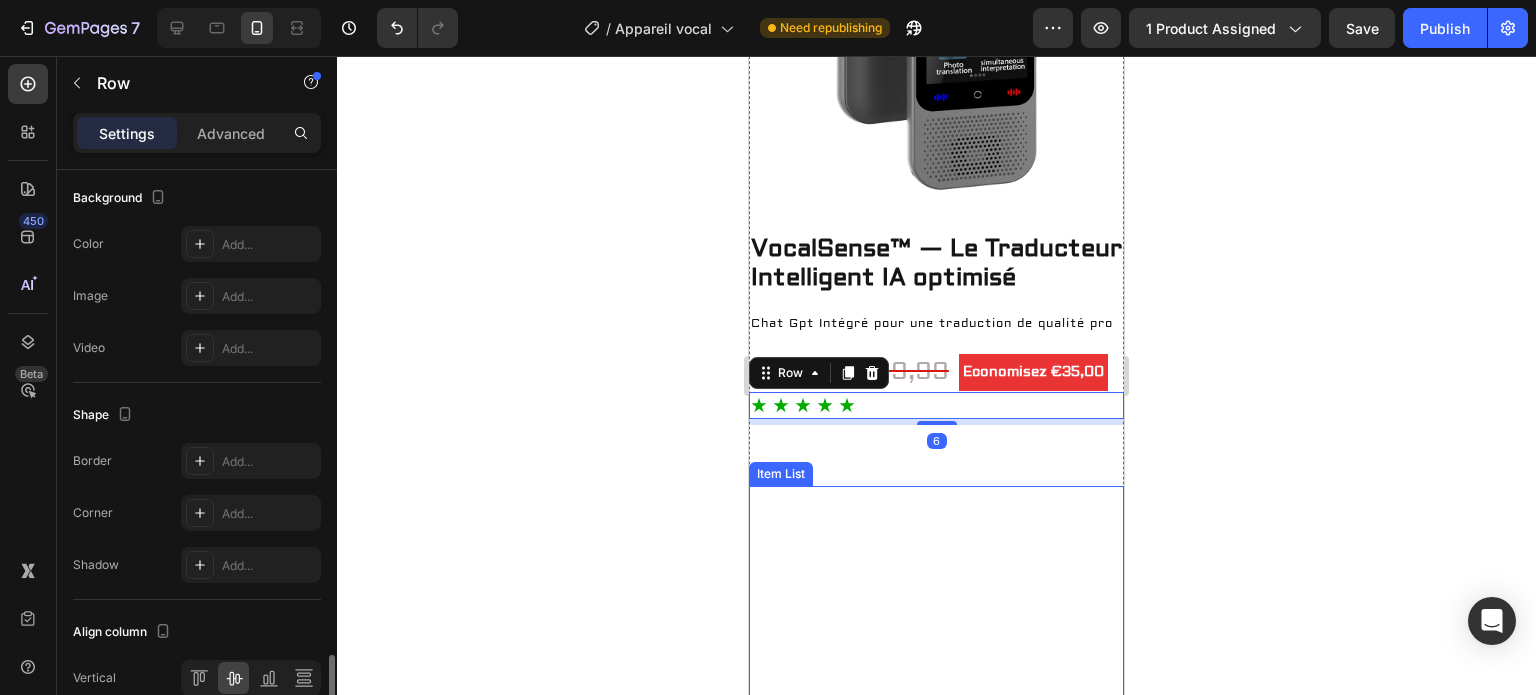 scroll, scrollTop: 811, scrollLeft: 0, axis: vertical 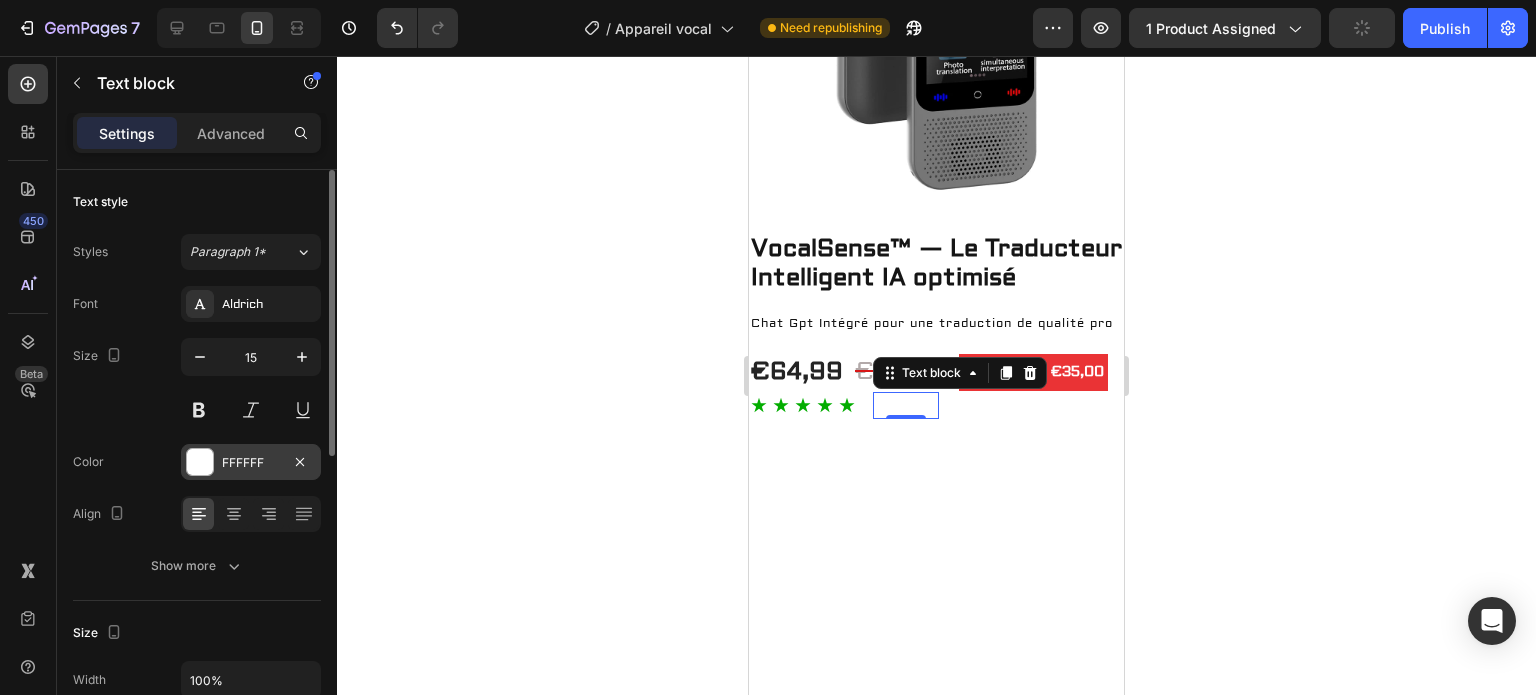 click at bounding box center [200, 462] 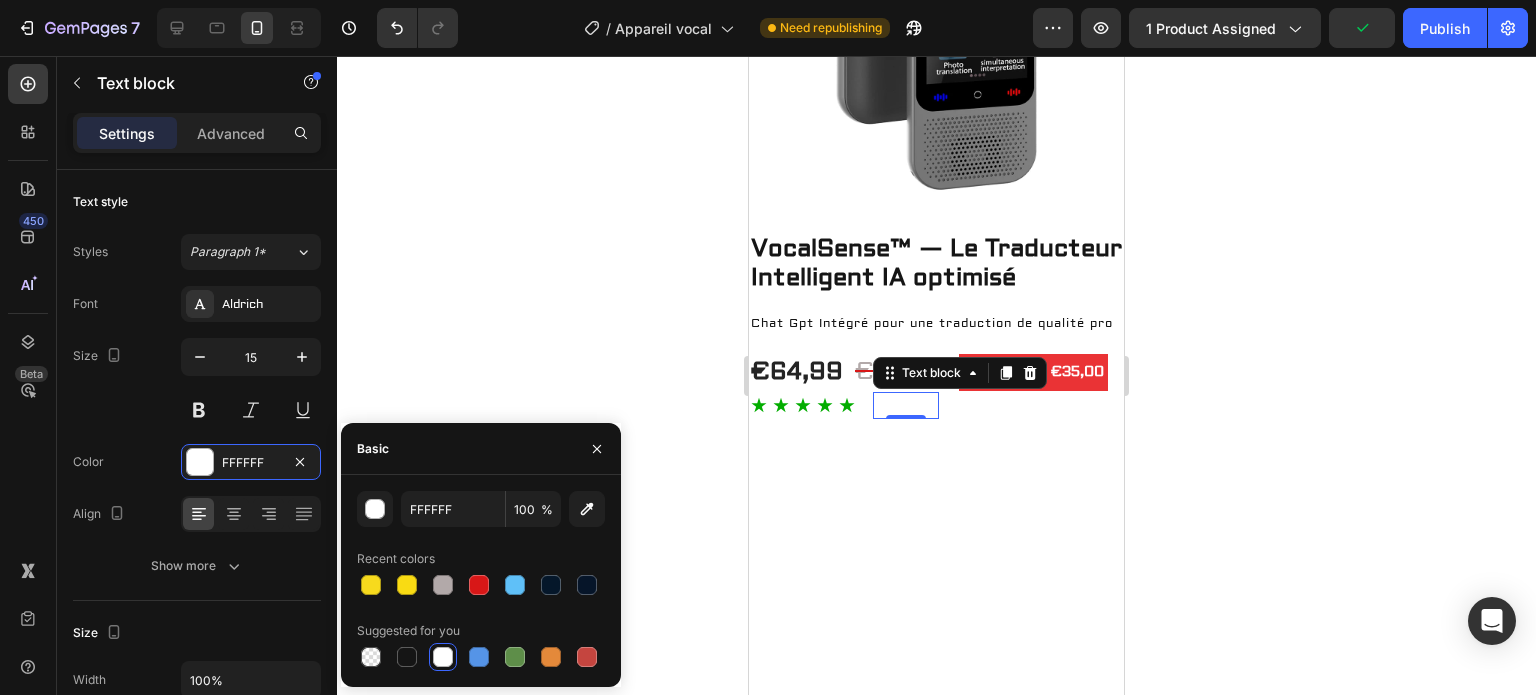 drag, startPoint x: 405, startPoint y: 654, endPoint x: 436, endPoint y: 643, distance: 32.89377 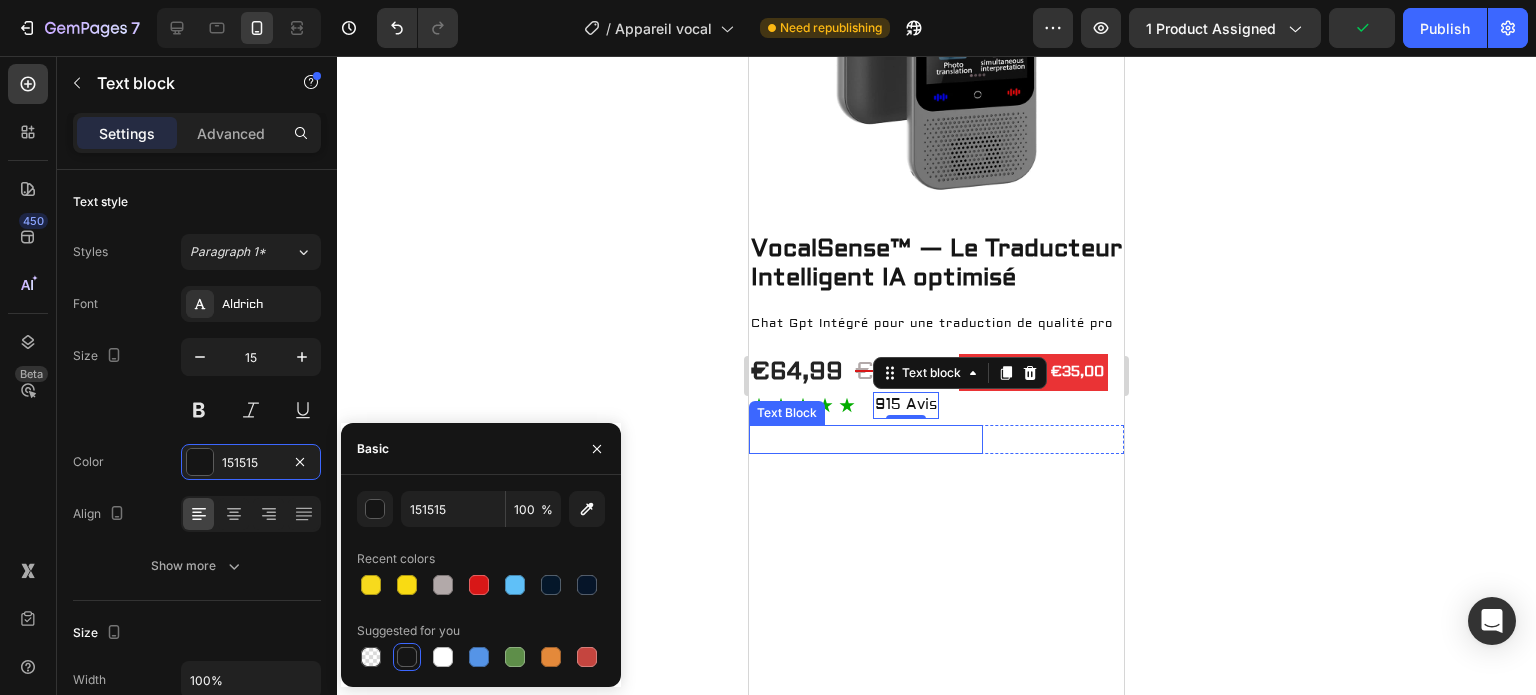 click on "Caractéristiques principales" at bounding box center (866, 439) 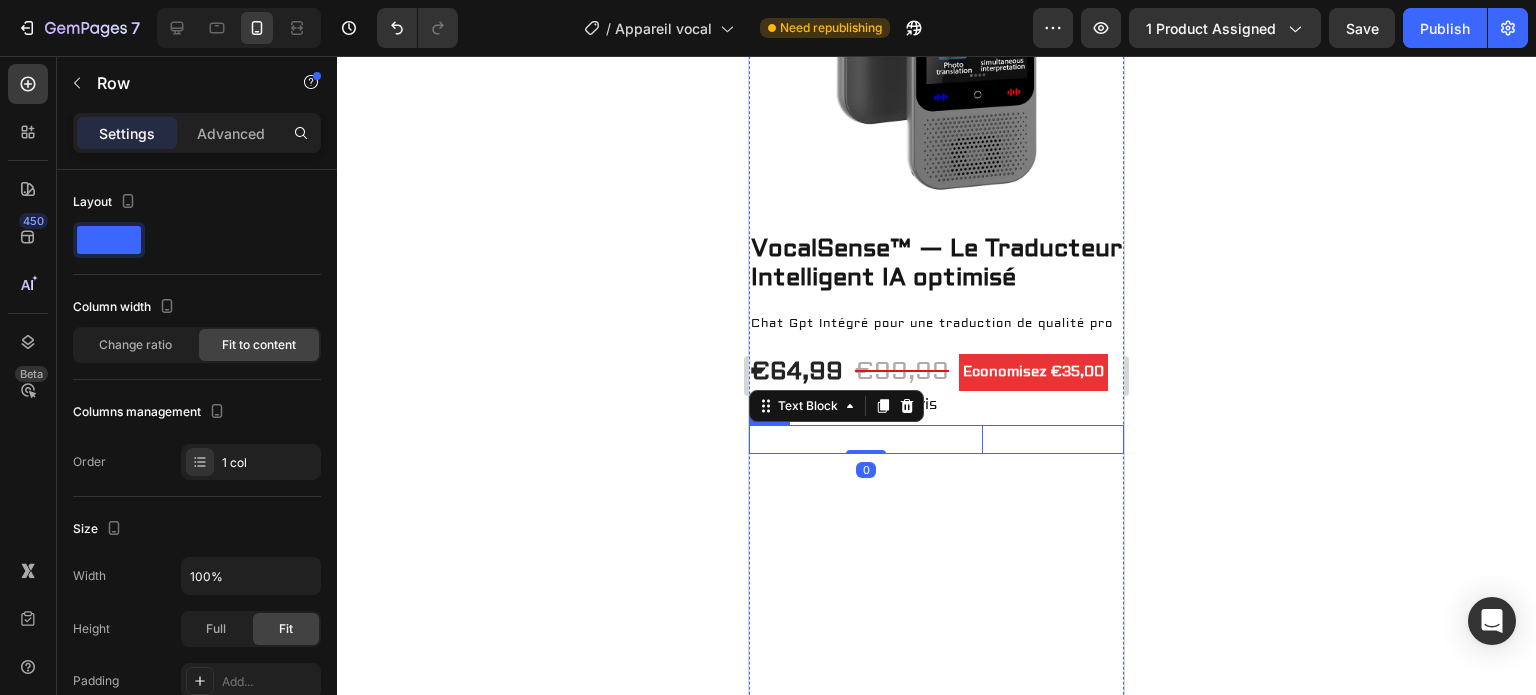 click on "Caractéristiques principales Text Block   0 Row" at bounding box center [936, 439] 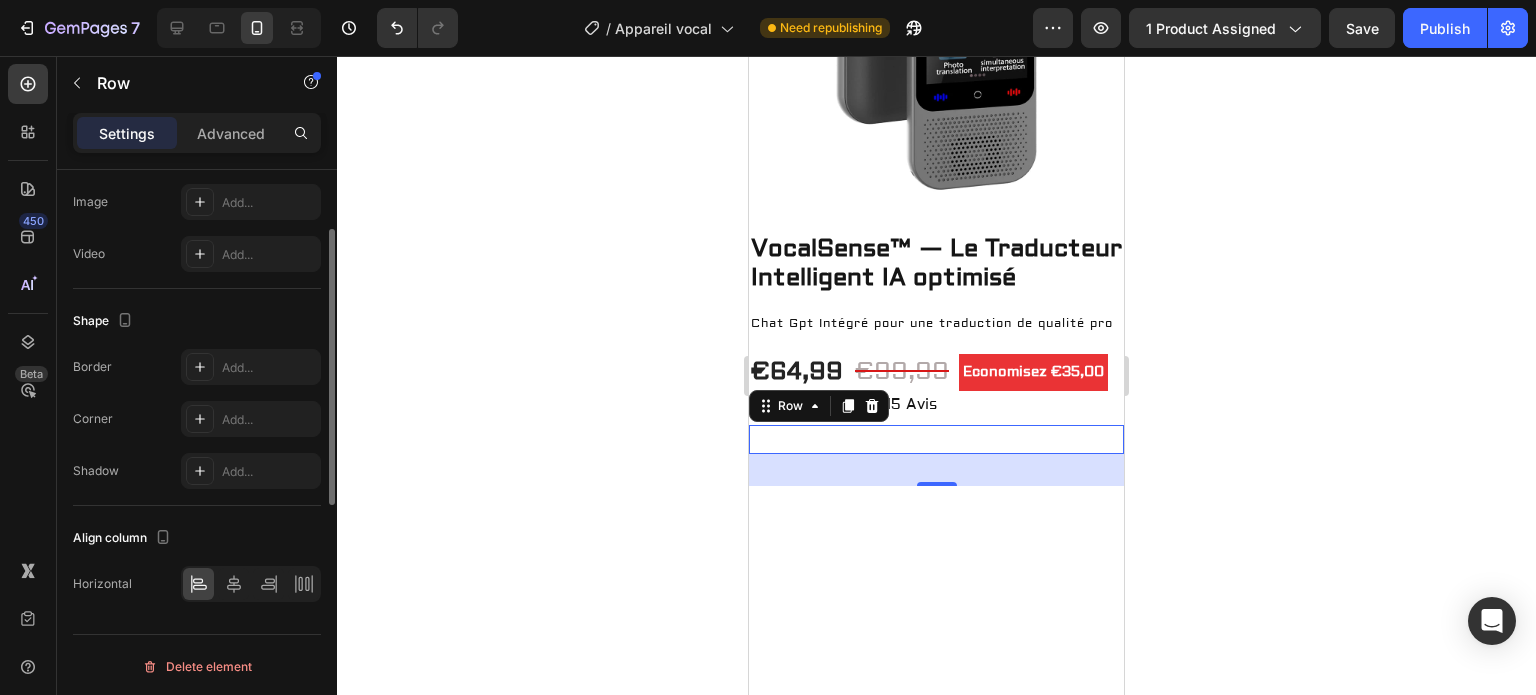 scroll, scrollTop: 143, scrollLeft: 0, axis: vertical 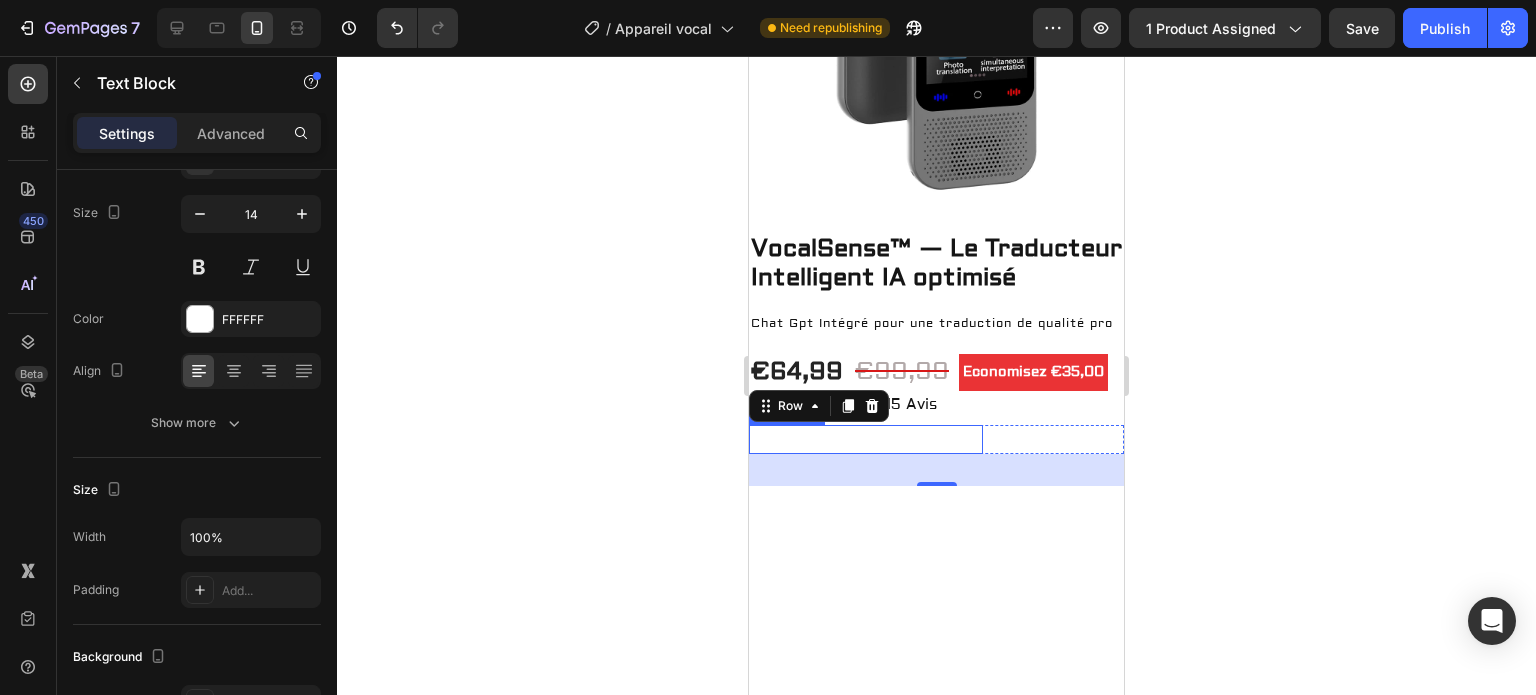 click on "Caractéristiques principales" at bounding box center [866, 439] 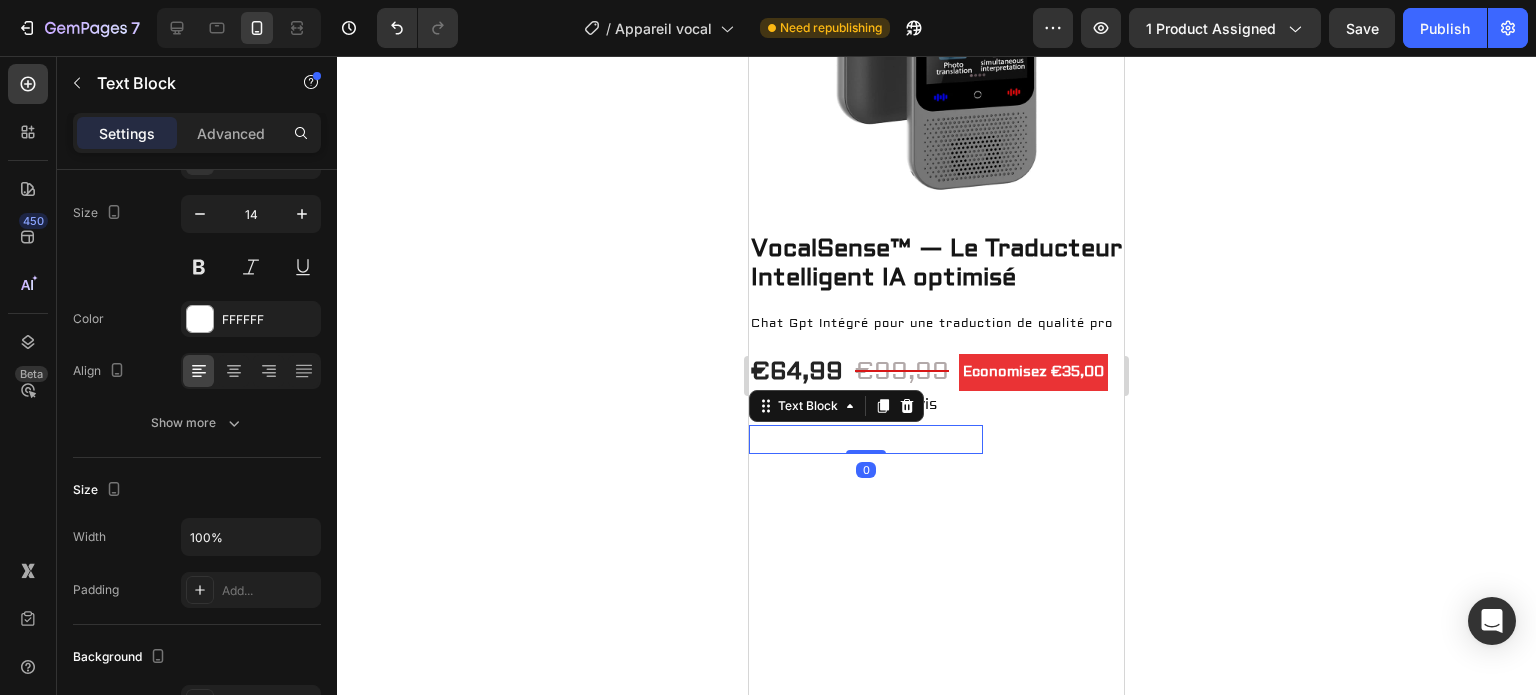 scroll, scrollTop: 0, scrollLeft: 0, axis: both 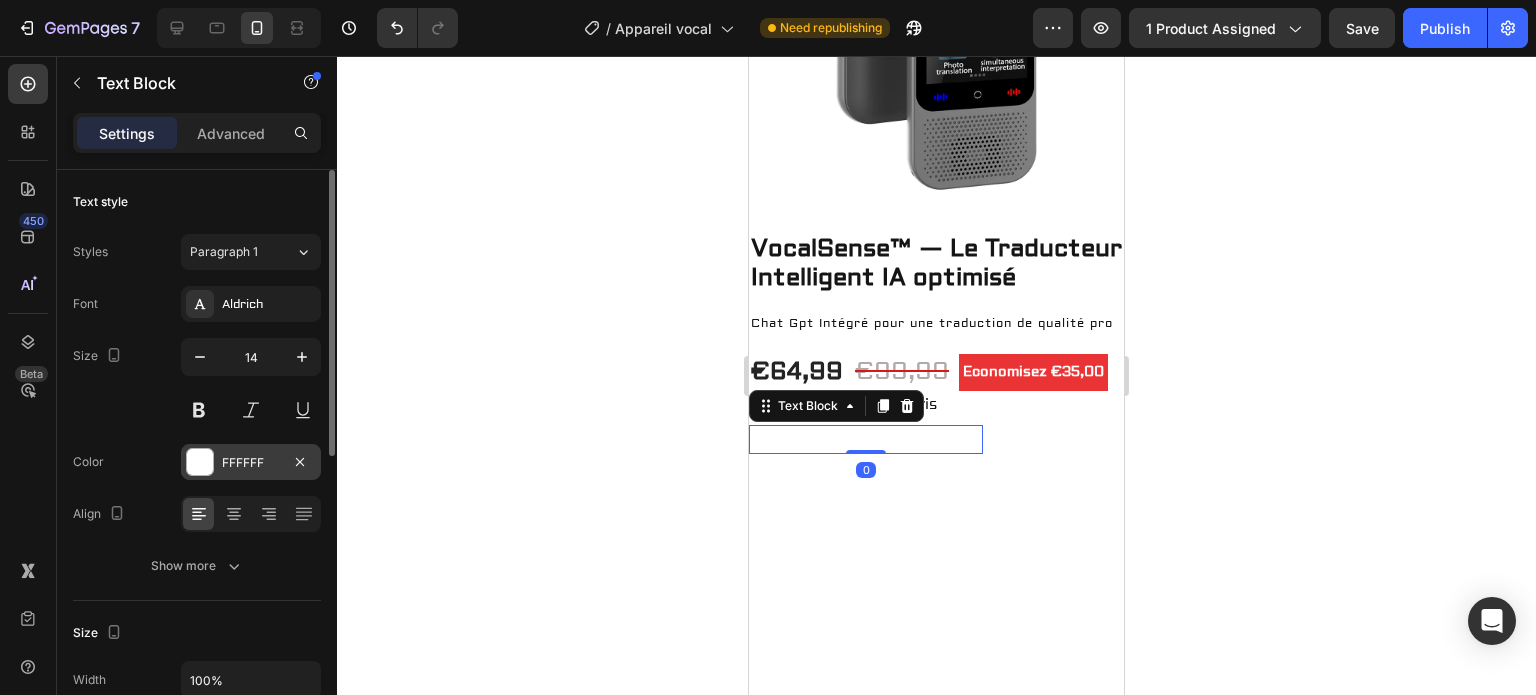 click on "FFFFFF" at bounding box center [251, 463] 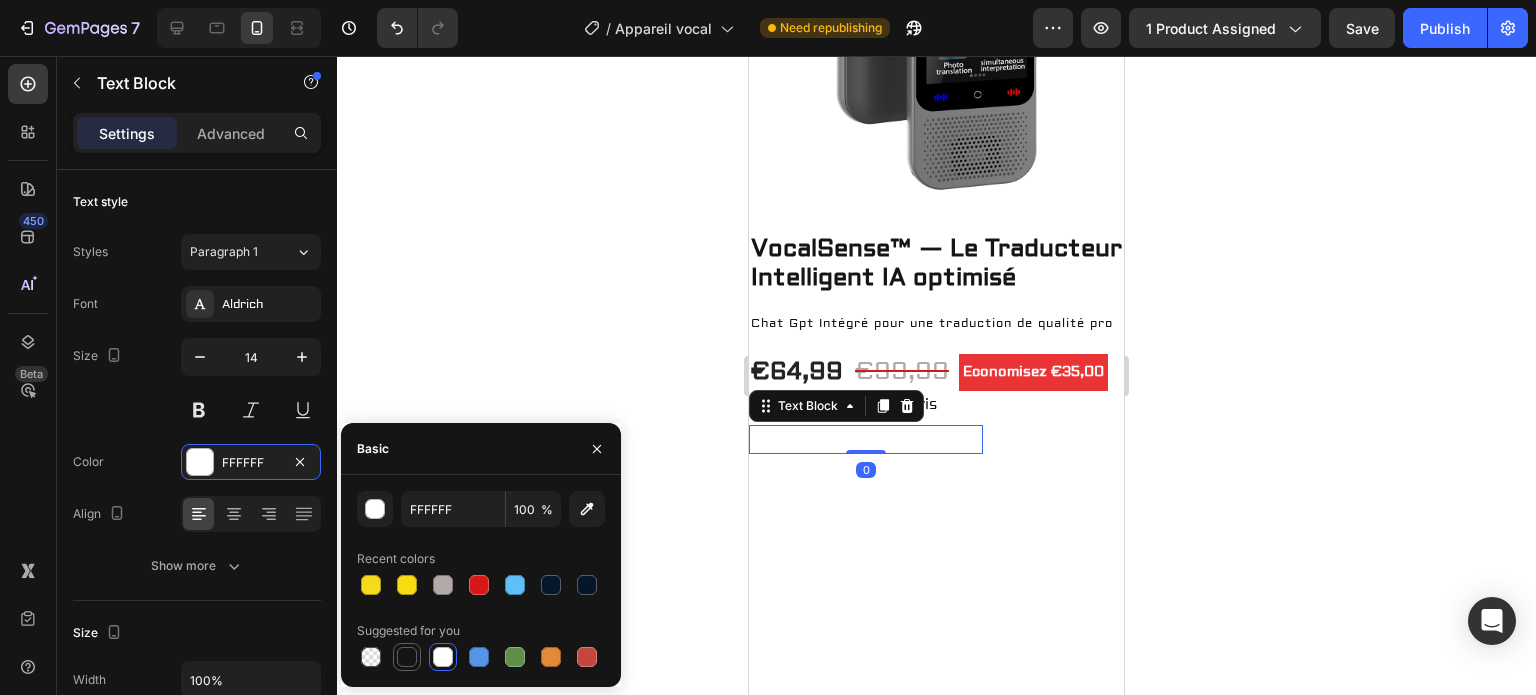 click at bounding box center [407, 657] 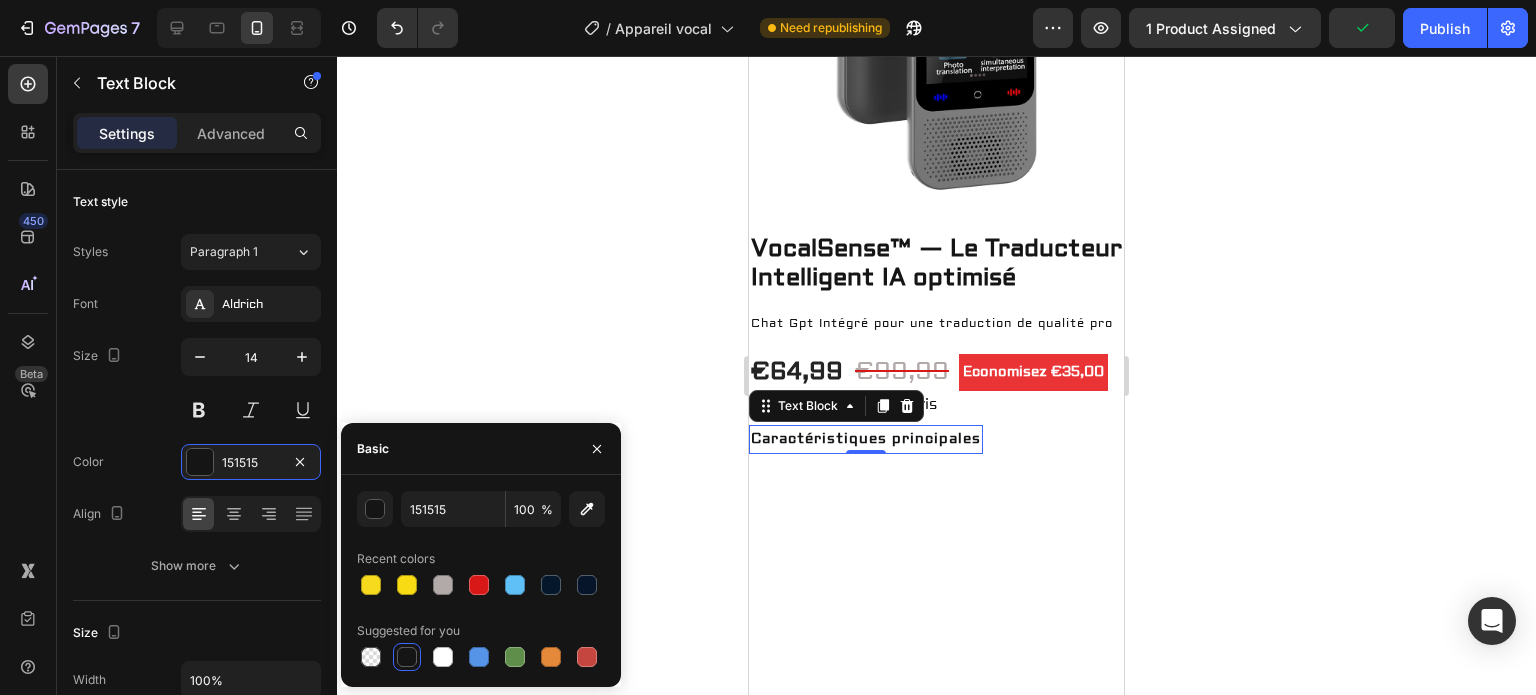 click on "0" at bounding box center [866, 470] 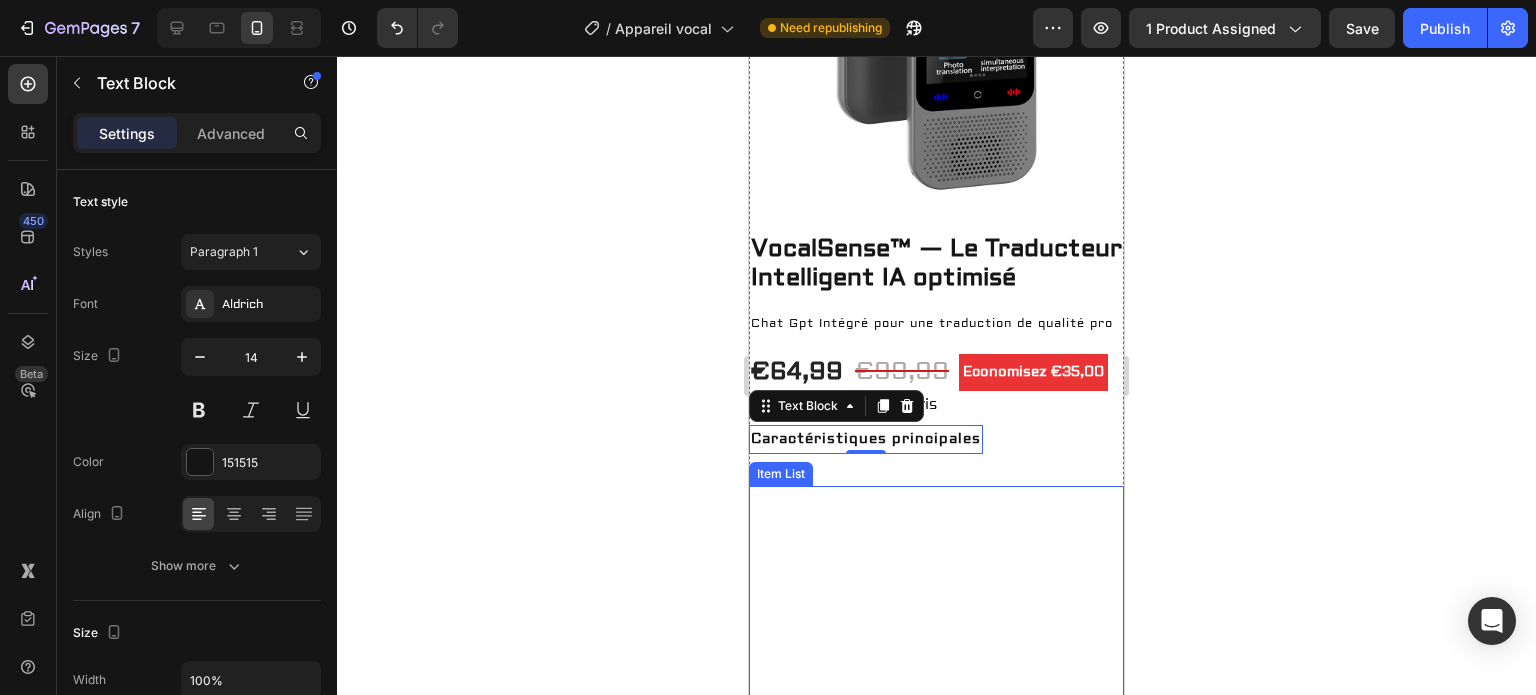 click on "Traduction instantanée dans +100 langues" at bounding box center [952, 486] 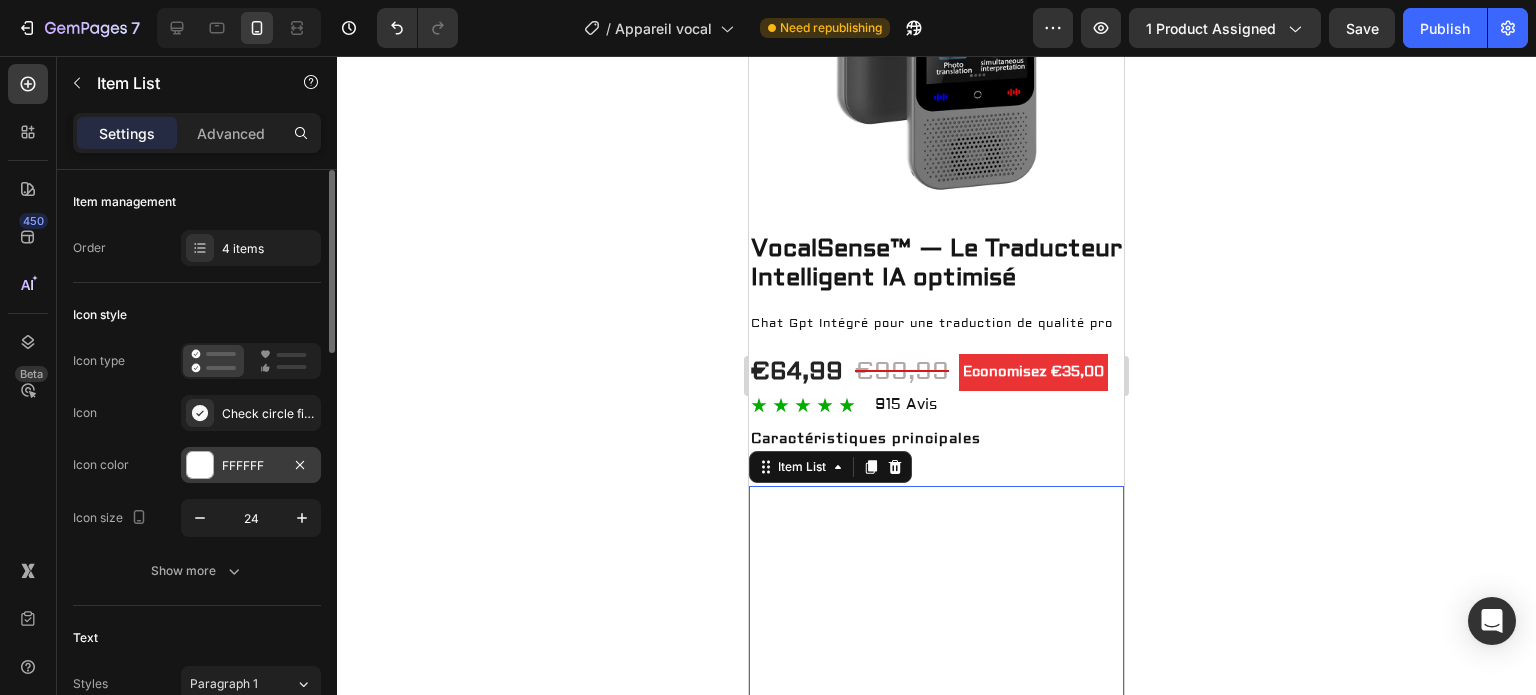 click on "FFFFFF" at bounding box center [251, 466] 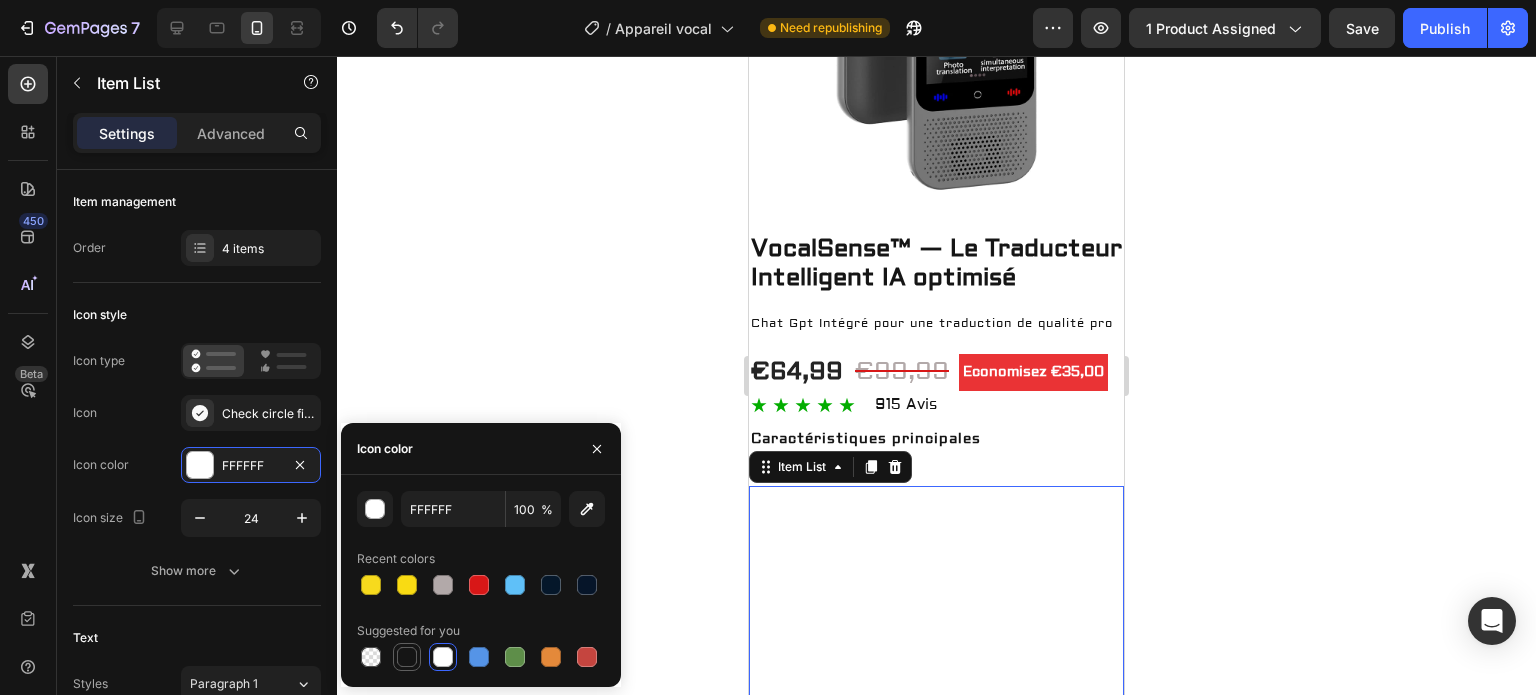 click at bounding box center (407, 657) 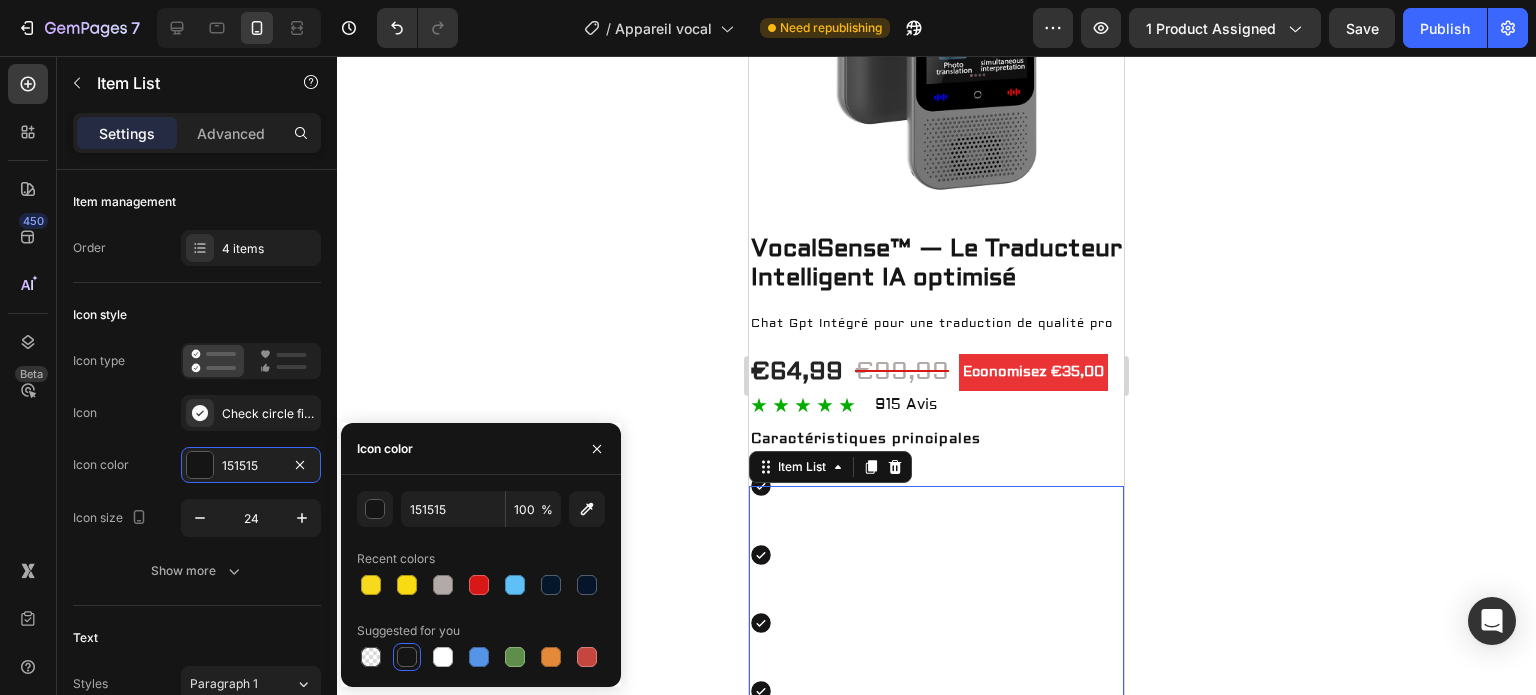 click on "Traduction instantanée dans +100 langues" at bounding box center (952, 486) 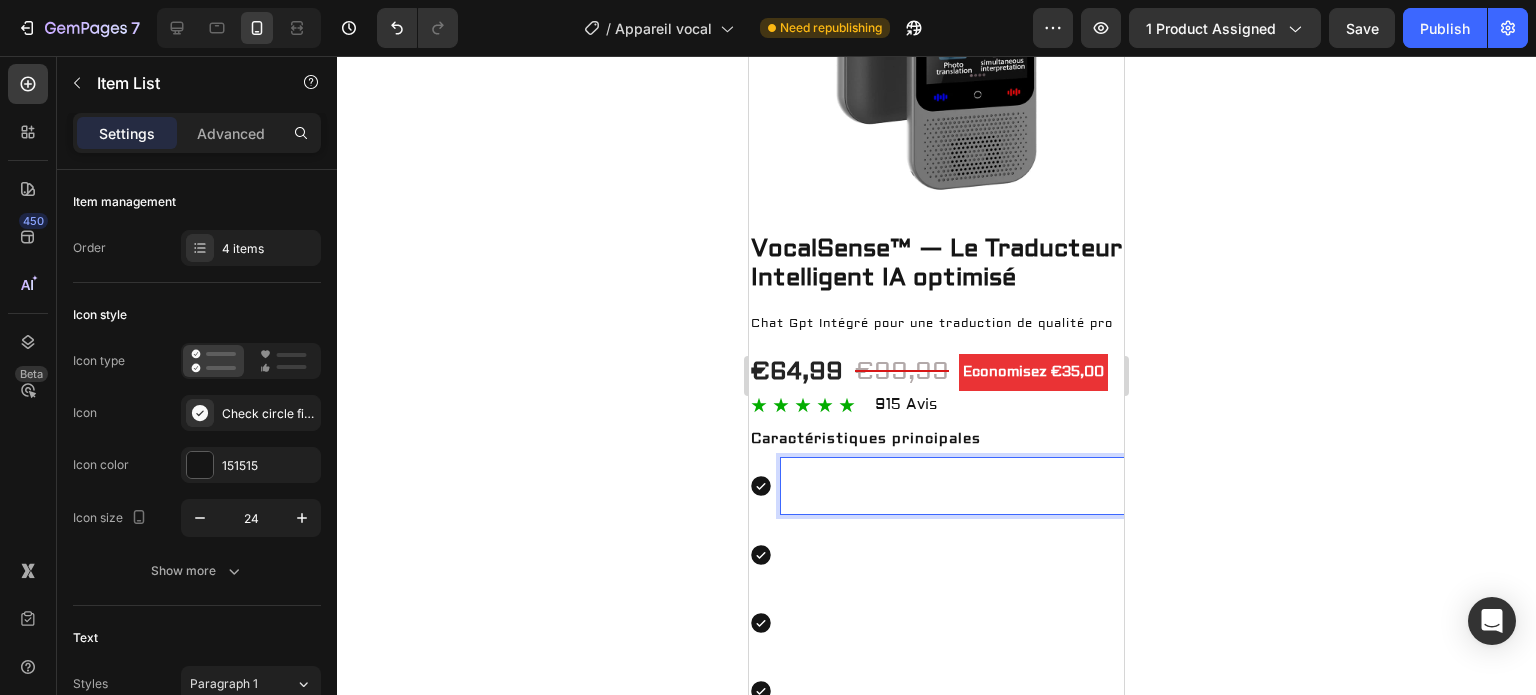 click on "Traduction instantanée dans +100 langues" at bounding box center (952, 486) 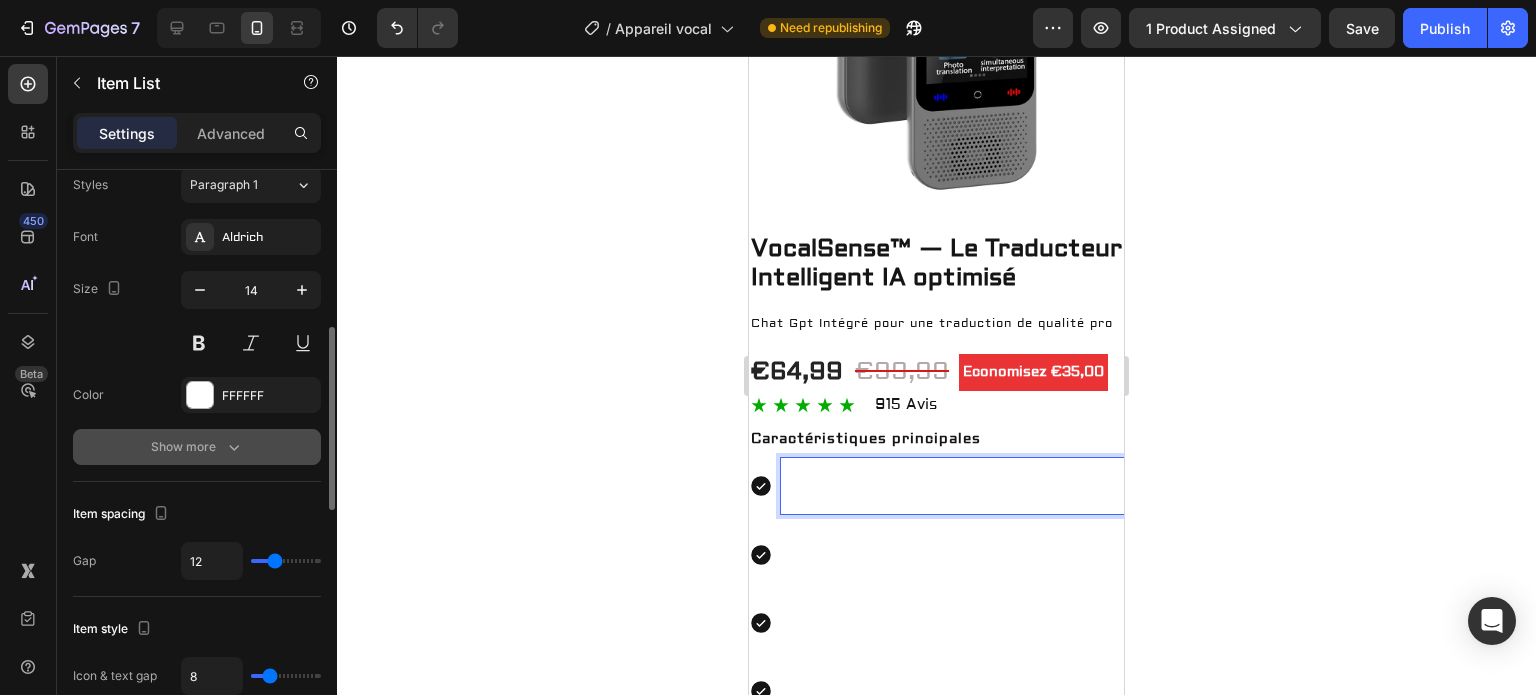 scroll, scrollTop: 665, scrollLeft: 0, axis: vertical 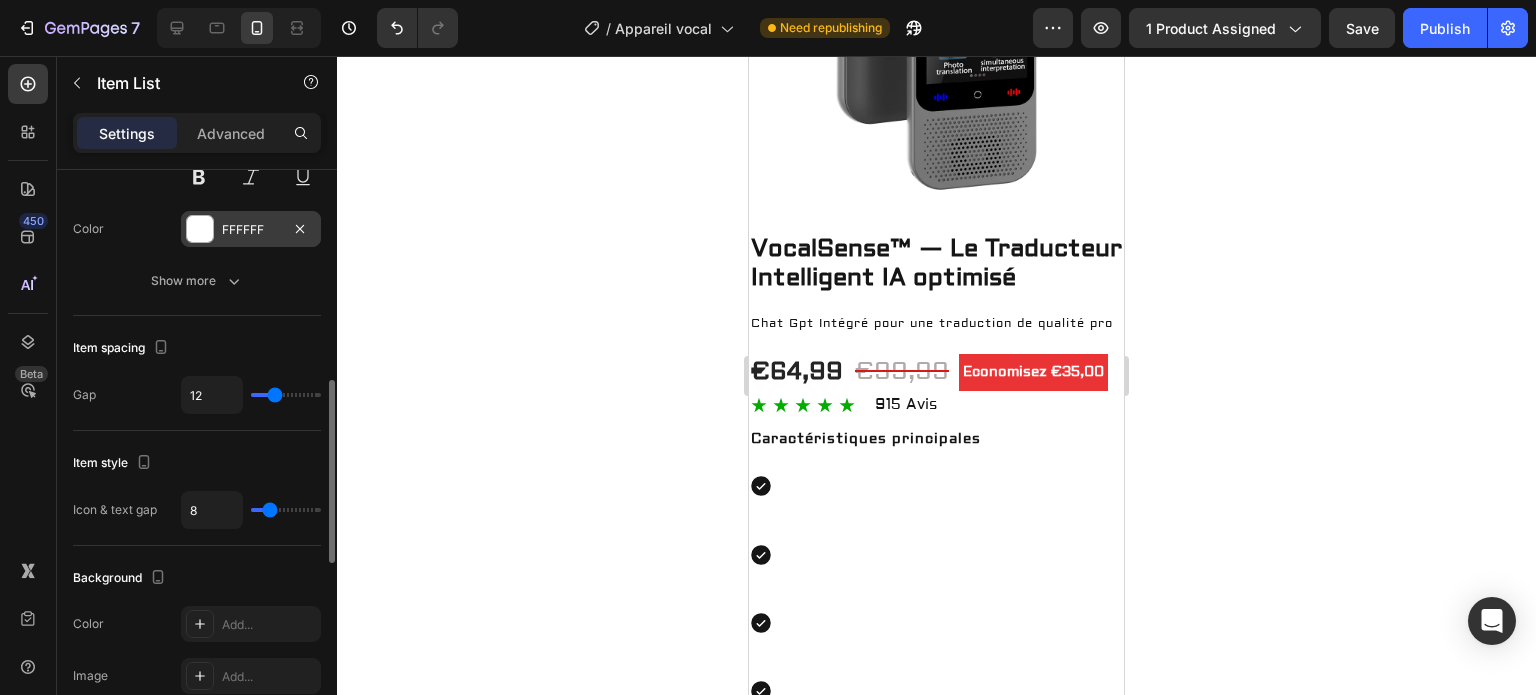 click on "FFFFFF" at bounding box center (251, 229) 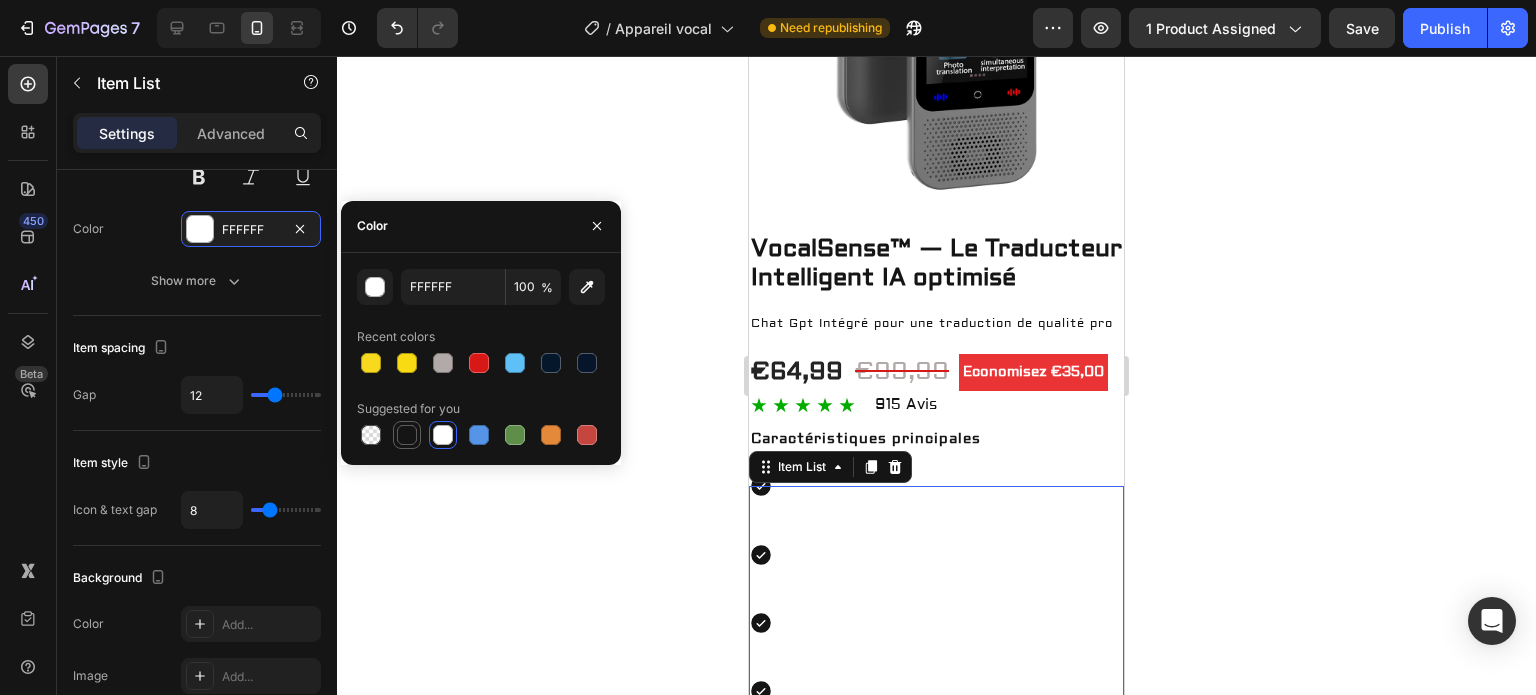 click at bounding box center [407, 435] 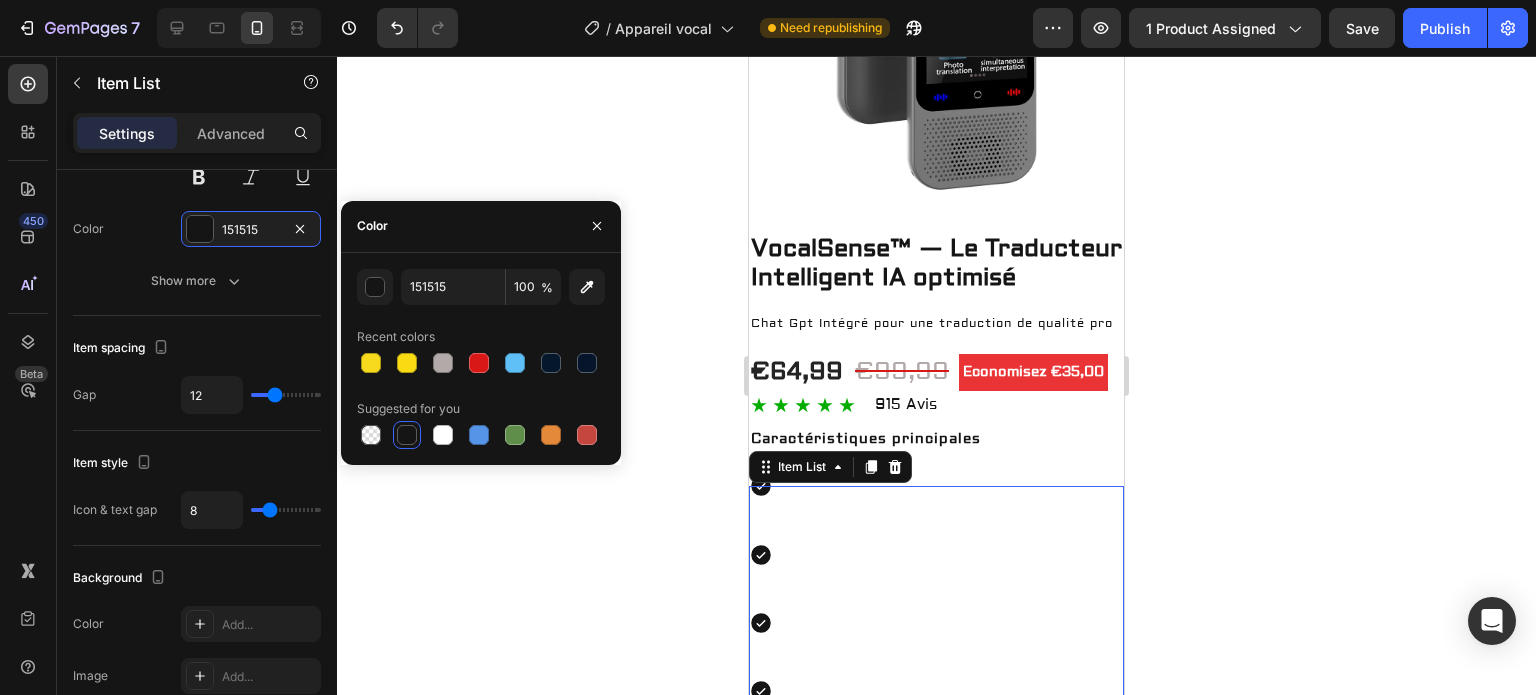 click at bounding box center [407, 435] 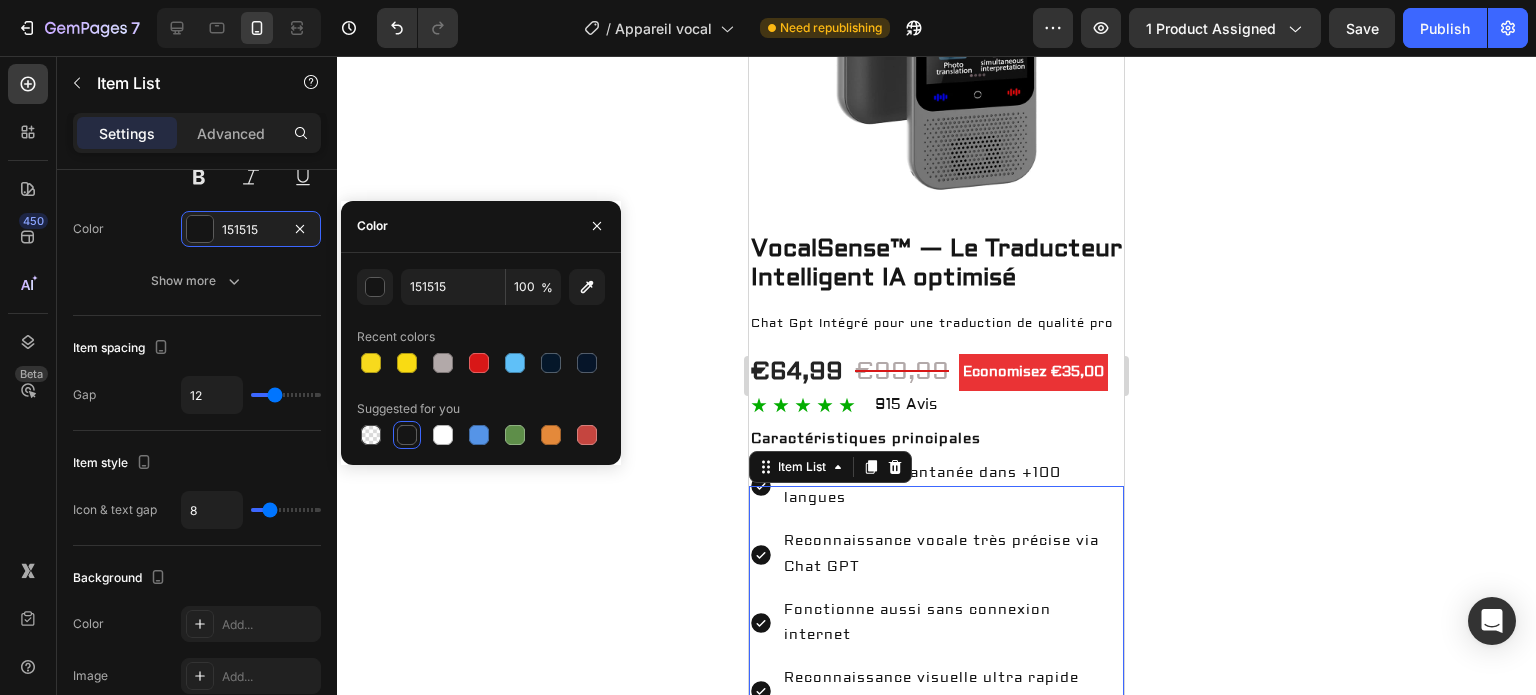 click 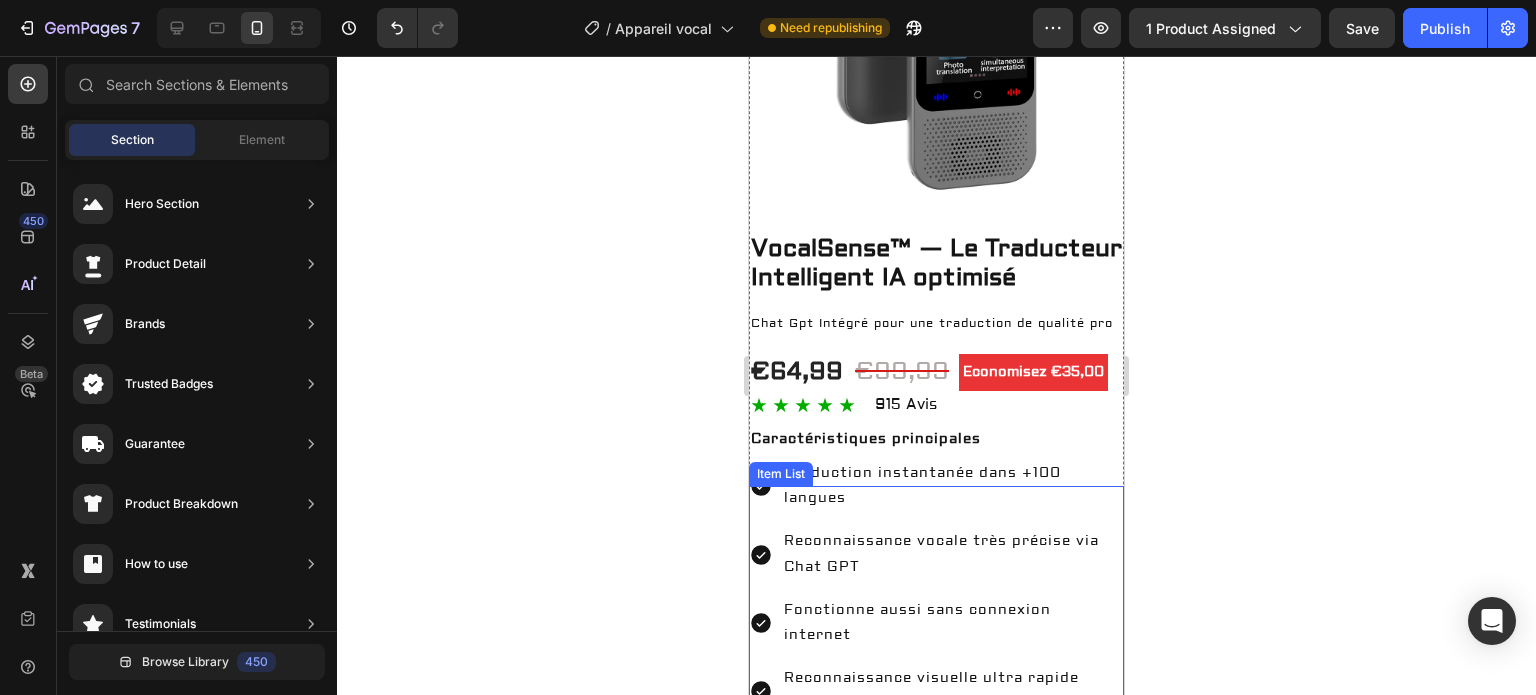 scroll, scrollTop: 666, scrollLeft: 0, axis: vertical 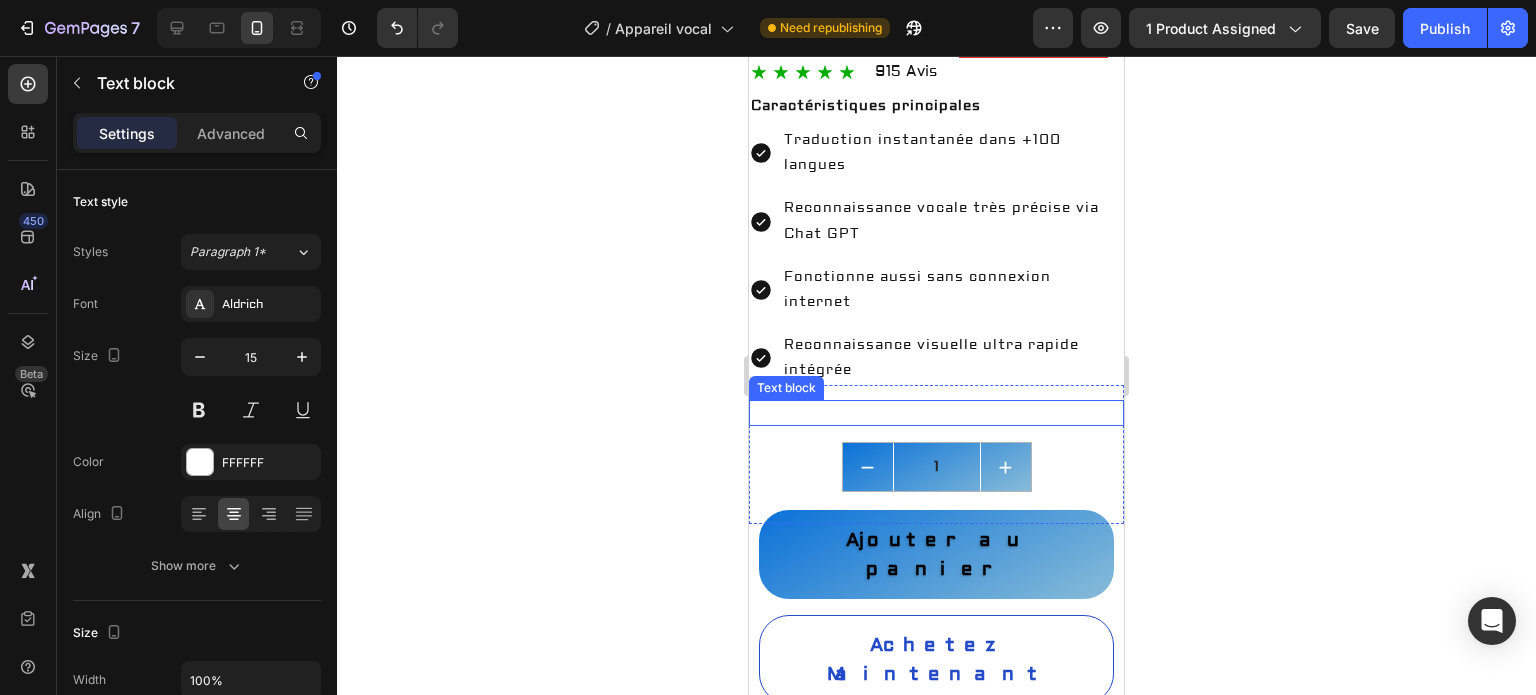 click on "Quantité :" at bounding box center (936, 413) 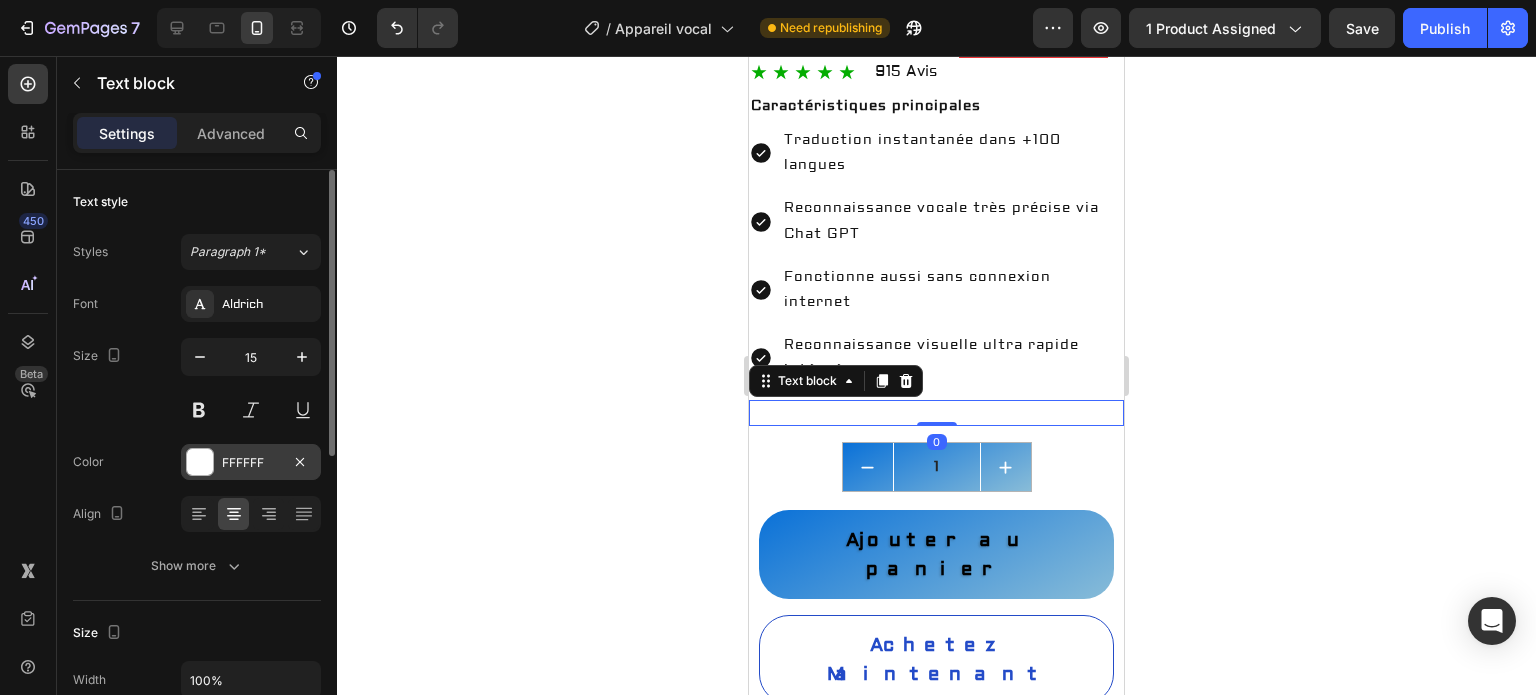 click on "FFFFFF" at bounding box center (251, 463) 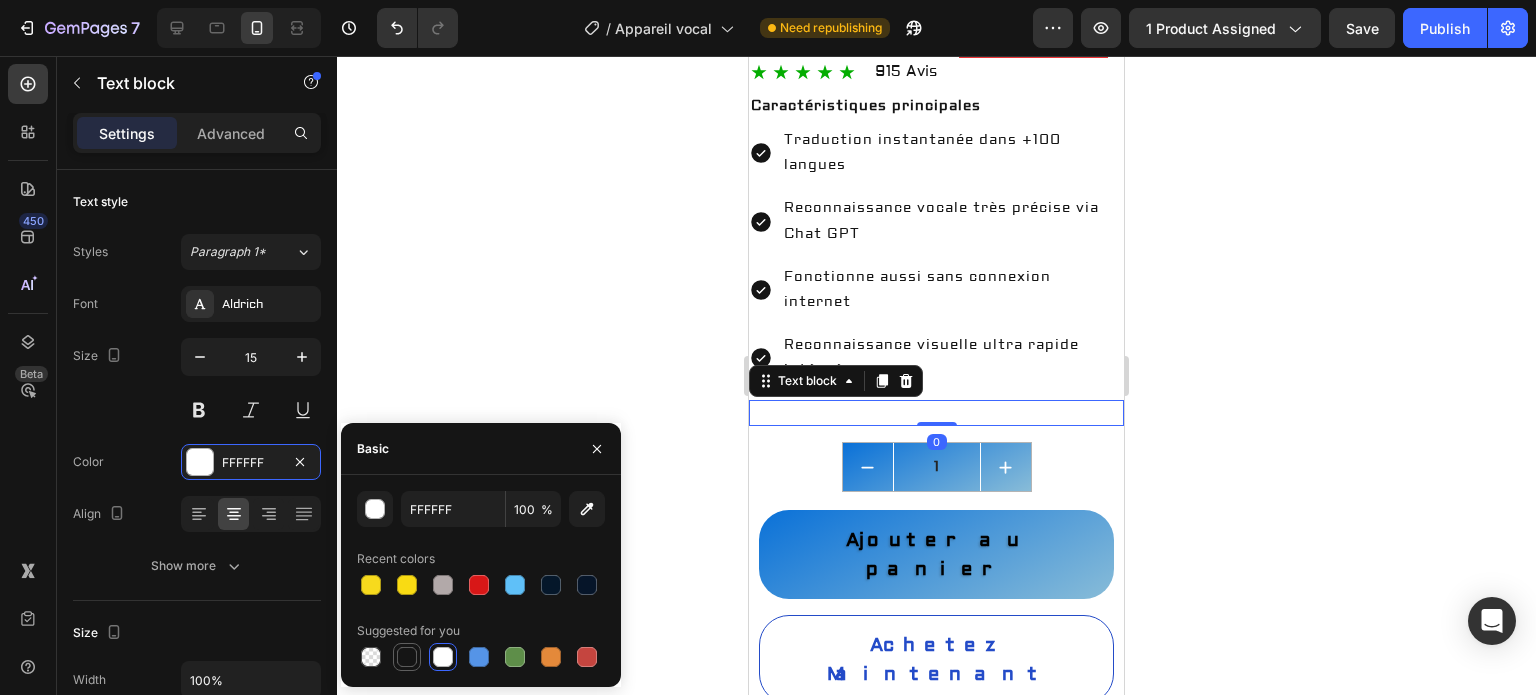 click at bounding box center (407, 657) 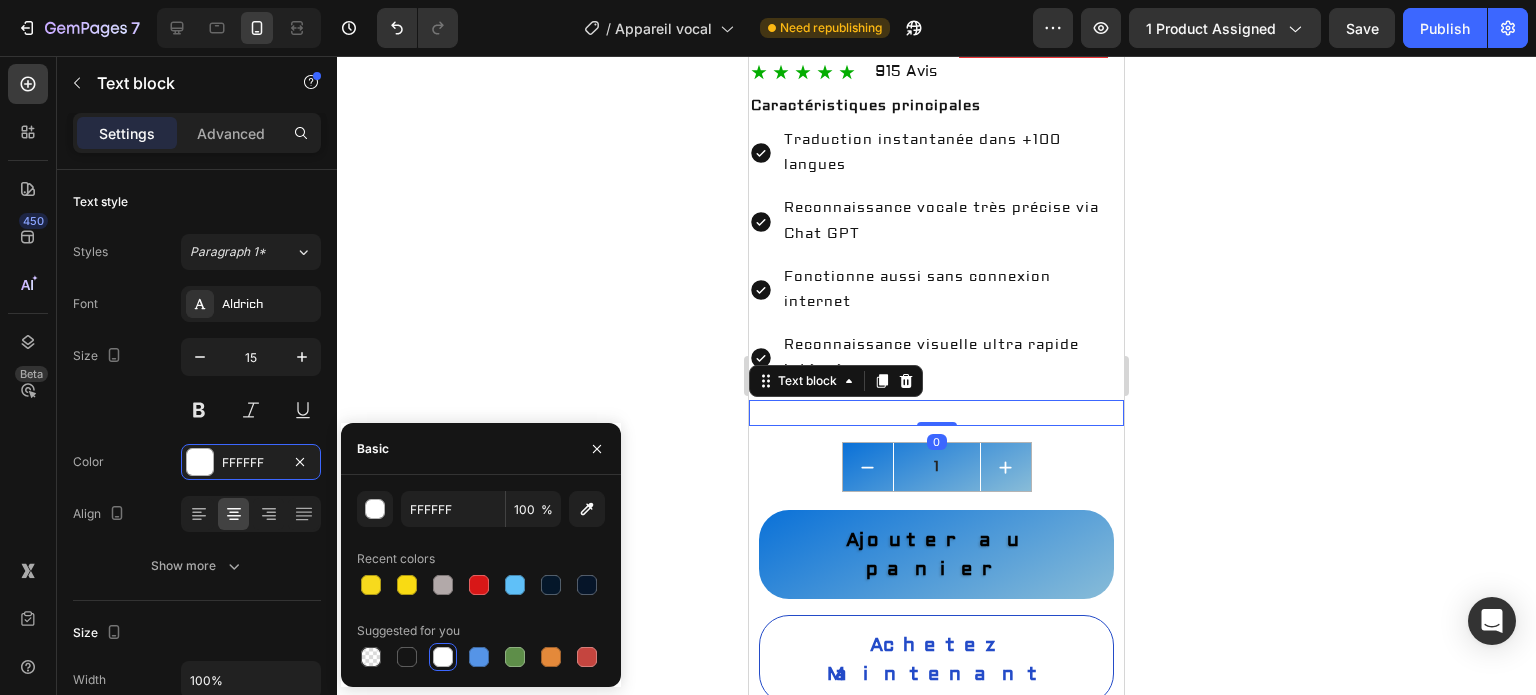 type on "151515" 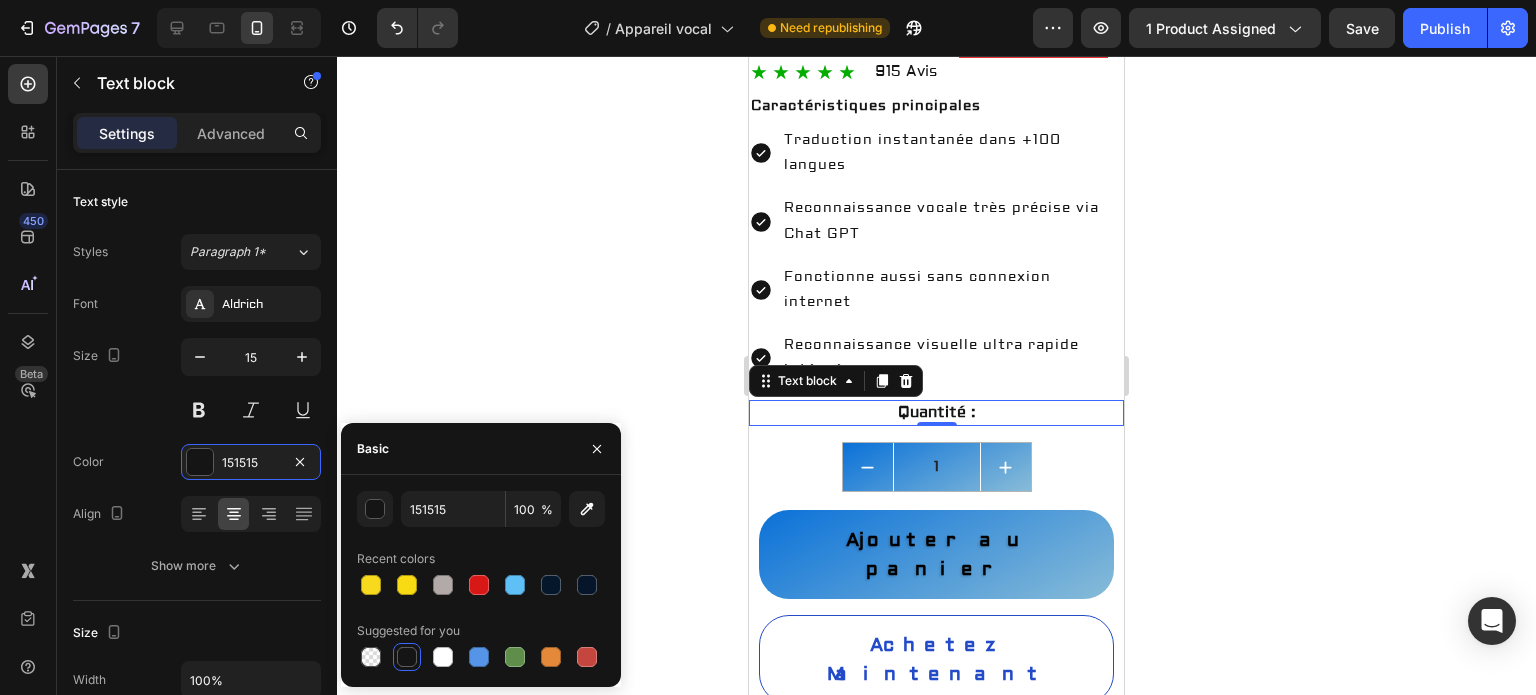 click 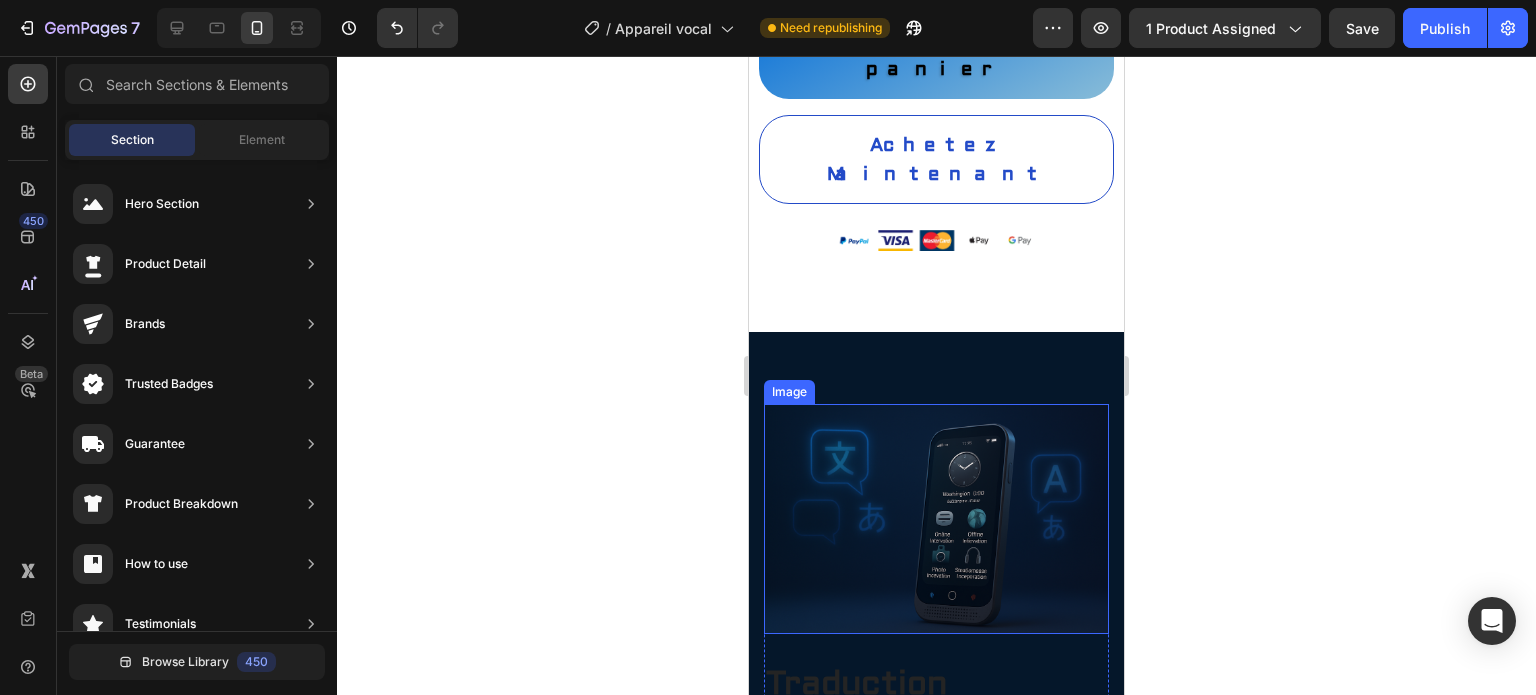 scroll, scrollTop: 1333, scrollLeft: 0, axis: vertical 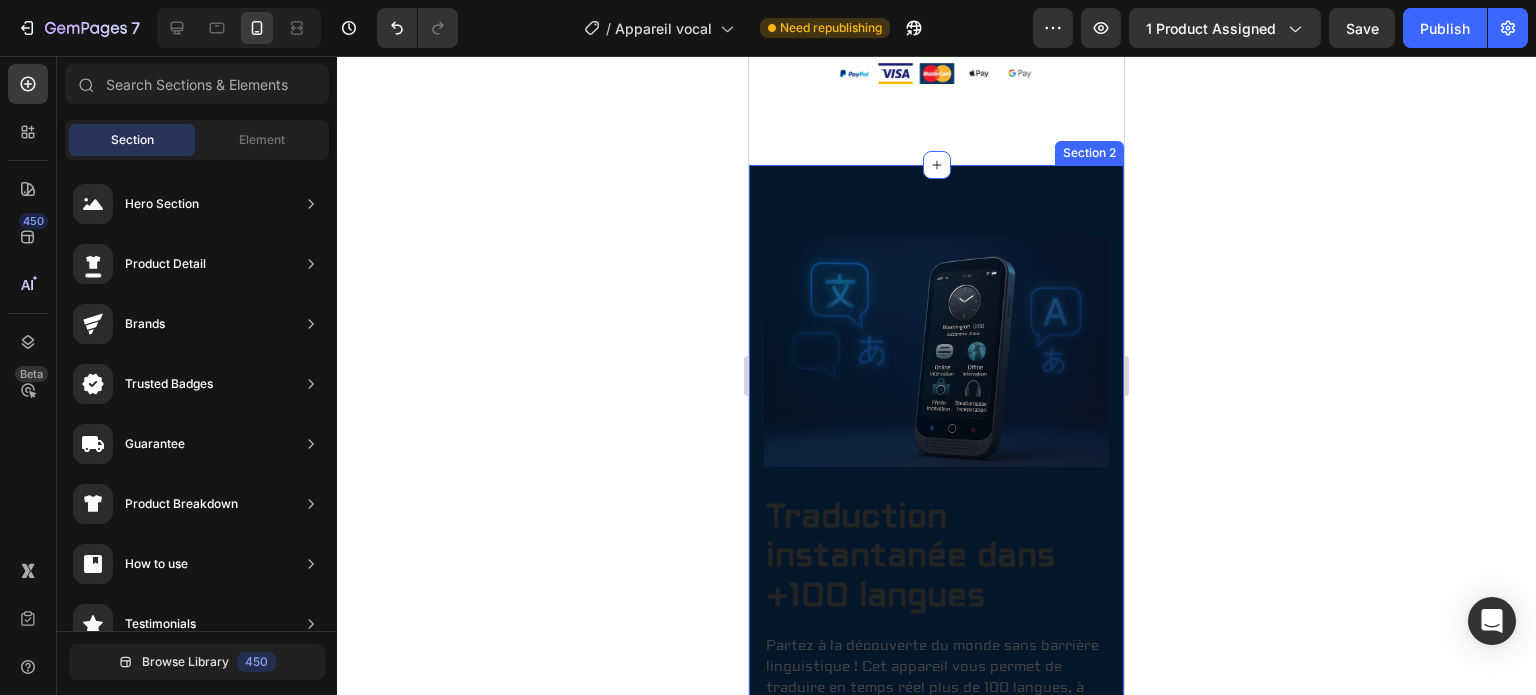 click on "Image Traduction instantanée dans +100 langues Heading Partez à la découverte du monde sans barrière linguistique ! Cet appareil vous permet de traduire en temps réel plus de 100 langues, à l’oral comme à l’écrit. Que ce soit pour un voyage, un rendez-vous professionnel ou une simple discussion, vous êtes toujours compris. Text block Row Row Reconnaissance vocale très précise via Chat GPT Heading Grâce à la technologie avancée de Chat GPT, la reconnaissance vocale est d’une précision remarquable. Même dans un environnement bruyant ou avec des accents variés, l’appareil saisit vos mots avec justesse et les traduit instantanément. Résultat : des échanges fluides et naturels. Text block Row Image Row Image Fonctionne aussi sans connexion internet Heading Text block Row Row Section 2" at bounding box center (936, 895) 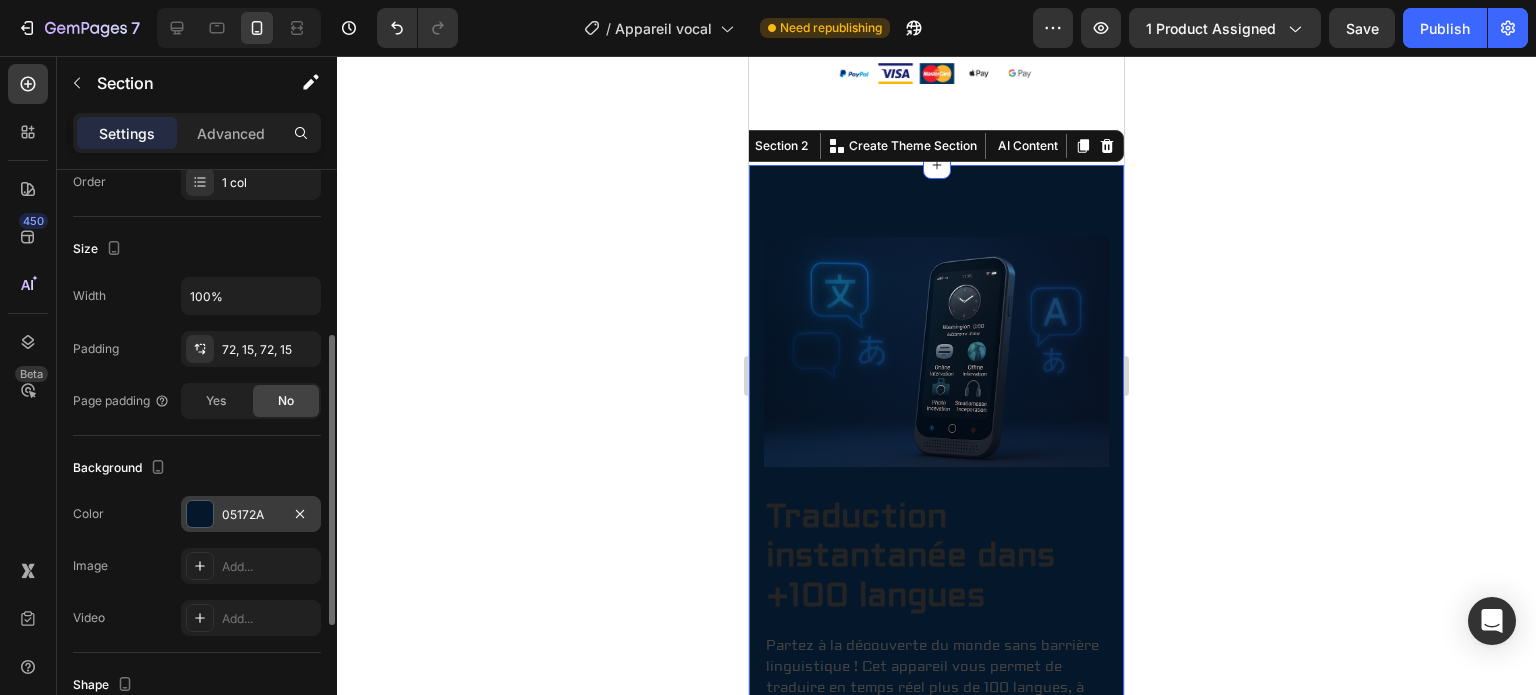 scroll, scrollTop: 499, scrollLeft: 0, axis: vertical 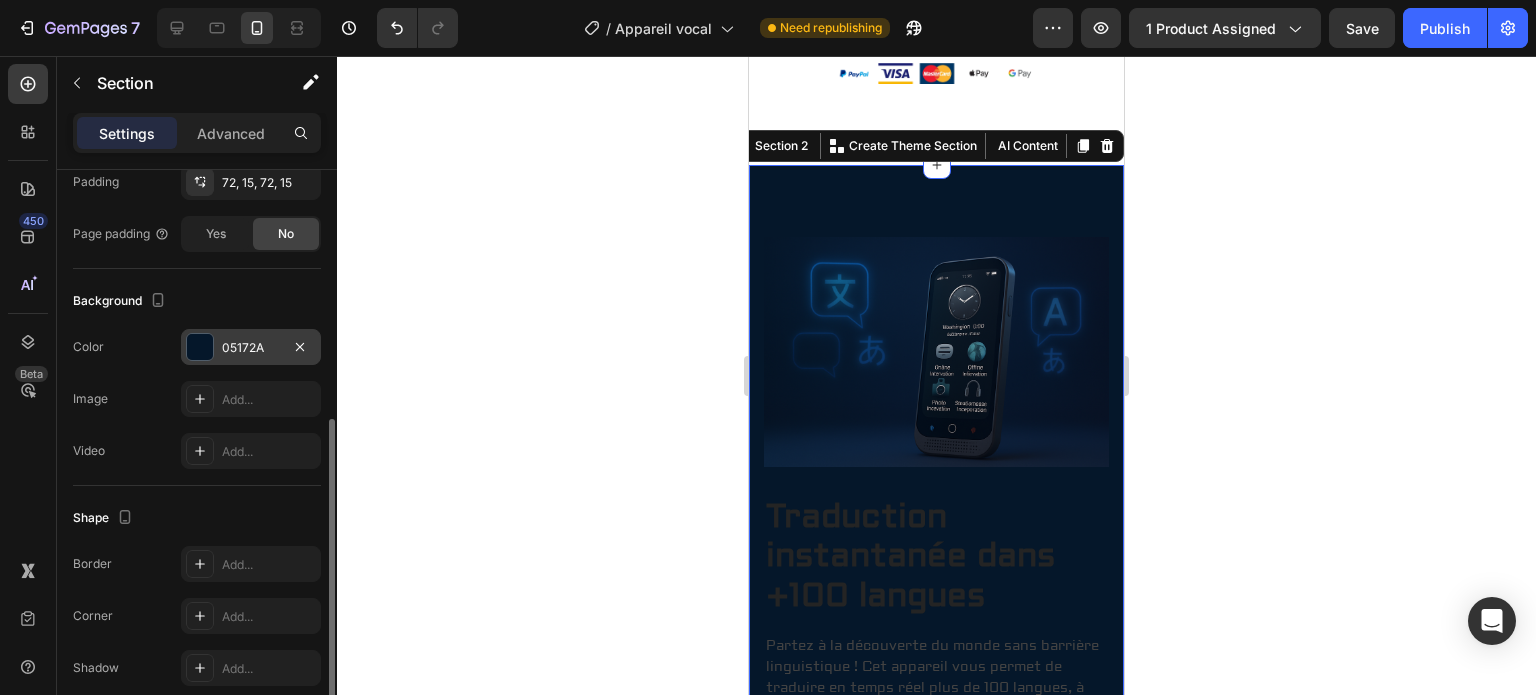 click on "[ALPHANUMERIC_CODE]" at bounding box center (251, 348) 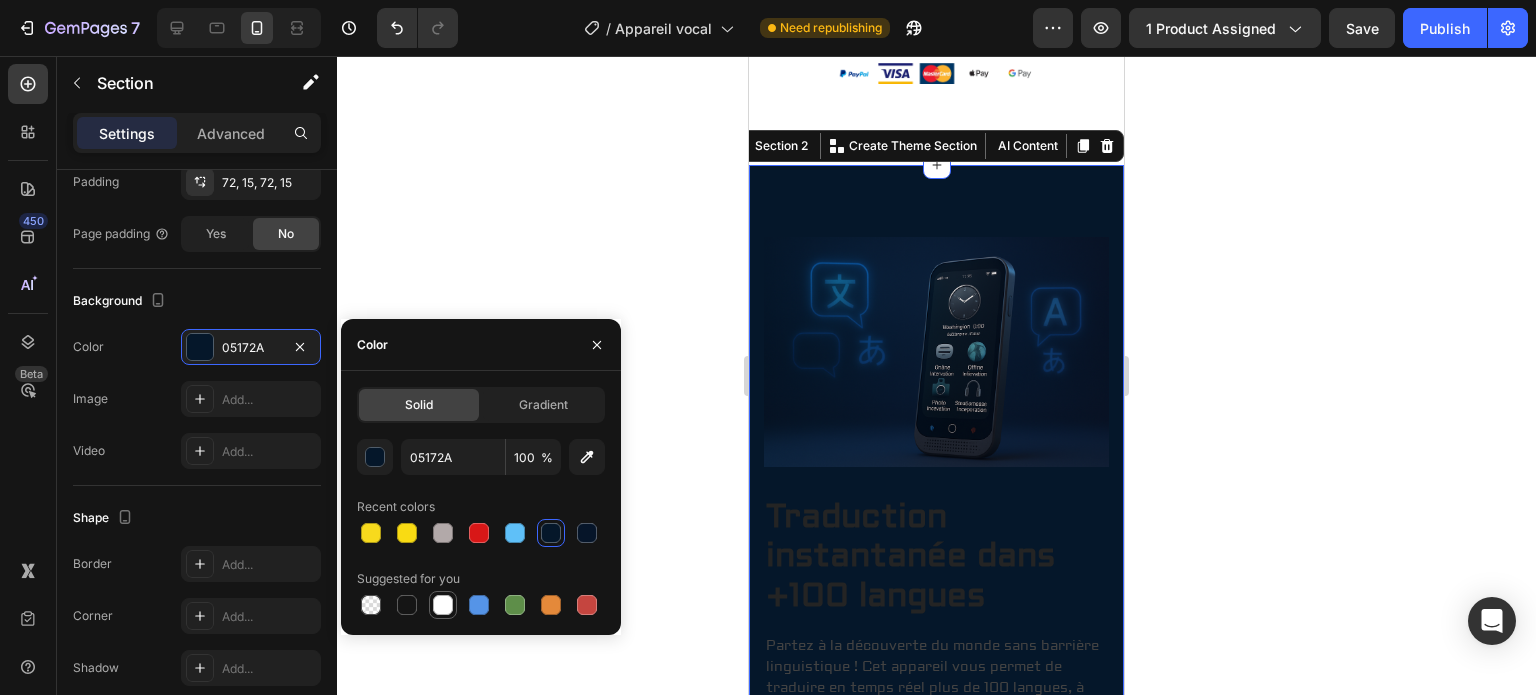 click at bounding box center [443, 605] 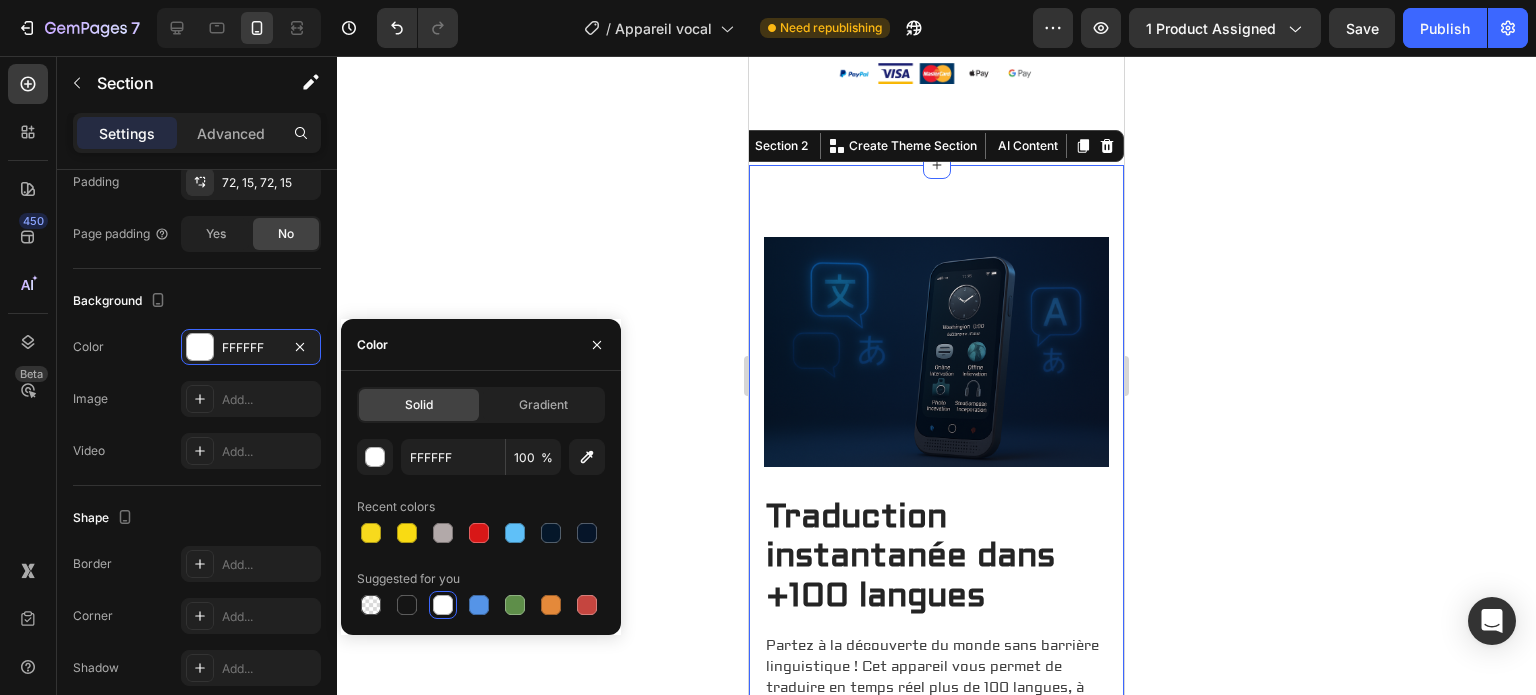 click 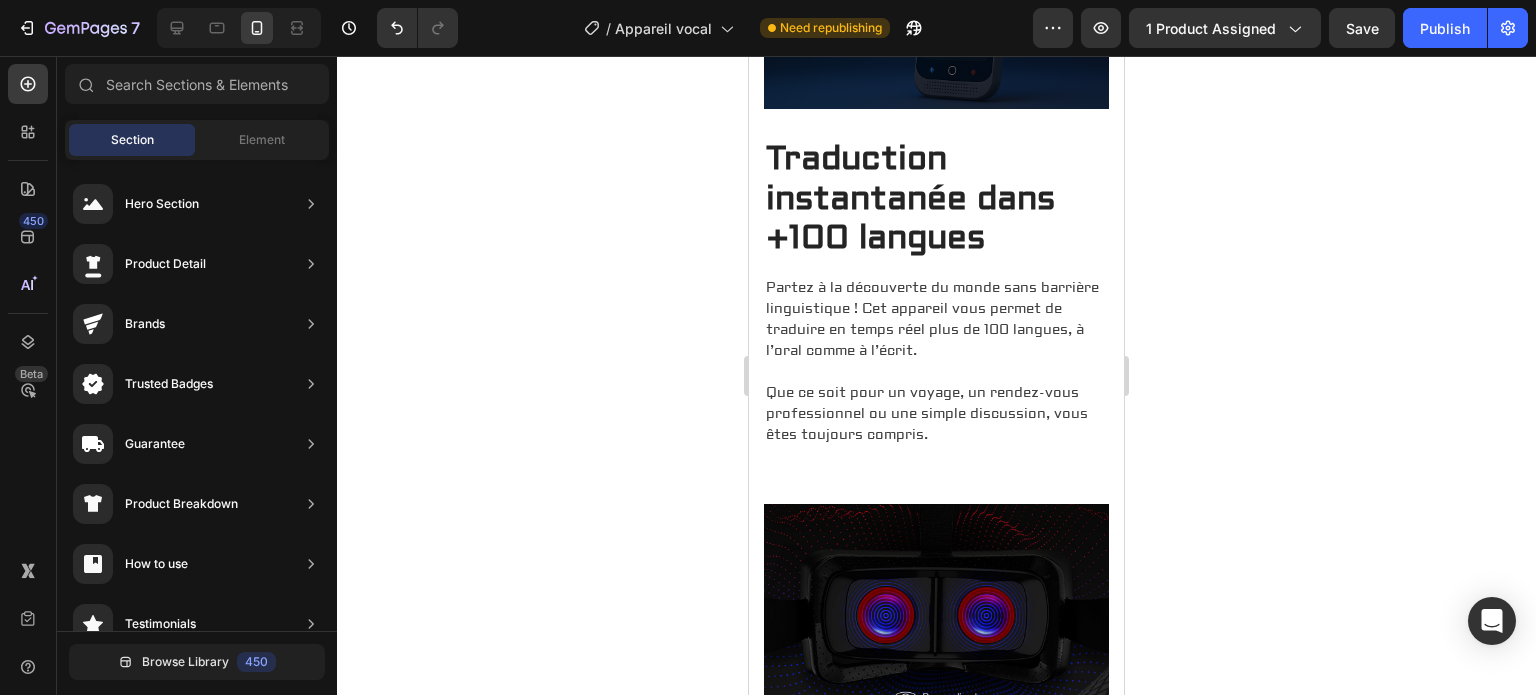 scroll, scrollTop: 1000, scrollLeft: 0, axis: vertical 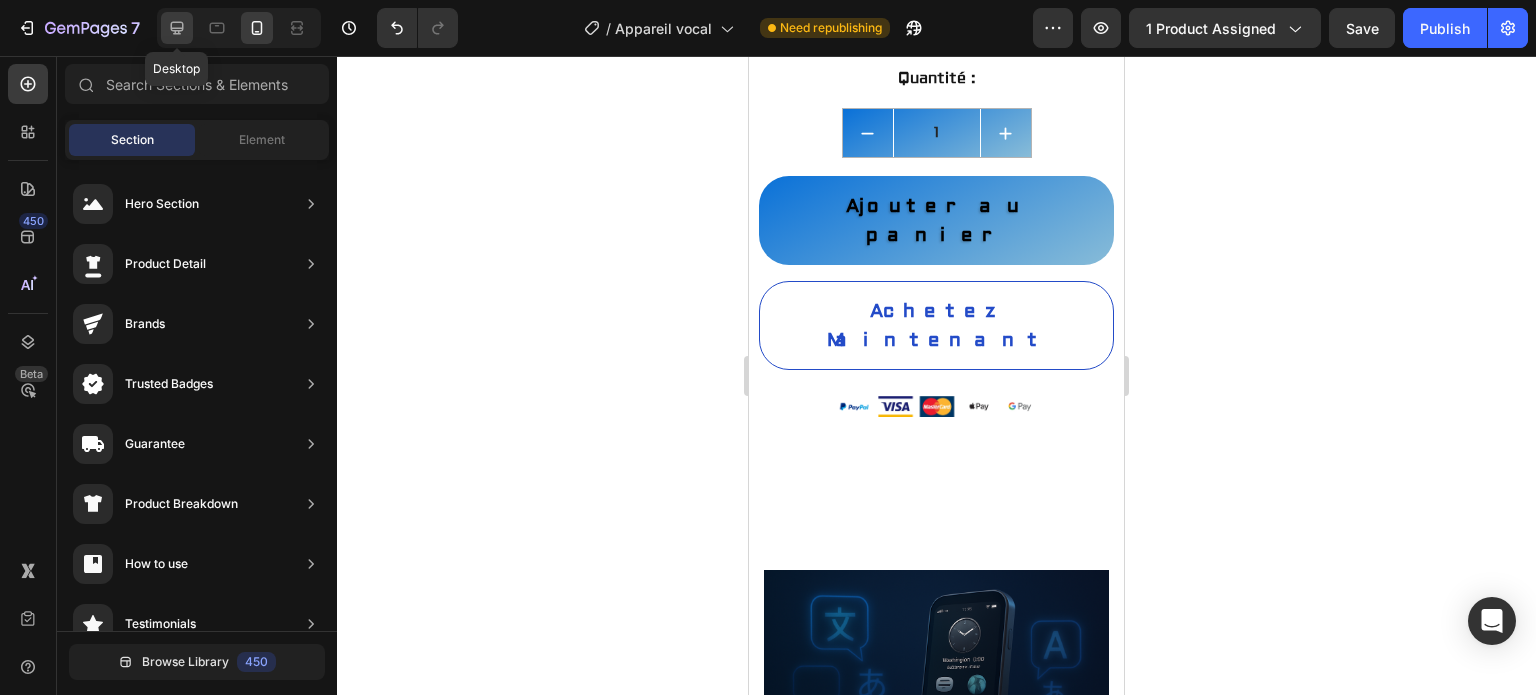 click 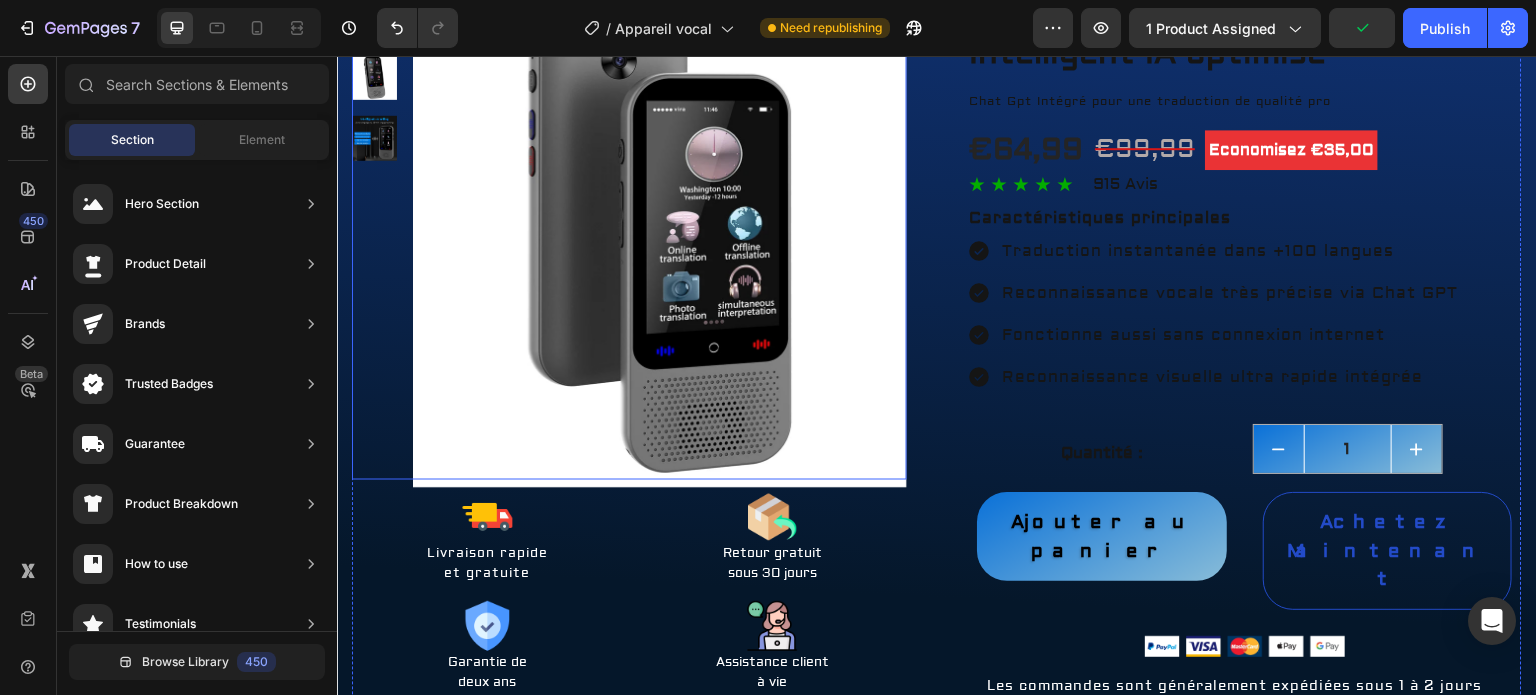 scroll, scrollTop: 0, scrollLeft: 0, axis: both 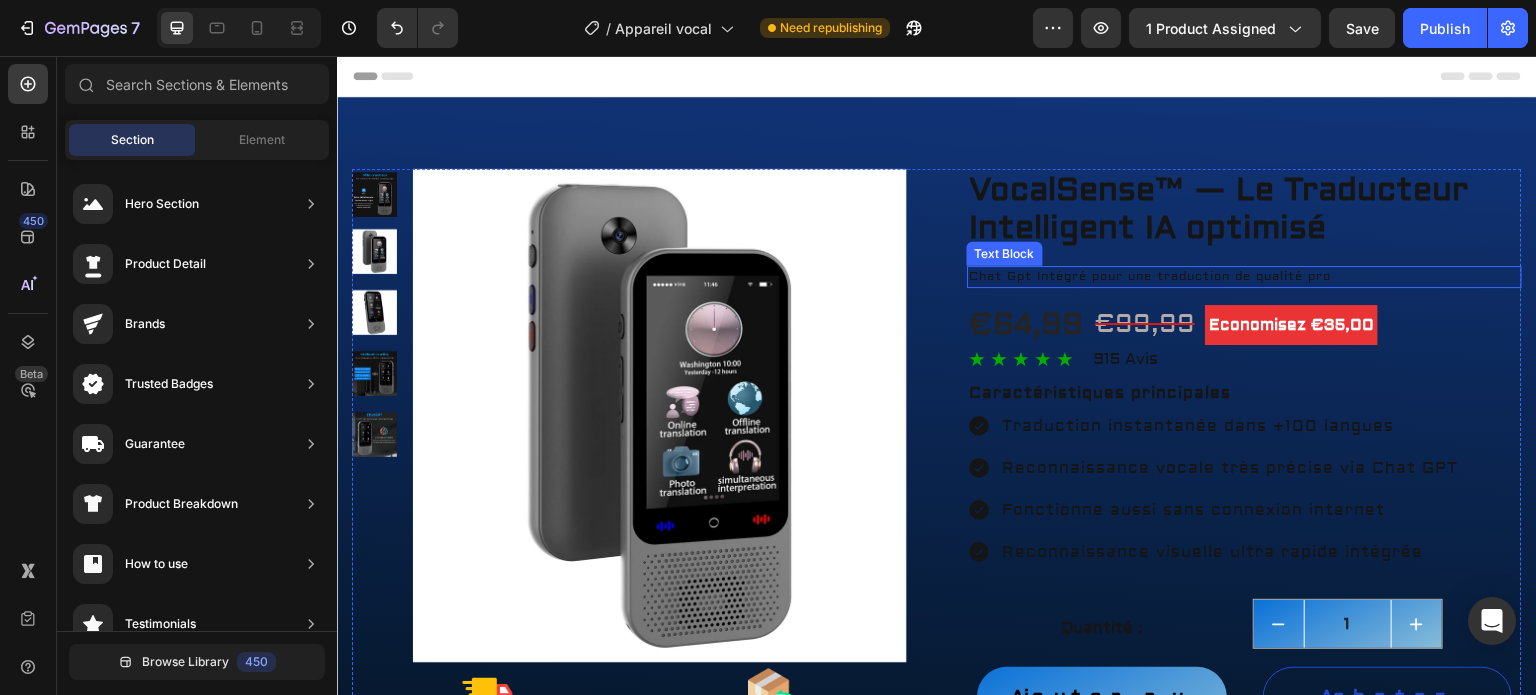 click on "Chat Gpt Intégré pour une traduction de qualité pro" at bounding box center (1244, 277) 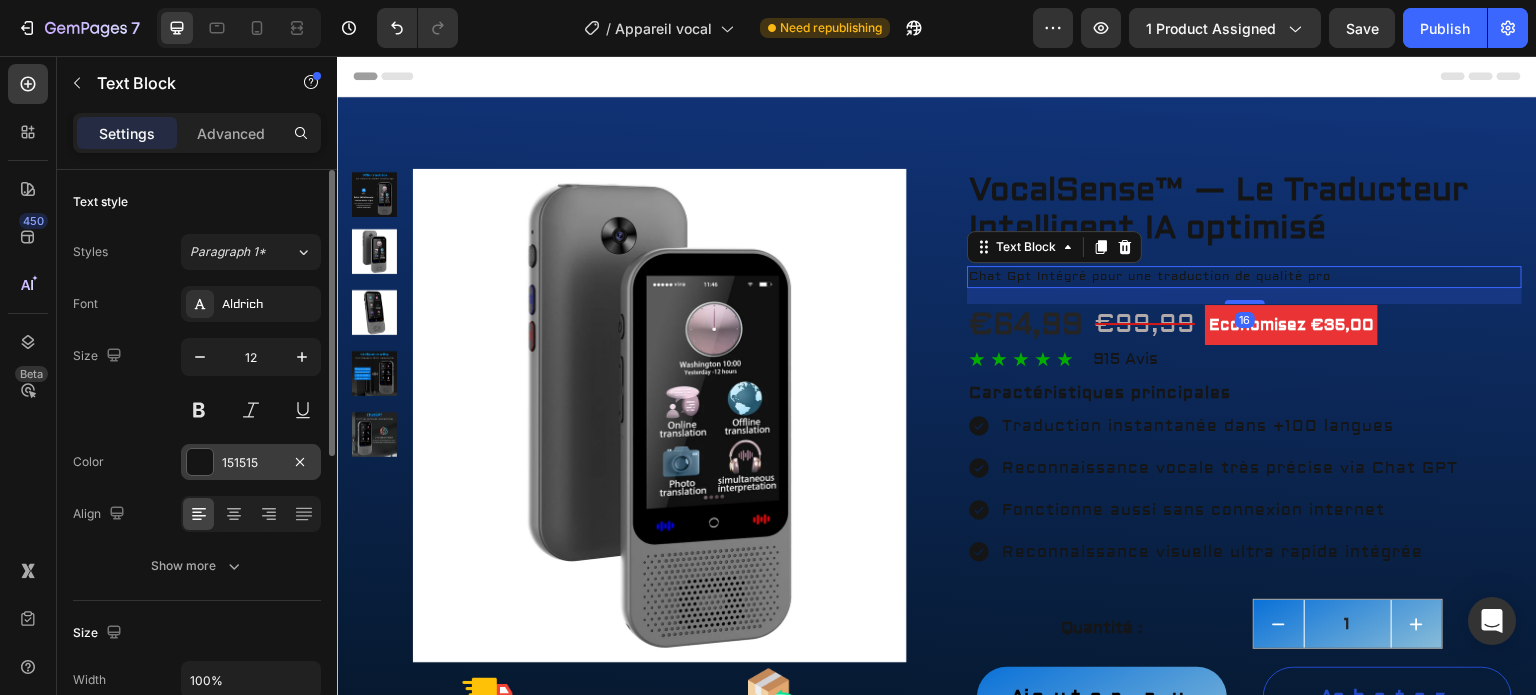 click on "151515" at bounding box center (251, 462) 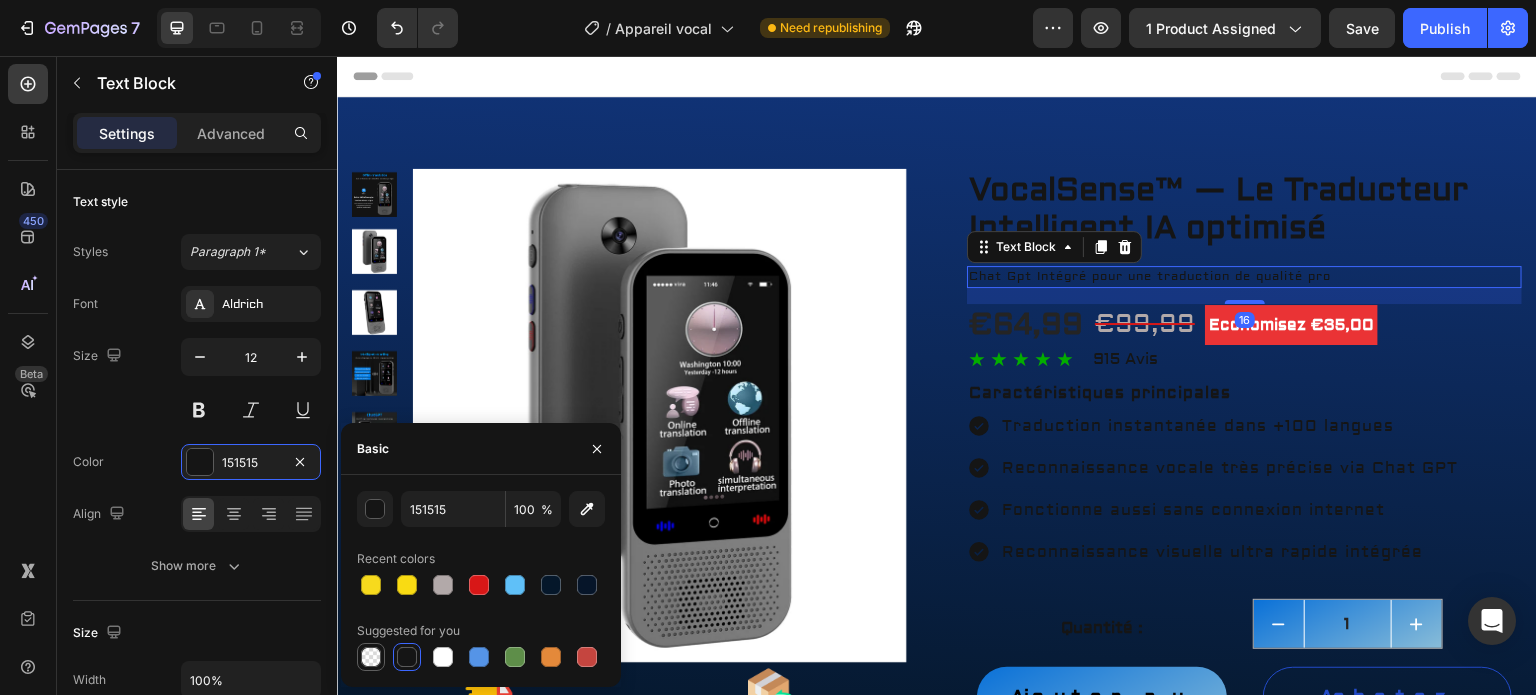 click at bounding box center [371, 657] 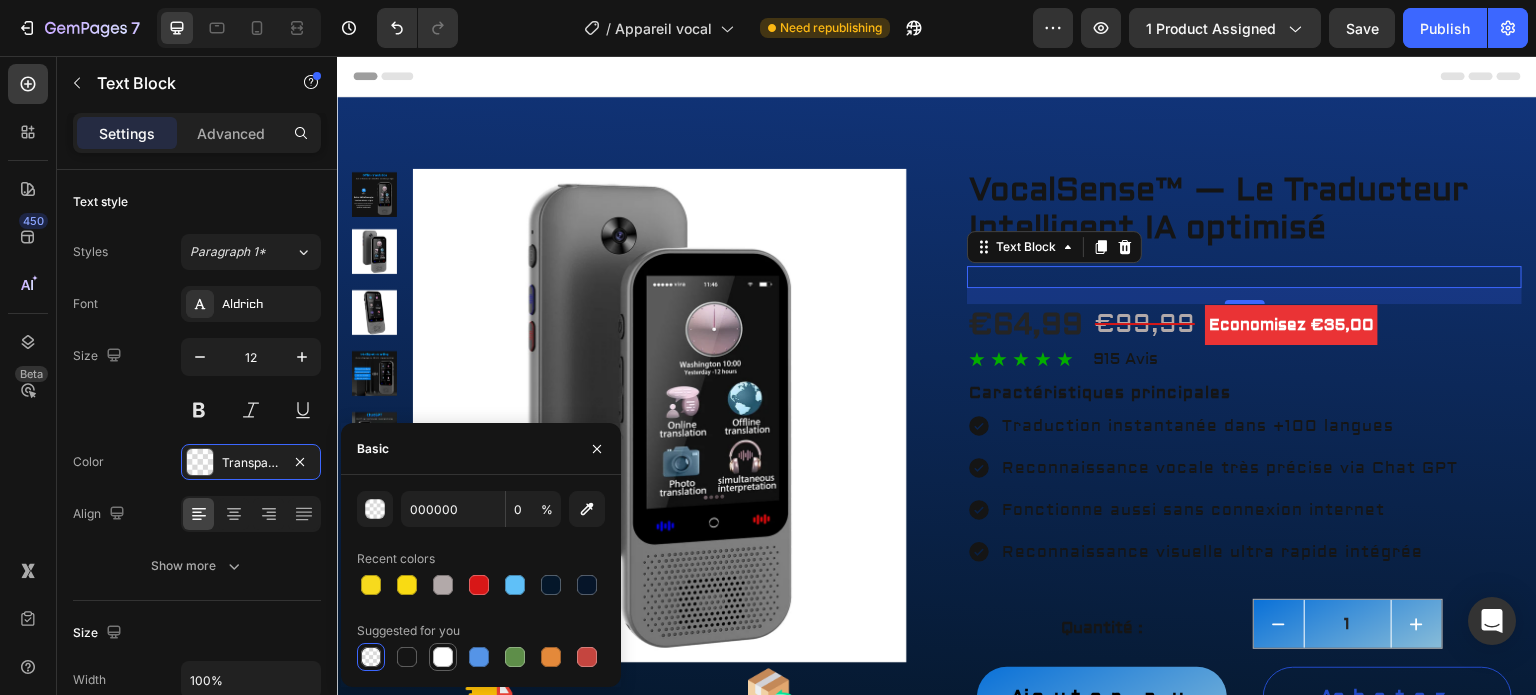 click at bounding box center (443, 657) 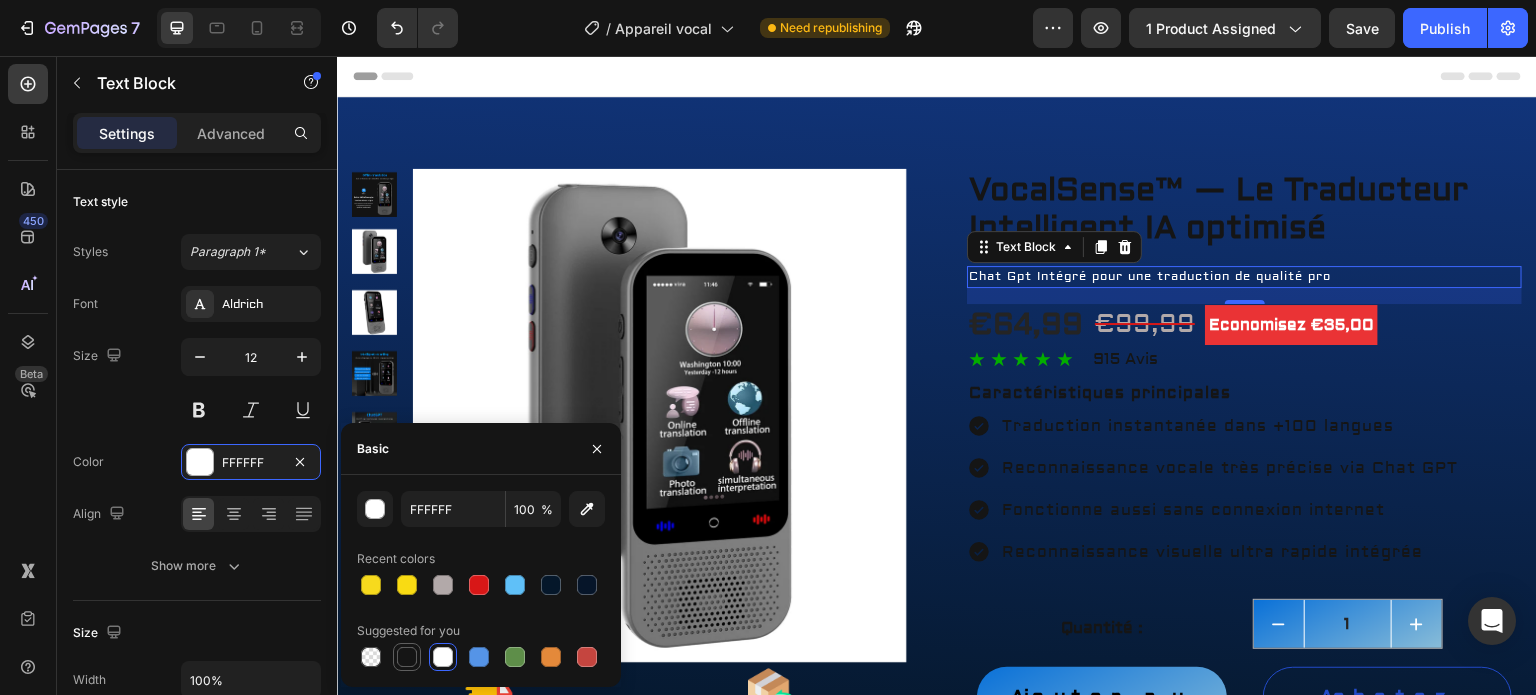 click at bounding box center (407, 657) 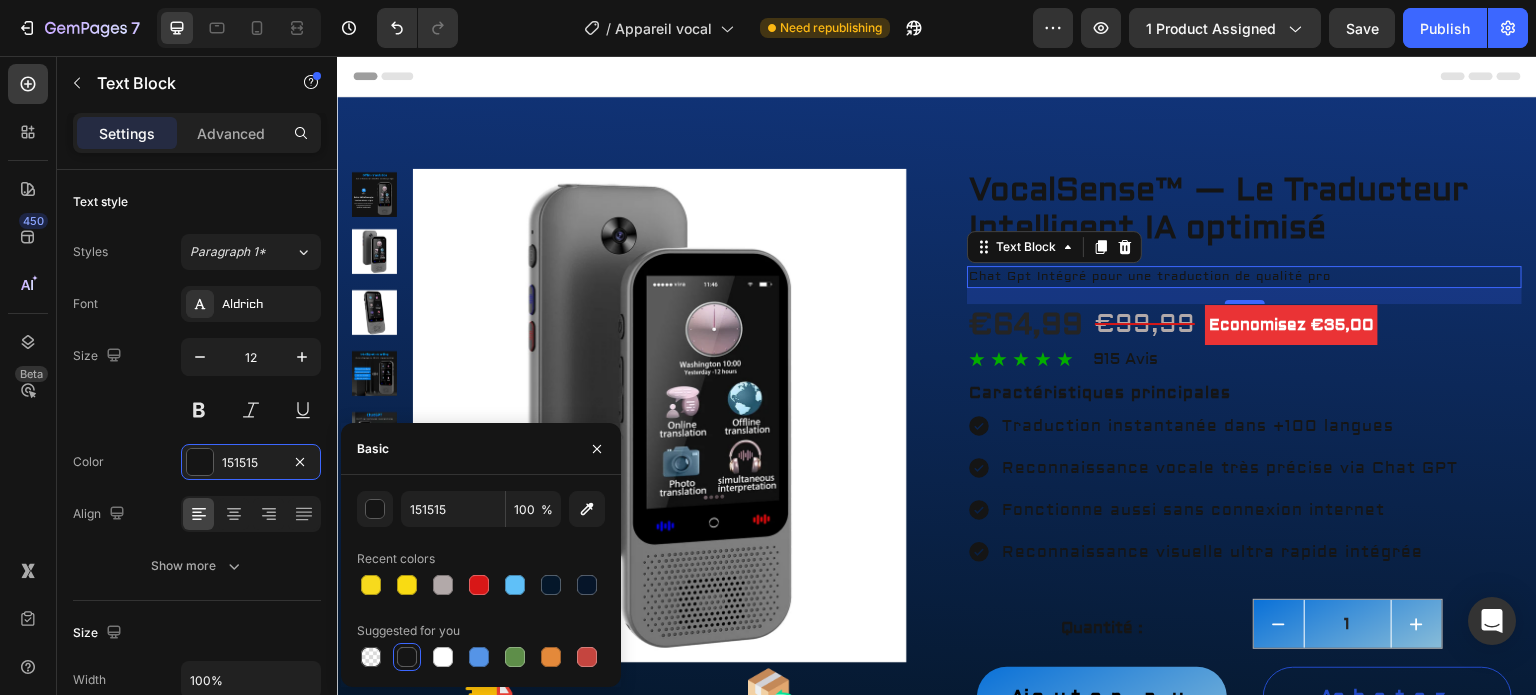 click at bounding box center [407, 657] 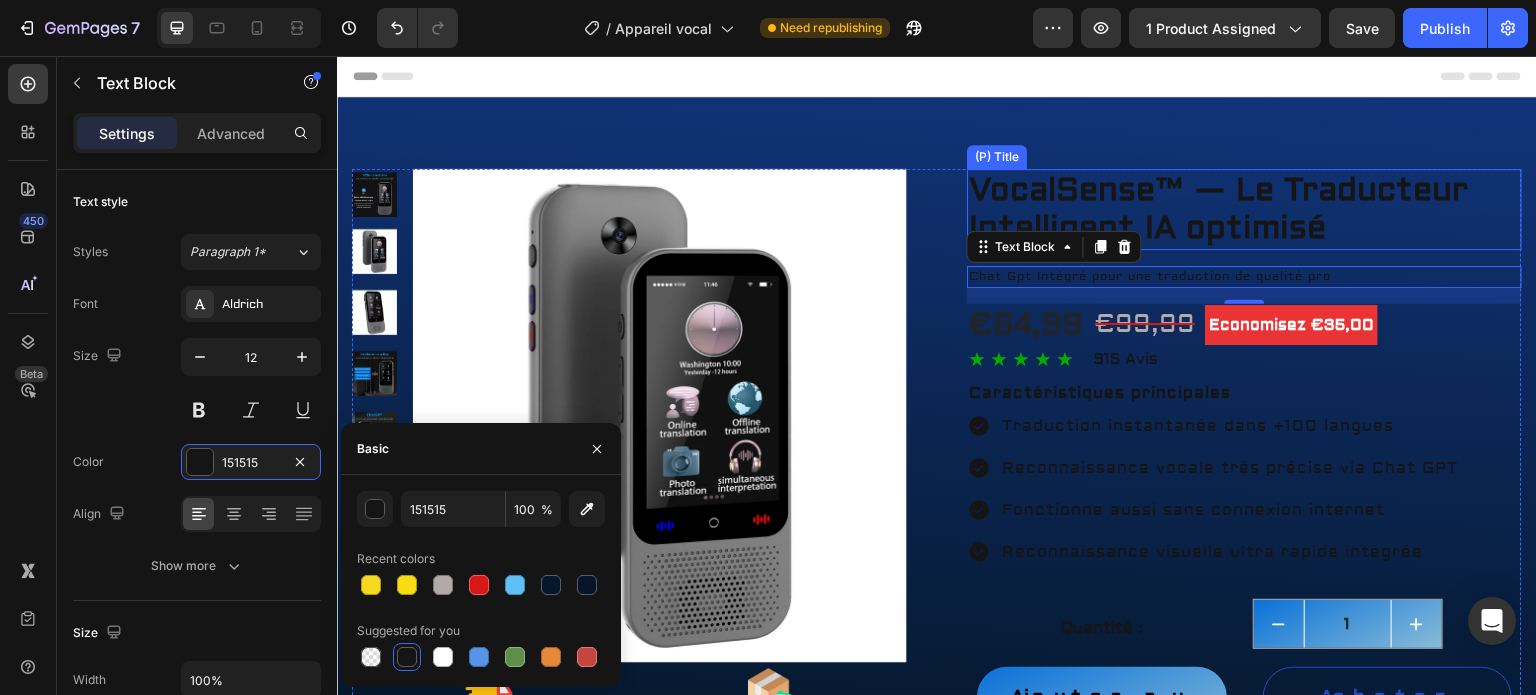 click on "VocalSense™ — Le Traducteur Intelligent IA optimisé" at bounding box center (1244, 209) 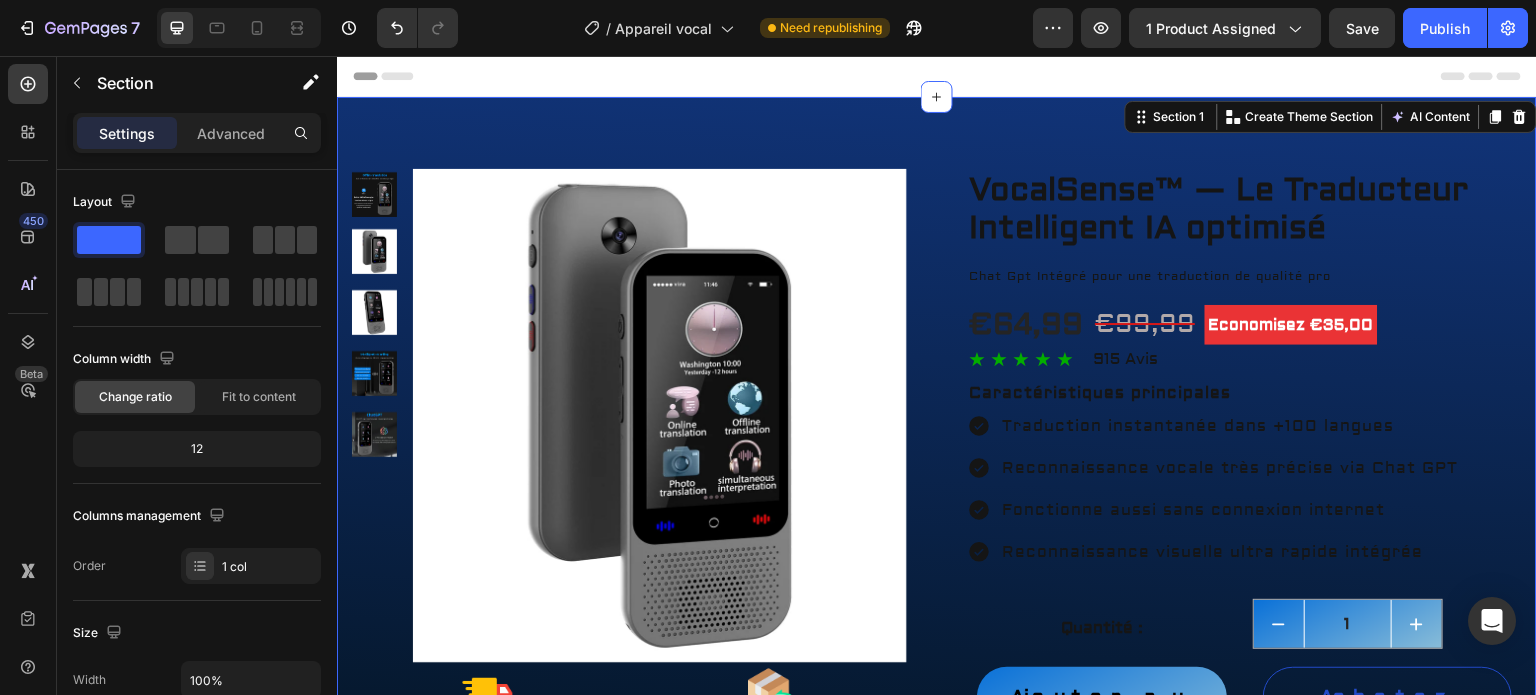 click on "Product Images Image Livraison rapide  et gratuite Text Block Image Retour gratuit  sous 30 jours Text Row Image Garantie de  deux ans Text Image Assistance client  à vie Text Row VocalSense™ — Le Traducteur Intelligent IA optimisé (P) Title Chat Gpt Intégré pour une traduction de qualité pro  Text Block €64,99 (P) Price (P) Price €99,99 (P) Price (P) Price Economisez €35,00 Product Badge Row Icon Icon Icon Icon Icon Icon List Hoz 915 Avis Text block Row Caractéristiques principales Text Block Row Traduction instantanée dans +100 langues Reconnaissance vocale très précise via Chat GPT Fonctionne aussi sans connexion internet Reconnaissance visuelle ultra rapide intégrée Item List Quantité : Text block
1
(P) Quantity Row Ajouter   au panier (P) Cart Button Achetez Maintenant (P) Dynamic Checkout Row Image Row Les commandes sont généralement expédiées sous 1 à 2 jours ouvrables Text Block Product Section 1   You can create reusable sections Product" at bounding box center (937, 502) 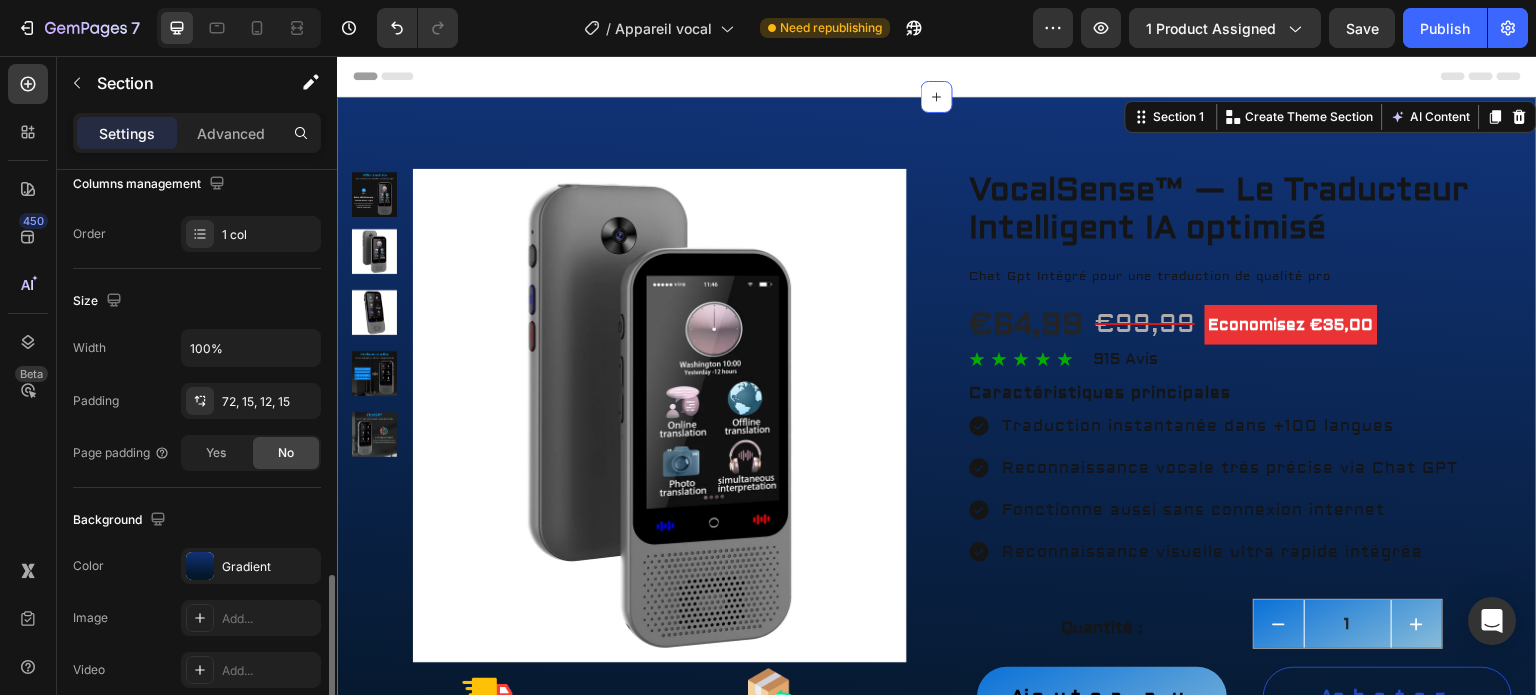 scroll, scrollTop: 499, scrollLeft: 0, axis: vertical 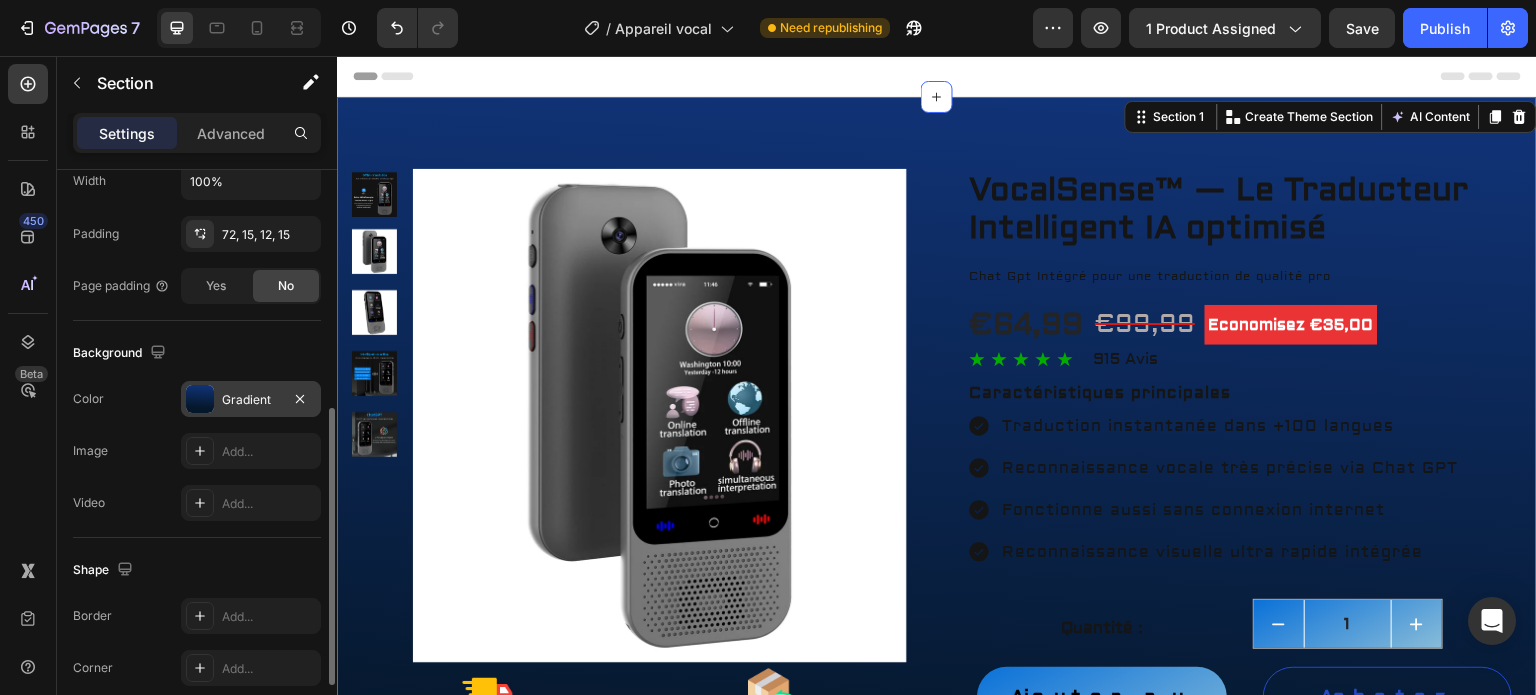 click on "Gradient" at bounding box center (251, 400) 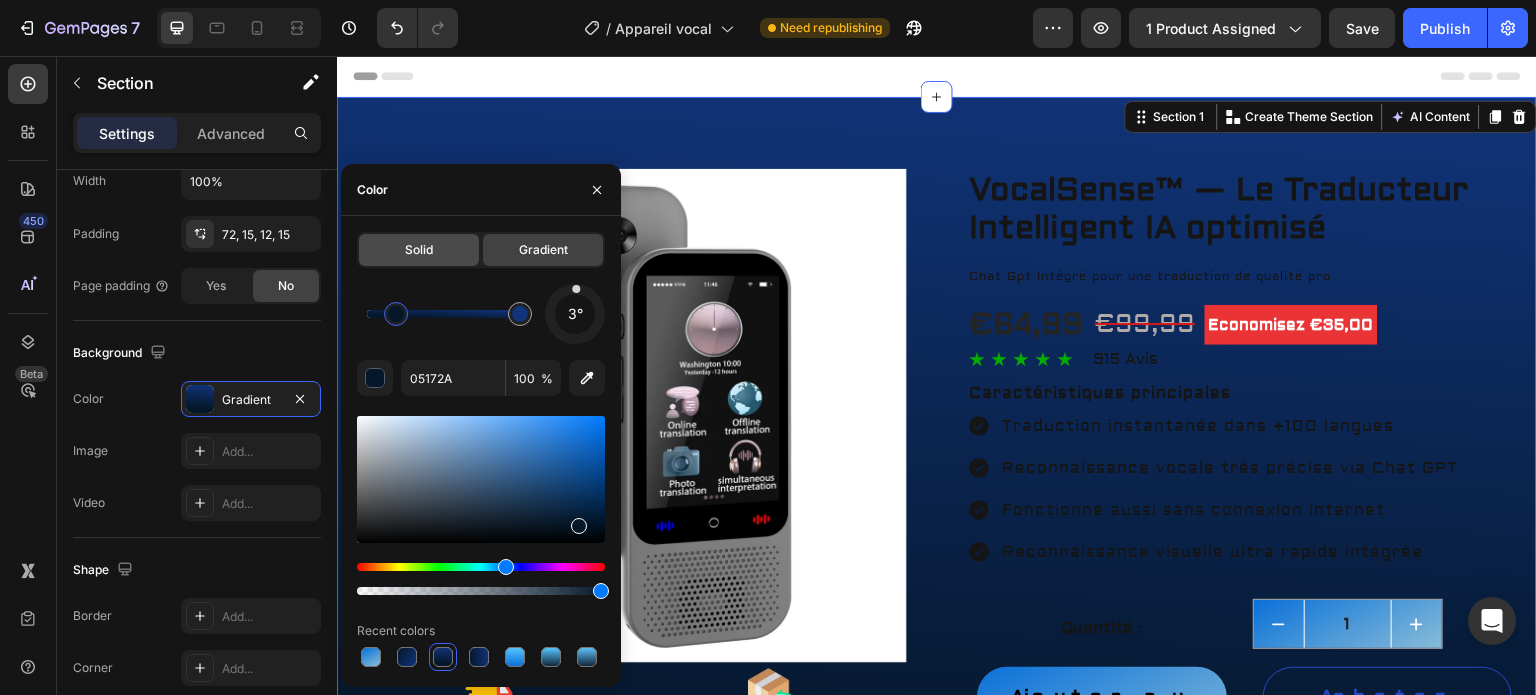 click on "Solid" 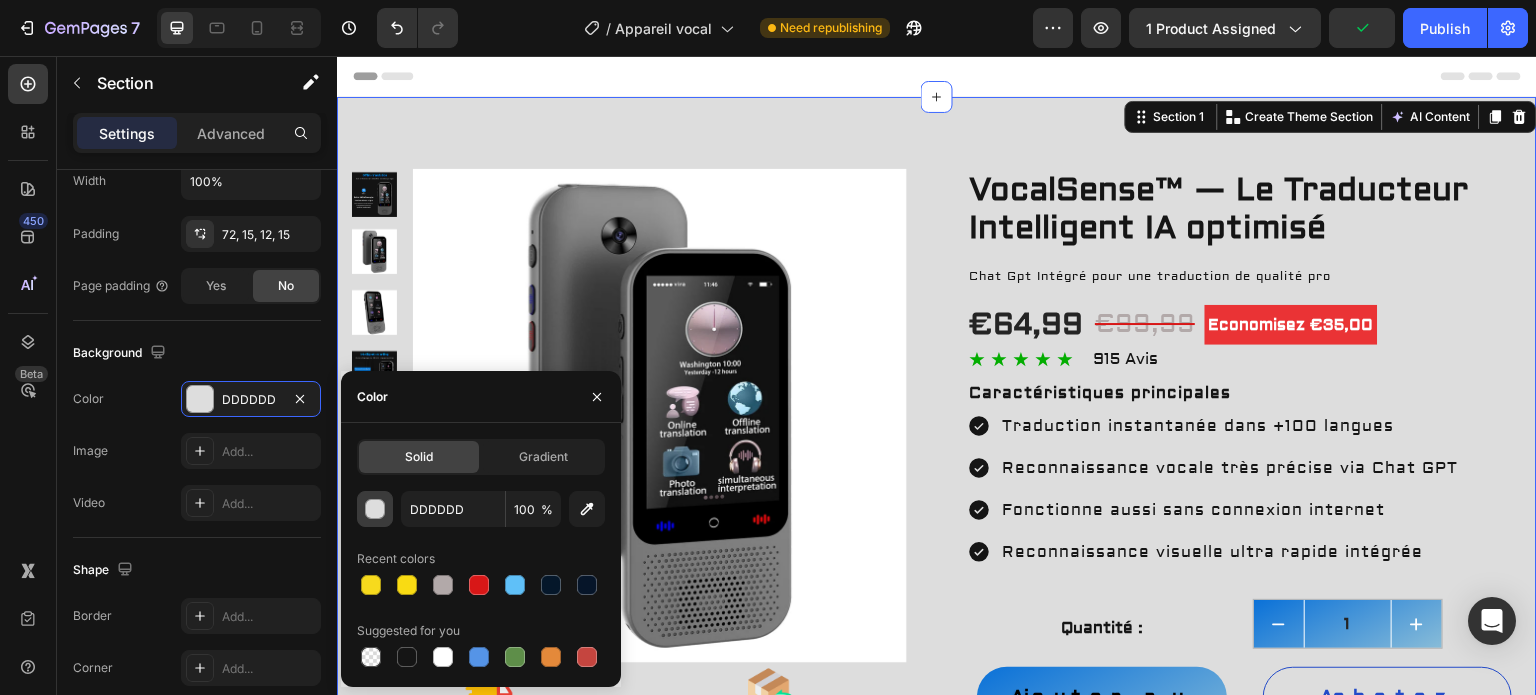 click at bounding box center [375, 509] 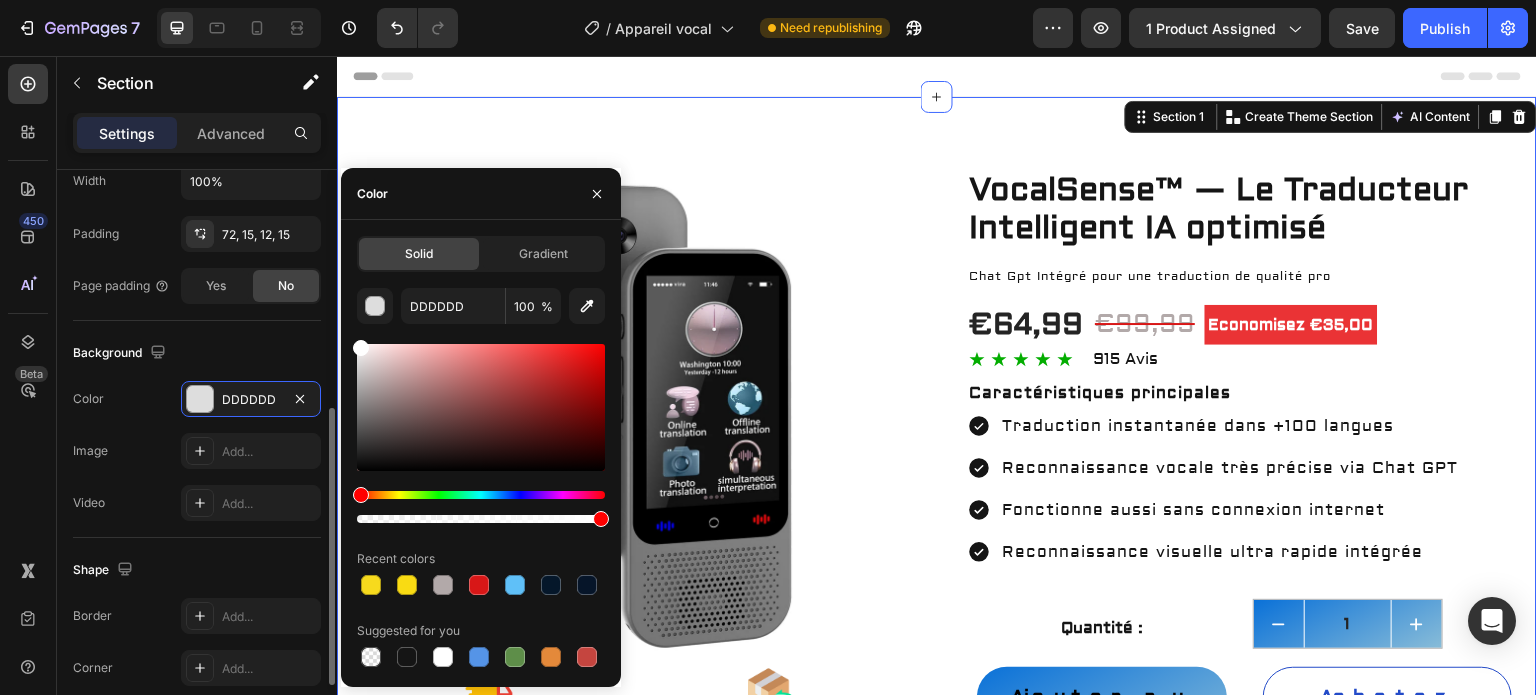 drag, startPoint x: 382, startPoint y: 350, endPoint x: 294, endPoint y: 308, distance: 97.50897 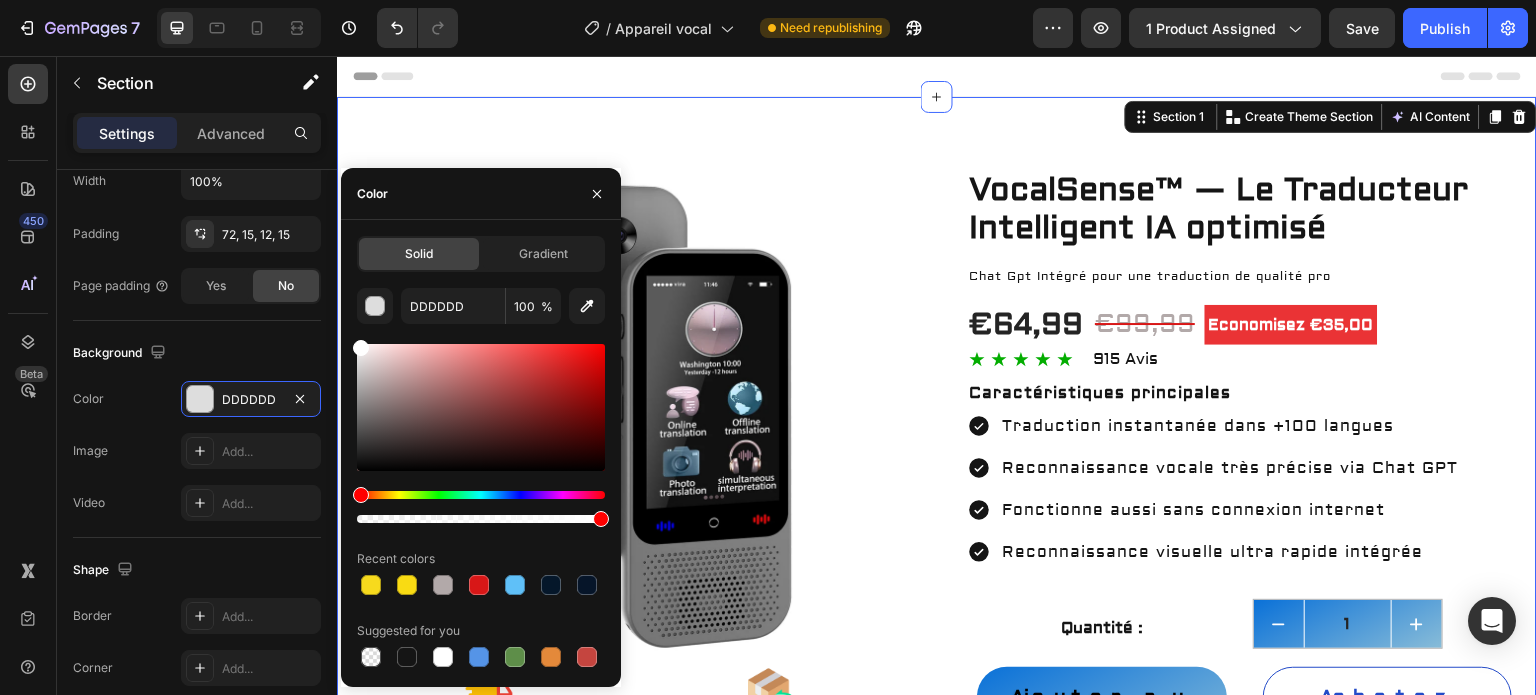 type on "FFFFFF" 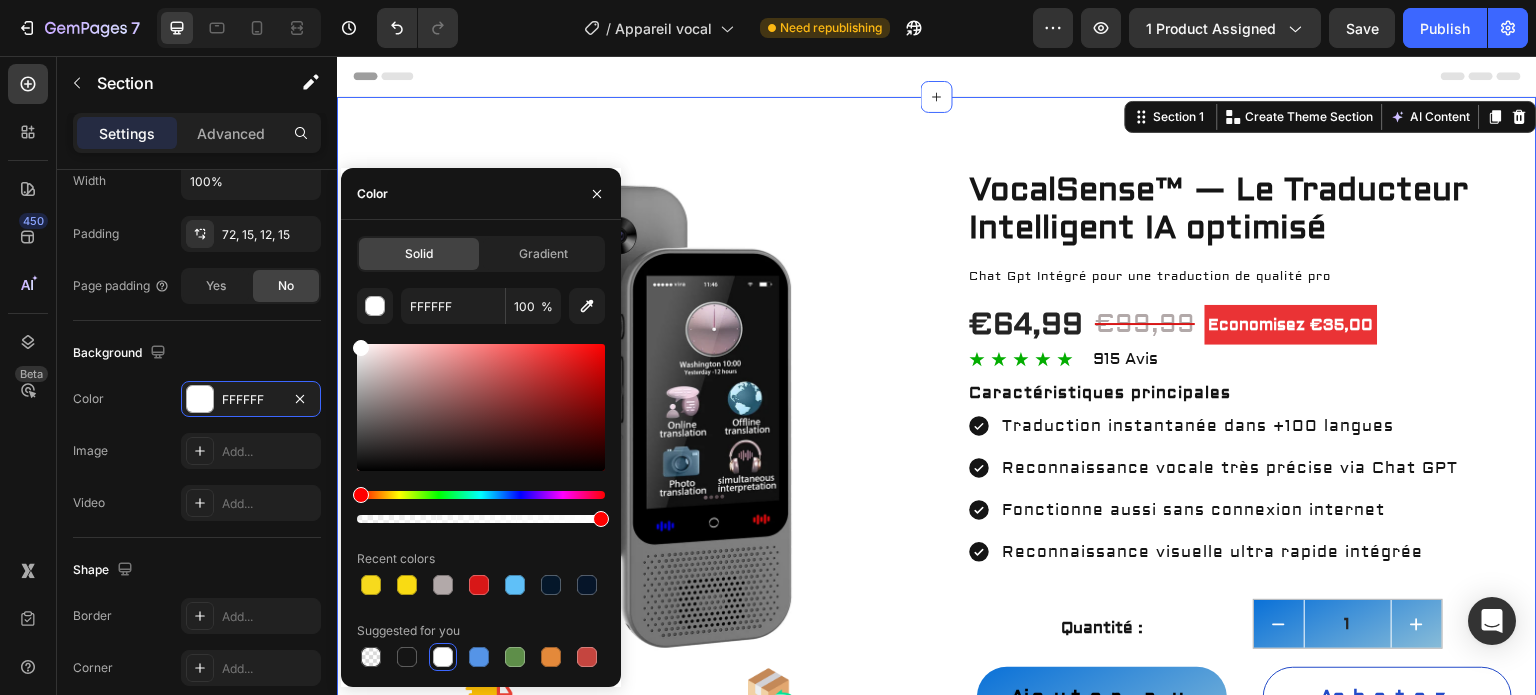click on "Product Images Image Livraison rapide  et gratuite Text Block Image Retour gratuit  sous 30 jours Text Row Image Garantie de  deux ans Text Image Assistance client  à vie Text Row VocalSense™ — Le Traducteur Intelligent IA optimisé (P) Title Chat Gpt Intégré pour une traduction de qualité pro  Text Block €64,99 (P) Price (P) Price €99,99 (P) Price (P) Price Economisez €35,00 Product Badge Row Icon Icon Icon Icon Icon Icon List Hoz 915 Avis Text block Row Caractéristiques principales Text Block Row Traduction instantanée dans +100 langues Reconnaissance vocale très précise via Chat GPT Fonctionne aussi sans connexion internet Reconnaissance visuelle ultra rapide intégrée Item List Quantité : Text block
1
(P) Quantity Row Ajouter   au panier (P) Cart Button Achetez Maintenant (P) Dynamic Checkout Row Image Row Les commandes sont généralement expédiées sous 1 à 2 jours ouvrables Text Block Product Section 1   You can create reusable sections Product" at bounding box center (937, 502) 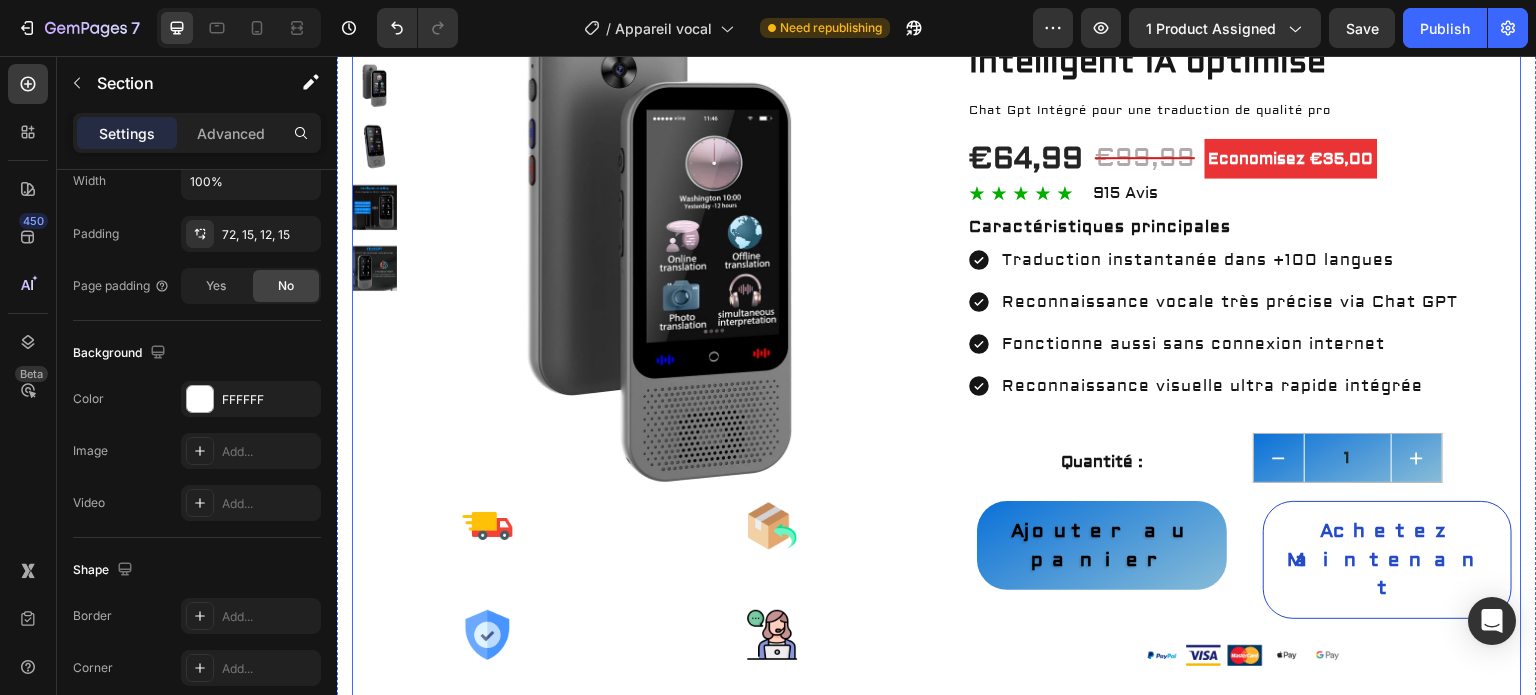 scroll, scrollTop: 333, scrollLeft: 0, axis: vertical 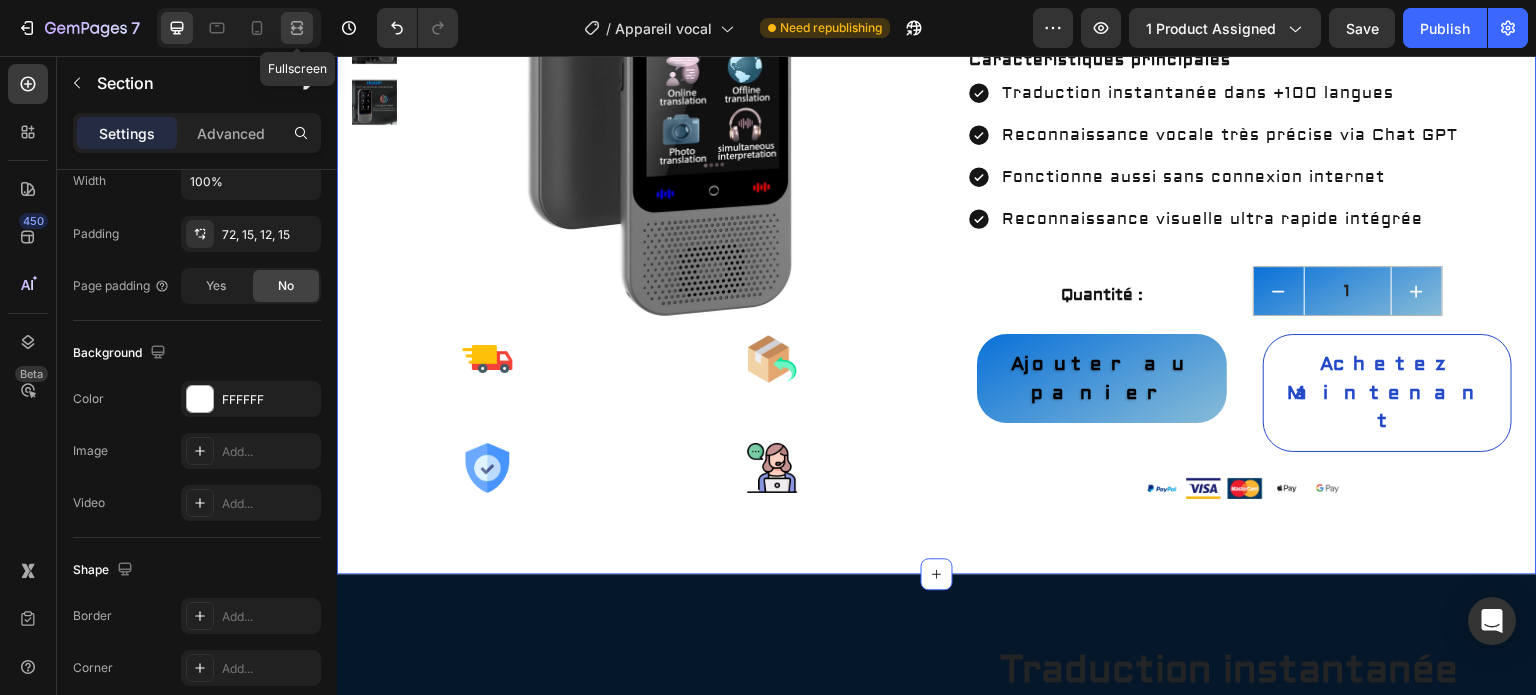 click 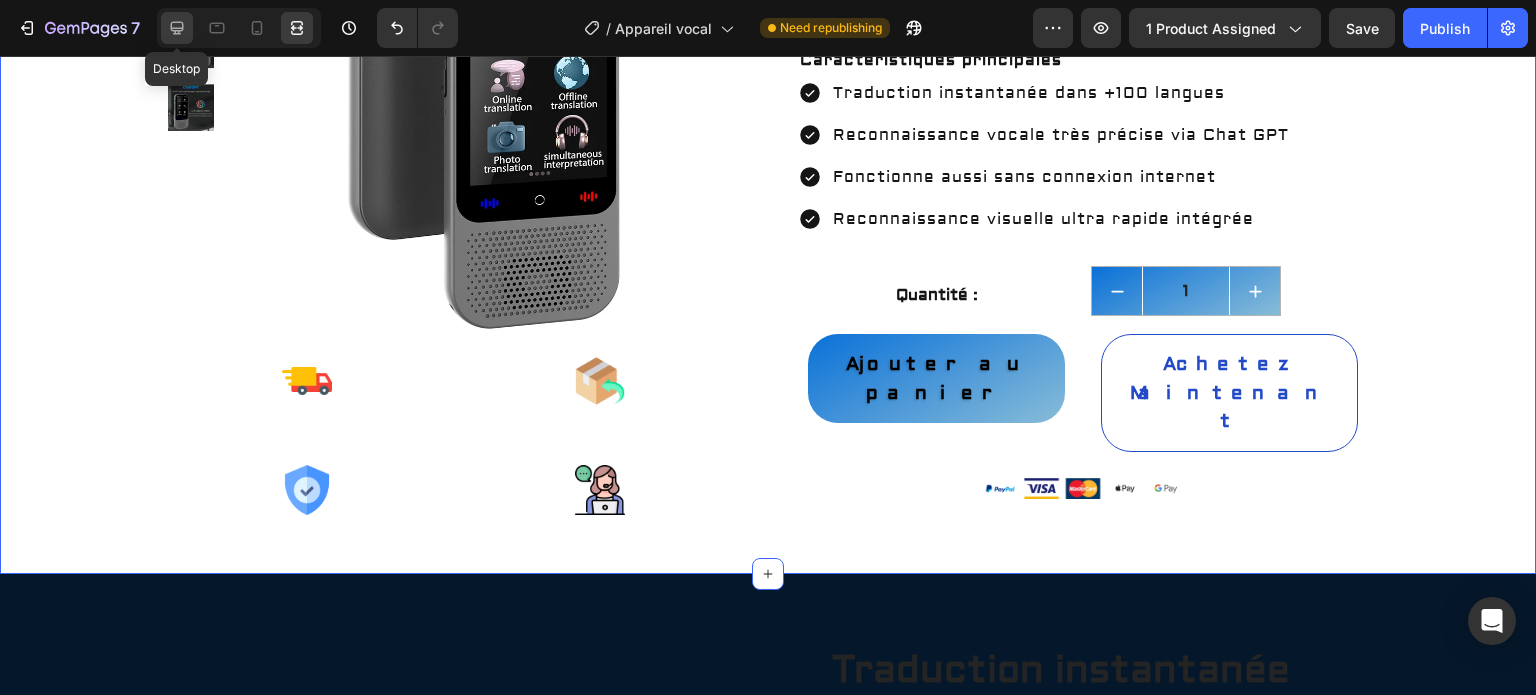 click 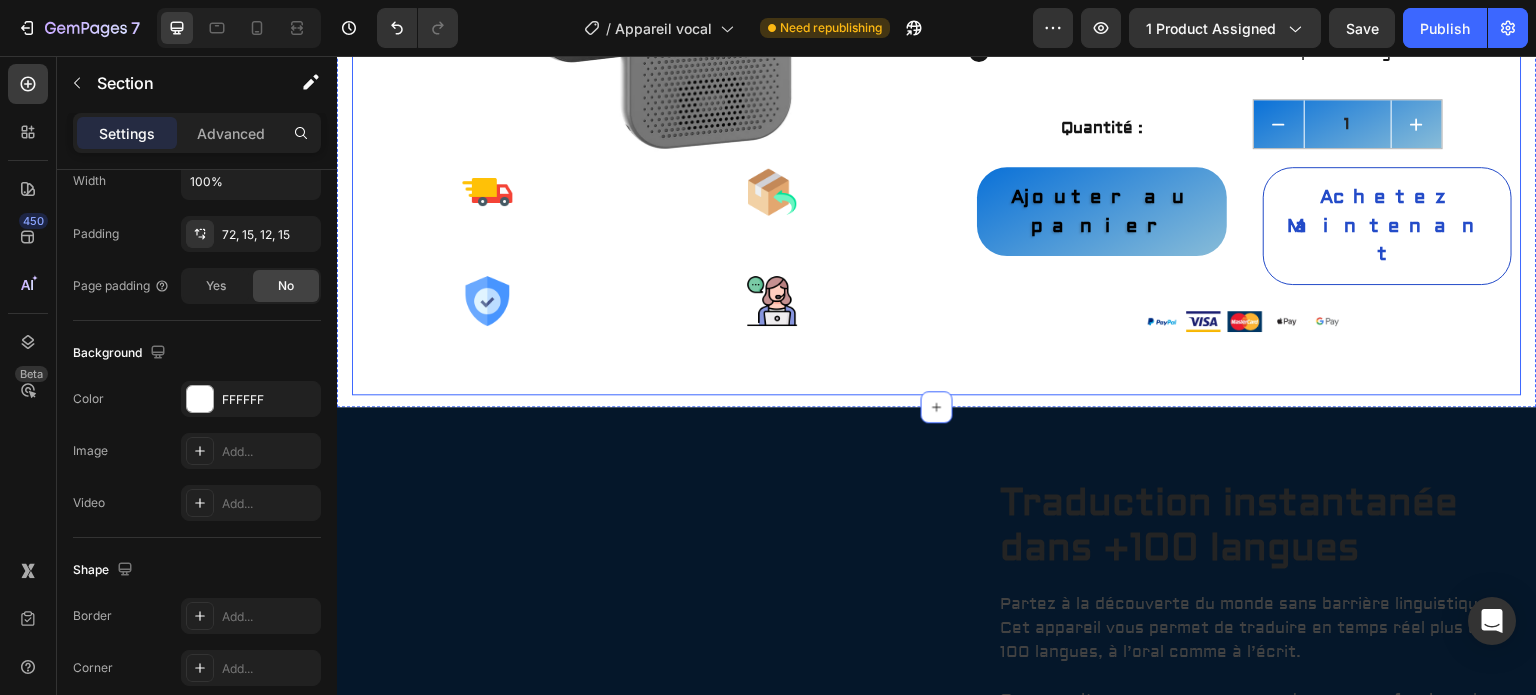 scroll, scrollTop: 666, scrollLeft: 0, axis: vertical 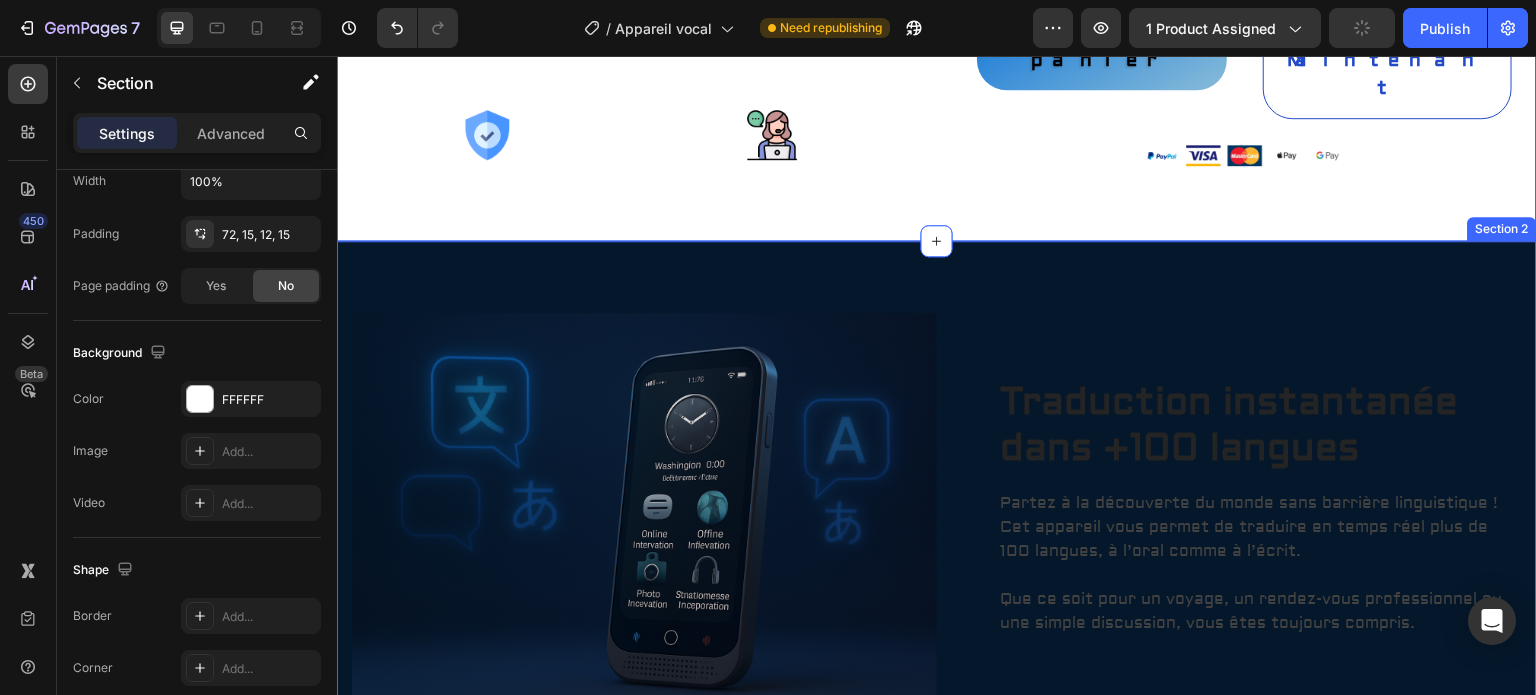 click on "Image Traduction instantanée dans +100 langues Heading Partez à la découverte du monde sans barrière linguistique ! Cet appareil vous permet de traduire en temps réel plus de 100 langues, à l’oral comme à l’écrit. Que ce soit pour un voyage, un rendez-vous professionnel ou une simple discussion, vous êtes toujours compris. Text block Row Row Reconnaissance vocale très précise via Chat GPT Heading Grâce à la technologie avancée de Chat GPT, la reconnaissance vocale est d’une précision remarquable. Même dans un environnement bruyant ou avec des accents variés, l’appareil saisit vos mots avec justesse et les traduit instantanément. Résultat : des échanges fluides et naturels. Text block Row Image Row Image Fonctionne aussi sans connexion internet Heading Text block Row Row Section 2" at bounding box center [937, 953] 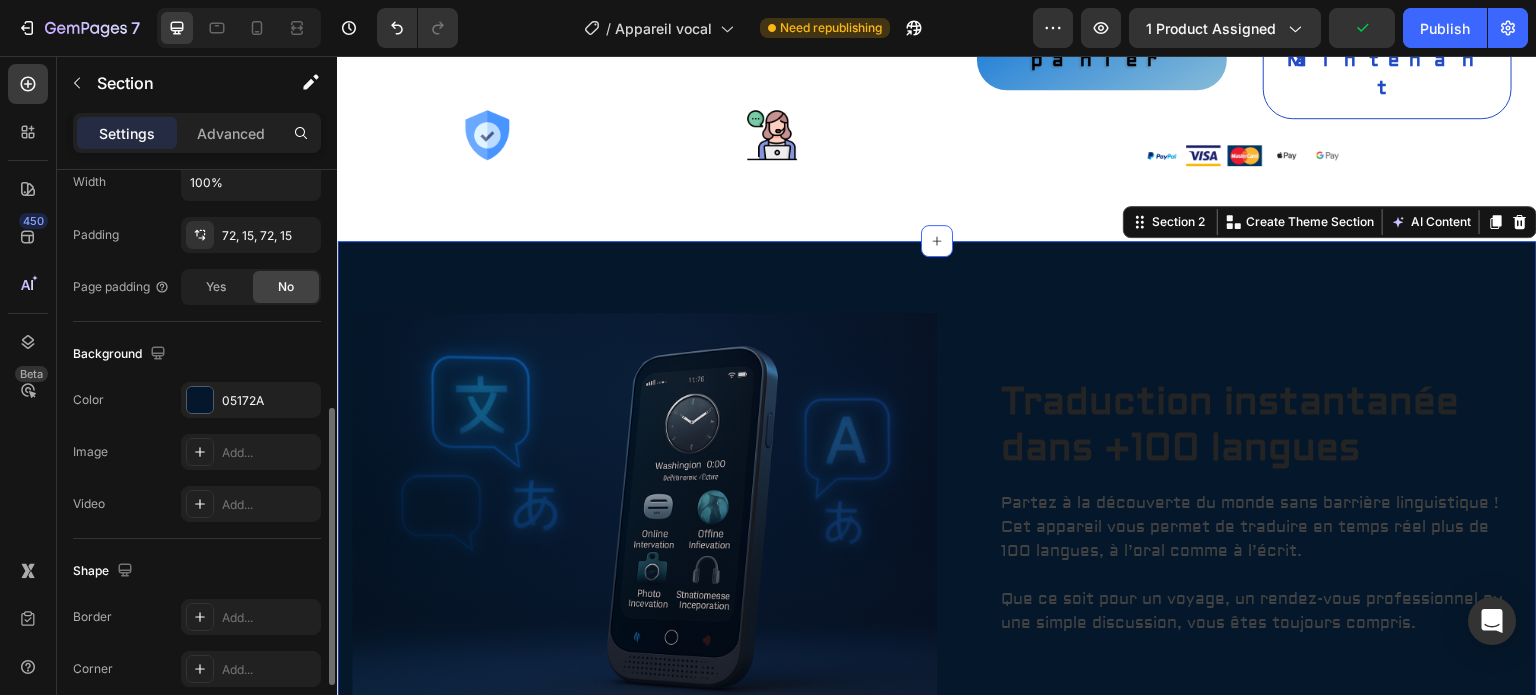 click on "The changes might be hidden by  the video. Color 05172A Image Add... Video Add..." 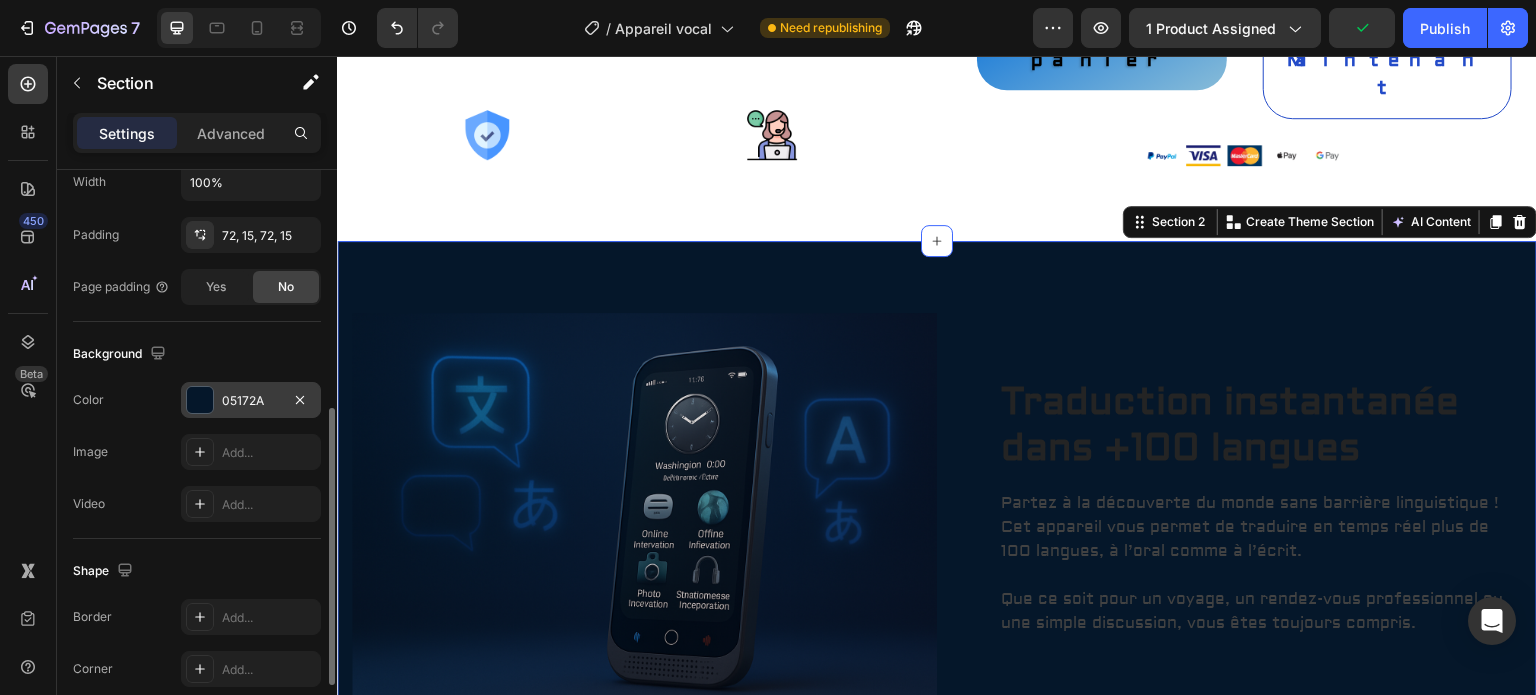 drag, startPoint x: 240, startPoint y: 403, endPoint x: 254, endPoint y: 399, distance: 14.56022 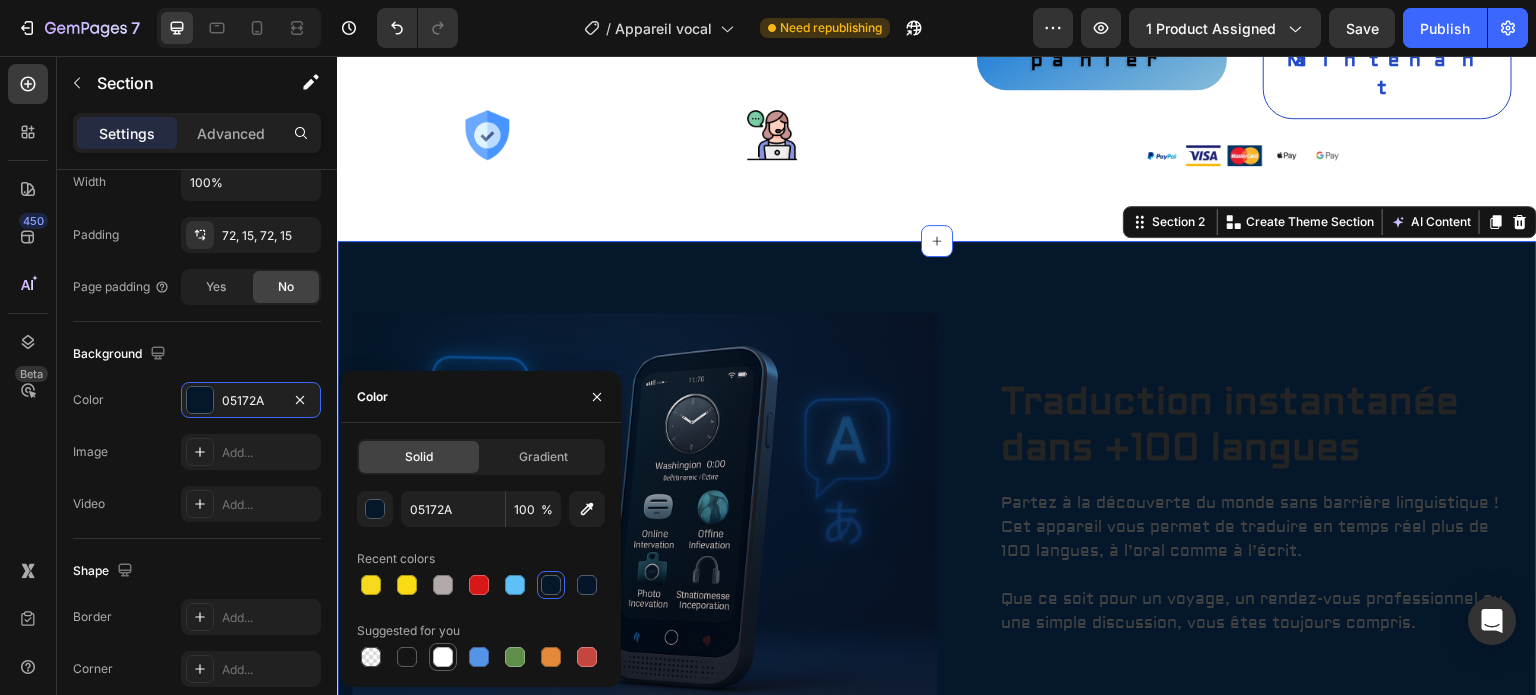 click at bounding box center (443, 657) 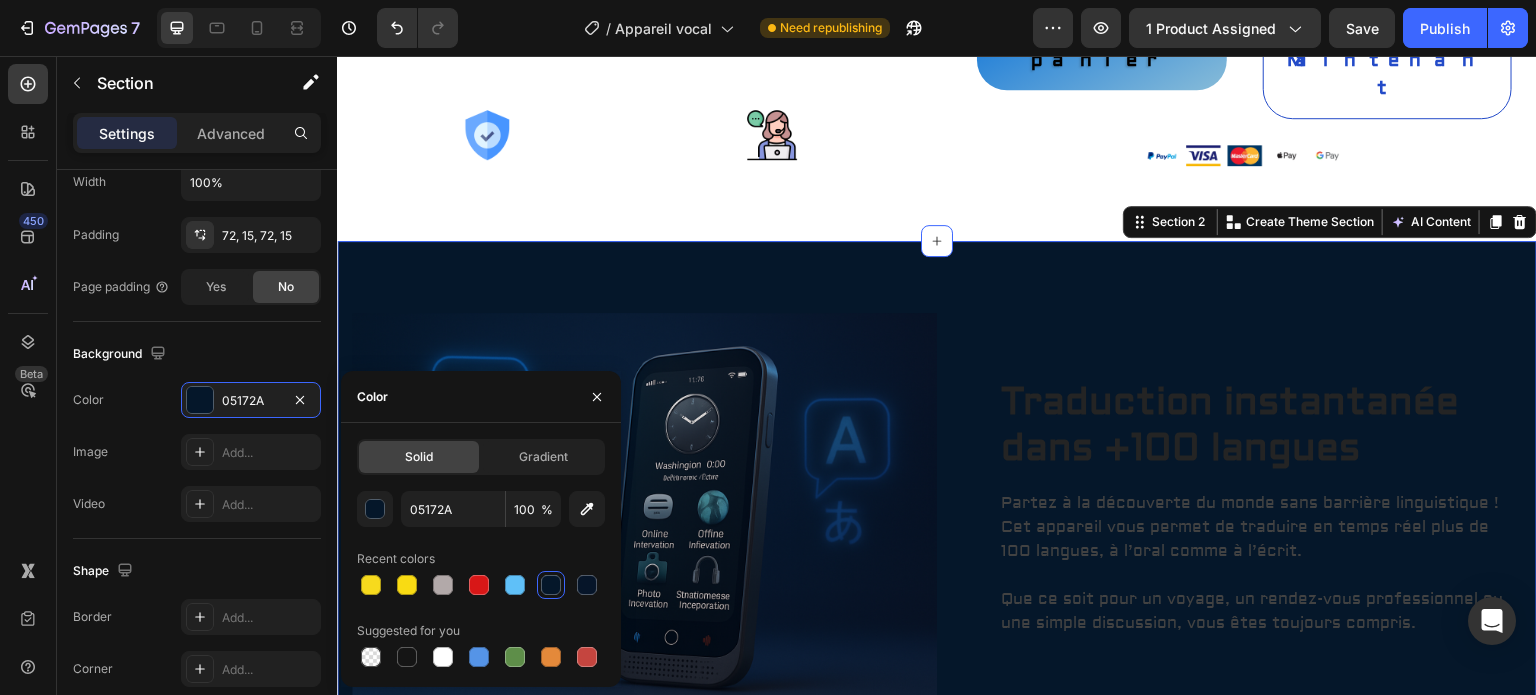 type on "FFFFFF" 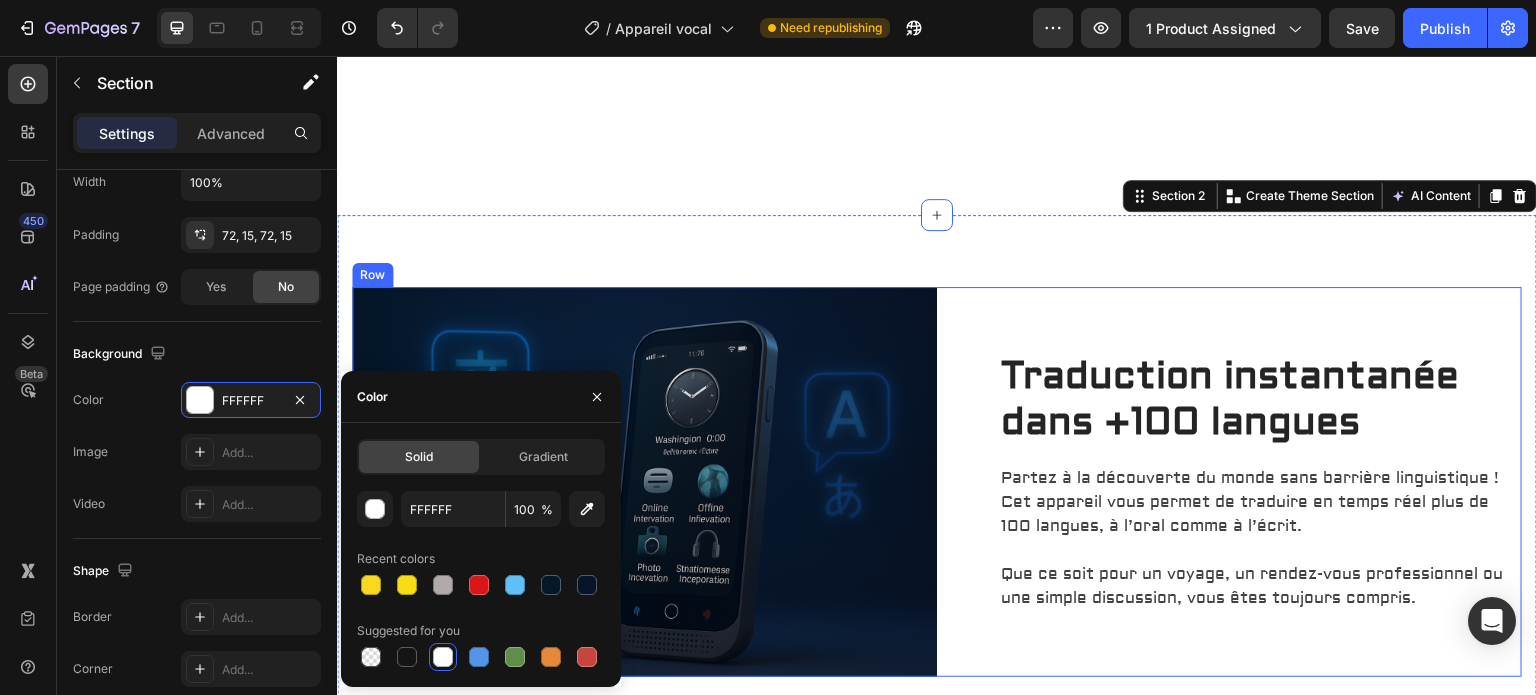 scroll, scrollTop: 833, scrollLeft: 0, axis: vertical 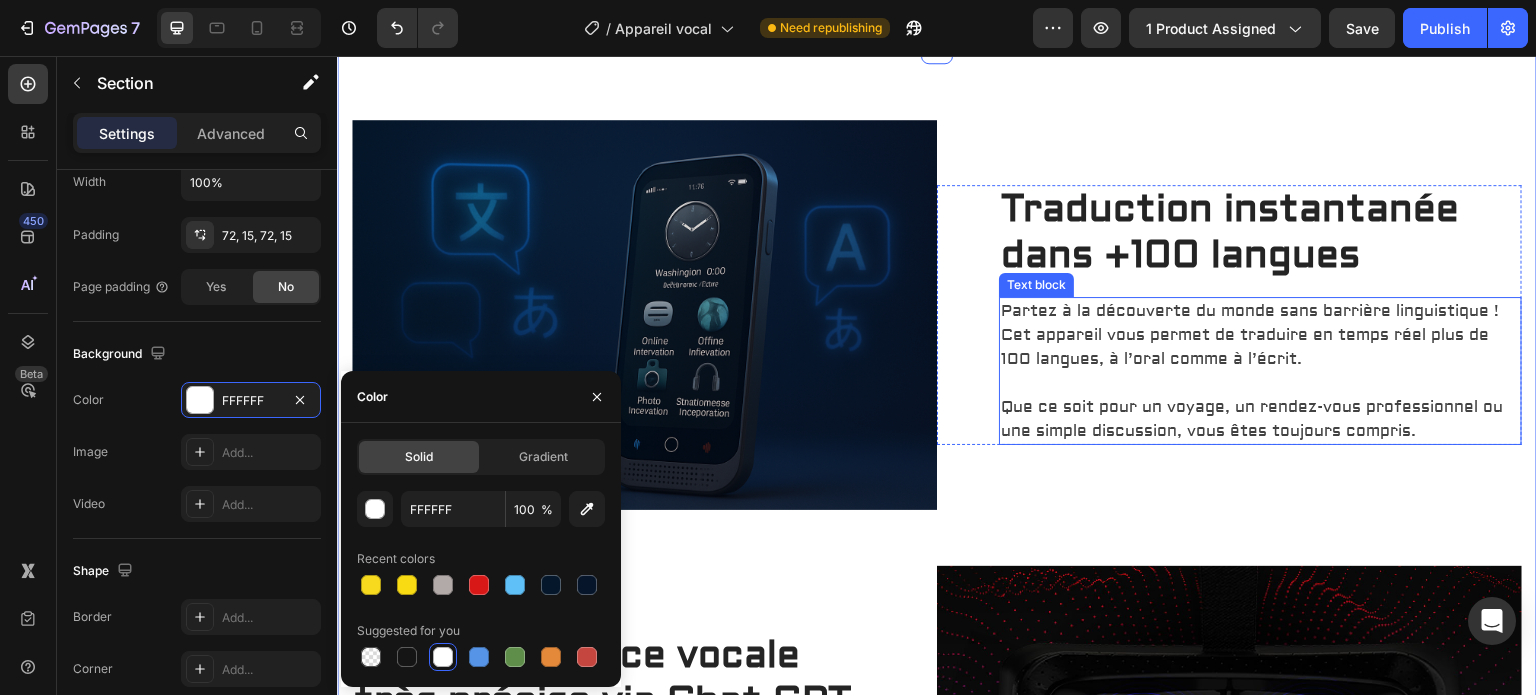 click on "Partez à la découverte du monde sans barrière linguistique ! Cet appareil vous permet de traduire en temps réel plus de 100 langues, à l’oral comme à l’écrit." at bounding box center [1260, 335] 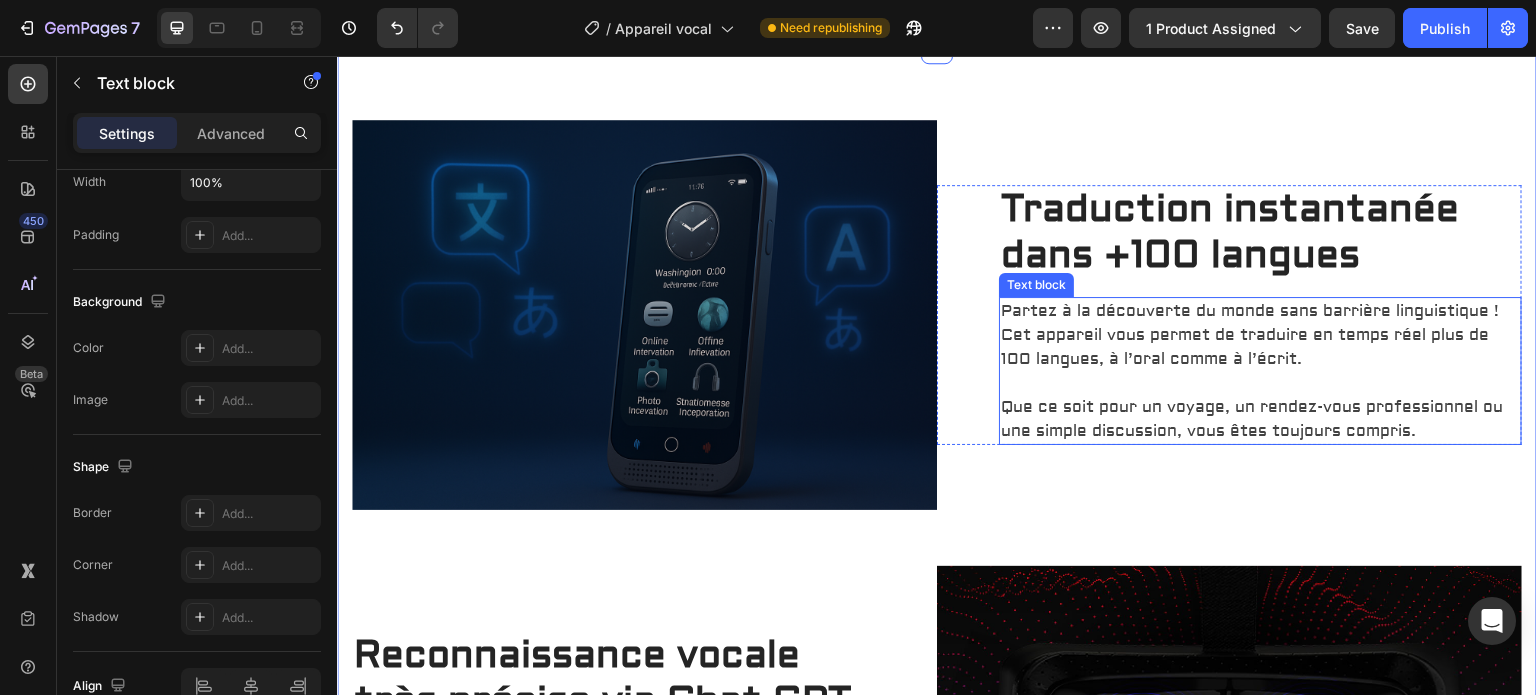 scroll, scrollTop: 0, scrollLeft: 0, axis: both 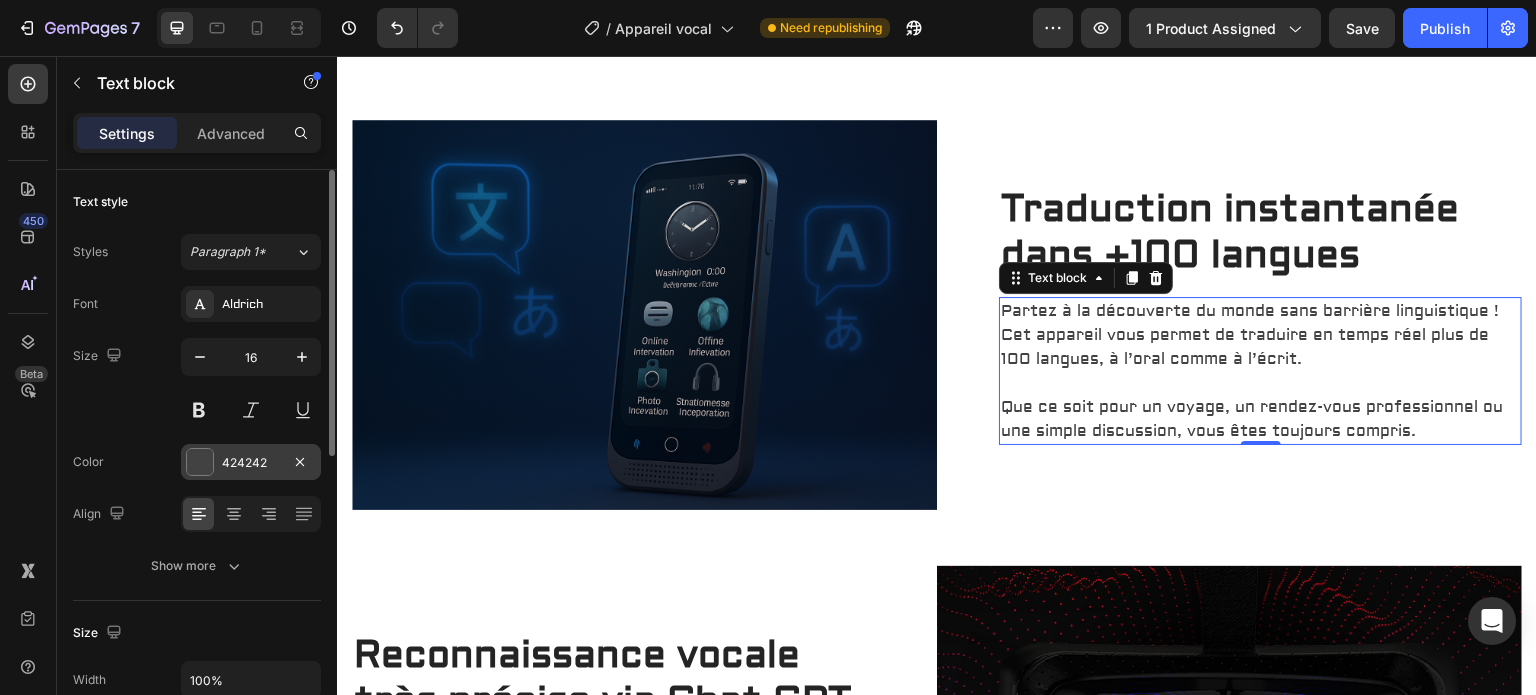click on "424242" at bounding box center (251, 463) 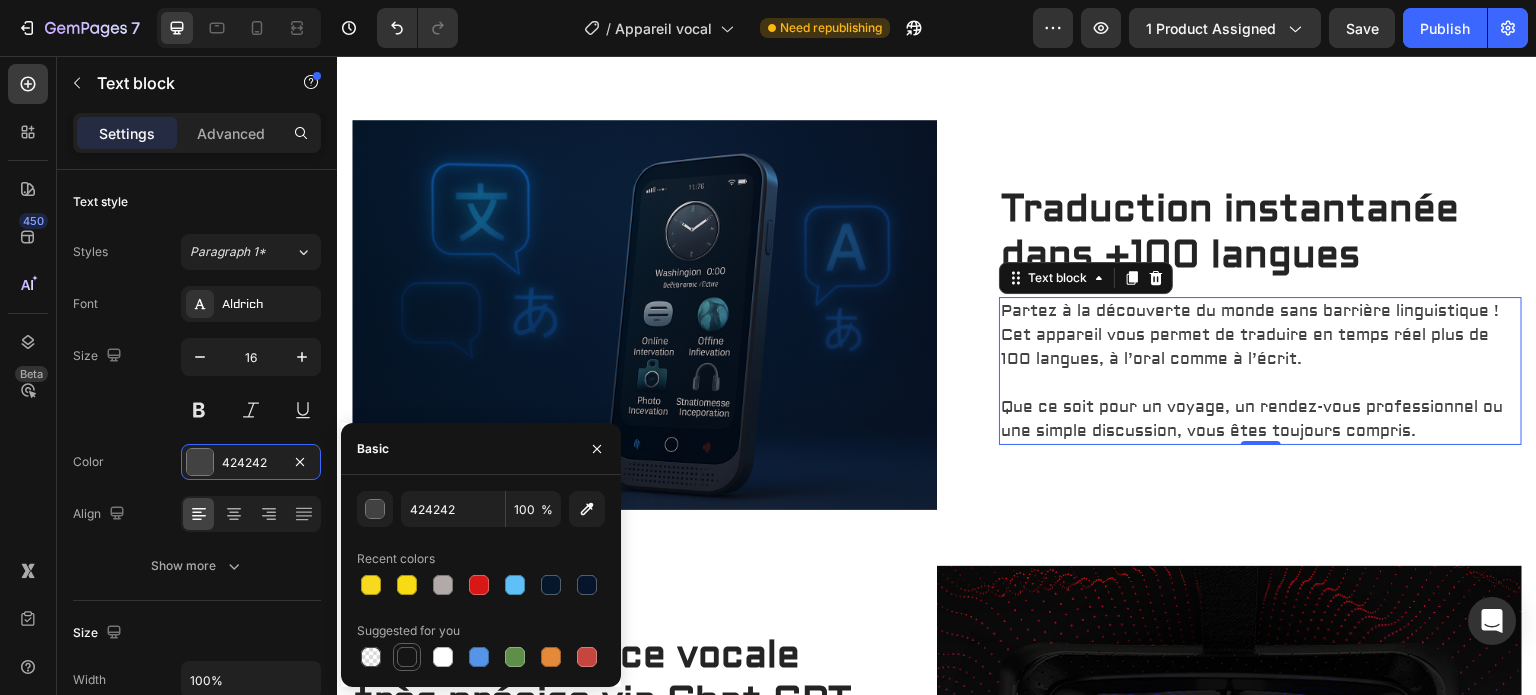 click at bounding box center (407, 657) 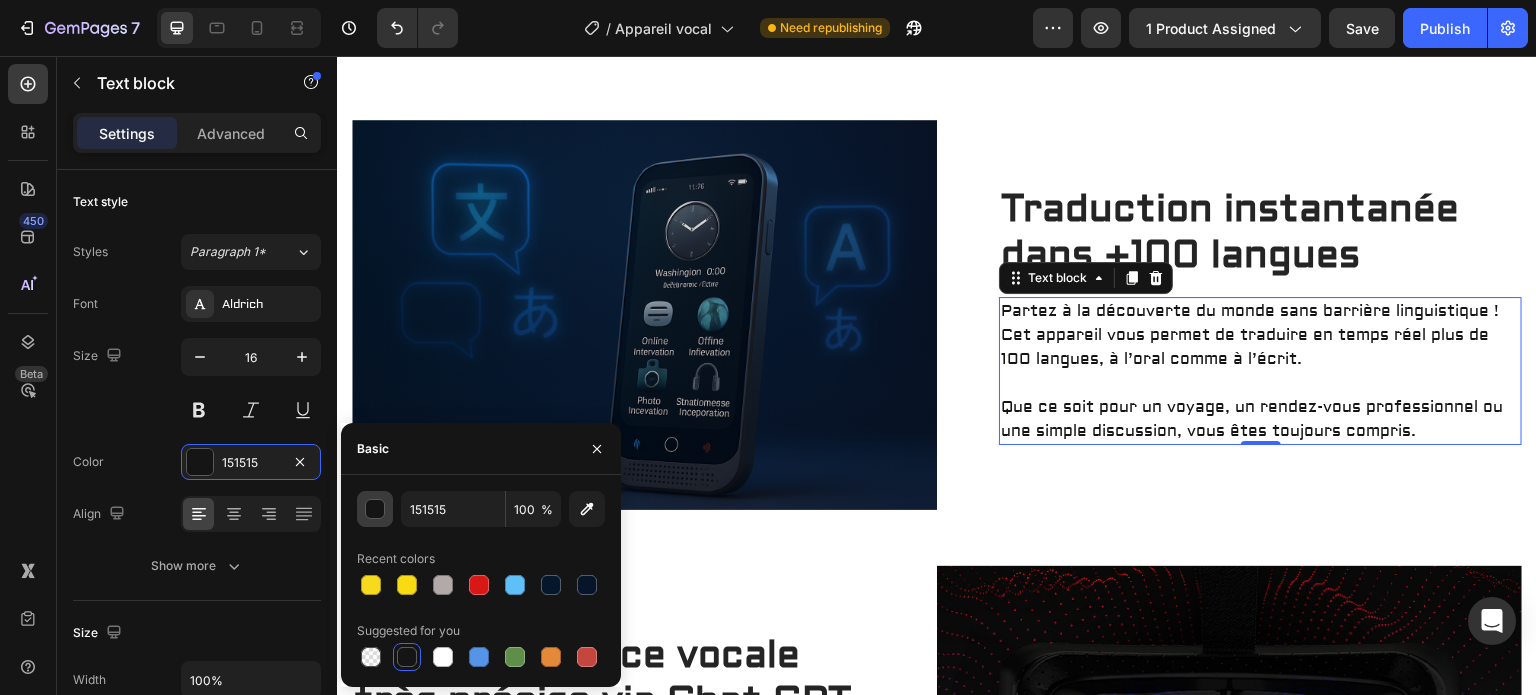 click at bounding box center (376, 510) 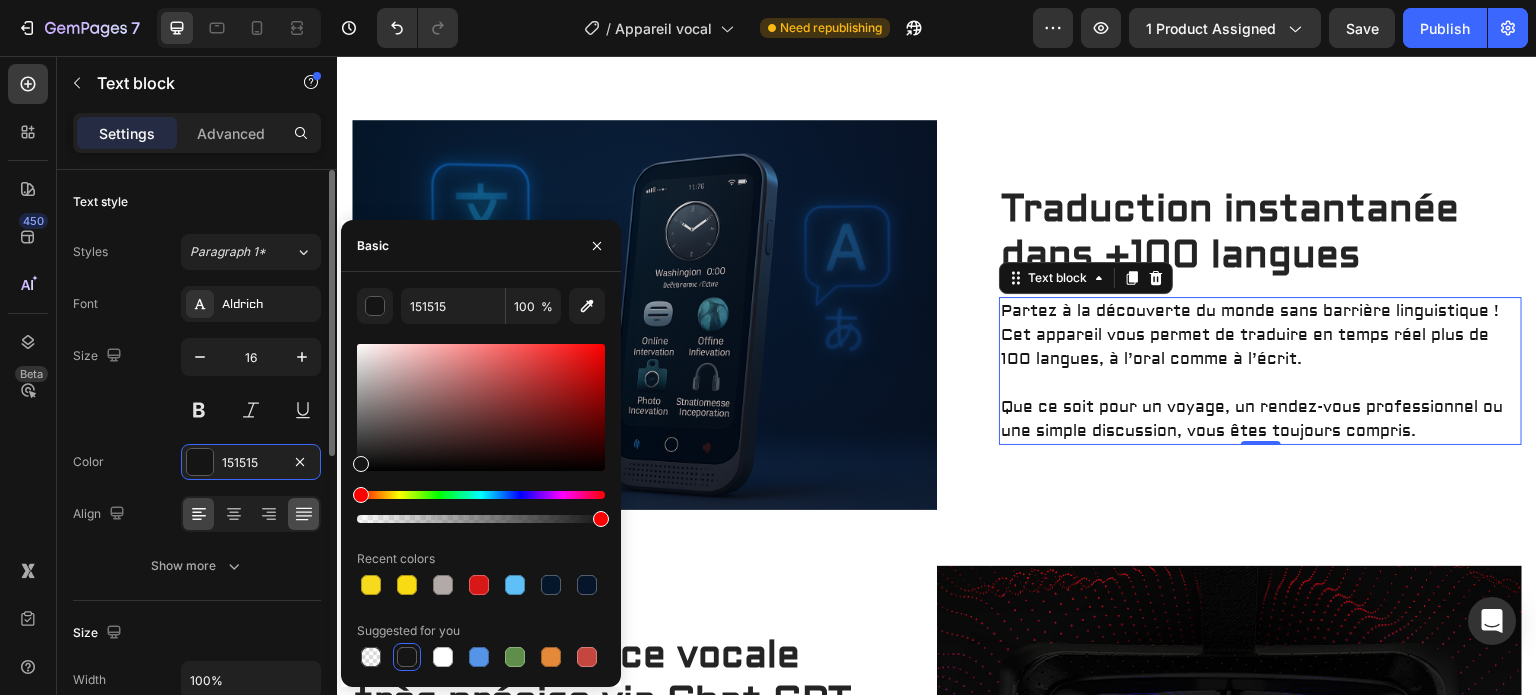 type on "000000" 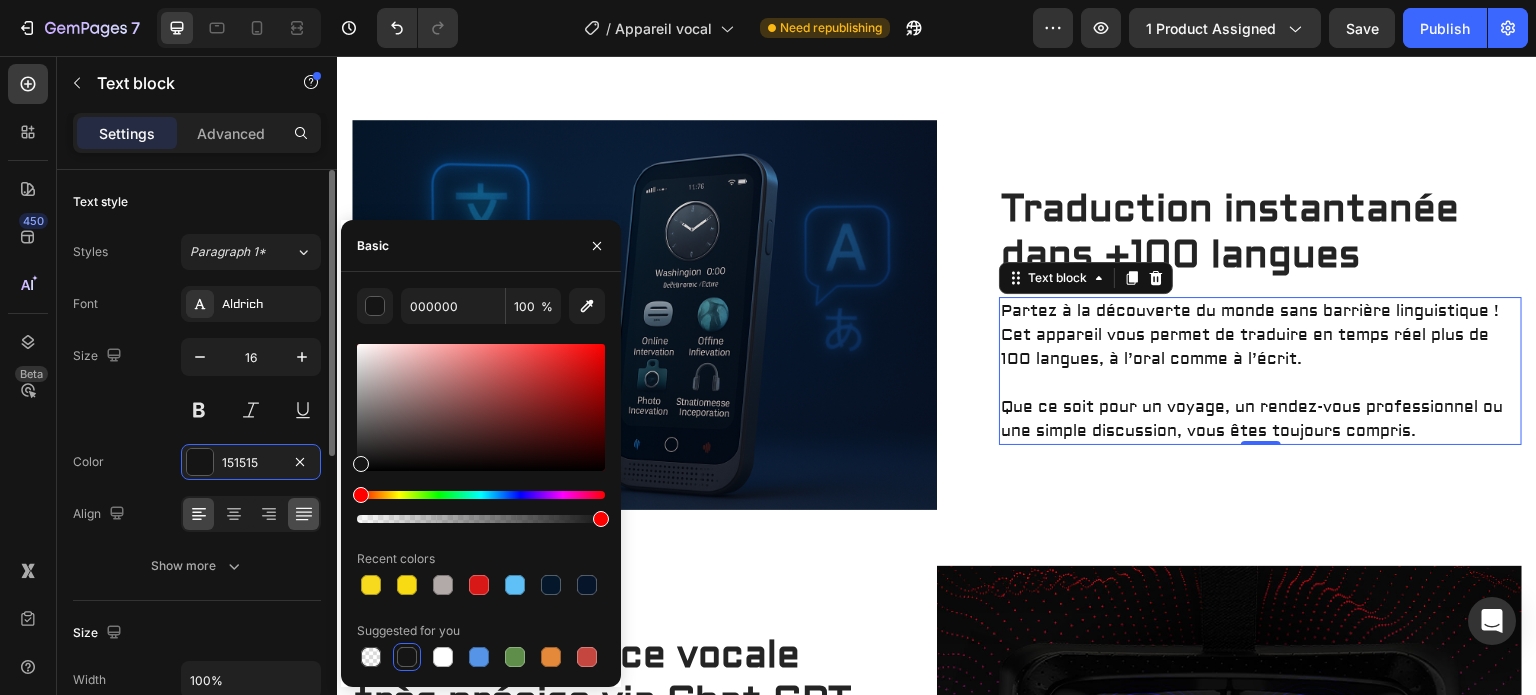 drag, startPoint x: 388, startPoint y: 432, endPoint x: 314, endPoint y: 512, distance: 108.97706 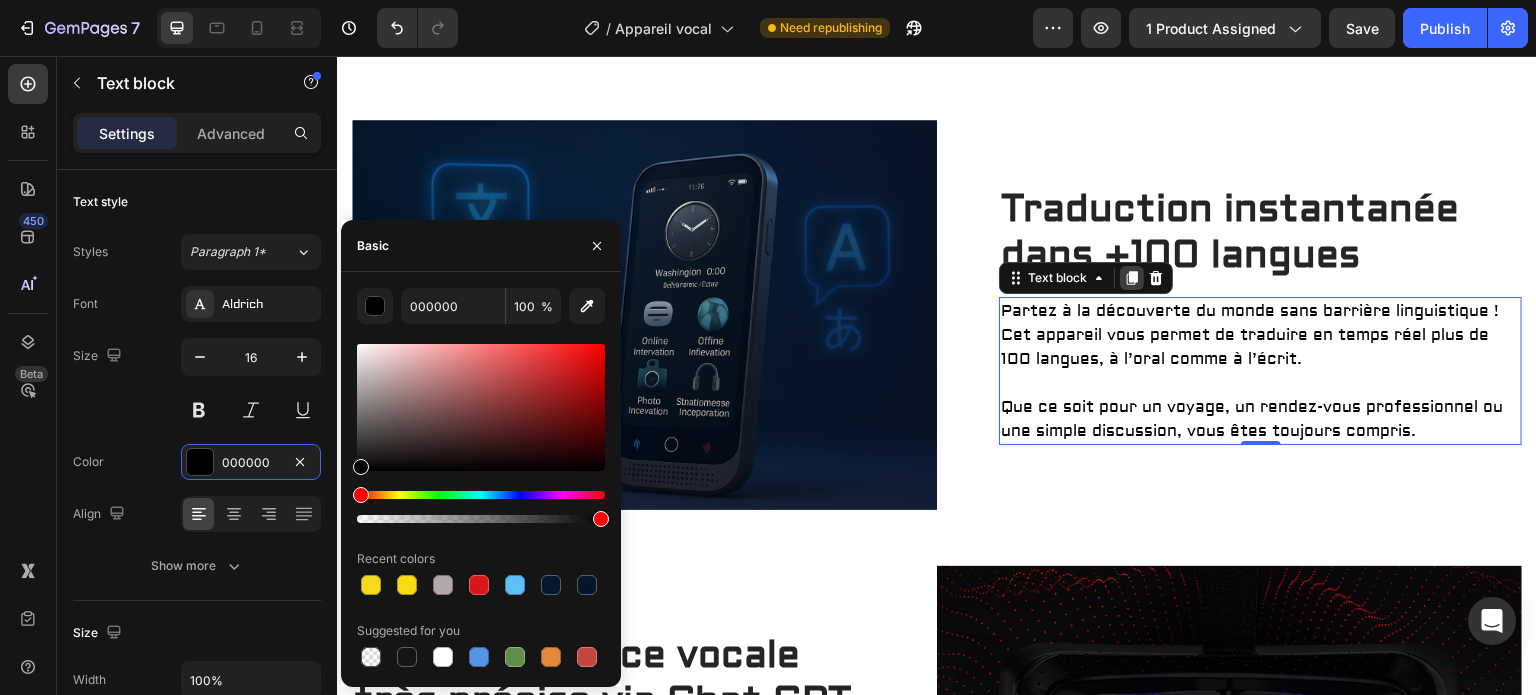 click 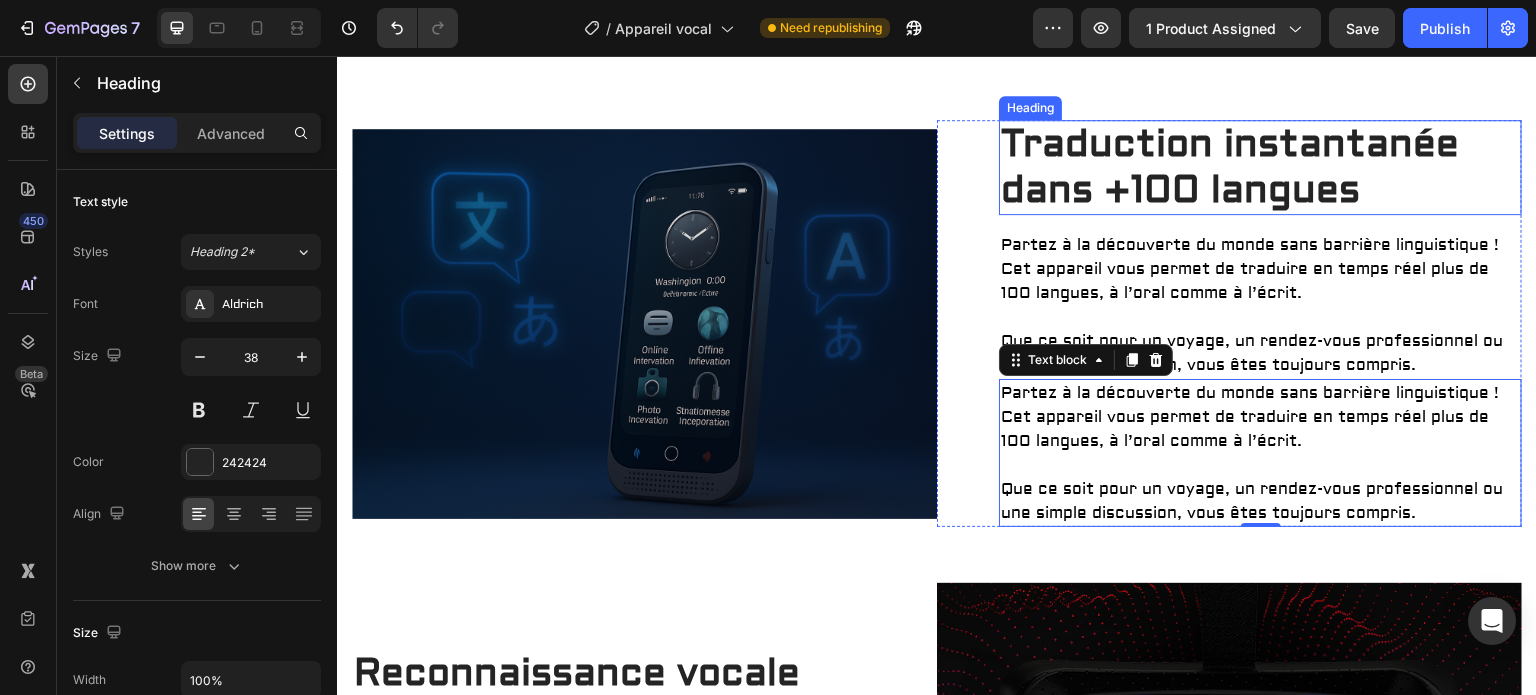 click on "Traduction instantanée dans +100 langues" at bounding box center [1260, 167] 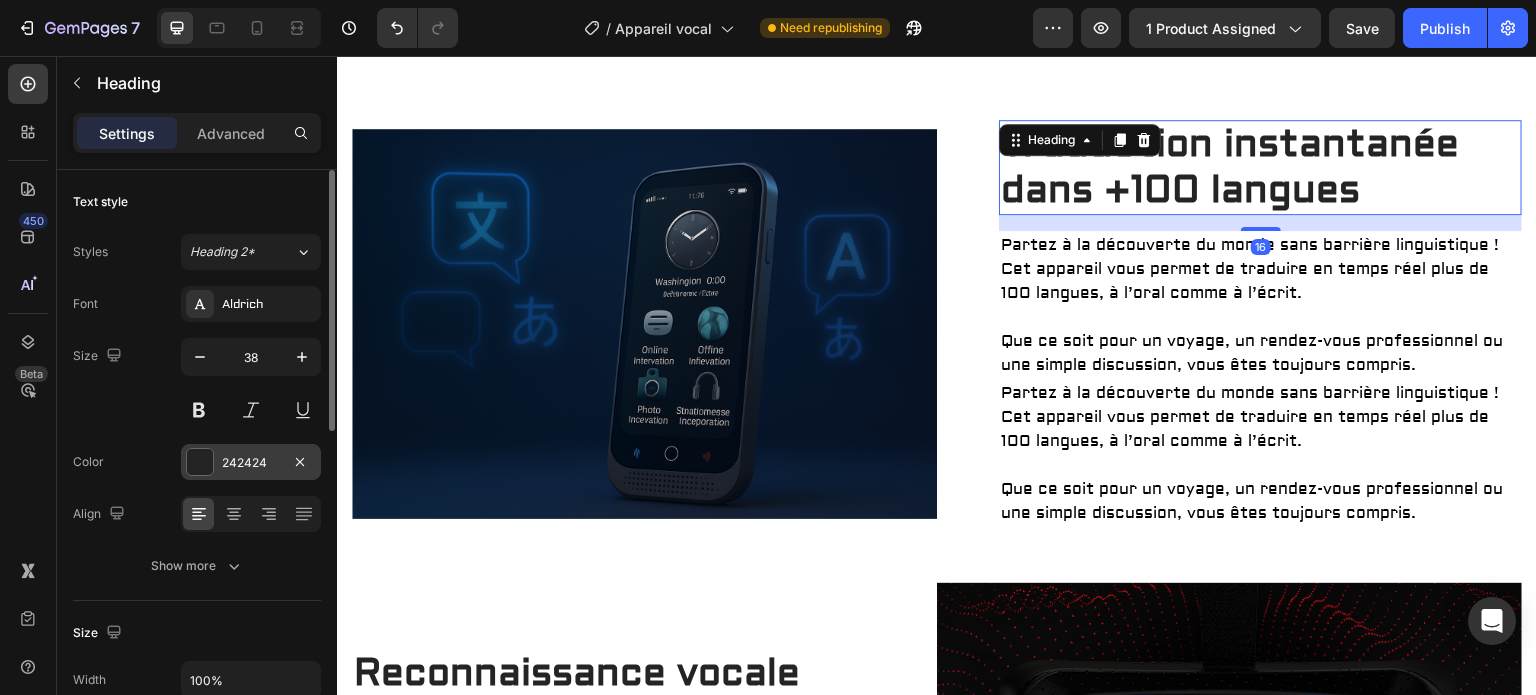 click on "242424" at bounding box center (251, 463) 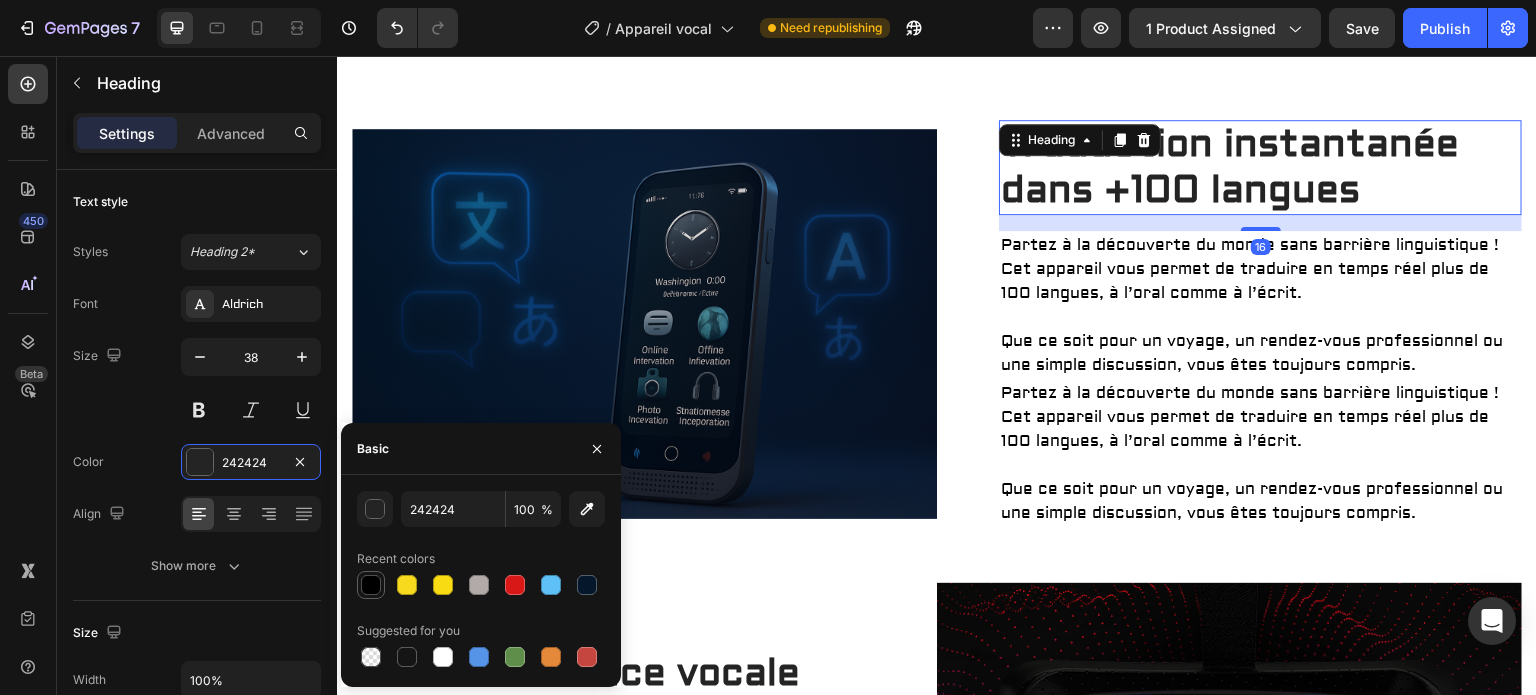 click at bounding box center (371, 585) 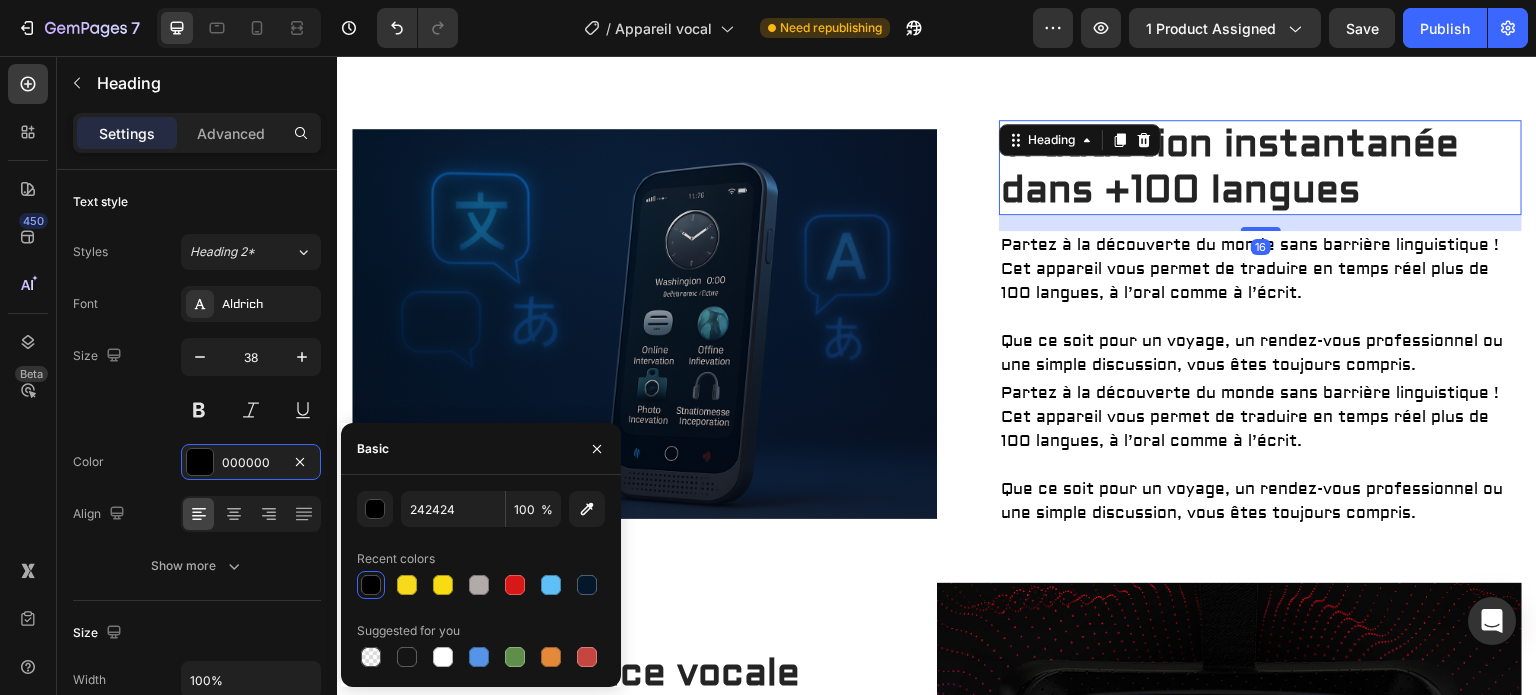 type on "000000" 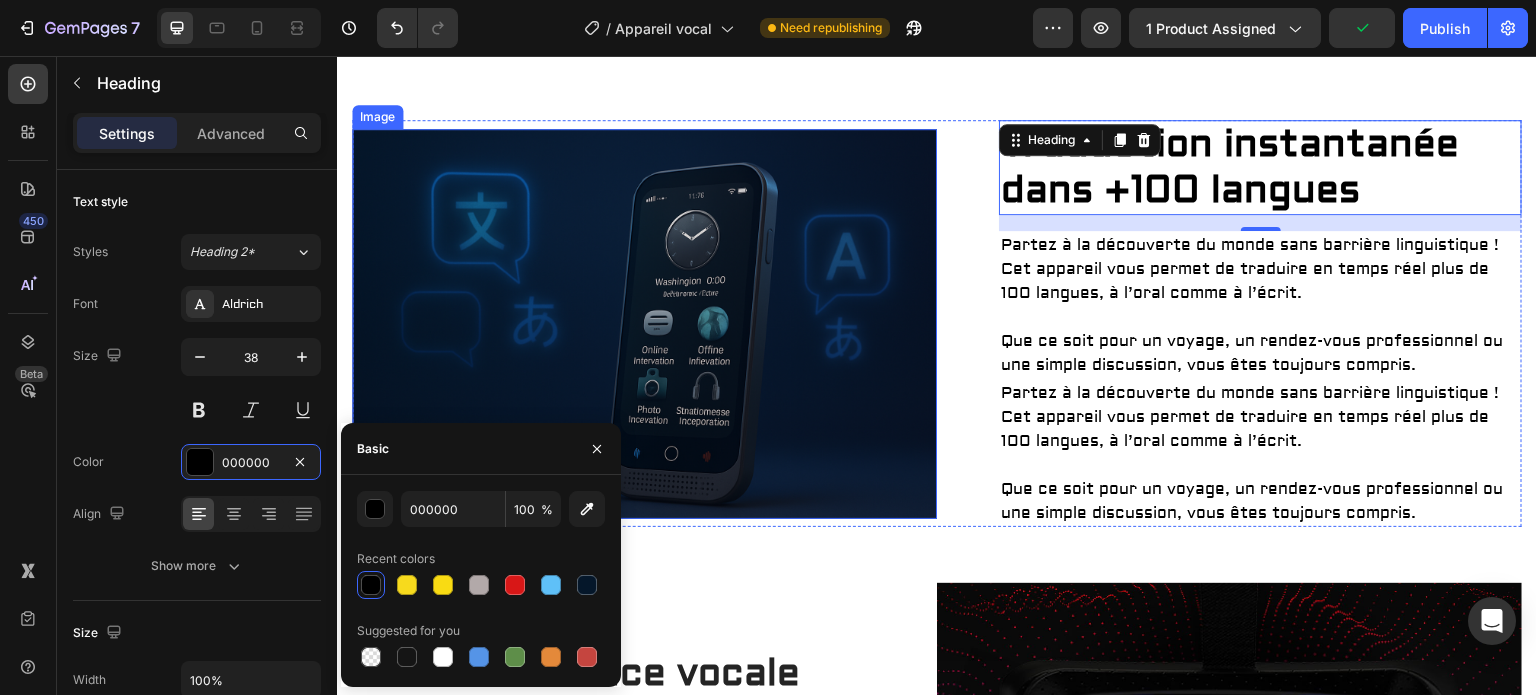 click on "Que ce soit pour un voyage, un rendez-vous professionnel ou une simple discussion, vous êtes toujours compris." at bounding box center [1260, 353] 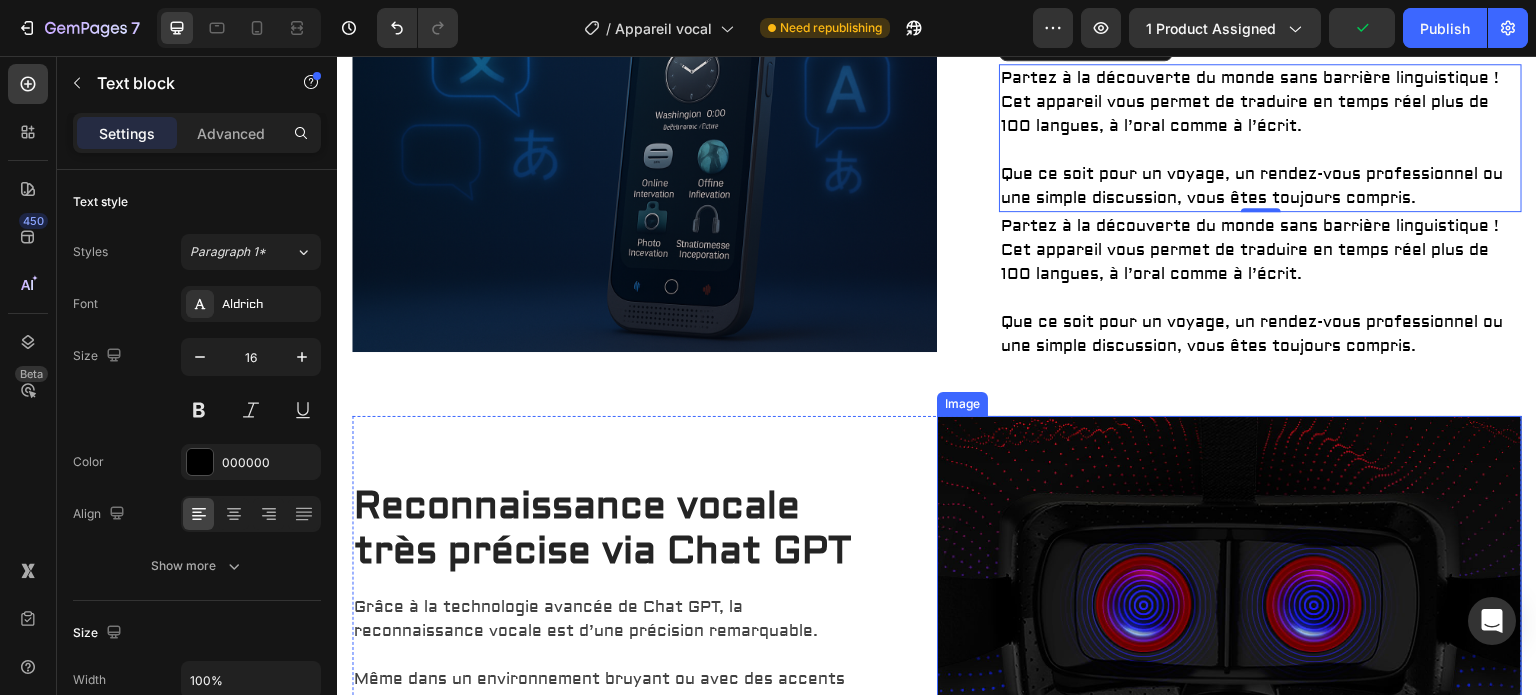scroll, scrollTop: 1166, scrollLeft: 0, axis: vertical 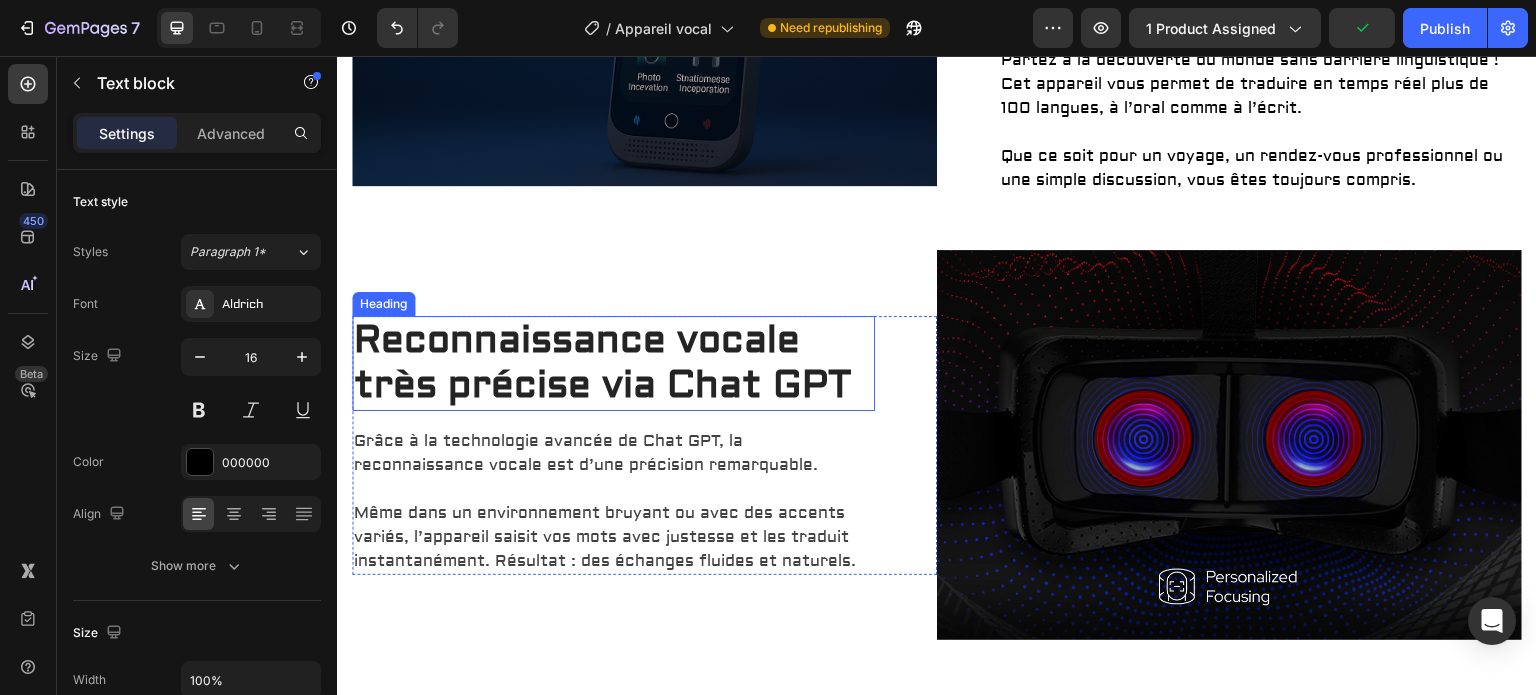 click on "Reconnaissance vocale très précise via Chat GPT" at bounding box center (613, 363) 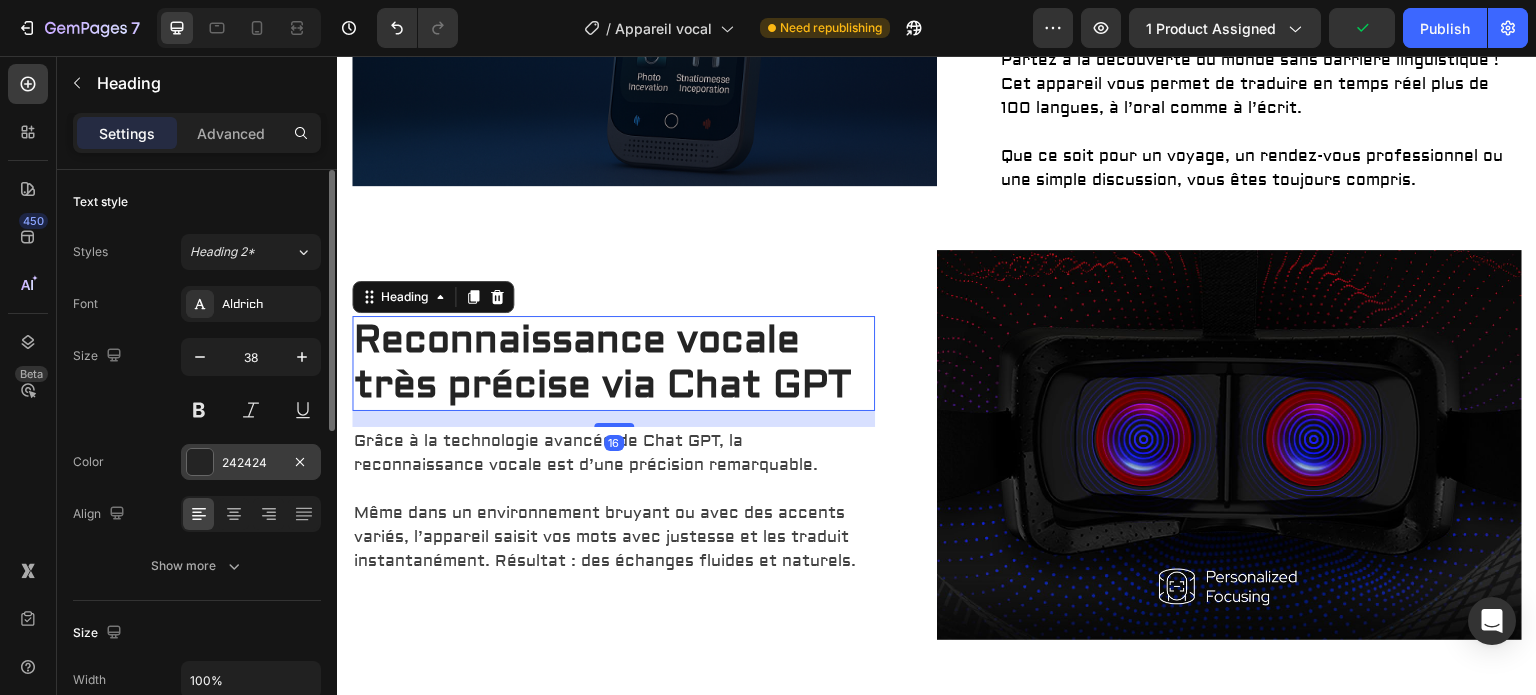 click on "242424" at bounding box center [251, 463] 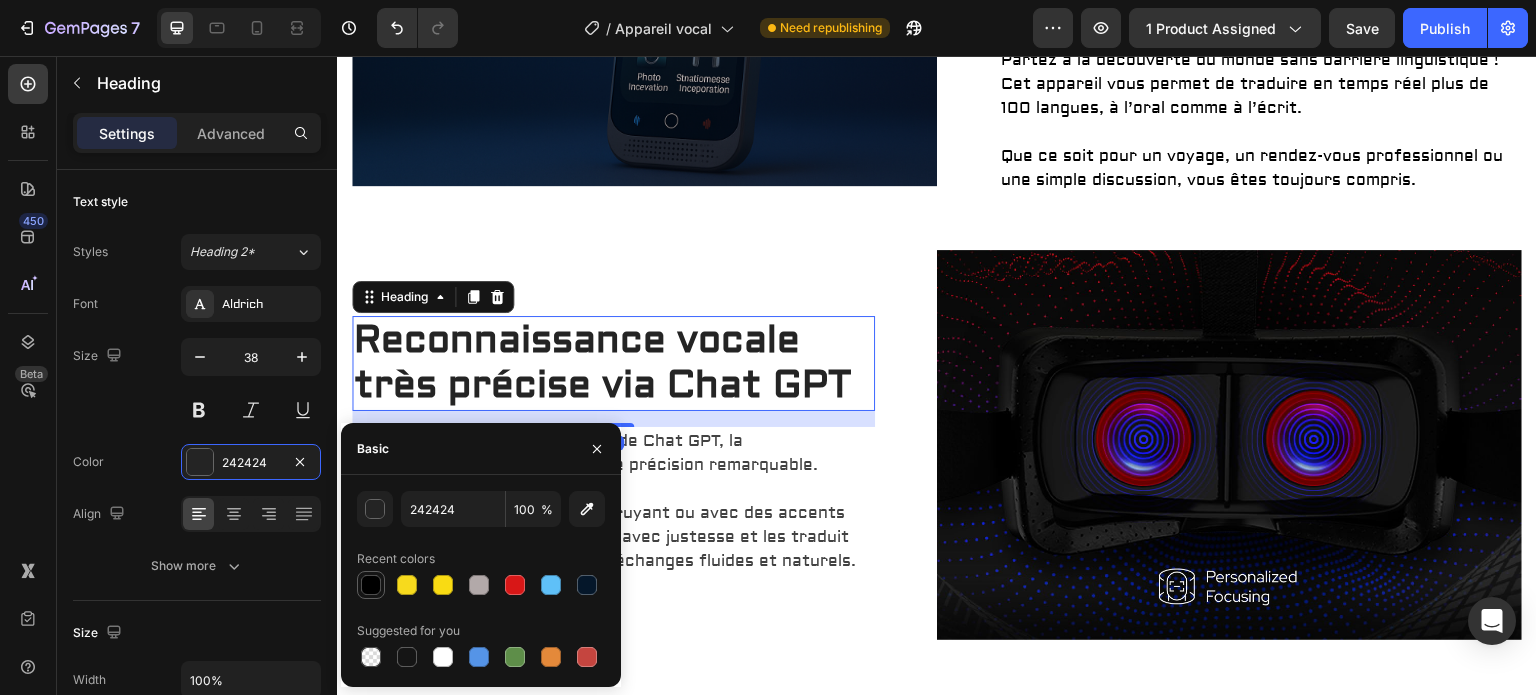 click at bounding box center [371, 585] 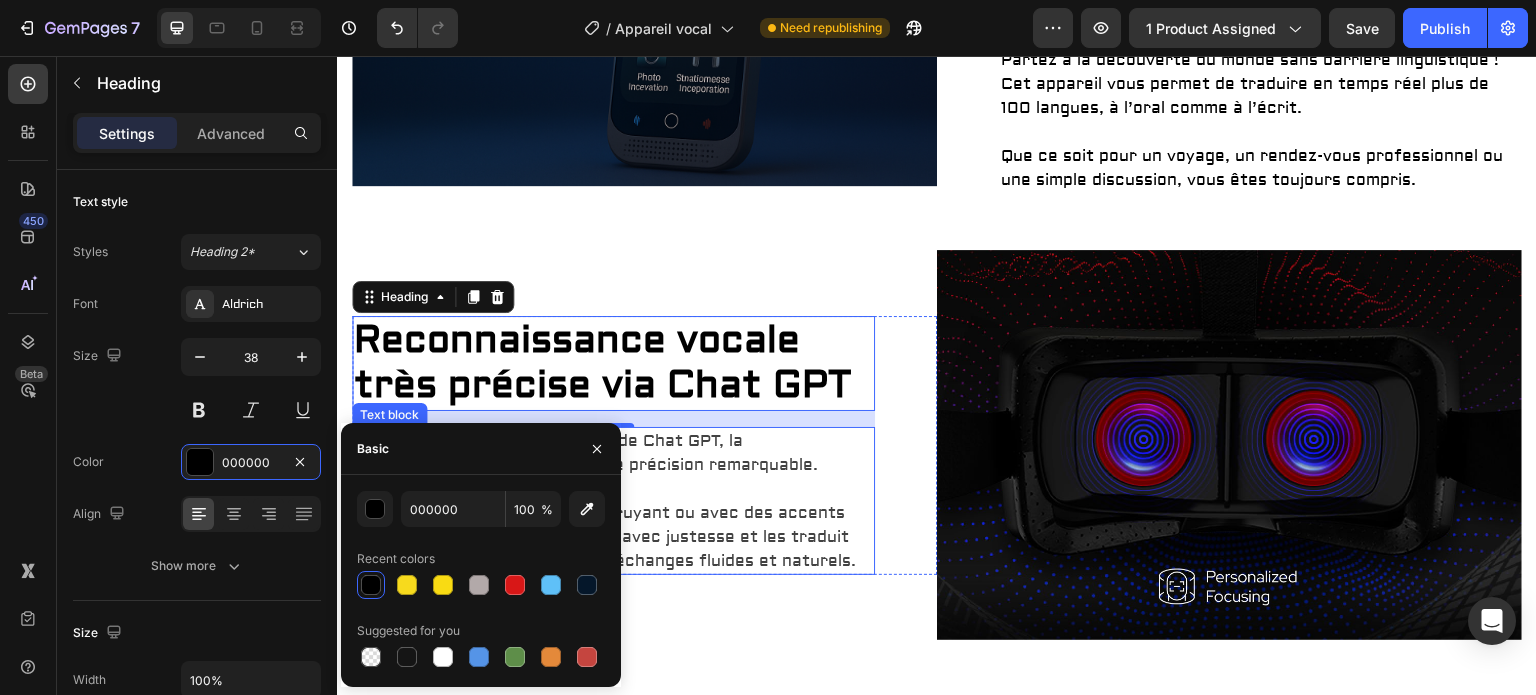 click on "Grâce à la technologie avancée de Chat GPT, la reconnaissance vocale est d’une précision remarquable." at bounding box center (613, 453) 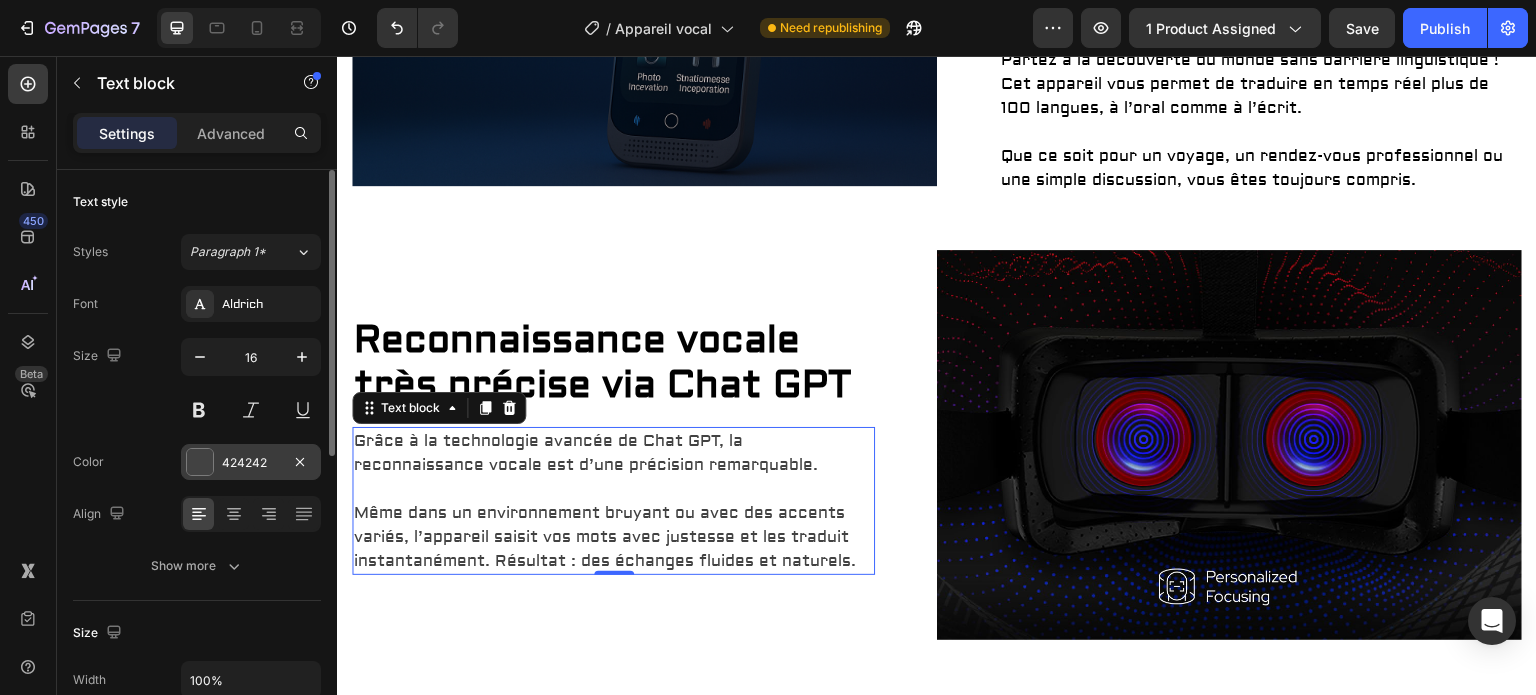 click on "424242" at bounding box center (251, 463) 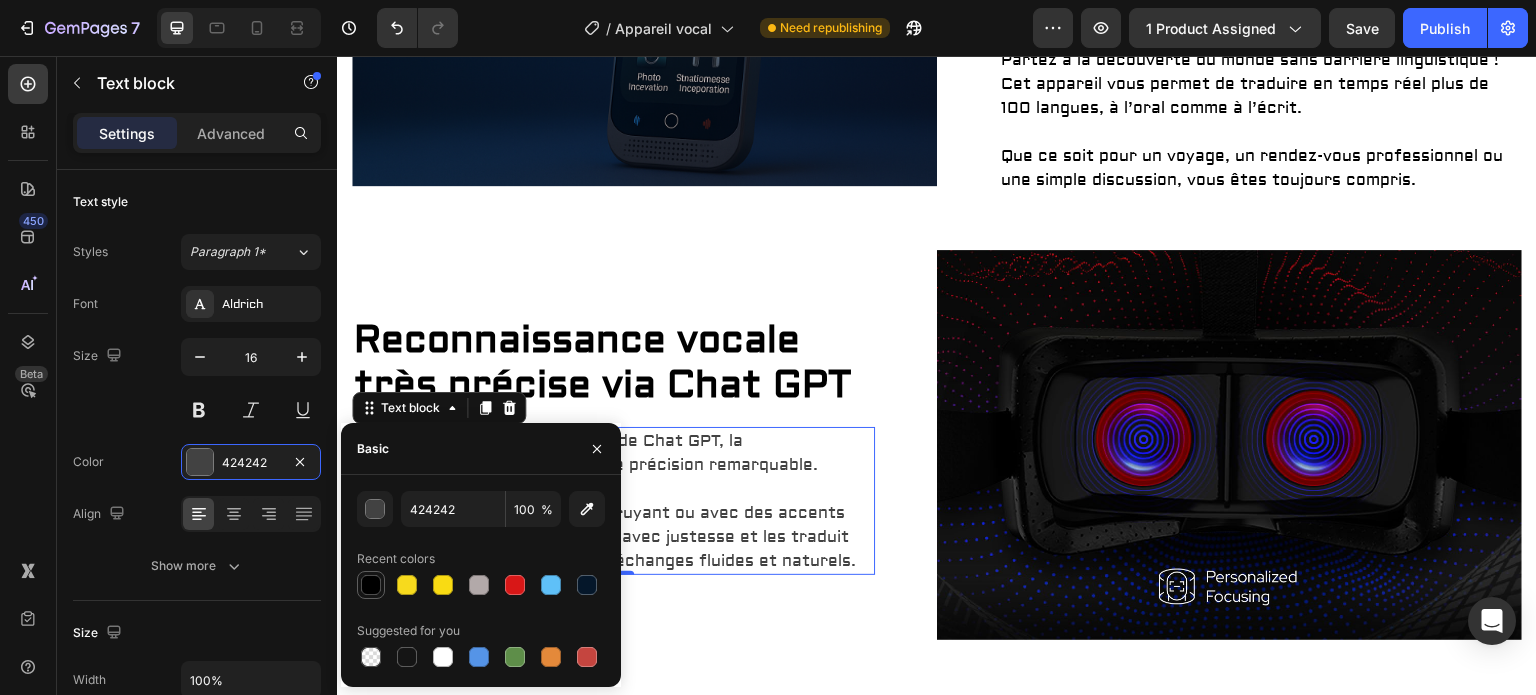 click at bounding box center [371, 585] 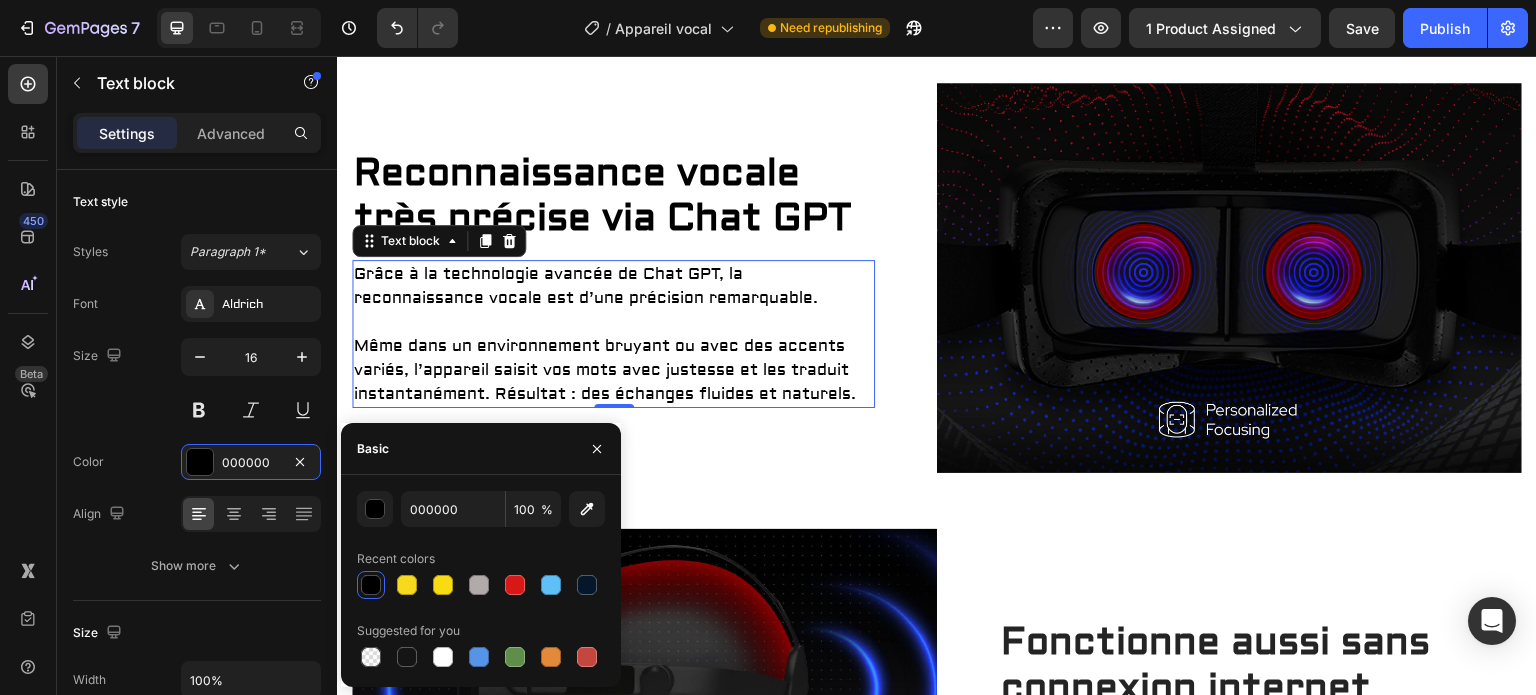 scroll, scrollTop: 1500, scrollLeft: 0, axis: vertical 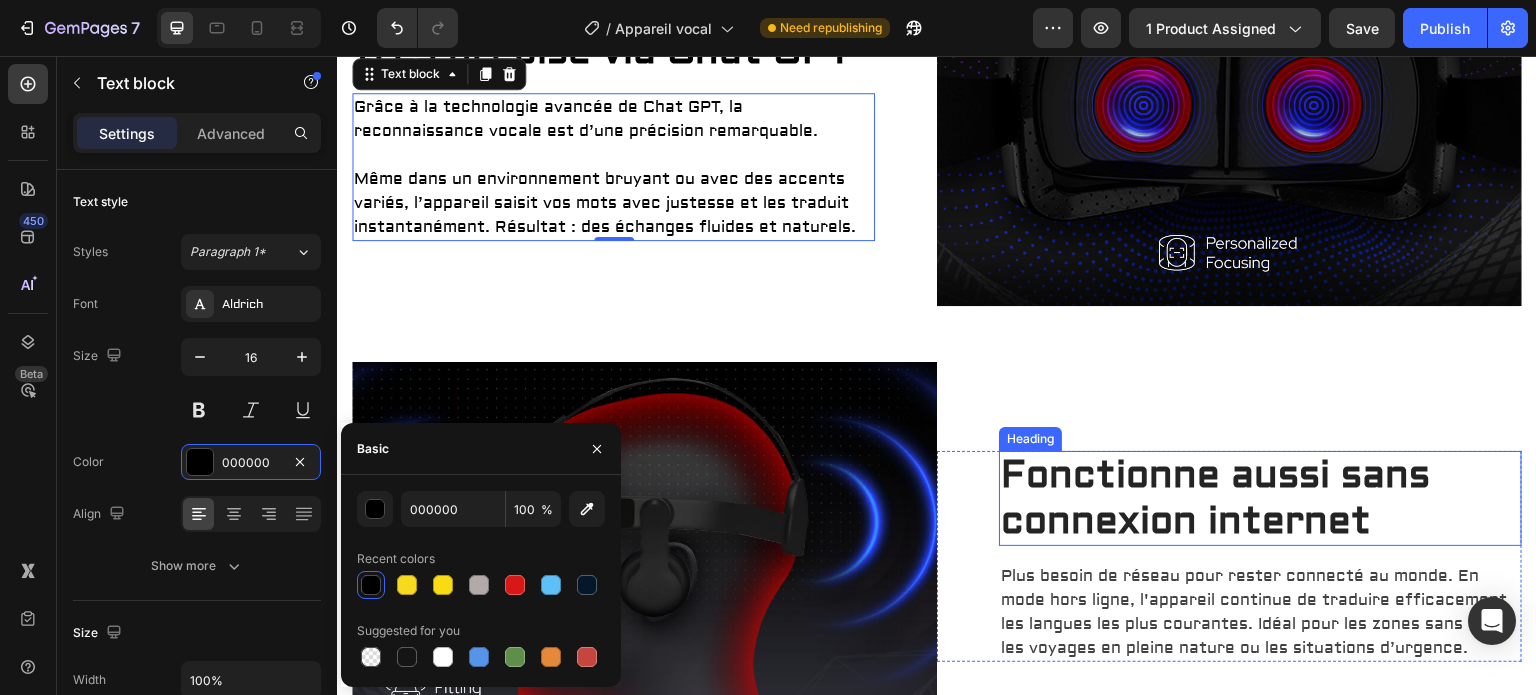 click on "Fonctionne aussi sans connexion internet" at bounding box center [1260, 498] 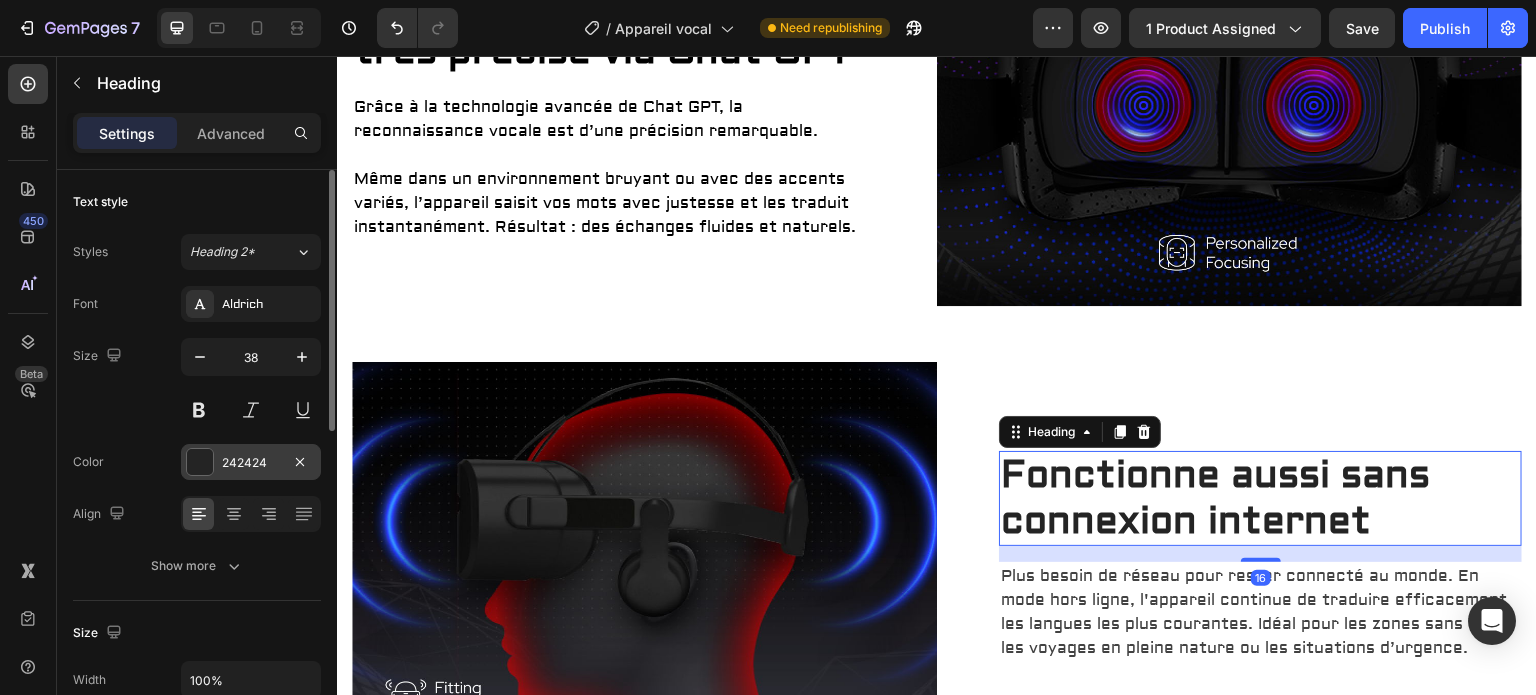 click on "242424" at bounding box center [251, 463] 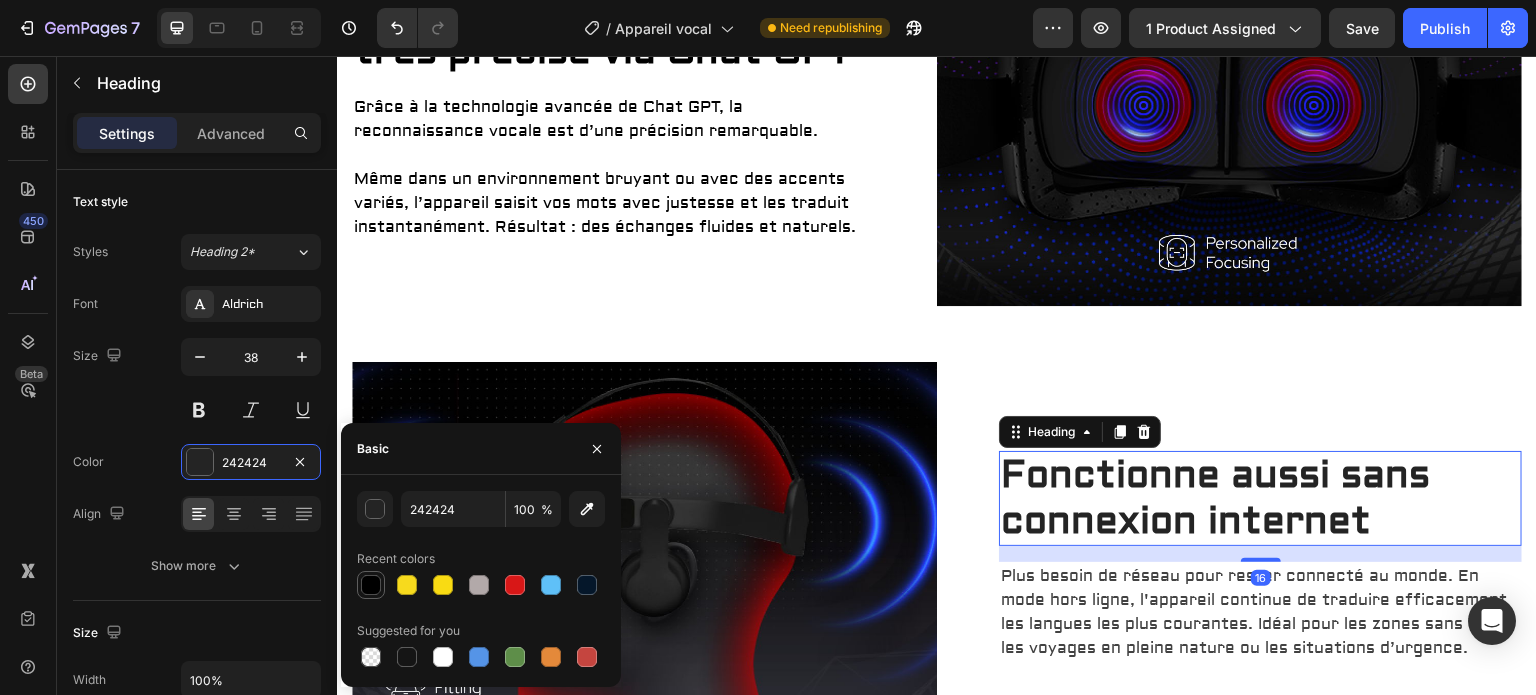 click at bounding box center (371, 585) 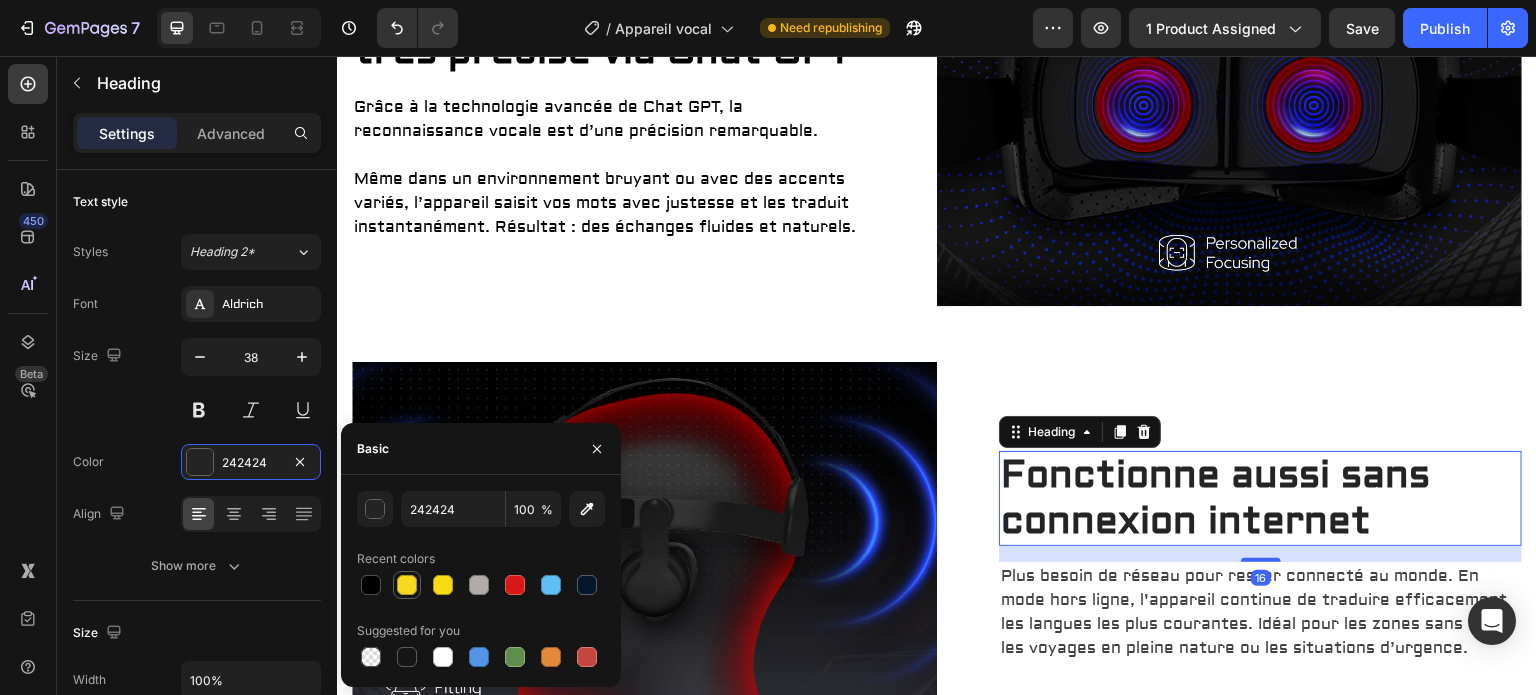 type on "000000" 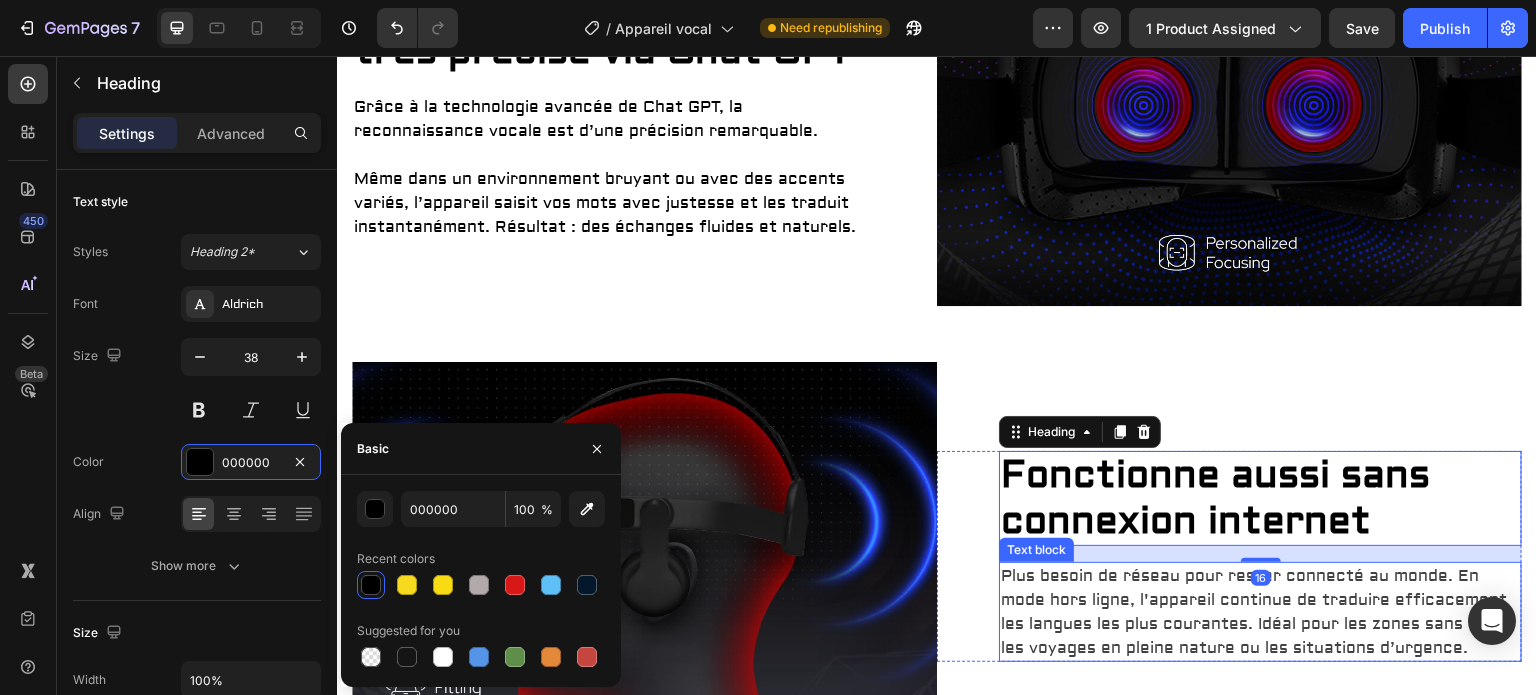 click on "Plus besoin de réseau pour rester connecté au monde. En mode hors ligne, l'appareil continue de traduire efficacement les langues les plus courantes. Idéal pour les zones sans Wi-Fi, les voyages en pleine nature ou les situations d’urgence." at bounding box center [1260, 612] 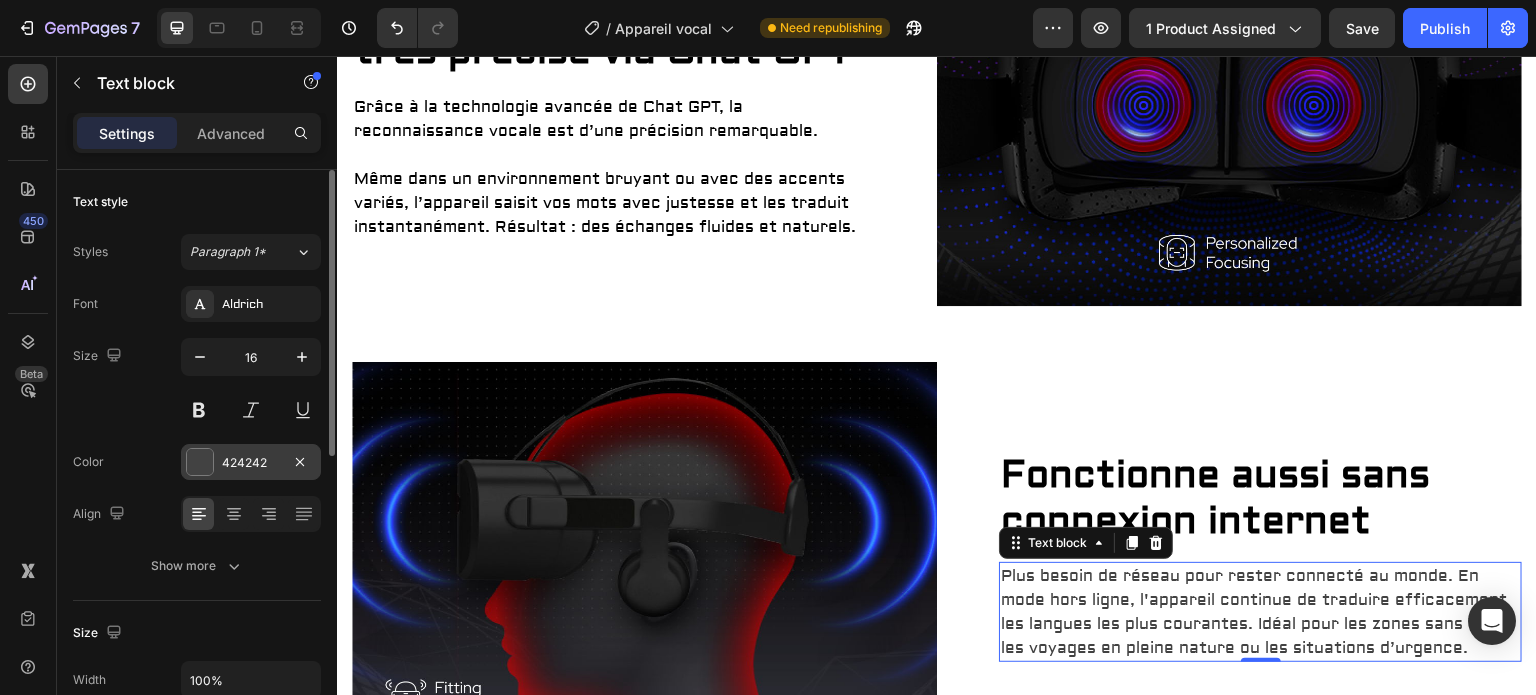 click at bounding box center (200, 462) 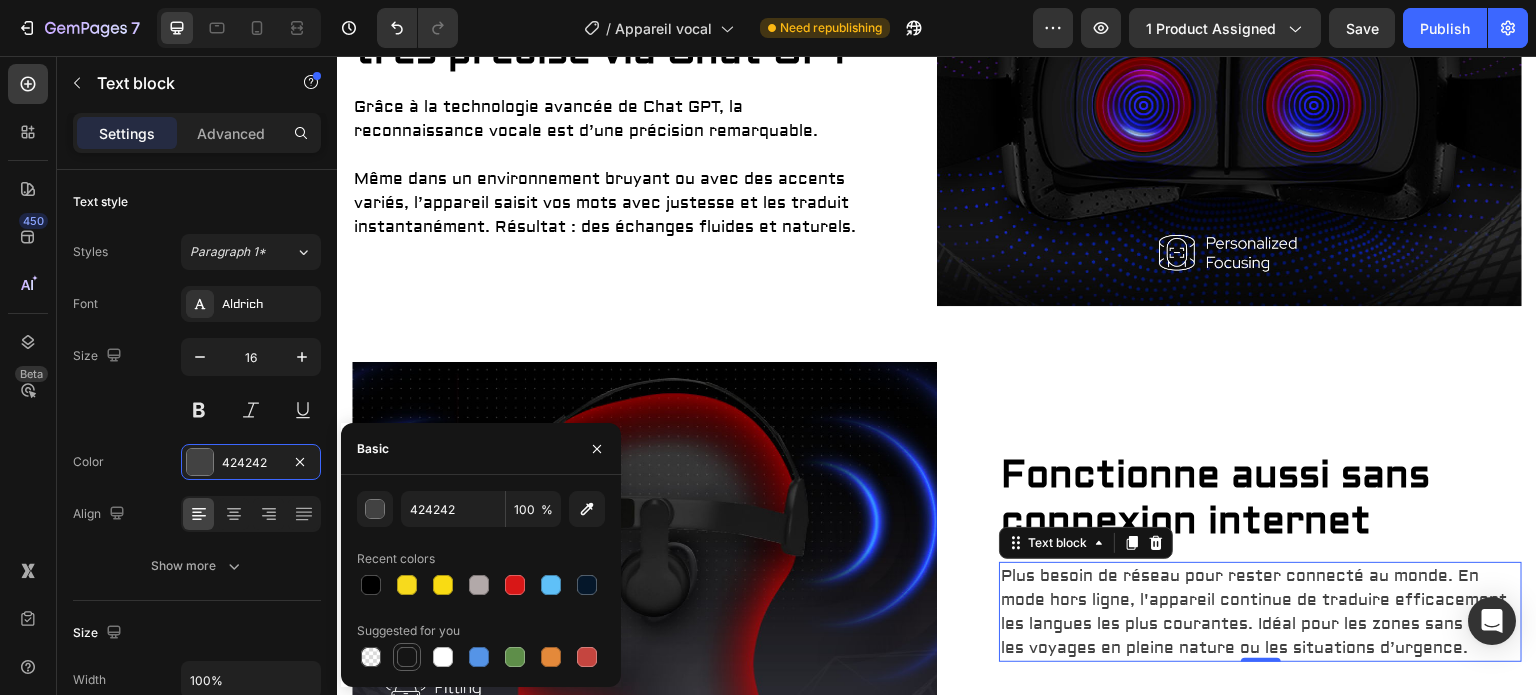 click at bounding box center [407, 657] 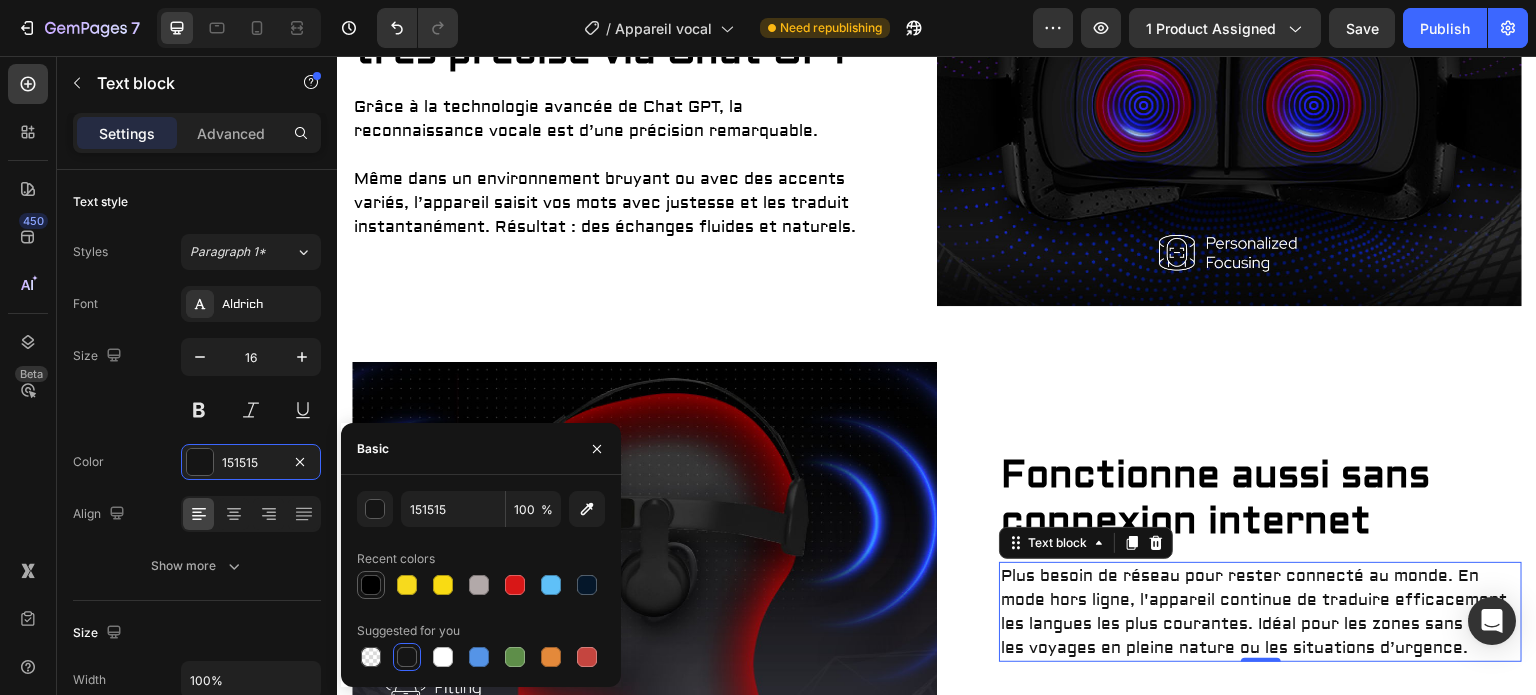 click at bounding box center [371, 585] 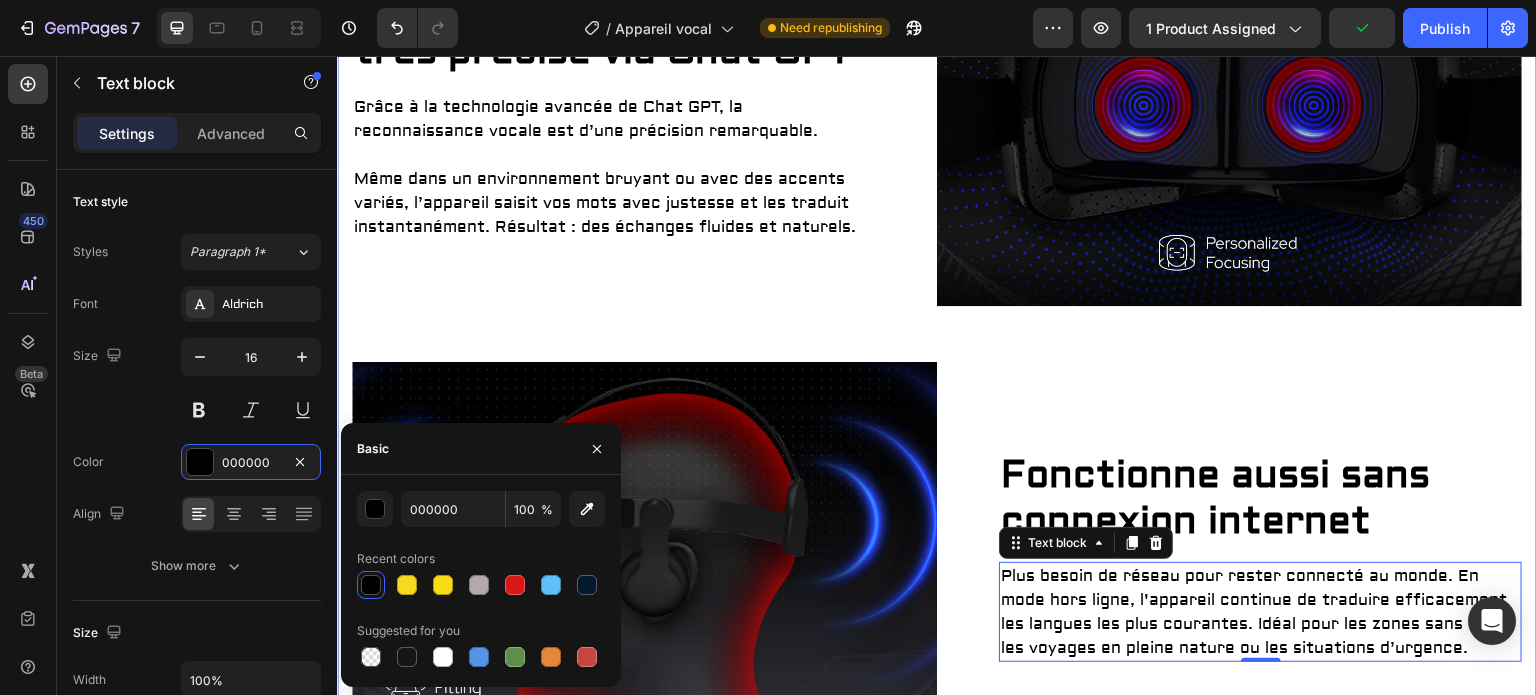 click on "Image Traduction instantanée dans +100 langues Heading Partez à la découverte du monde sans barrière linguistique ! Cet appareil vous permet de traduire en temps réel plus de 100 langues, à l’oral comme à l’écrit.    Que ce soit pour un voyage, un rendez-vous professionnel ou une simple discussion, vous êtes toujours compris. Text block Partez à la découverte du monde sans barrière linguistique ! Cet appareil vous permet de traduire en temps réel plus de 100 langues, à l’oral comme à l’écrit.    Que ce soit pour un voyage, un rendez-vous professionnel ou une simple discussion, vous êtes toujours compris. Text block Row Row Reconnaissance vocale très précise via Chat GPT Heading Grâce à la technologie avancée de Chat GPT, la reconnaissance vocale est d’une précision remarquable.    Même dans un environnement bruyant ou avec des accents variés, l’appareil saisit vos mots avec justesse et les traduit instantanément. Résultat : des échanges fluides et naturels. Row" at bounding box center (937, 102) 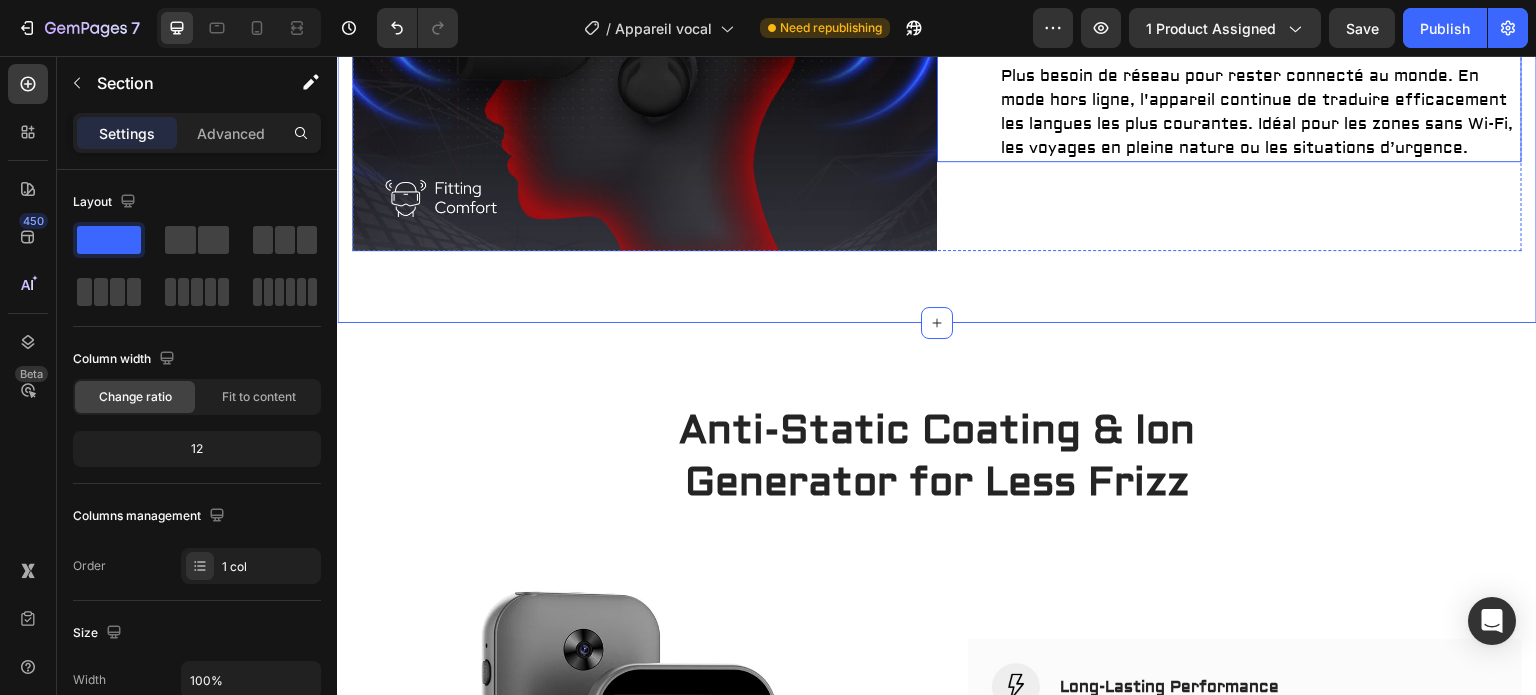 scroll, scrollTop: 2166, scrollLeft: 0, axis: vertical 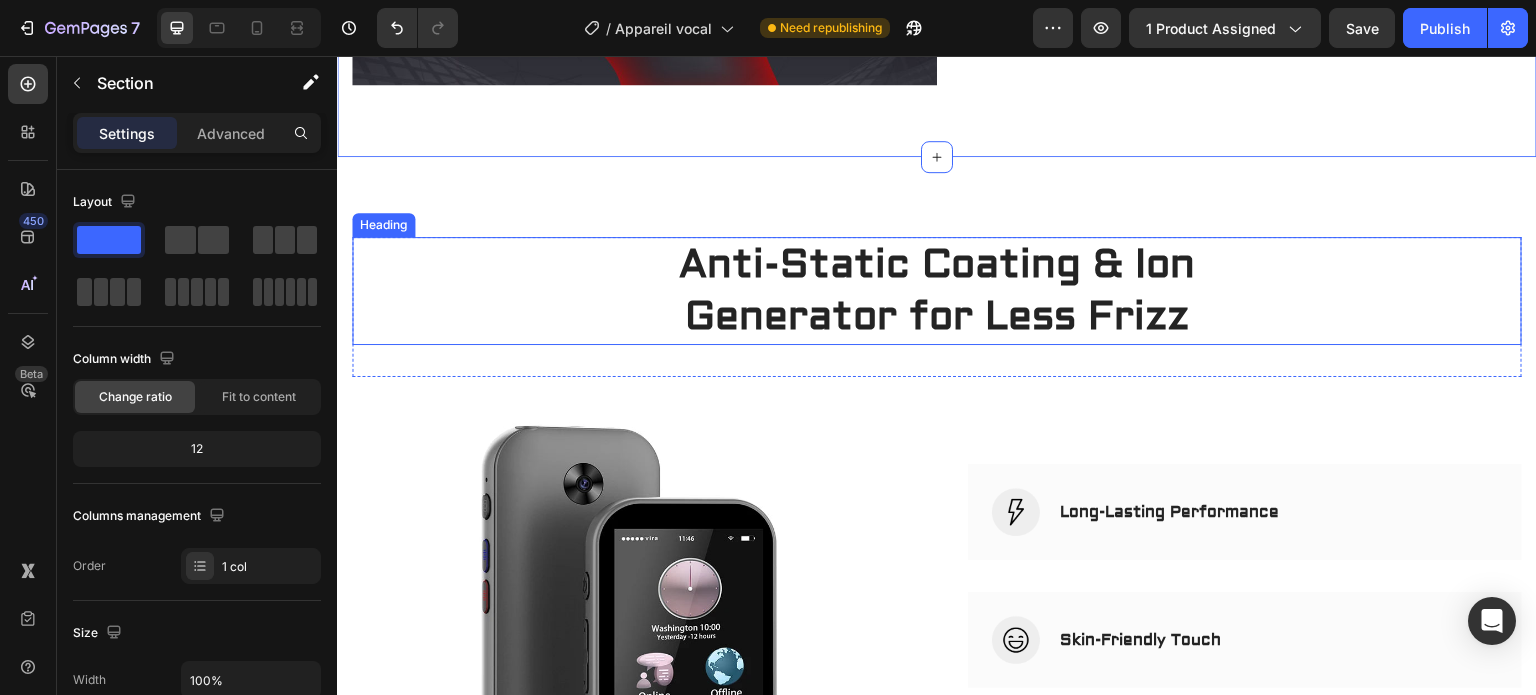 click on "Anti-Static Coating & Ion Generator for Less Frizz" at bounding box center (937, 291) 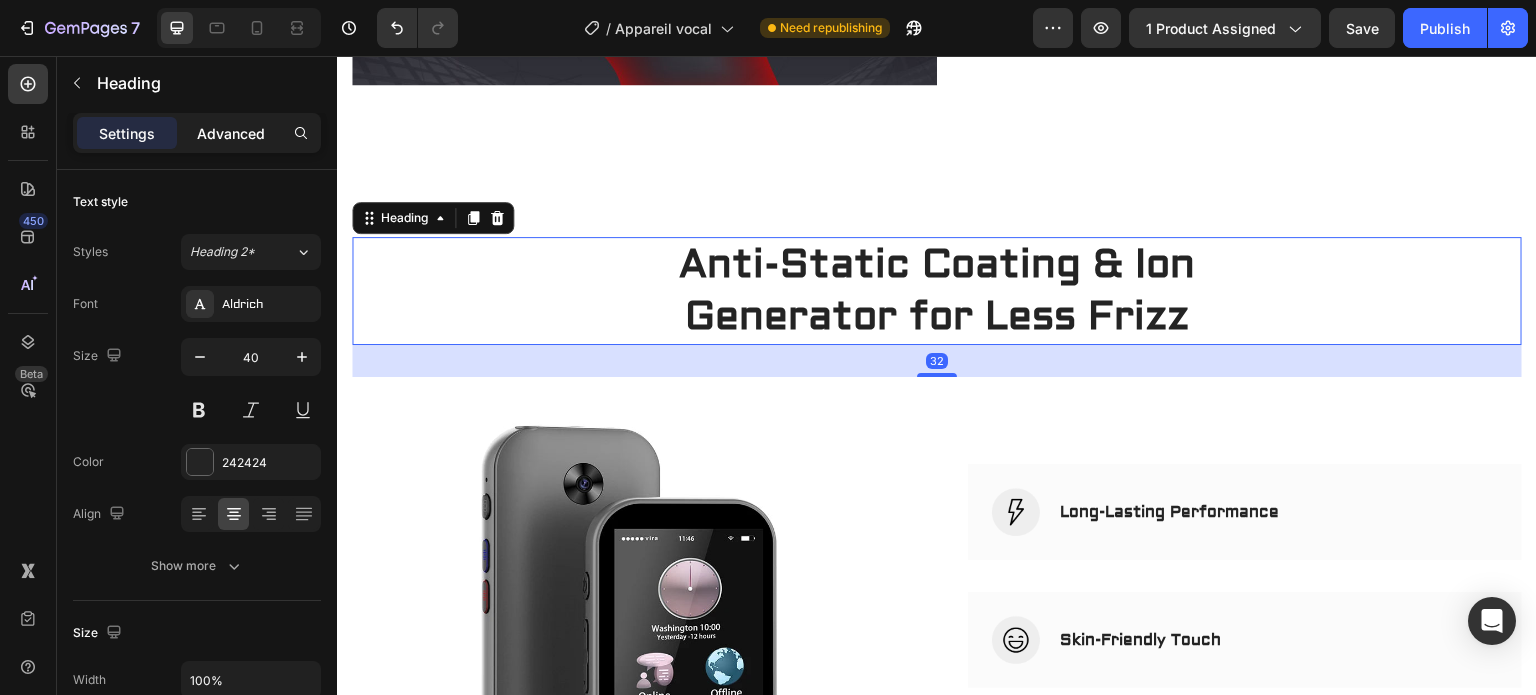 click on "Advanced" at bounding box center [231, 133] 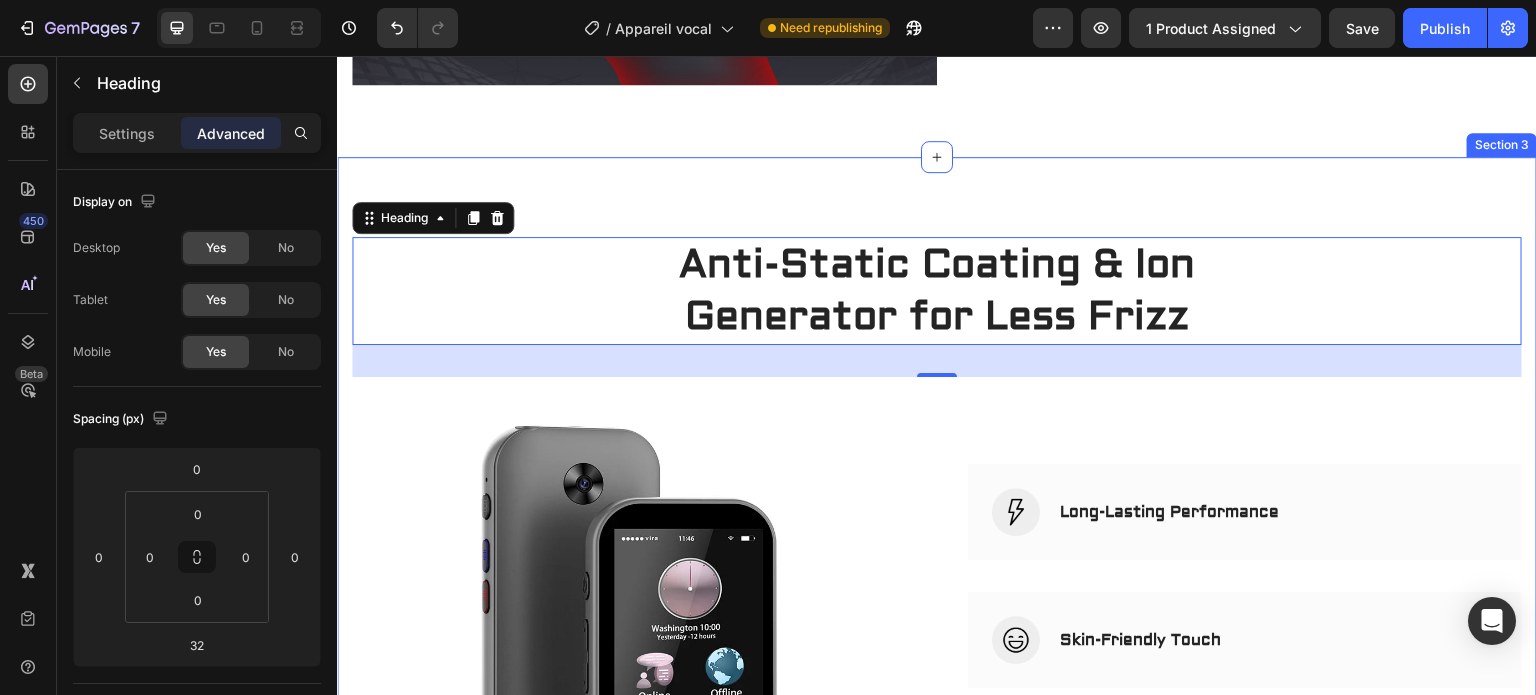 click on "Anti-Static Coating & Ion Generator for Less Frizz Heading   32 Row (P) Images & Gallery Image Long-Lasting Performance Accordion Row Image Skin-Friendly Touch Accordion Row Image Self-Sharpening  Stainless Steel Blades Accordion Row Image Effortless Trimming with  the Zoom Wheel Accordion Row Row Product Section 3" at bounding box center [937, 600] 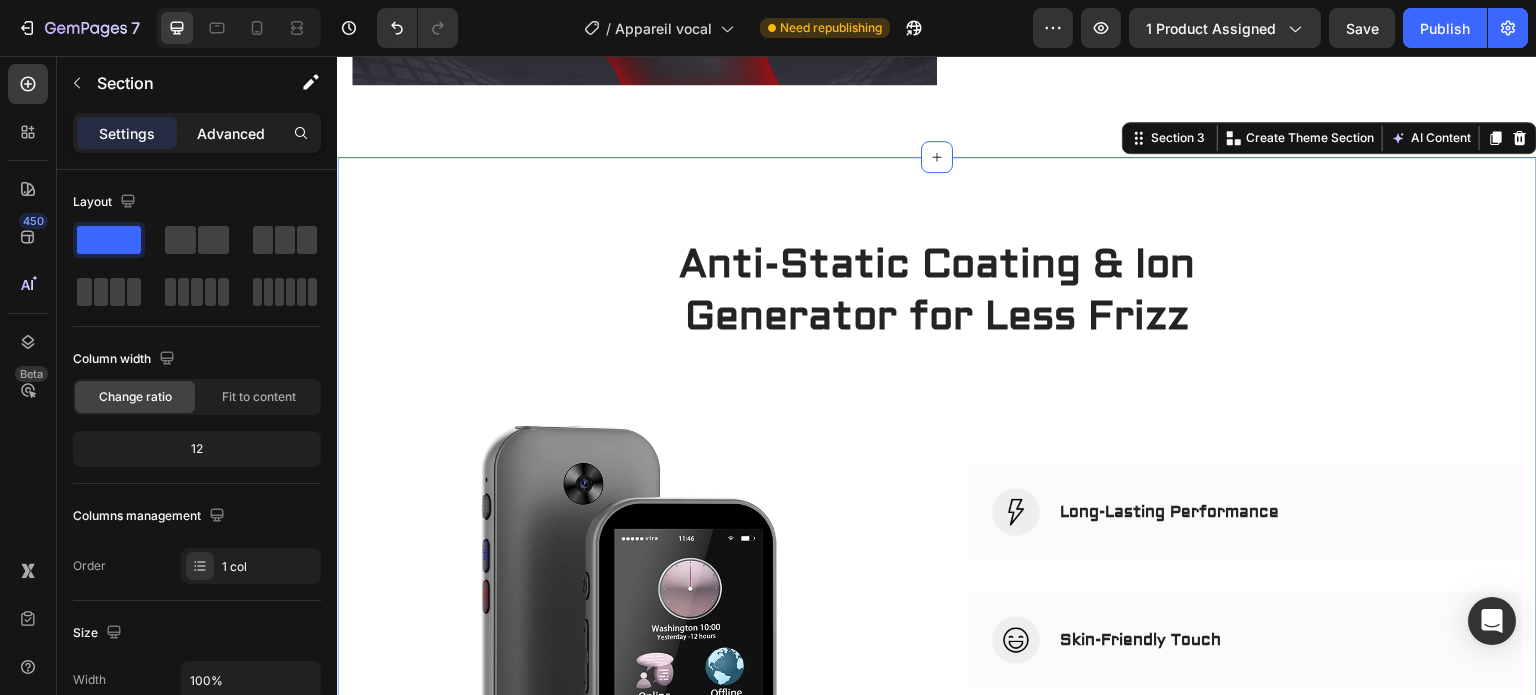 click on "Advanced" 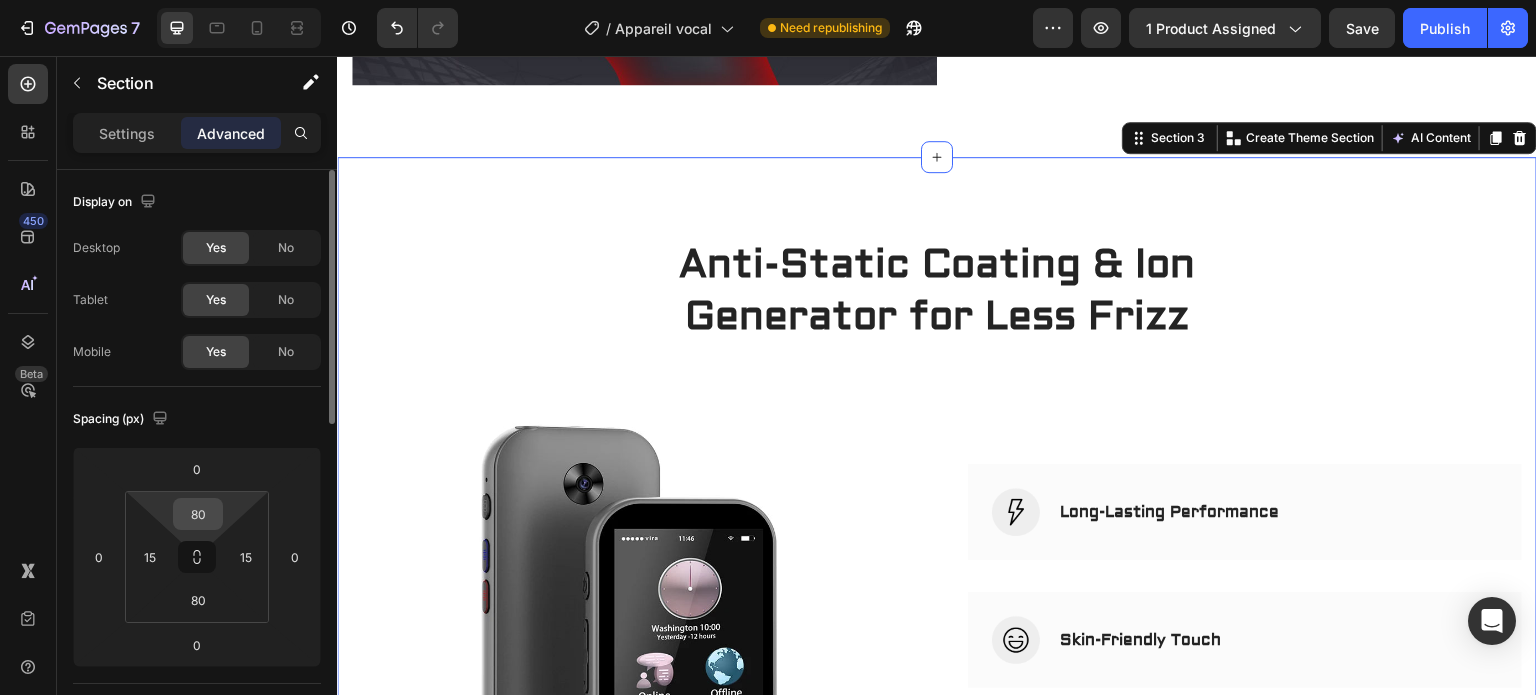 click on "80" at bounding box center [198, 514] 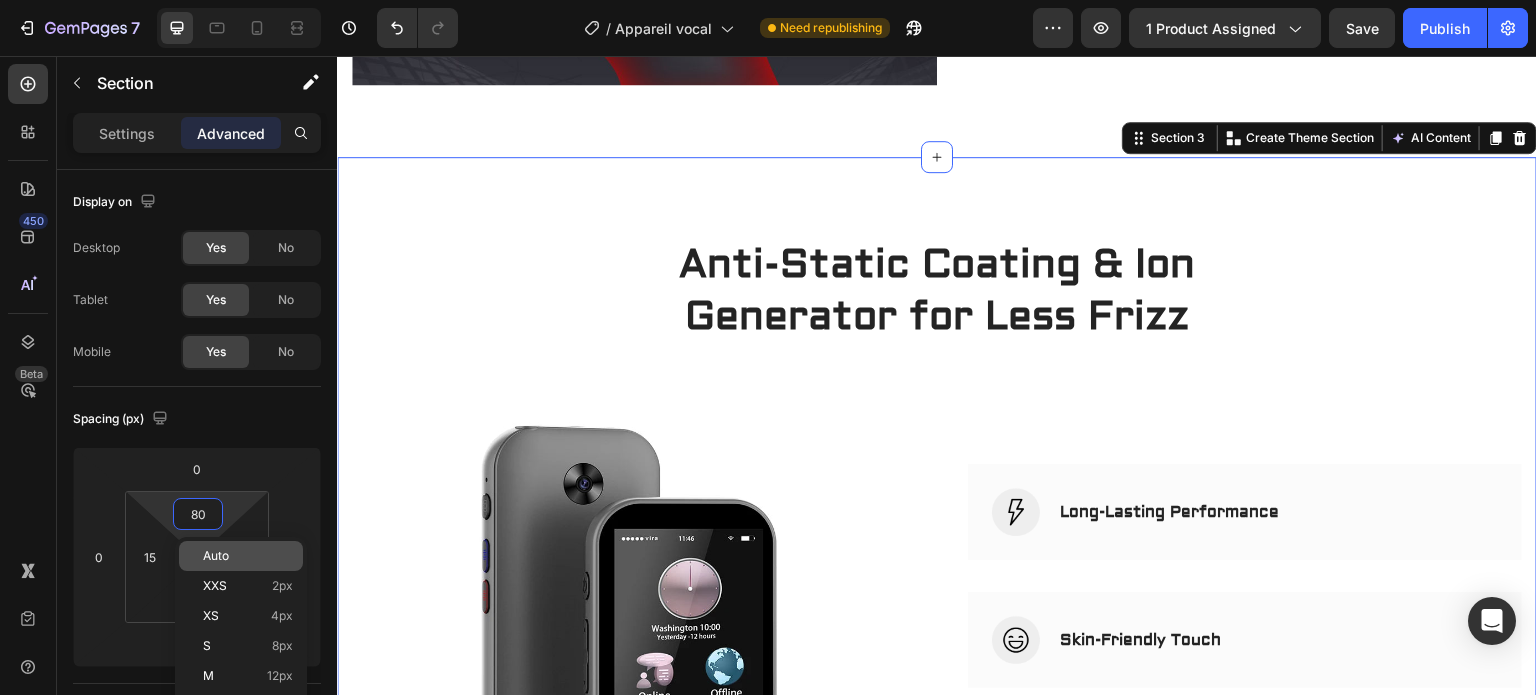 click on "Auto" 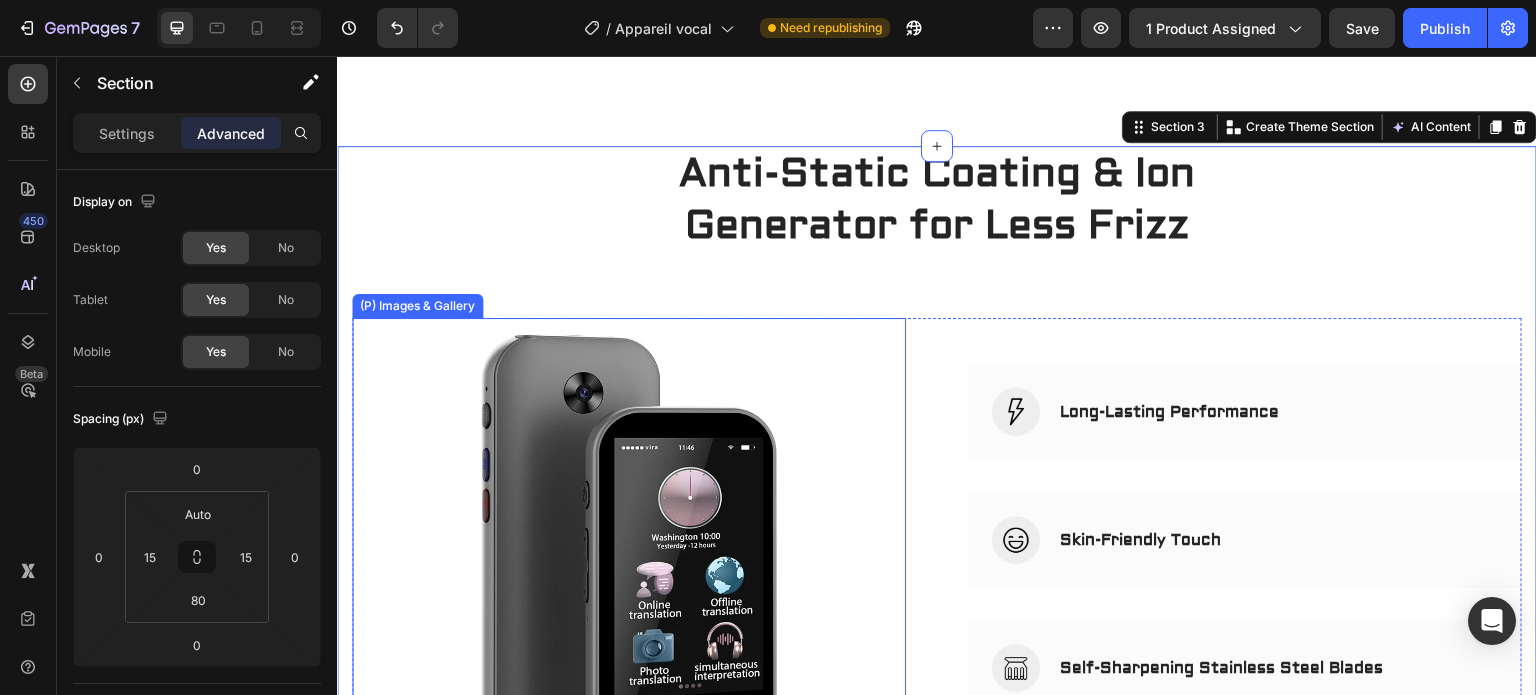 scroll, scrollTop: 2333, scrollLeft: 0, axis: vertical 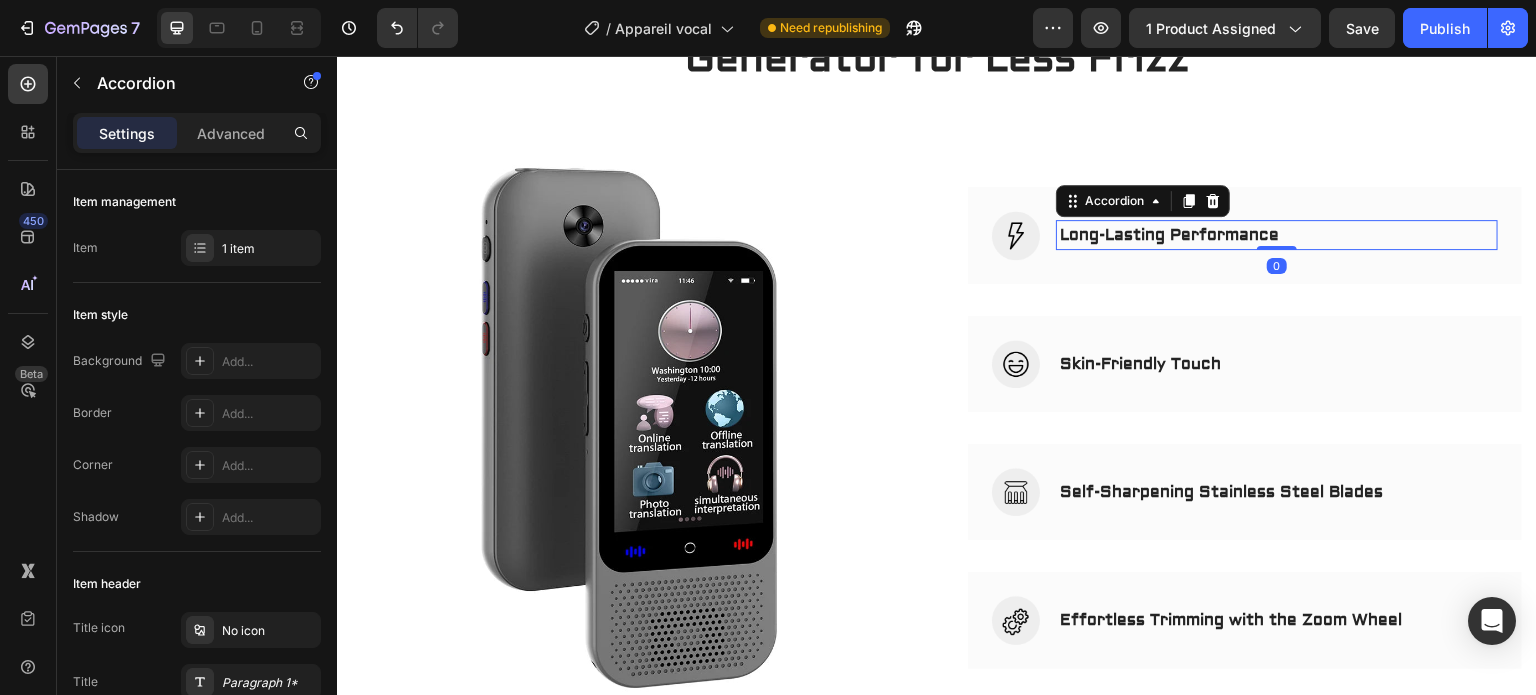 click on "Long-Lasting Performance" at bounding box center (1169, 235) 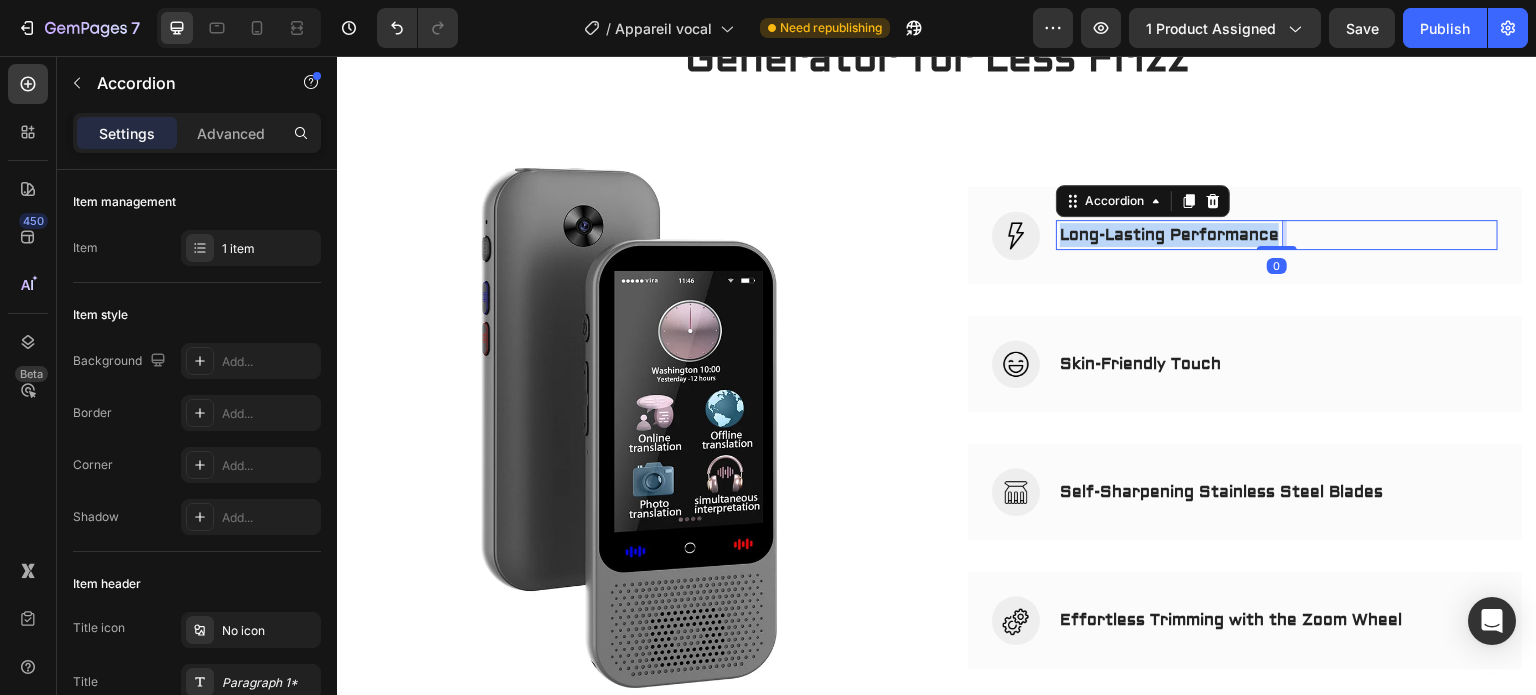 click on "Long-Lasting Performance" at bounding box center (1169, 235) 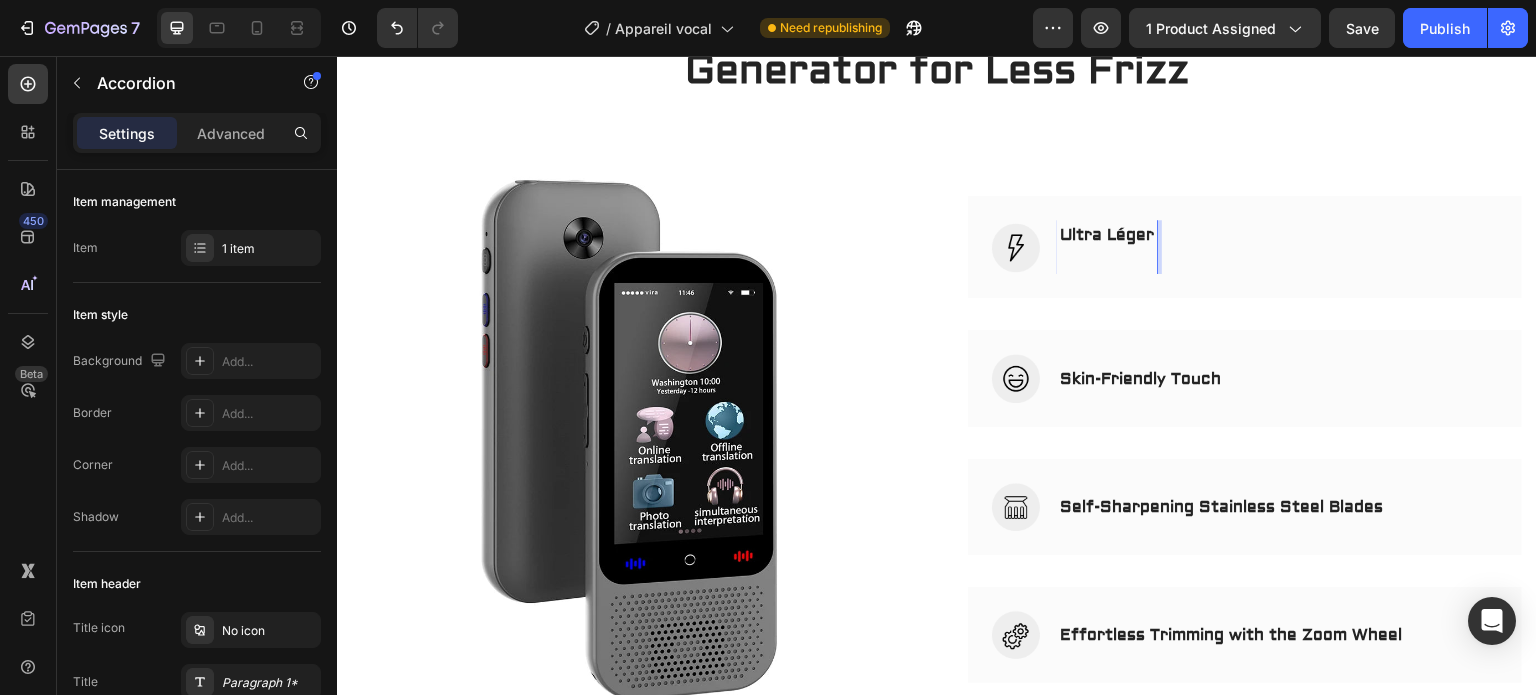 scroll, scrollTop: 2333, scrollLeft: 0, axis: vertical 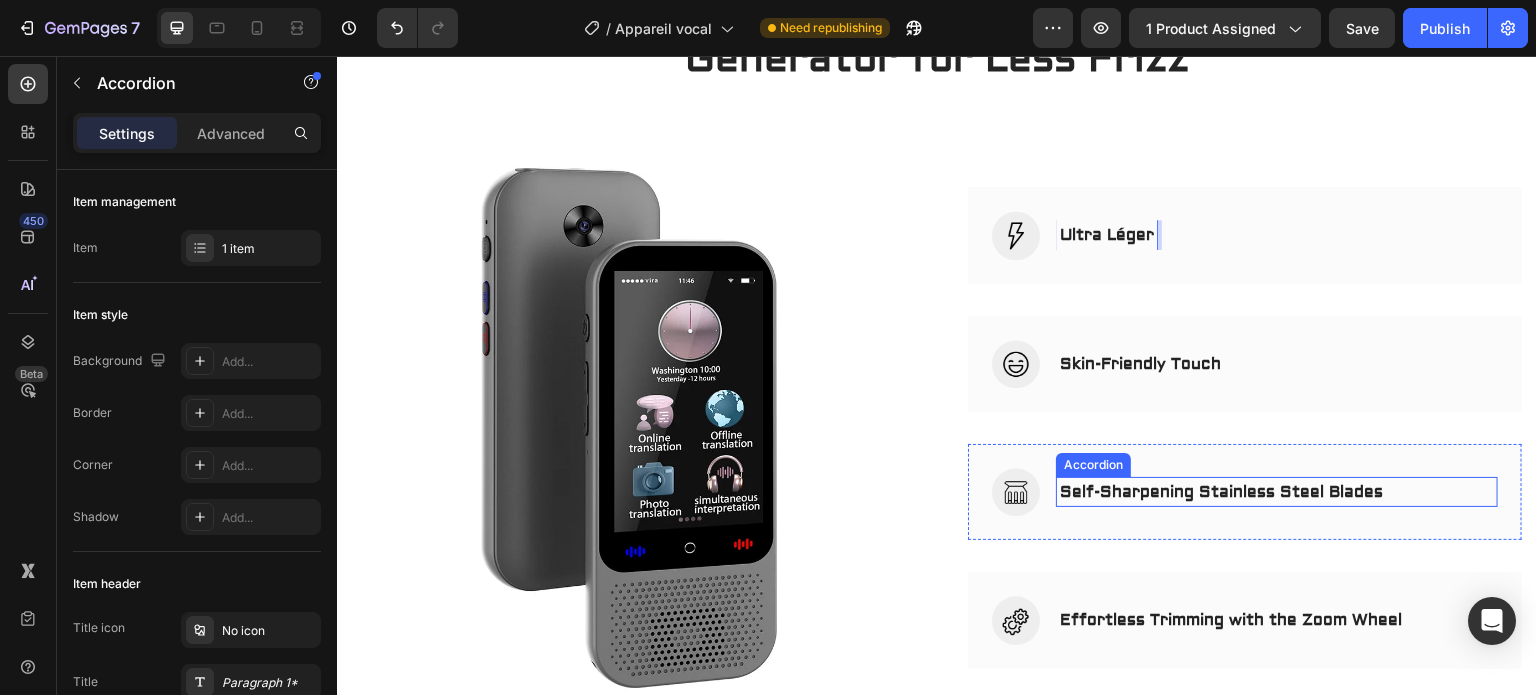 click on "Self-Sharpening  Stainless Steel Blades" at bounding box center [1221, 492] 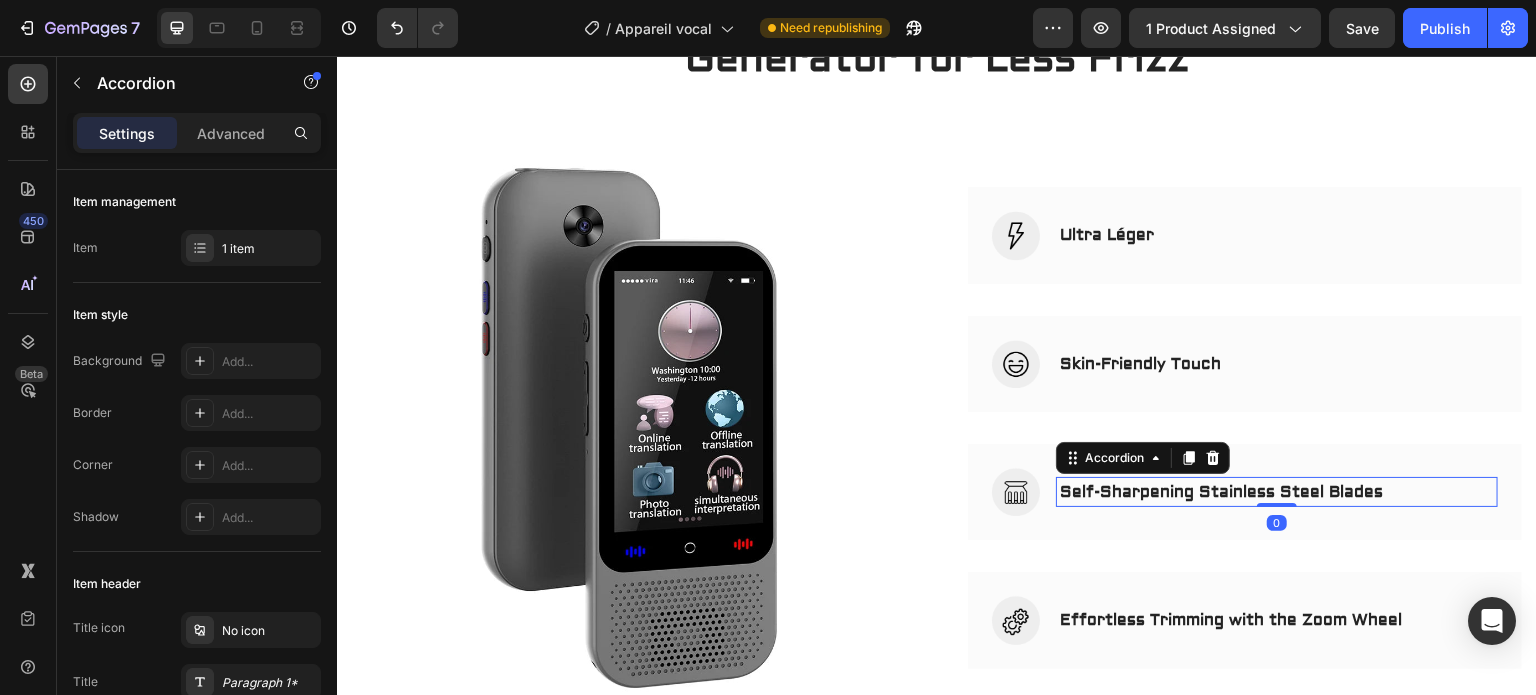 click on "Self-Sharpening  Stainless Steel Blades" at bounding box center [1221, 492] 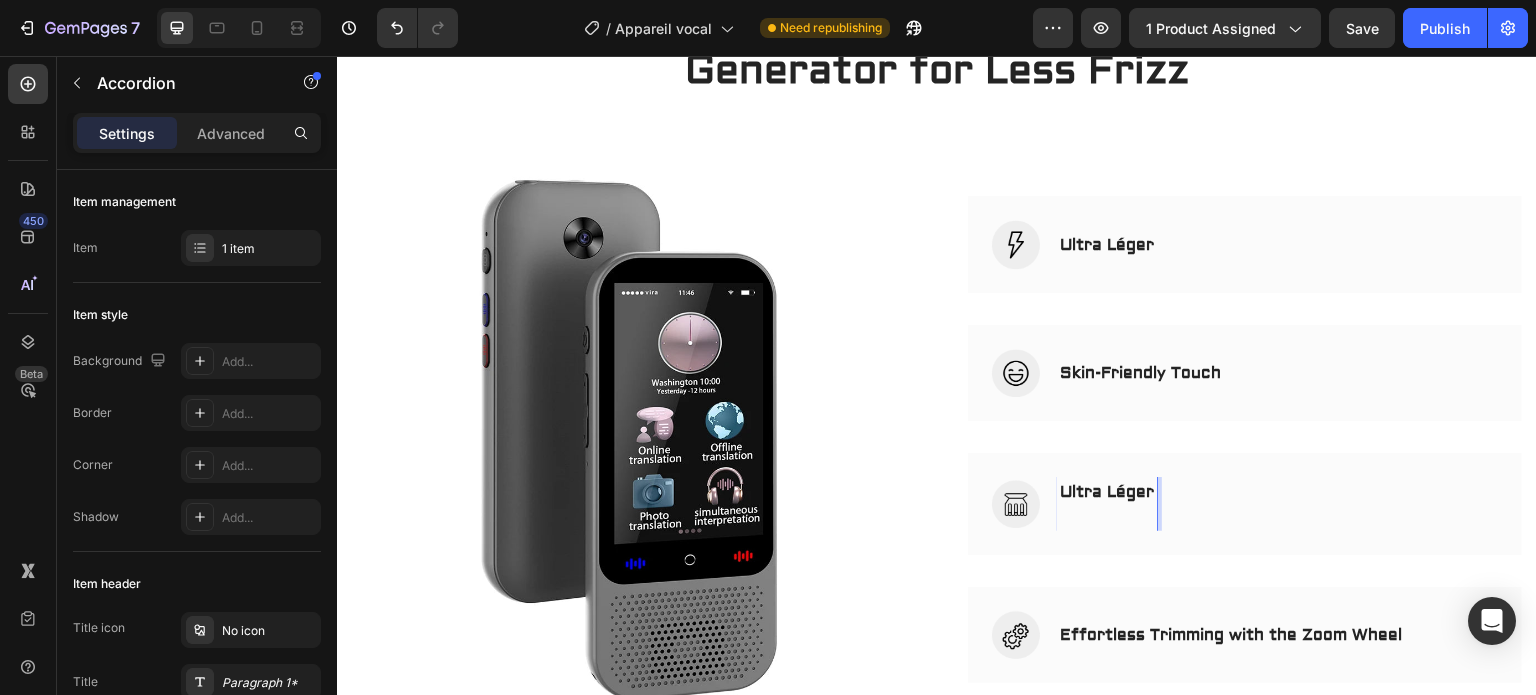 scroll, scrollTop: 2333, scrollLeft: 0, axis: vertical 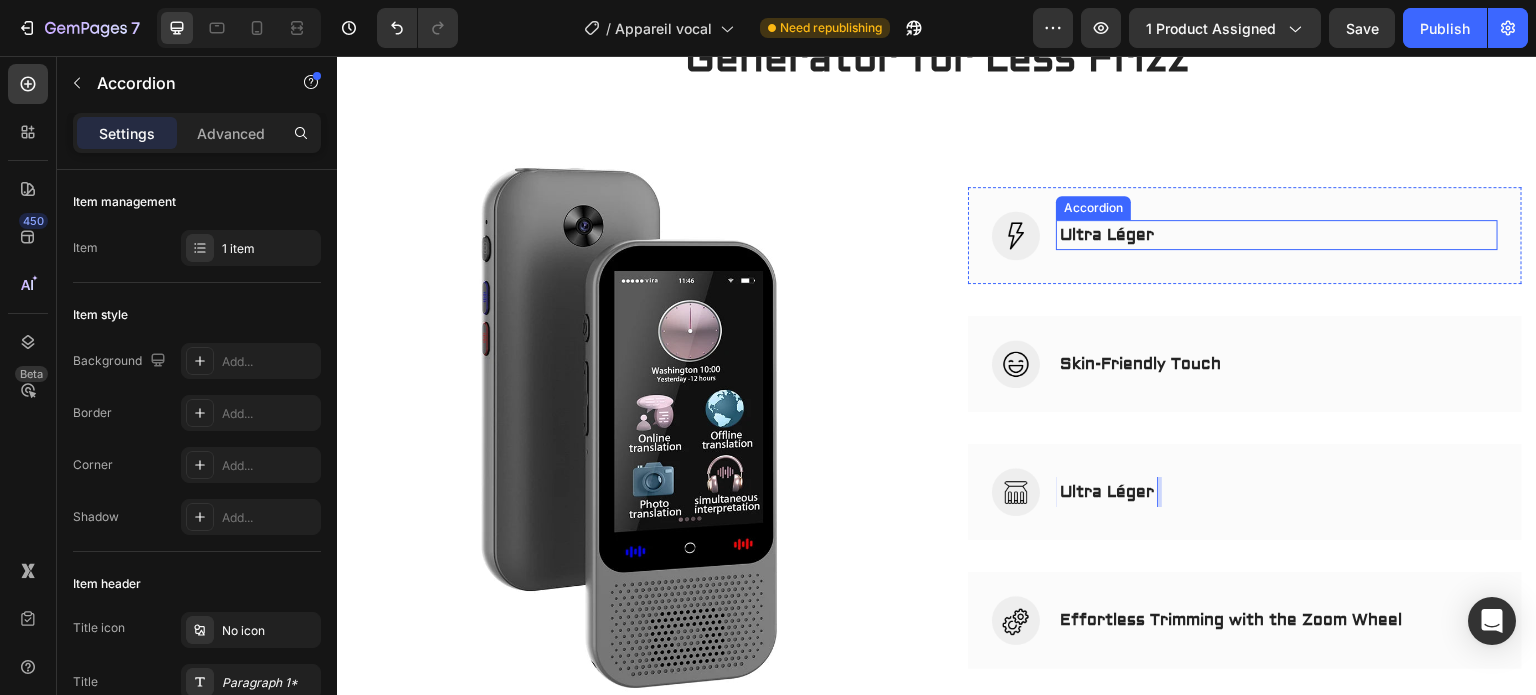 click on "Ultra Léger" at bounding box center [1107, 235] 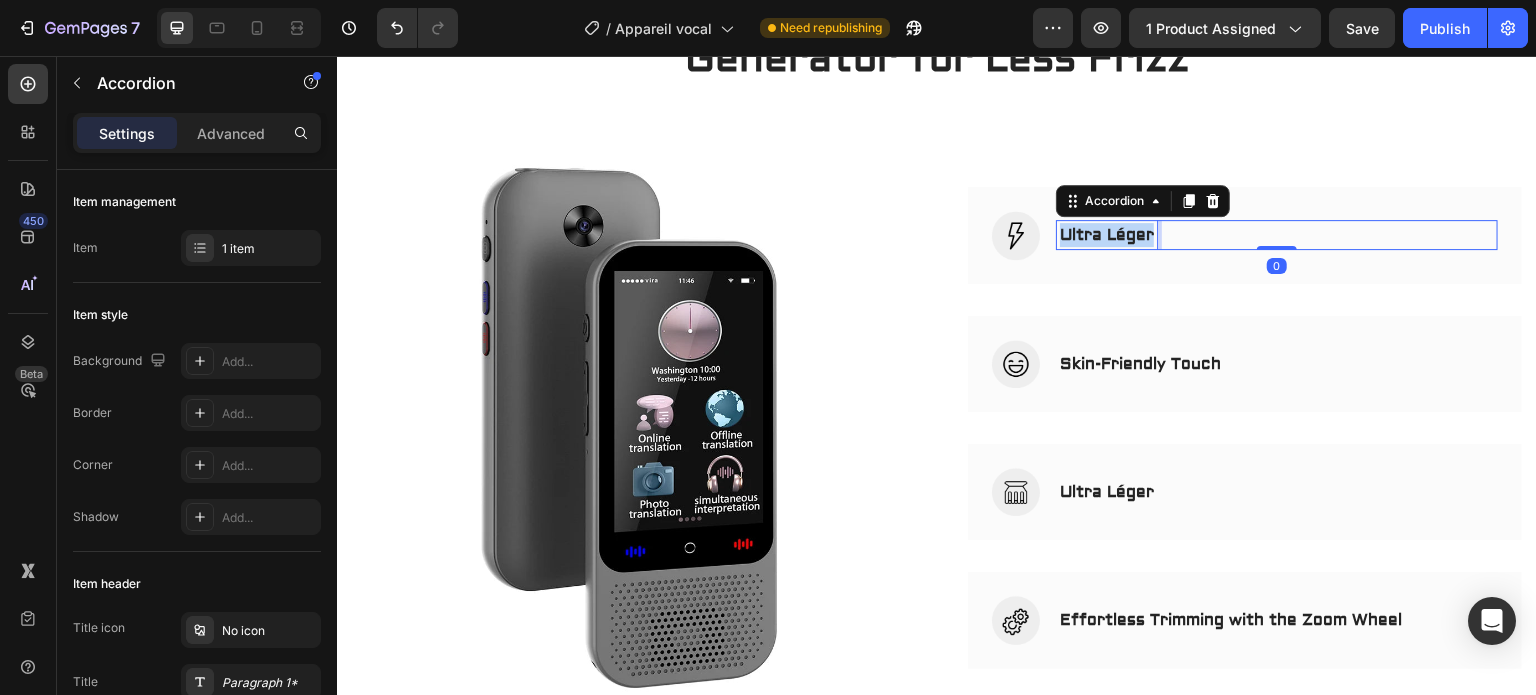 click on "Ultra Léger" at bounding box center [1107, 235] 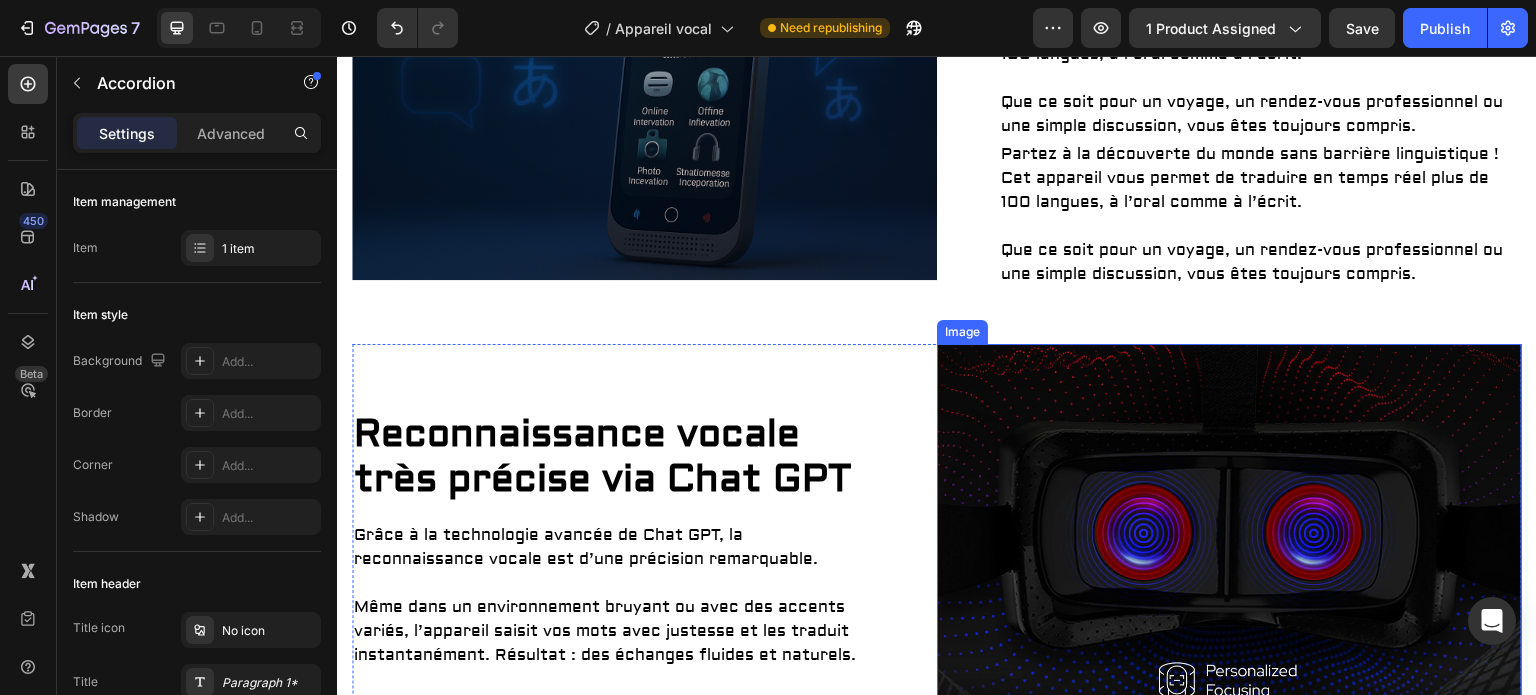 click at bounding box center [1229, 539] 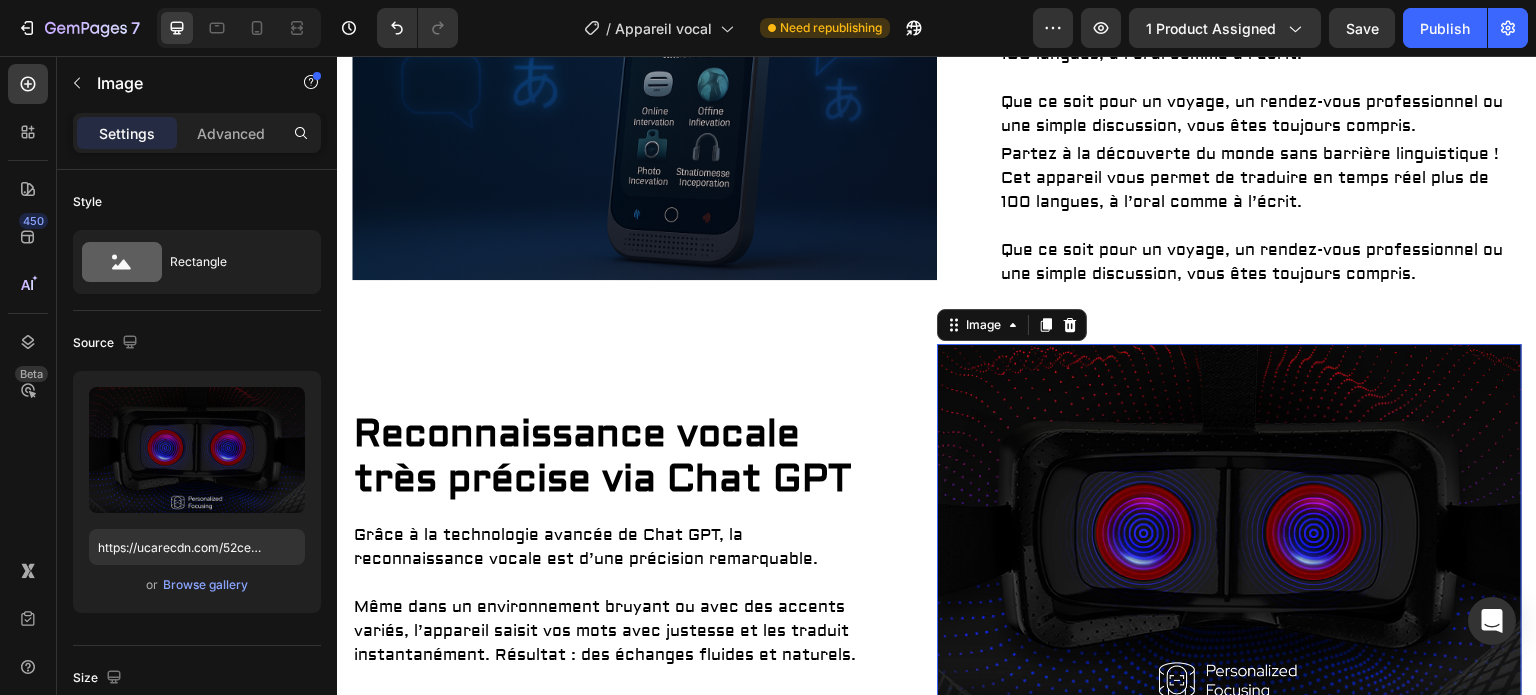scroll, scrollTop: 1238, scrollLeft: 0, axis: vertical 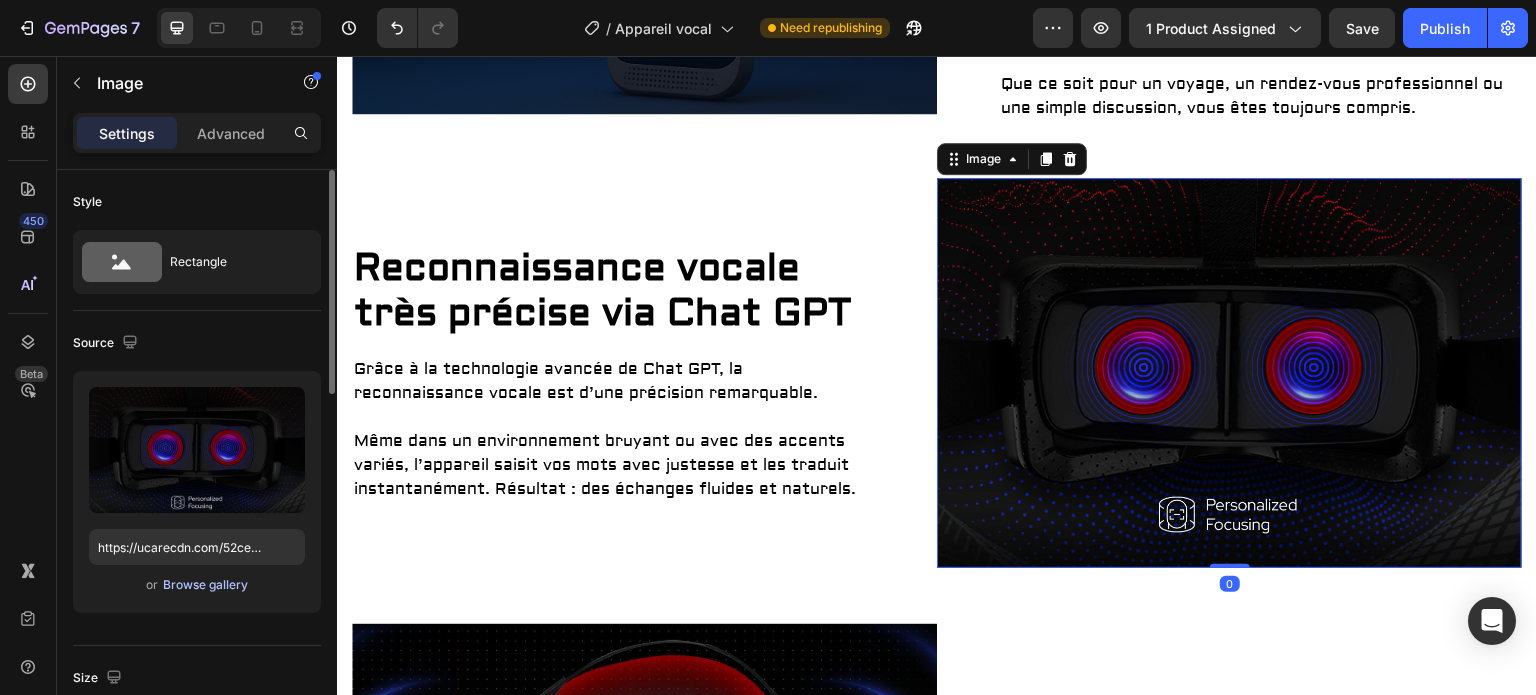 click on "Browse gallery" at bounding box center (205, 585) 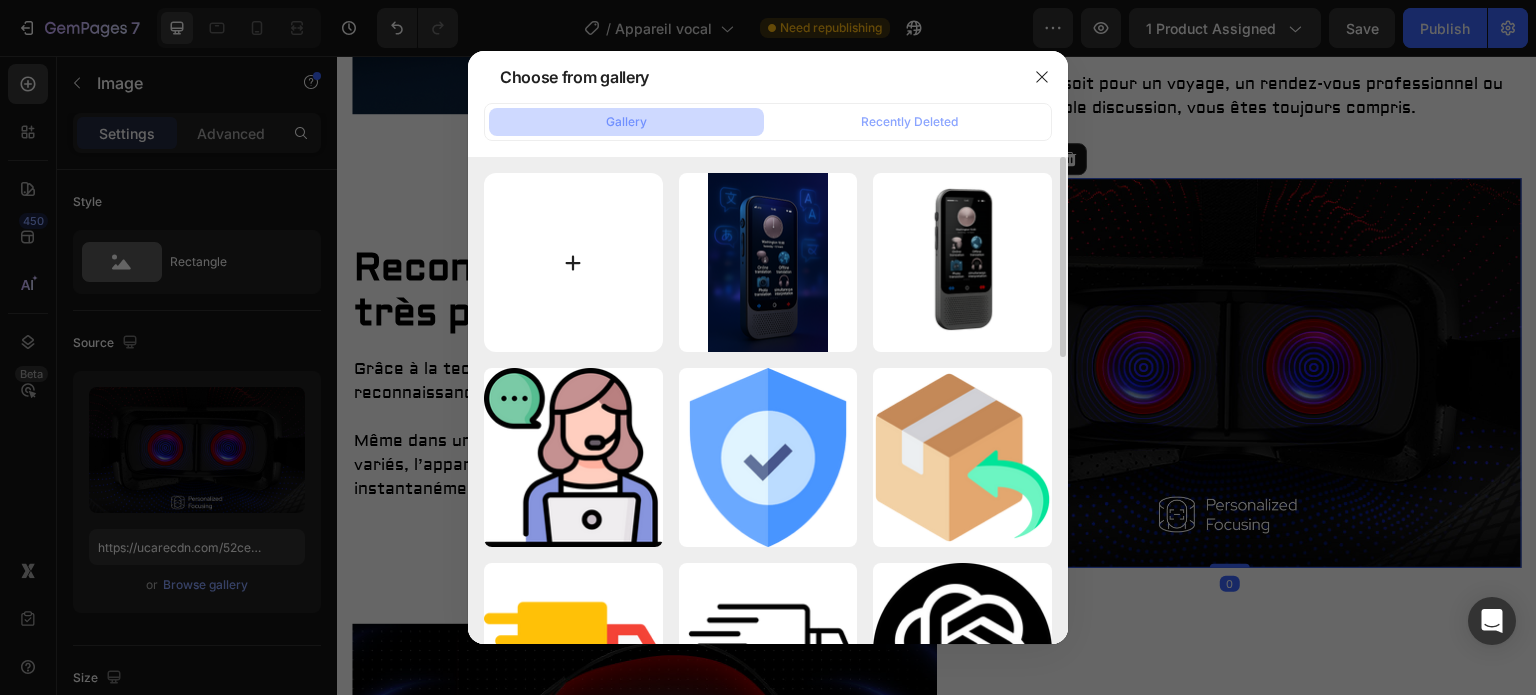 click at bounding box center (573, 262) 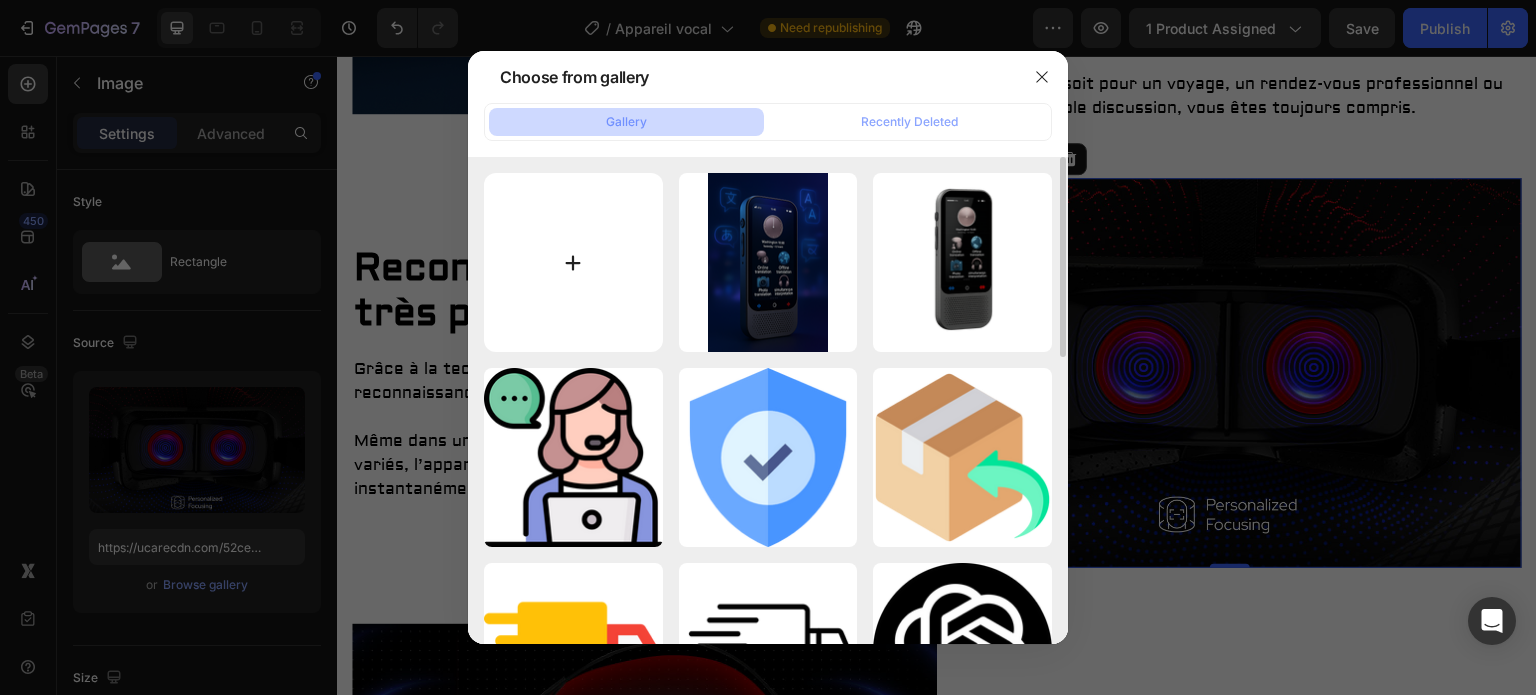 type on "C:\fakepath\ChatGPT Image 1 août 2025, 23_02_20.png" 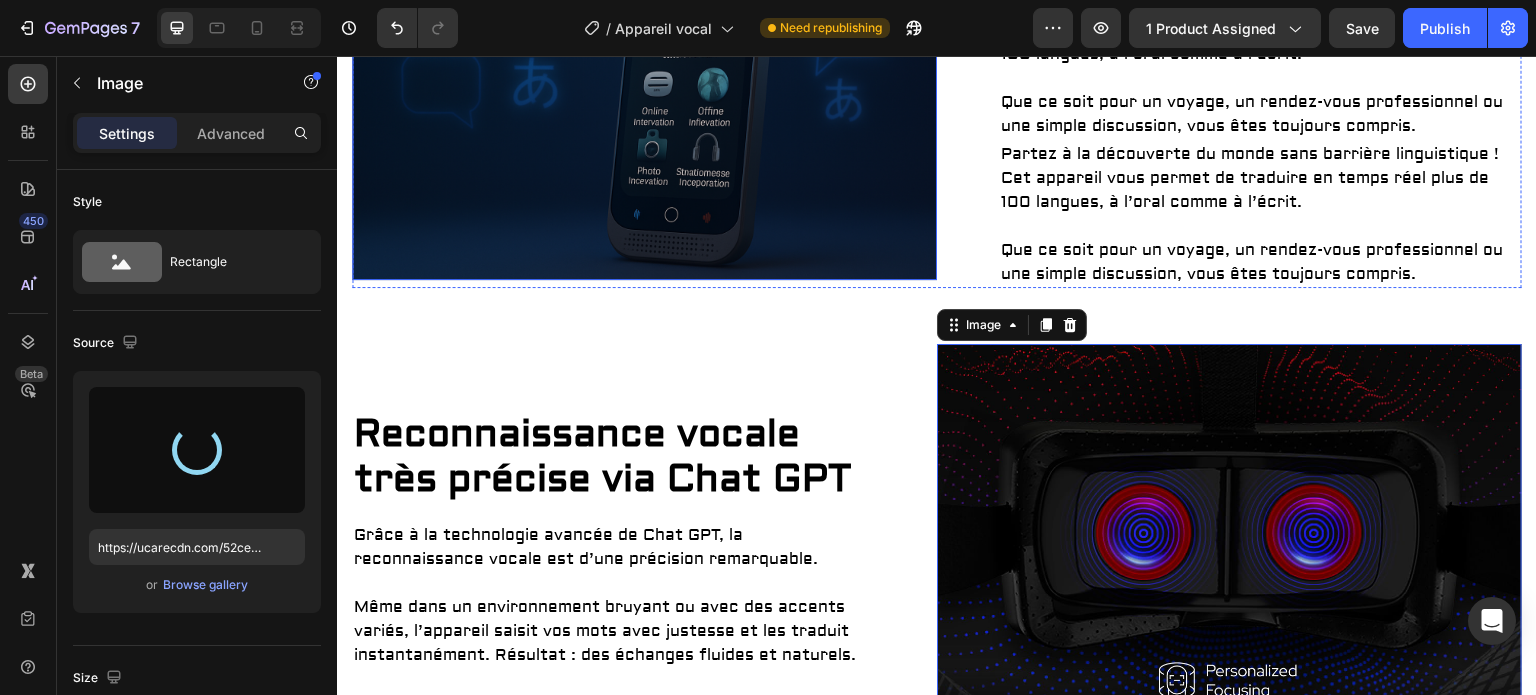 scroll, scrollTop: 1238, scrollLeft: 0, axis: vertical 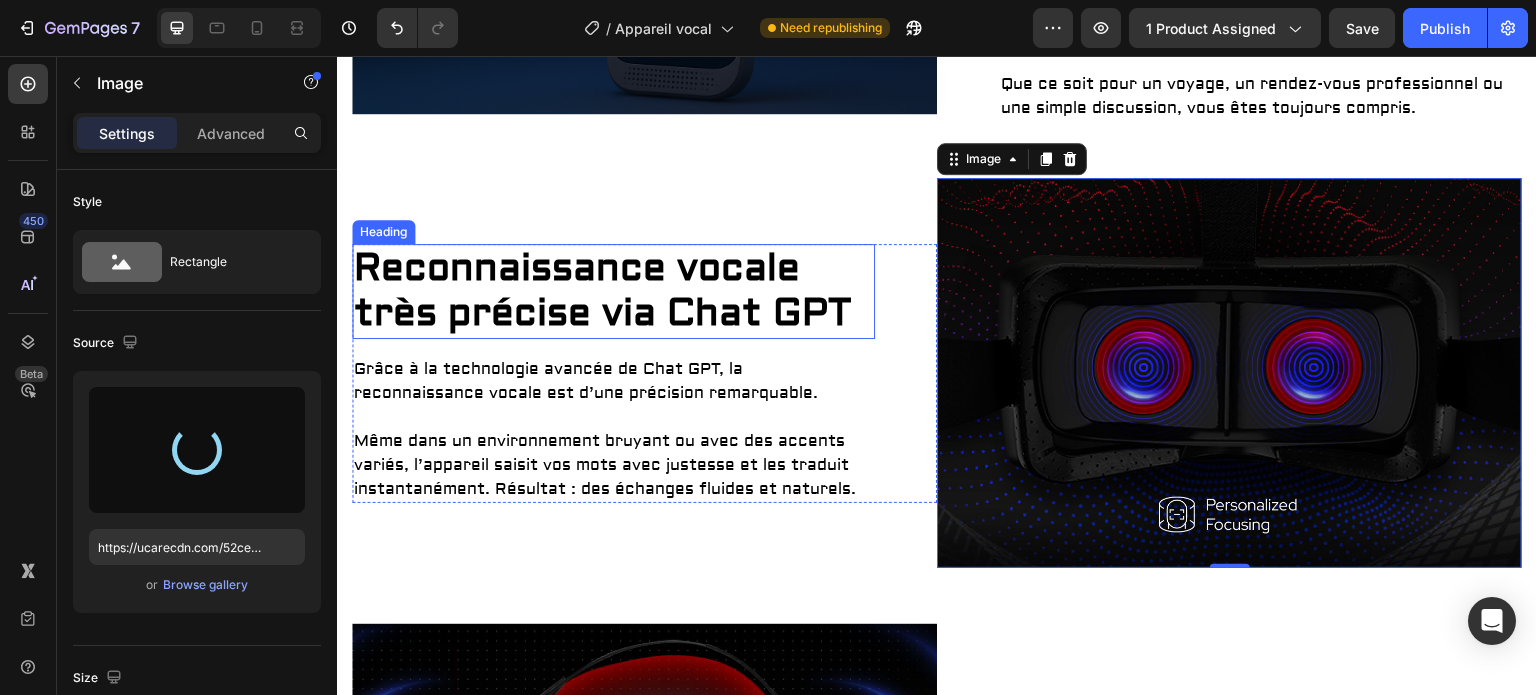 type on "https://cdn.shopify.com/s/files/1/0928/6569/1992/files/gempages_577586083345203900-0da6a668-f27f-4818-860c-013ce5984be9.png" 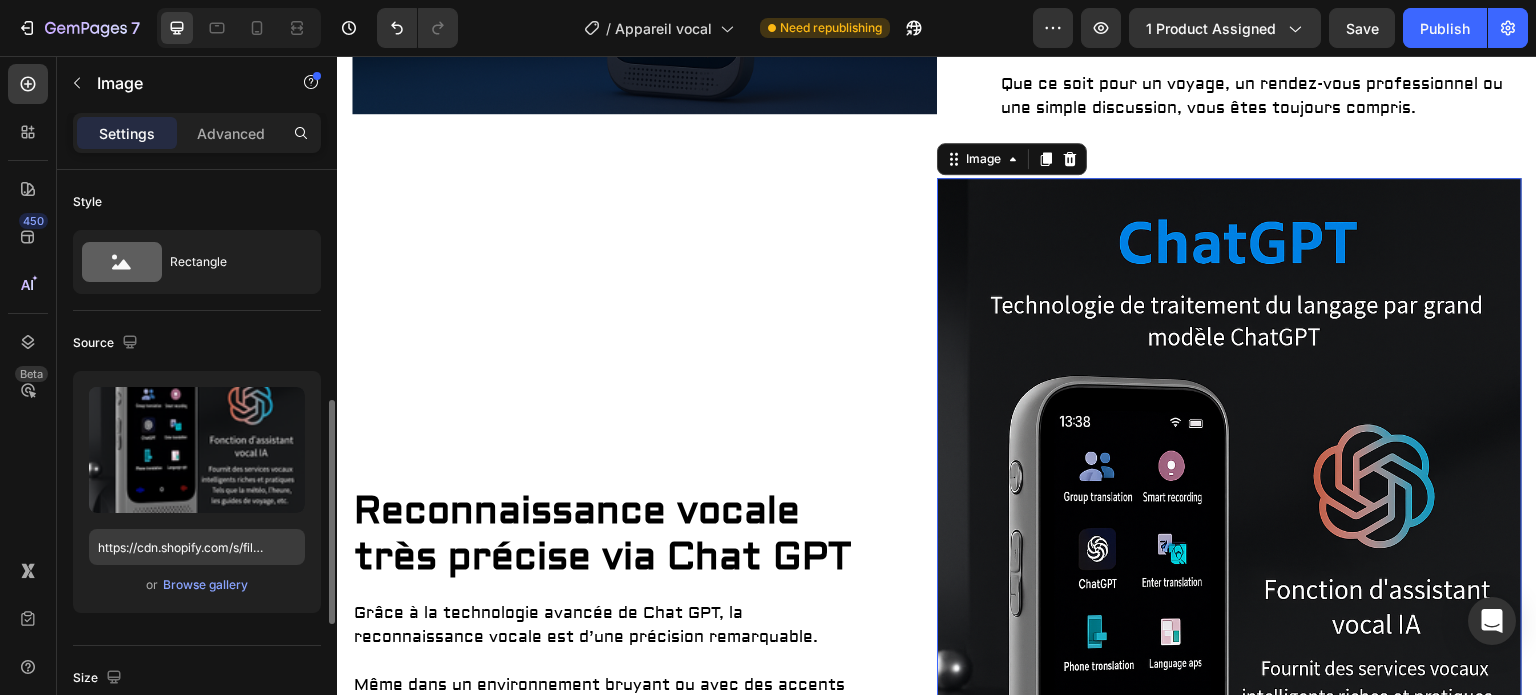 scroll, scrollTop: 332, scrollLeft: 0, axis: vertical 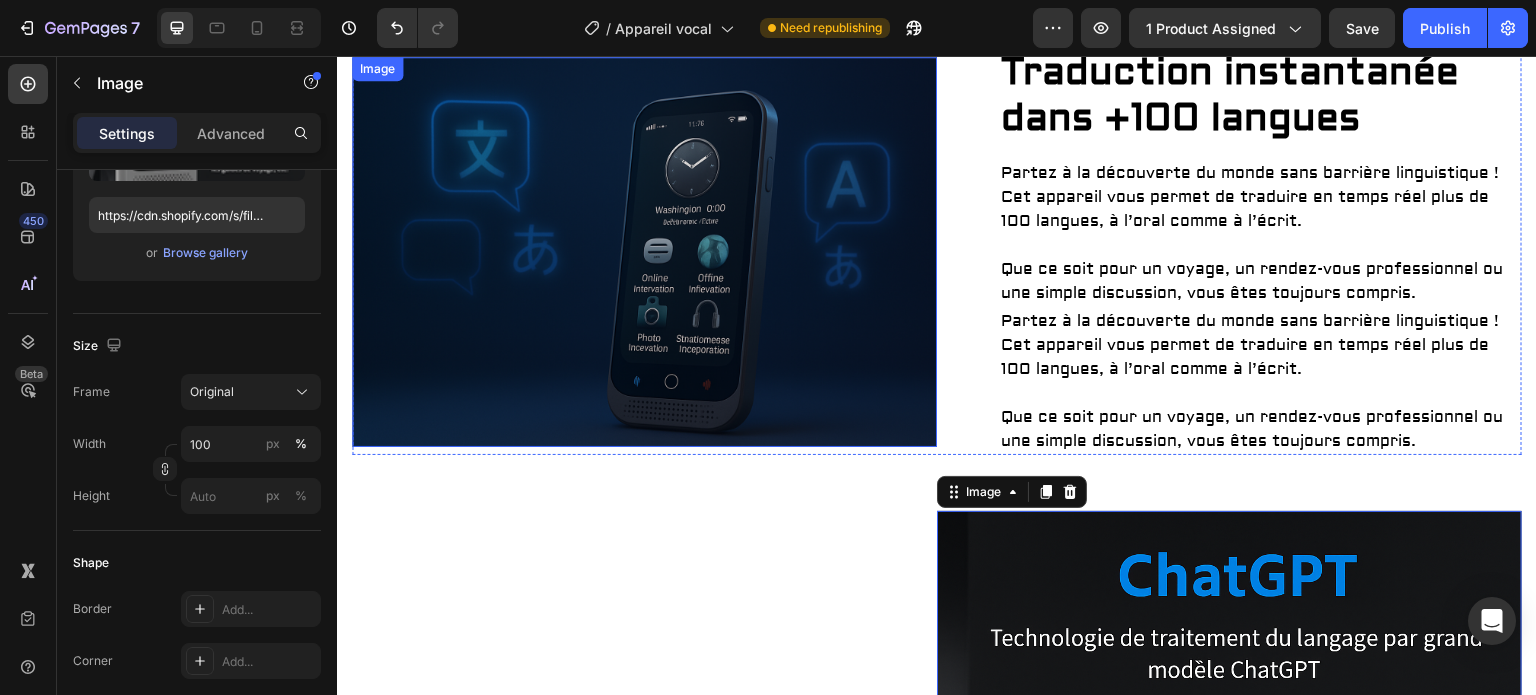click at bounding box center (644, 252) 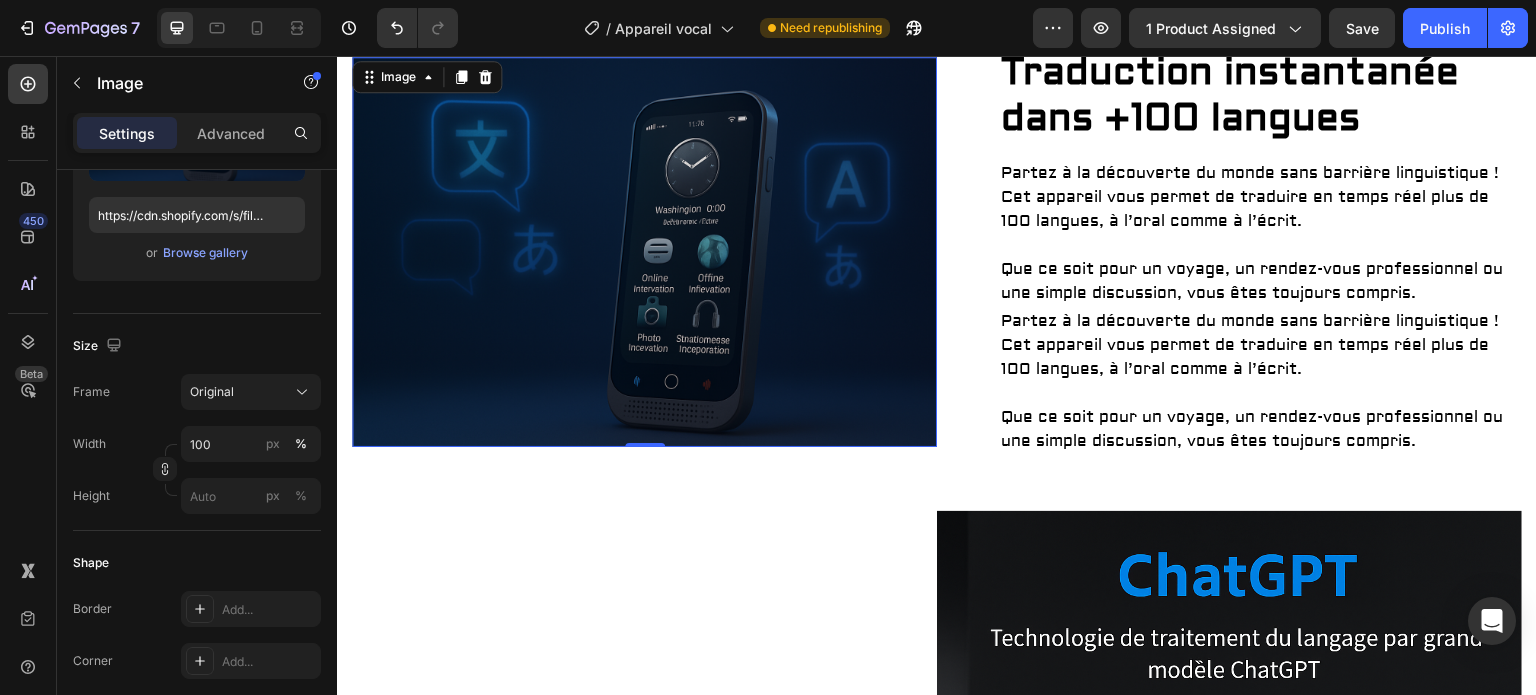 click at bounding box center (644, 252) 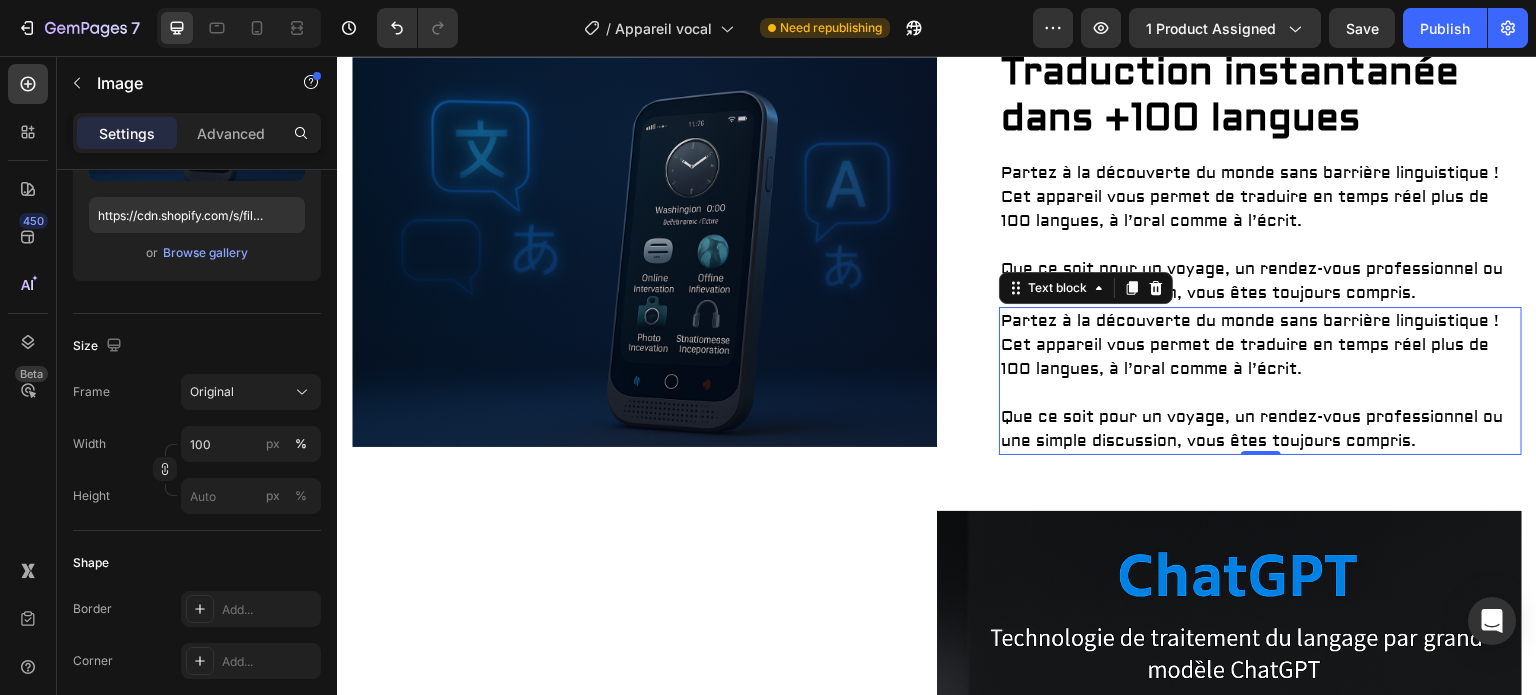 scroll, scrollTop: 0, scrollLeft: 0, axis: both 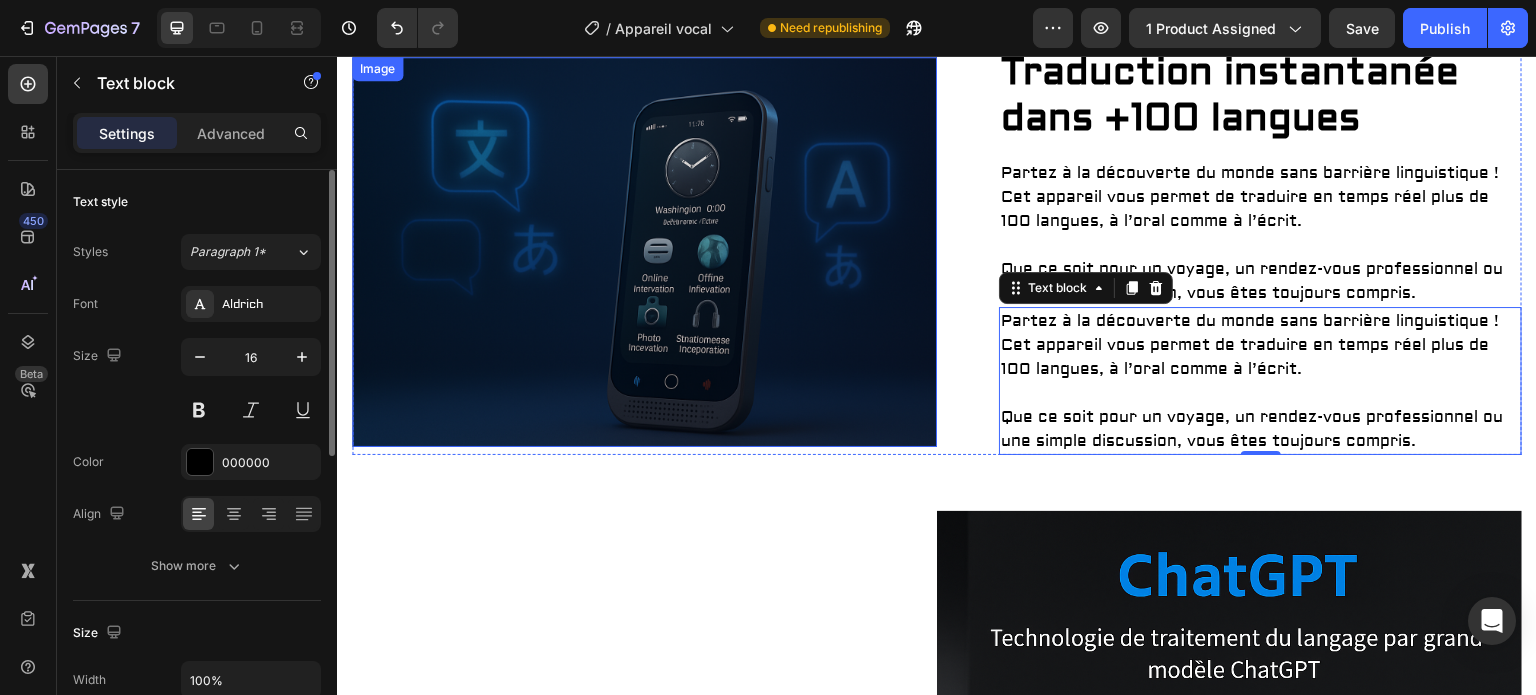 click at bounding box center (644, 252) 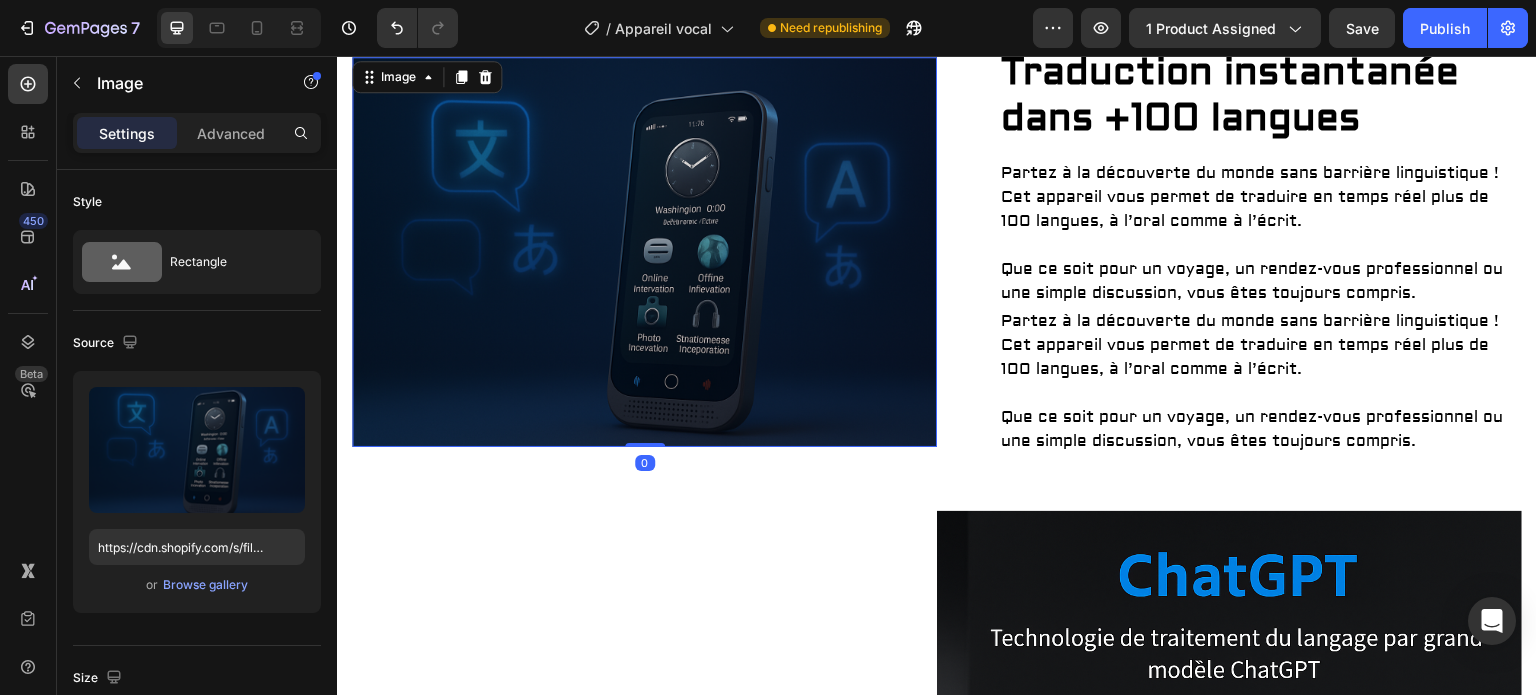 scroll, scrollTop: 1238, scrollLeft: 0, axis: vertical 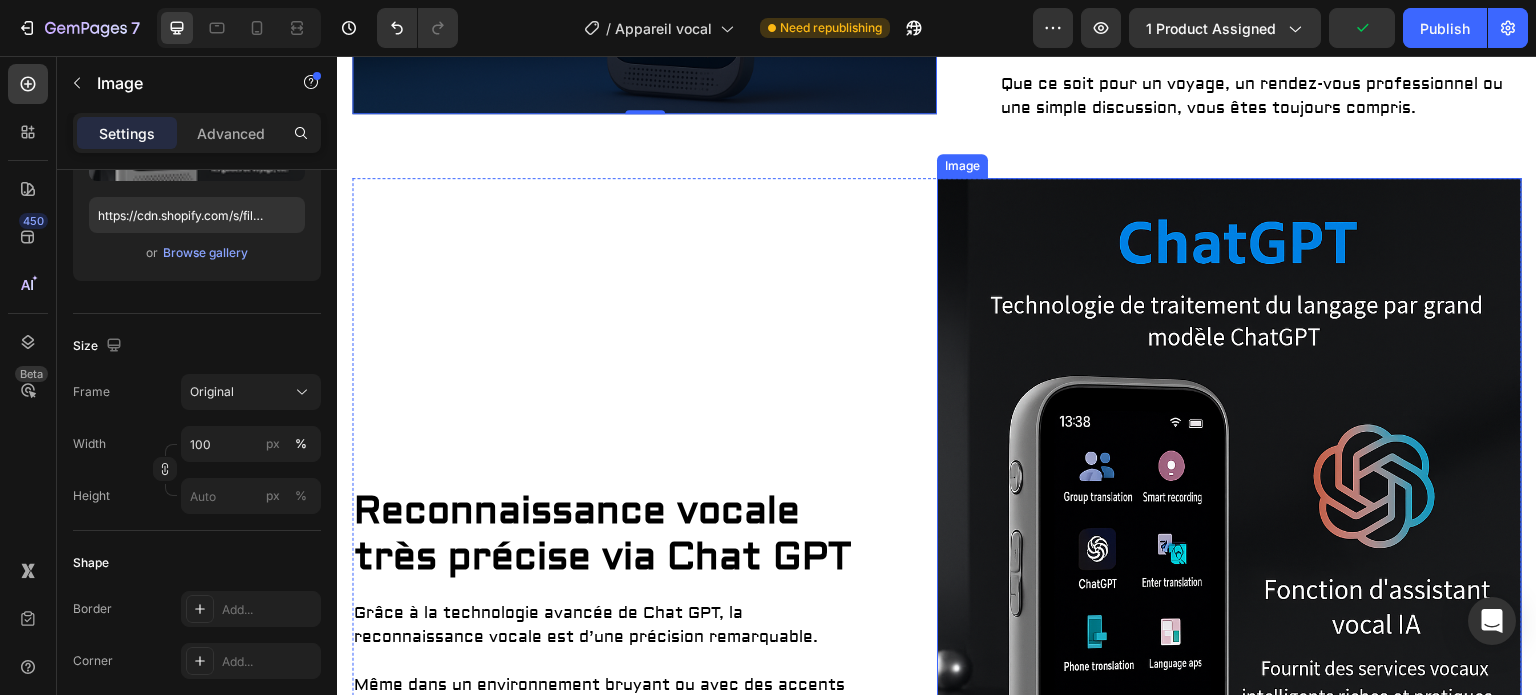 click at bounding box center (1229, 617) 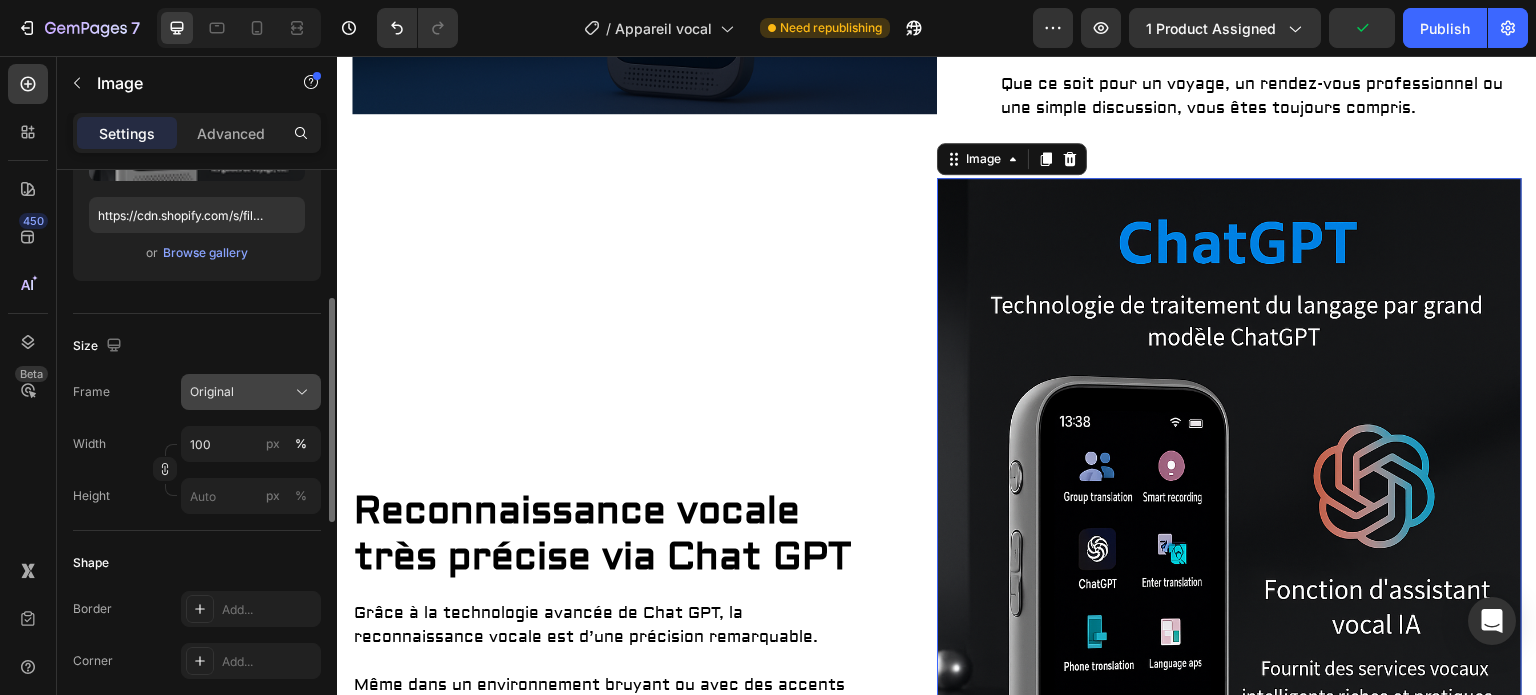 click on "Original" 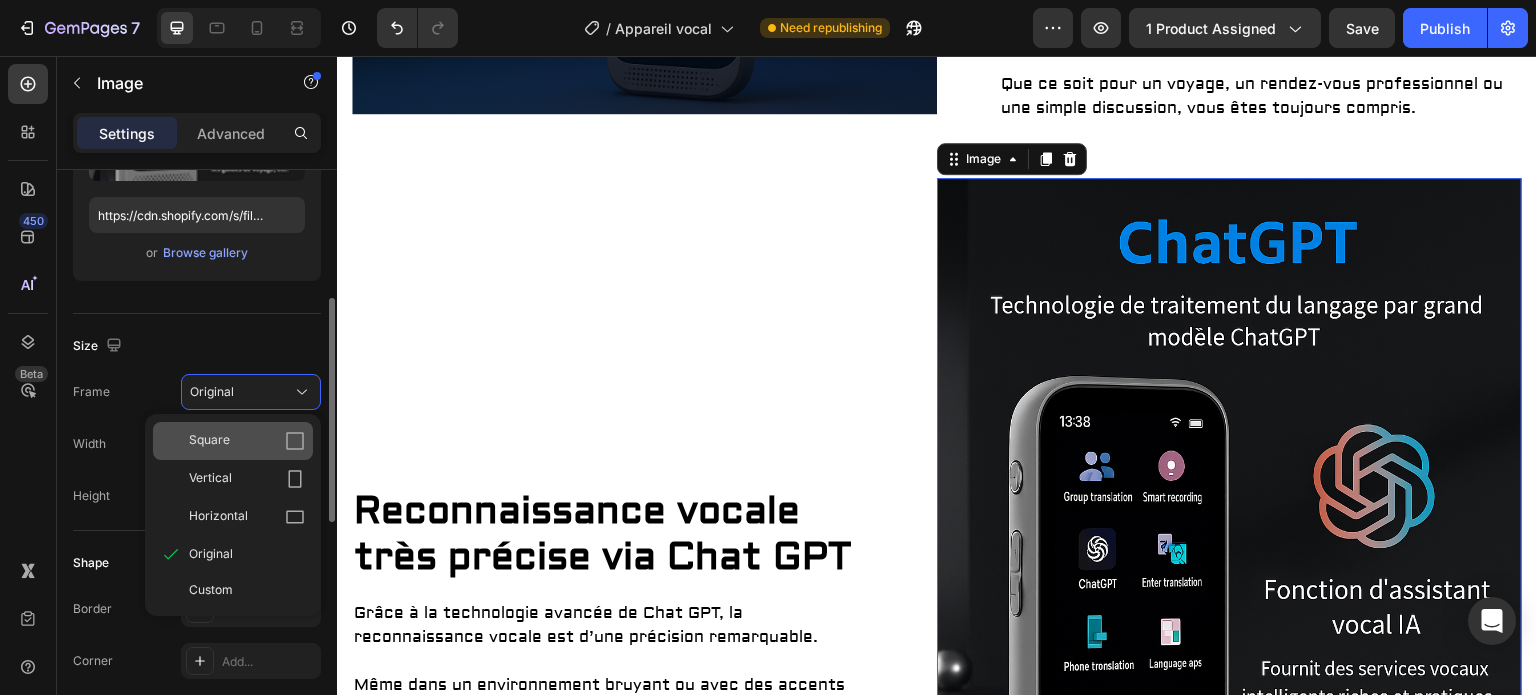 click on "Square" at bounding box center (247, 441) 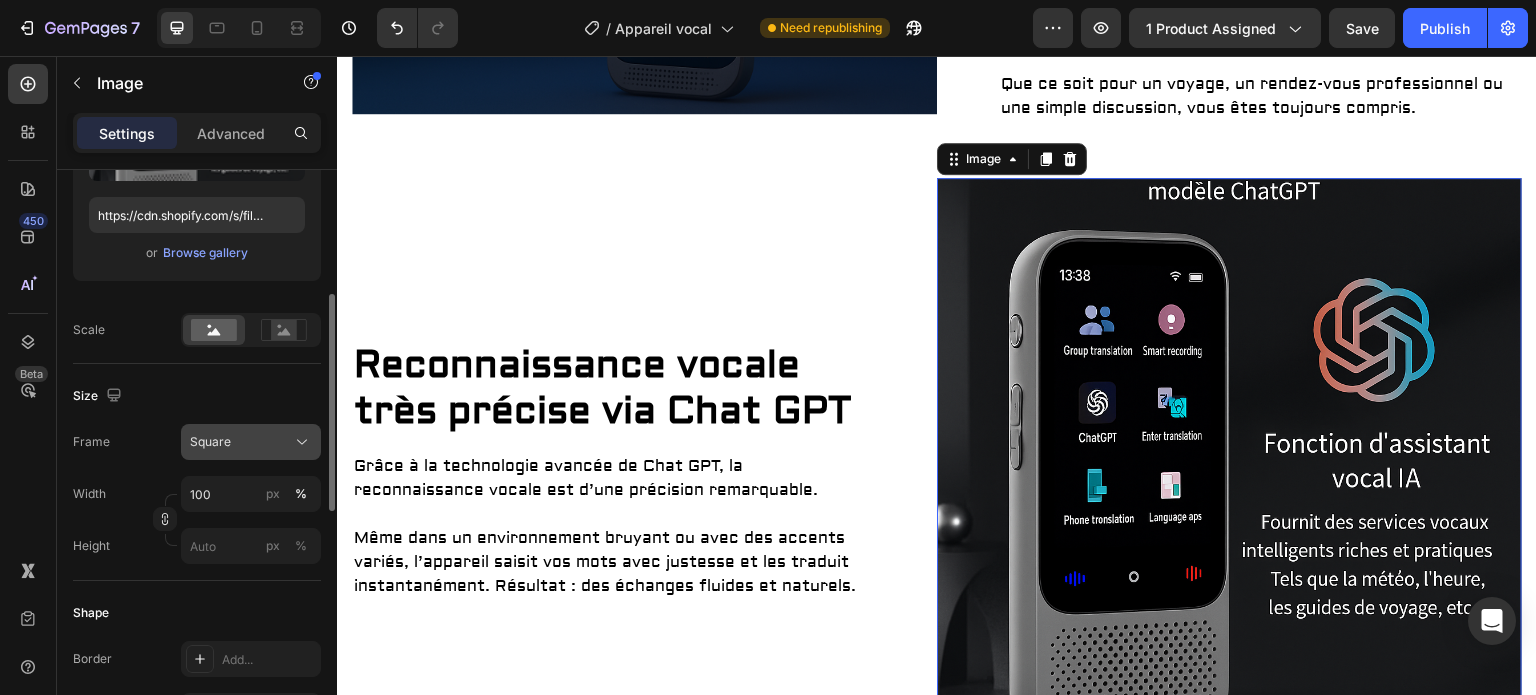click on "Square" 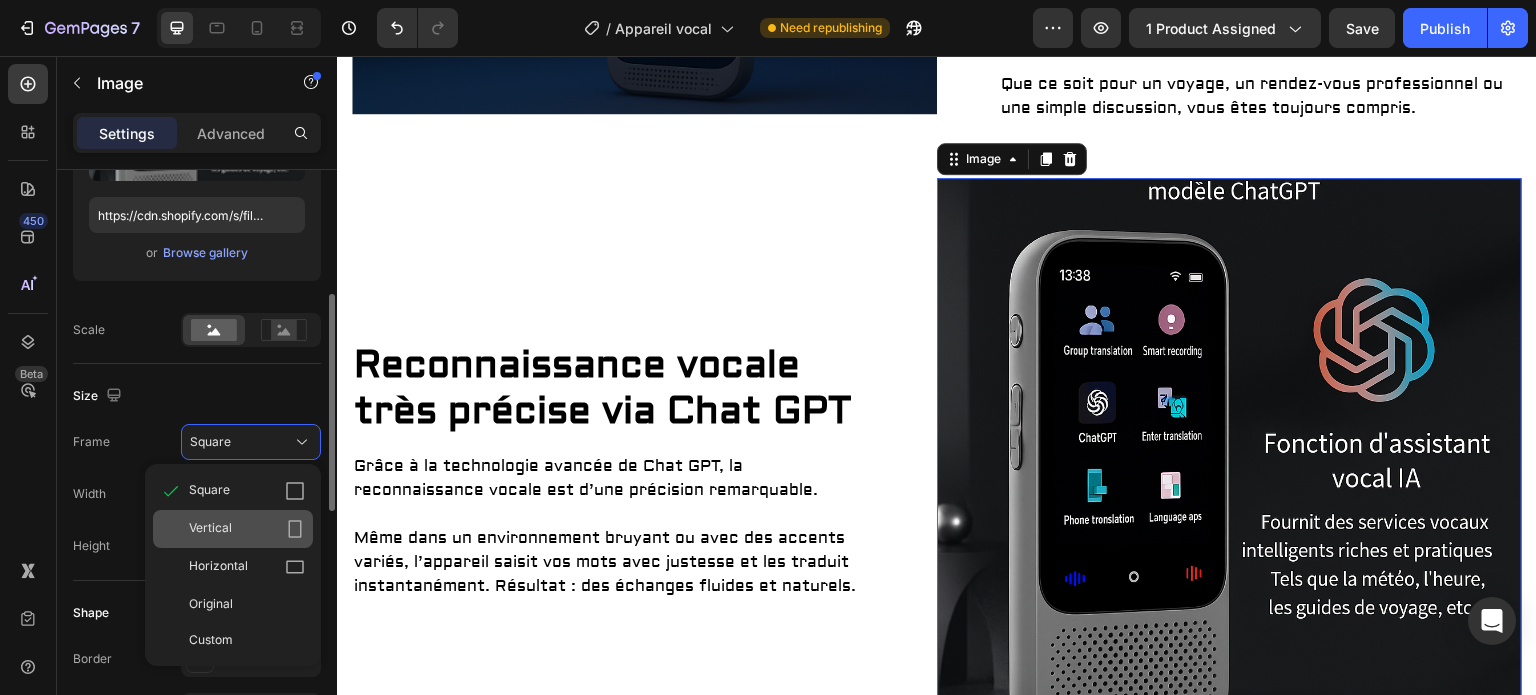 click on "Vertical" at bounding box center (210, 529) 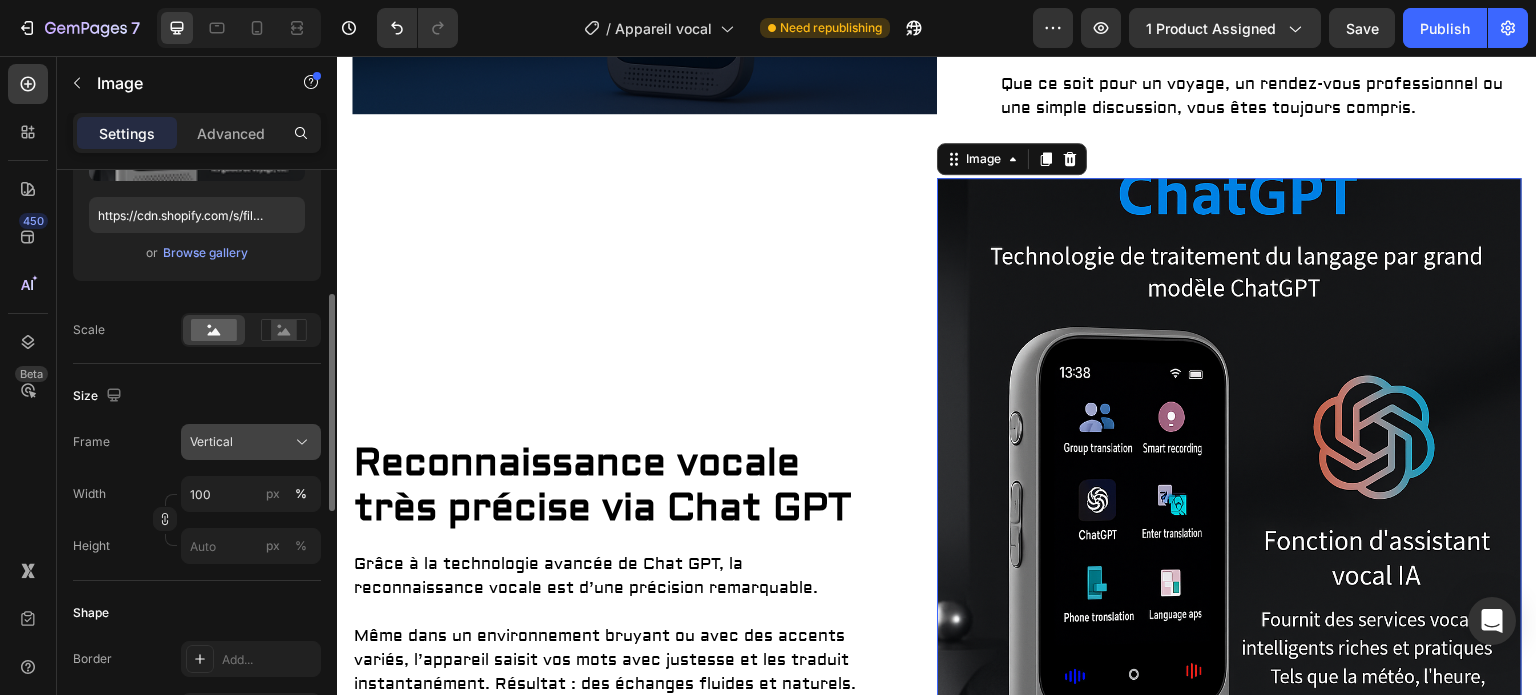 click on "Vertical" 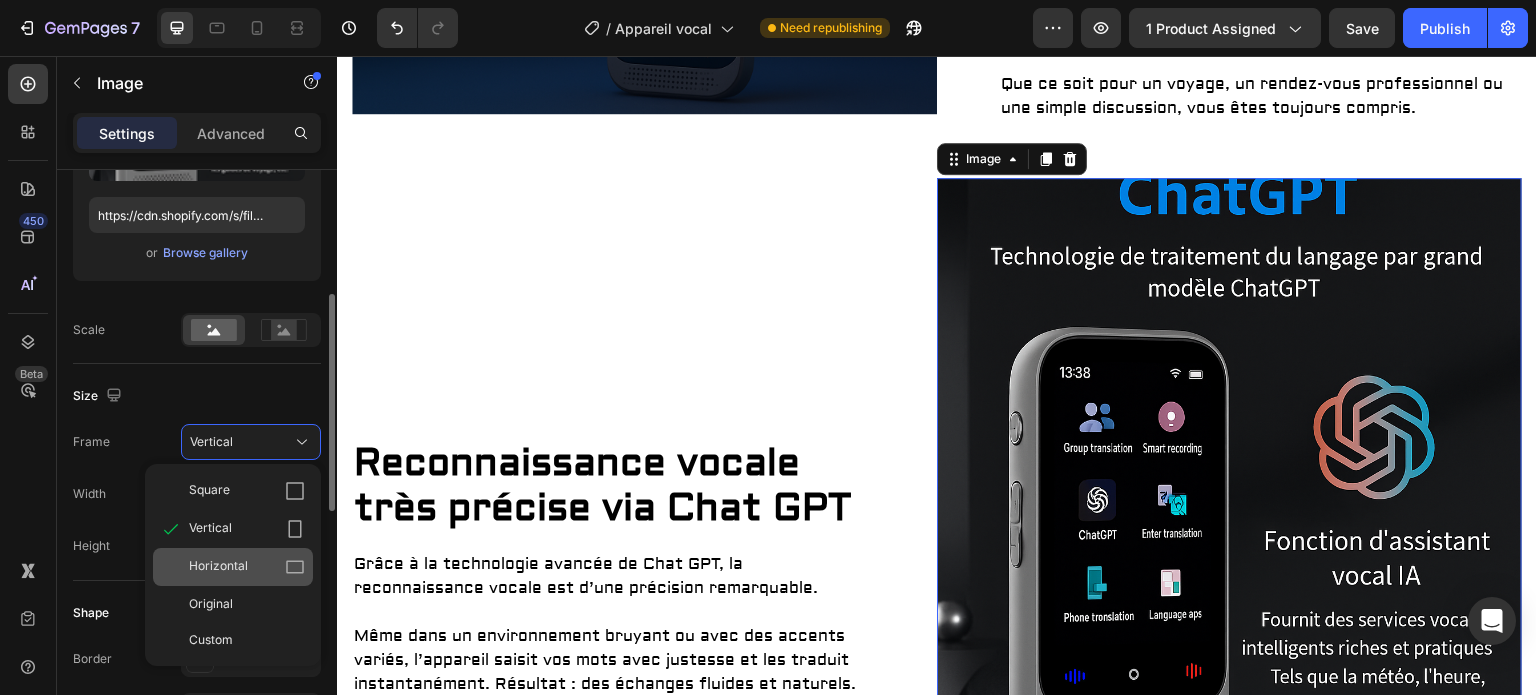 click on "Horizontal" at bounding box center (218, 567) 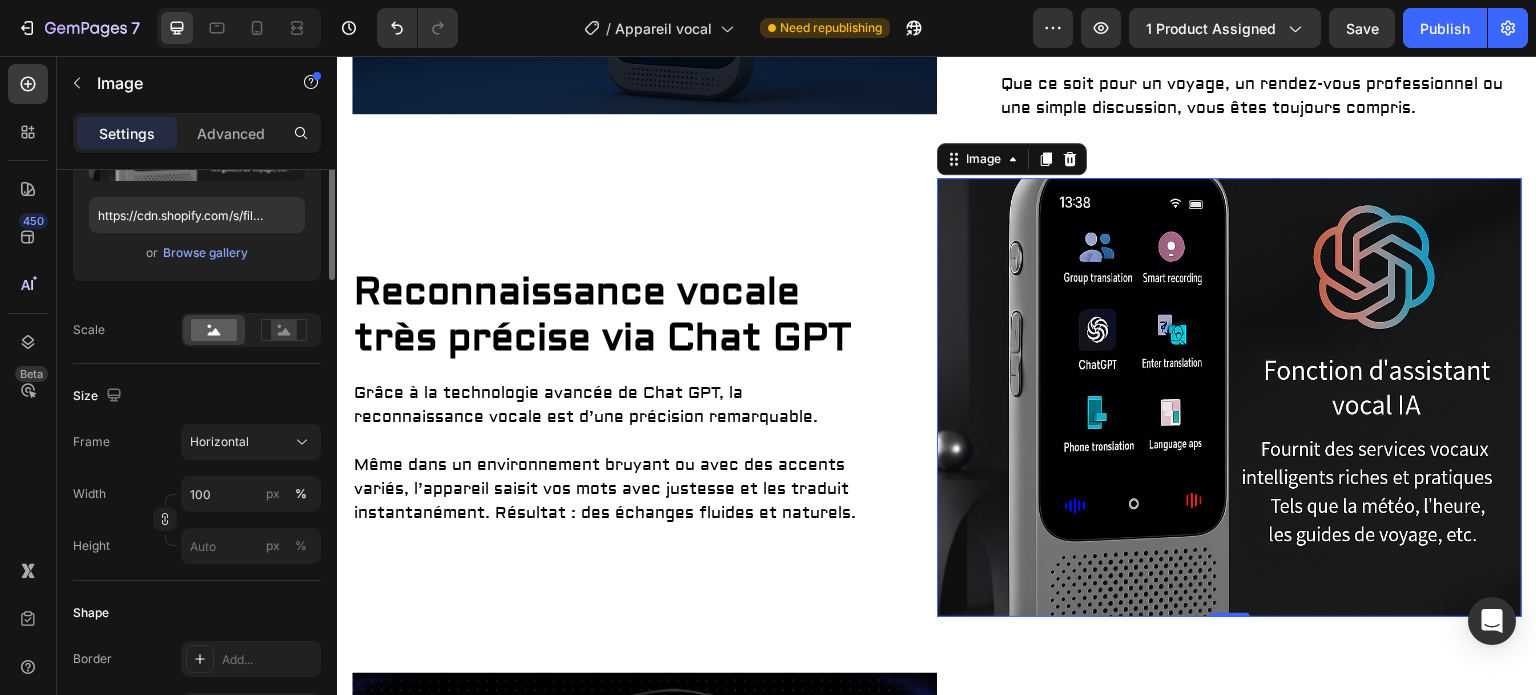 scroll, scrollTop: 0, scrollLeft: 0, axis: both 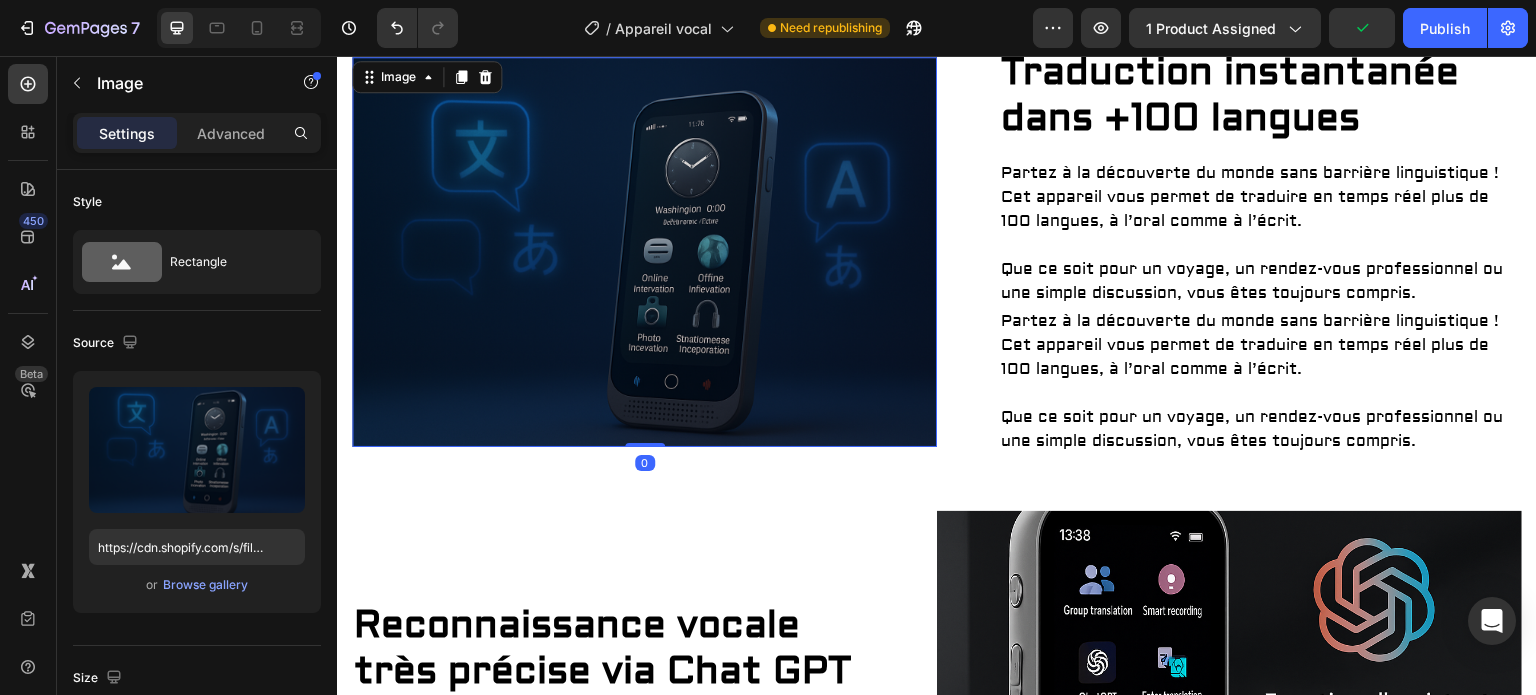 click at bounding box center (644, 252) 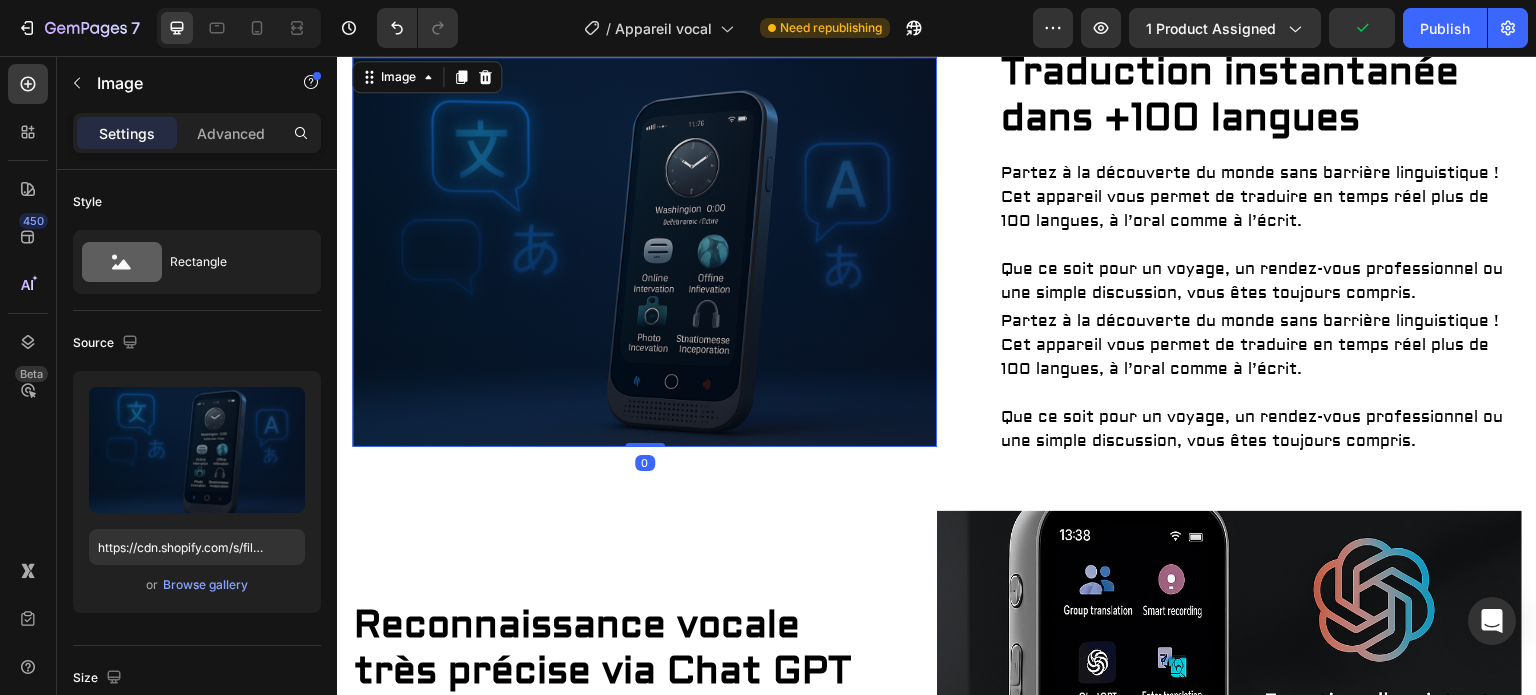 scroll, scrollTop: 1238, scrollLeft: 0, axis: vertical 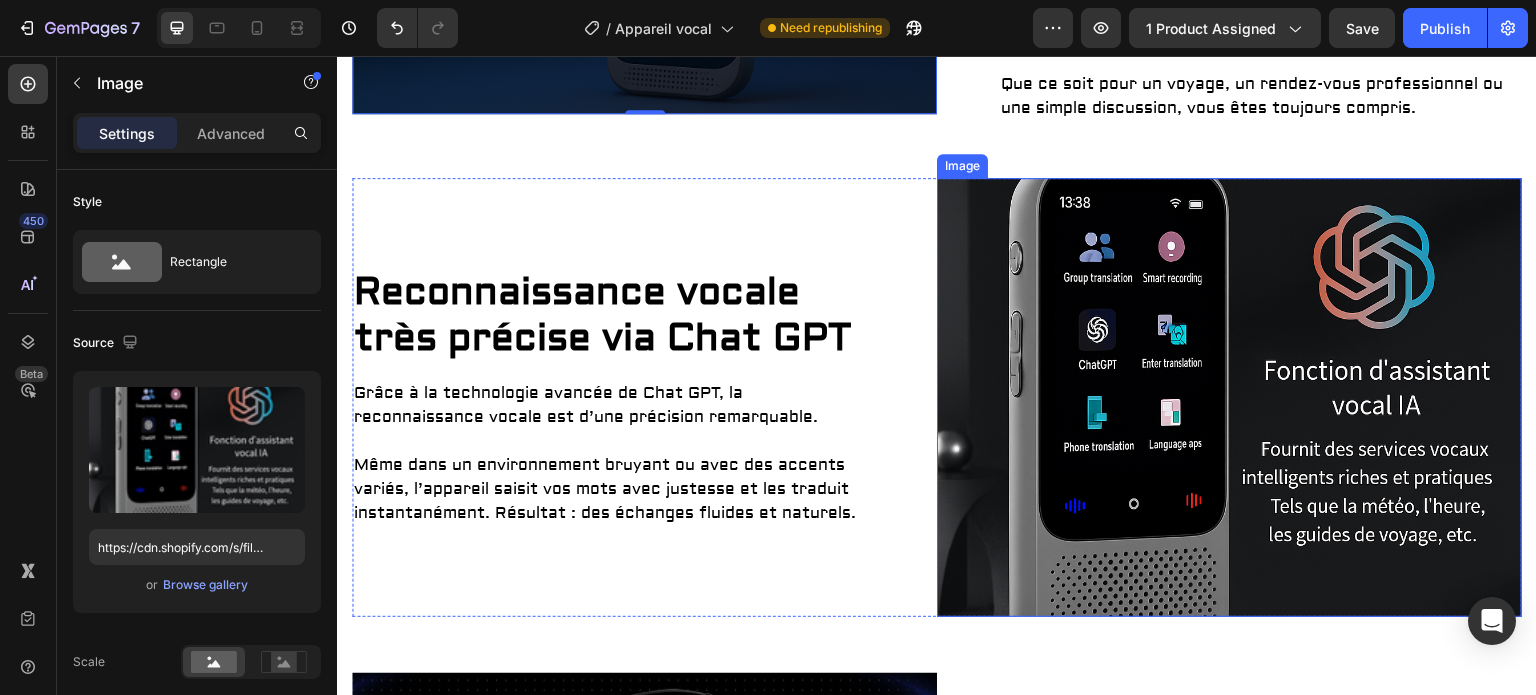 click at bounding box center [1229, 397] 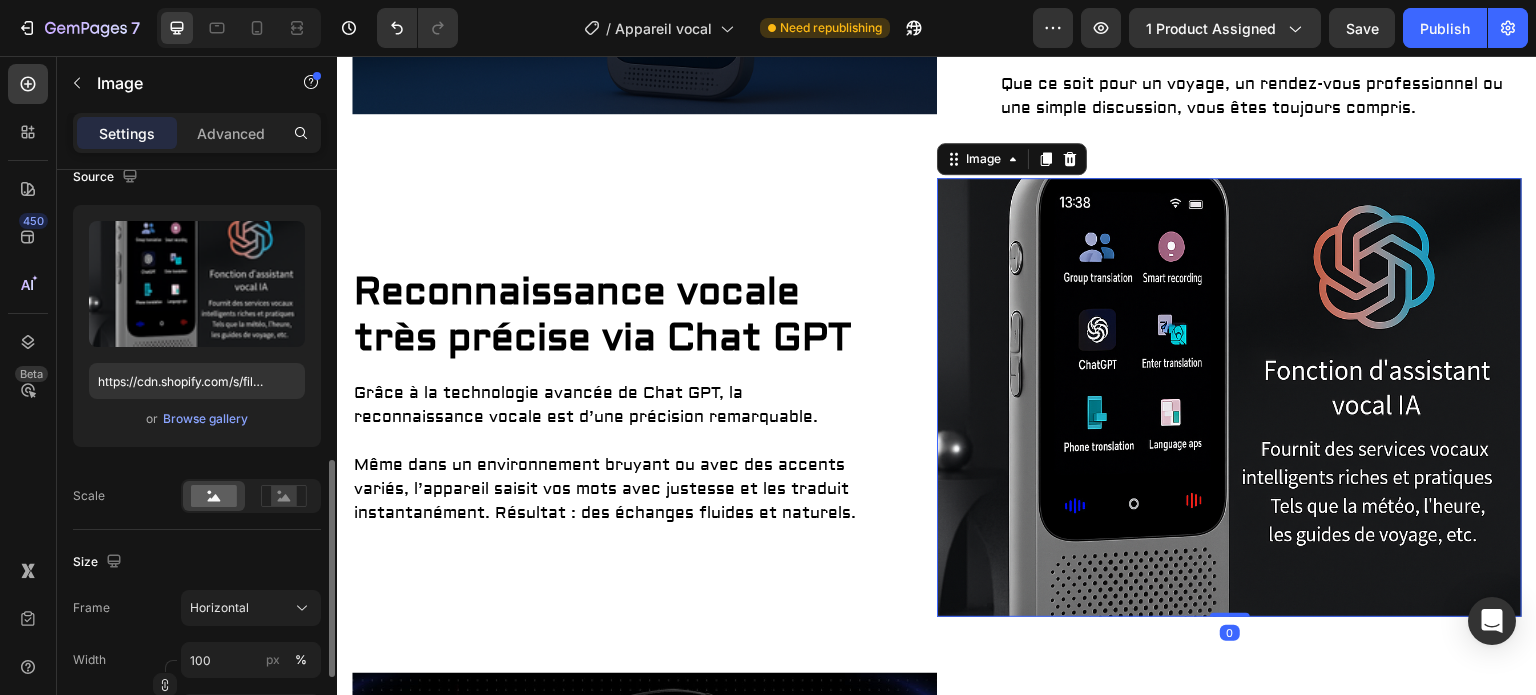 scroll, scrollTop: 332, scrollLeft: 0, axis: vertical 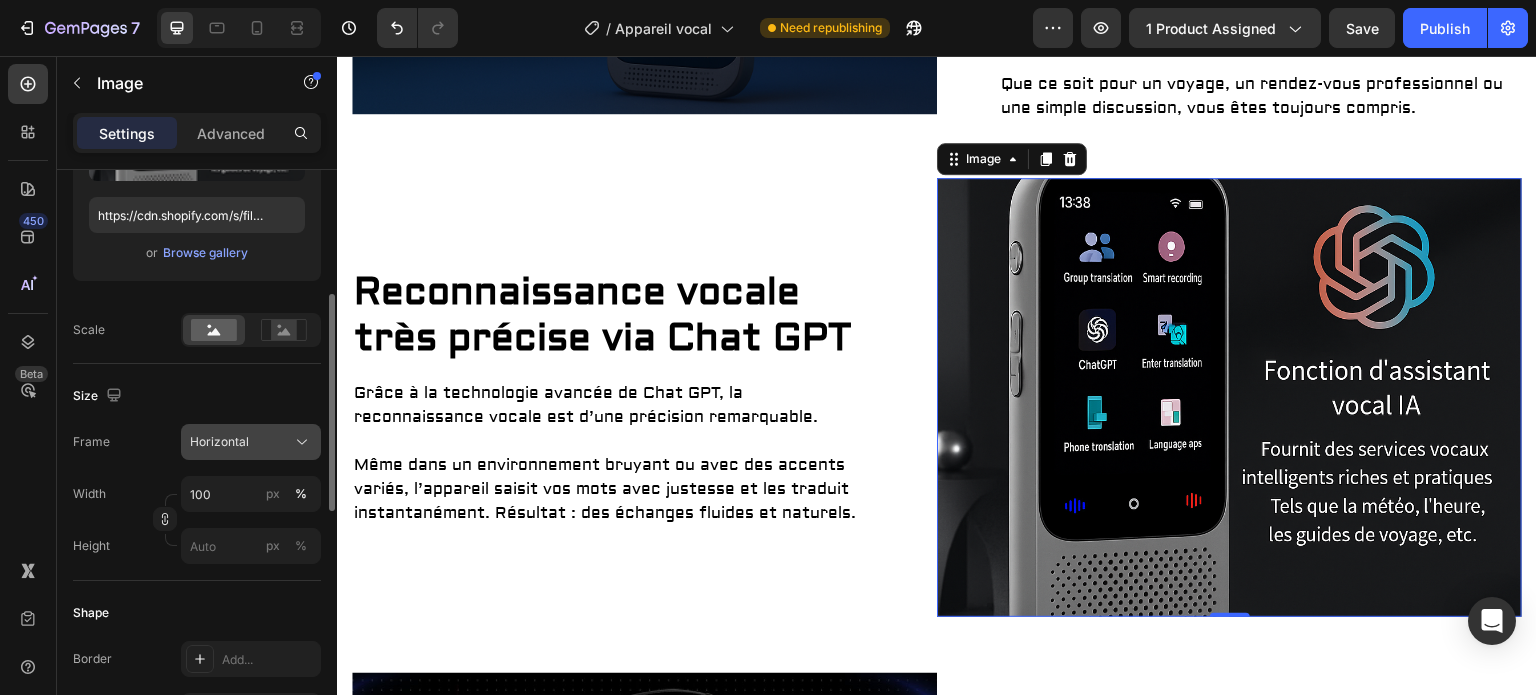 click on "Horizontal" 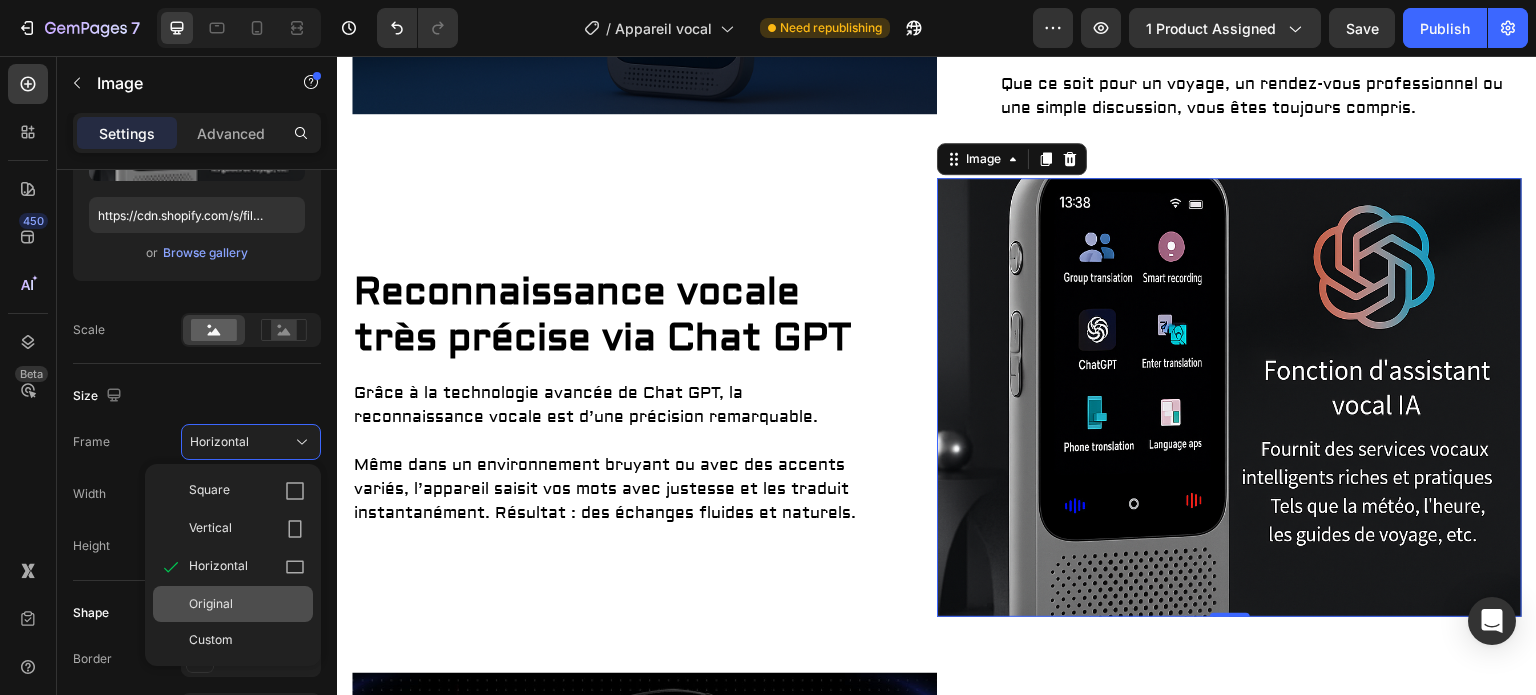 click on "Original" at bounding box center [247, 604] 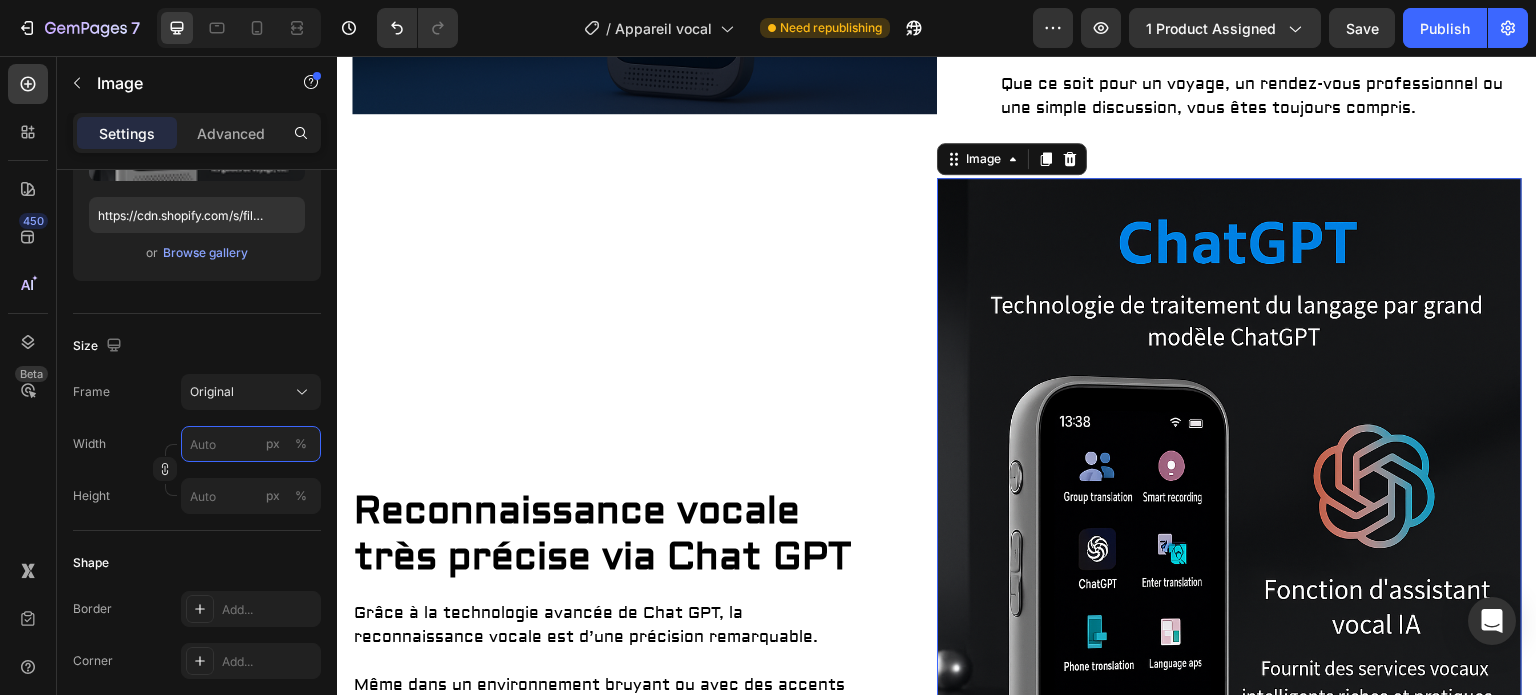 click on "px %" at bounding box center (251, 444) 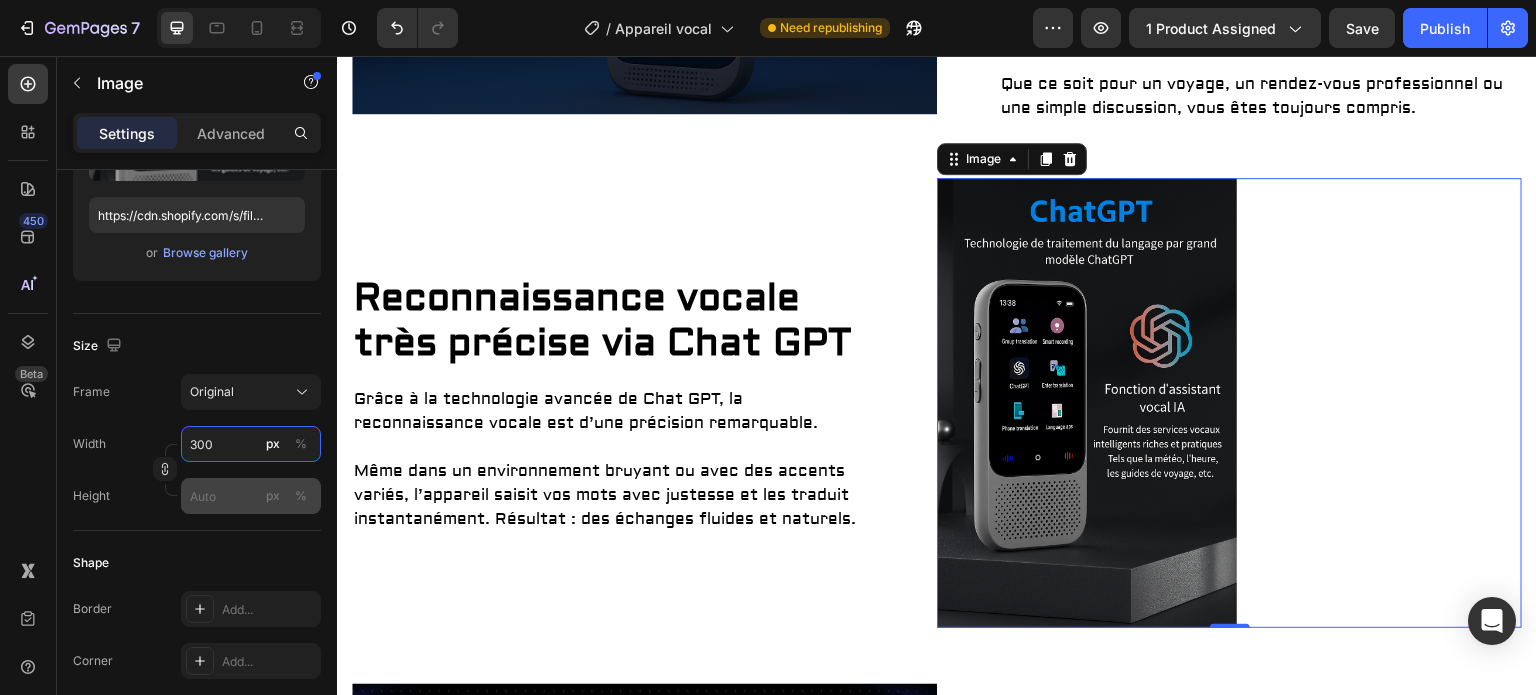 type on "300" 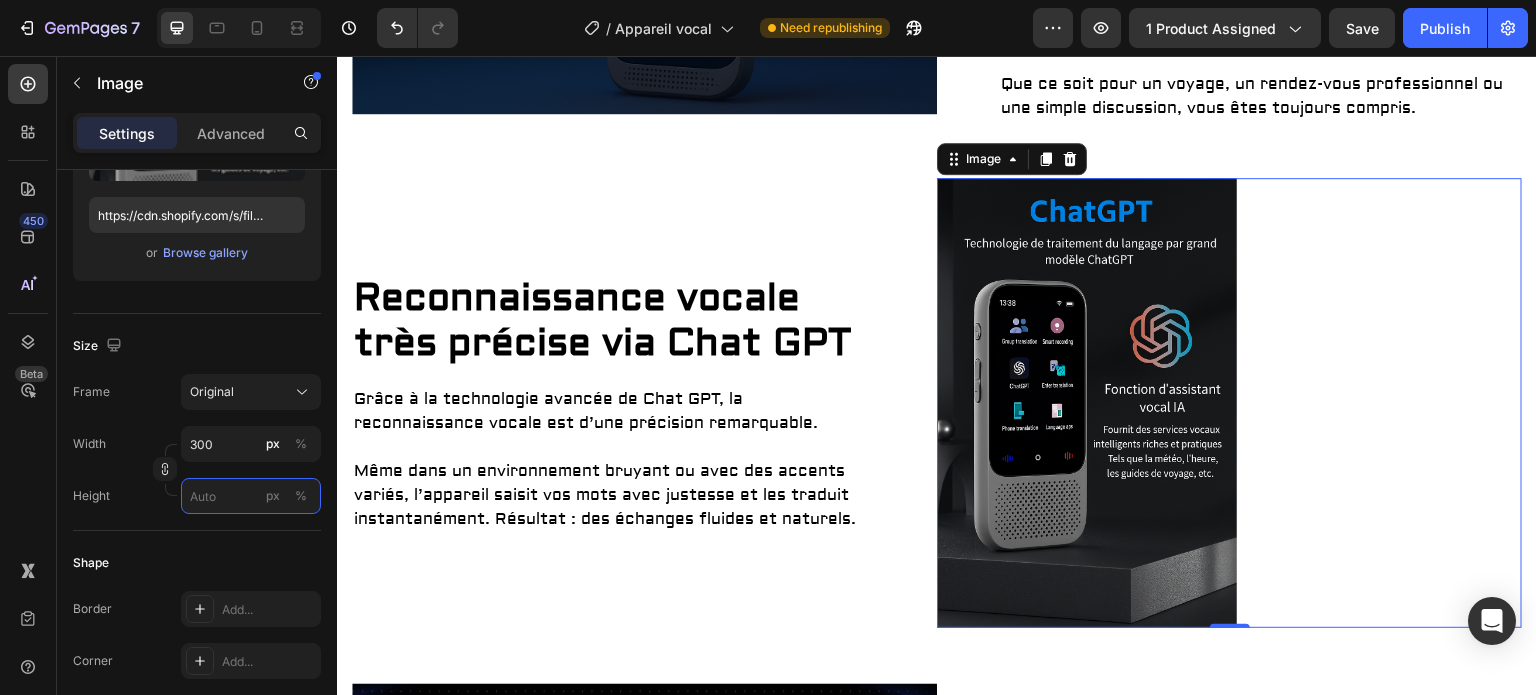 click on "px %" at bounding box center [251, 496] 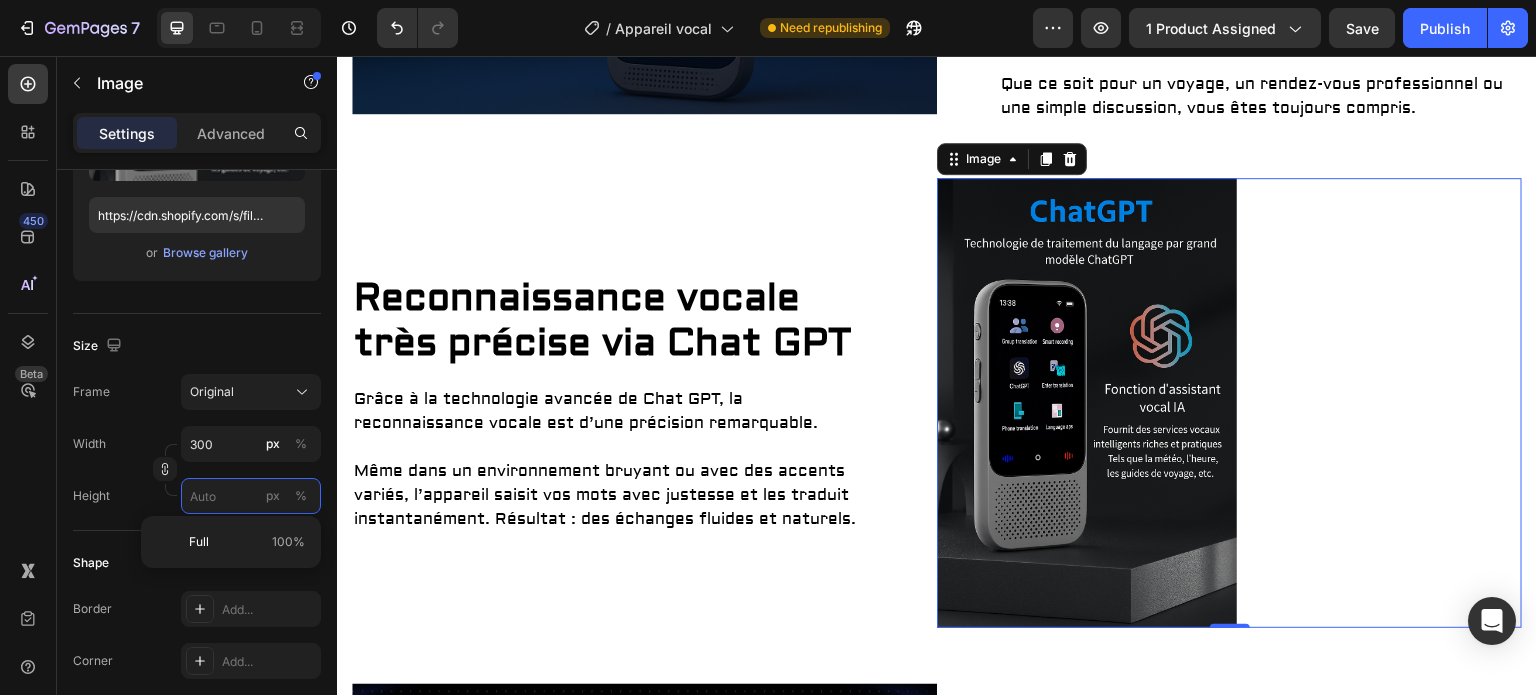 type 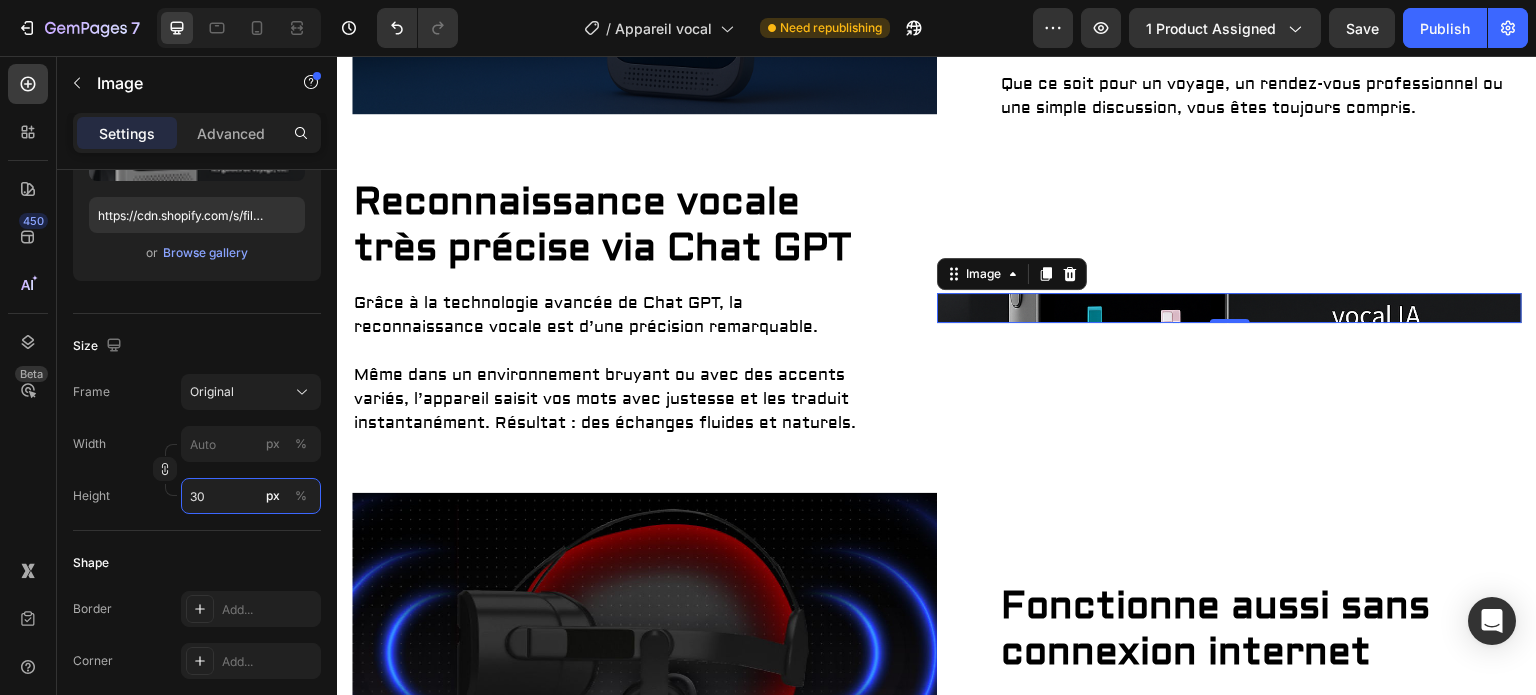 type on "3" 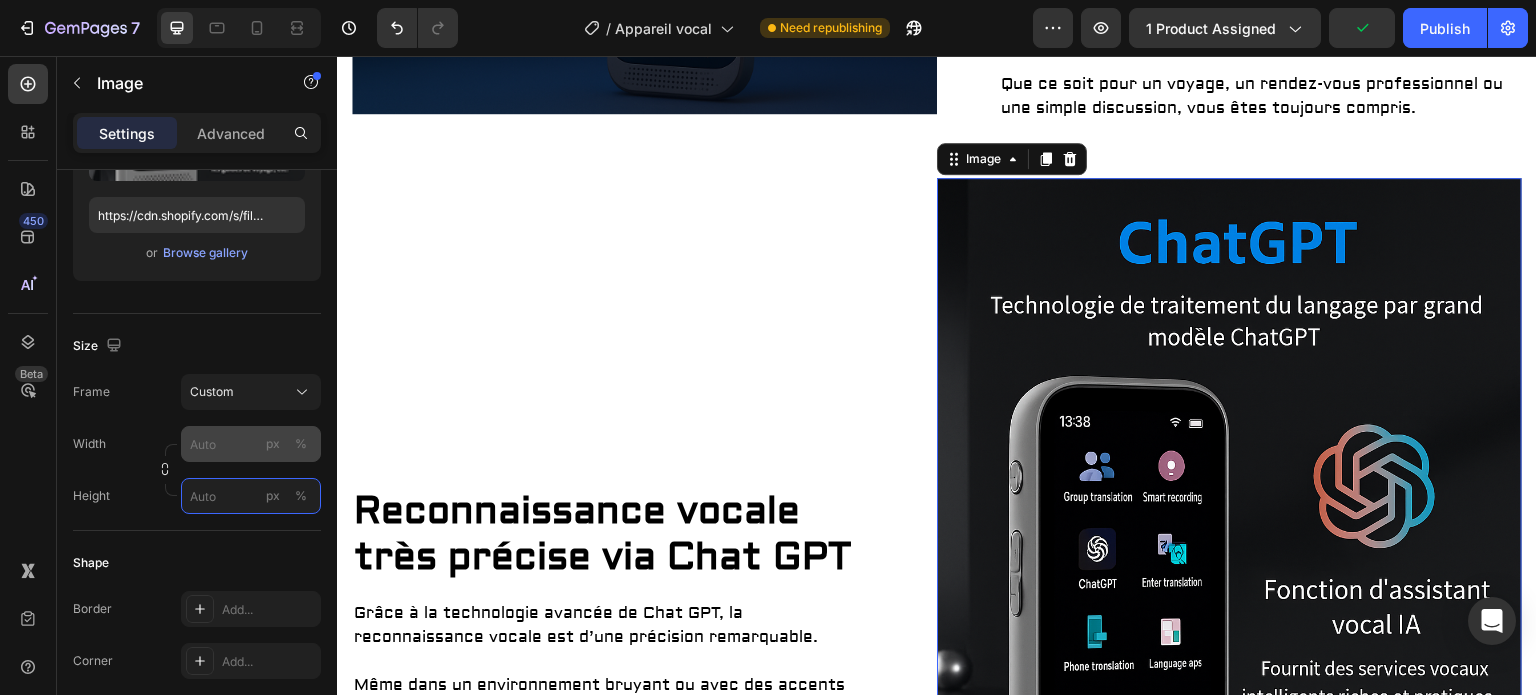 type on "3" 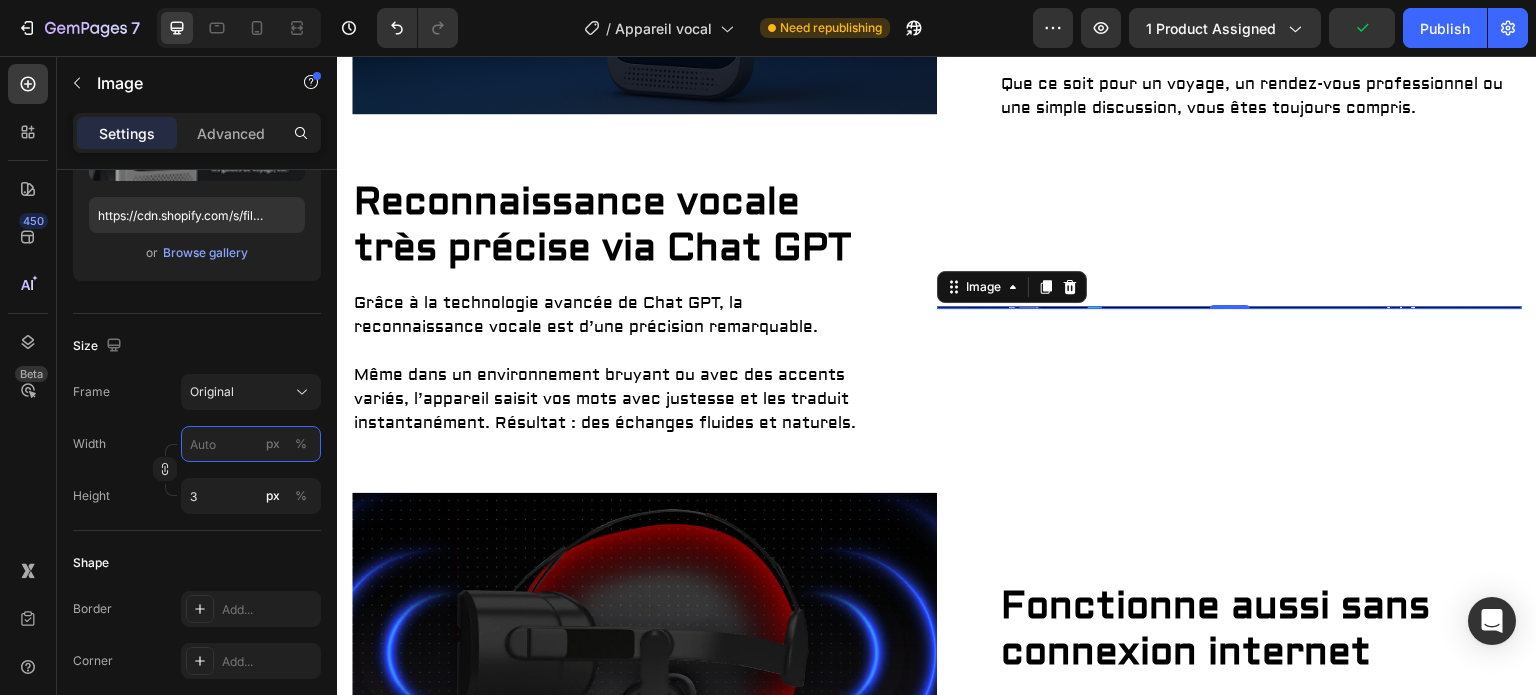 click on "px %" at bounding box center (251, 444) 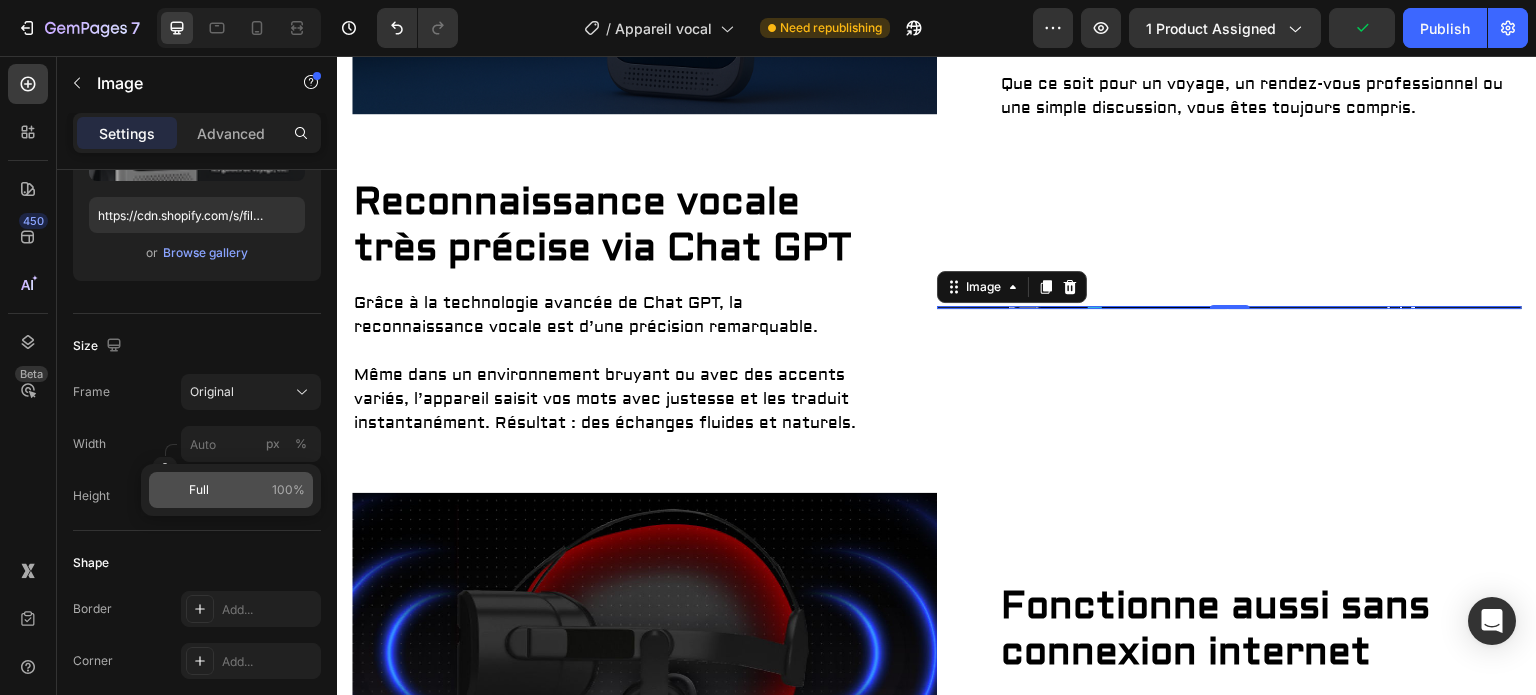 click on "Full 100%" at bounding box center (247, 490) 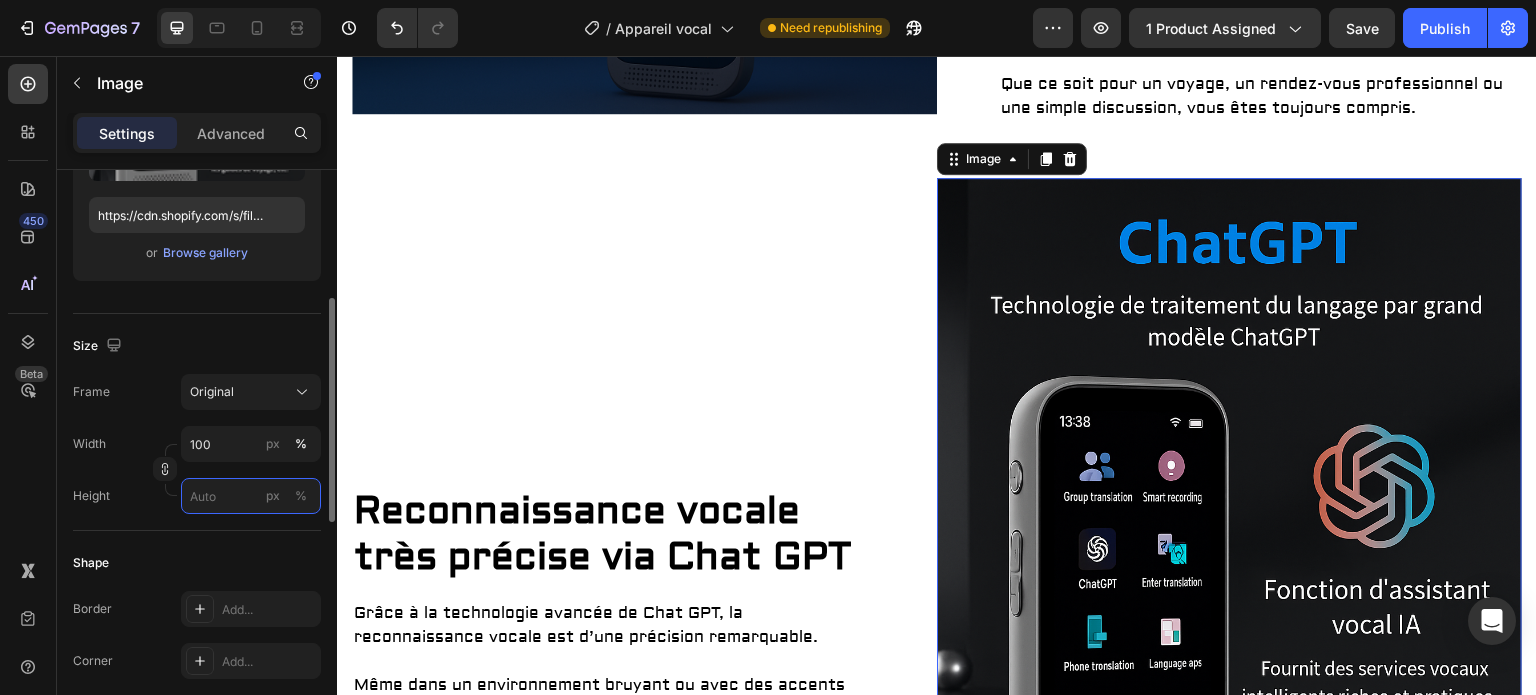 click on "px %" at bounding box center [251, 496] 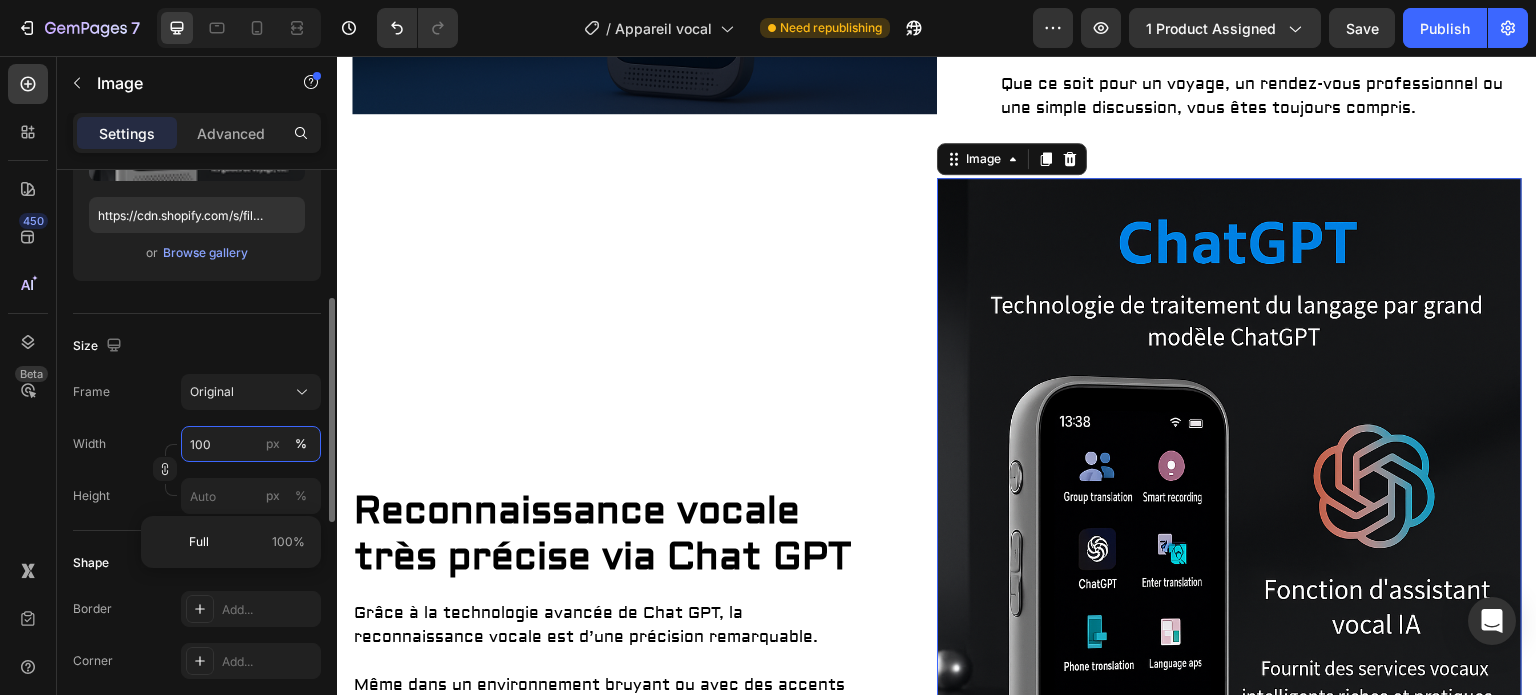 click on "100" at bounding box center [251, 444] 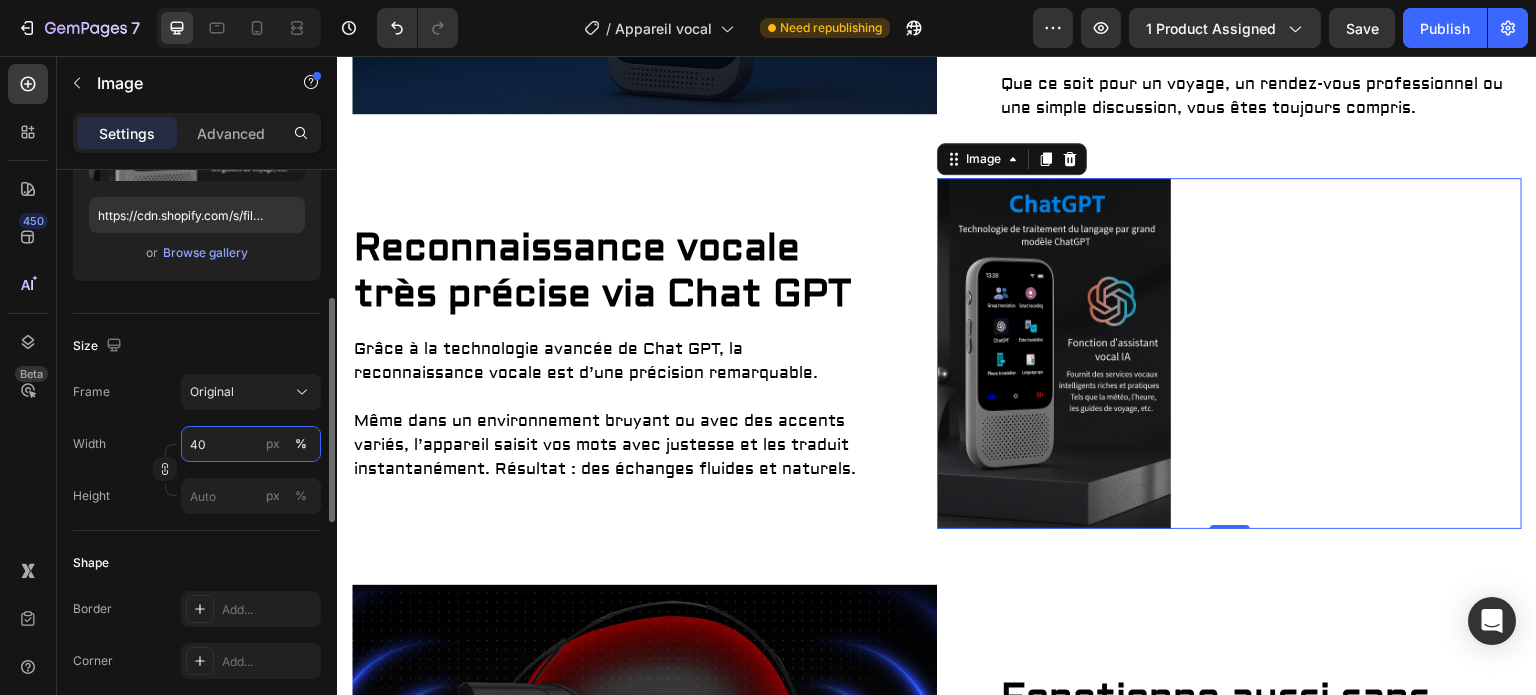 type on "4" 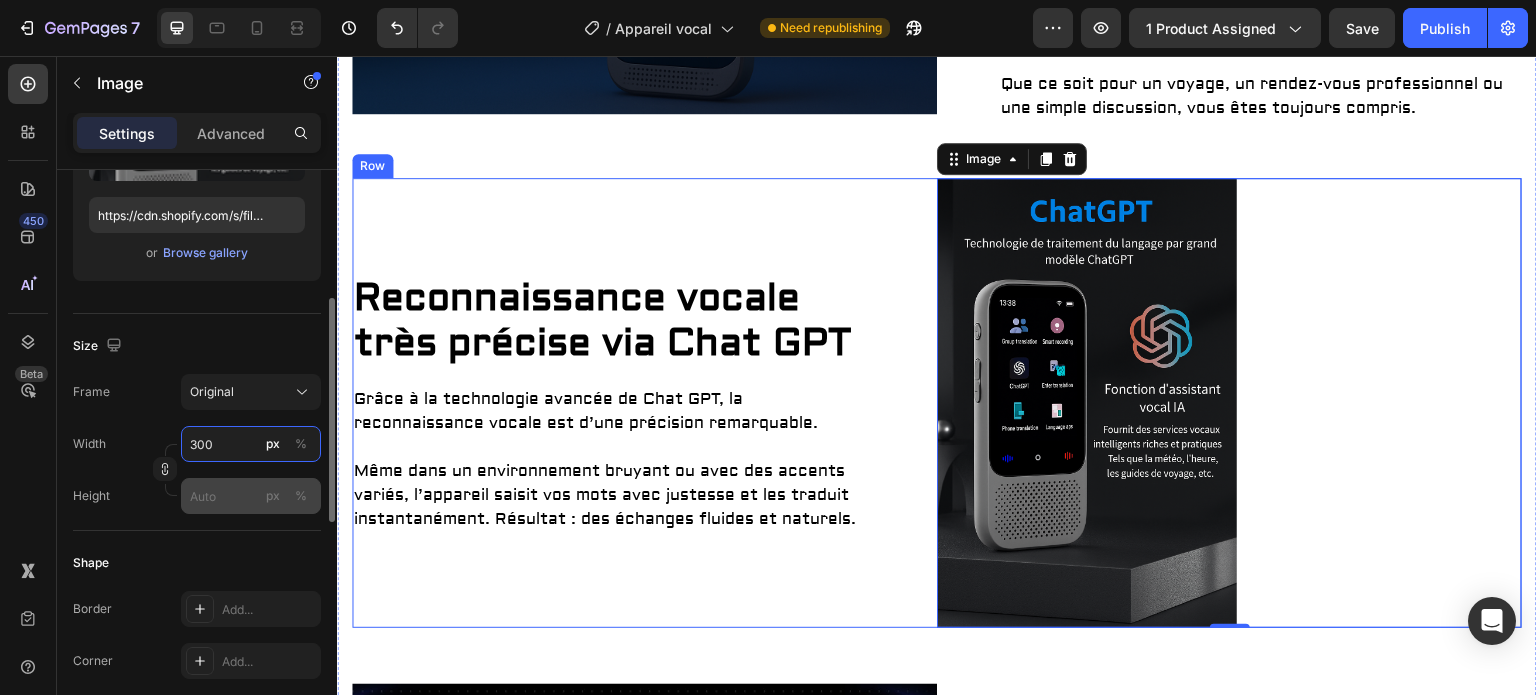 scroll, scrollTop: 1405, scrollLeft: 0, axis: vertical 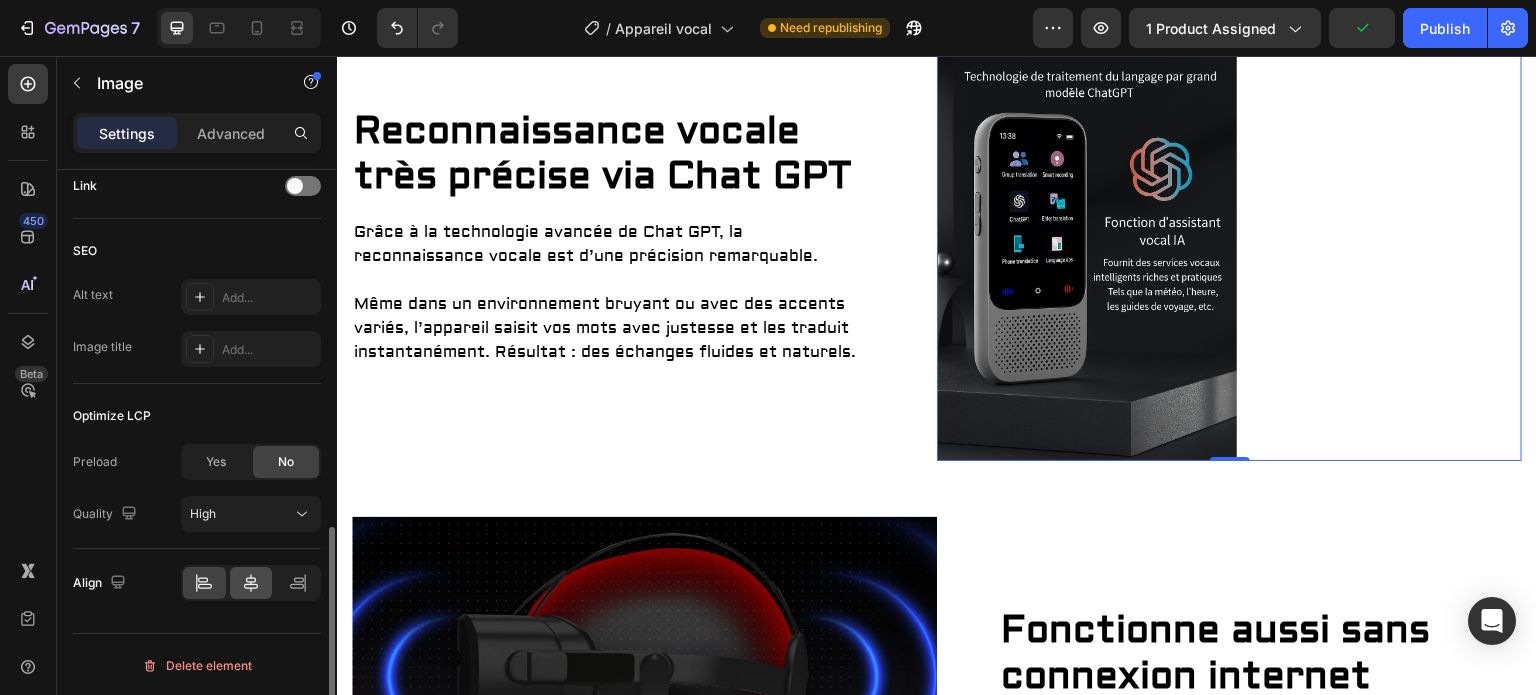 type on "300" 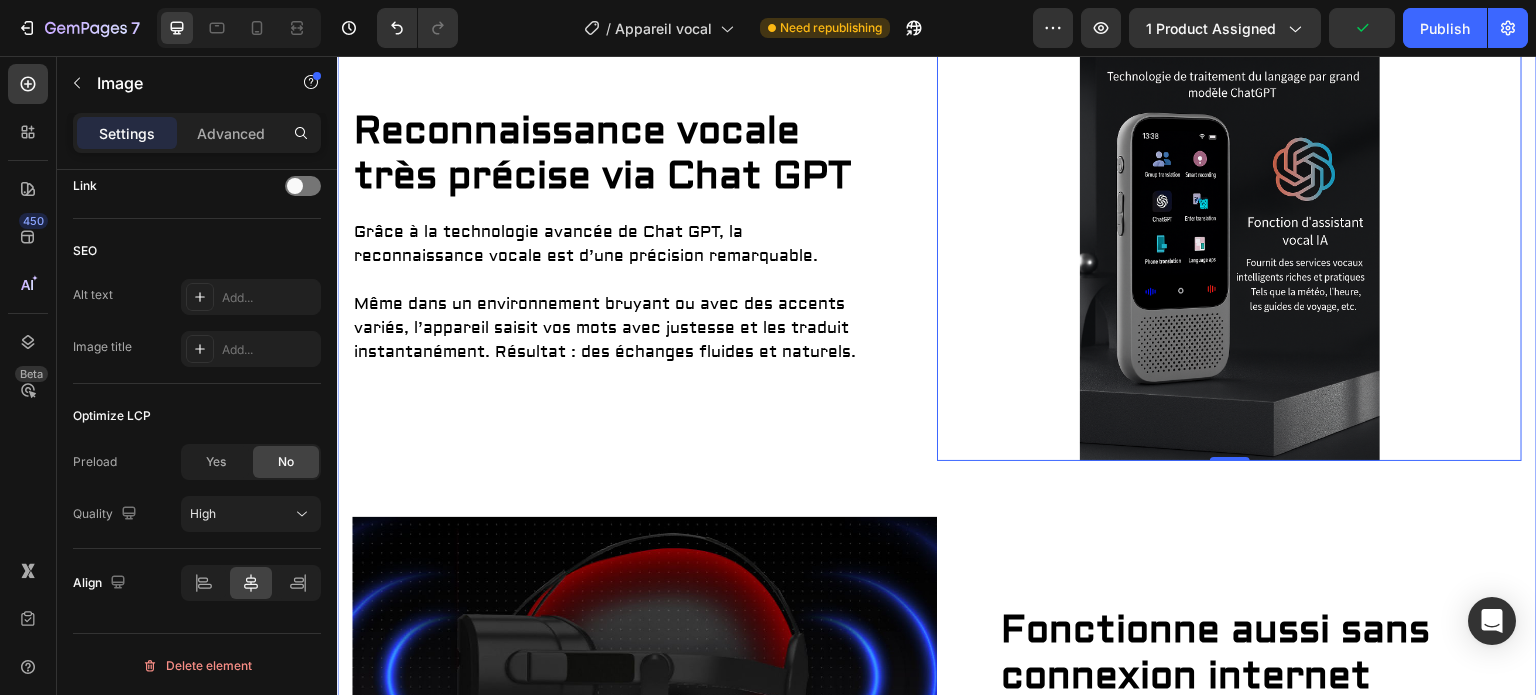 click on "Fonctionne aussi sans connexion internet Heading Plus besoin de réseau pour rester connecté au monde. En mode hors ligne, l'appareil continue de traduire efficacement les langues les plus courantes. Idéal pour les zones sans Wi-Fi, les voyages en pleine nature ou les situations d’urgence. Text block Row" at bounding box center [1229, 711] 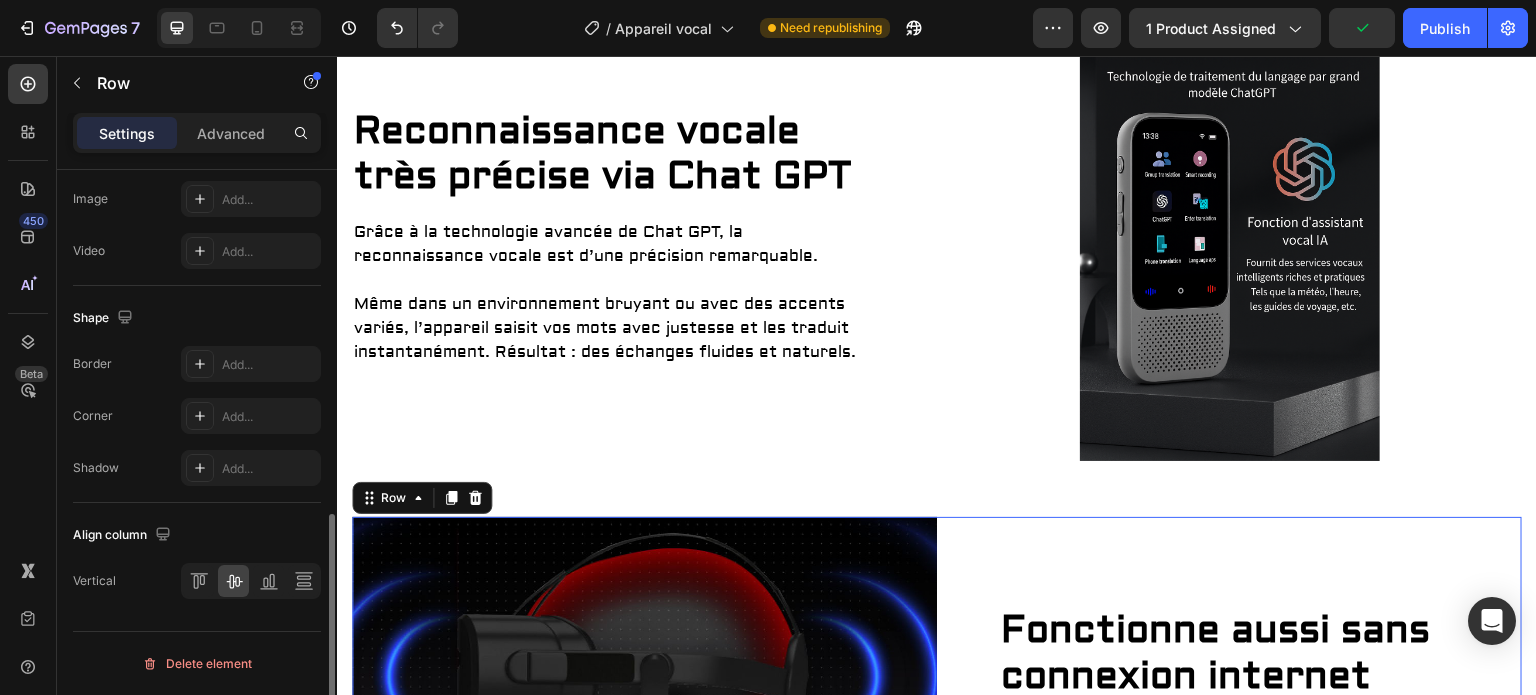 scroll, scrollTop: 0, scrollLeft: 0, axis: both 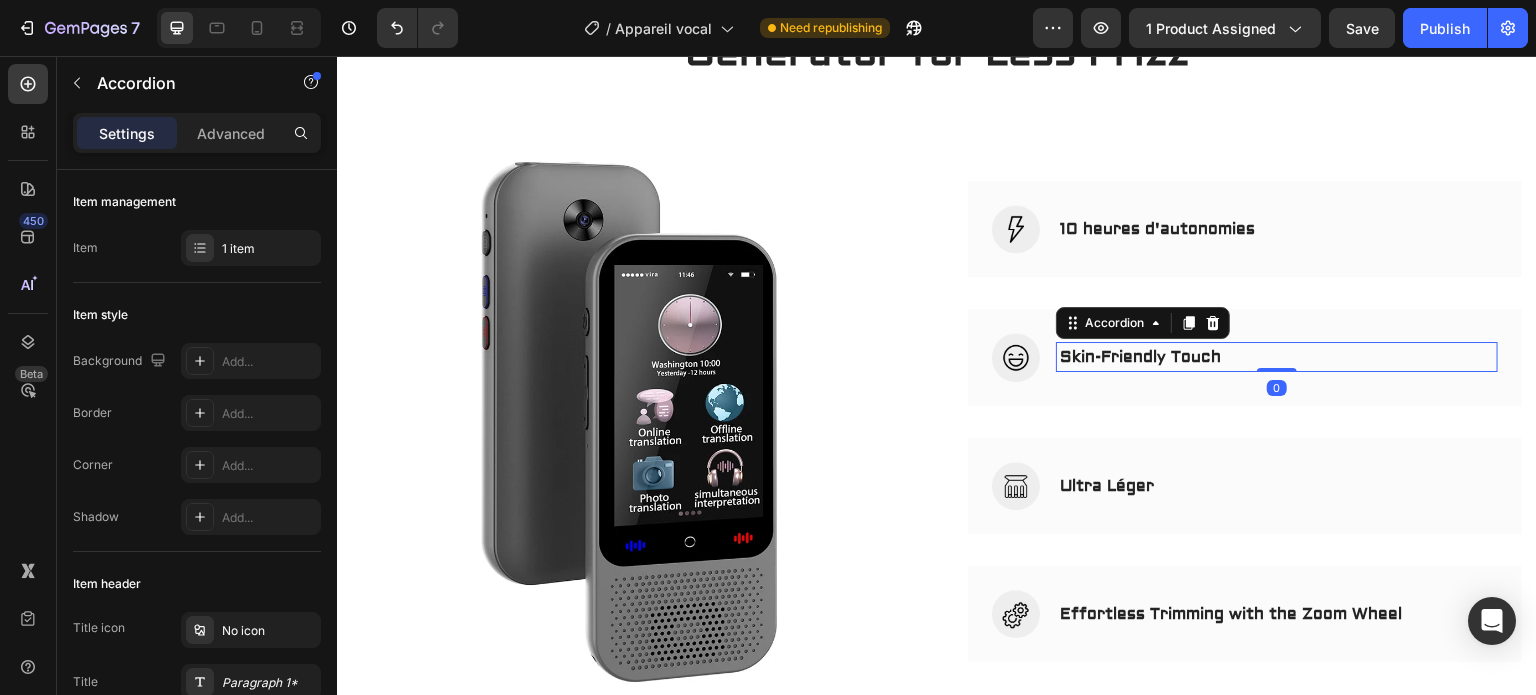 click on "Skin-Friendly Touch" at bounding box center [1140, 357] 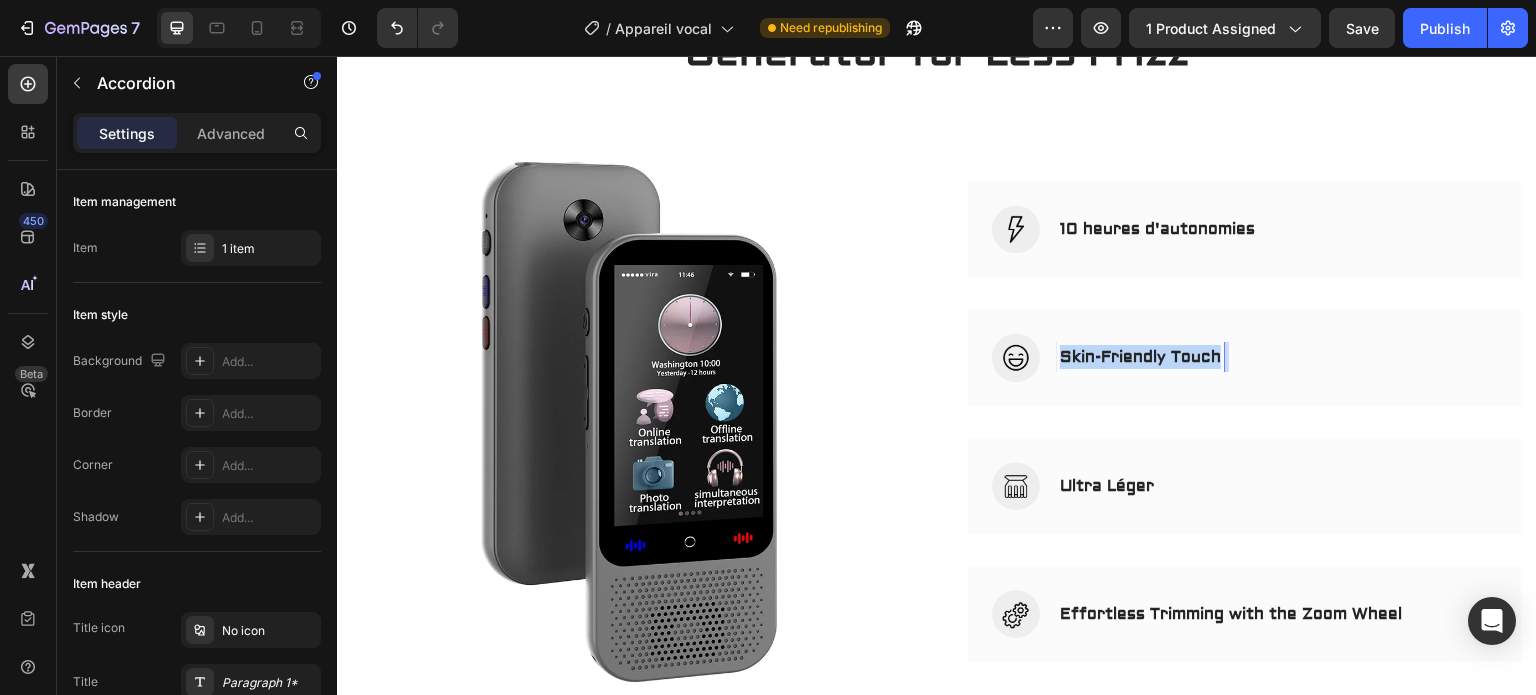 click on "Skin-Friendly Touch" at bounding box center (1140, 357) 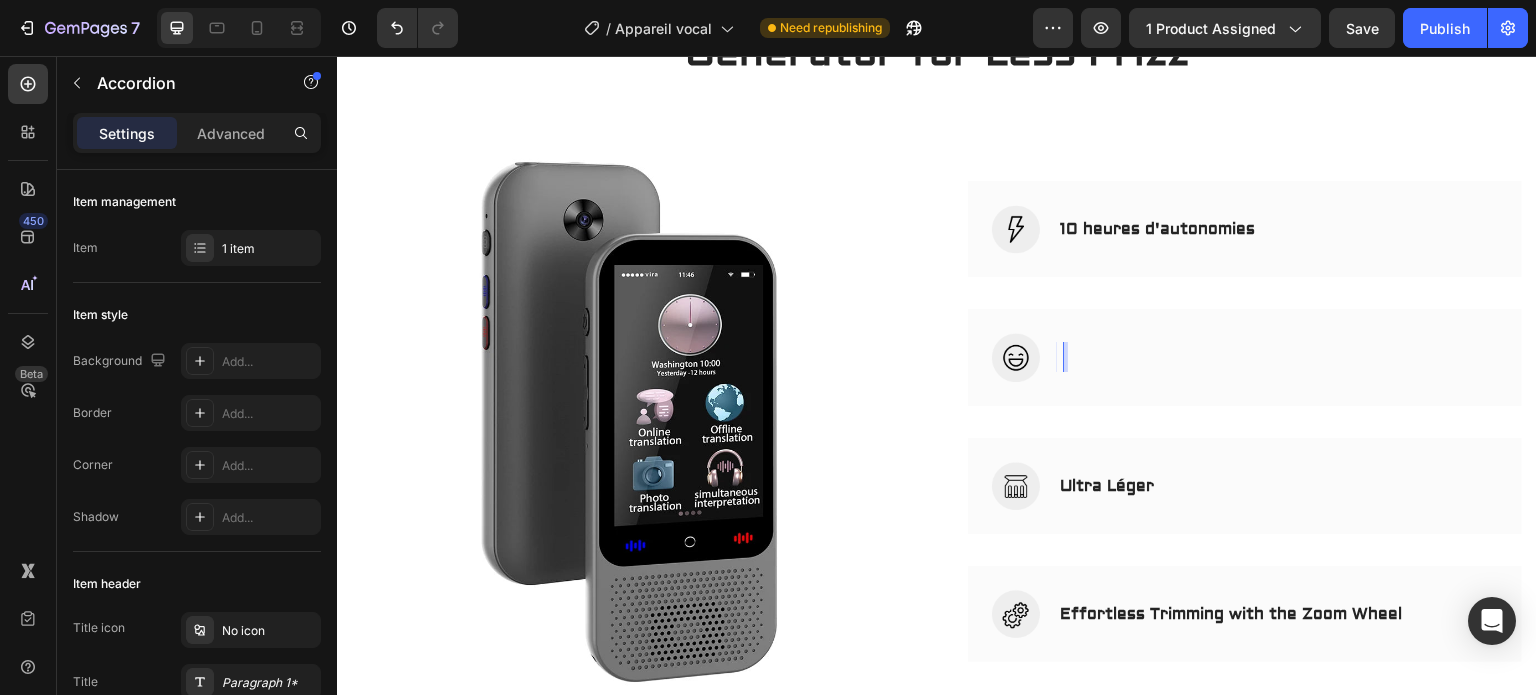 click at bounding box center (1277, 357) 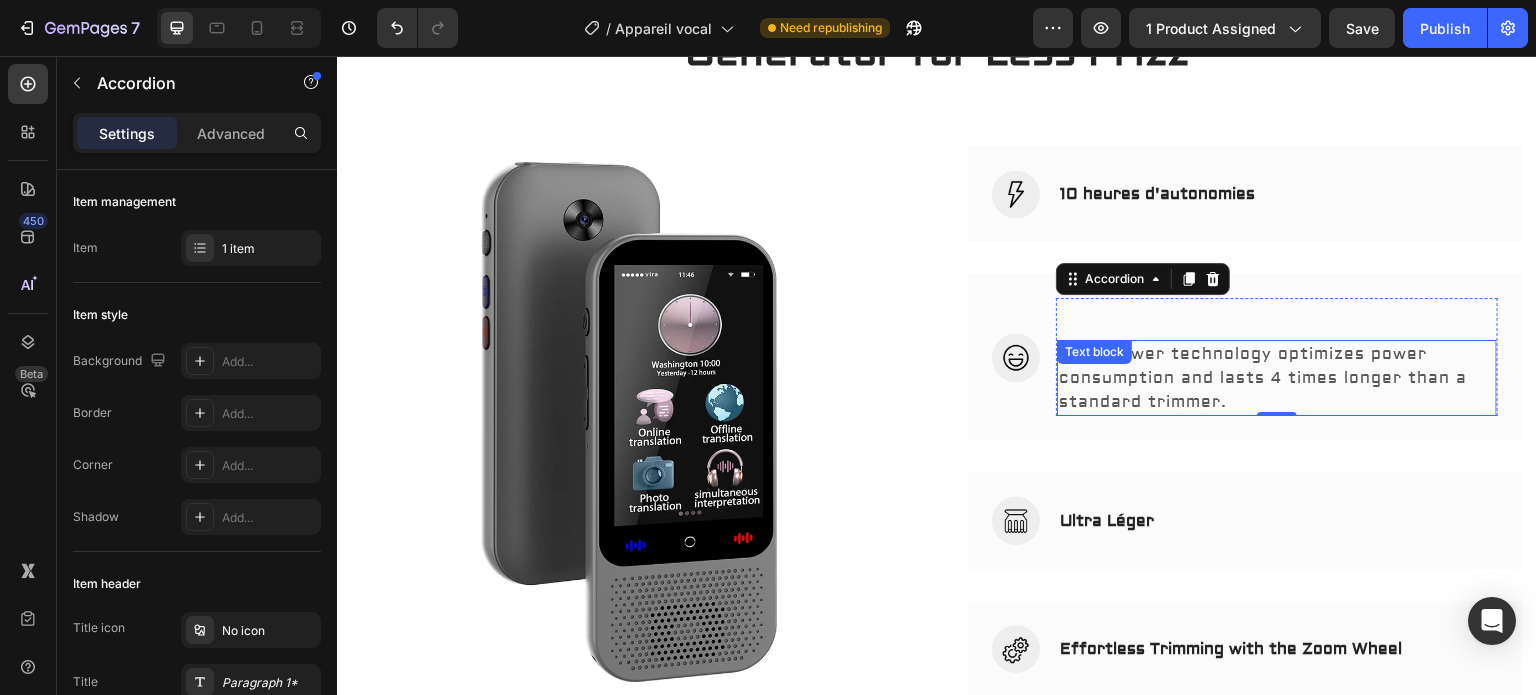 click on "Dura power technology optimizes power consumption and lasts 4 times longer than a standard trimmer." at bounding box center [1277, 378] 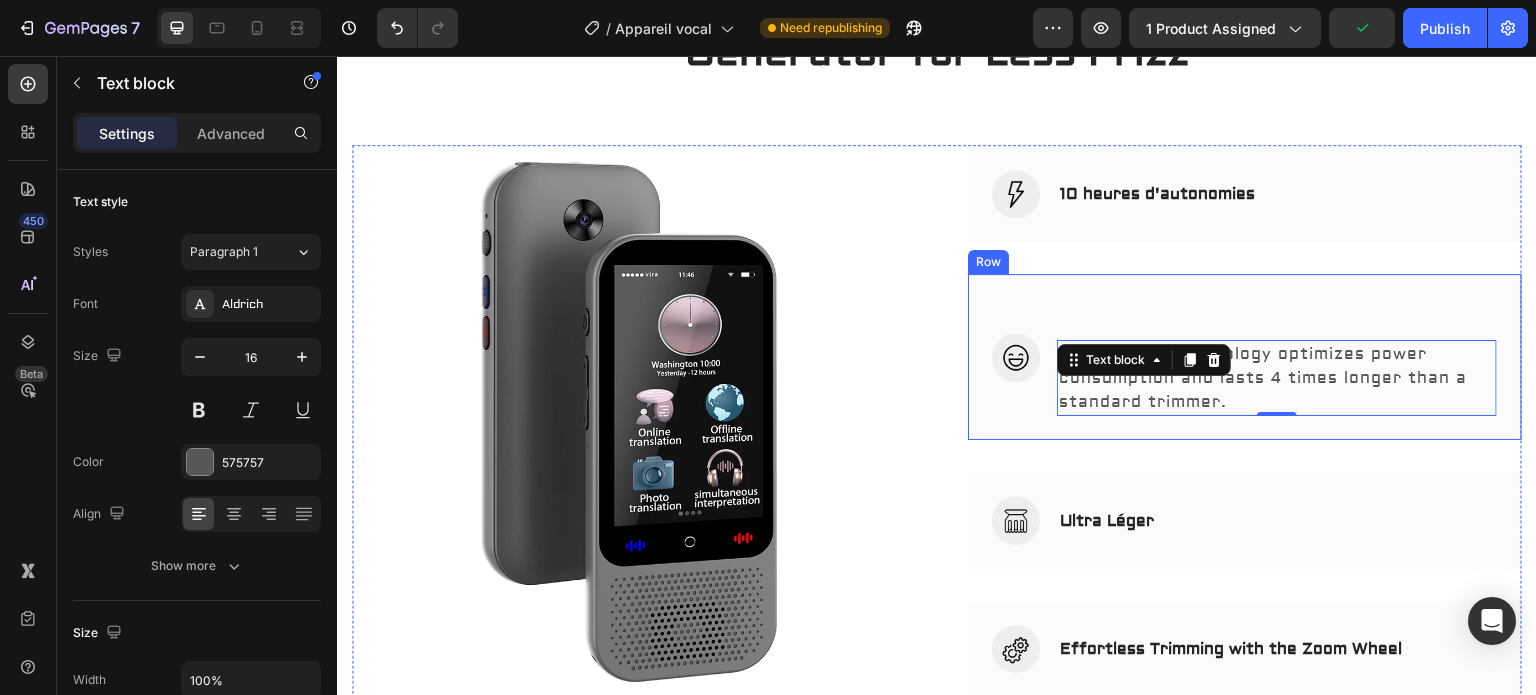 click at bounding box center (1277, 313) 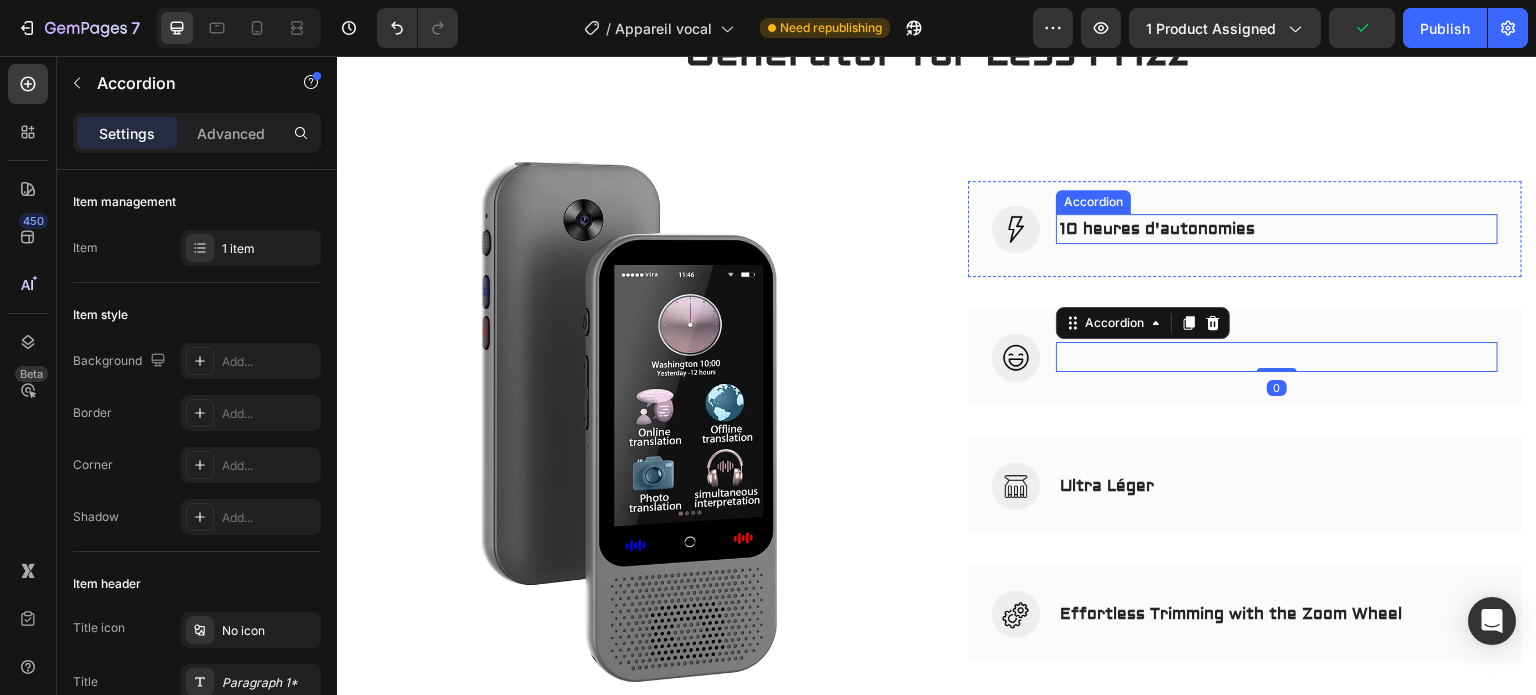 click on "10 heures d'autonomies" at bounding box center (1157, 229) 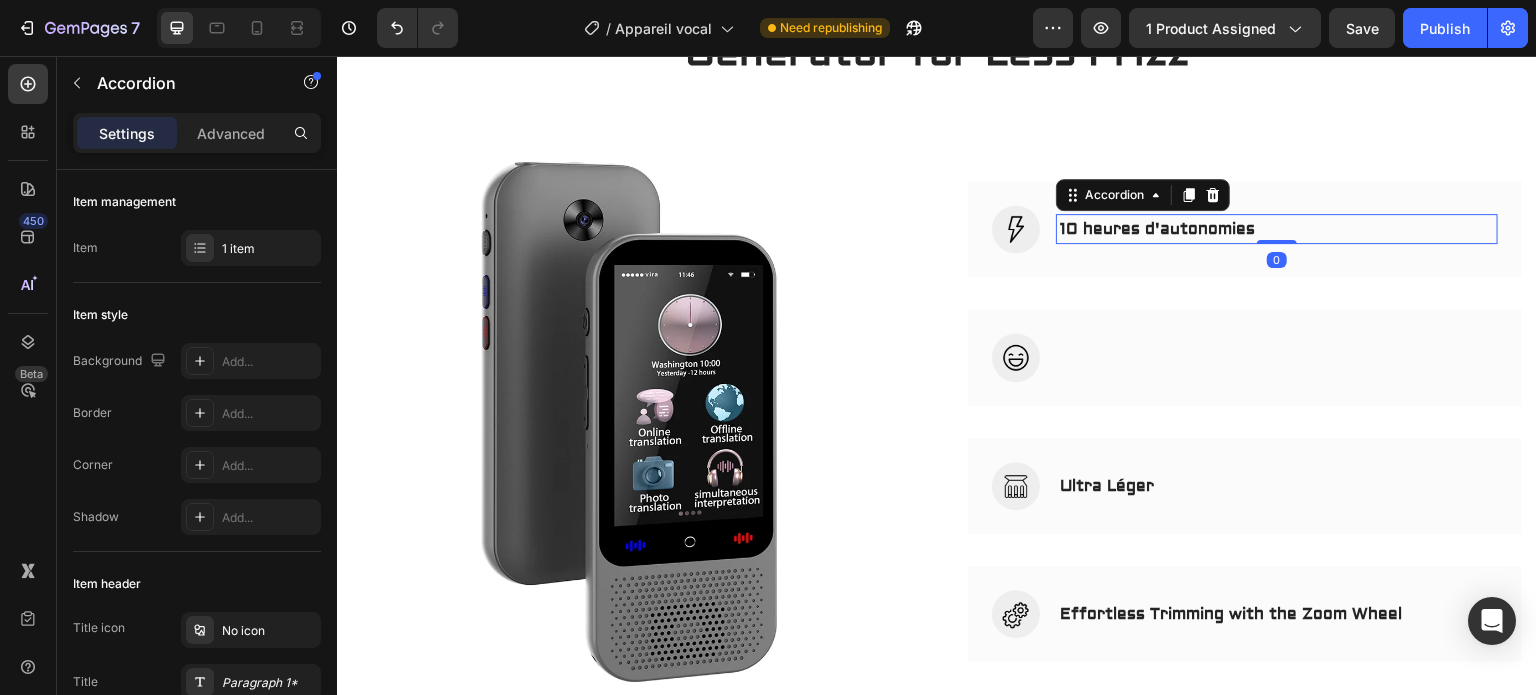 click on "10 heures d'autonomies" at bounding box center [1277, 229] 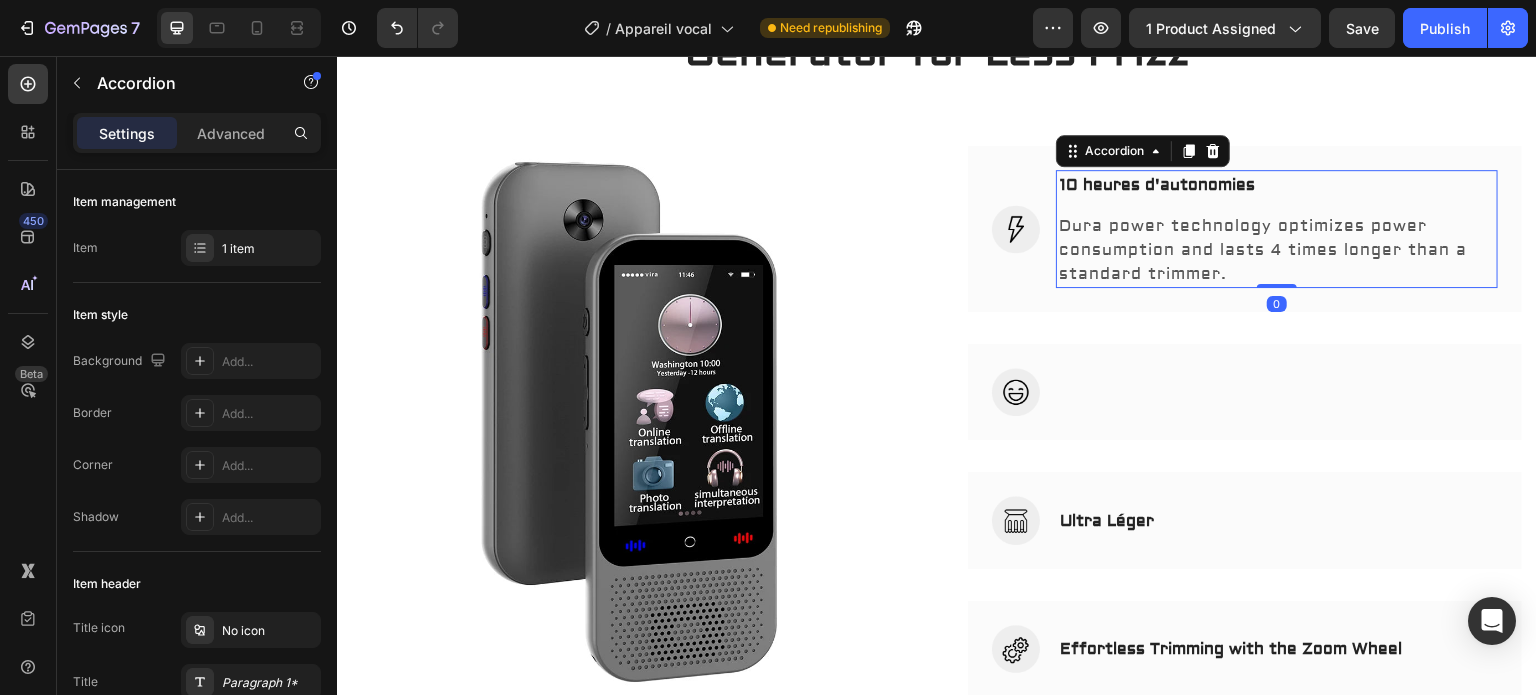 click on "10 heures d'autonomies" at bounding box center (1277, 185) 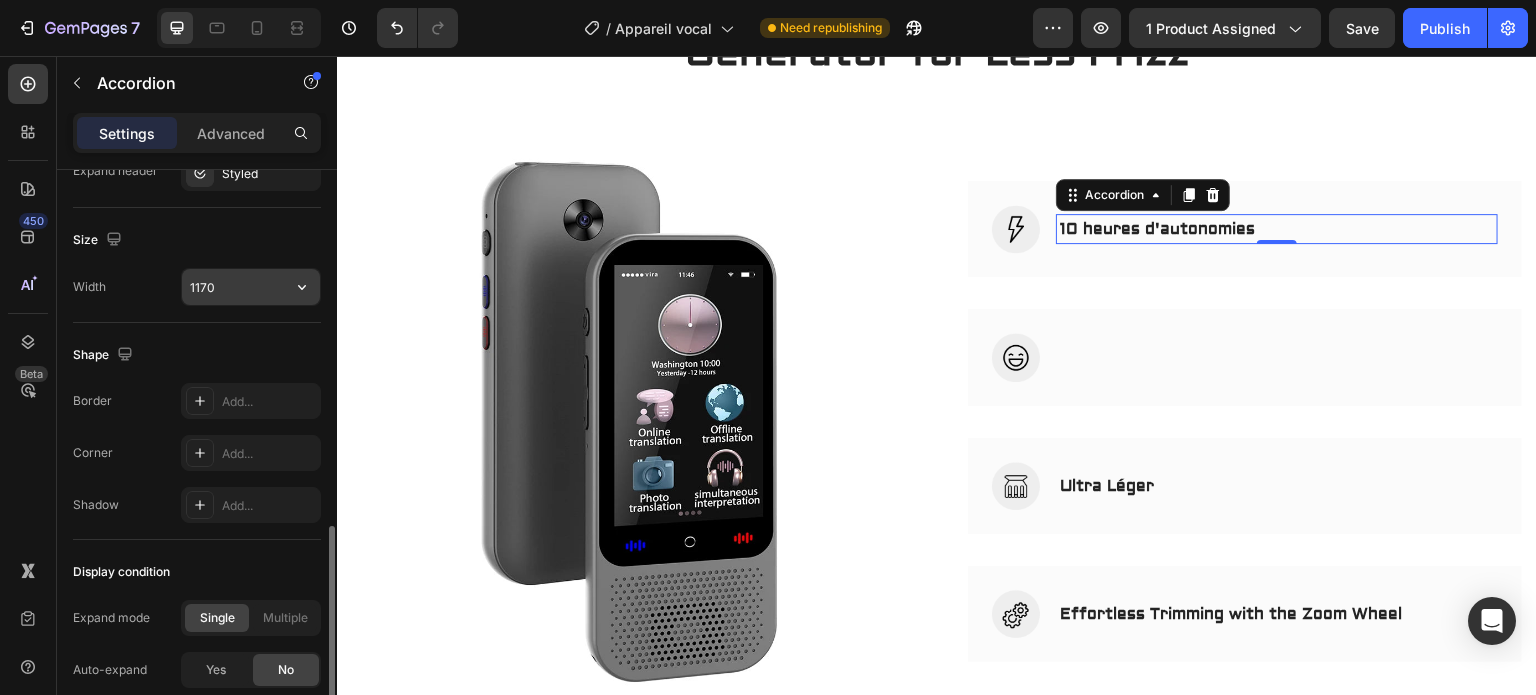 scroll, scrollTop: 1318, scrollLeft: 0, axis: vertical 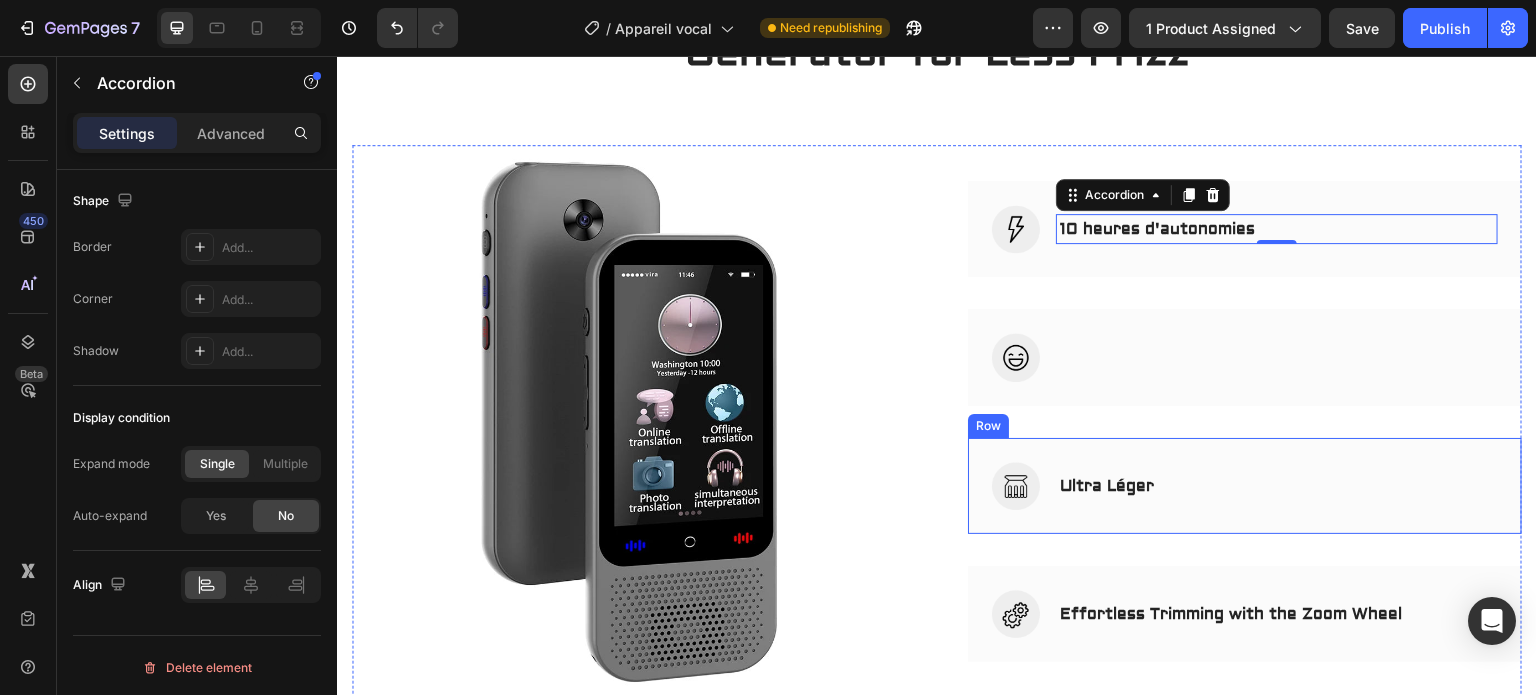 click on "Ultra Léger Accordion" at bounding box center [1277, 486] 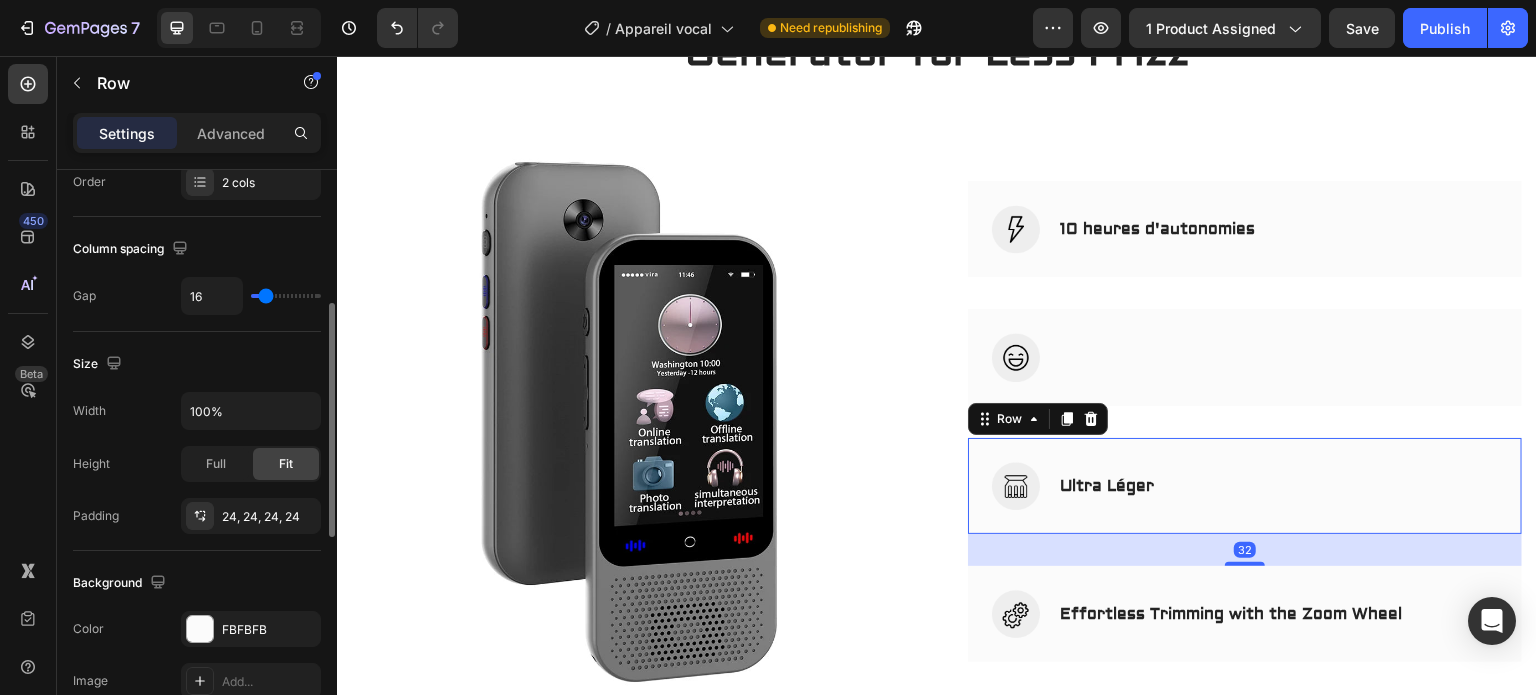 scroll, scrollTop: 499, scrollLeft: 0, axis: vertical 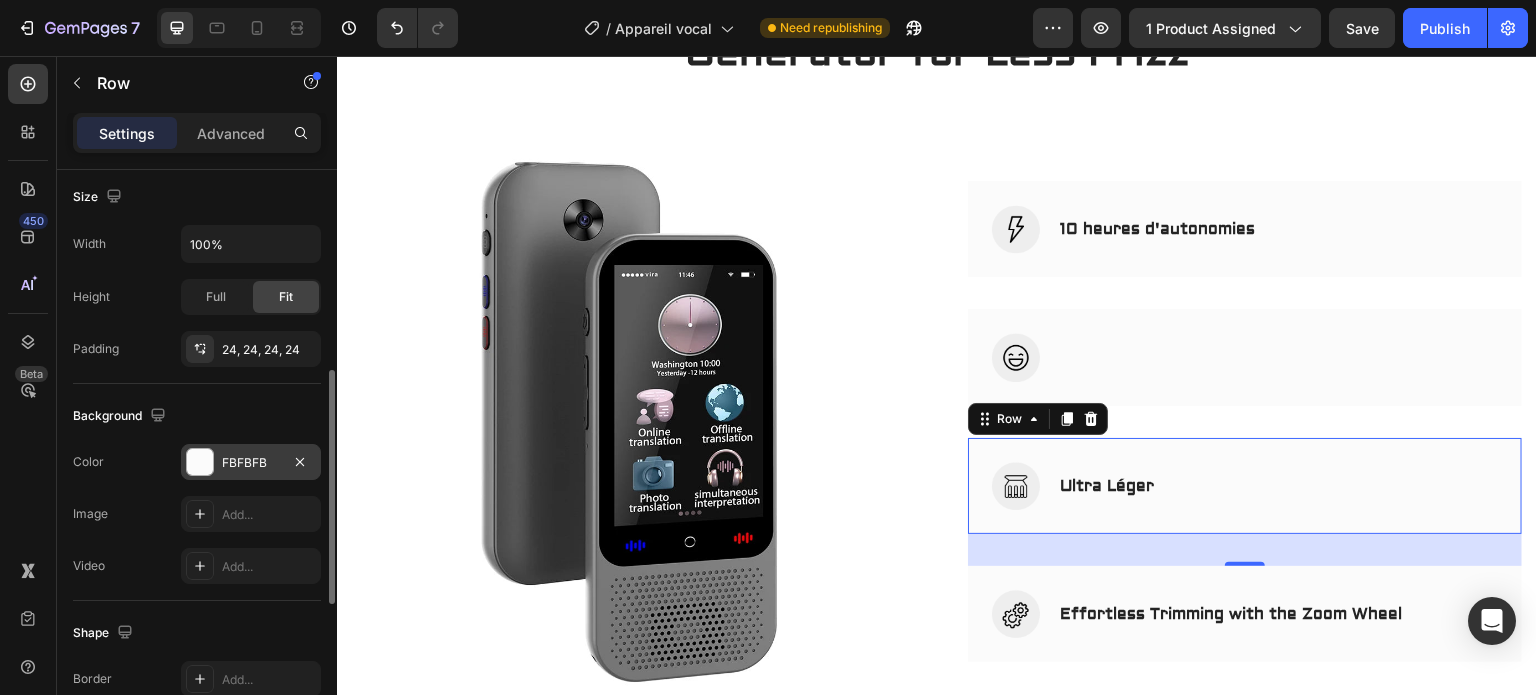 click on "FBFBFB" at bounding box center [251, 463] 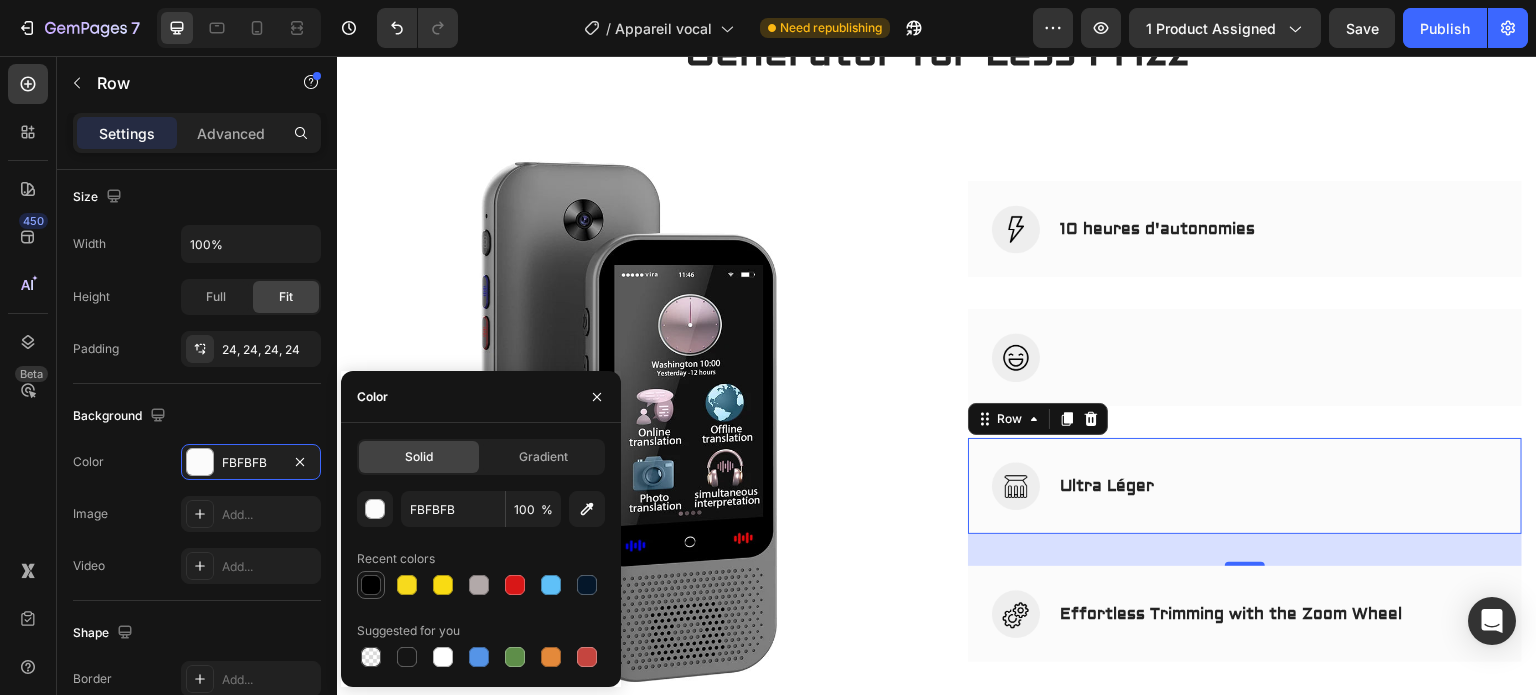 click at bounding box center [371, 585] 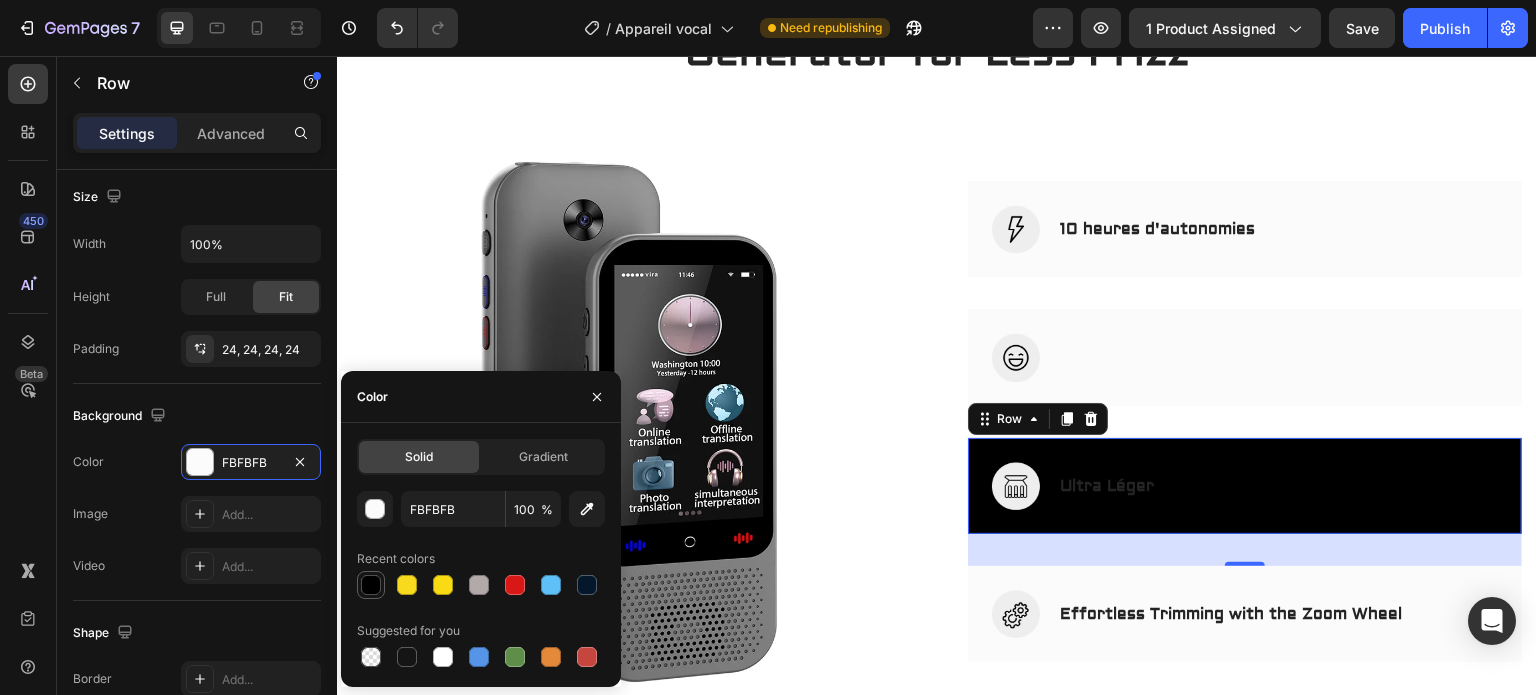 type on "000000" 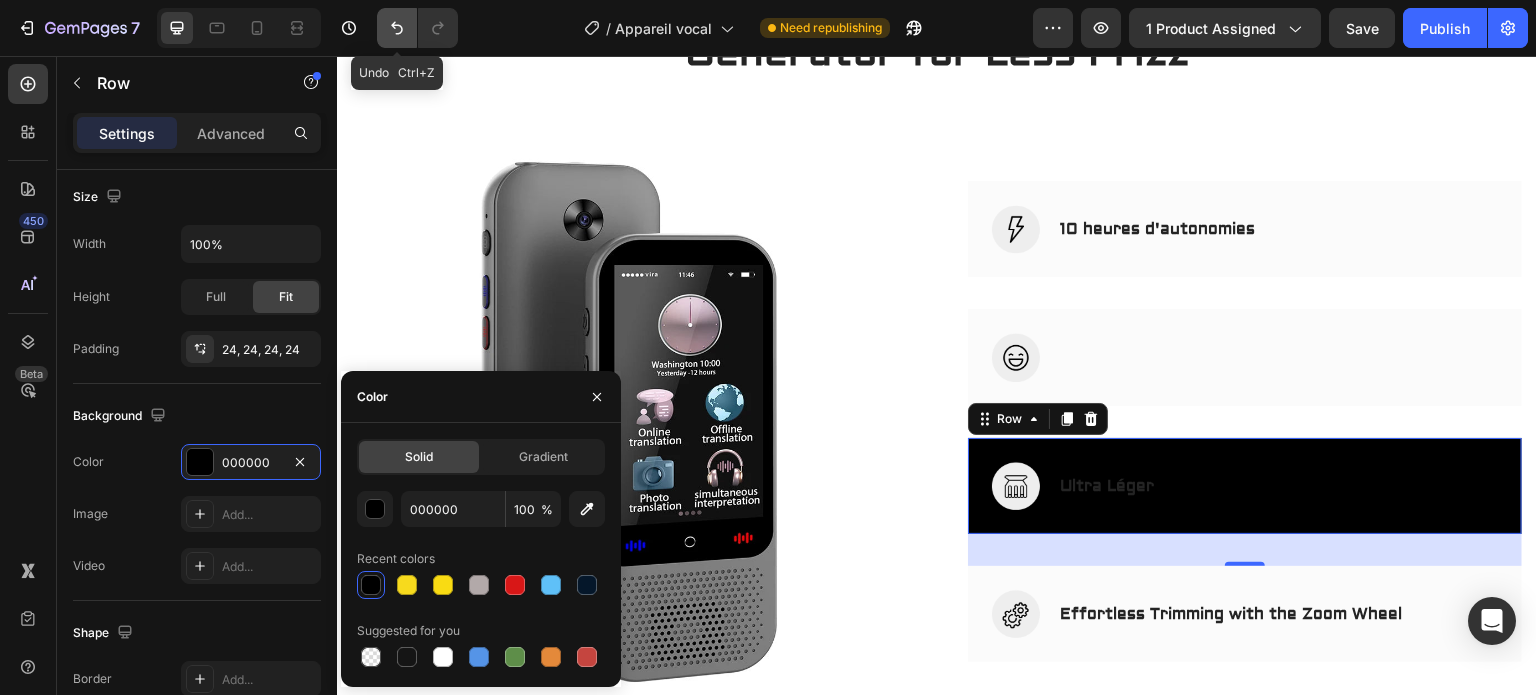 click 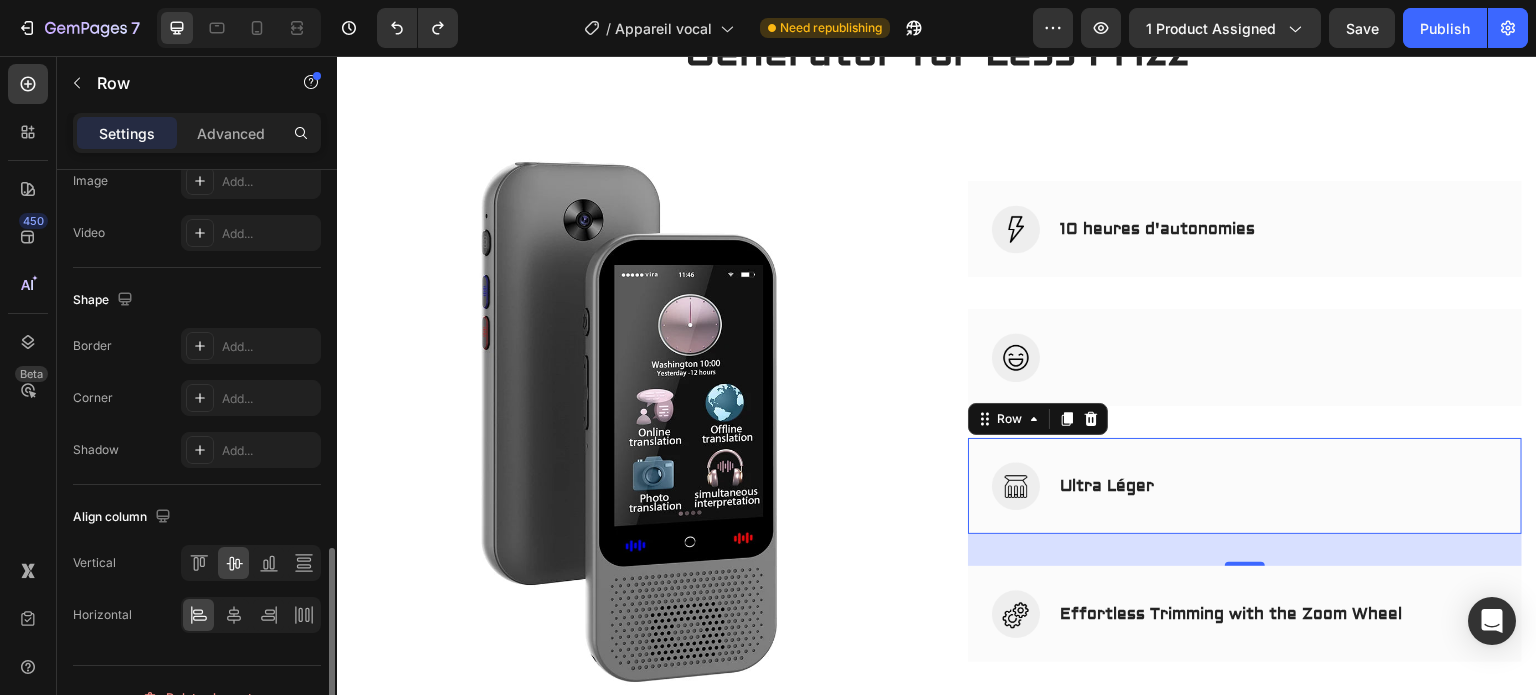 scroll, scrollTop: 863, scrollLeft: 0, axis: vertical 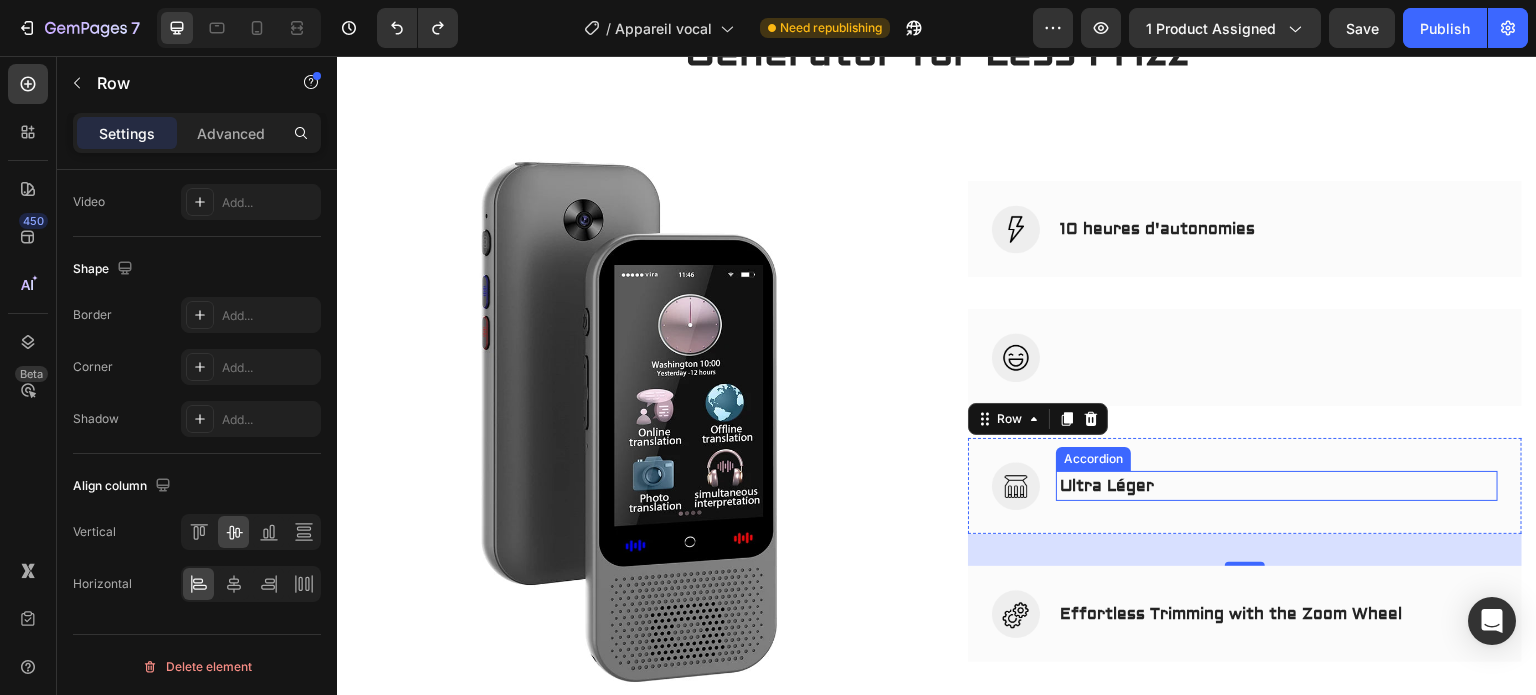 click on "Ultra Léger" at bounding box center [1277, 486] 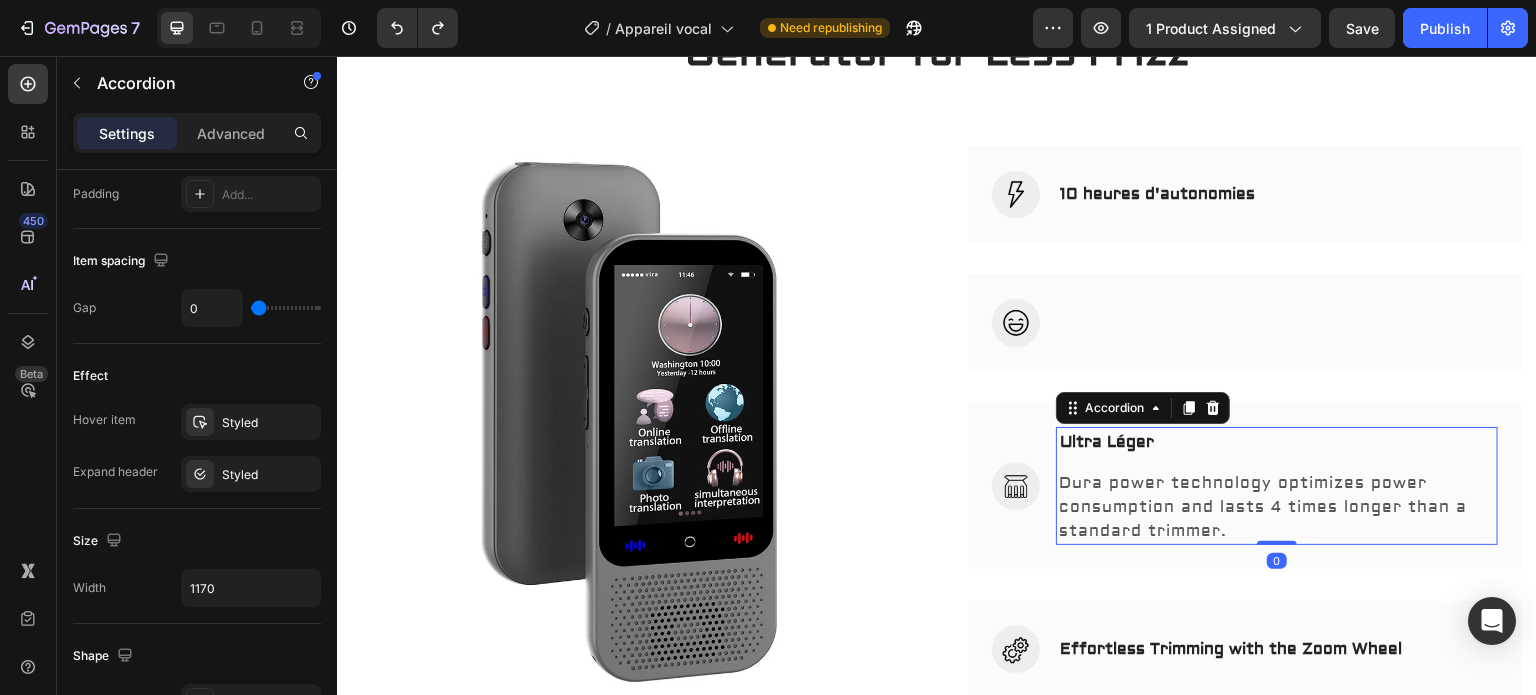 scroll, scrollTop: 0, scrollLeft: 0, axis: both 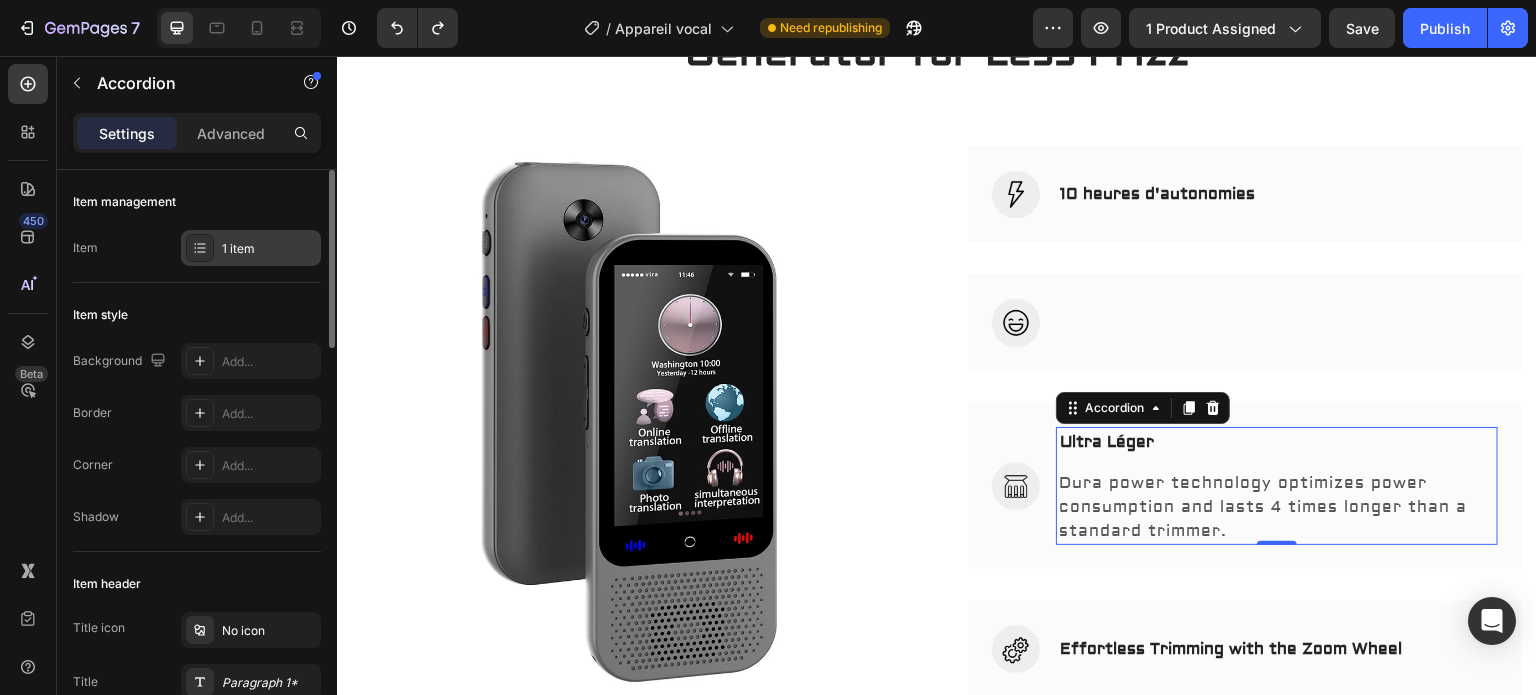 click on "1 item" at bounding box center (269, 249) 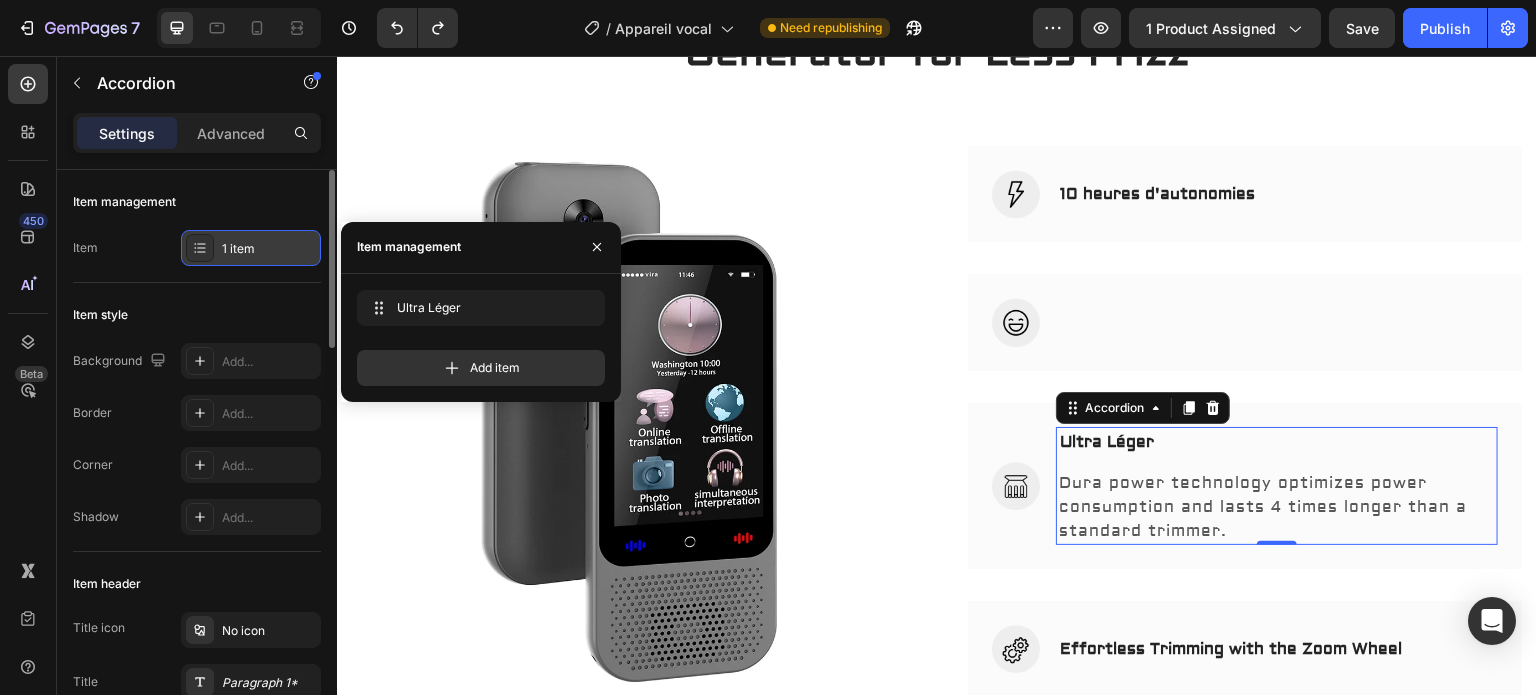 click on "1 item" at bounding box center (269, 249) 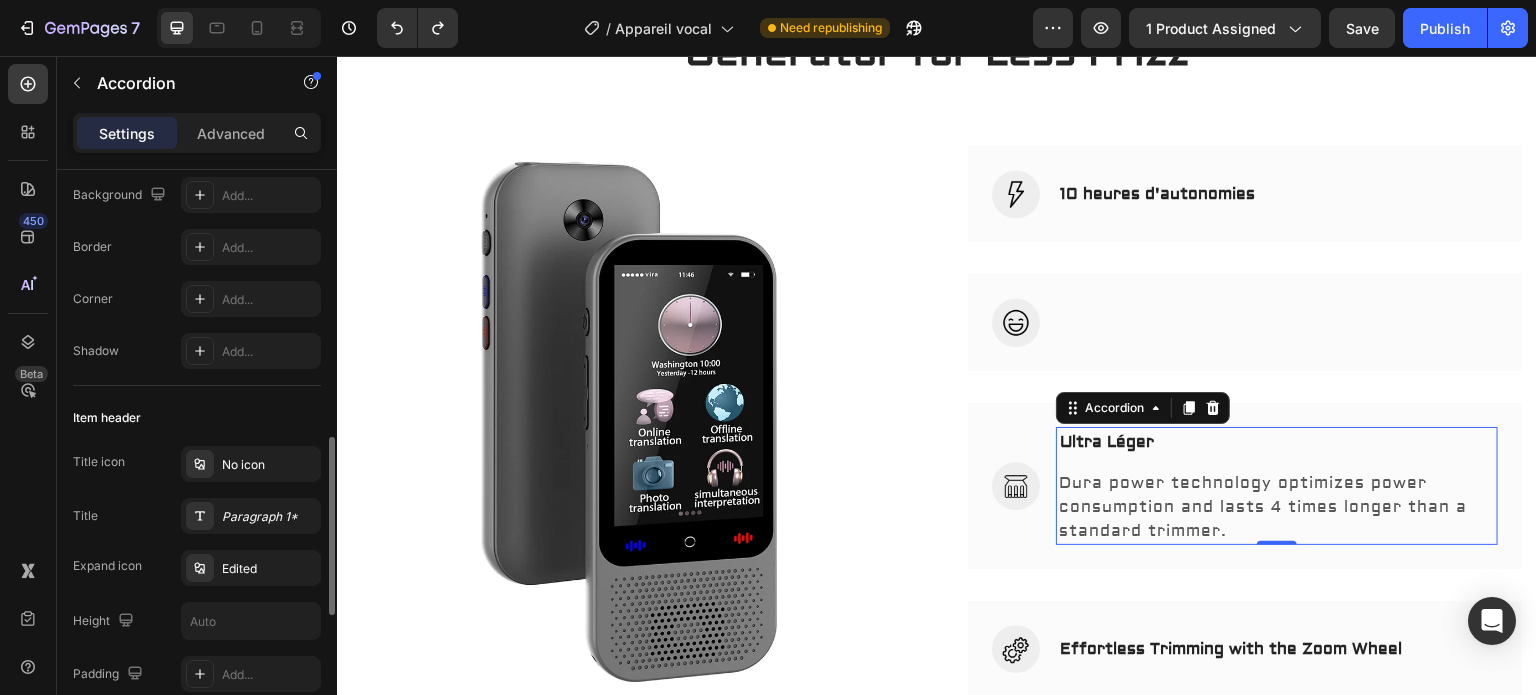 scroll, scrollTop: 332, scrollLeft: 0, axis: vertical 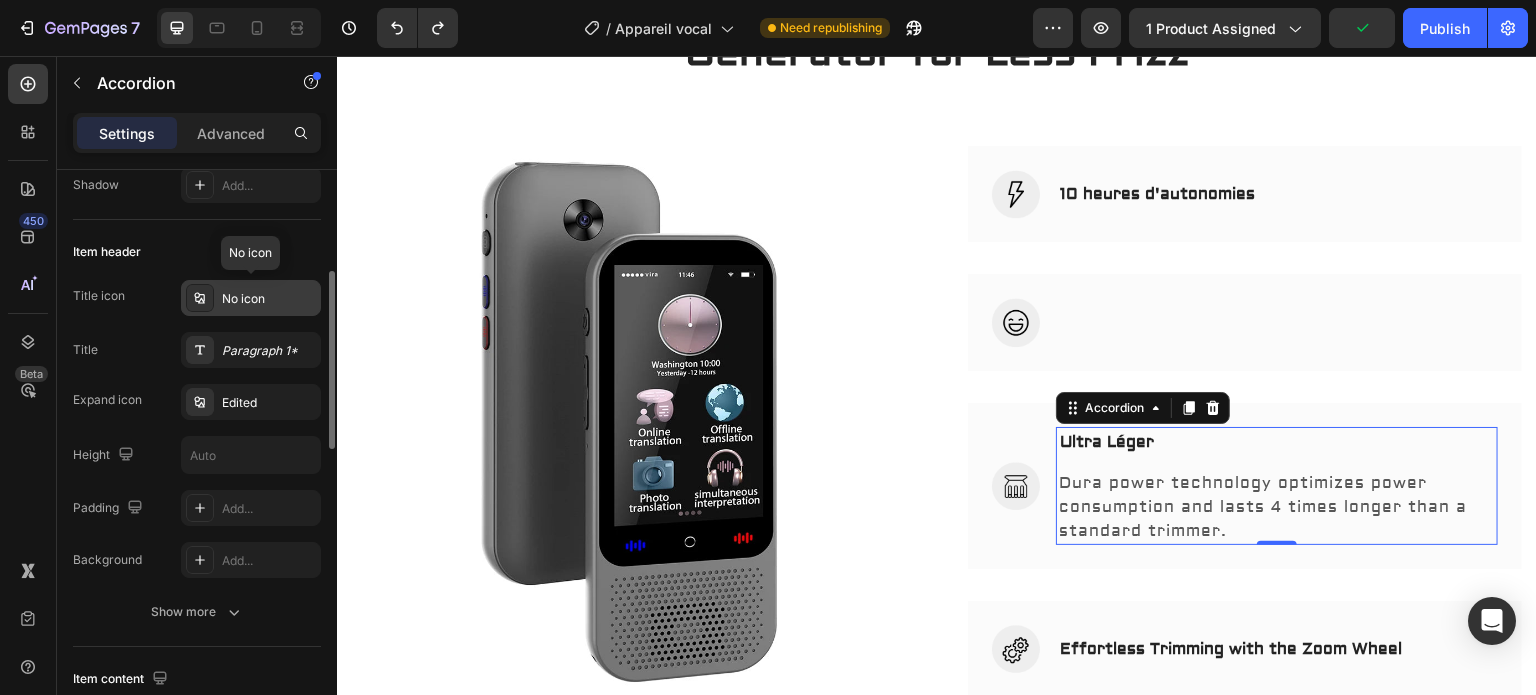 click on "No icon" at bounding box center [251, 298] 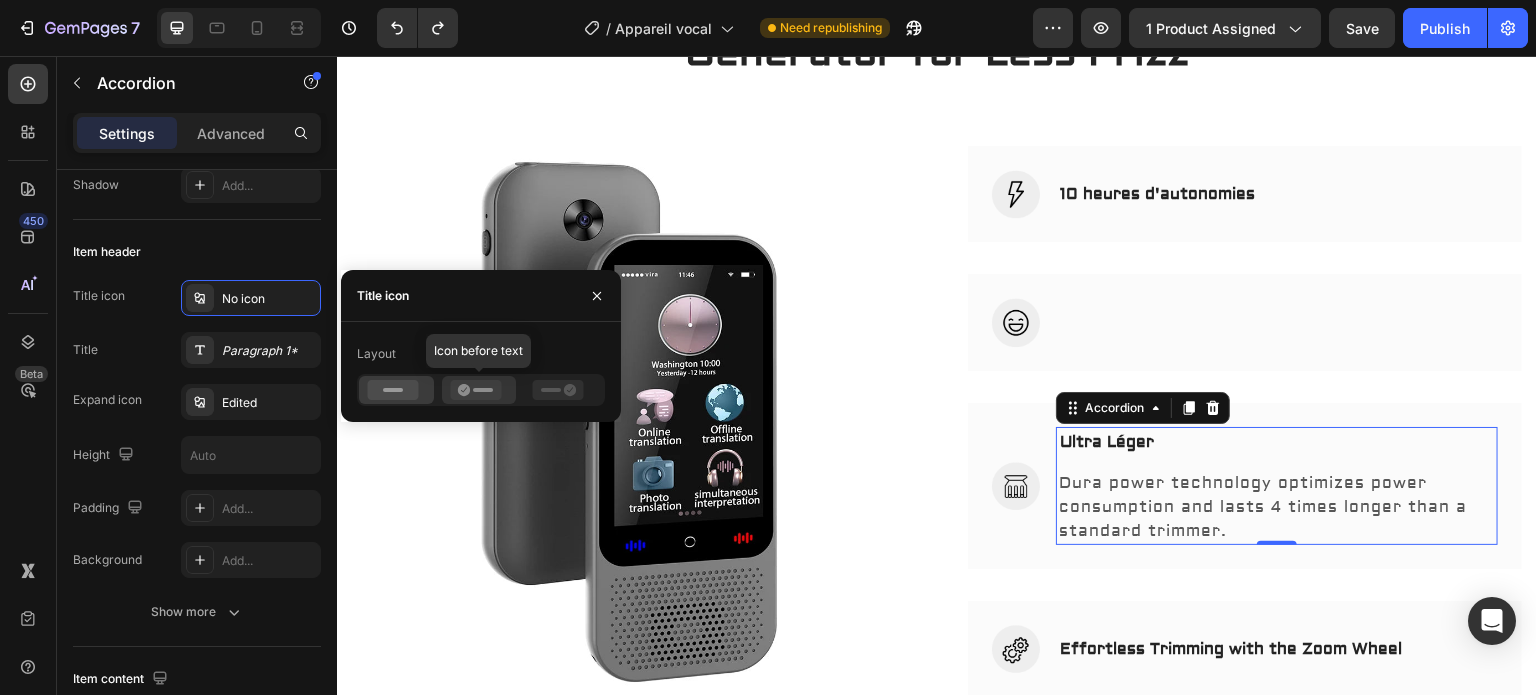 click 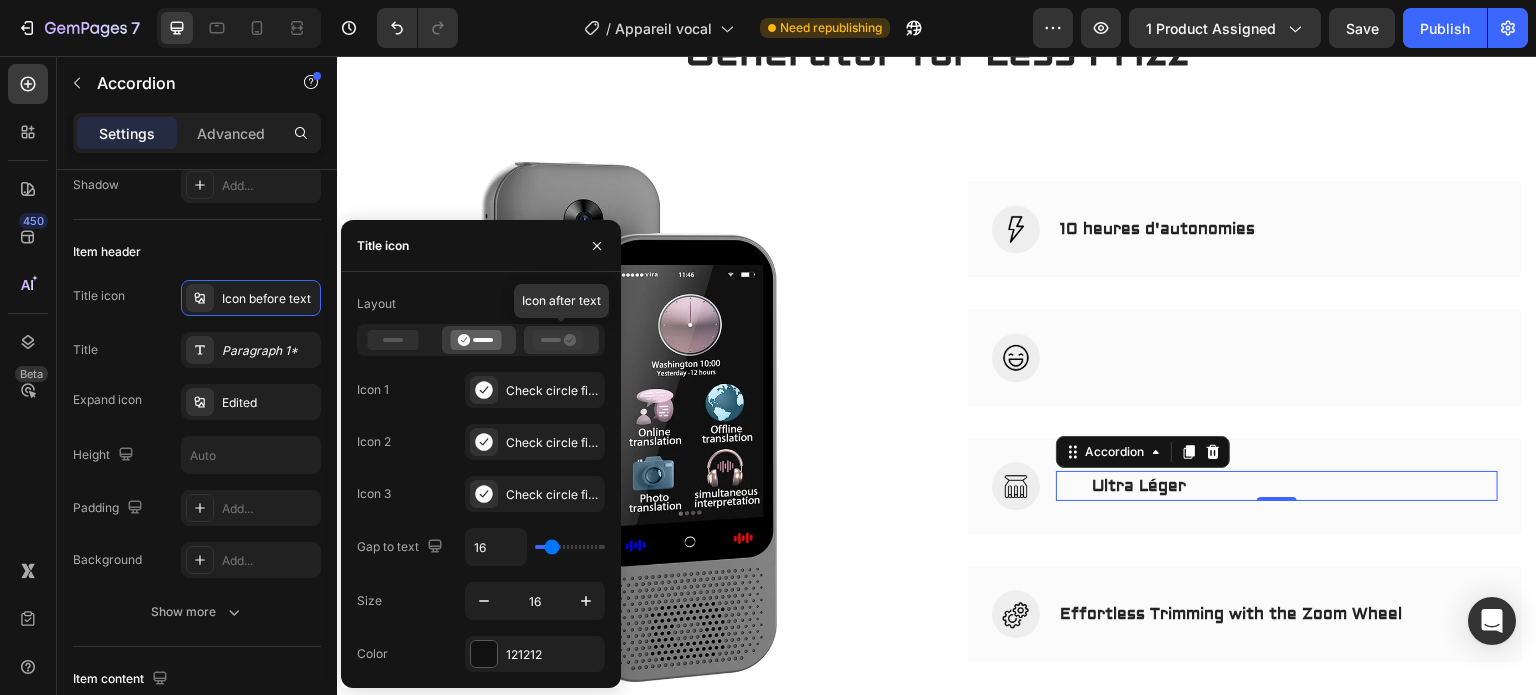 click 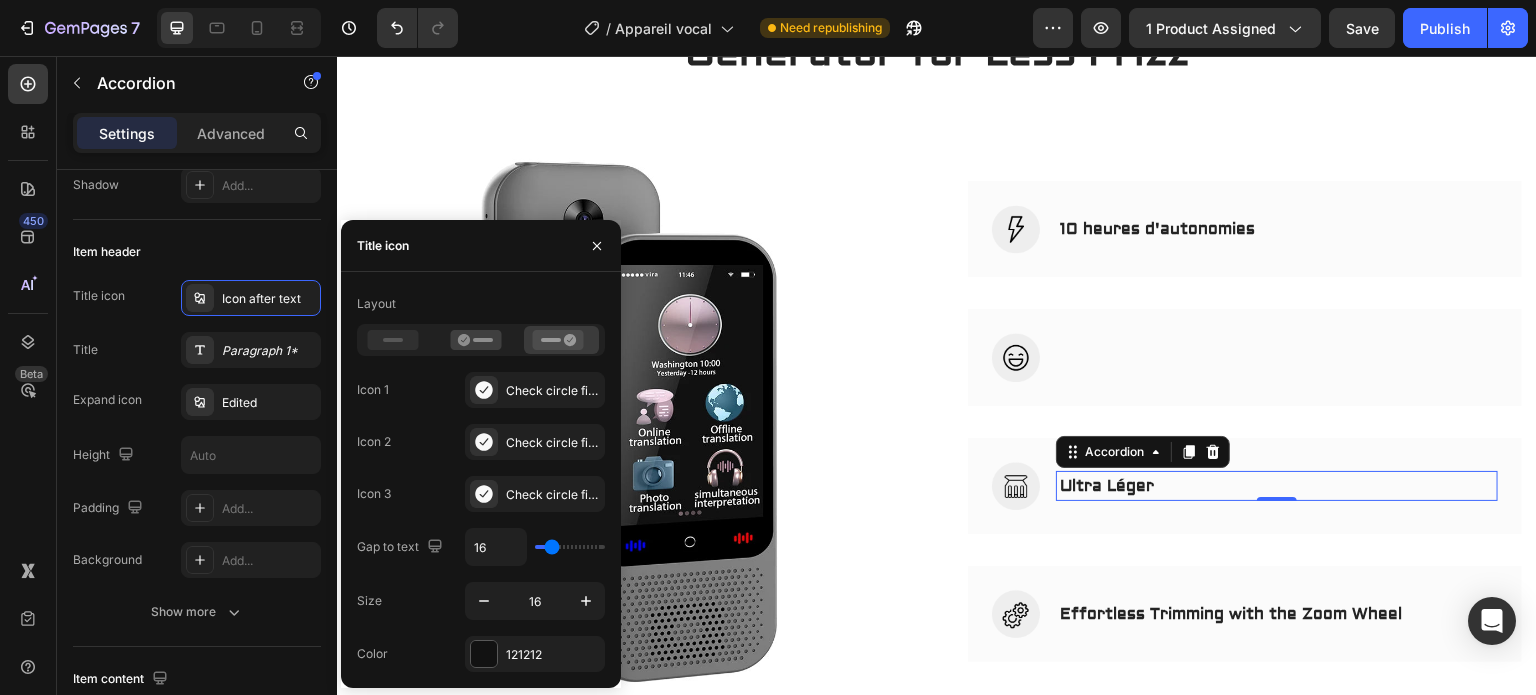 type on "26" 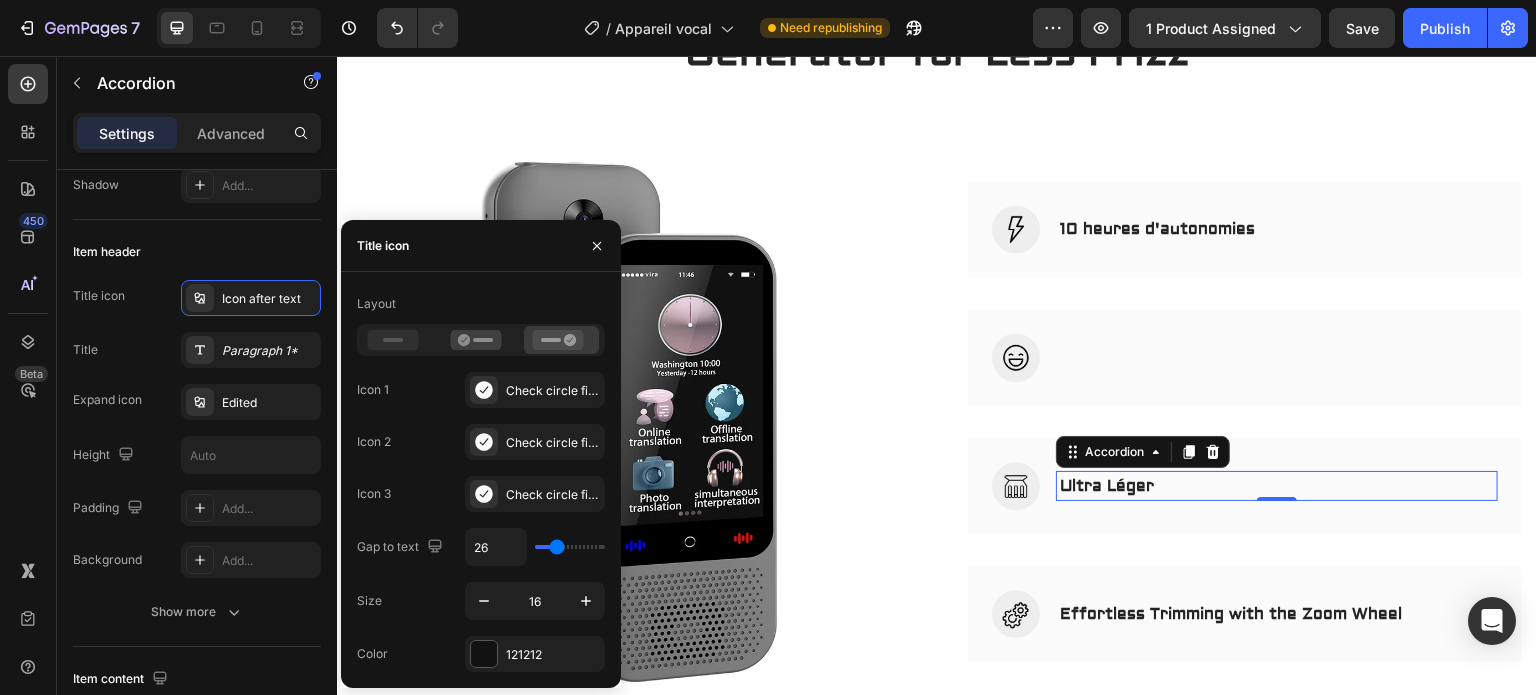 type on "100" 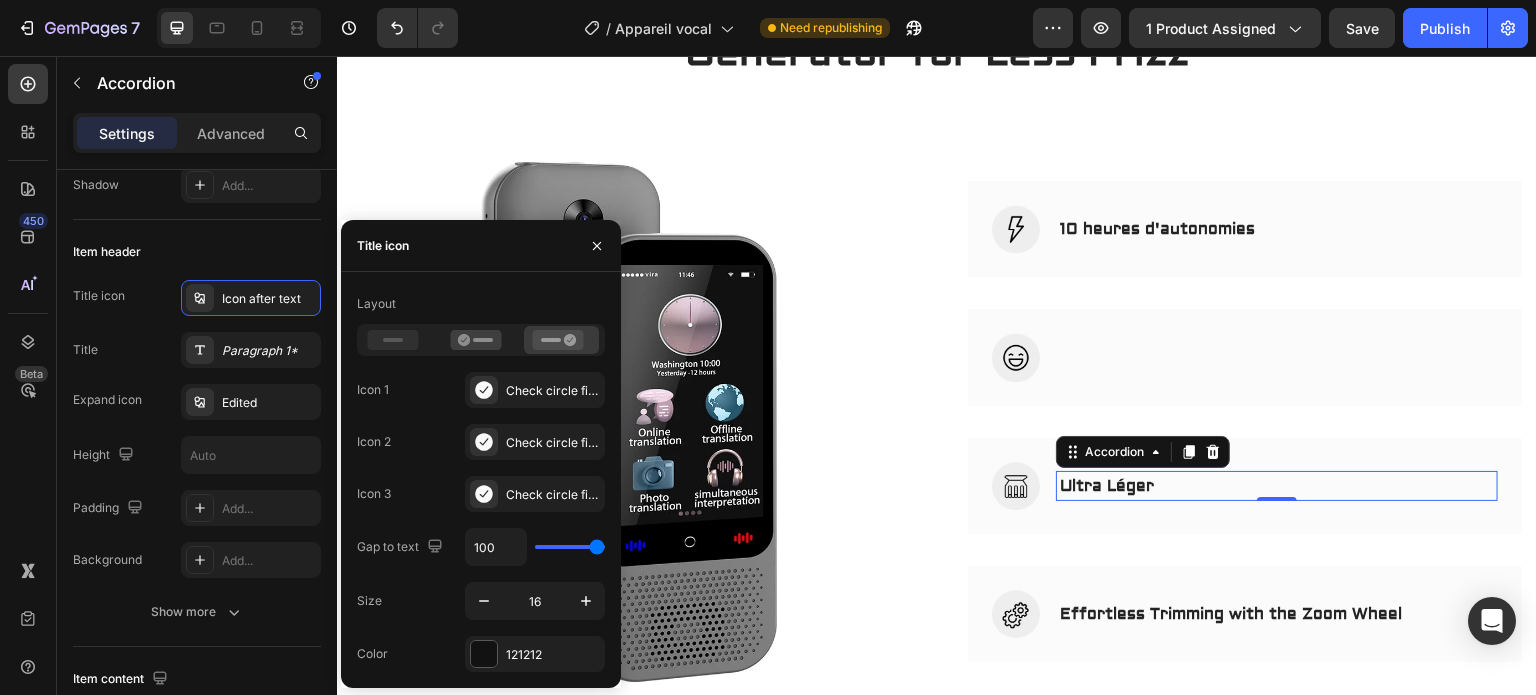 drag, startPoint x: 553, startPoint y: 541, endPoint x: 632, endPoint y: 538, distance: 79.05694 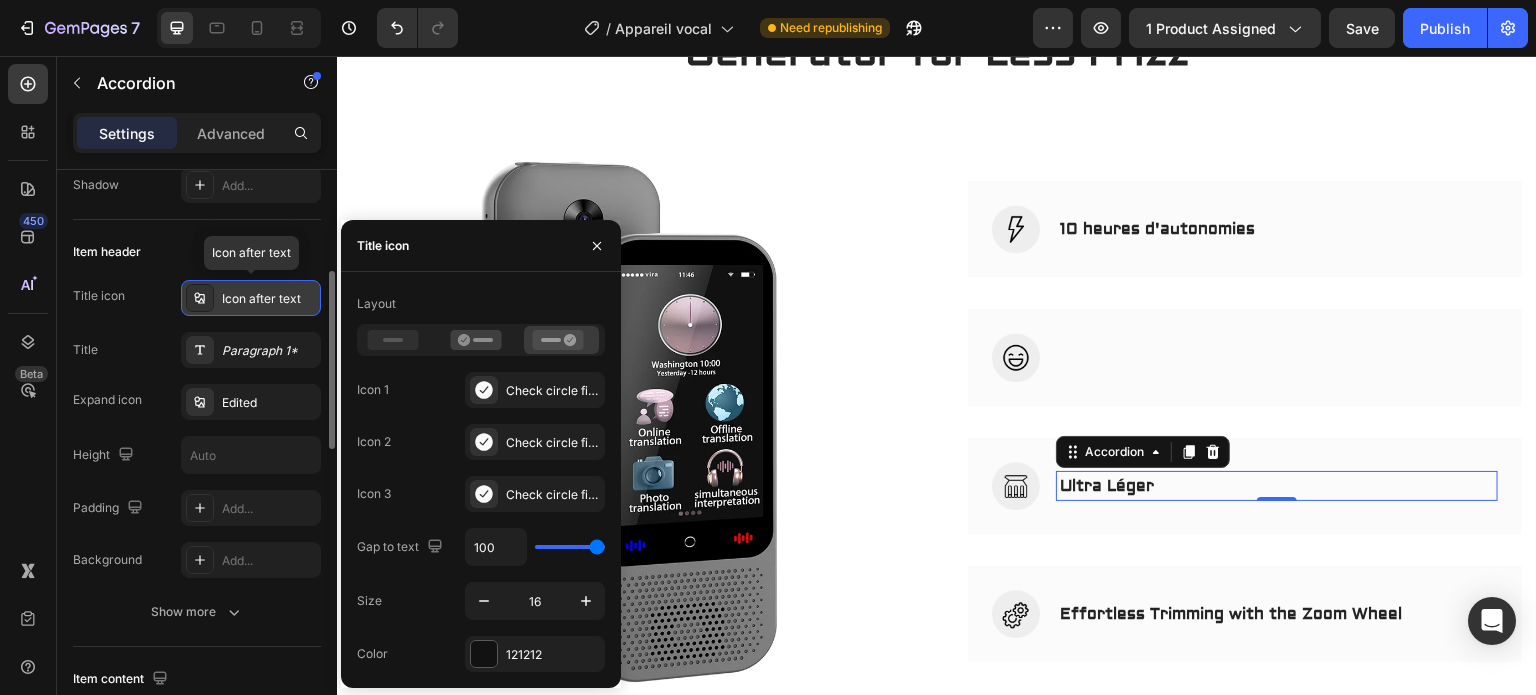 click on "Icon after text" at bounding box center (269, 299) 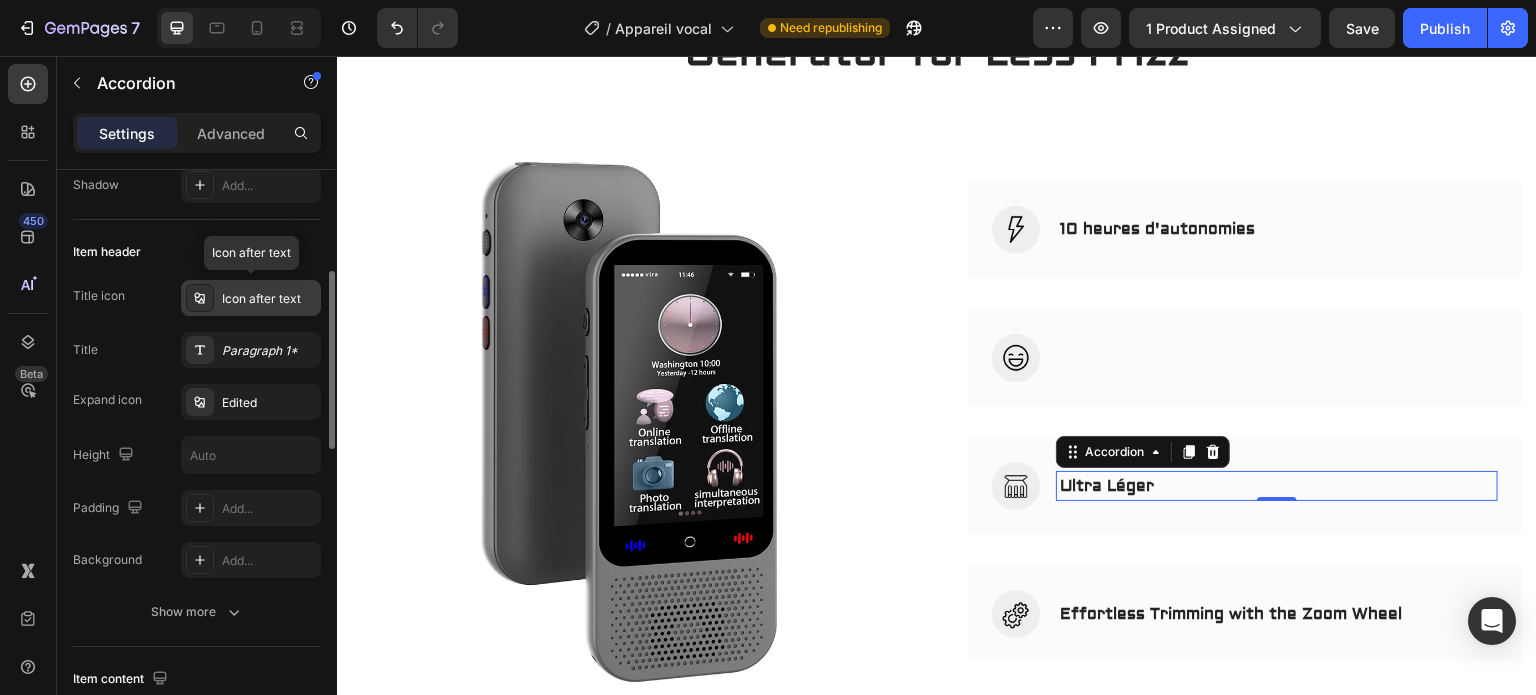 click on "Icon after text" at bounding box center [269, 299] 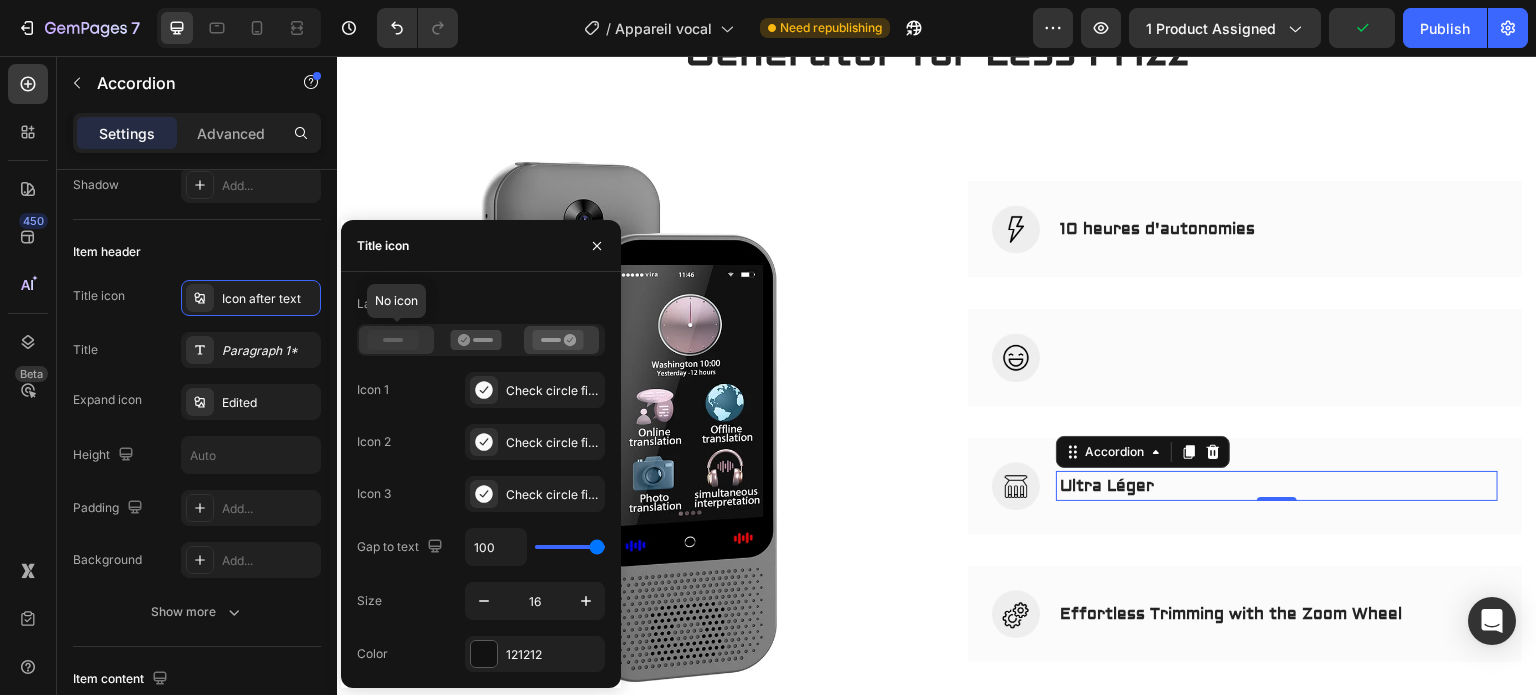 click 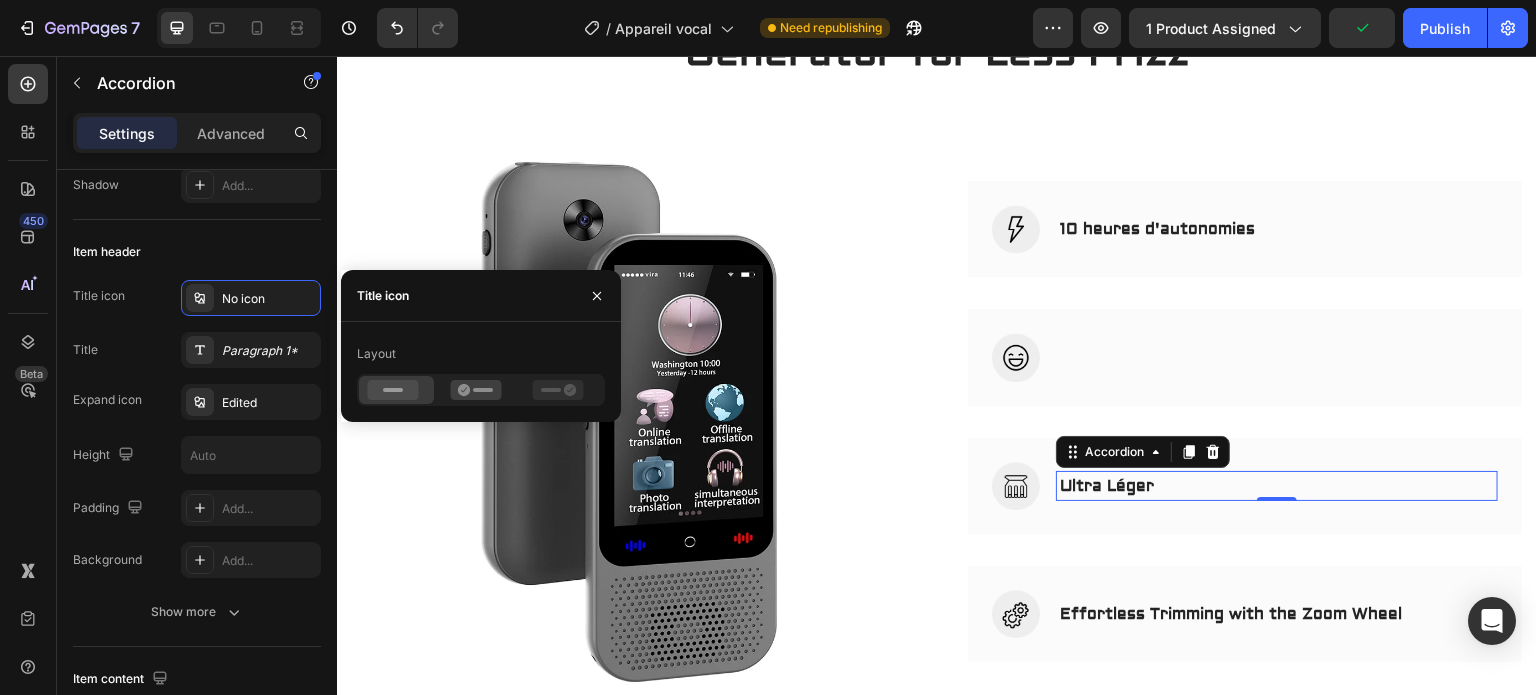 click on "Ultra Léger" at bounding box center (1277, 486) 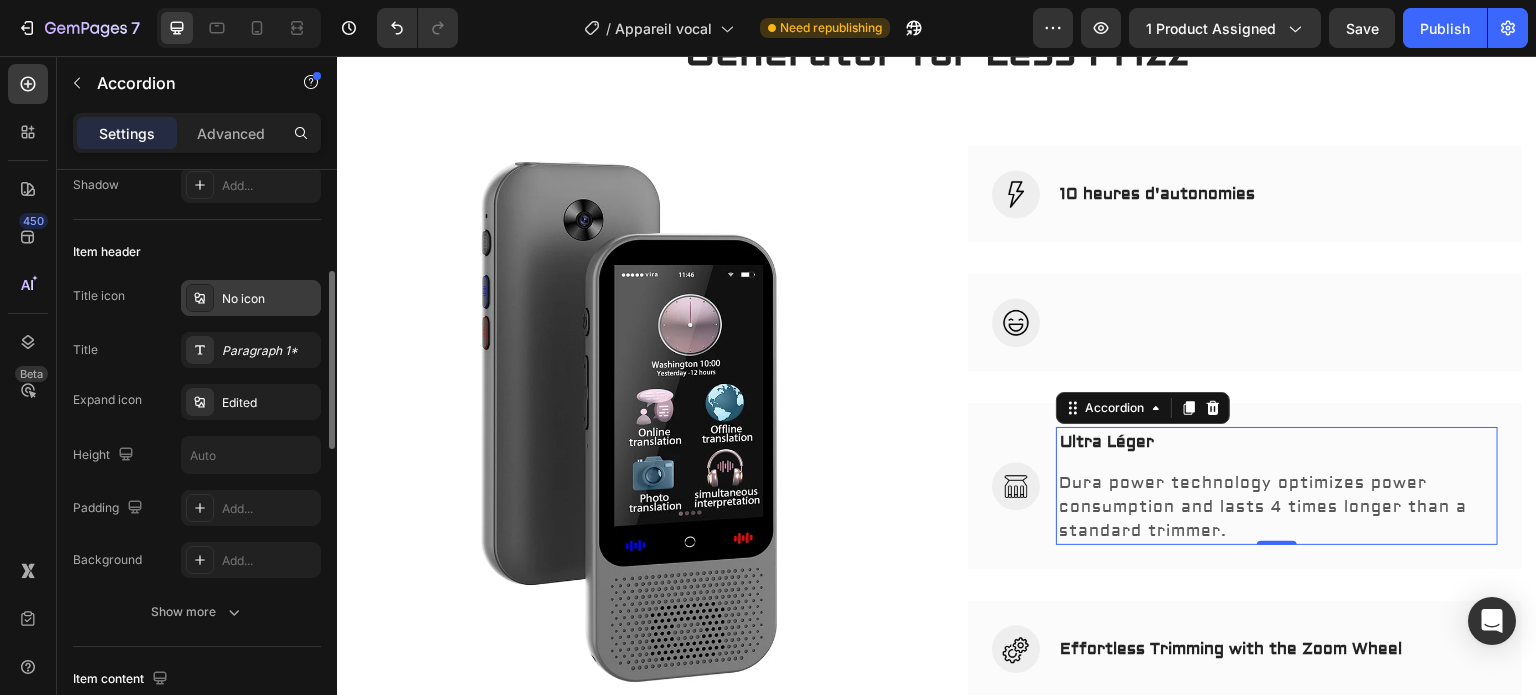 click on "No icon" at bounding box center (269, 299) 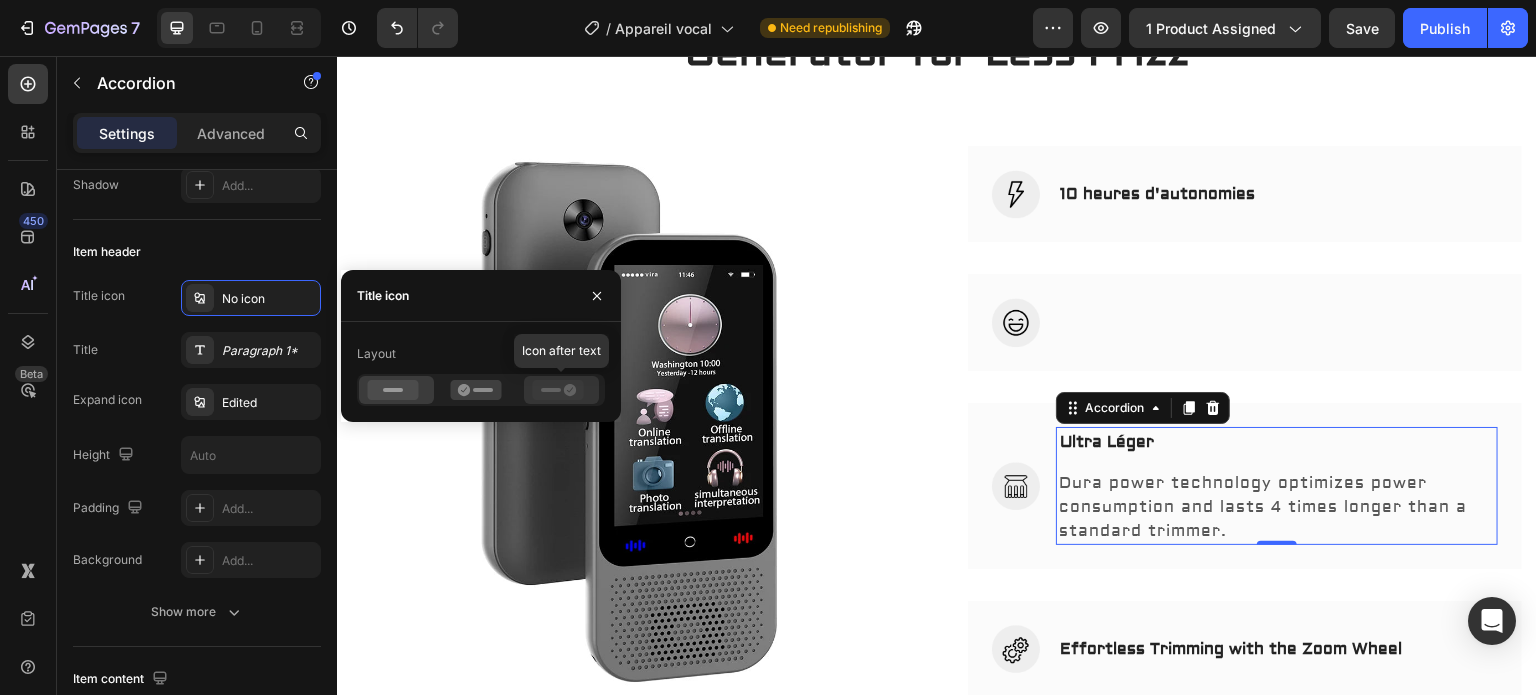 click 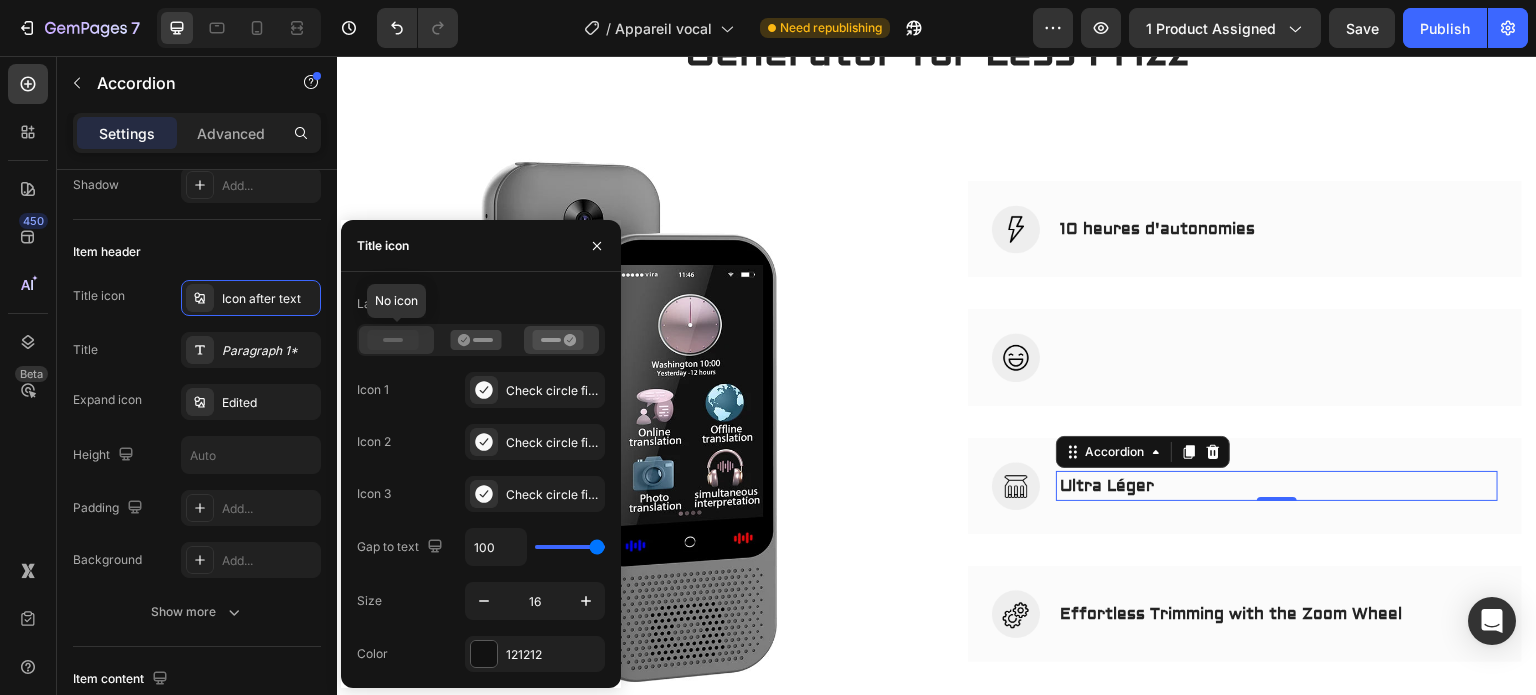 click 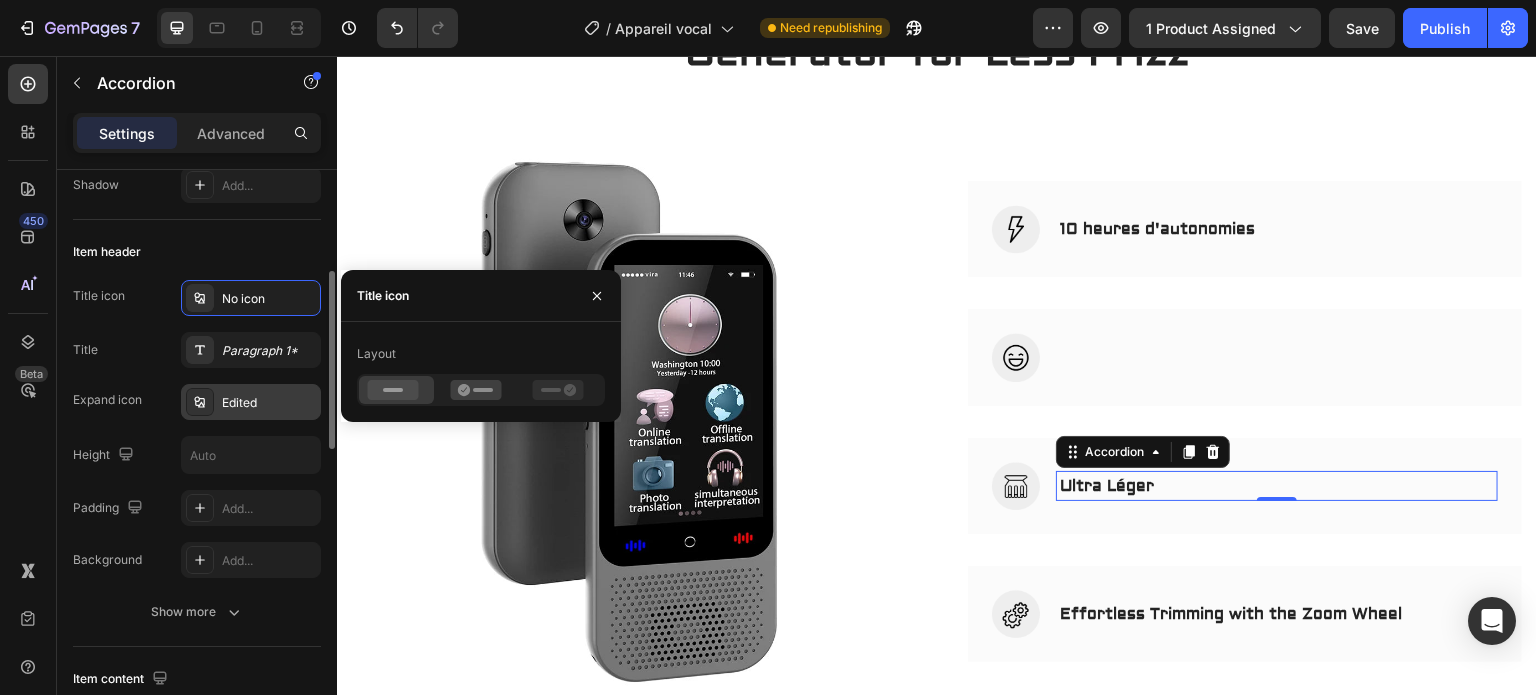 click on "Edited" at bounding box center (269, 403) 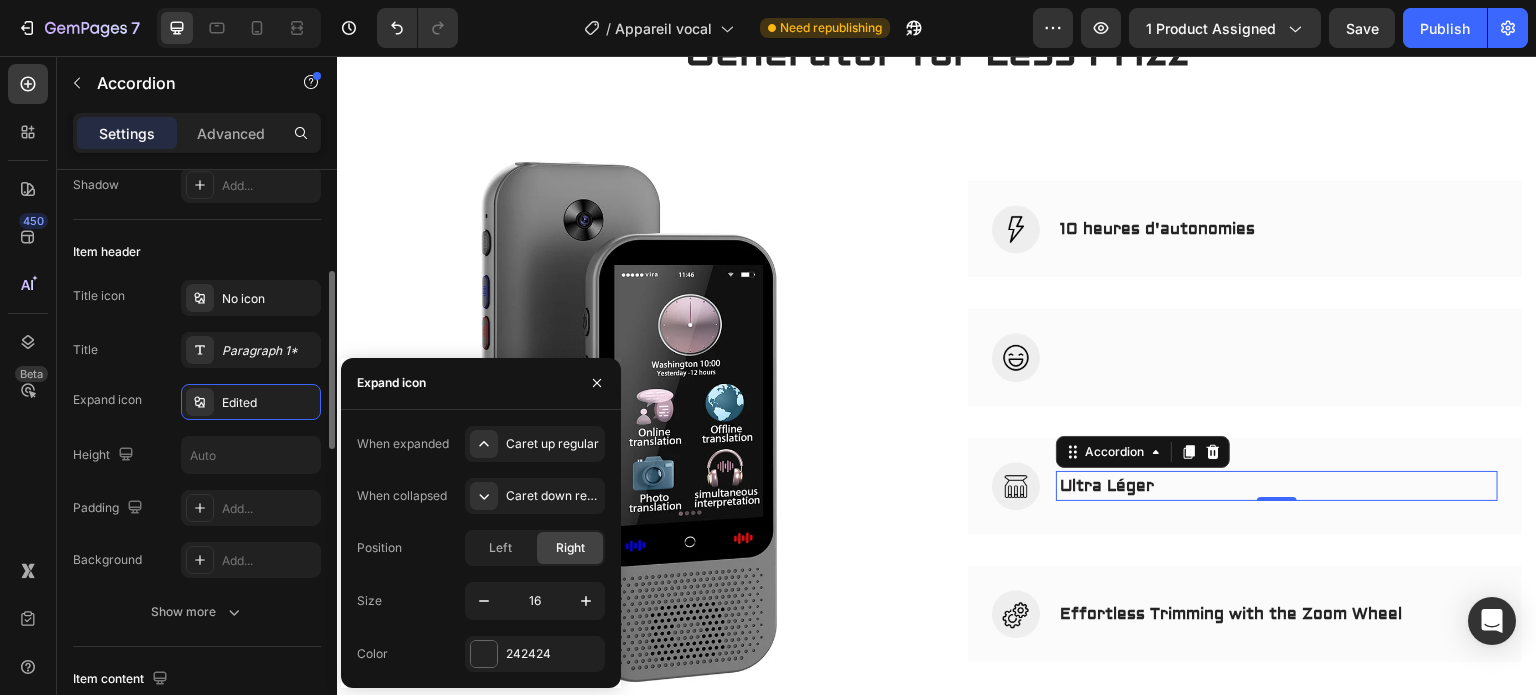 click on "Height" at bounding box center [197, 455] 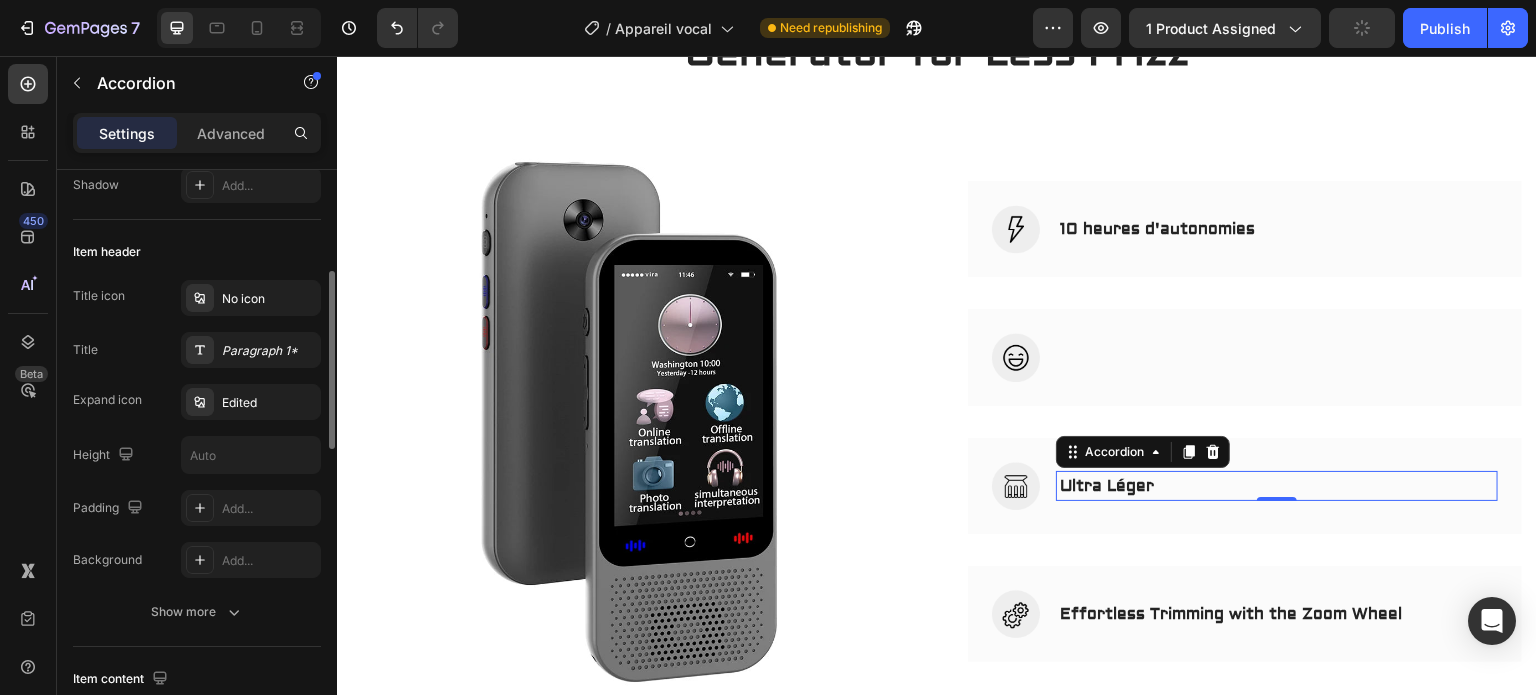 scroll, scrollTop: 499, scrollLeft: 0, axis: vertical 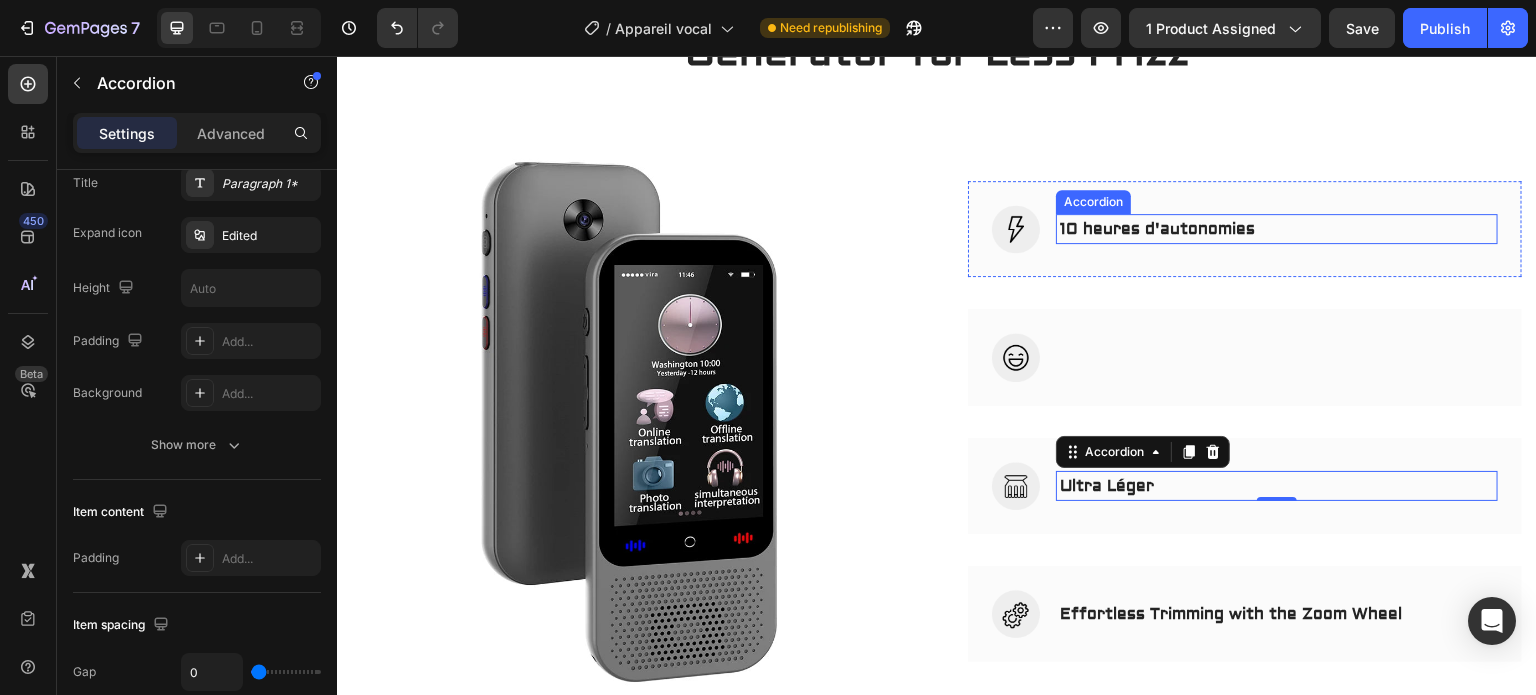 click on "10 heures d'autonomies" at bounding box center (1277, 229) 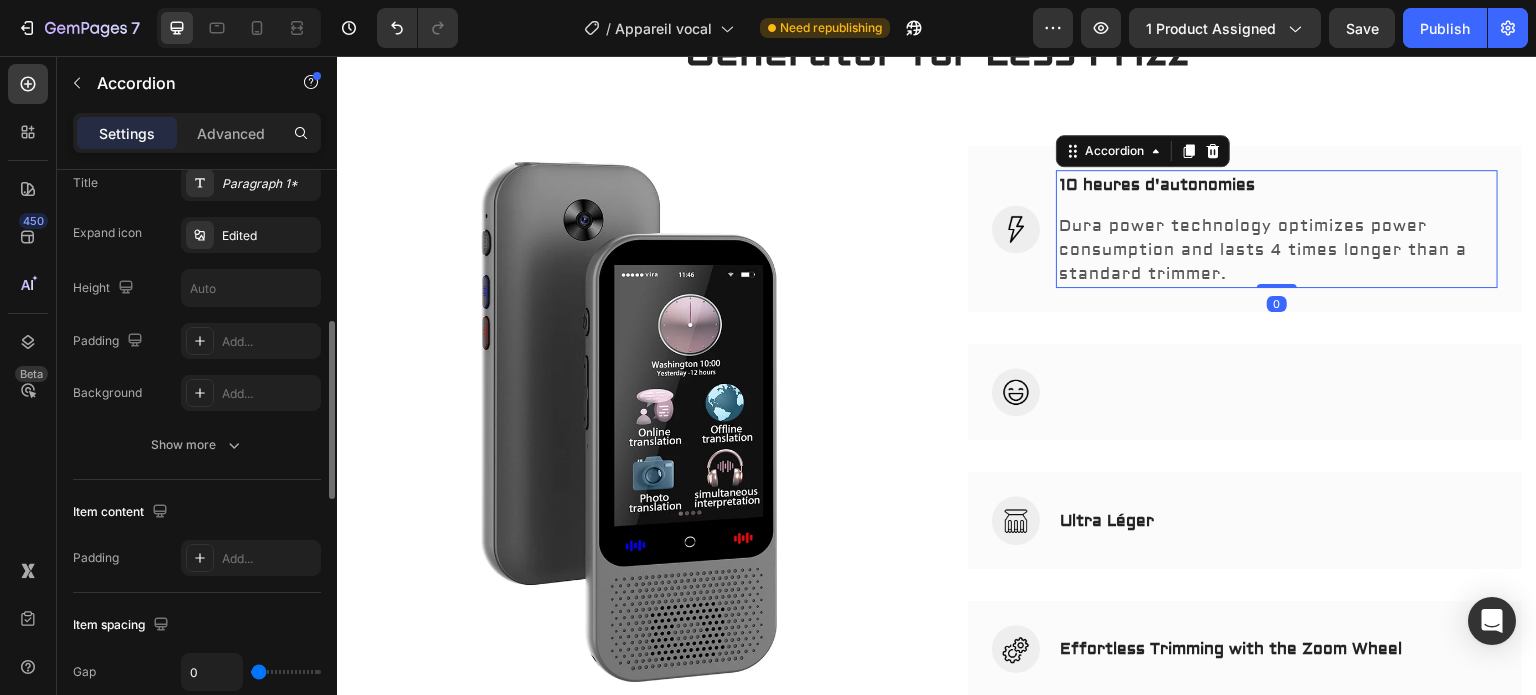 scroll, scrollTop: 498, scrollLeft: 0, axis: vertical 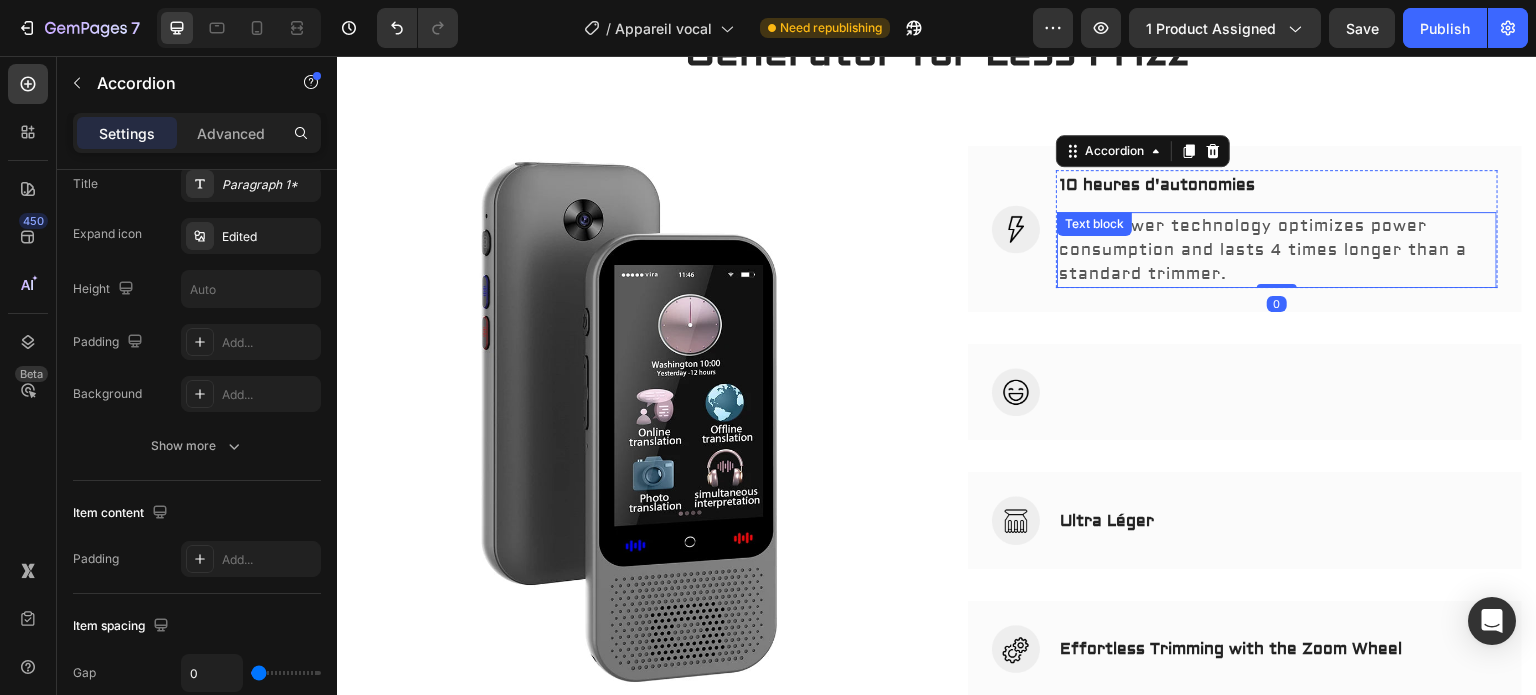 click on "Dura power technology optimizes power consumption and lasts 4 times longer than a standard trimmer." at bounding box center (1277, 250) 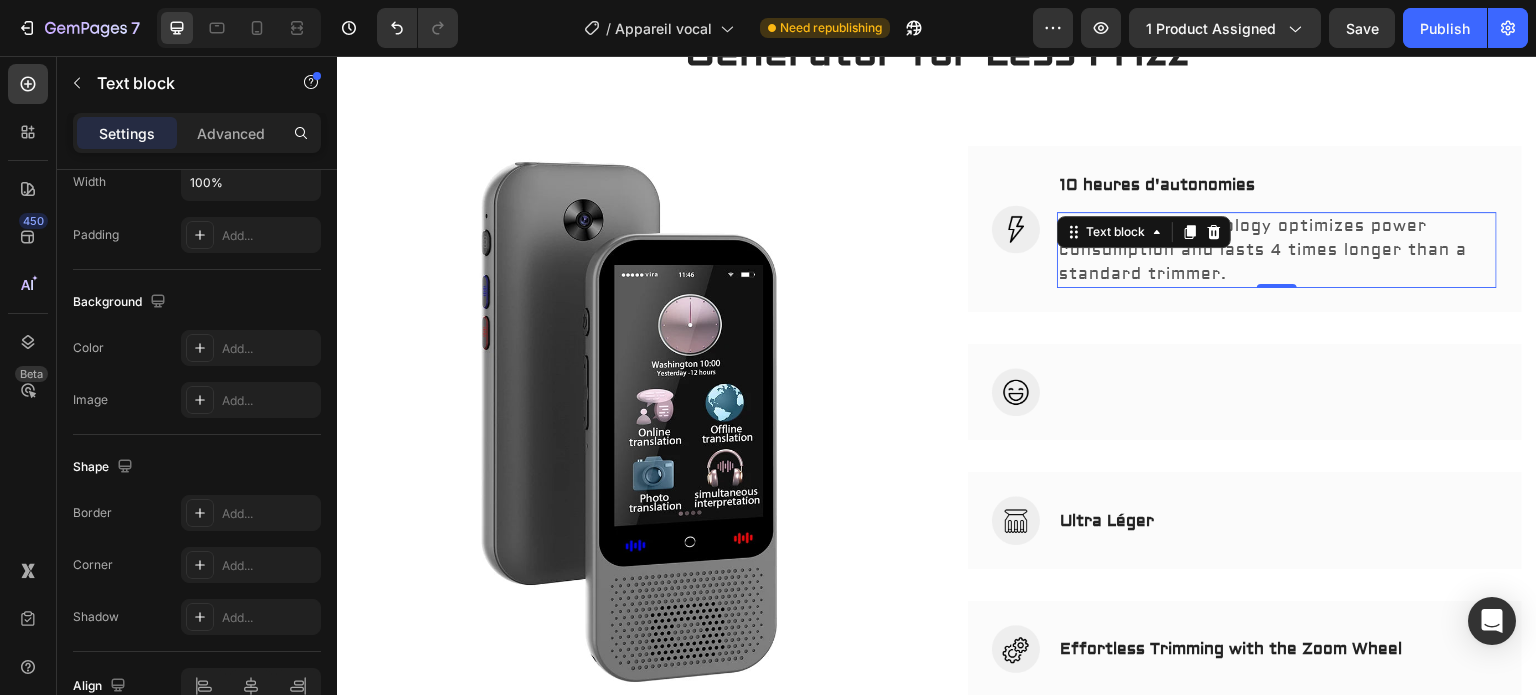 scroll, scrollTop: 0, scrollLeft: 0, axis: both 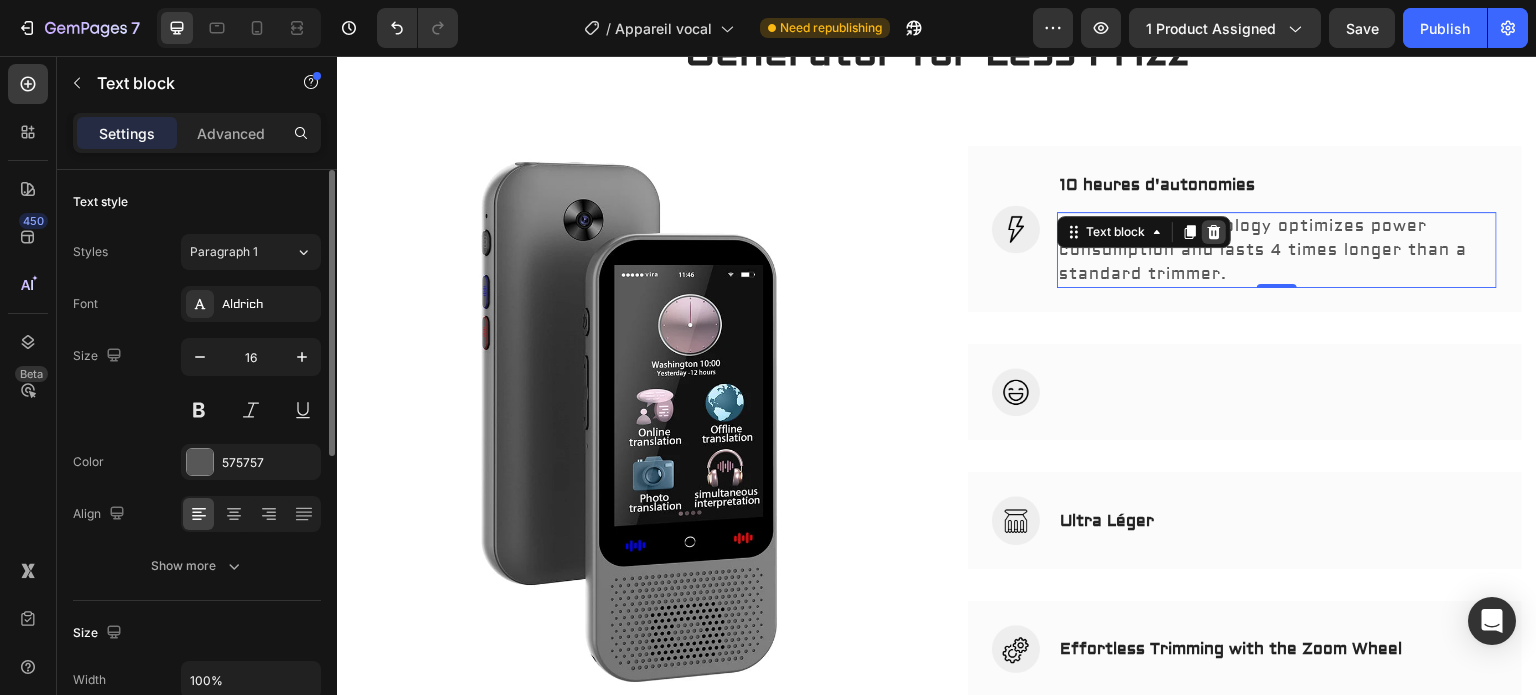 click at bounding box center (1214, 232) 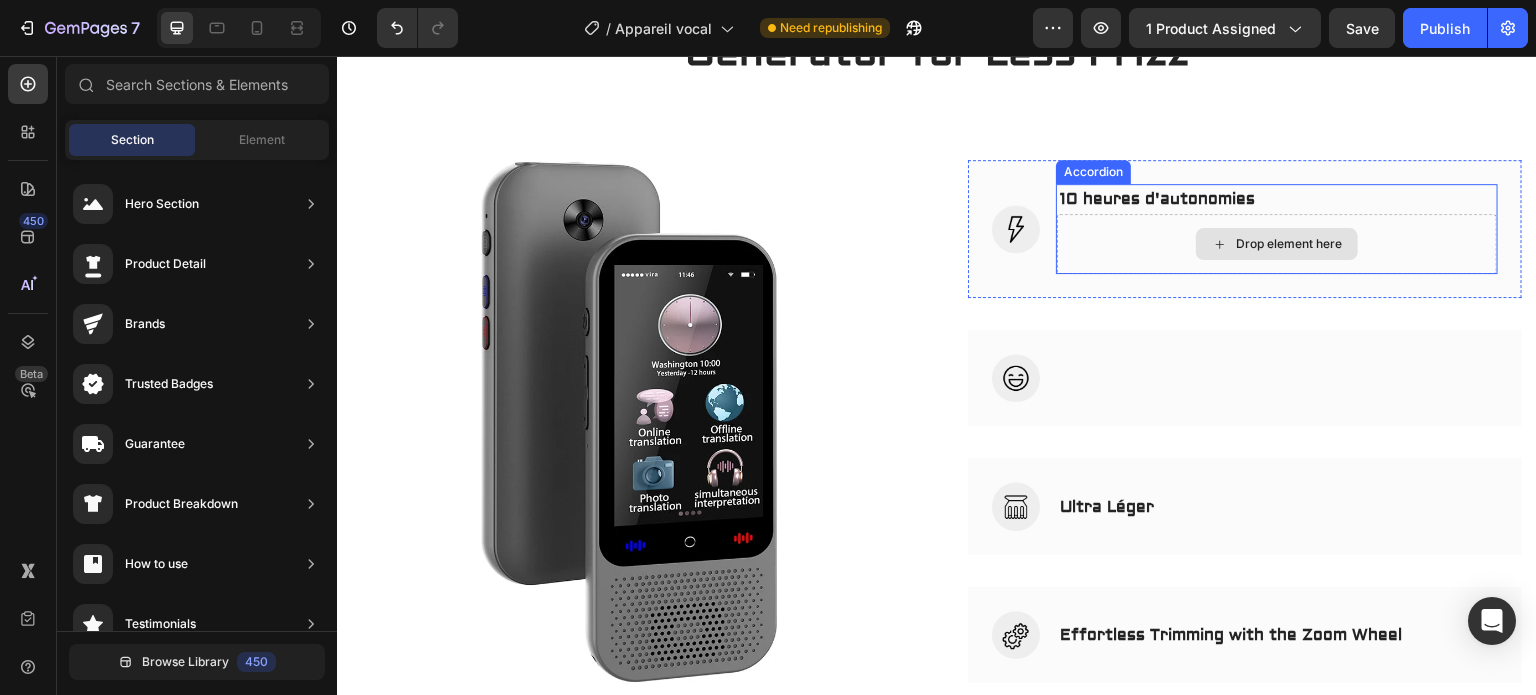 click on "Drop element here" at bounding box center (1277, 244) 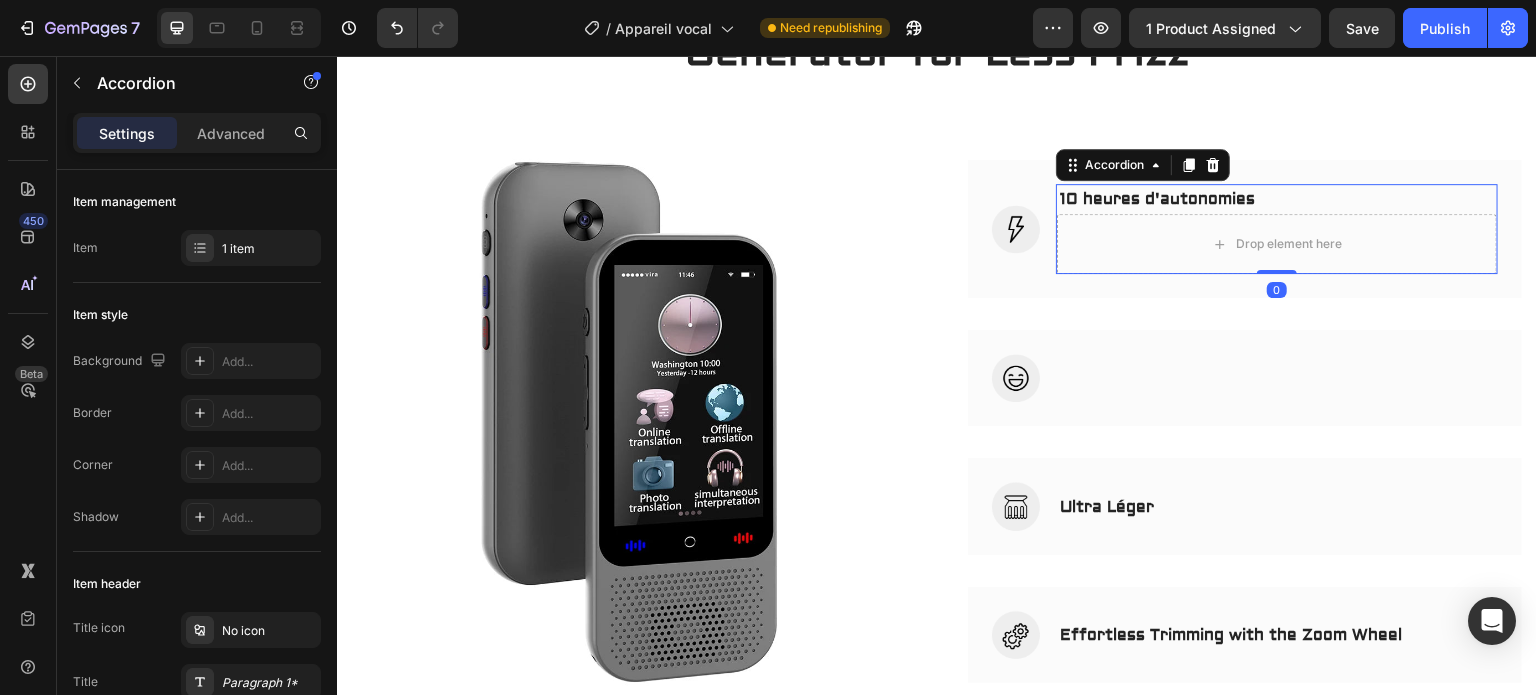 click on "10 heures d'autonomies" at bounding box center [1277, 199] 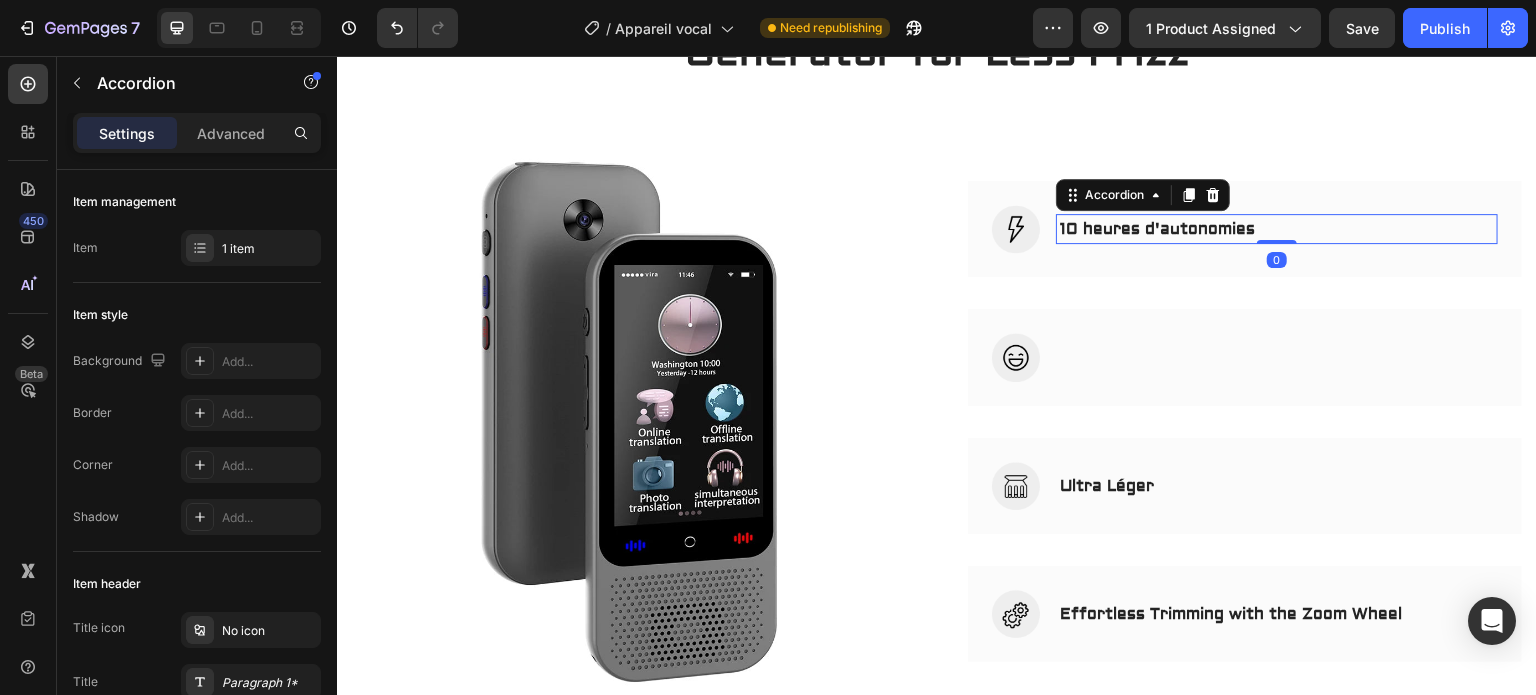 click on "10 heures d'autonomies" at bounding box center (1277, 229) 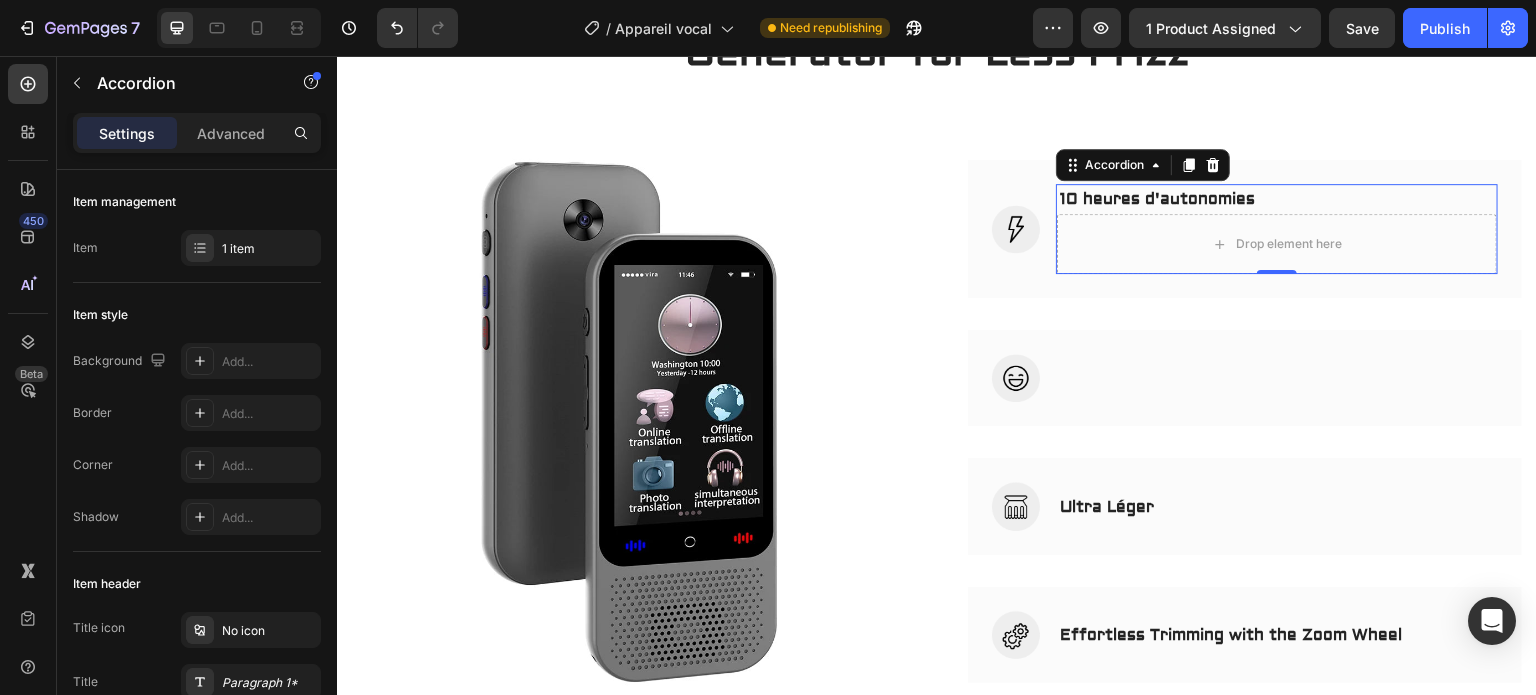 click on "10 heures d'autonomies" at bounding box center (1277, 199) 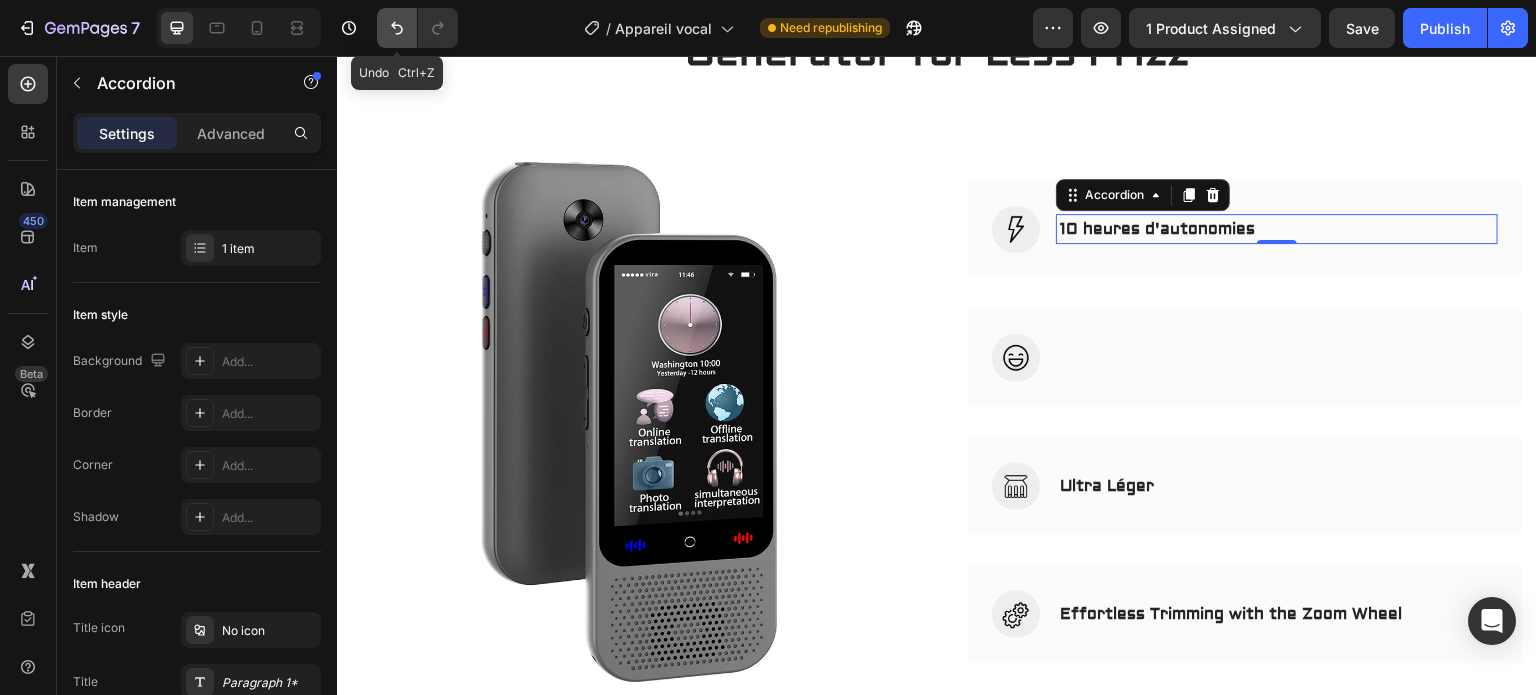 click 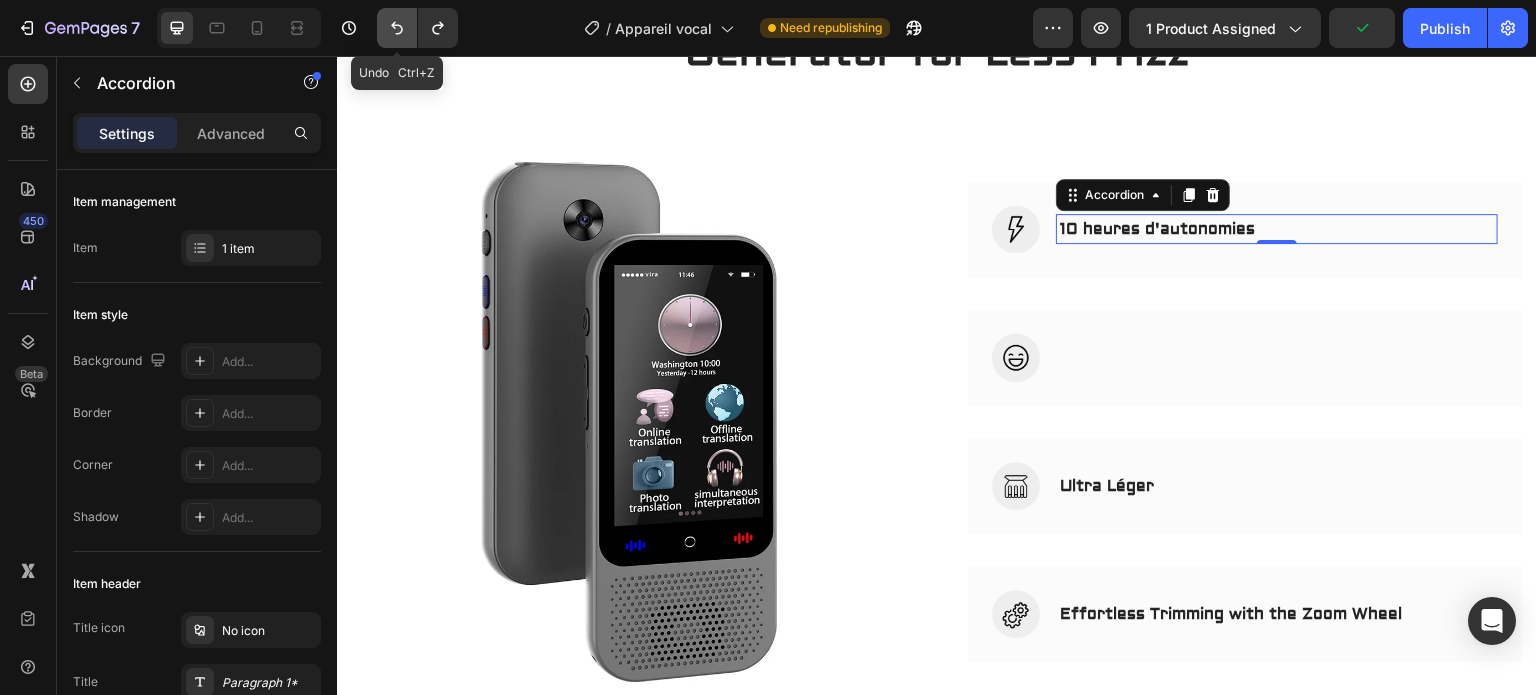 click 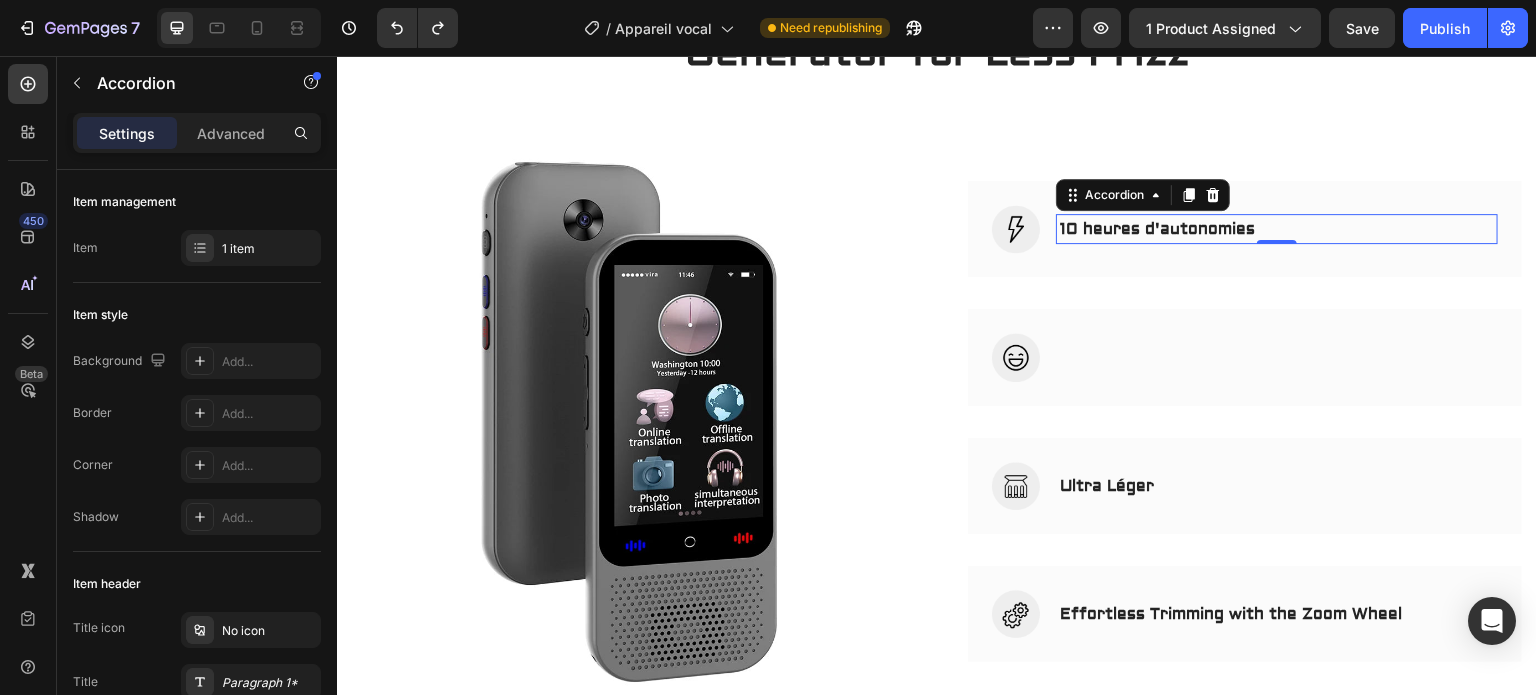 click on "10 heures d'autonomies" at bounding box center [1277, 229] 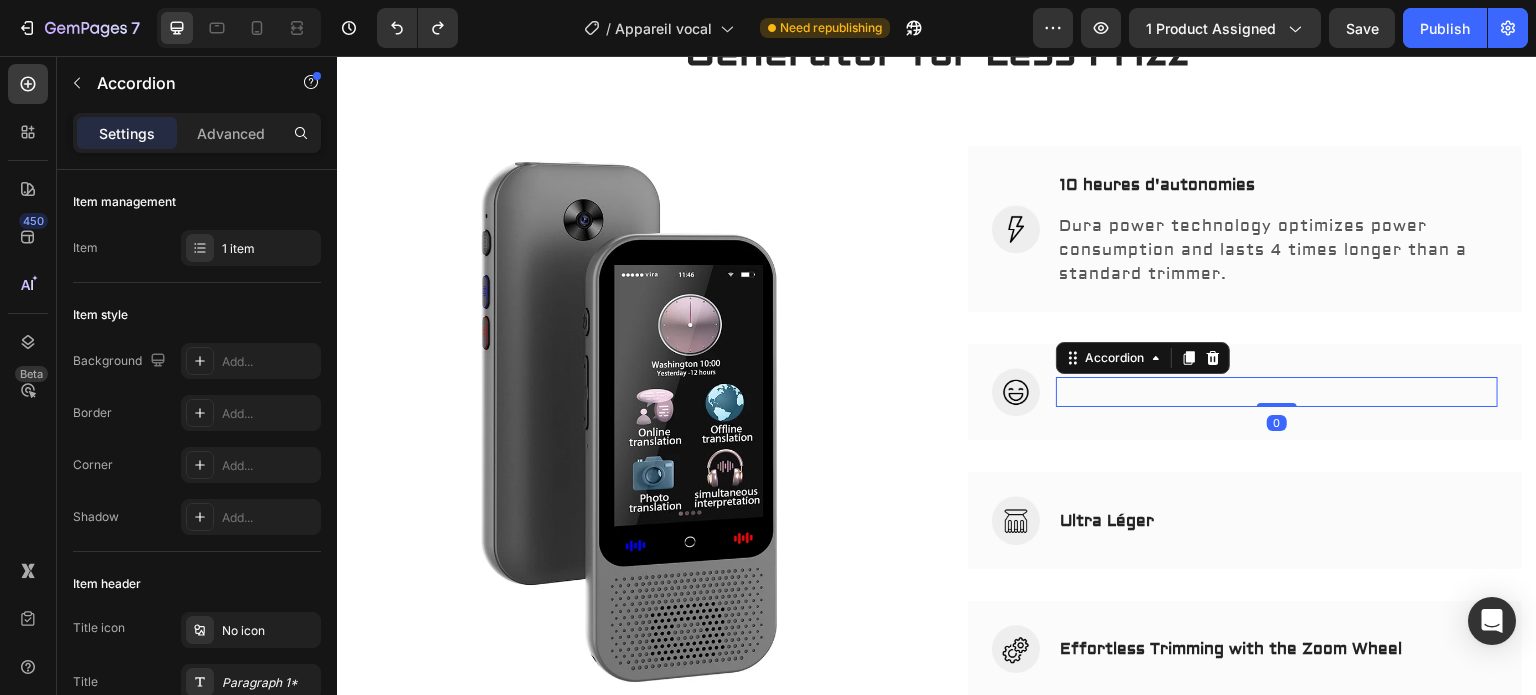 click at bounding box center [1277, 392] 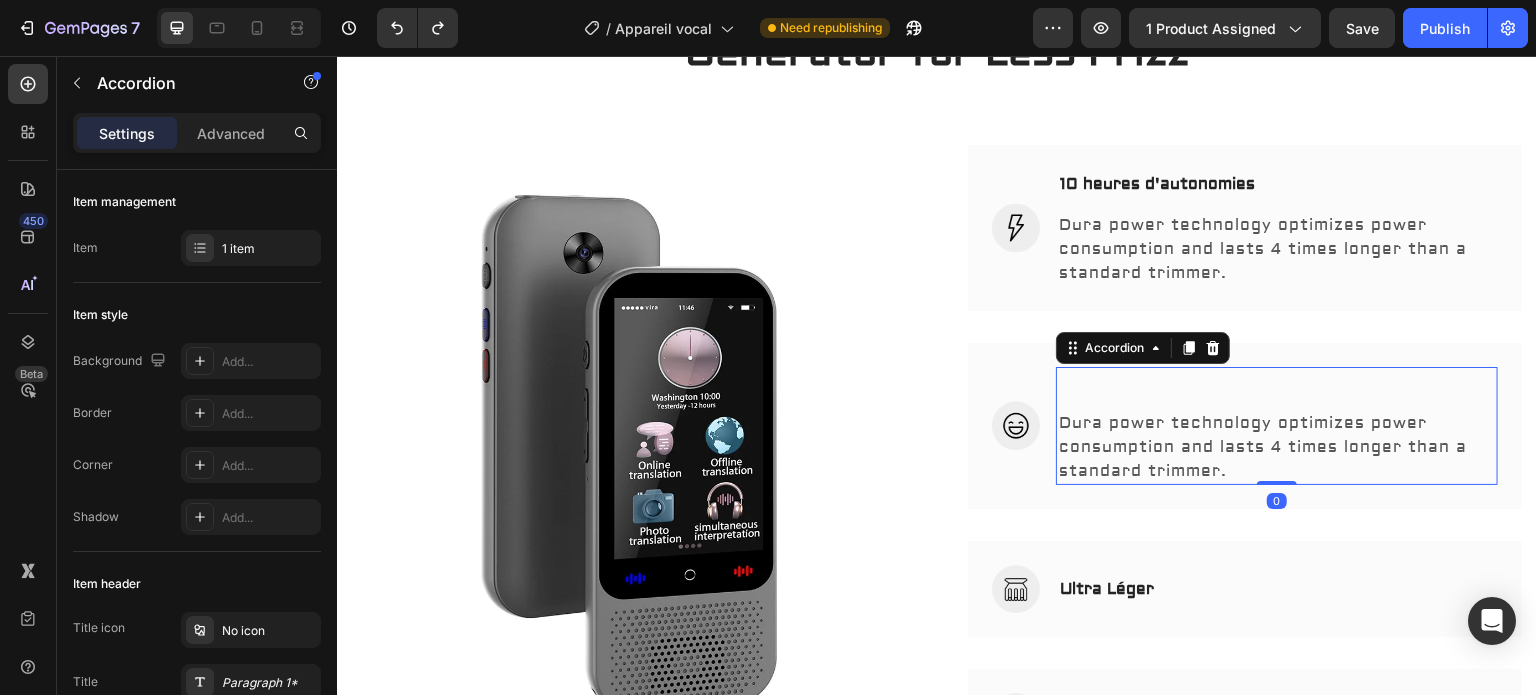 click at bounding box center [1277, 382] 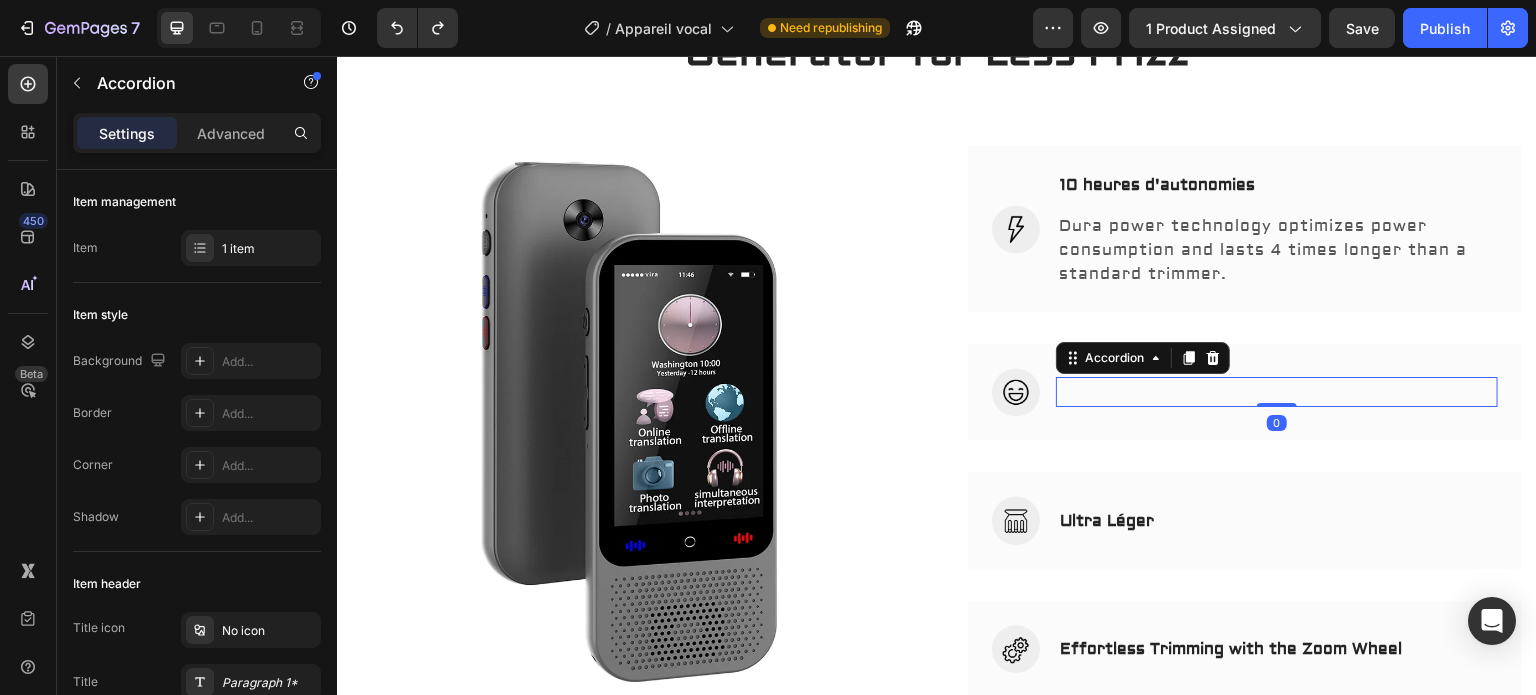 click at bounding box center (1277, 392) 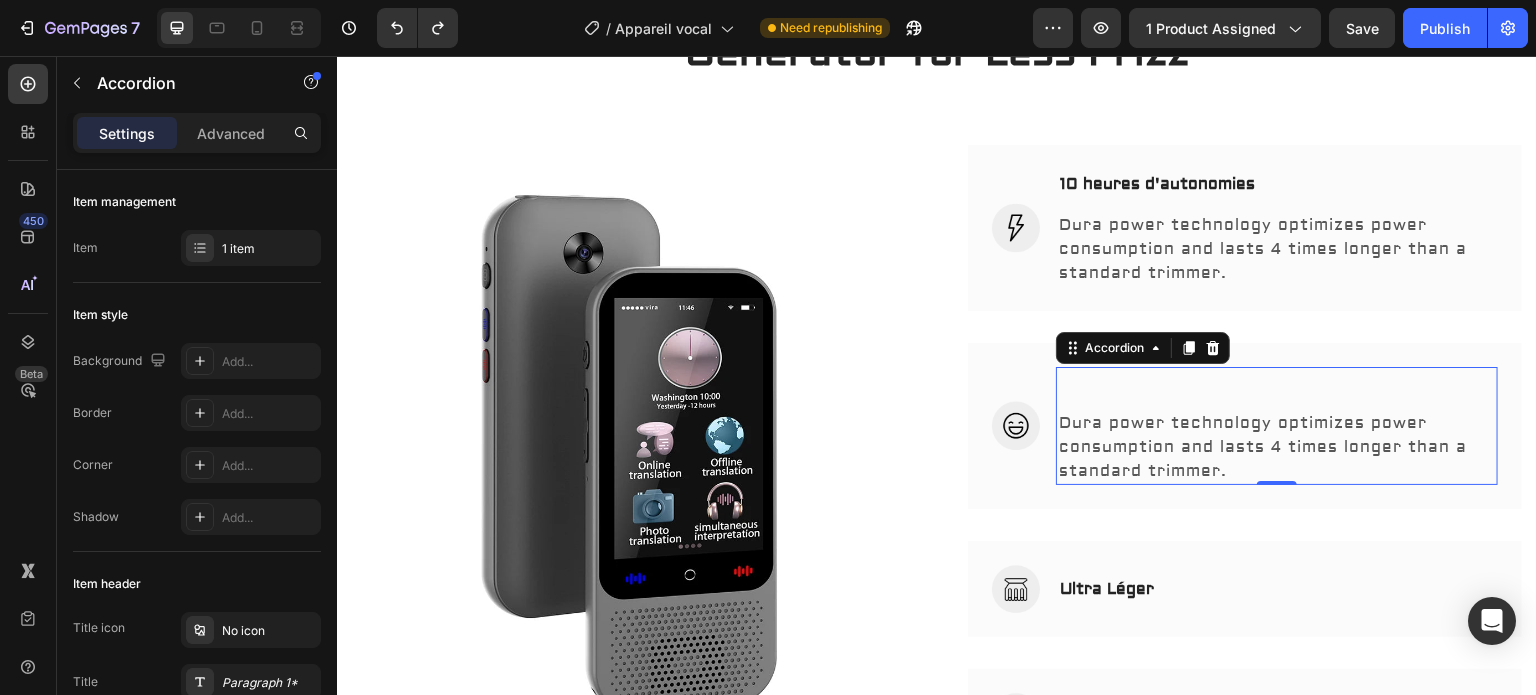 click at bounding box center [1277, 382] 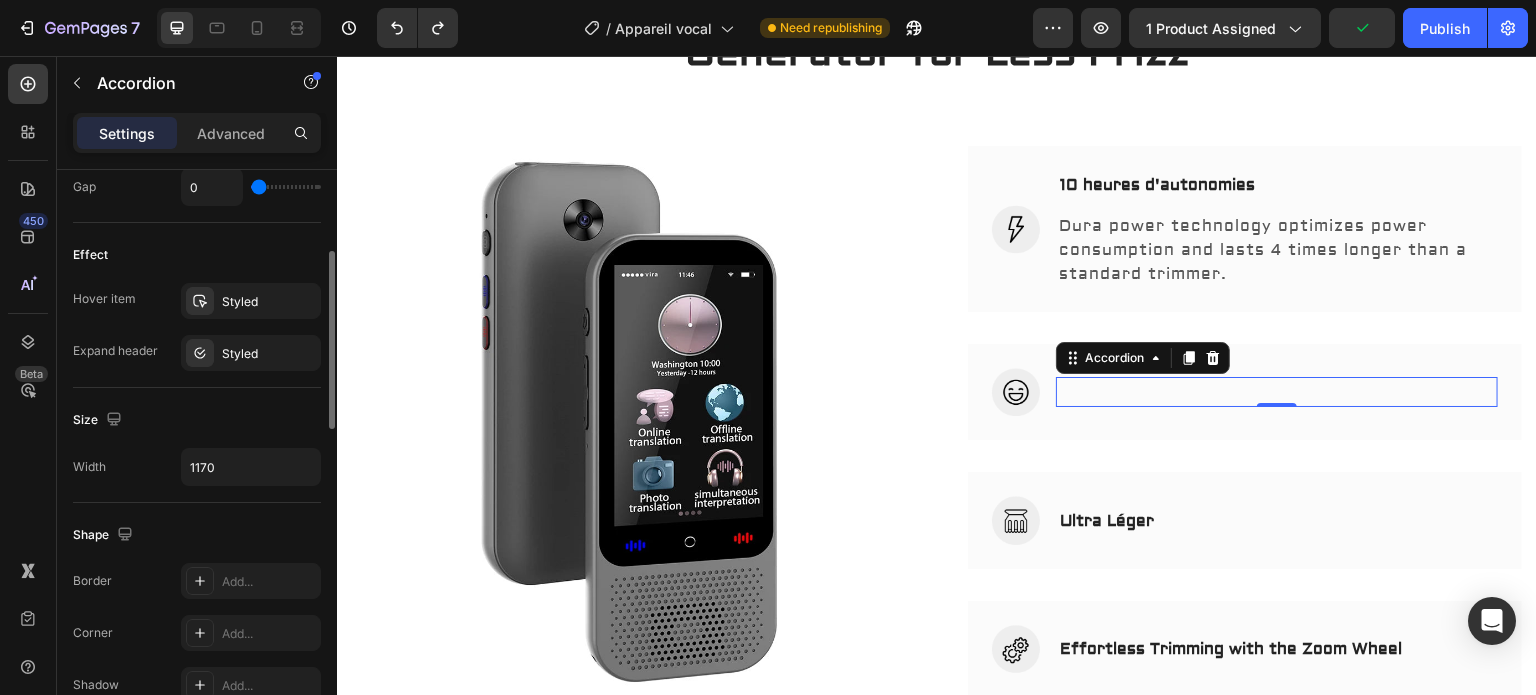 scroll, scrollTop: 816, scrollLeft: 0, axis: vertical 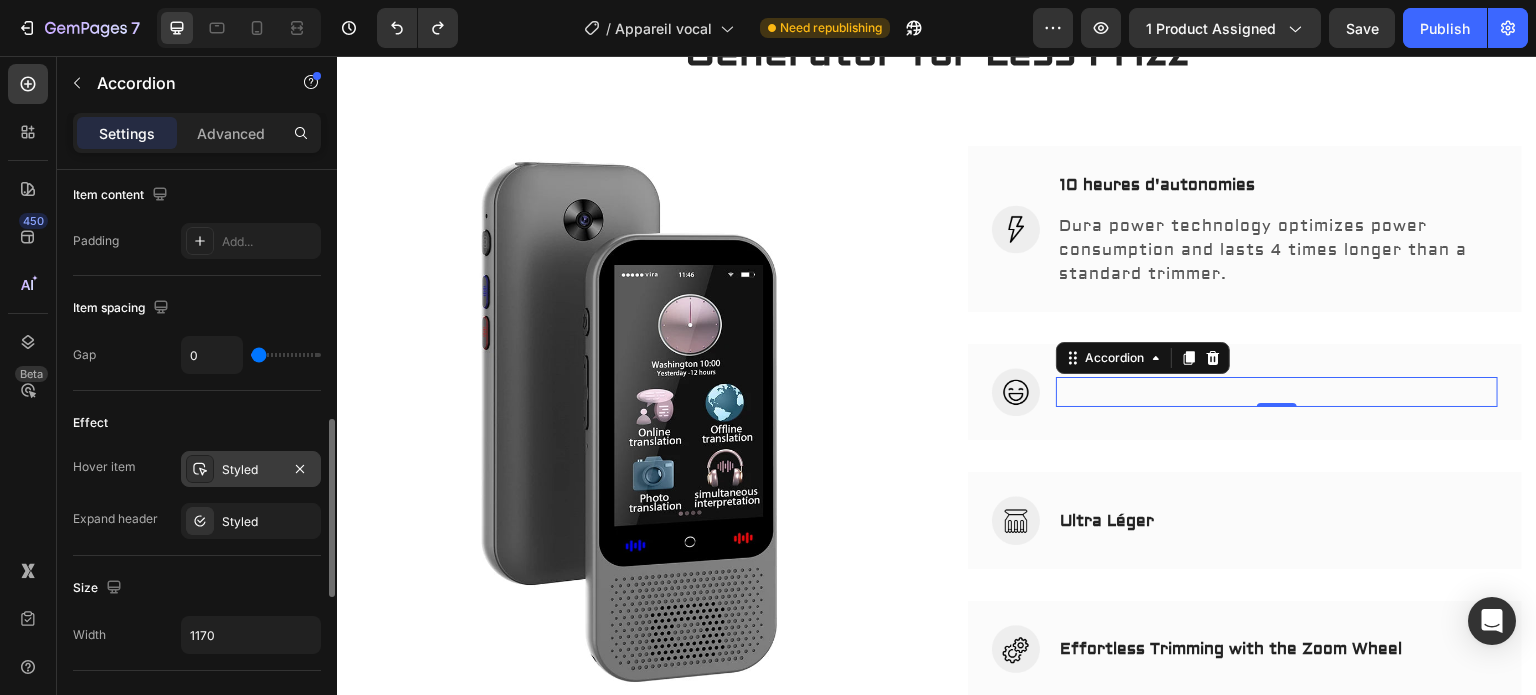 click on "Styled" at bounding box center (251, 470) 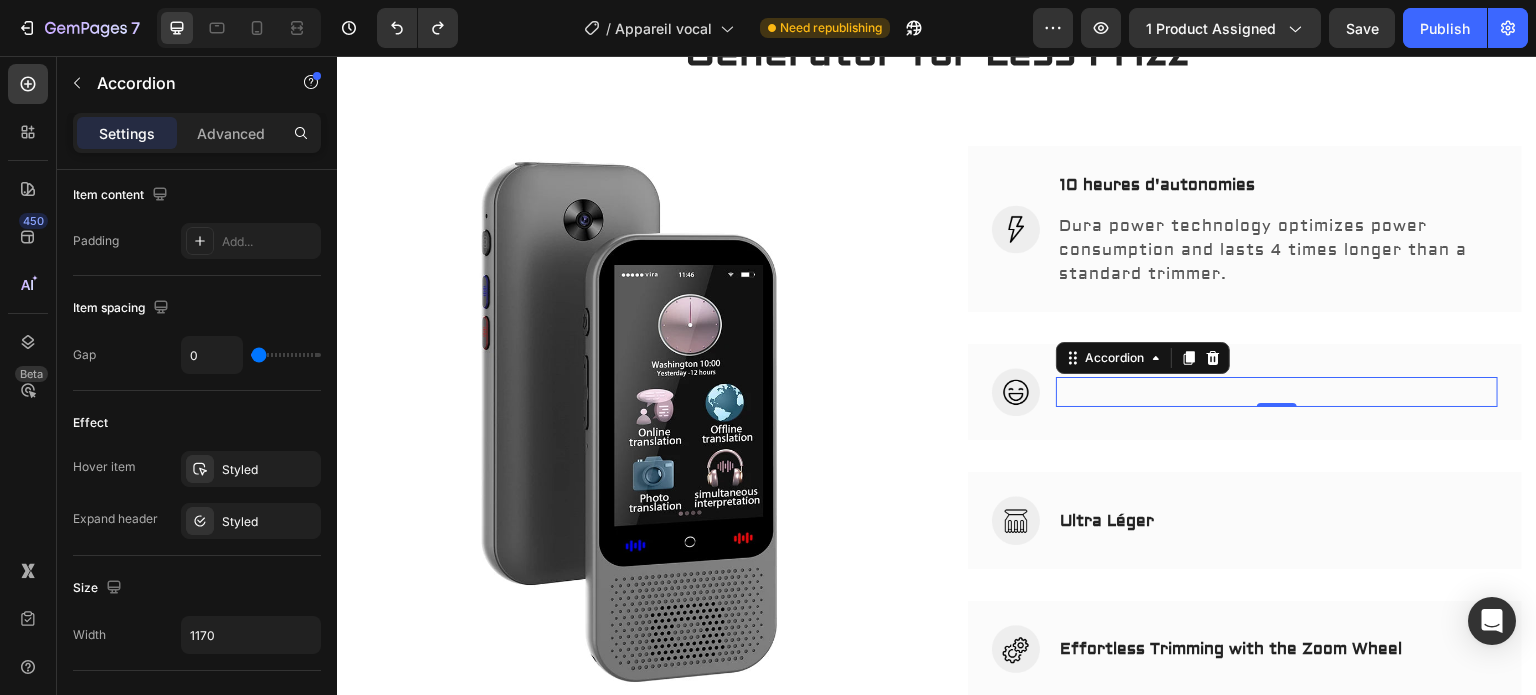 click at bounding box center [1277, 392] 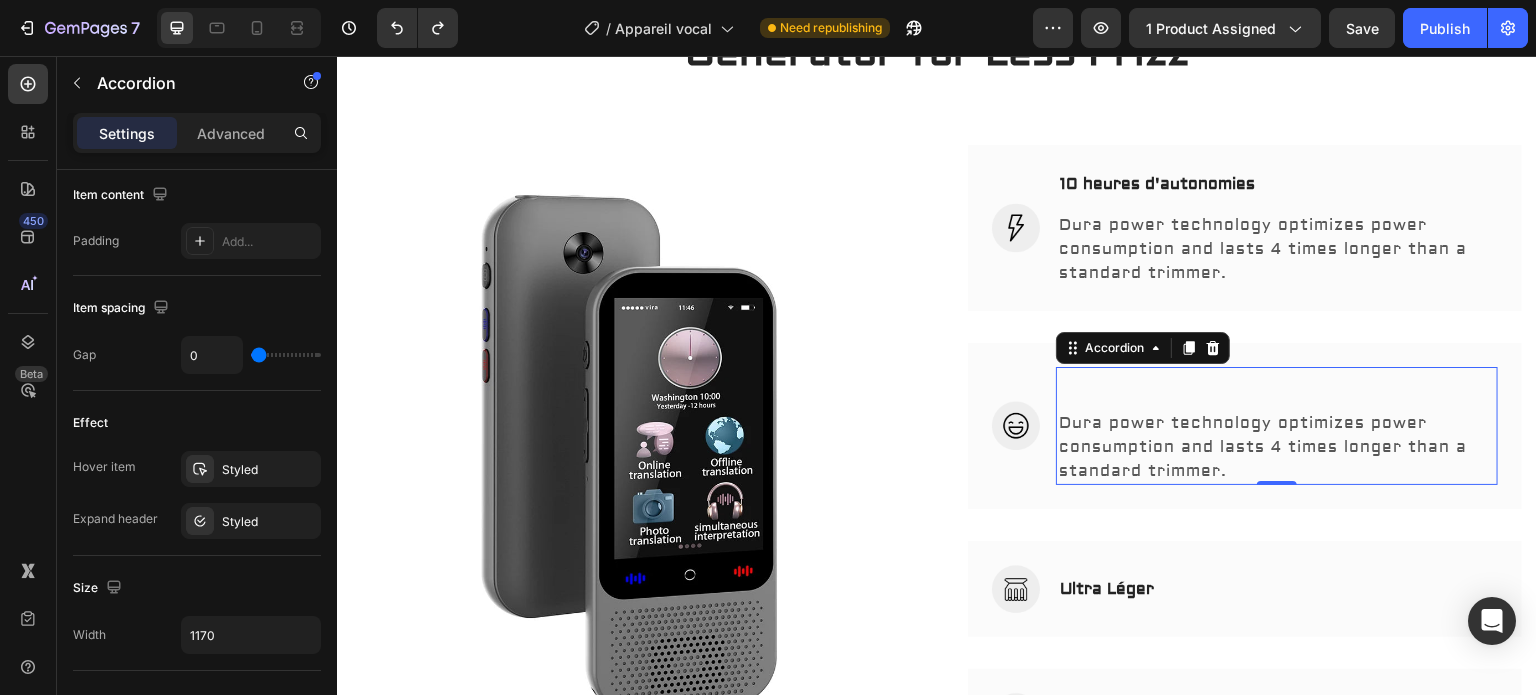 click at bounding box center (1277, 382) 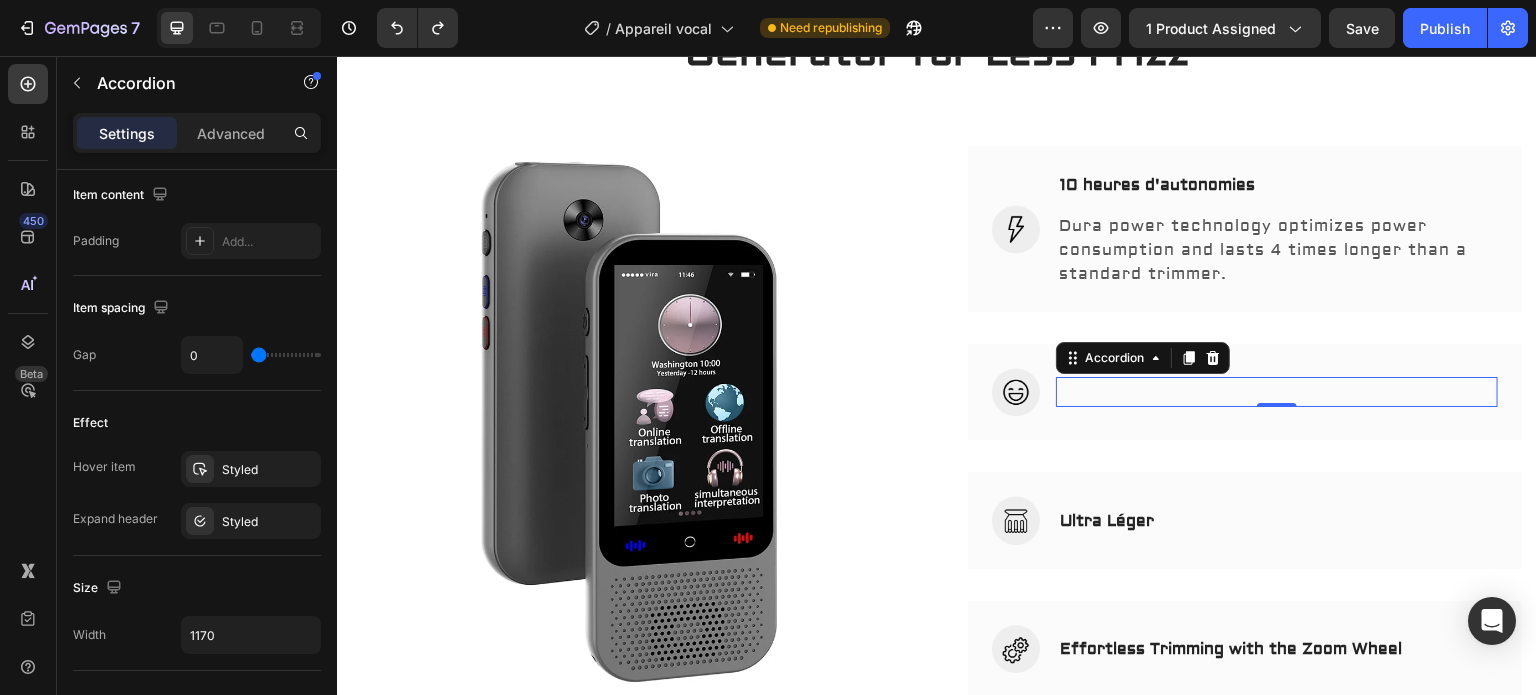 click at bounding box center (1277, 392) 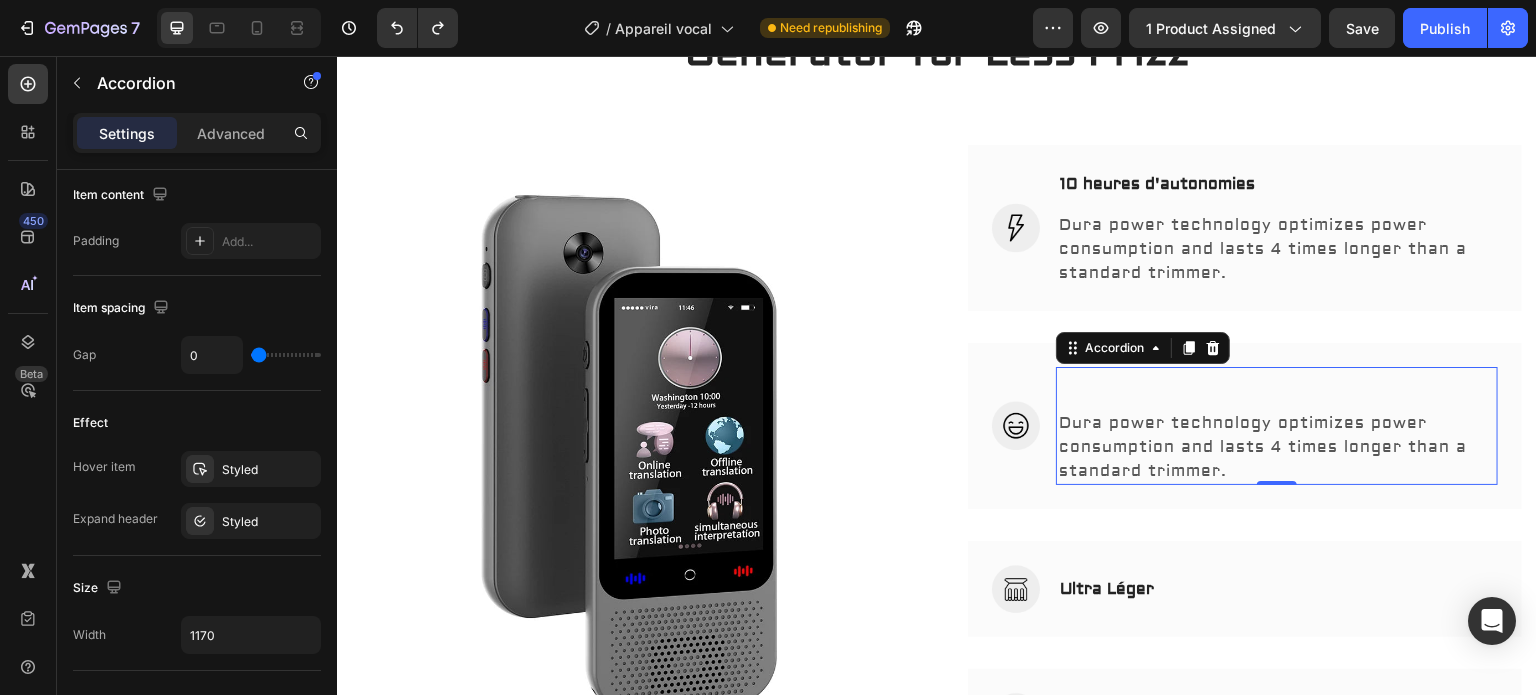 click at bounding box center (1277, 382) 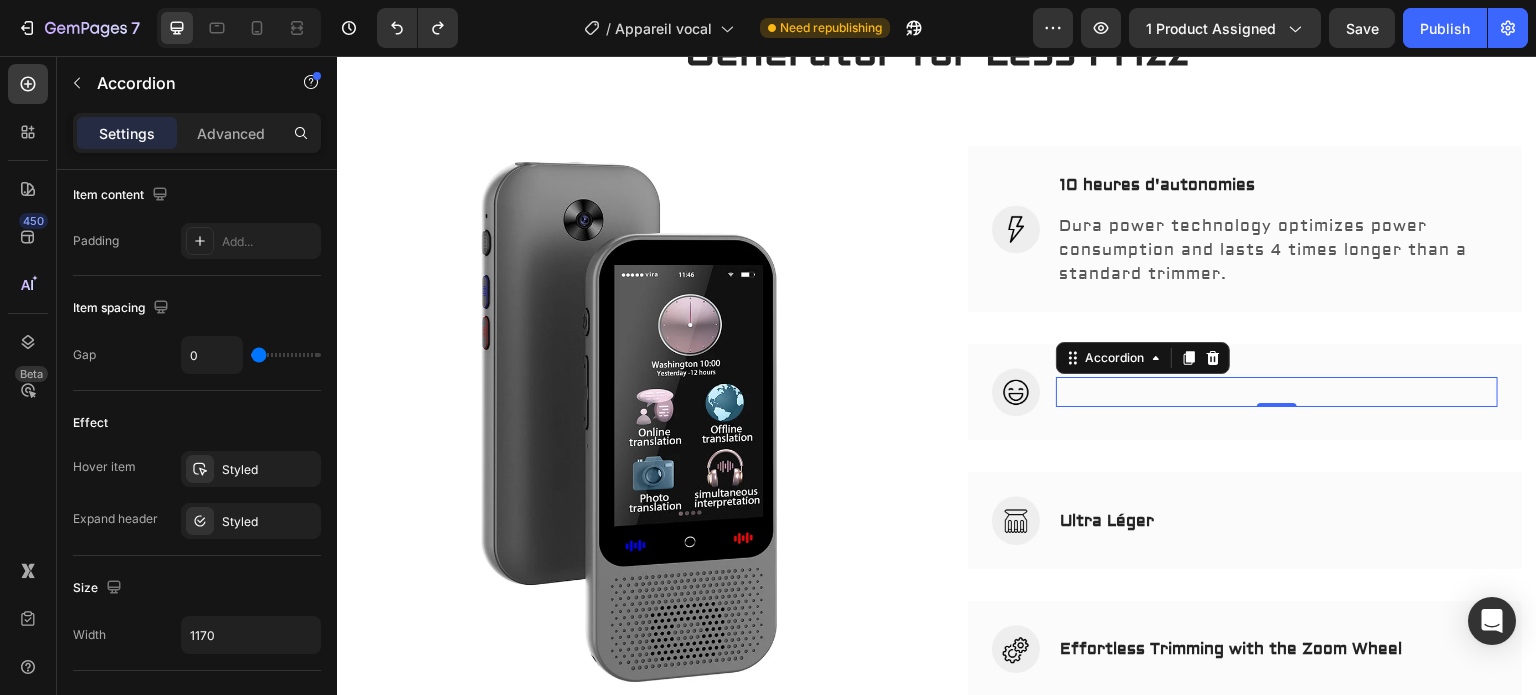 click at bounding box center (1277, 392) 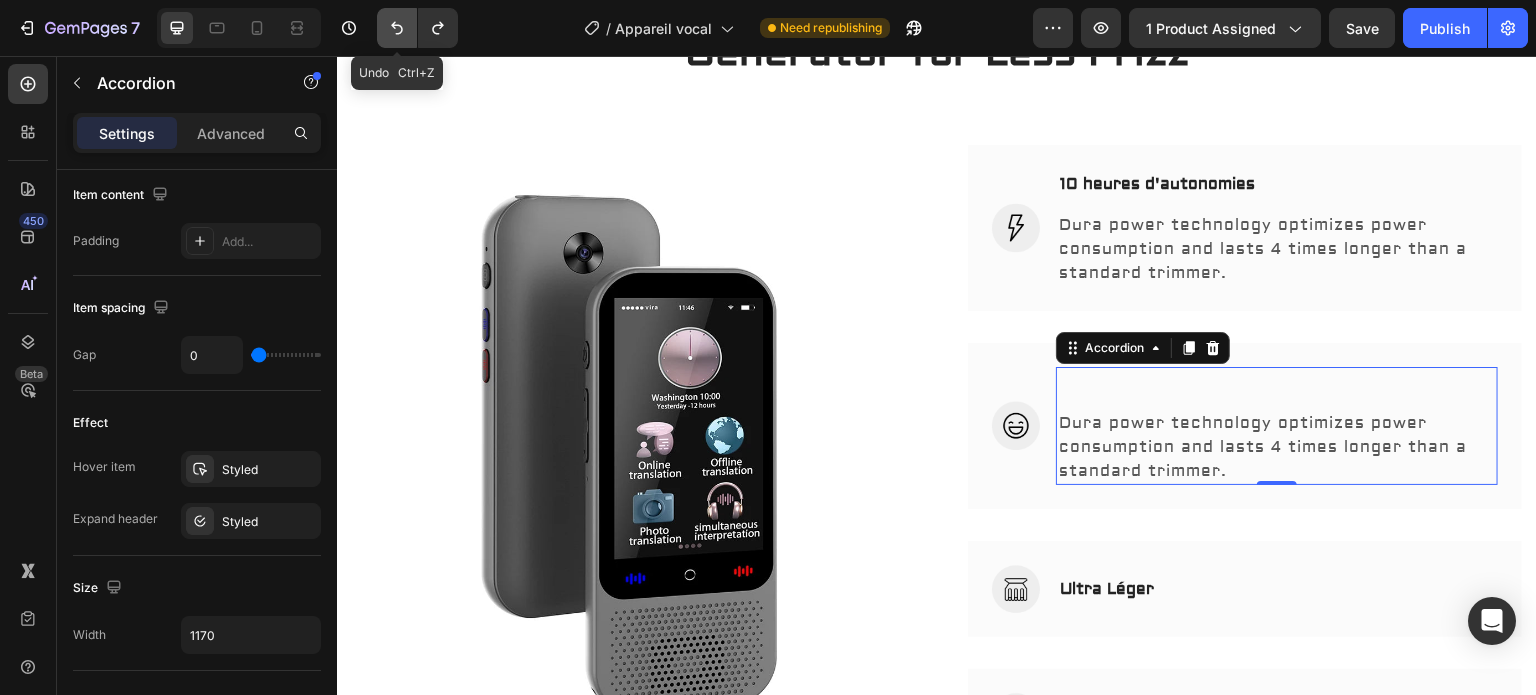 click 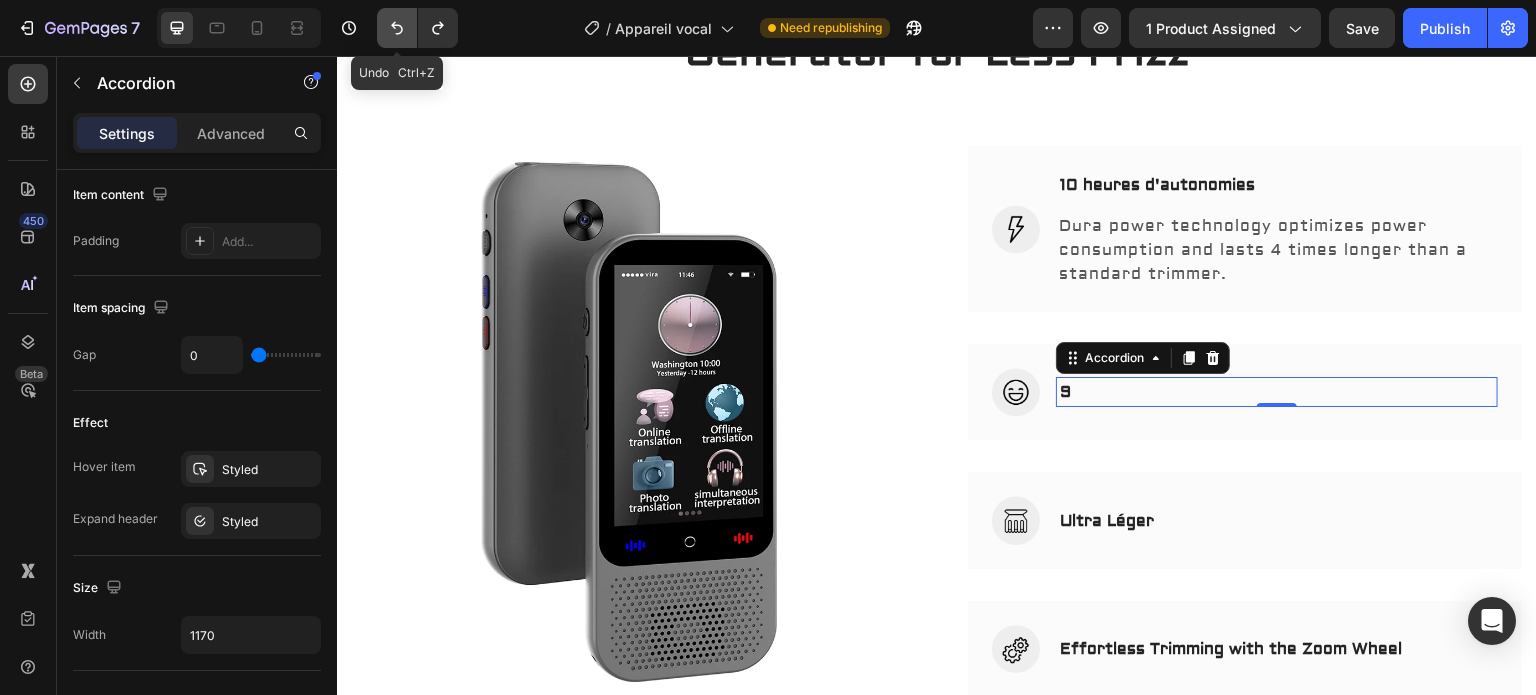 click 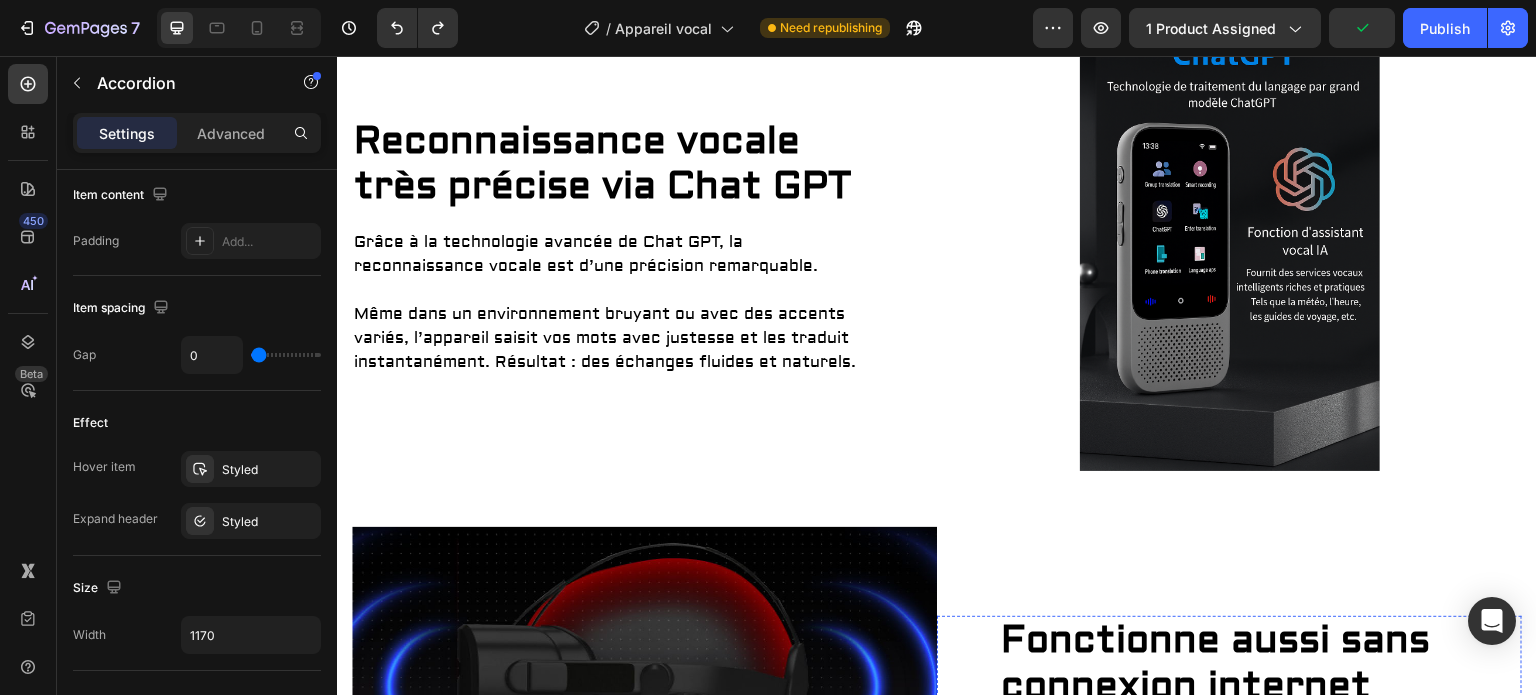 scroll, scrollTop: 1228, scrollLeft: 0, axis: vertical 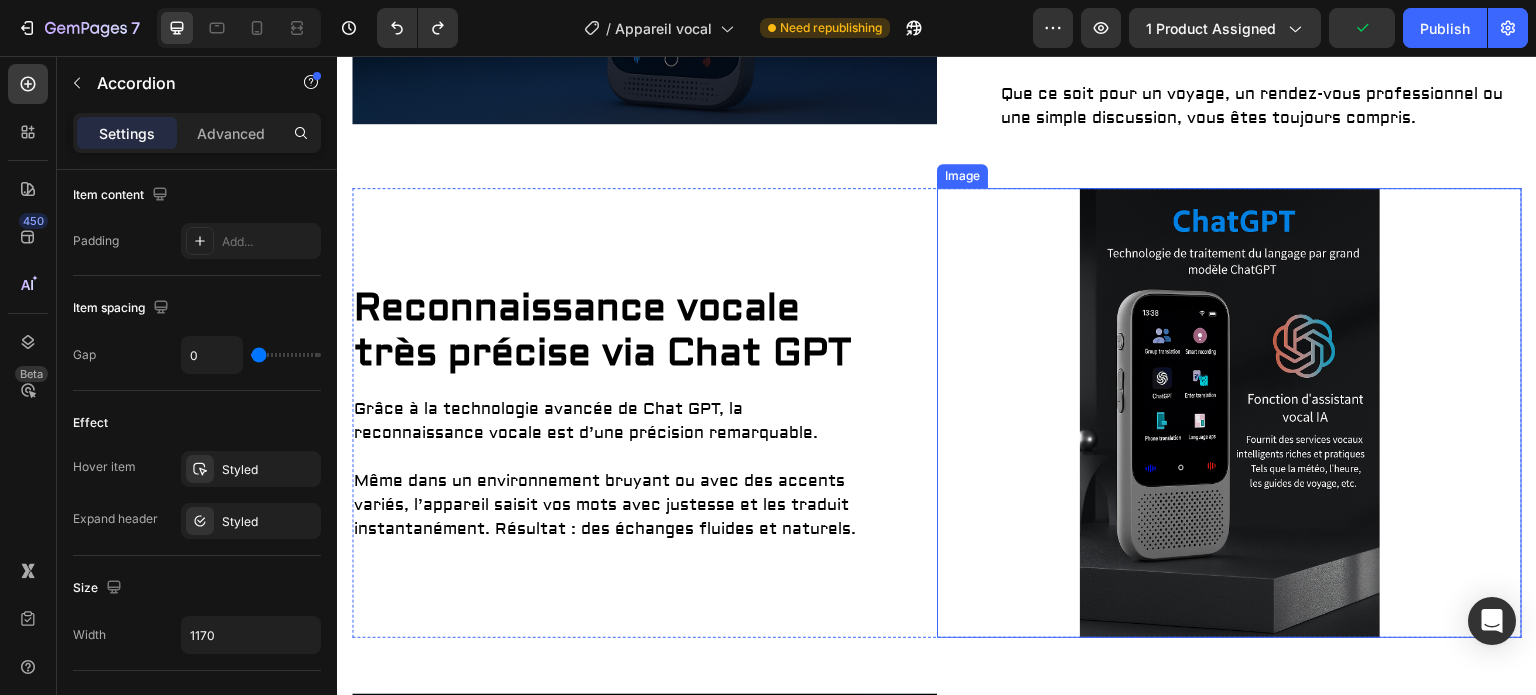 click at bounding box center [1230, 413] 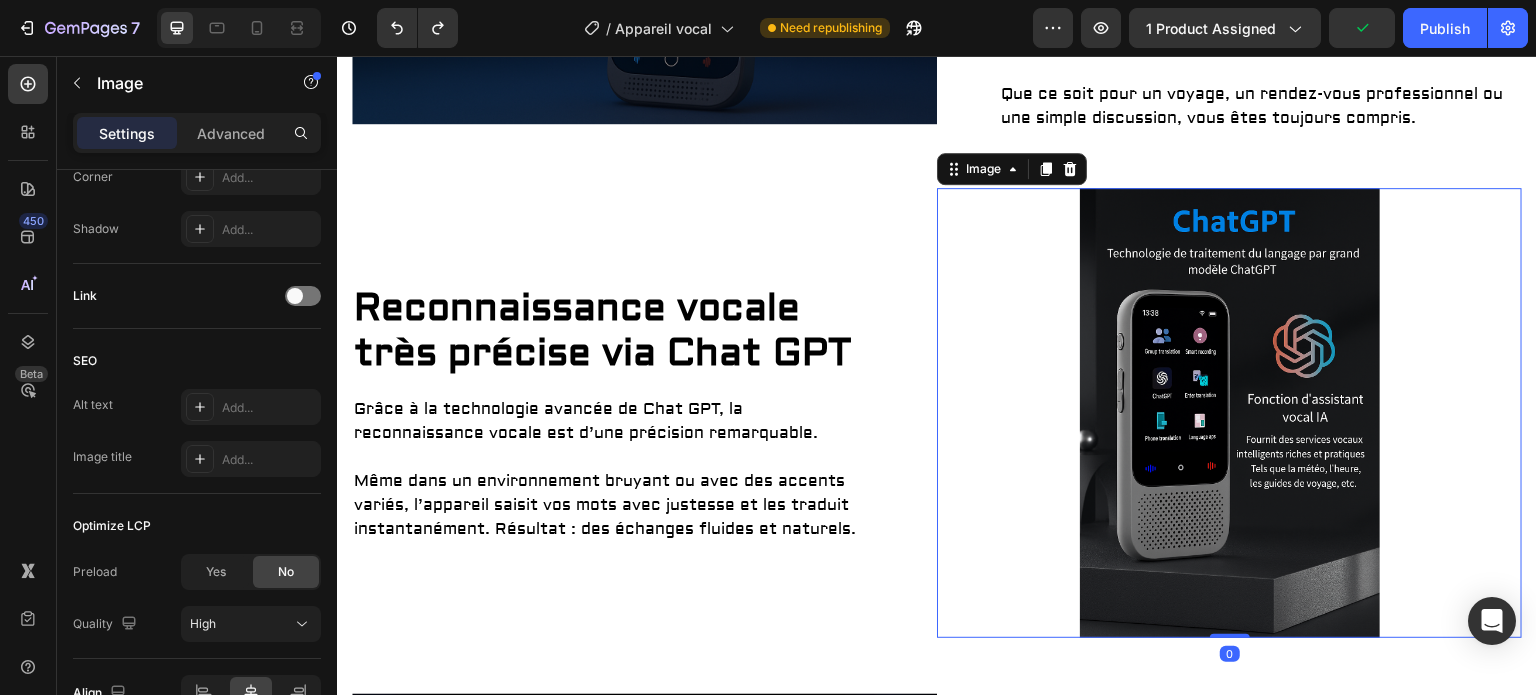 scroll, scrollTop: 0, scrollLeft: 0, axis: both 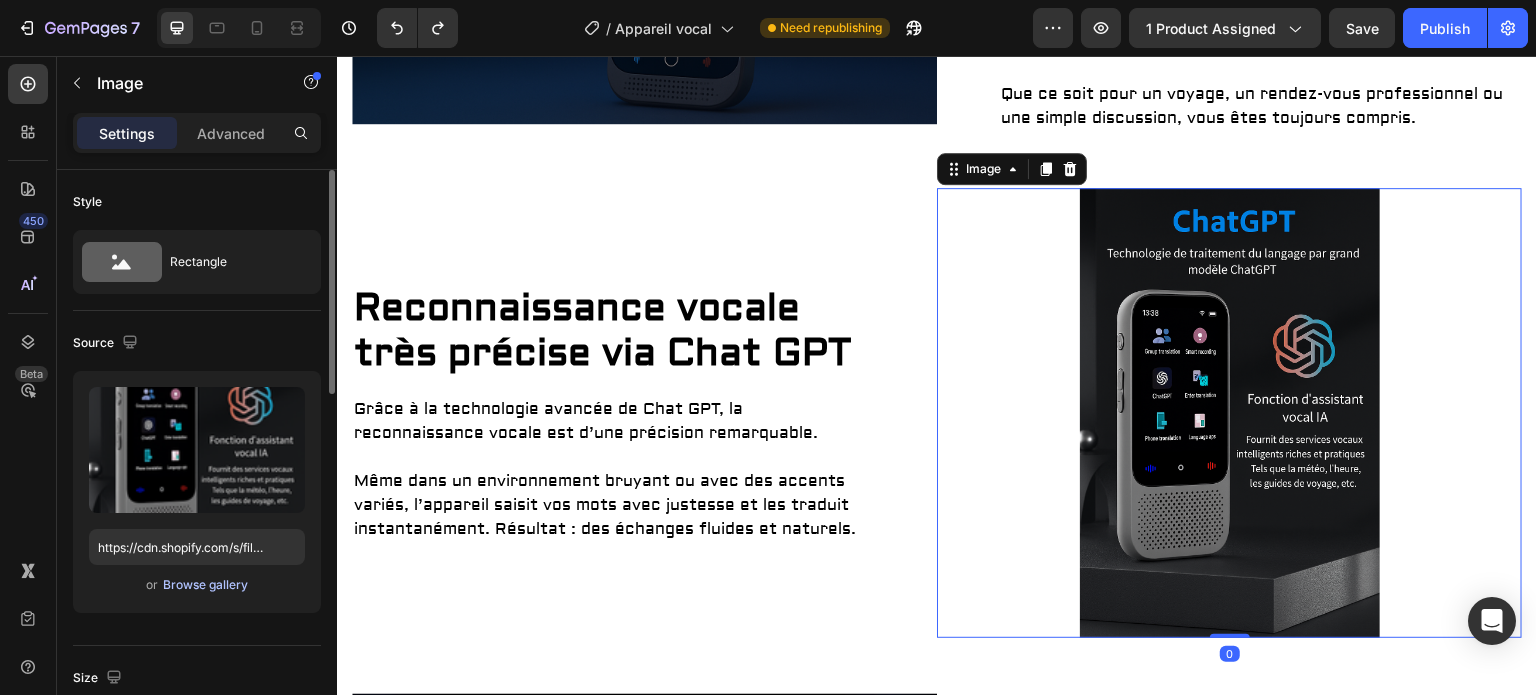 click on "Browse gallery" at bounding box center (205, 585) 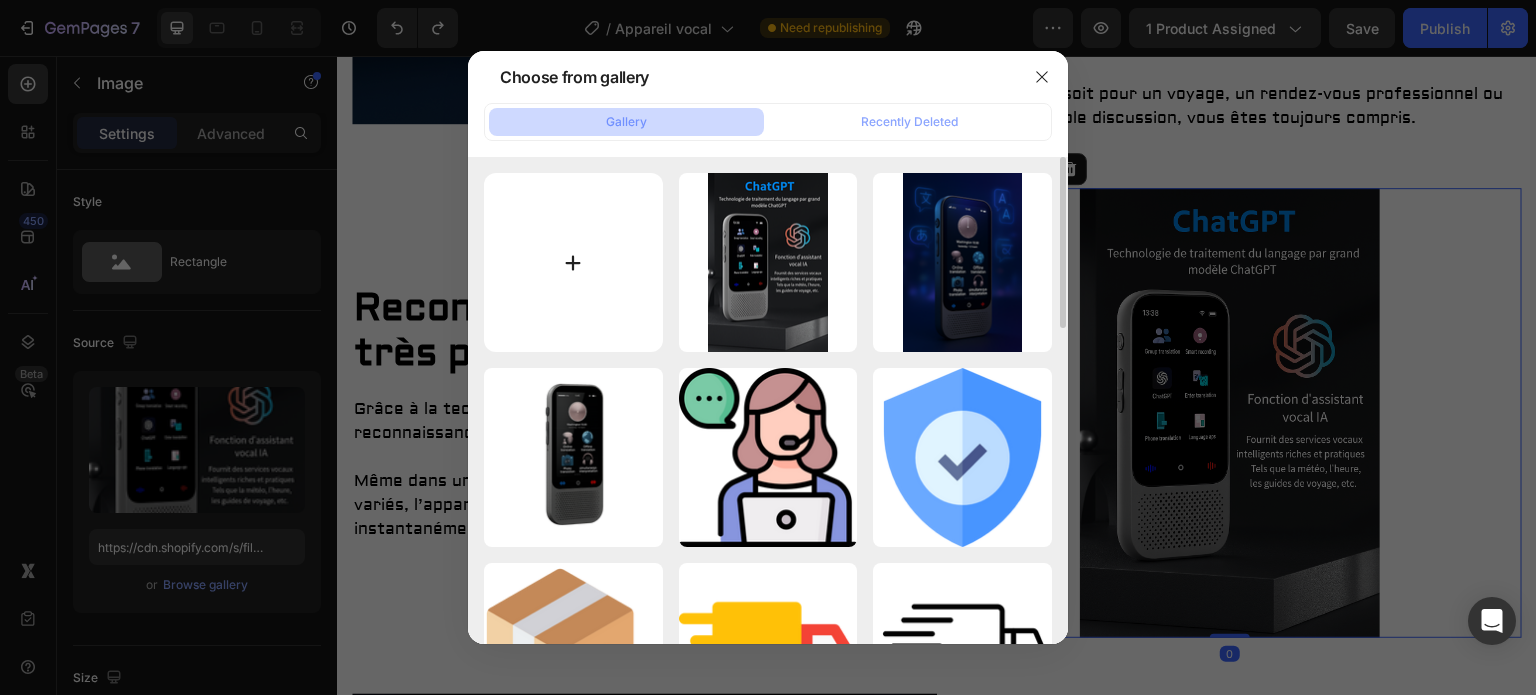 click at bounding box center [573, 262] 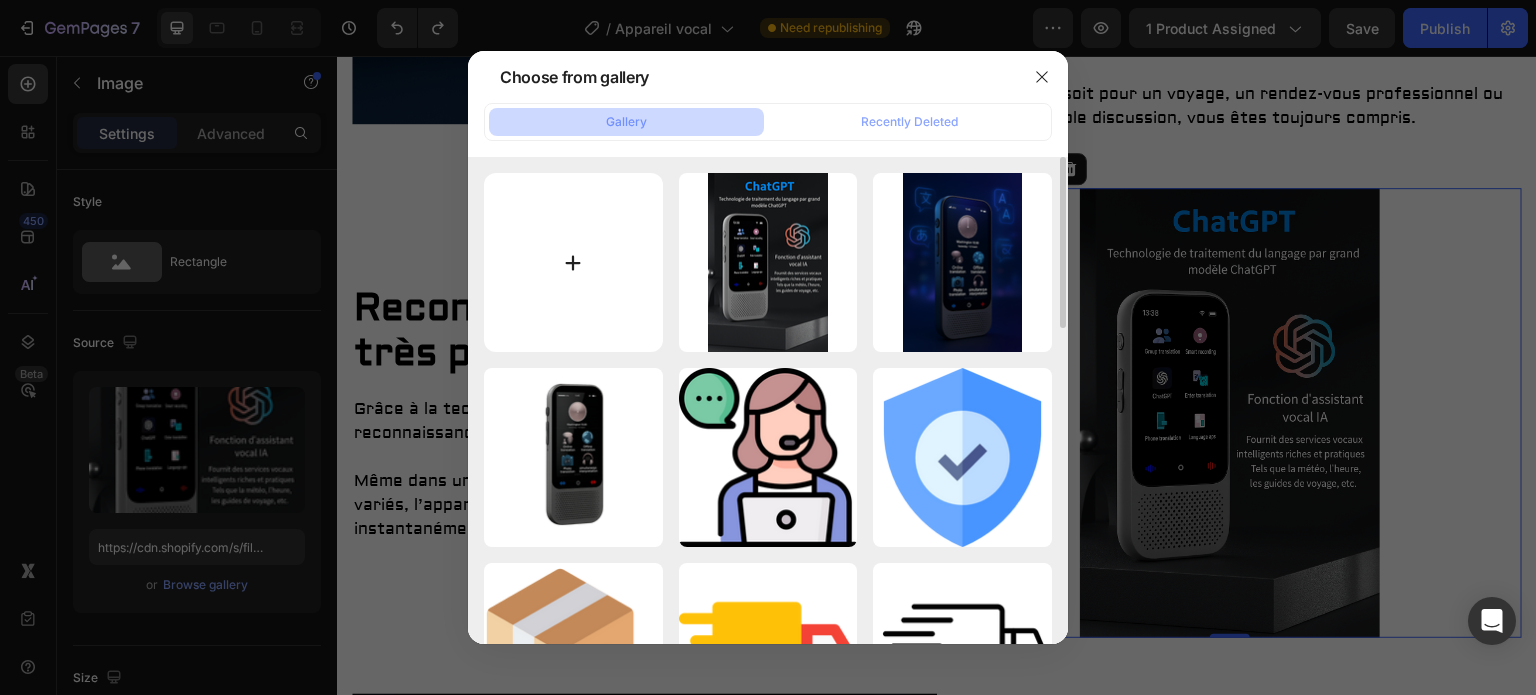 type on "C:\fakepath\ChatGPT Image 1 août 2025, 23_06_36.png" 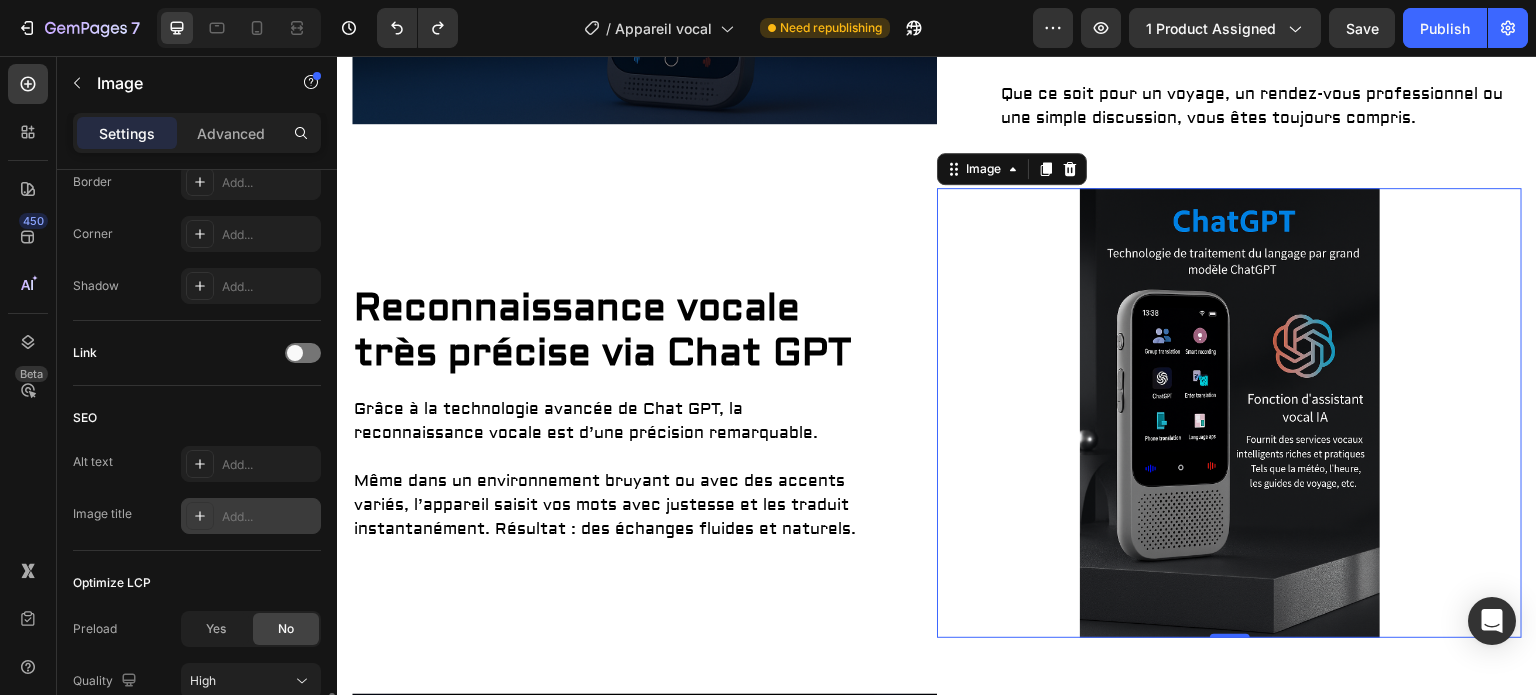 scroll, scrollTop: 926, scrollLeft: 0, axis: vertical 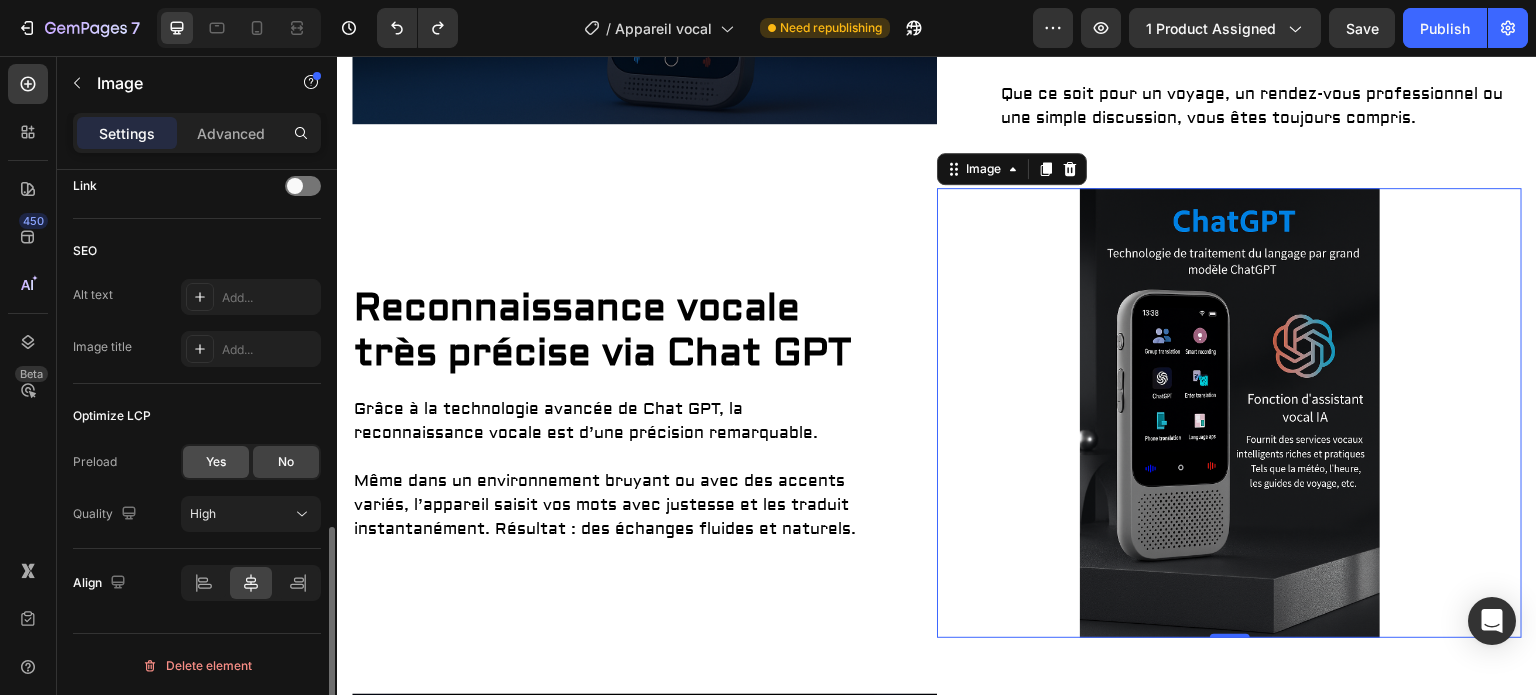 click on "Yes" 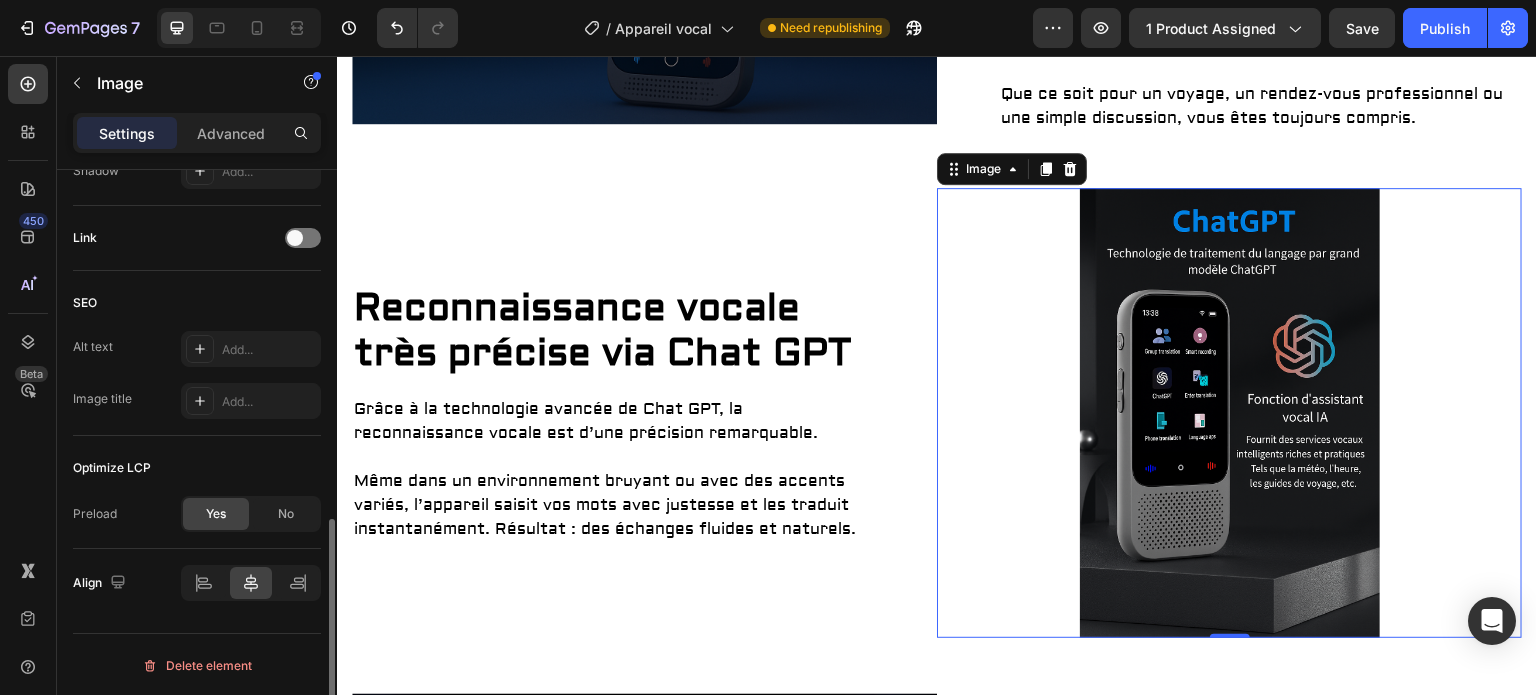 type on "https://cdn.shopify.com/s/files/1/0928/6569/1992/files/gempages_577586083345203900-c3dc58e7-478c-4275-8ab2-bbf641320d27.png" 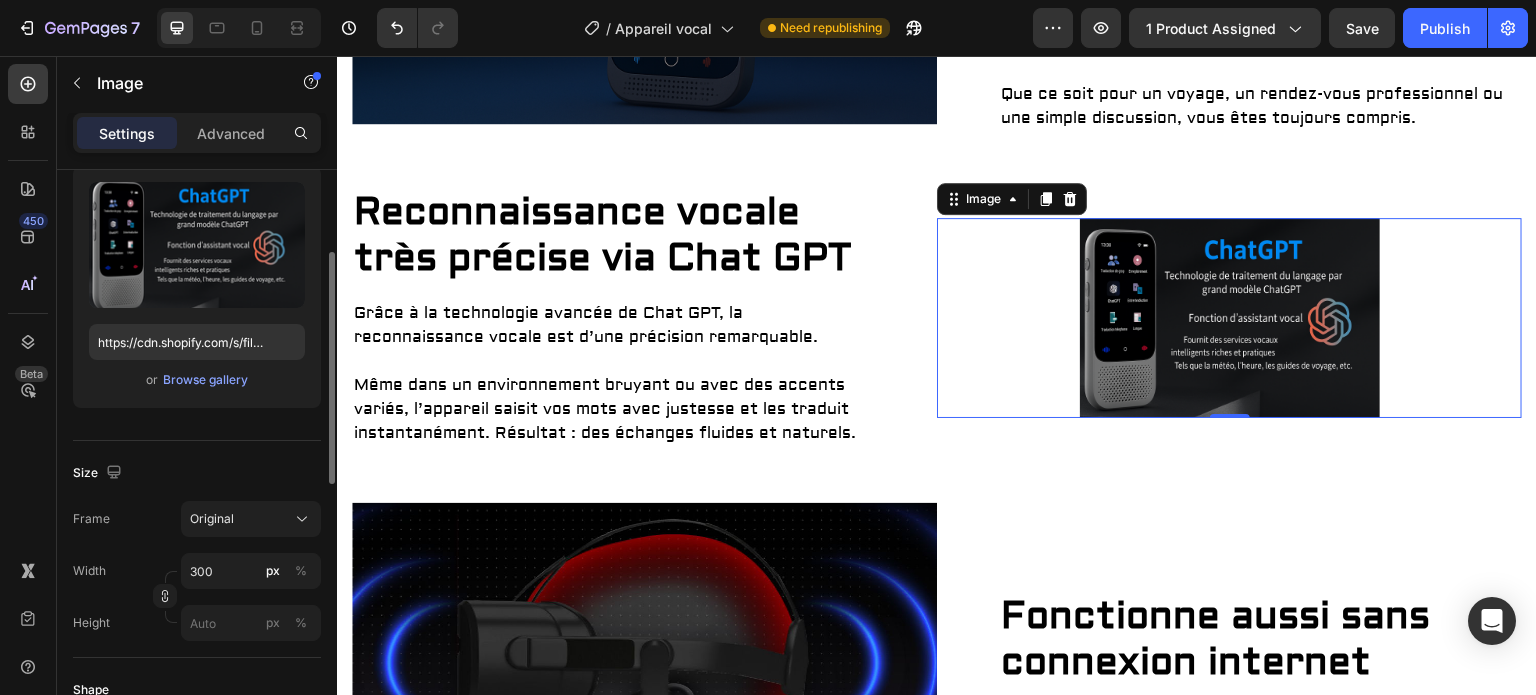 scroll, scrollTop: 372, scrollLeft: 0, axis: vertical 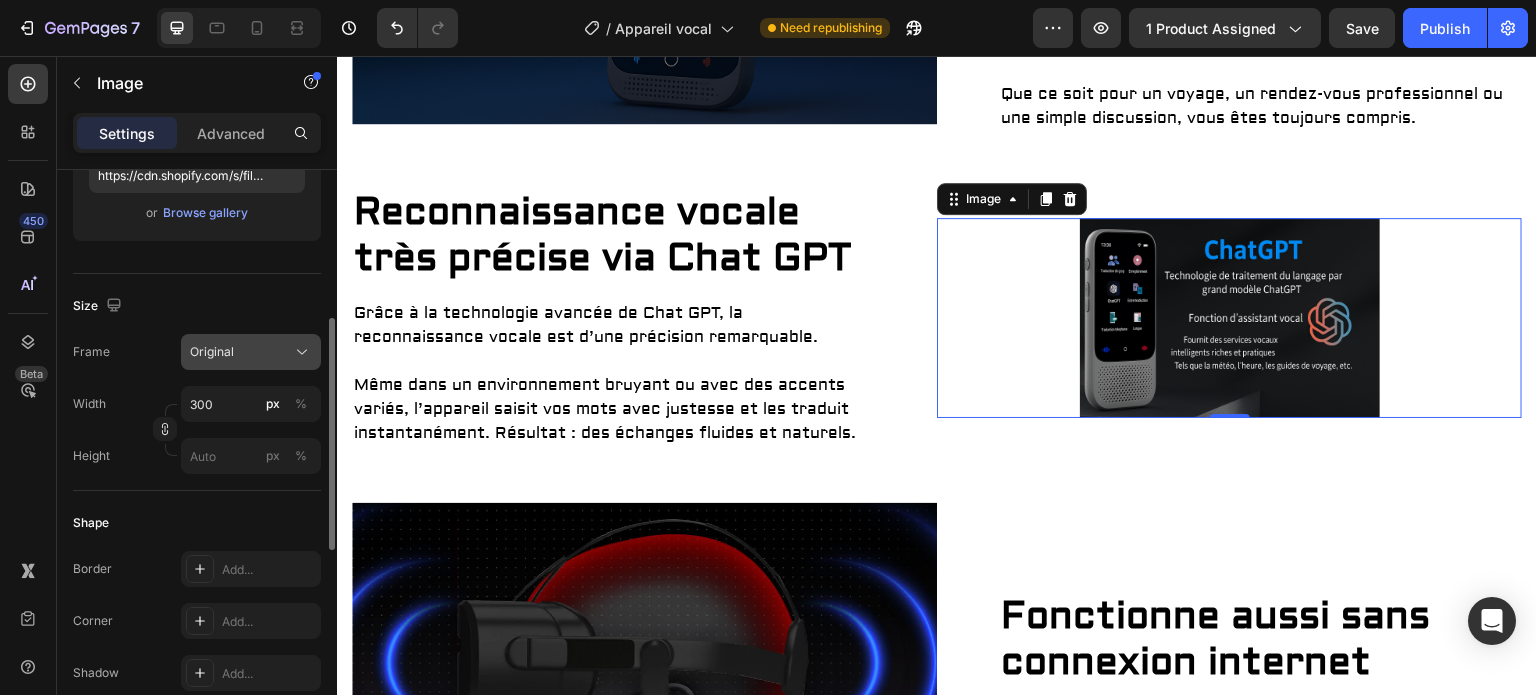 click on "Original" 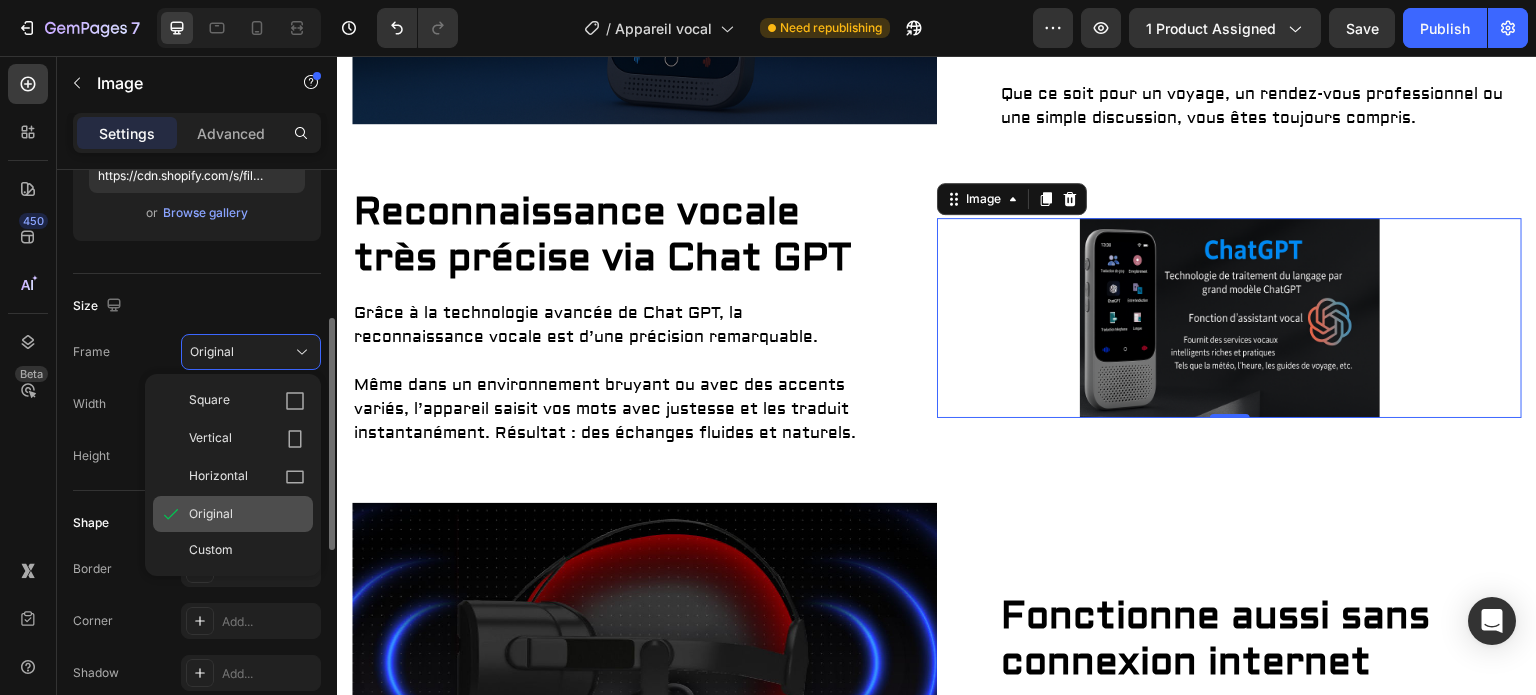 click on "Original" at bounding box center [211, 514] 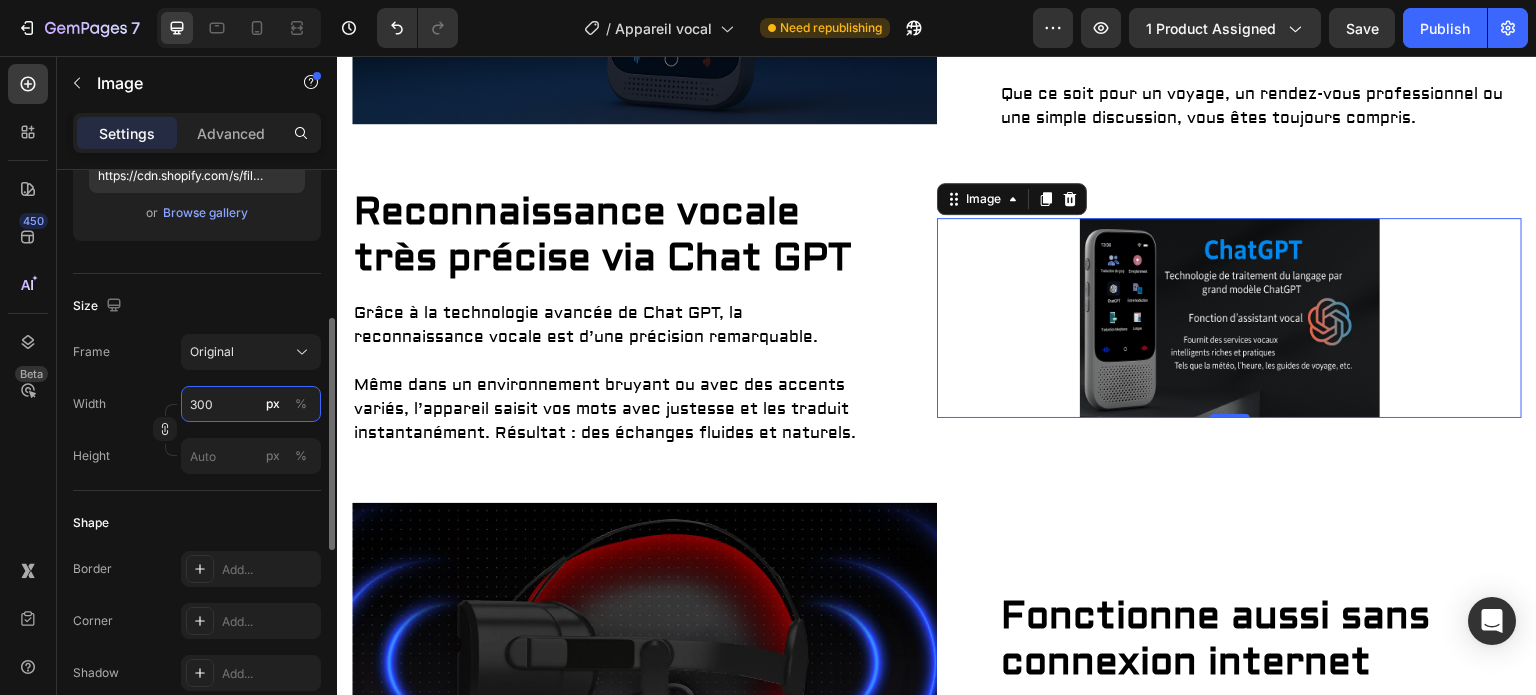 click on "300" at bounding box center [251, 404] 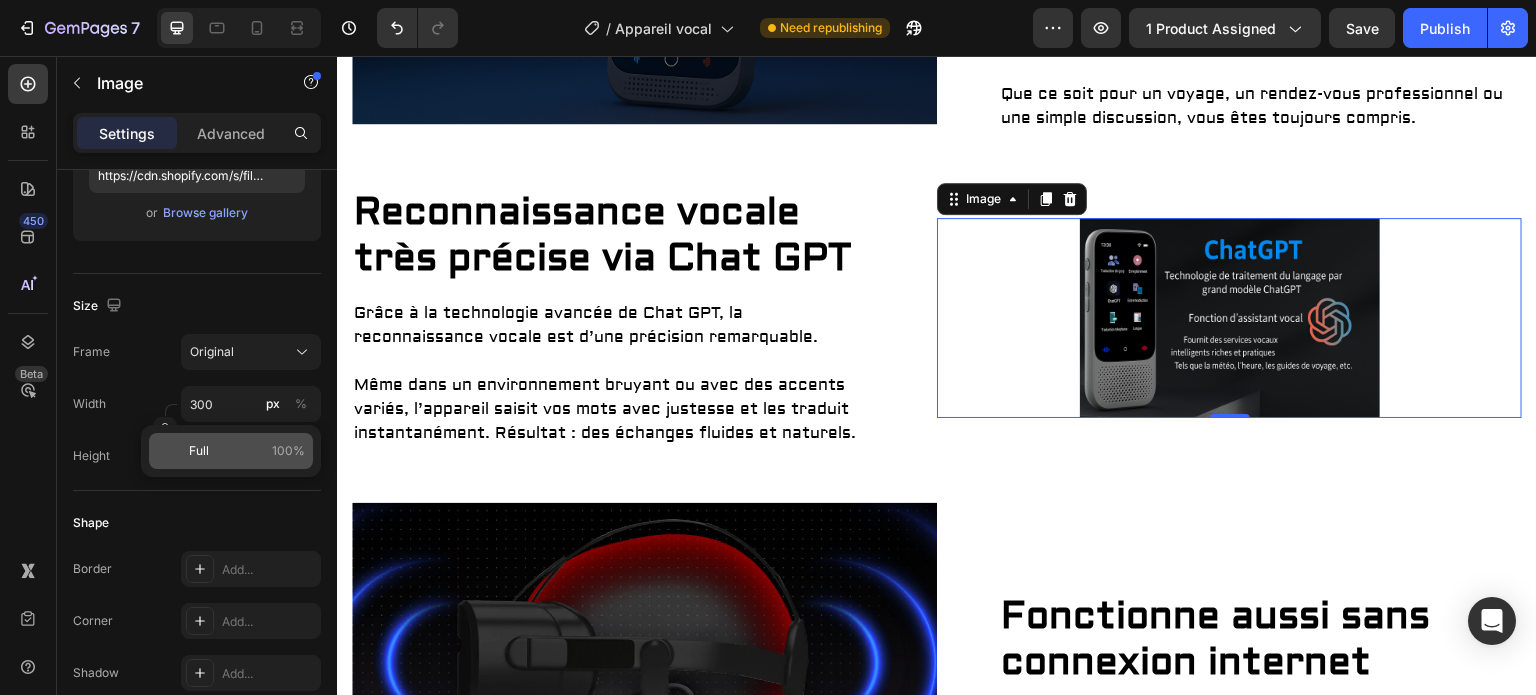 click on "Full 100%" at bounding box center (247, 451) 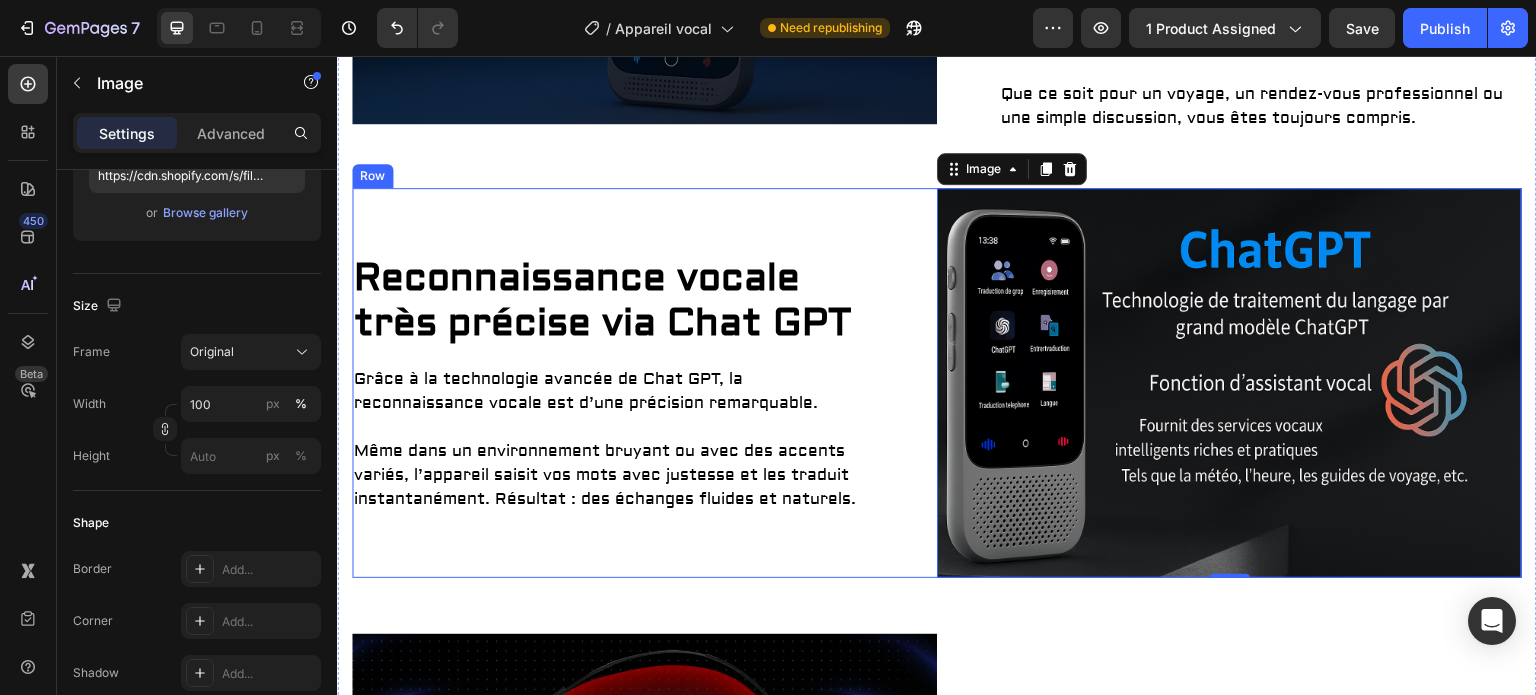 click on "Image Traduction instantanée dans +100 langues Heading Partez à la découverte du monde sans barrière linguistique ! Cet appareil vous permet de traduire en temps réel plus de 100 langues, à l’oral comme à l’écrit.    Que ce soit pour un voyage, un rendez-vous professionnel ou une simple discussion, vous êtes toujours compris. Text block Partez à la découverte du monde sans barrière linguistique ! Cet appareil vous permet de traduire en temps réel plus de 100 langues, à l’oral comme à l’écrit.    Que ce soit pour un voyage, un rendez-vous professionnel ou une simple discussion, vous êtes toujours compris. Text block Row Row Reconnaissance vocale très précise via Chat GPT Heading Grâce à la technologie avancée de Chat GPT, la reconnaissance vocale est d’une précision remarquable.    Même dans un environnement bruyant ou avec des accents variés, l’appareil saisit vos mots avec justesse et les traduit instantanément. Résultat : des échanges fluides et naturels. Row" at bounding box center (937, 374) 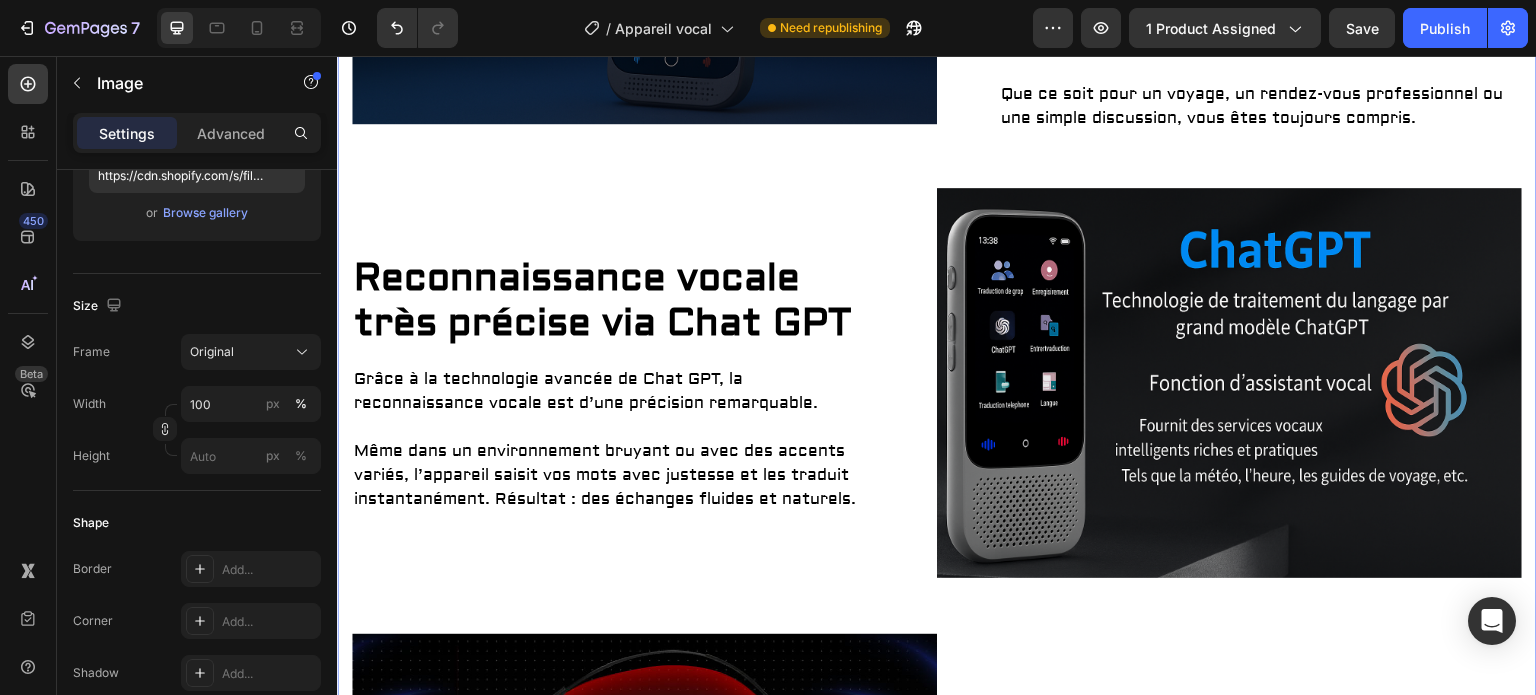 scroll, scrollTop: 0, scrollLeft: 0, axis: both 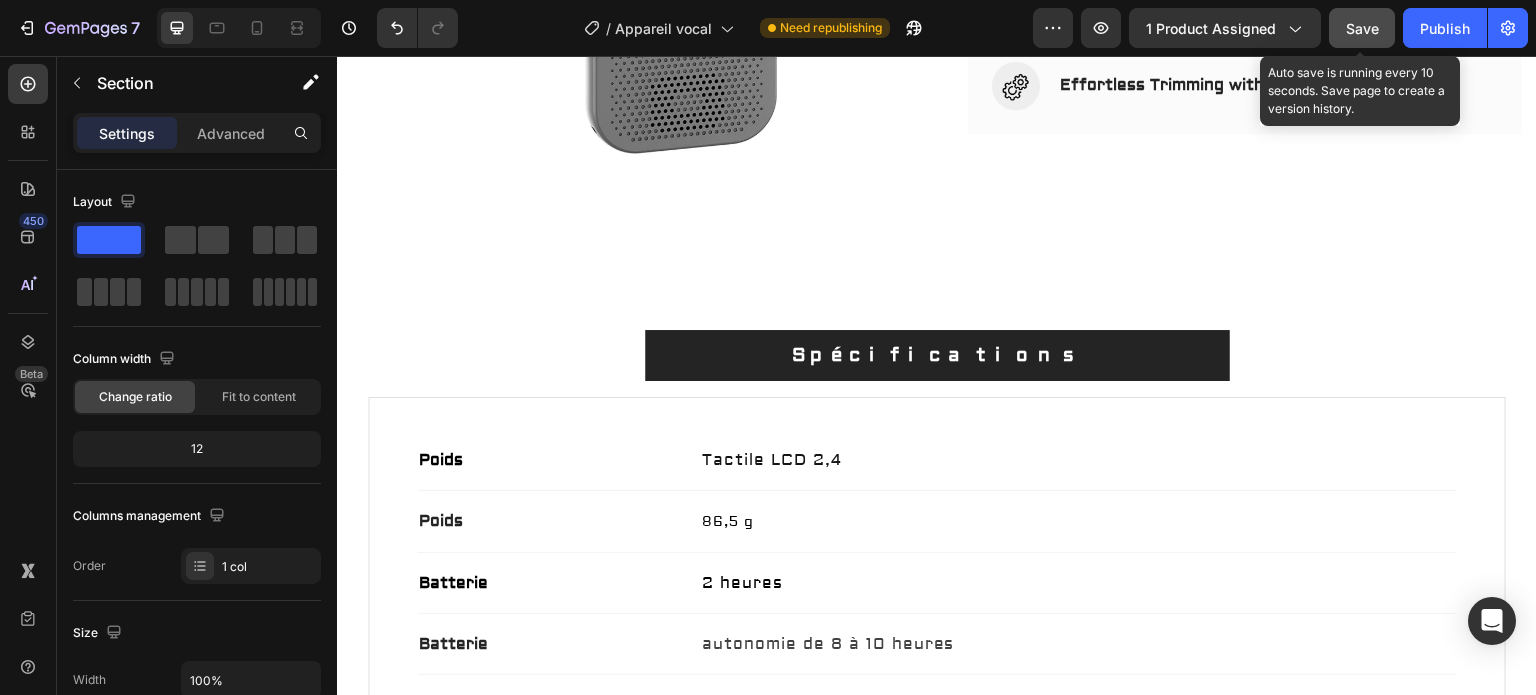 click on "Save" at bounding box center [1362, 28] 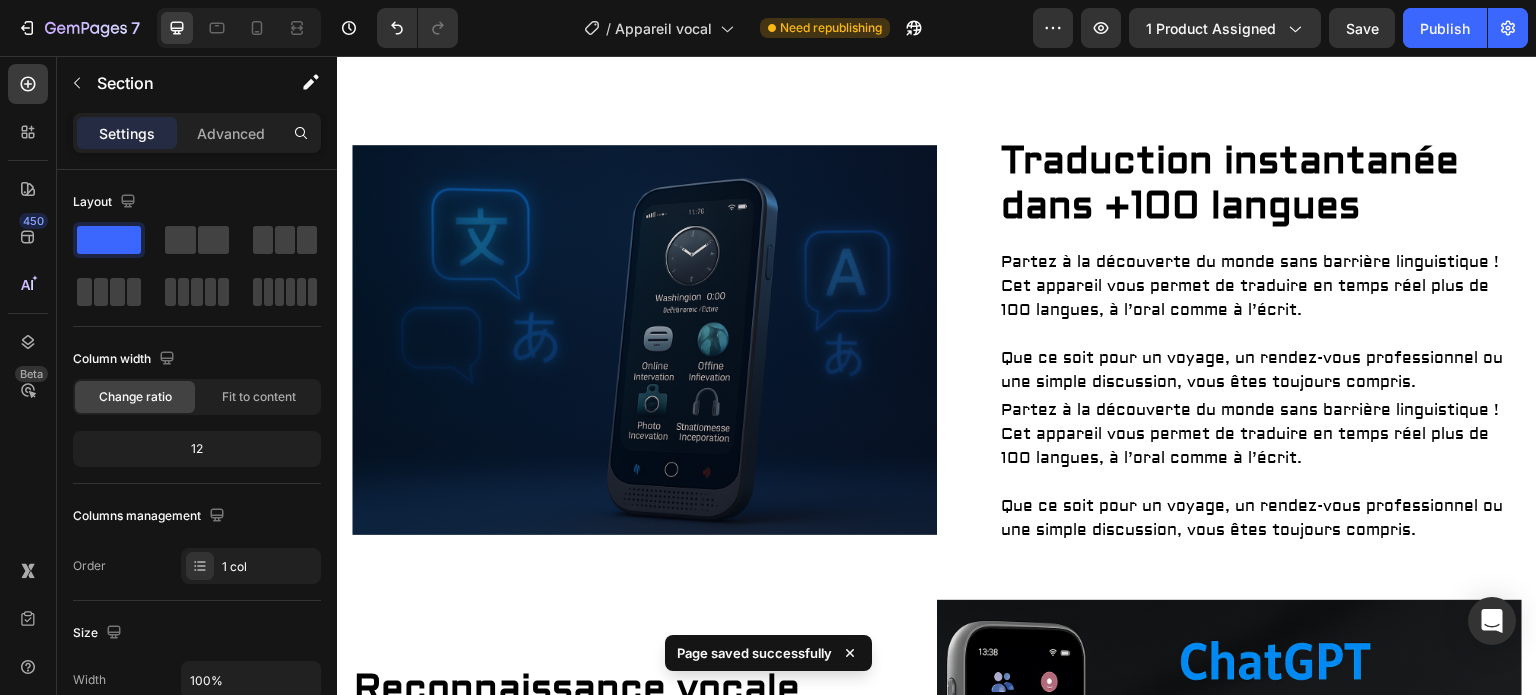 scroll, scrollTop: 342, scrollLeft: 0, axis: vertical 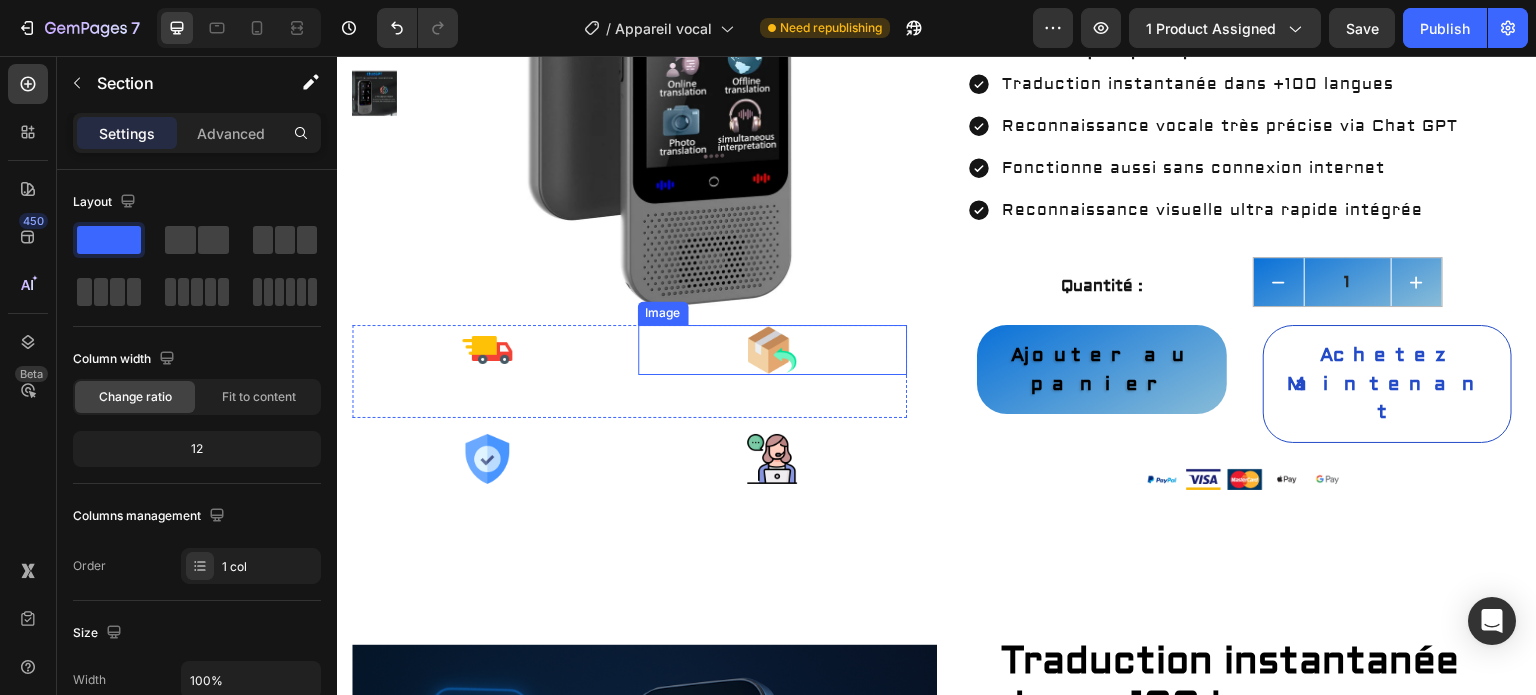 click at bounding box center (773, 350) 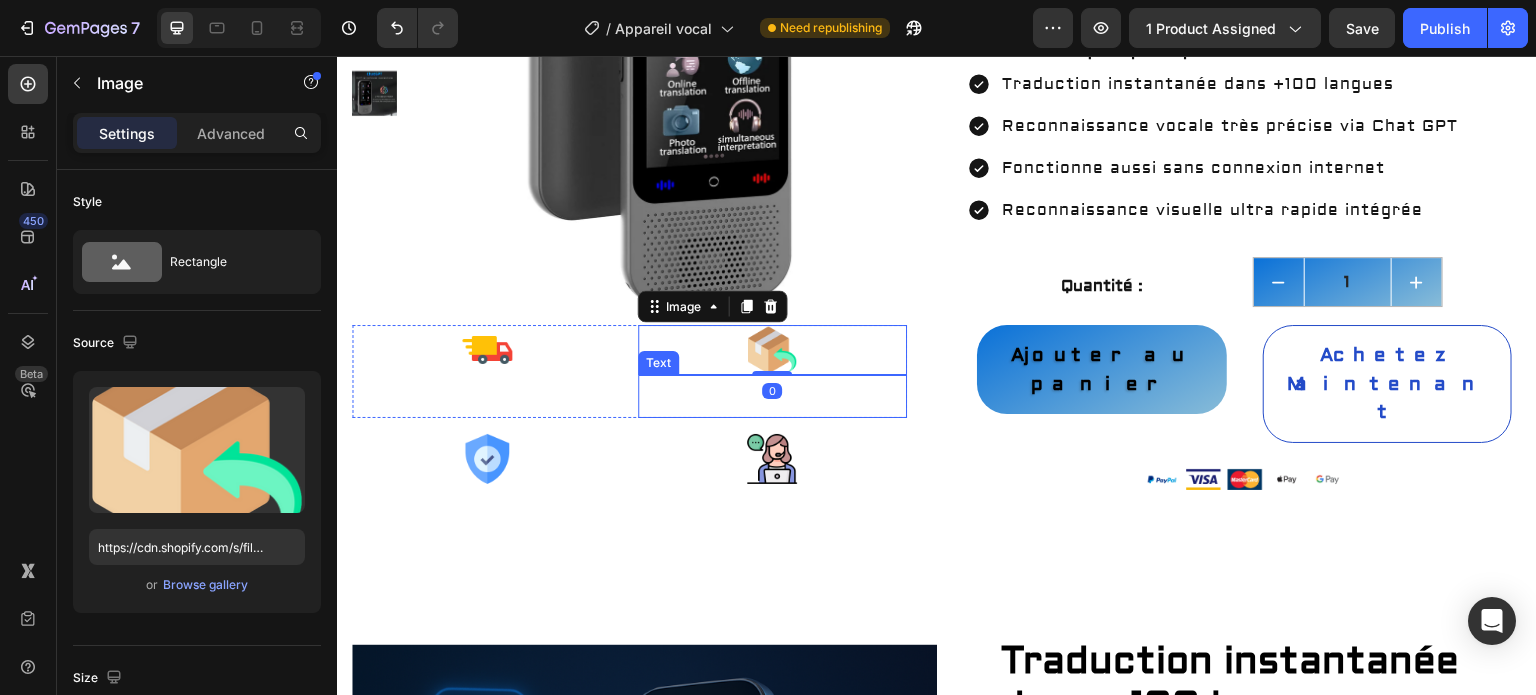 click on "sous 30 jours" at bounding box center (772, 406) 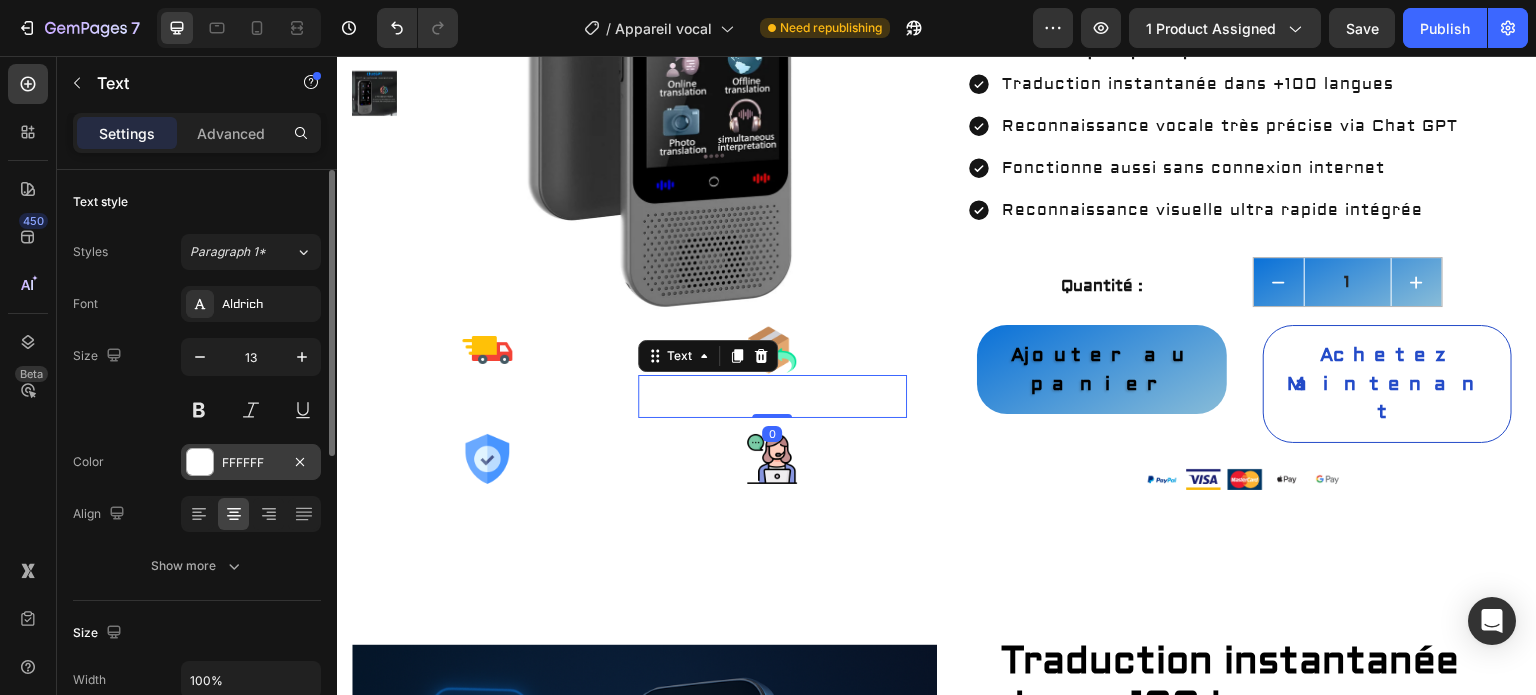 click on "FFFFFF" at bounding box center [251, 463] 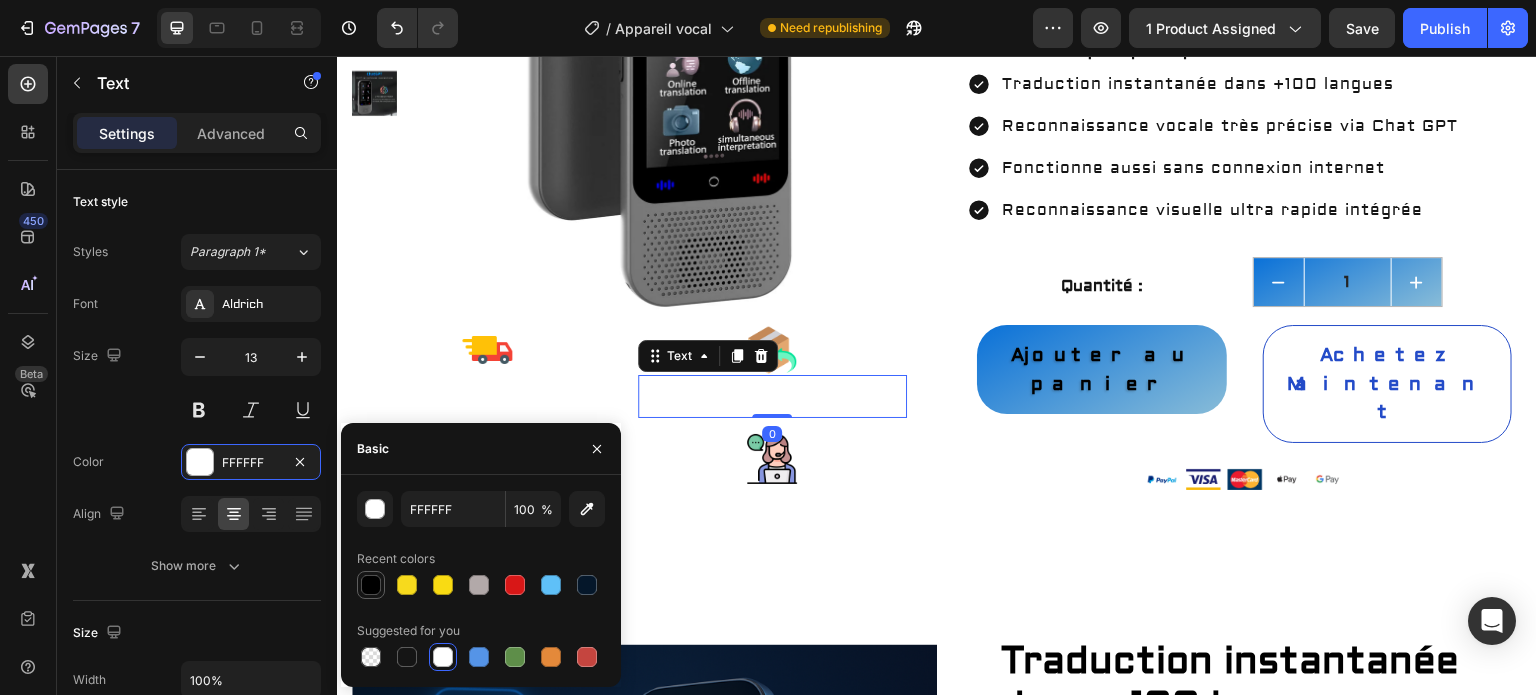 click at bounding box center (371, 585) 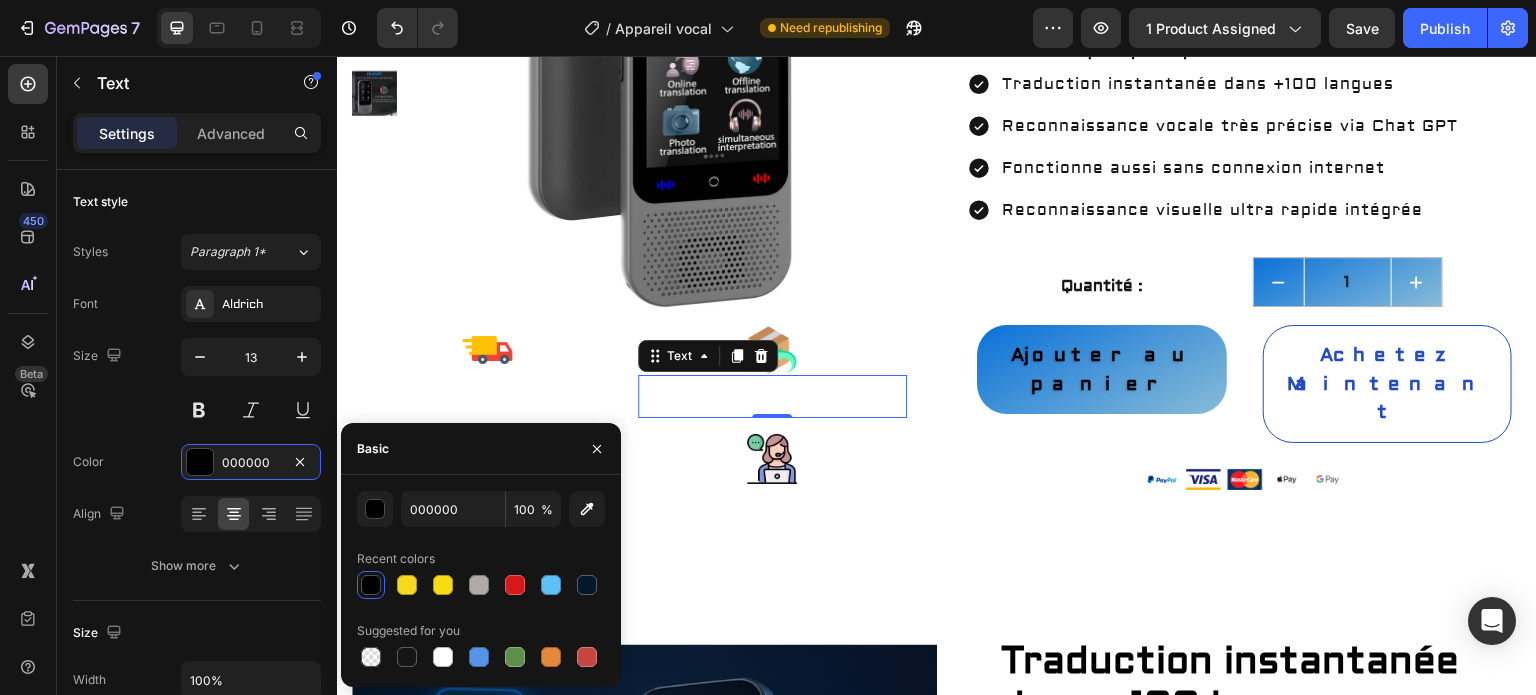 click on "sous 30 jours" at bounding box center [772, 406] 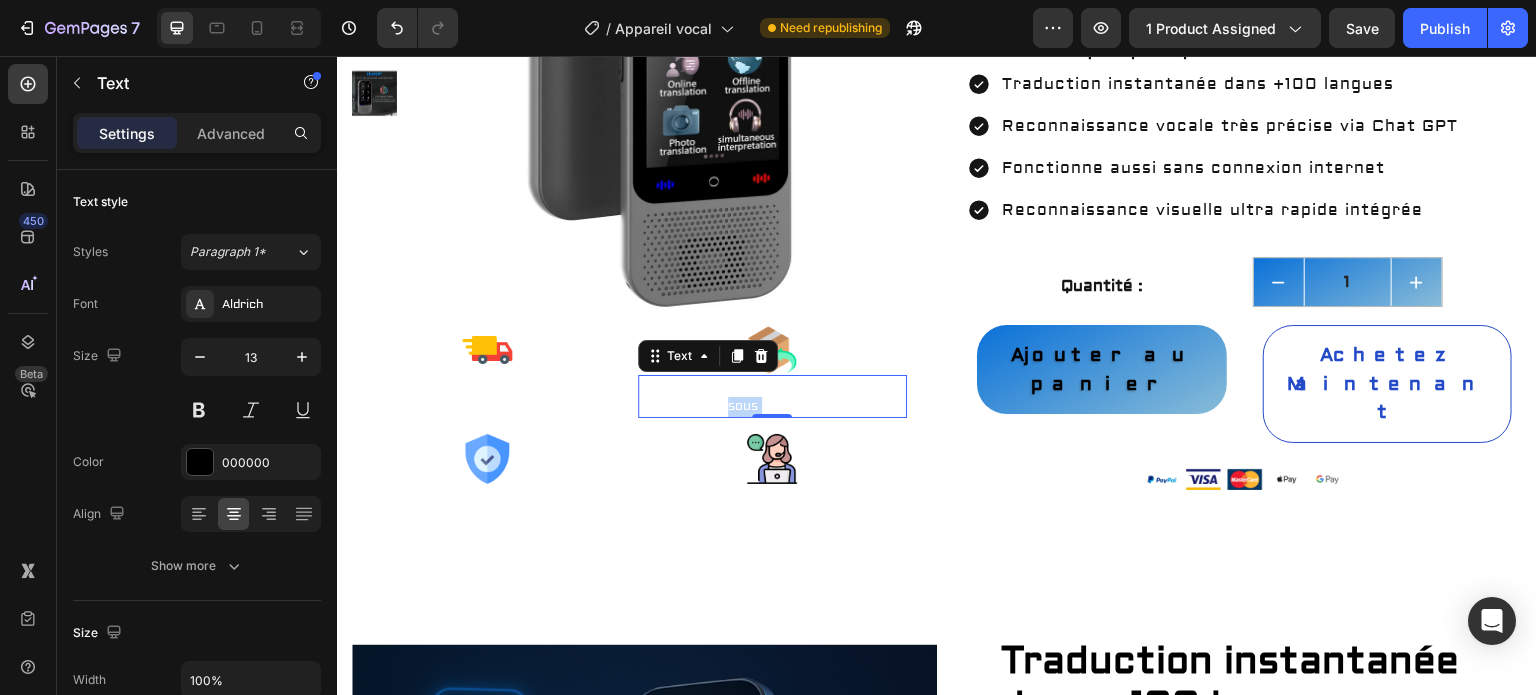 click on "sous 30 jours" at bounding box center [772, 406] 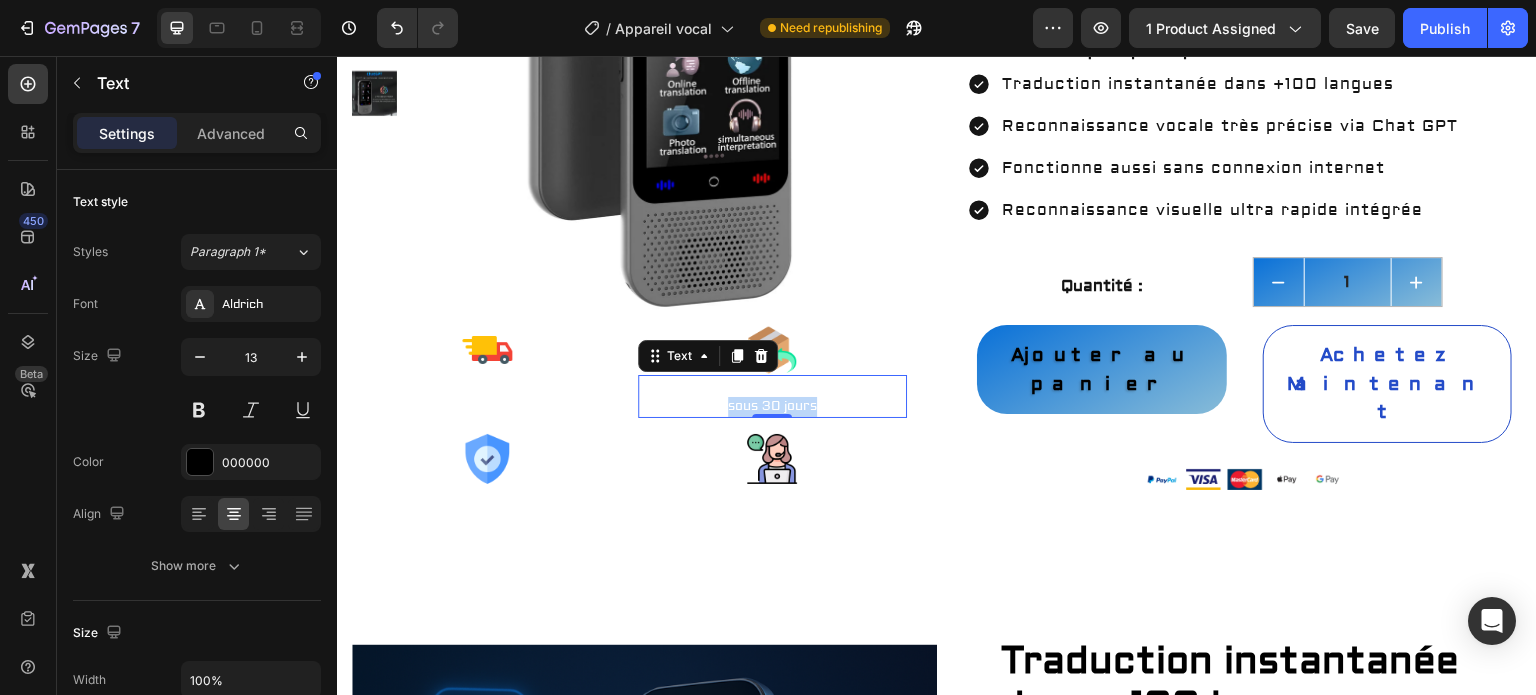 click on "sous 30 jours" at bounding box center (772, 406) 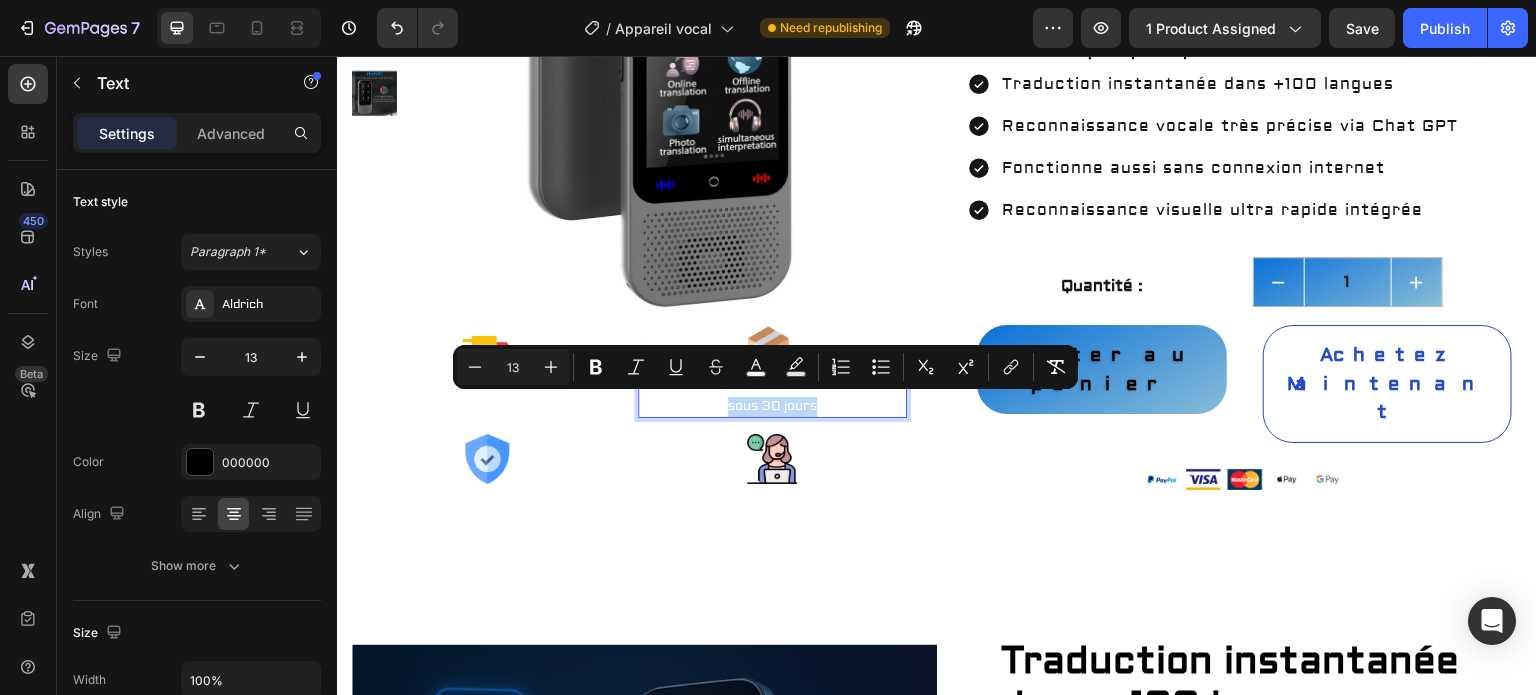click on "Minus 13 Plus Bold Italic Underline       Strikethrough
color
Text Background Color Numbered List Bulleted List Subscript Superscript       link Remove Format" at bounding box center (765, 367) 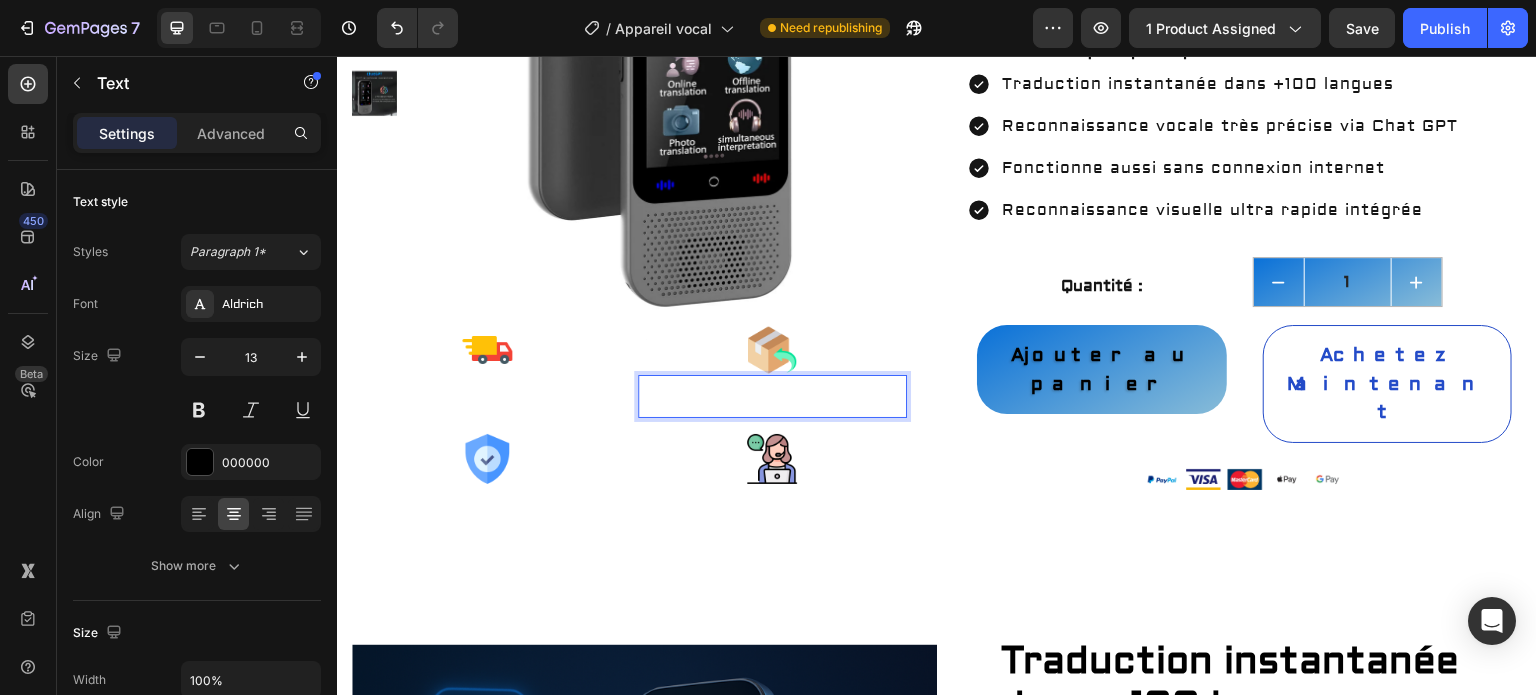 click on "sous 30 jours" at bounding box center (773, 407) 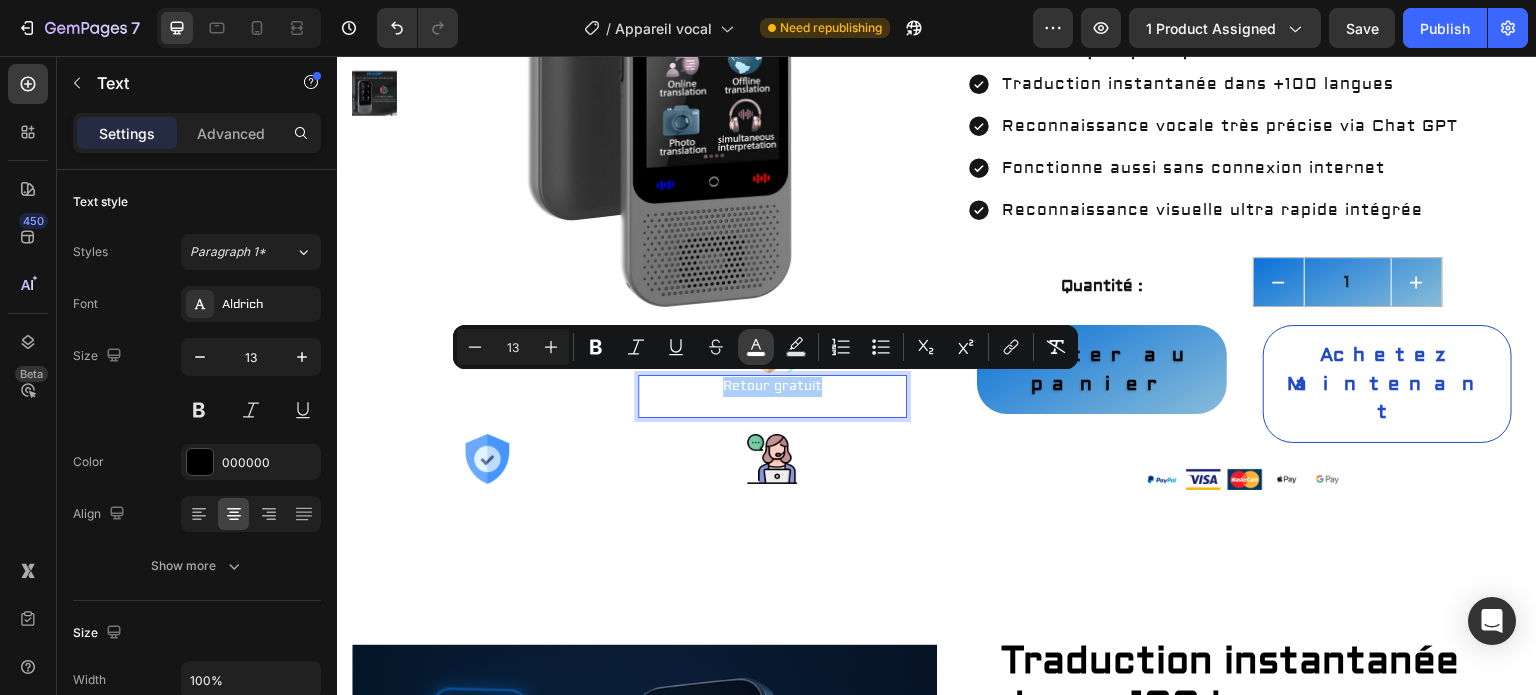 click 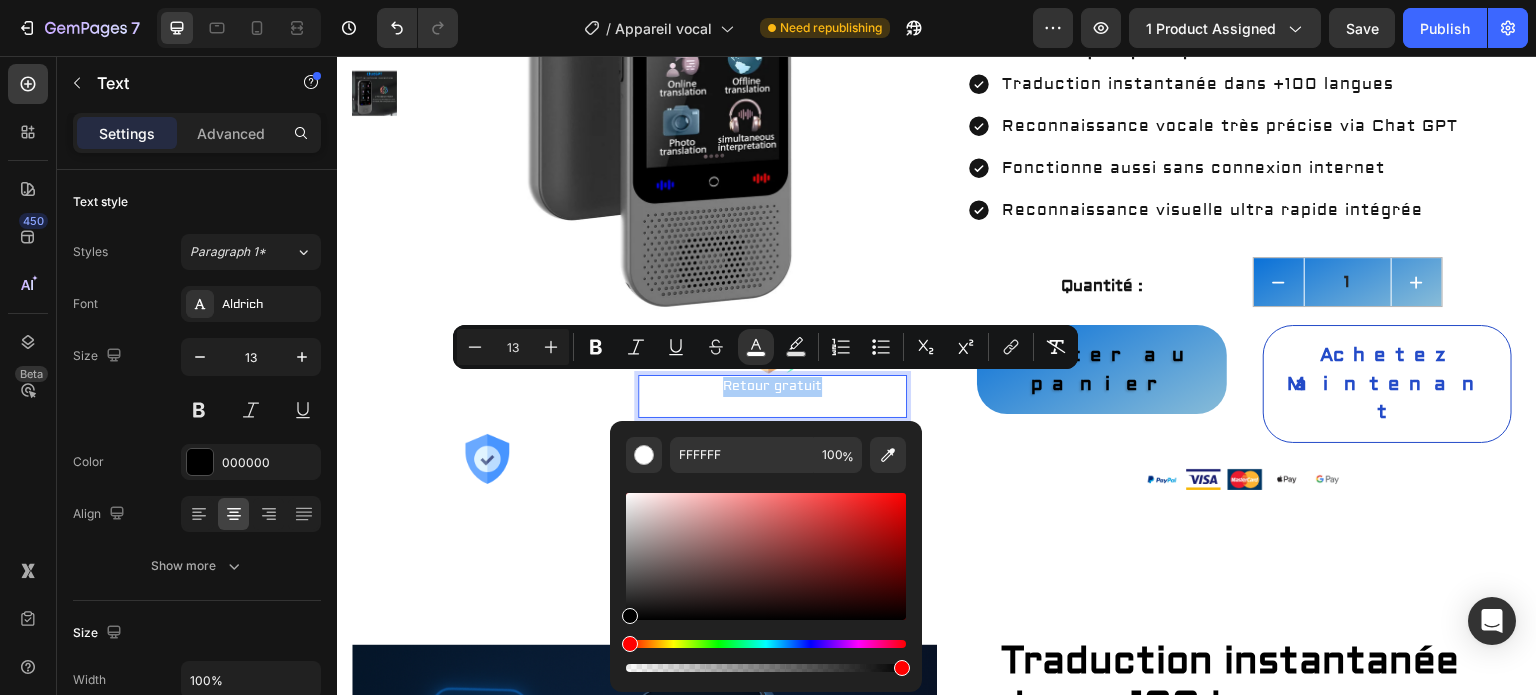 drag, startPoint x: 645, startPoint y: 509, endPoint x: 608, endPoint y: 663, distance: 158.38245 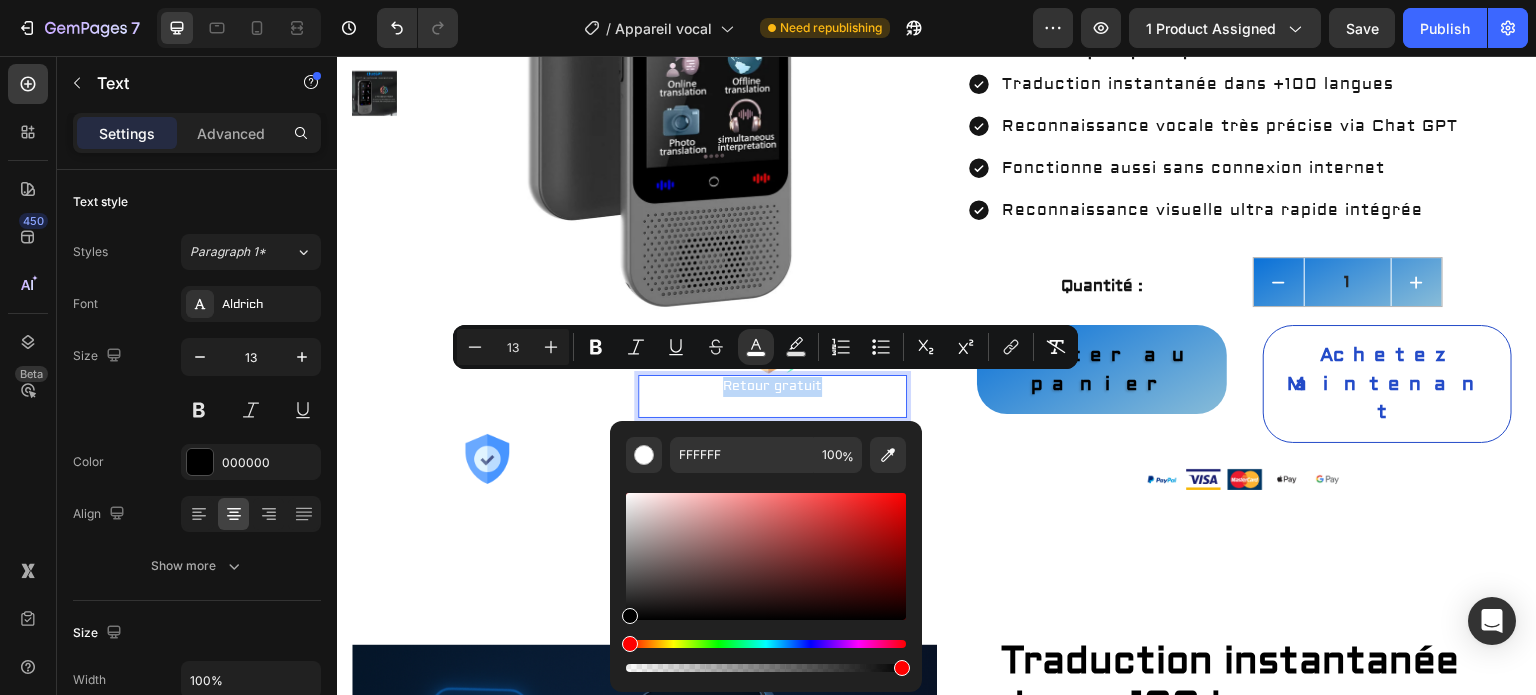 type on "000000" 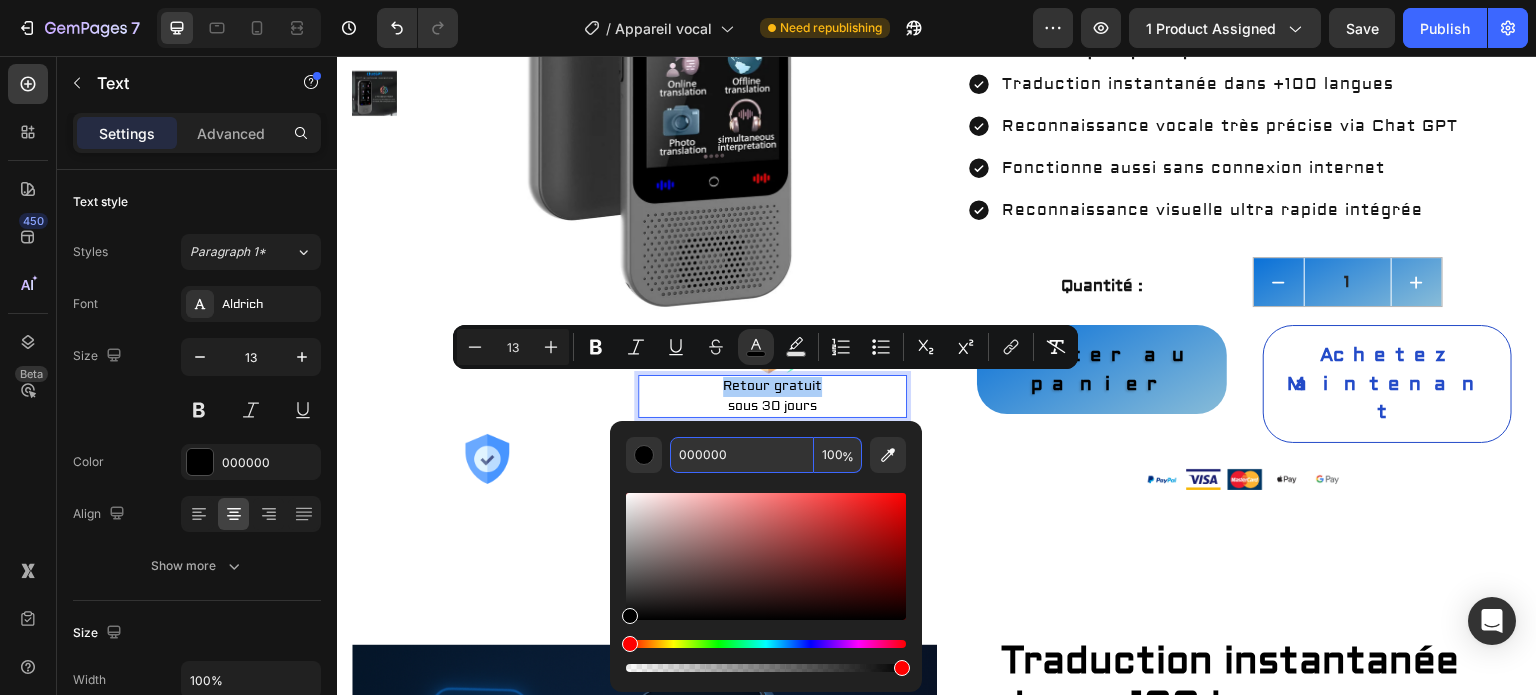 click on "000000" at bounding box center [742, 455] 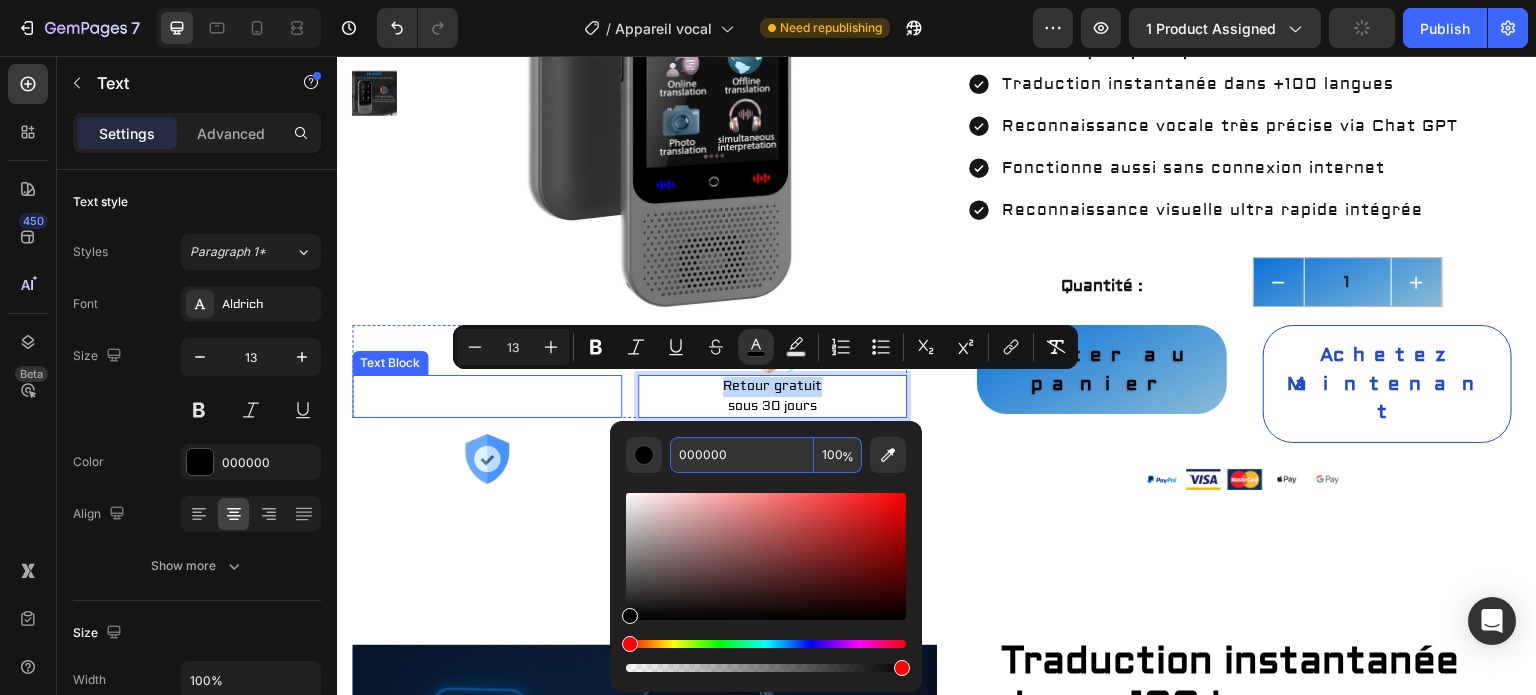 click on "Livraison rapide" at bounding box center (487, 387) 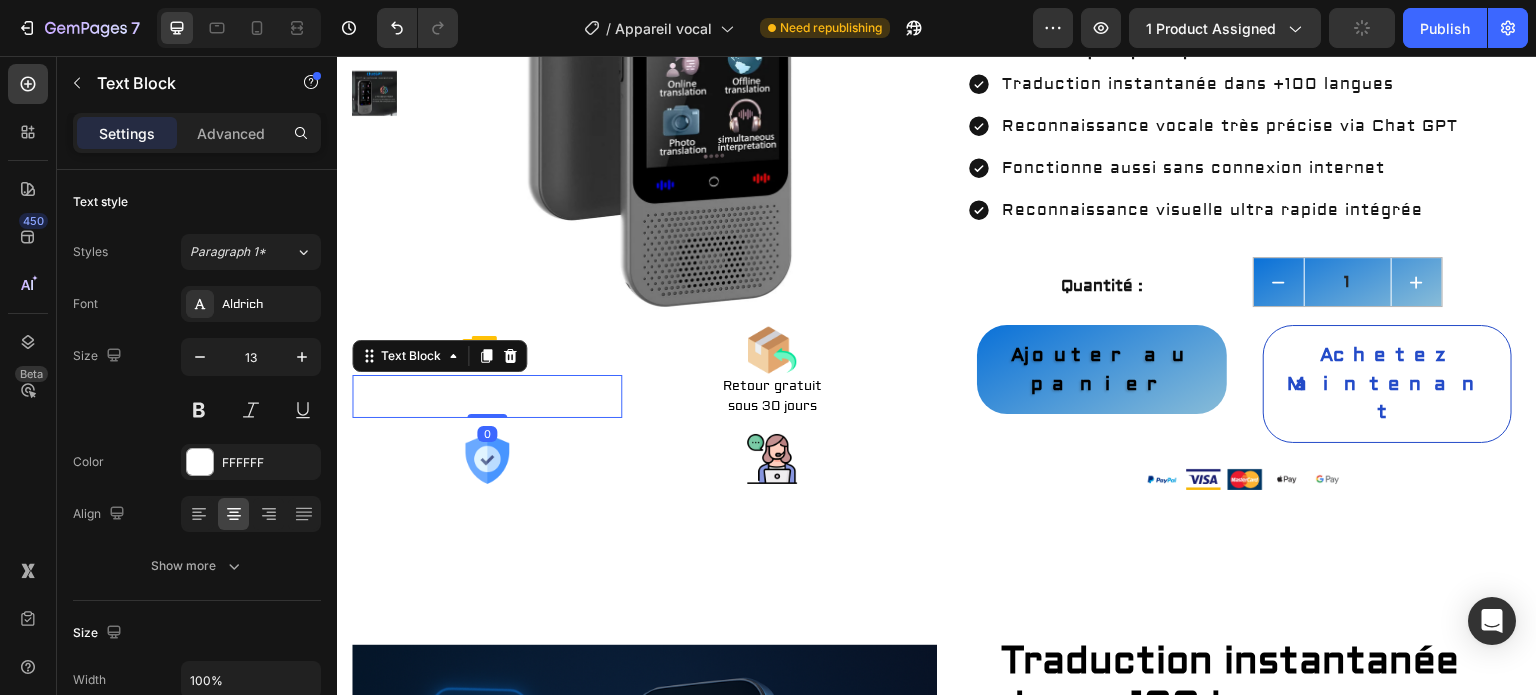 click on "Livraison rapide" at bounding box center [487, 387] 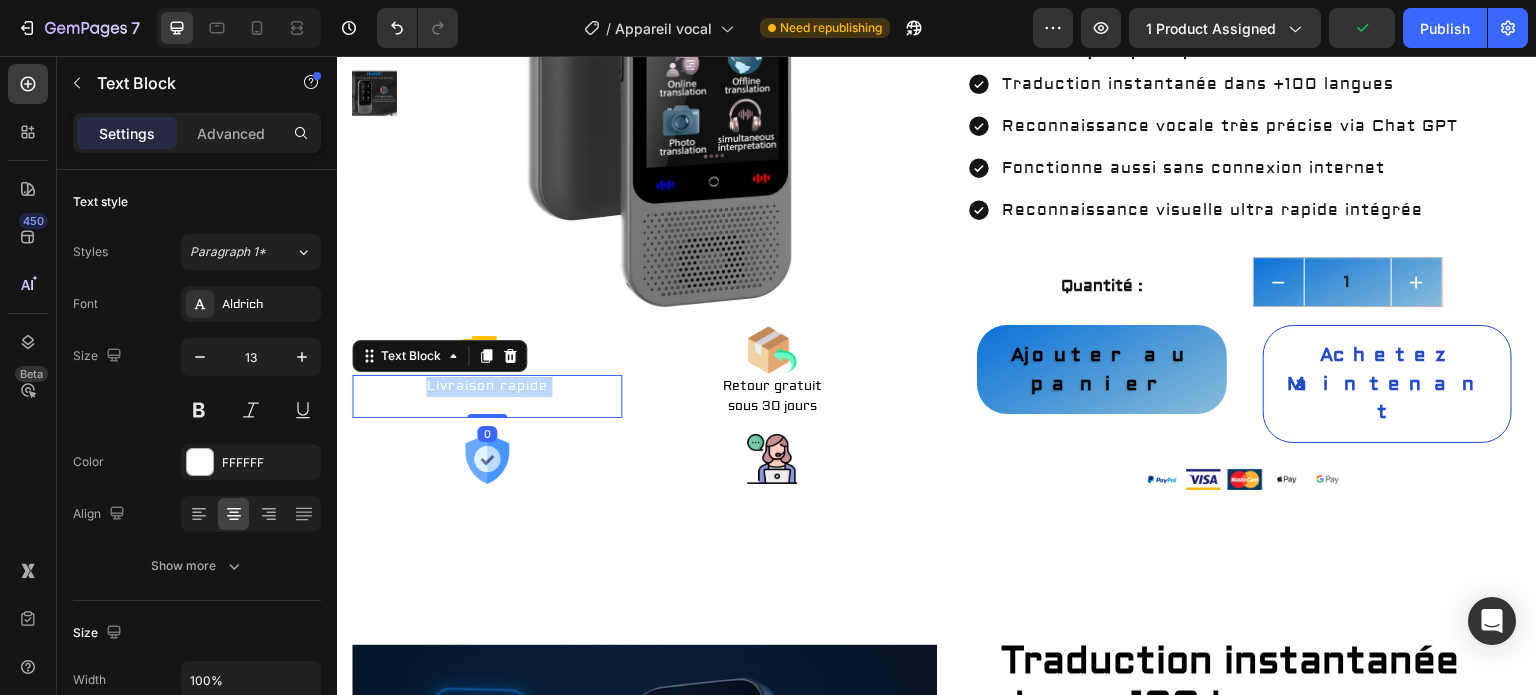 click on "Livraison rapide" at bounding box center (487, 387) 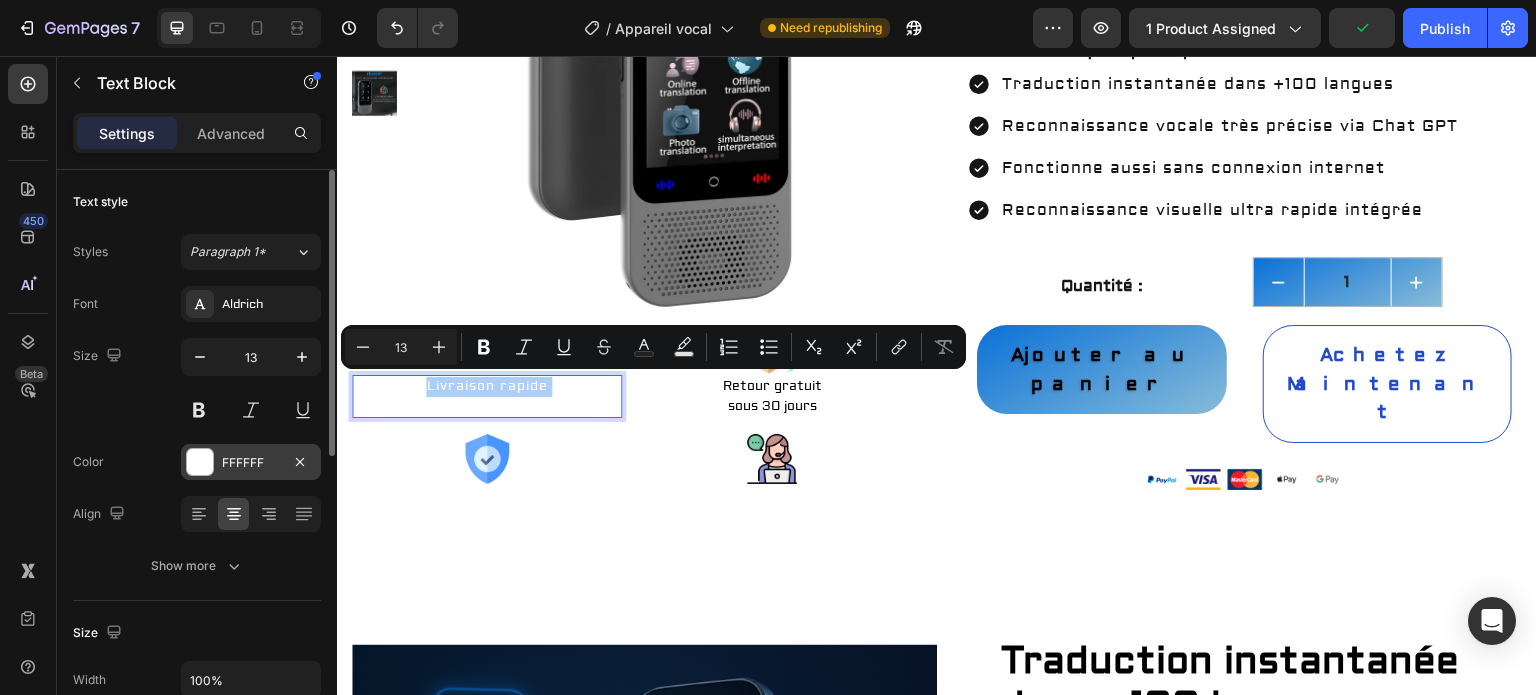 click on "FFFFFF" at bounding box center (251, 463) 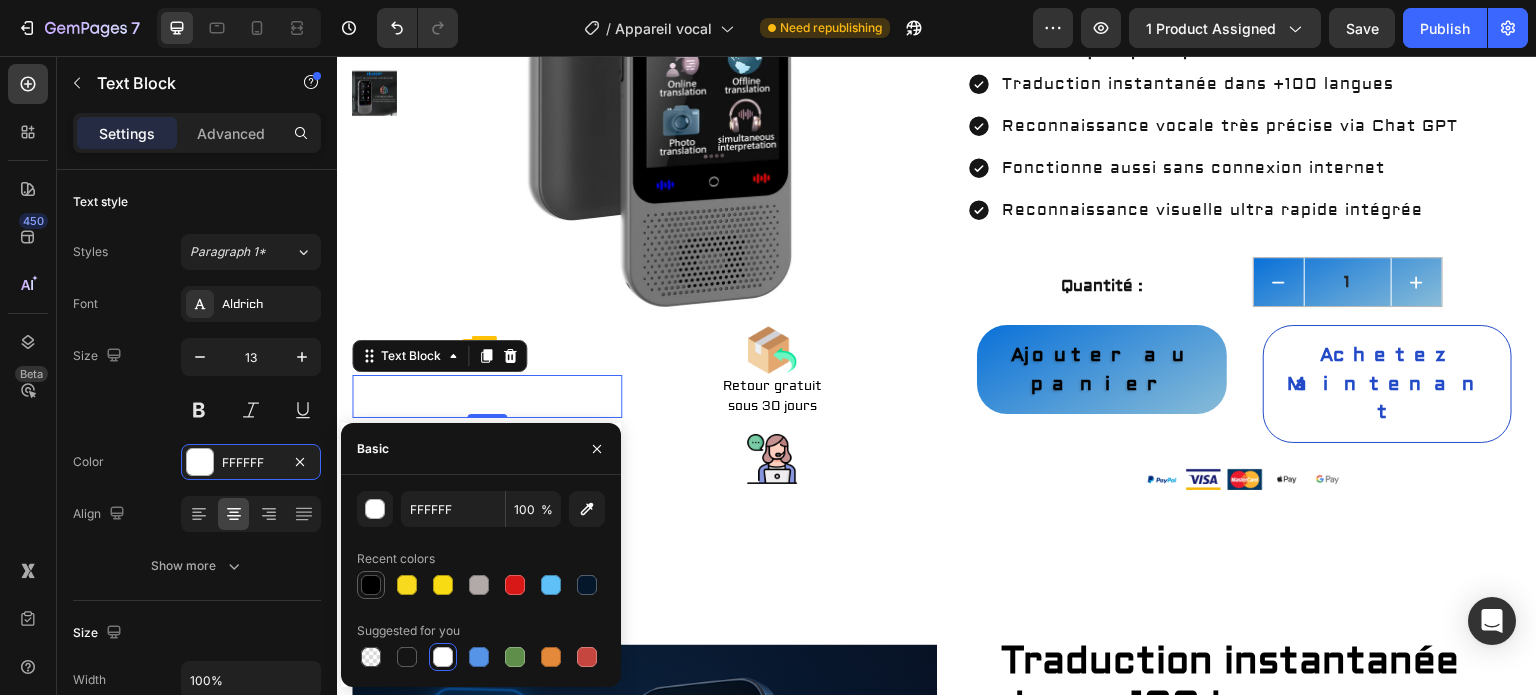 click at bounding box center (371, 585) 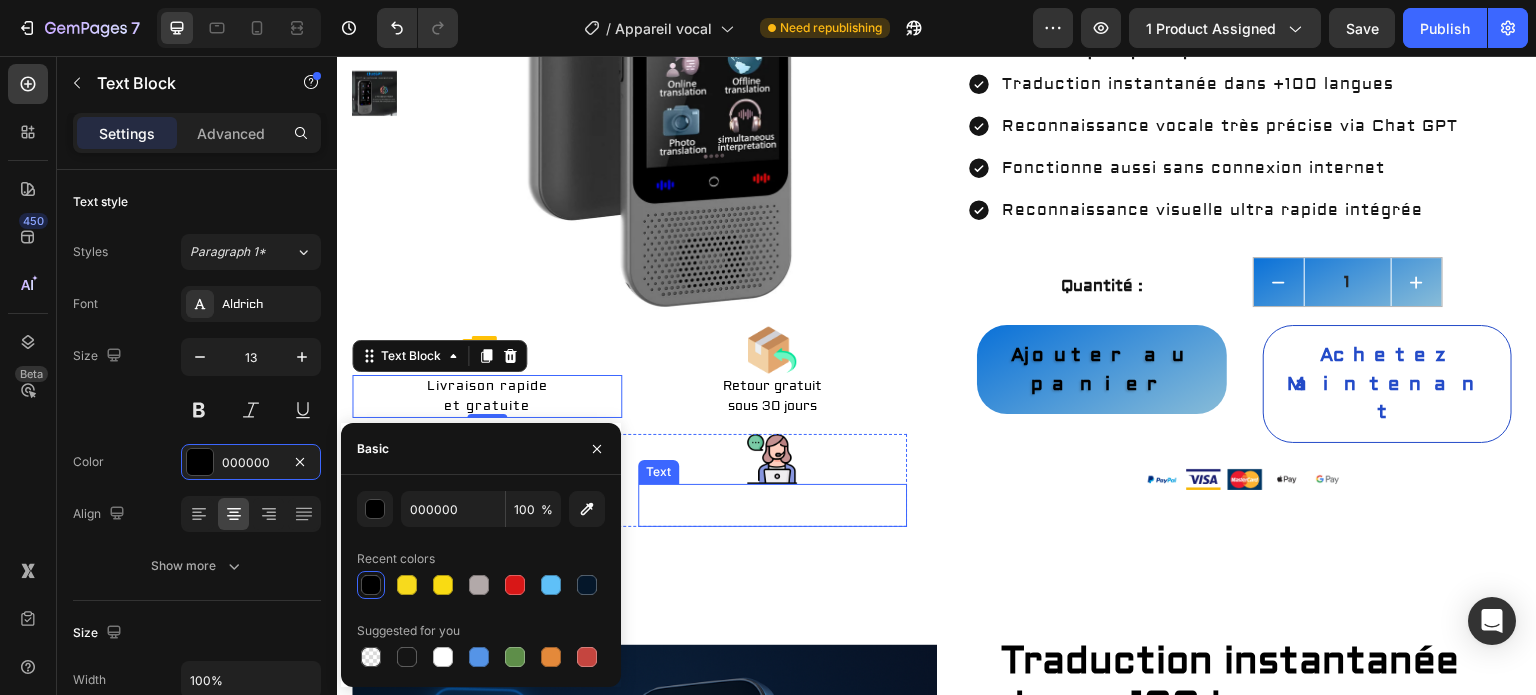 click on "à vie" at bounding box center [773, 516] 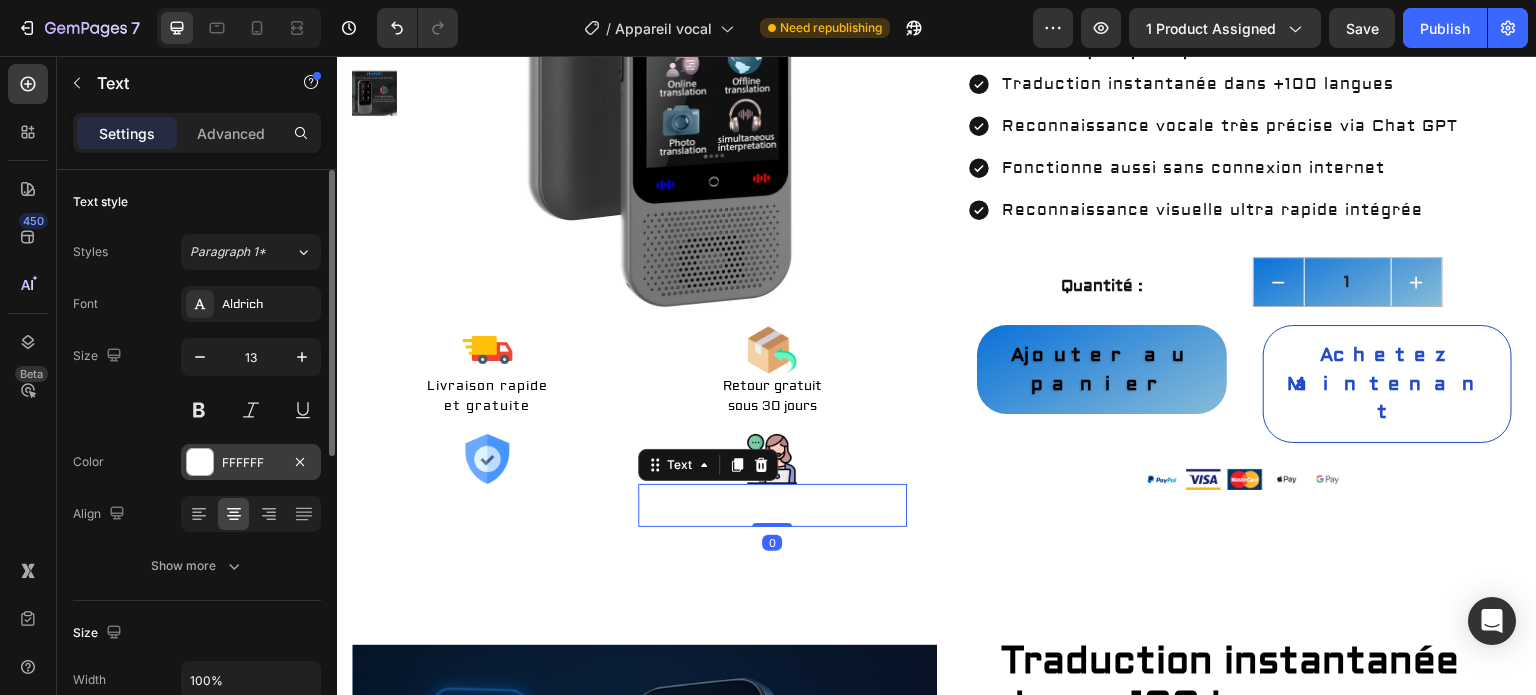 click on "FFFFFF" at bounding box center (251, 463) 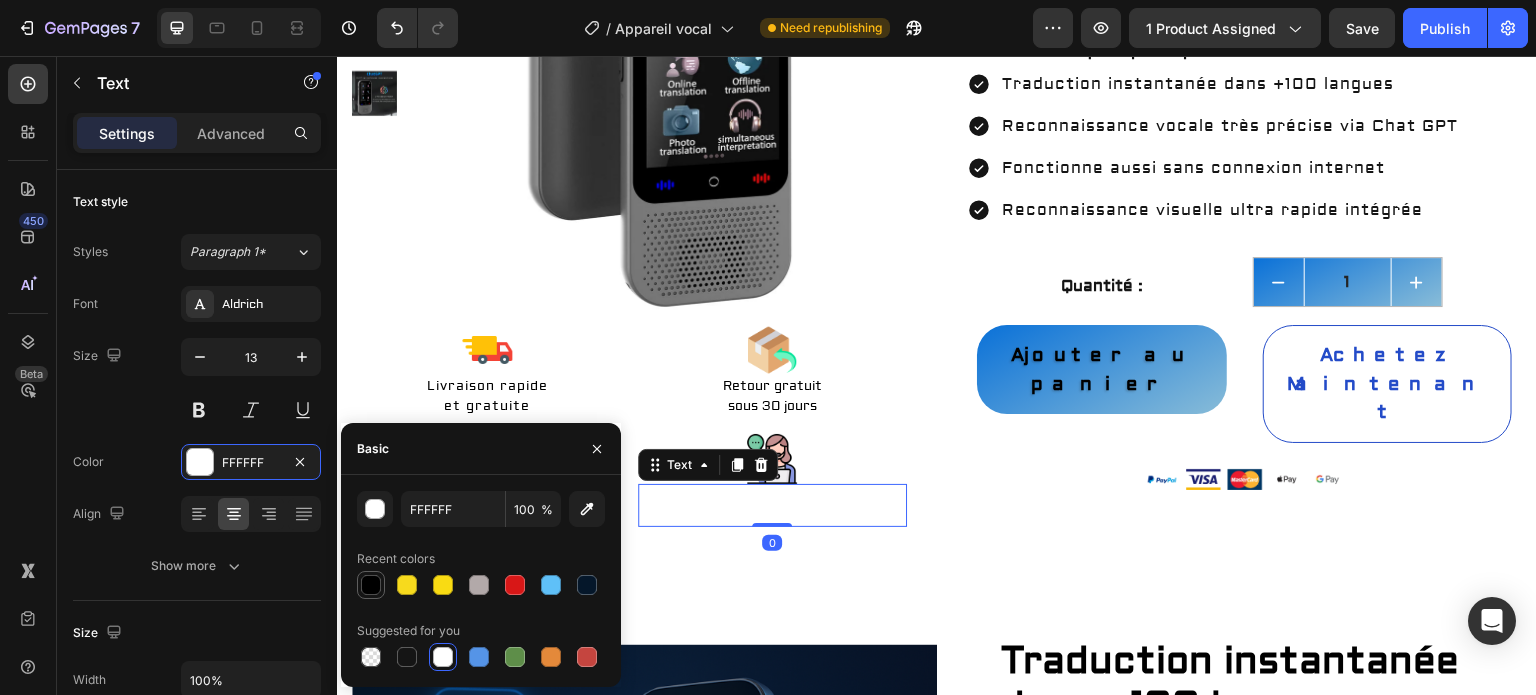 click at bounding box center [371, 585] 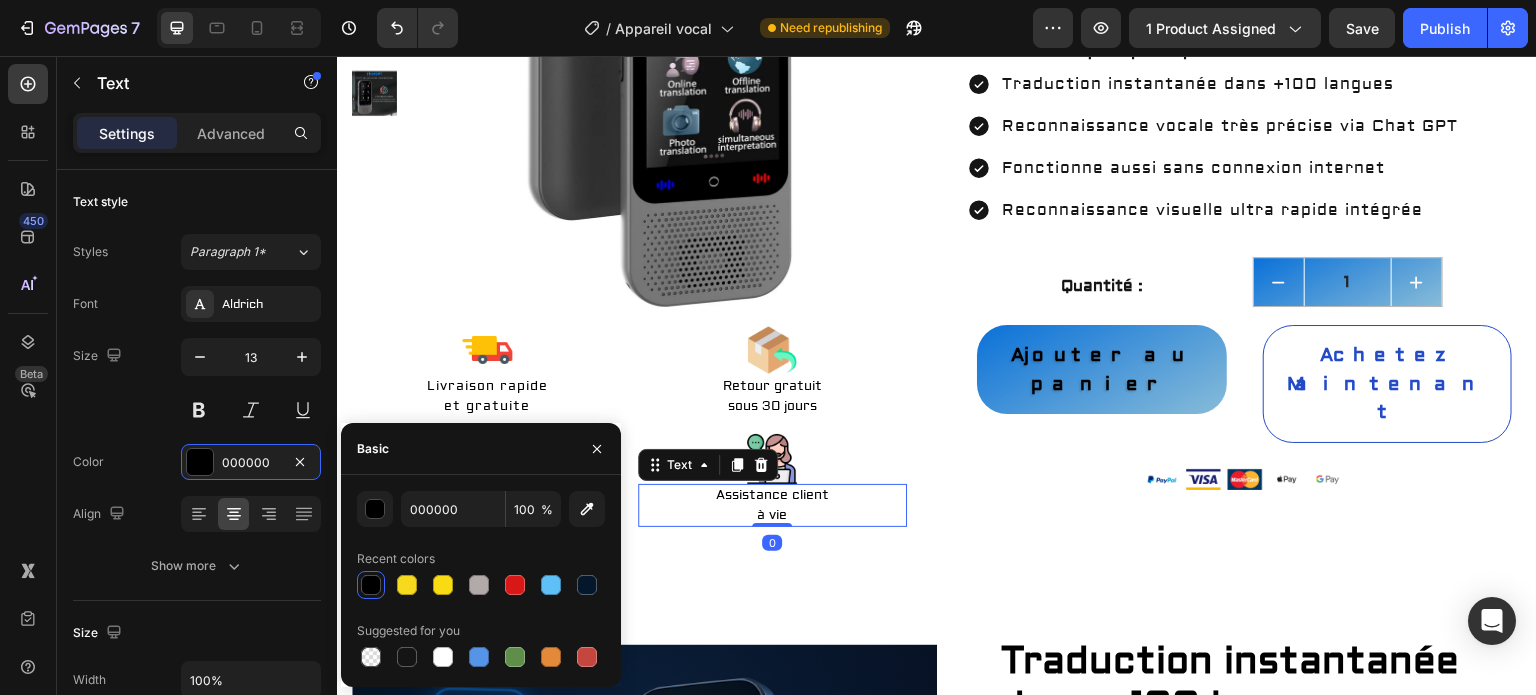 click on "Image Traduction instantanée dans +100 langues Heading Partez à la découverte du monde sans barrière linguistique ! Cet appareil vous permet de traduire en temps réel plus de 100 langues, à l’oral comme à l’écrit.    Que ce soit pour un voyage, un rendez-vous professionnel ou une simple discussion, vous êtes toujours compris. Text block Partez à la découverte du monde sans barrière linguistique ! Cet appareil vous permet de traduire en temps réel plus de 100 langues, à l’oral comme à l’écrit.    Que ce soit pour un voyage, un rendez-vous professionnel ou une simple discussion, vous êtes toujours compris. Text block Row Row Reconnaissance vocale très précise via Chat GPT Heading Grâce à la technologie avancée de Chat GPT, la reconnaissance vocale est d’une précision remarquable.    Même dans un environnement bruyant ou avec des accents variés, l’appareil saisit vos mots avec justesse et les traduit instantanément. Résultat : des échanges fluides et naturels. Row" at bounding box center (937, 1286) 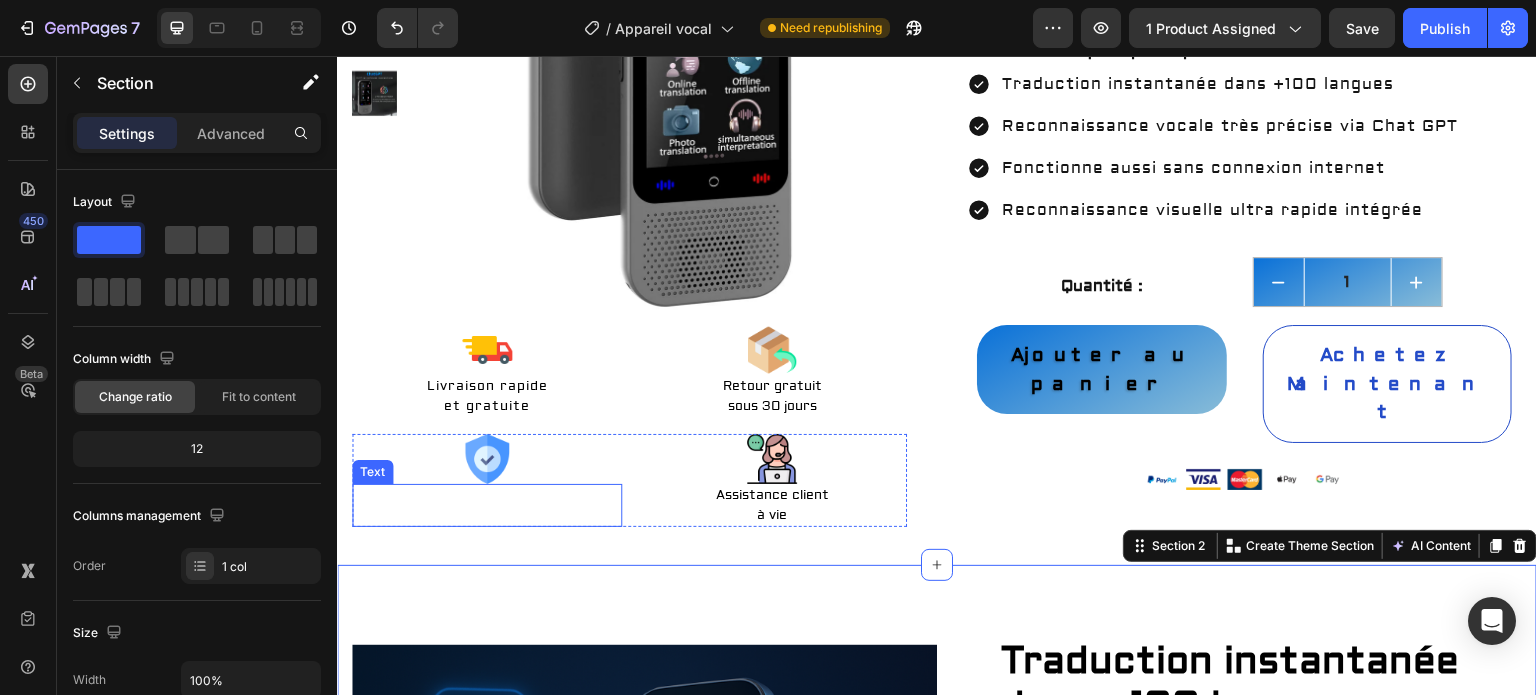 click on "Garantie de" at bounding box center (487, 496) 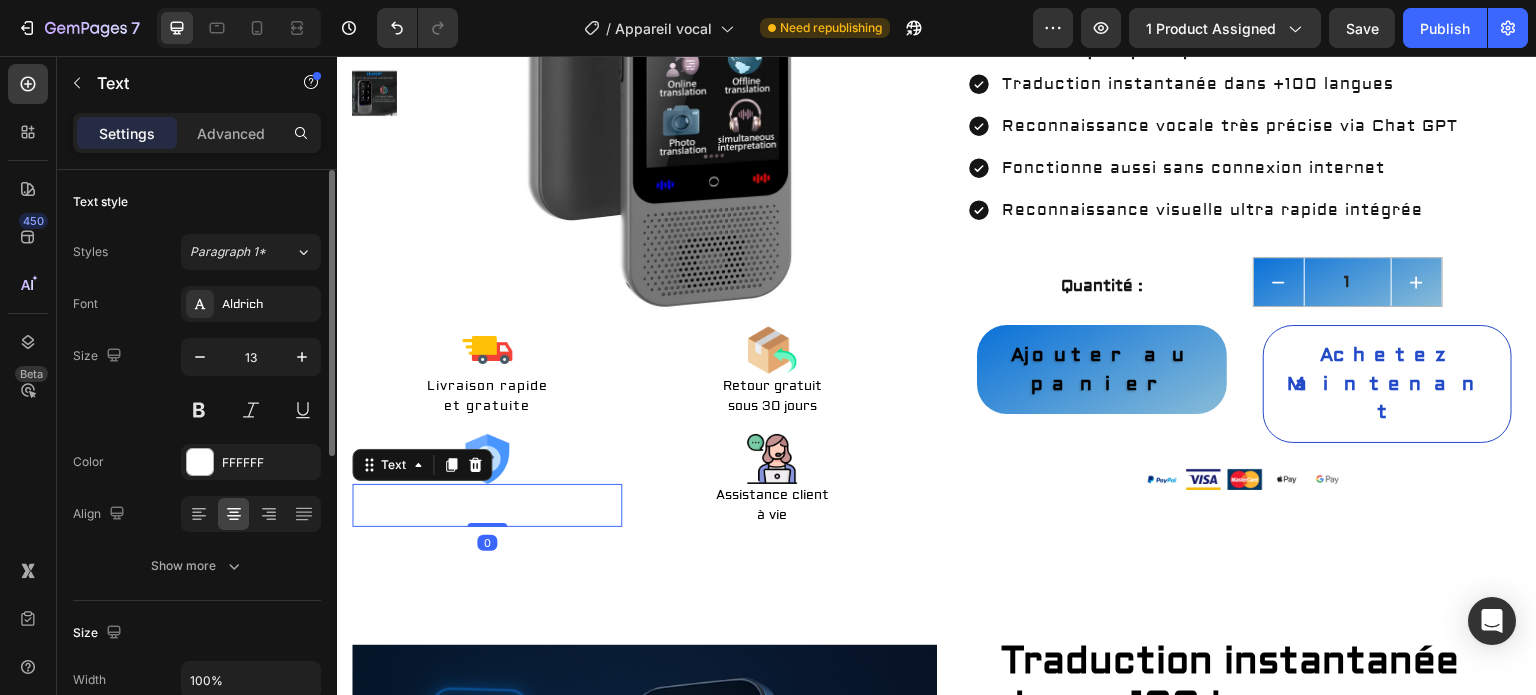 click on "Font Aldrich Size 13 Color FFFFFF Align Show more" at bounding box center [197, 435] 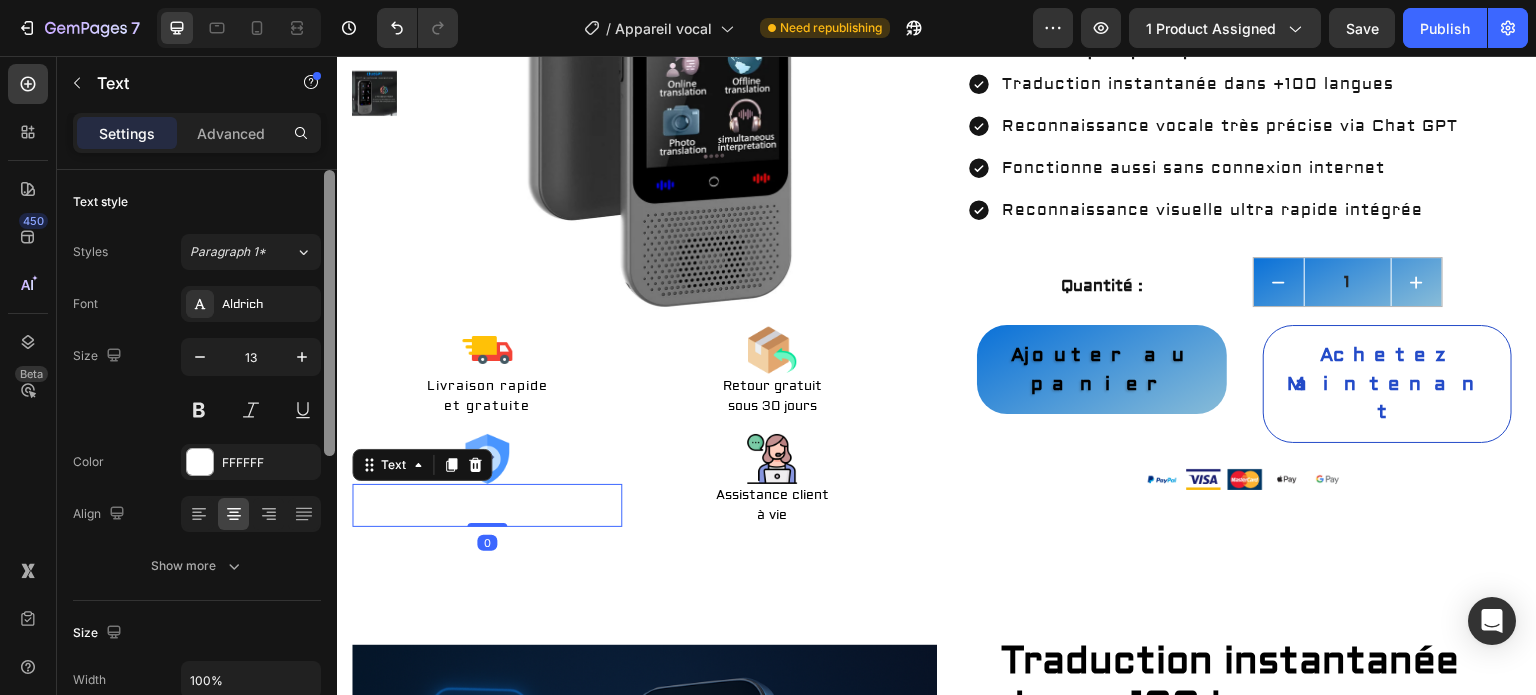 drag, startPoint x: 239, startPoint y: 459, endPoint x: 327, endPoint y: 516, distance: 104.84751 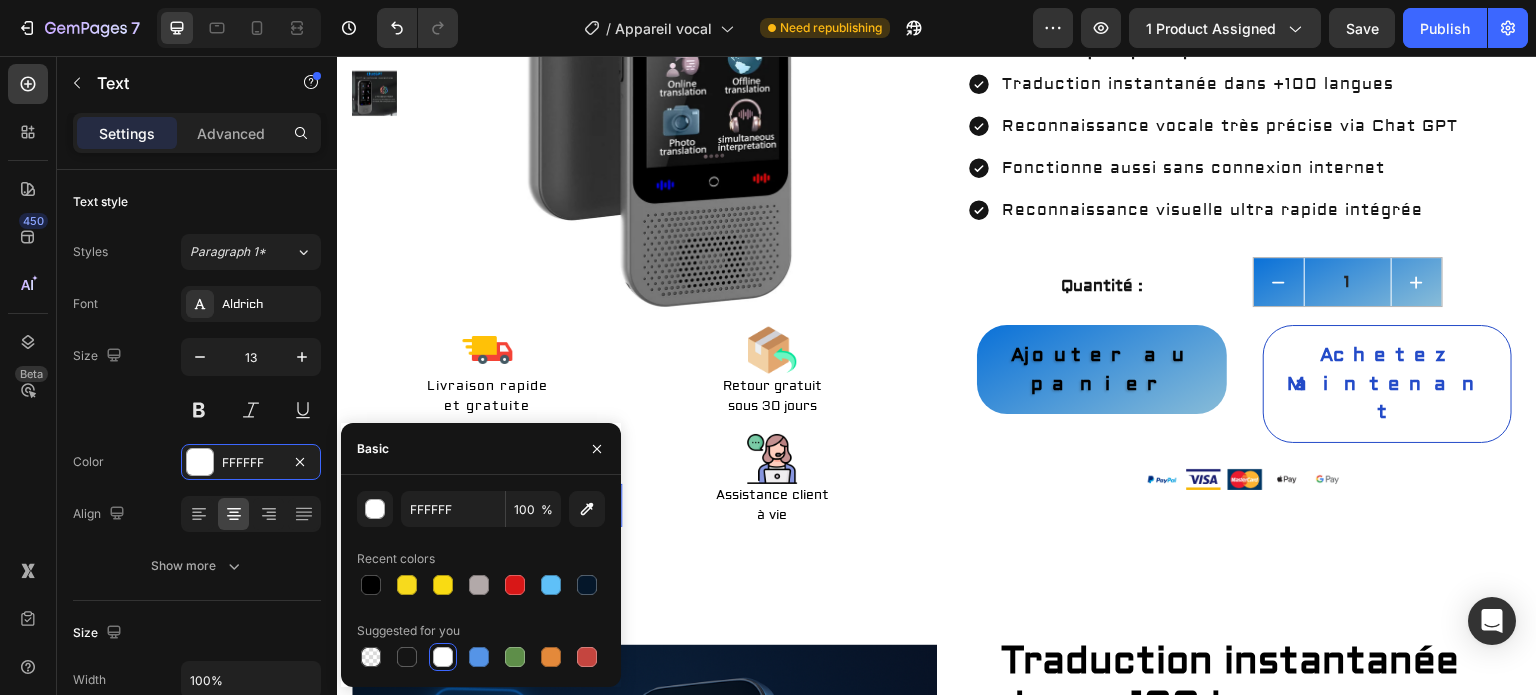 click at bounding box center [371, 585] 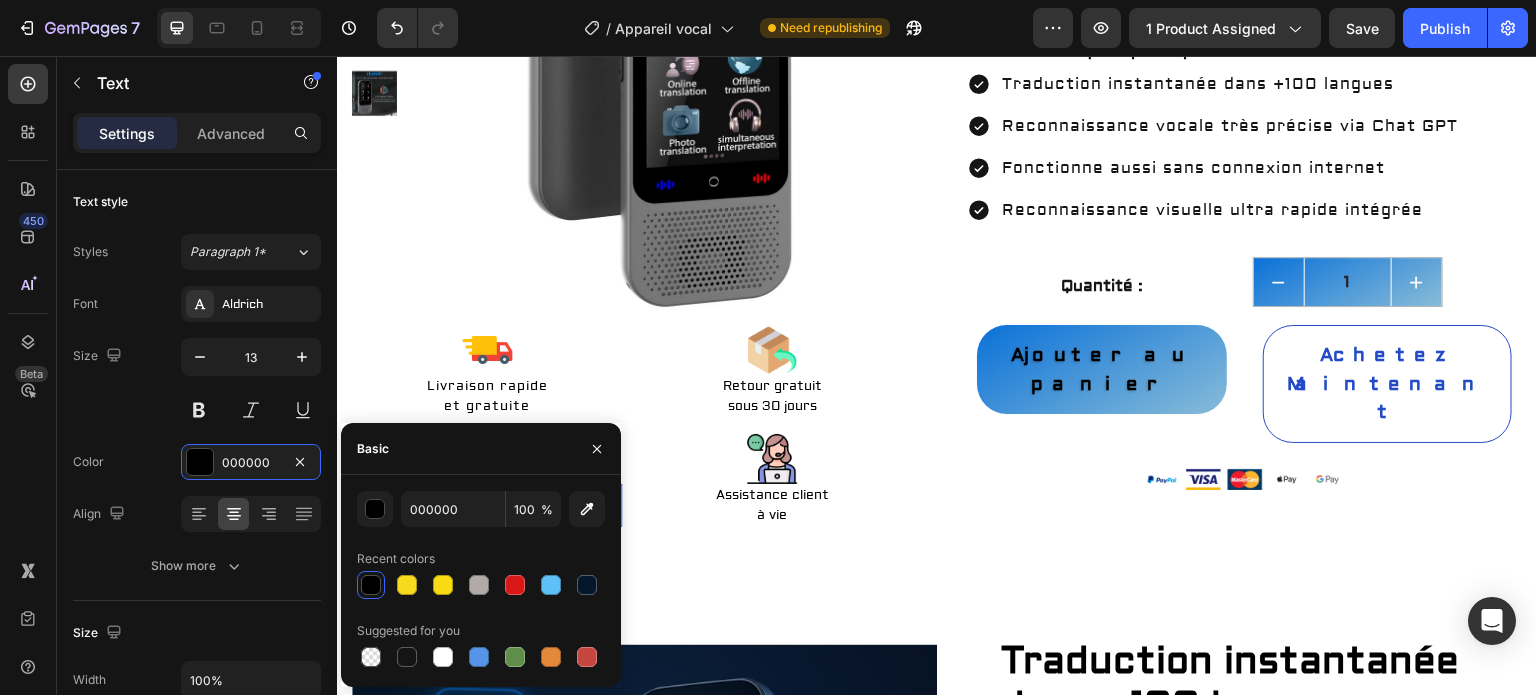 click on "Retour gratuit" at bounding box center [773, 387] 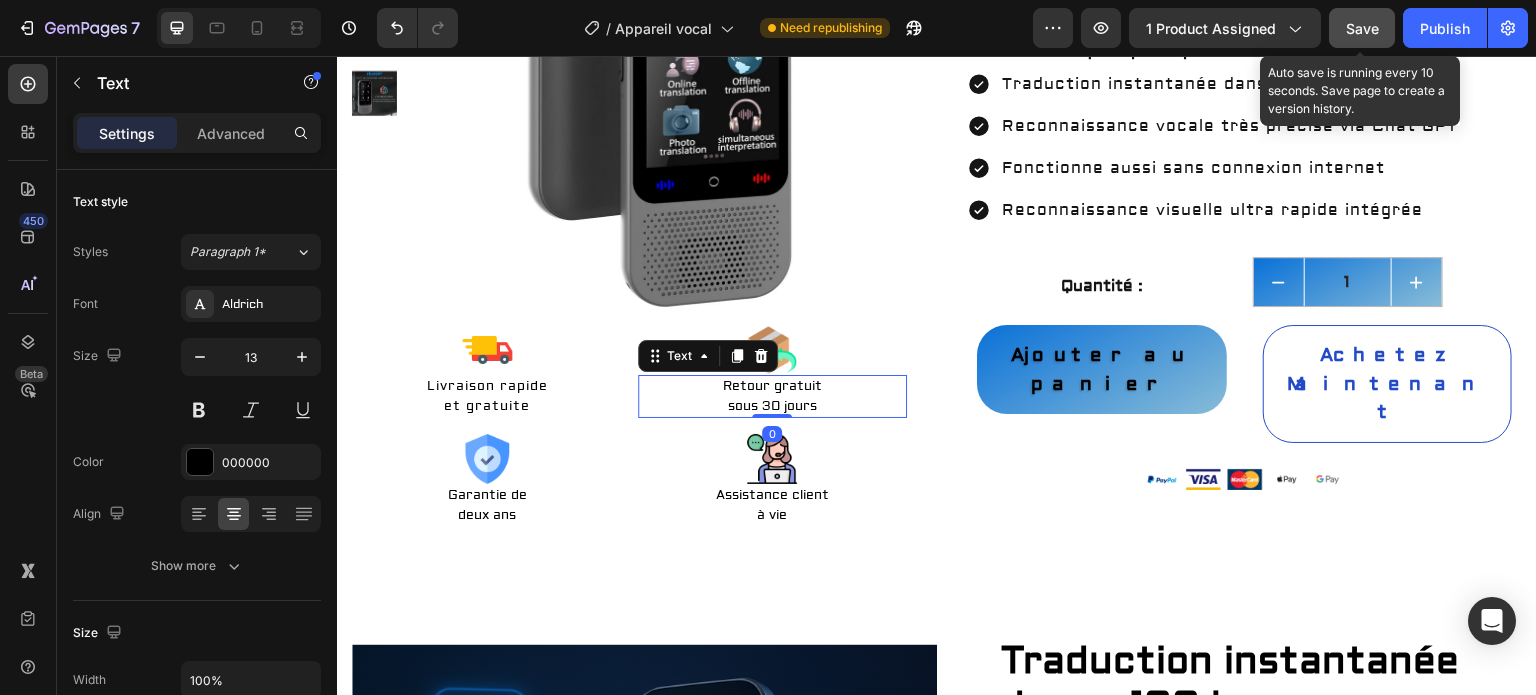 click on "Save" at bounding box center (1362, 28) 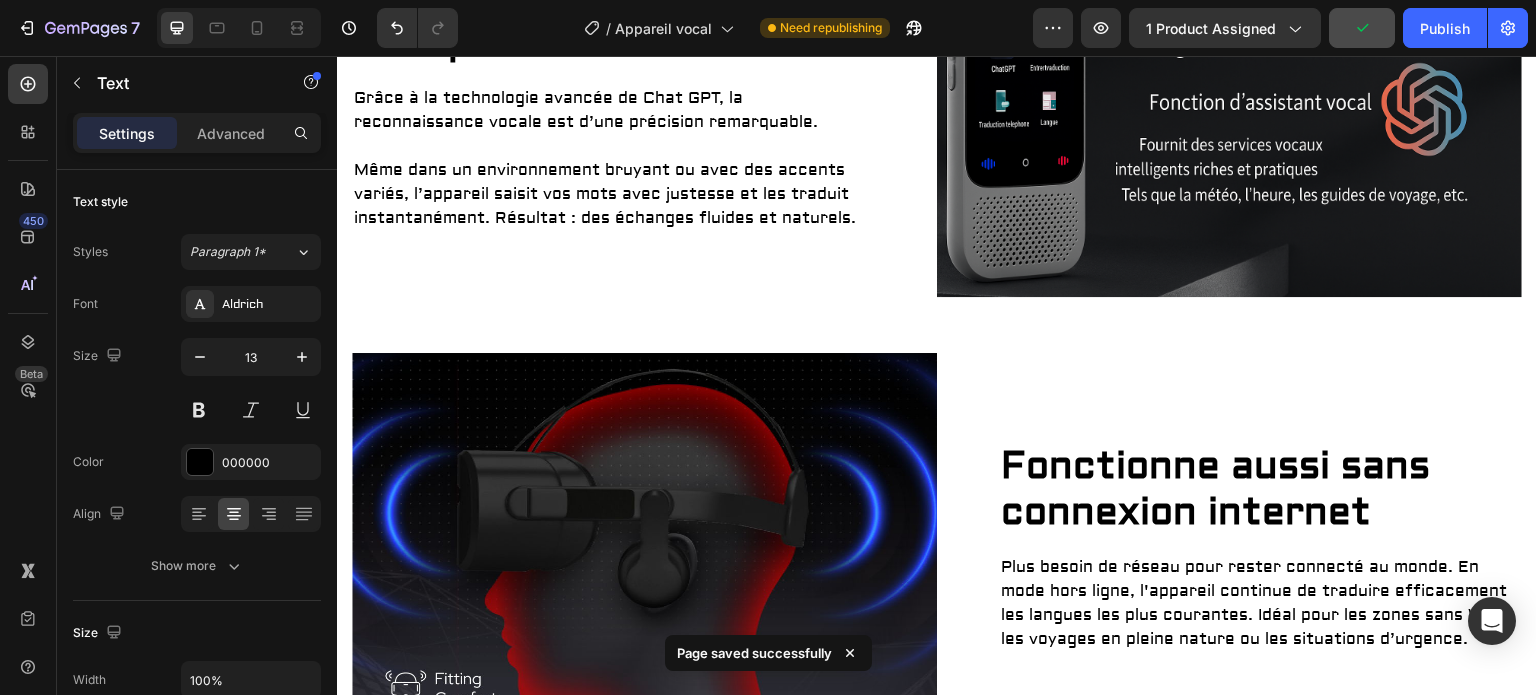 scroll, scrollTop: 1842, scrollLeft: 0, axis: vertical 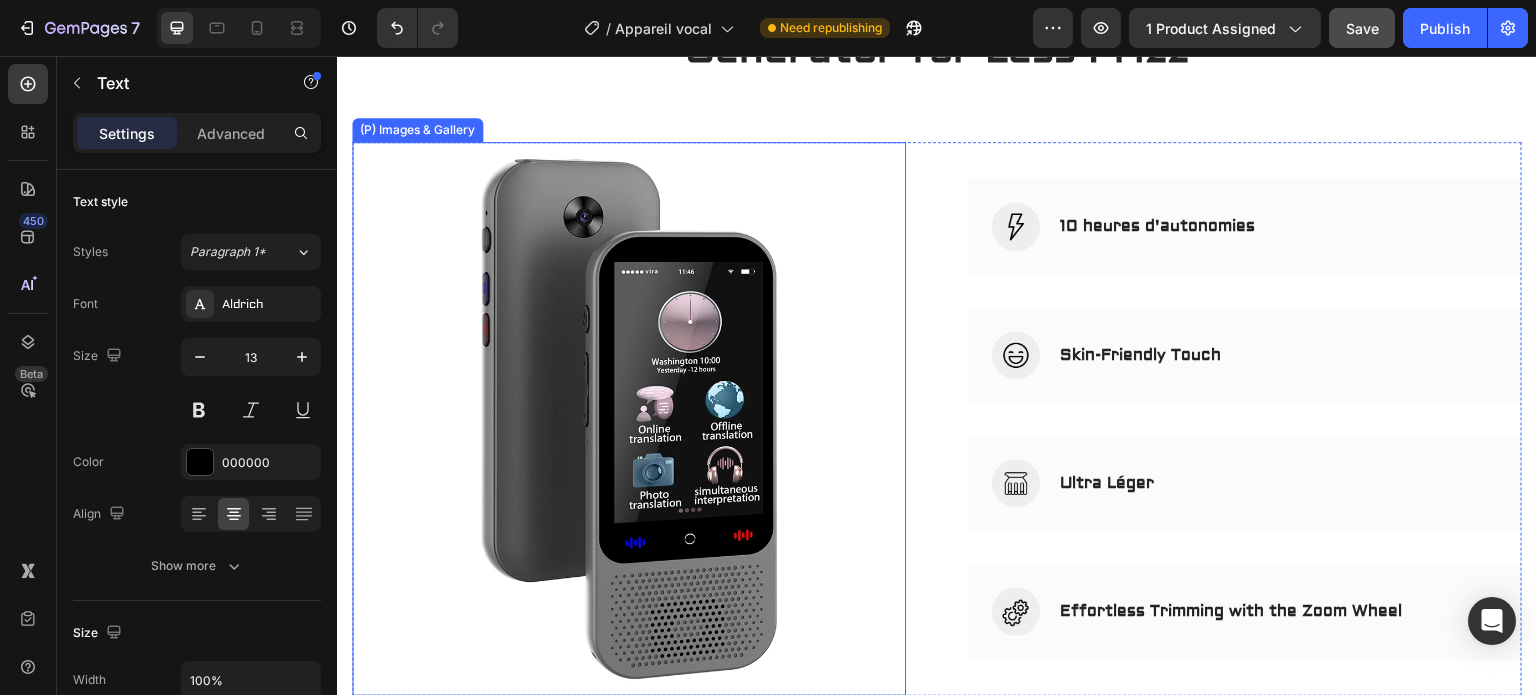 click at bounding box center [629, 419] 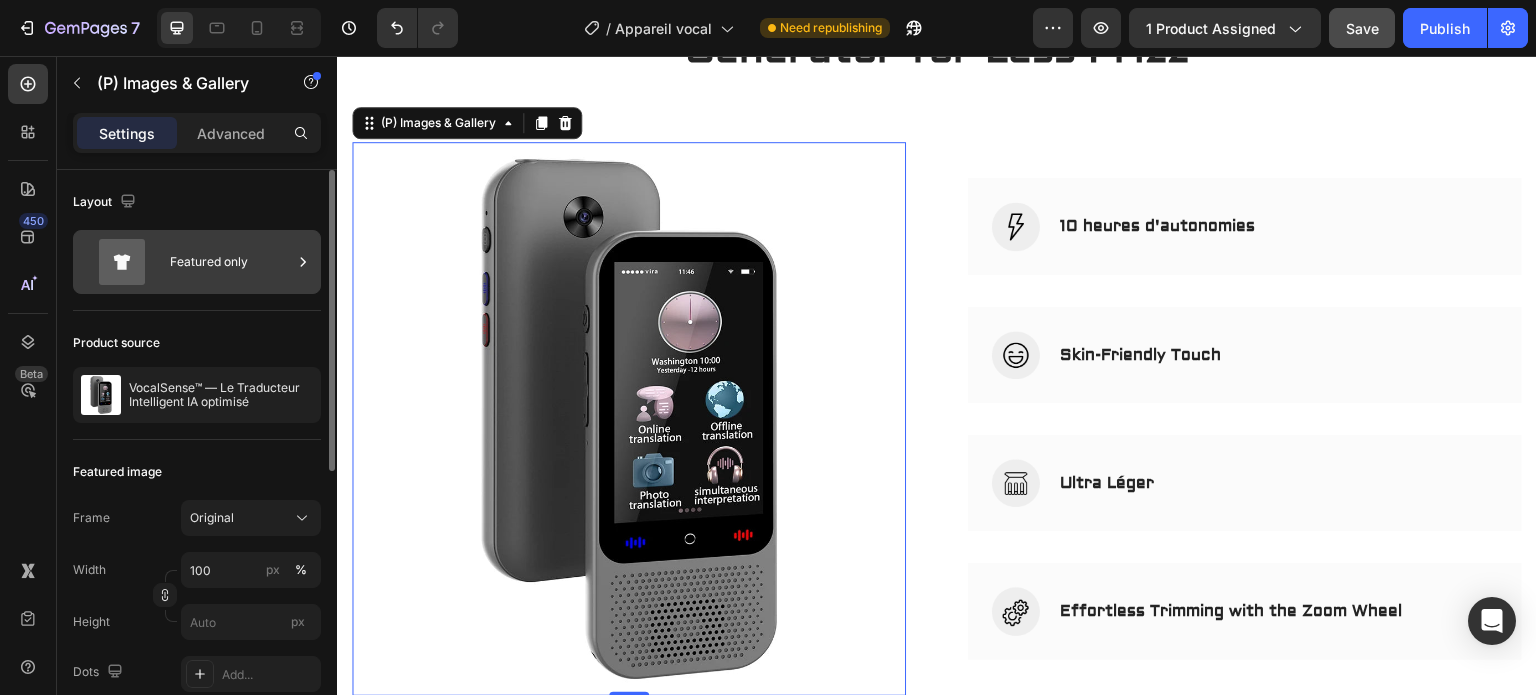 click on "Featured only" at bounding box center [231, 262] 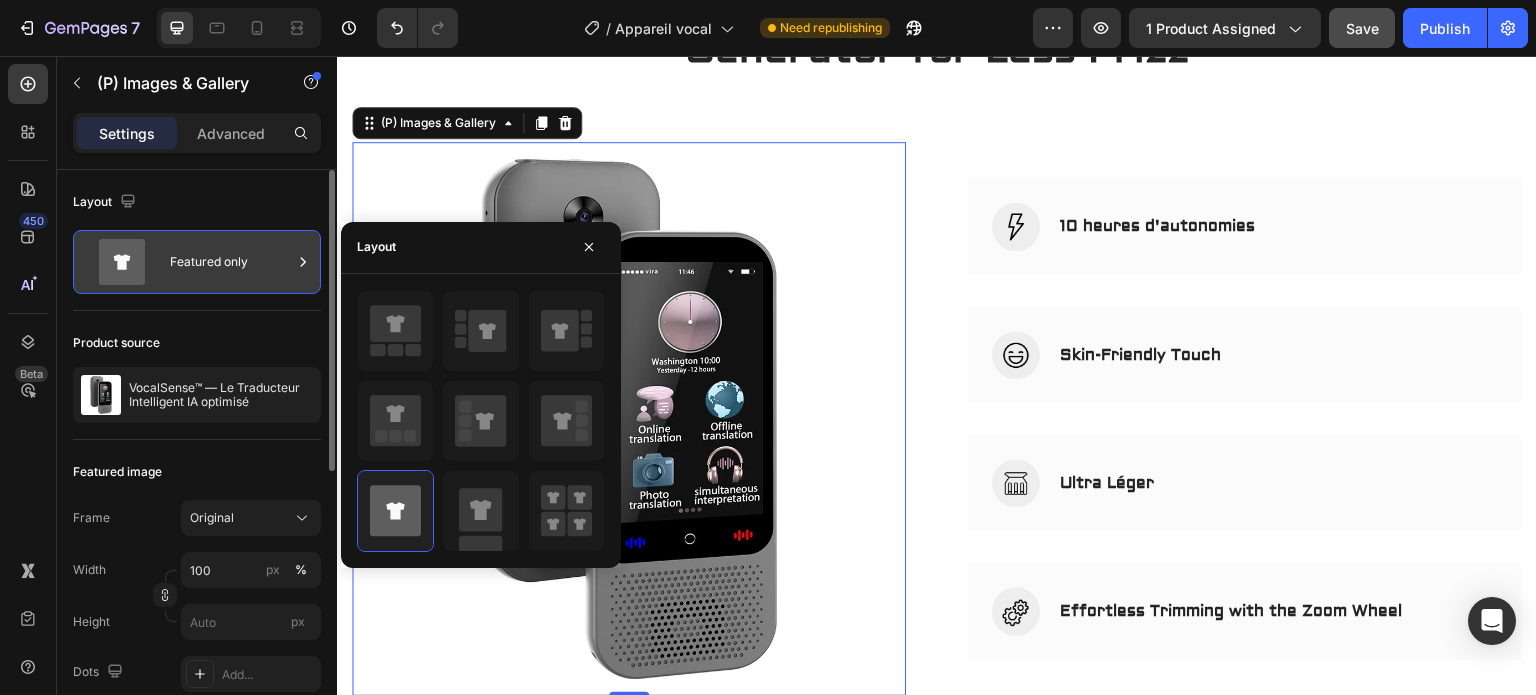 click on "Featured only" at bounding box center (231, 262) 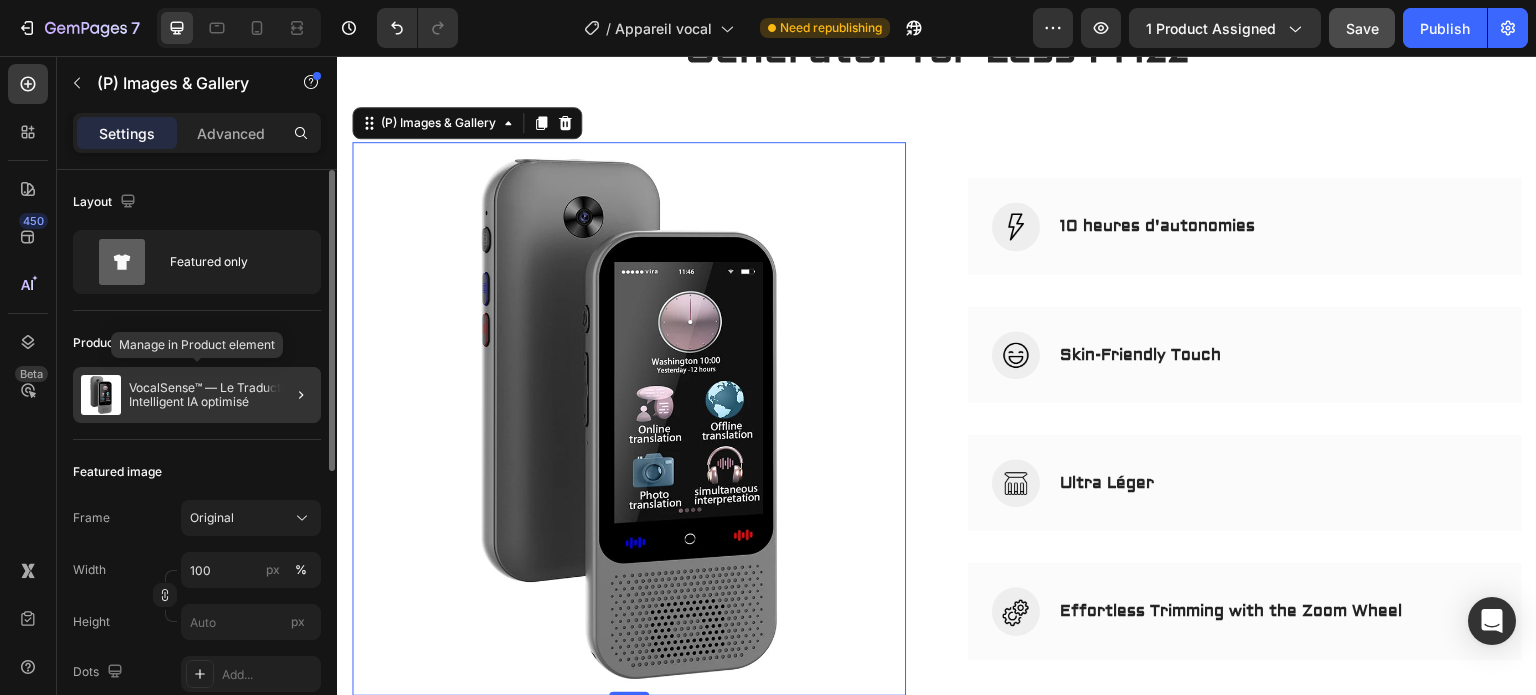 click on "VocalSense™ — Le Traducteur Intelligent IA optimisé" at bounding box center (221, 395) 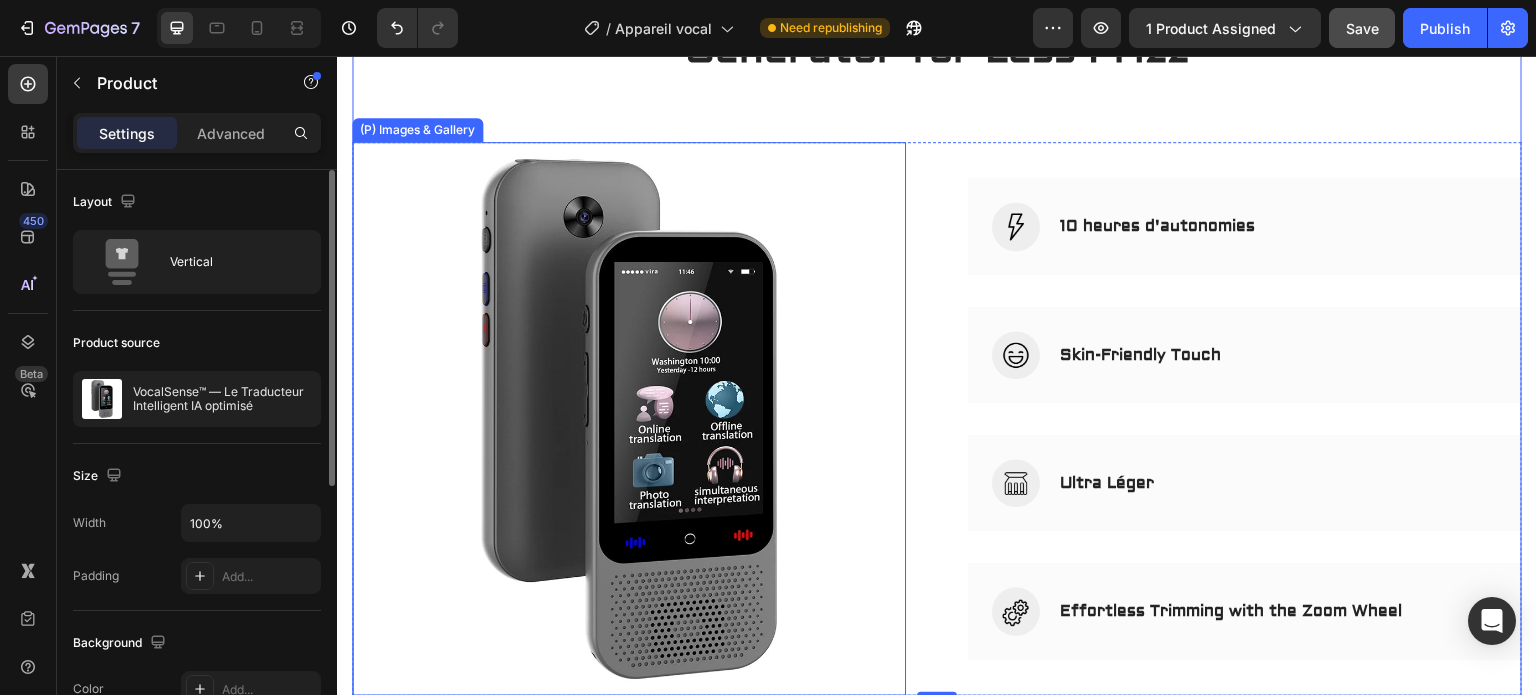 click at bounding box center [629, 419] 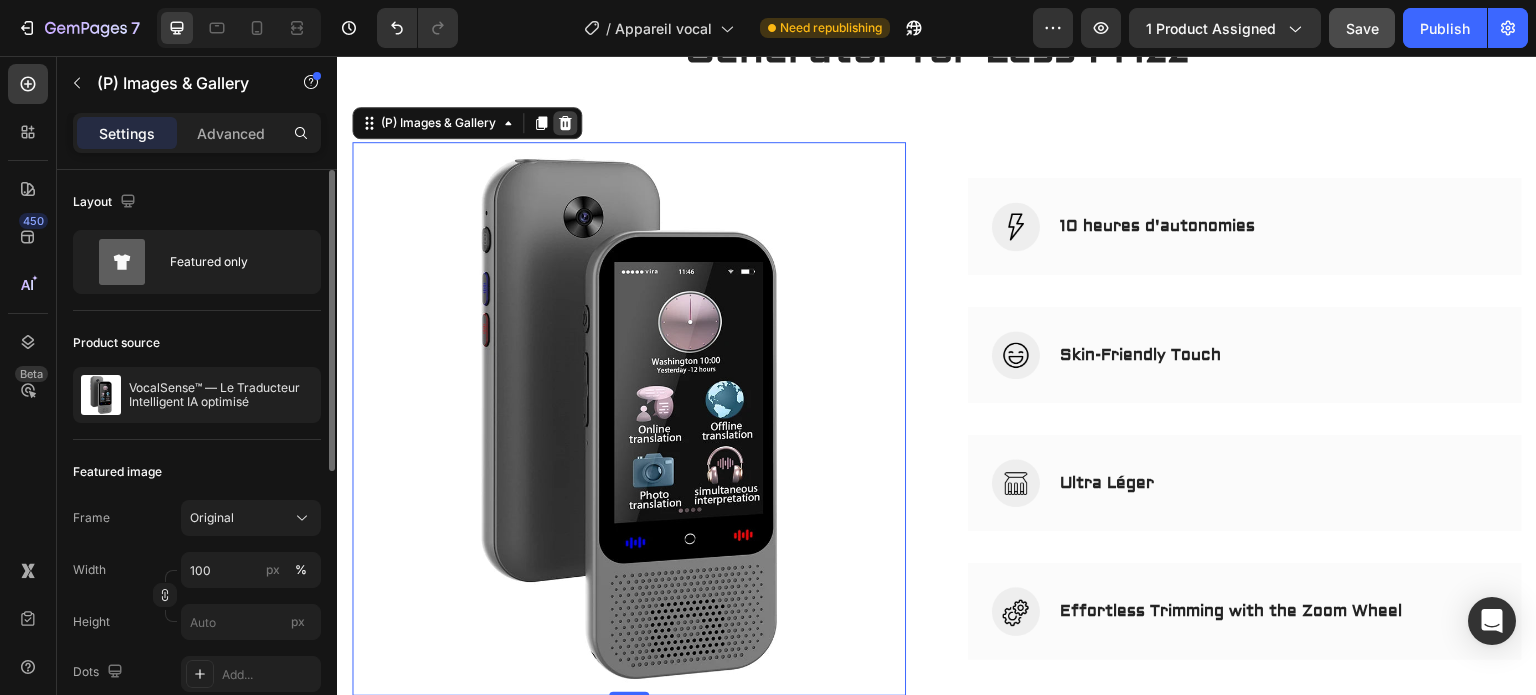 click 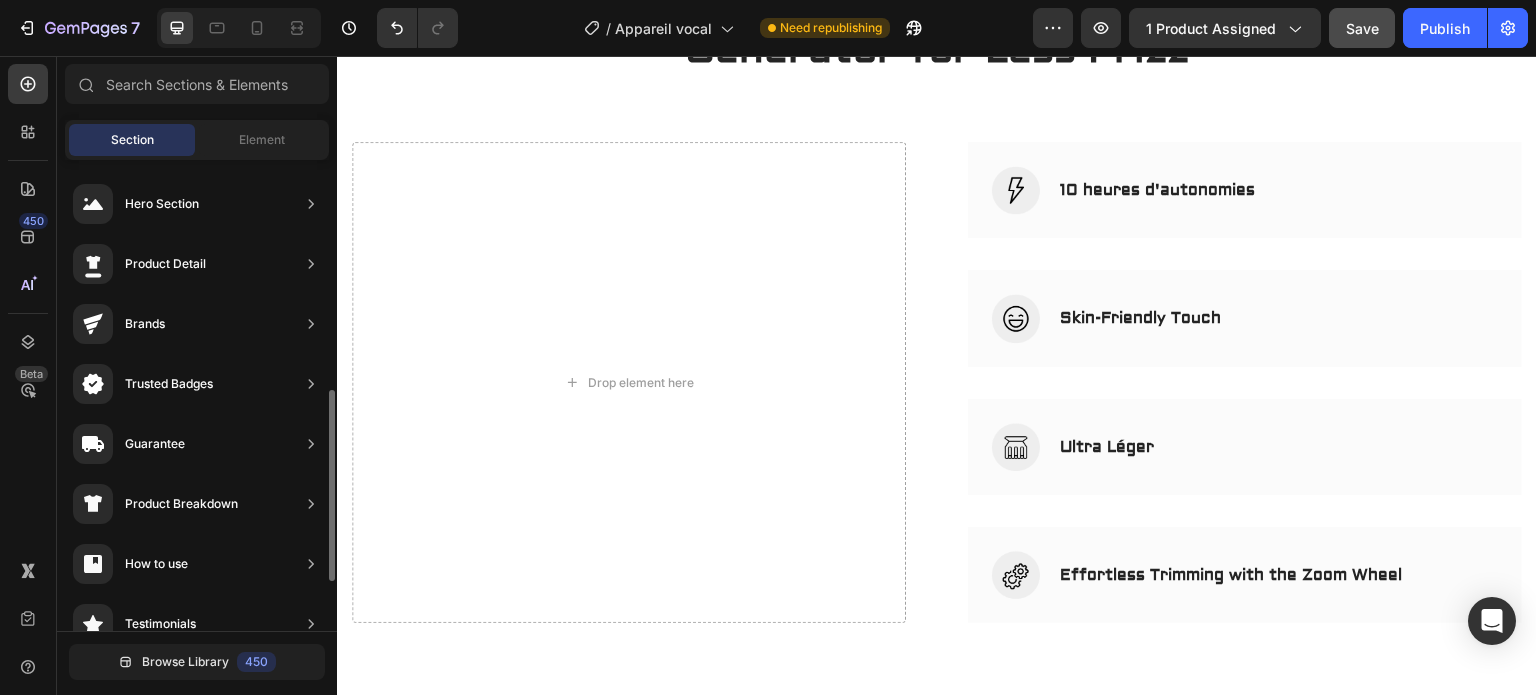 scroll, scrollTop: 368, scrollLeft: 0, axis: vertical 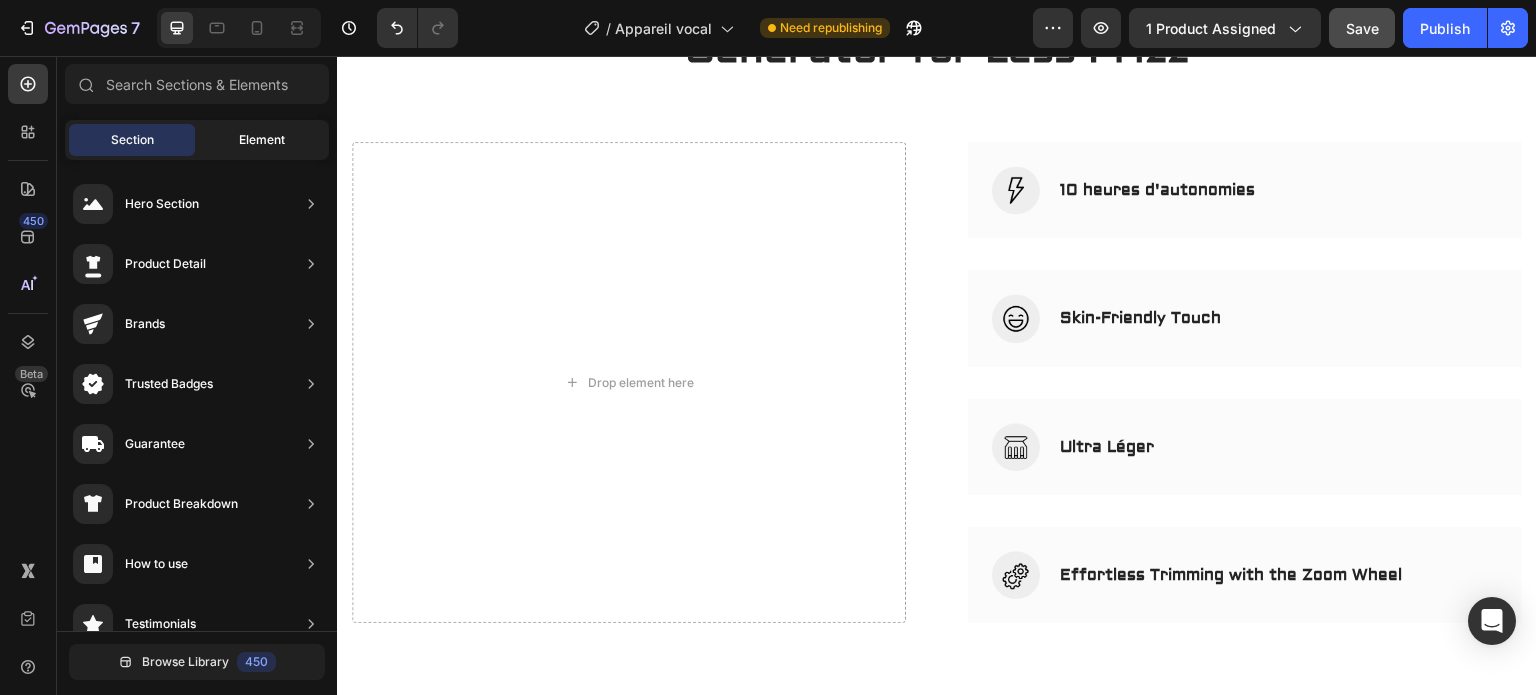 click on "Element" 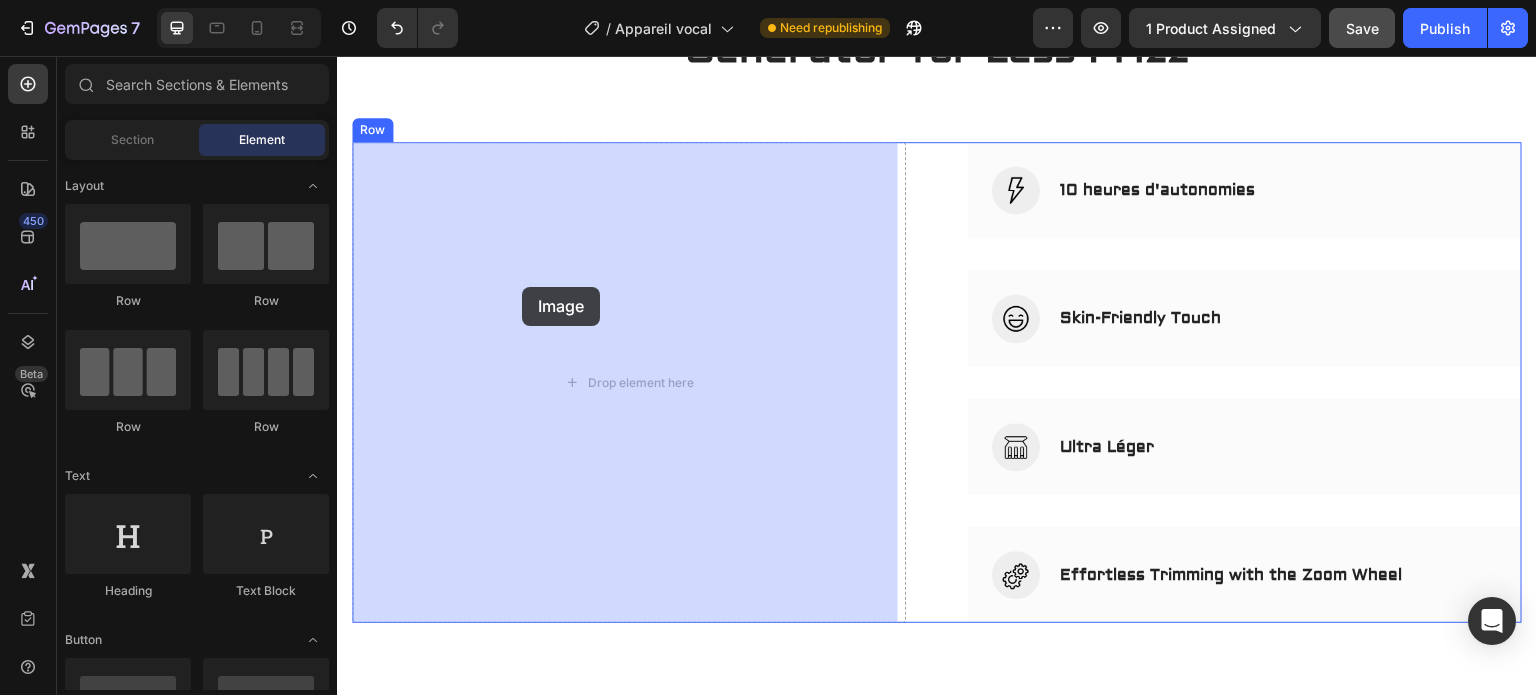 drag, startPoint x: 481, startPoint y: 269, endPoint x: 522, endPoint y: 287, distance: 44.777225 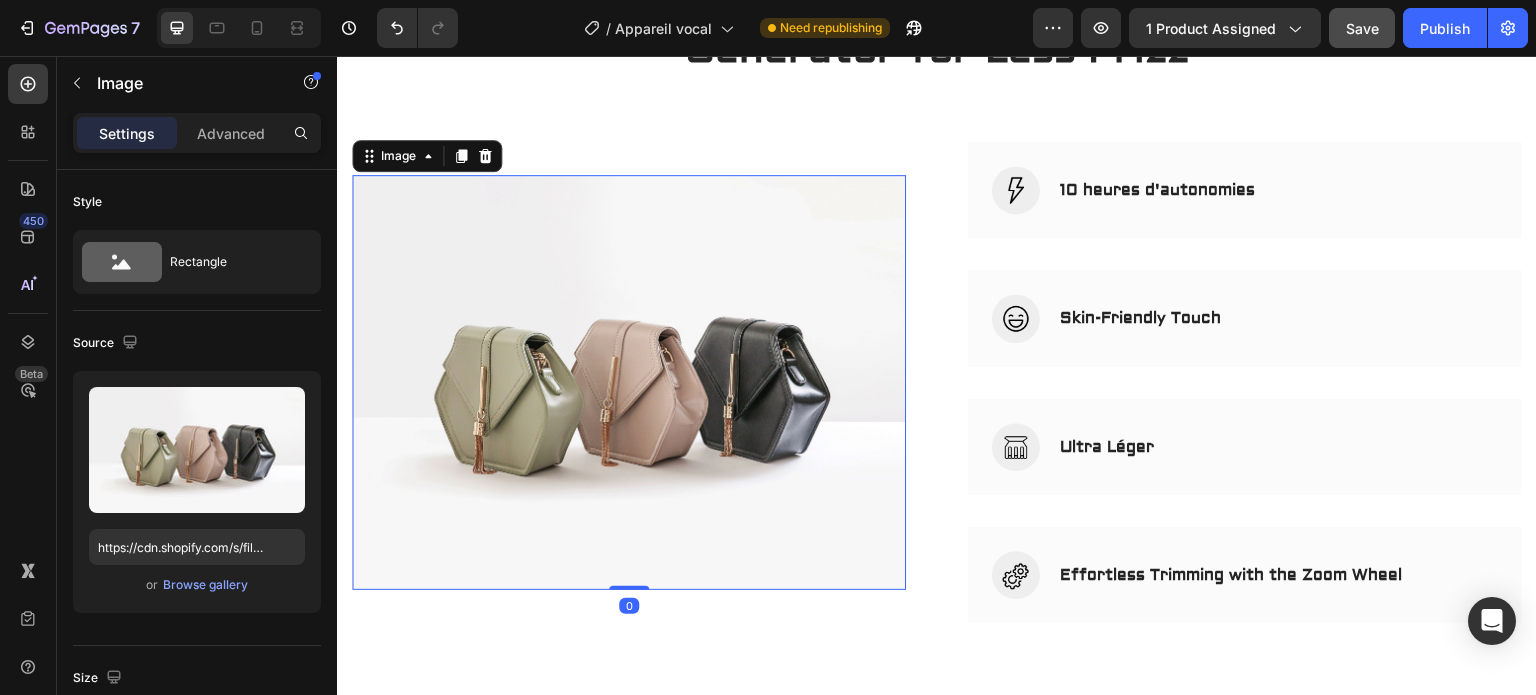 click at bounding box center (629, 383) 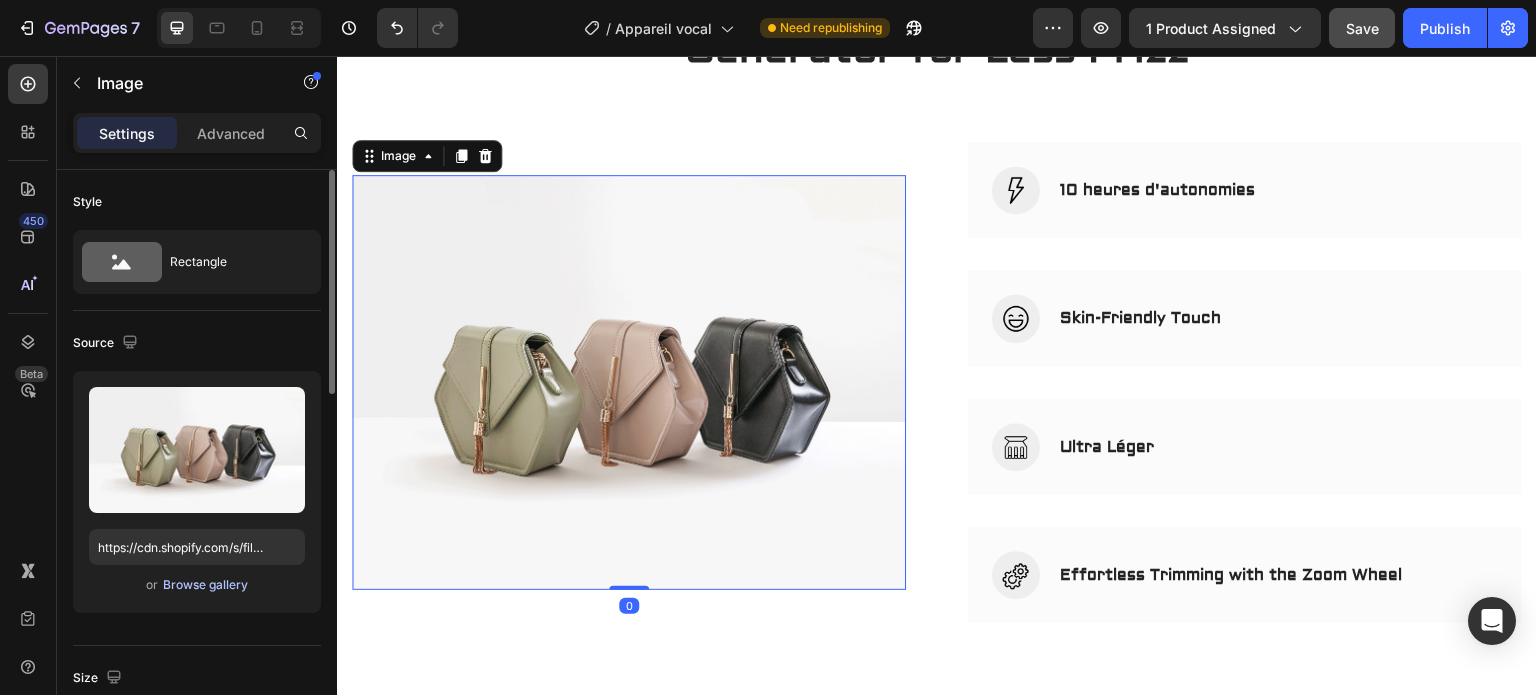 click on "Browse gallery" at bounding box center [205, 585] 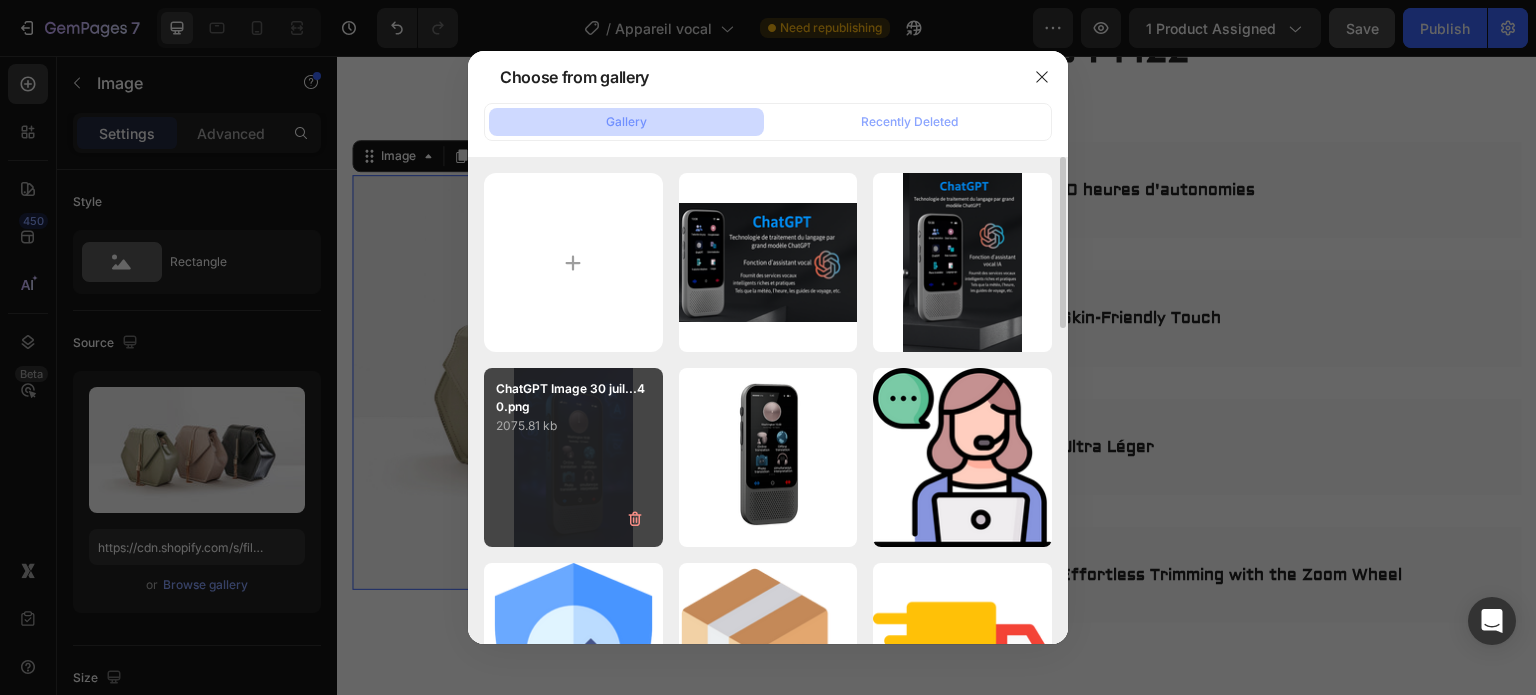 click on "[FILENAME] [DATE], [TIME].png" at bounding box center [573, 398] 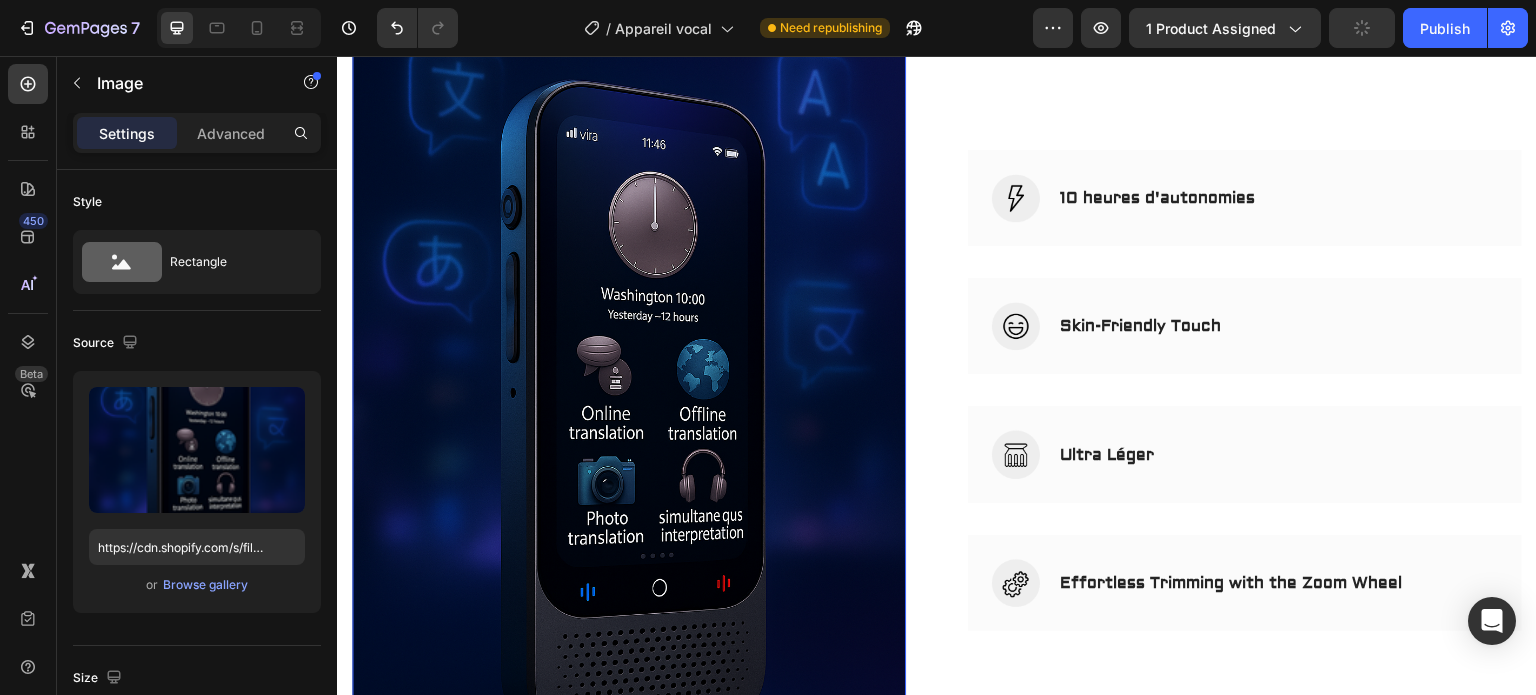 scroll, scrollTop: 2676, scrollLeft: 0, axis: vertical 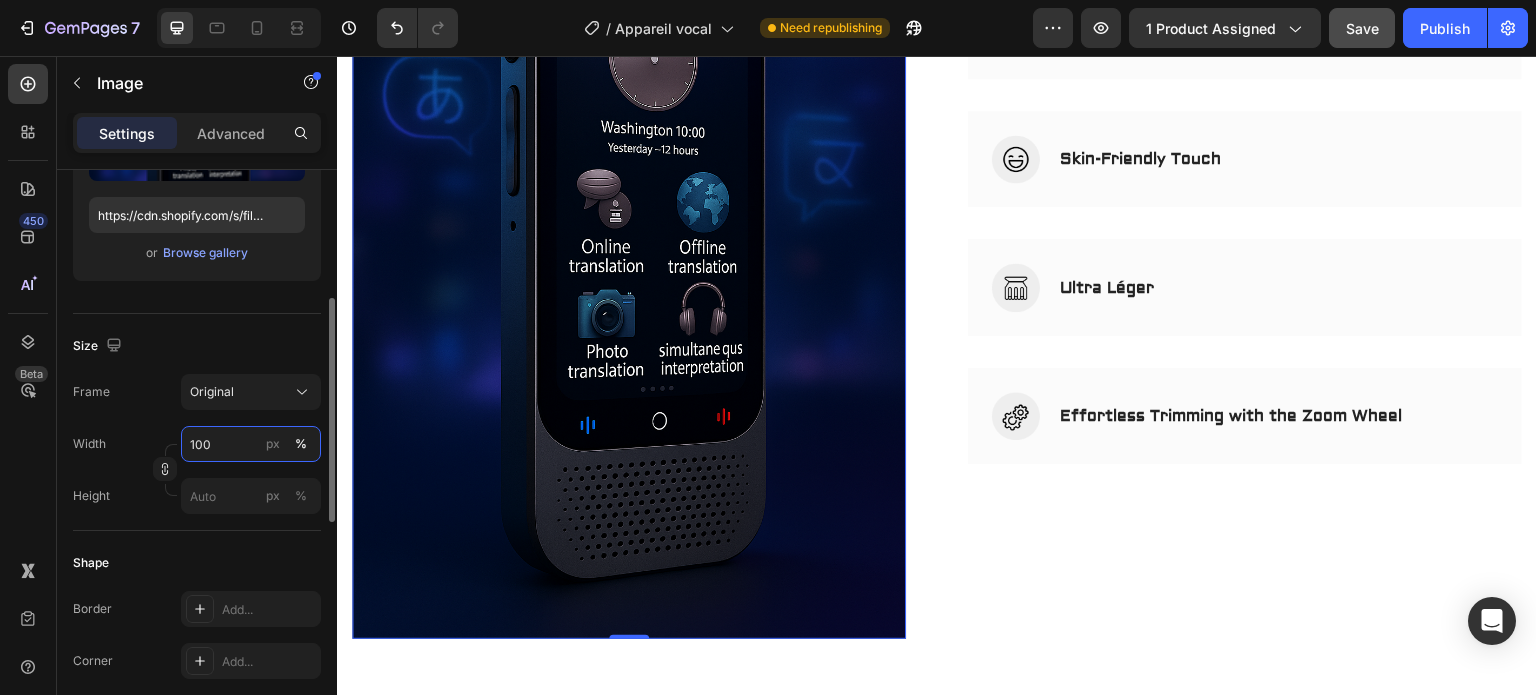 click on "100" at bounding box center [251, 444] 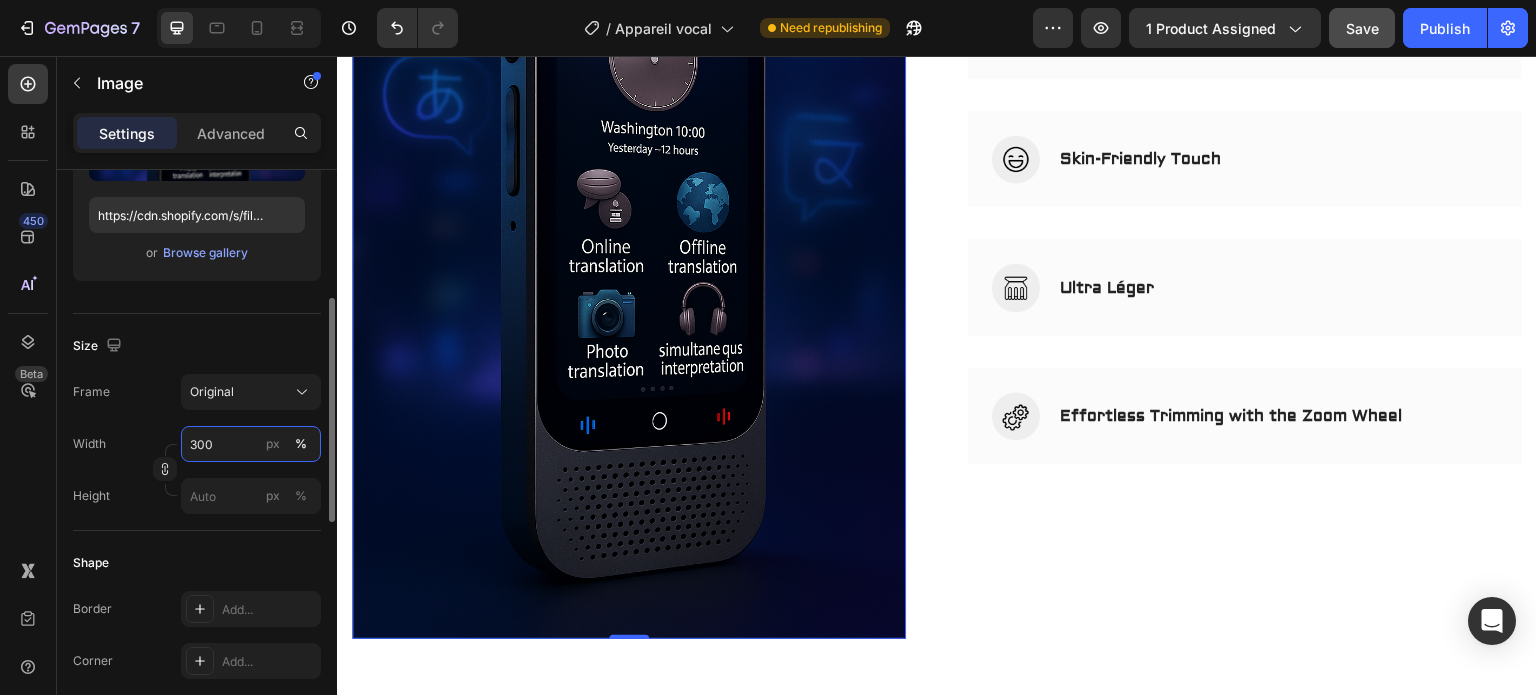 click on "300" at bounding box center [251, 444] 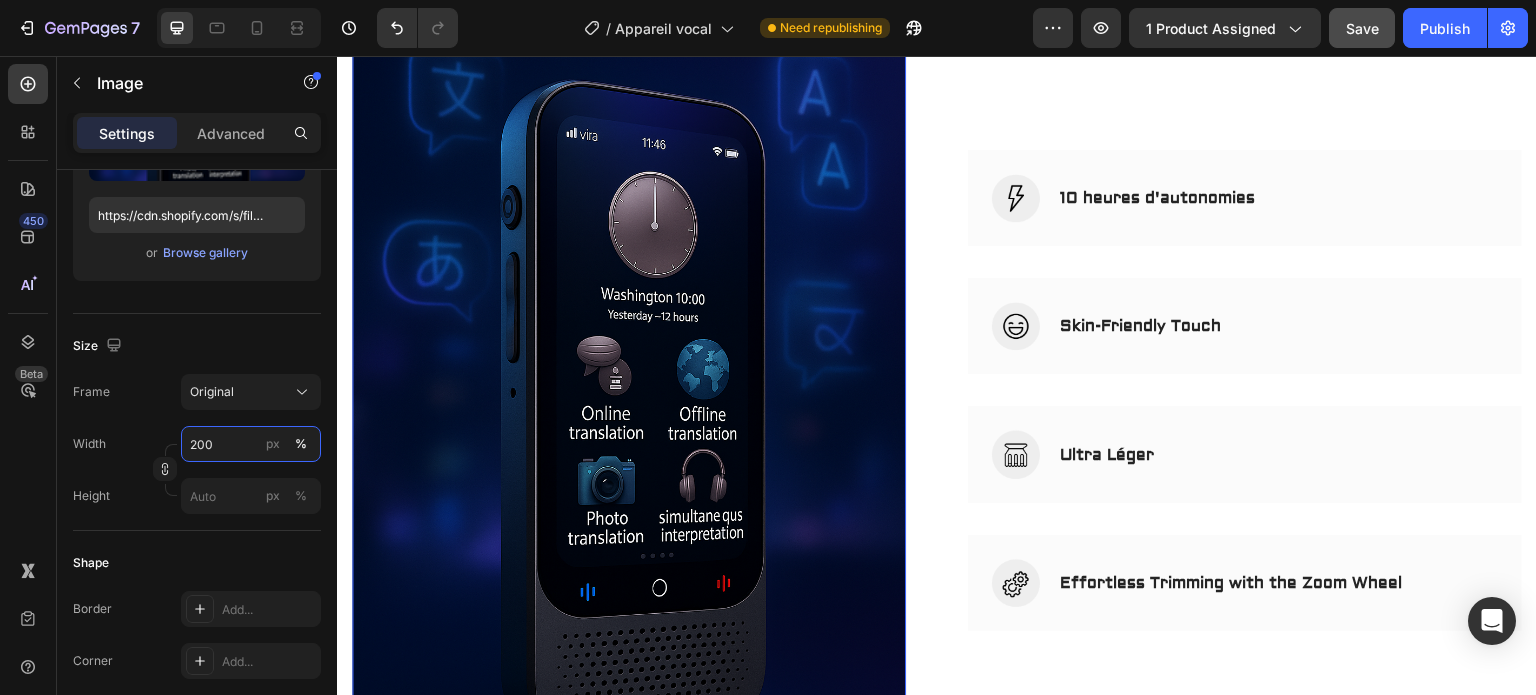 scroll, scrollTop: 2342, scrollLeft: 0, axis: vertical 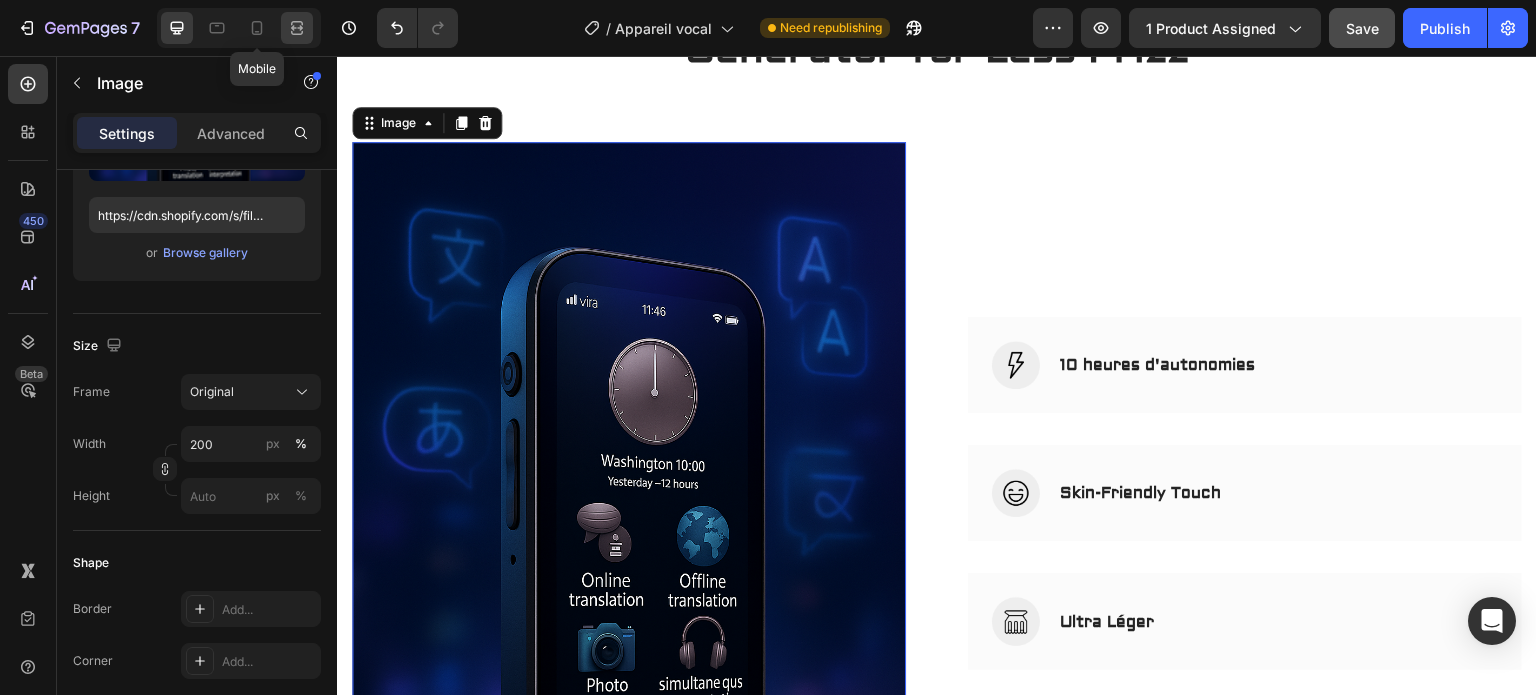 click 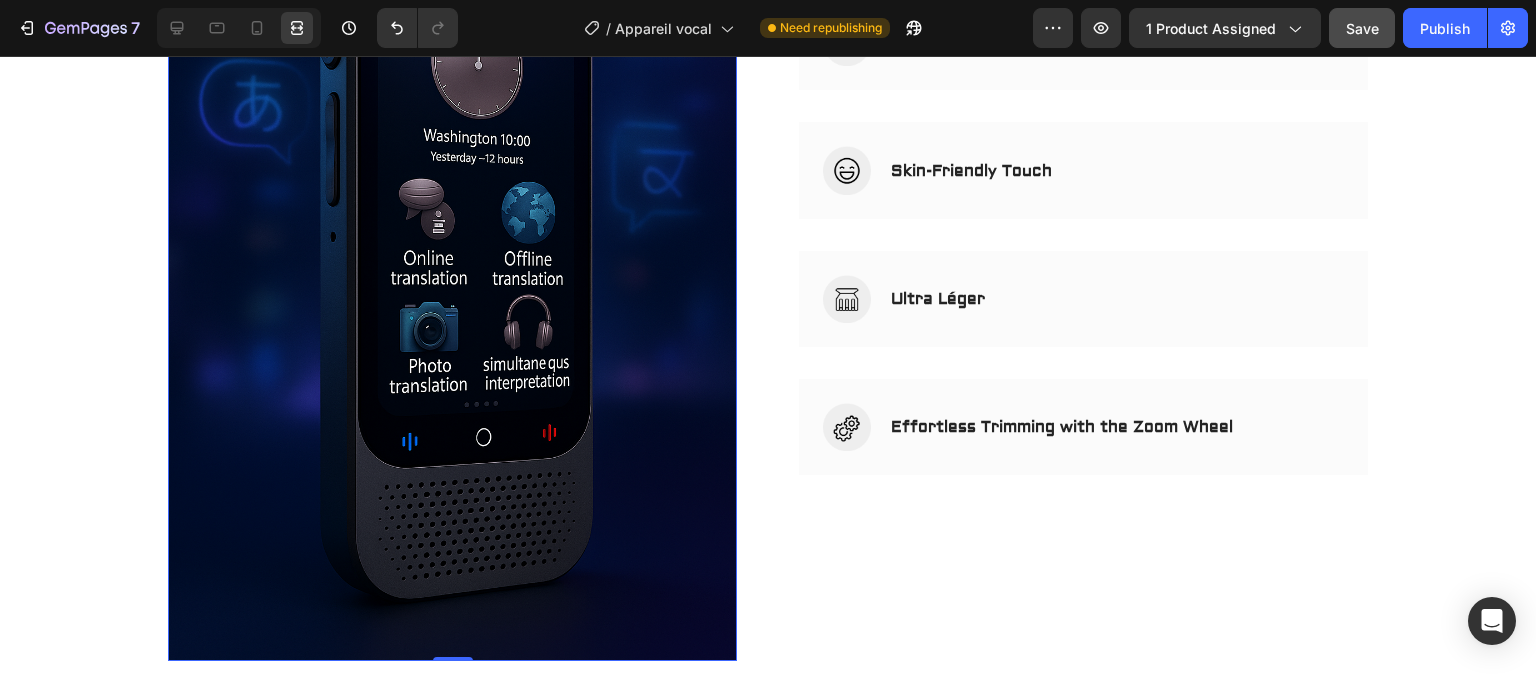 scroll, scrollTop: 2509, scrollLeft: 0, axis: vertical 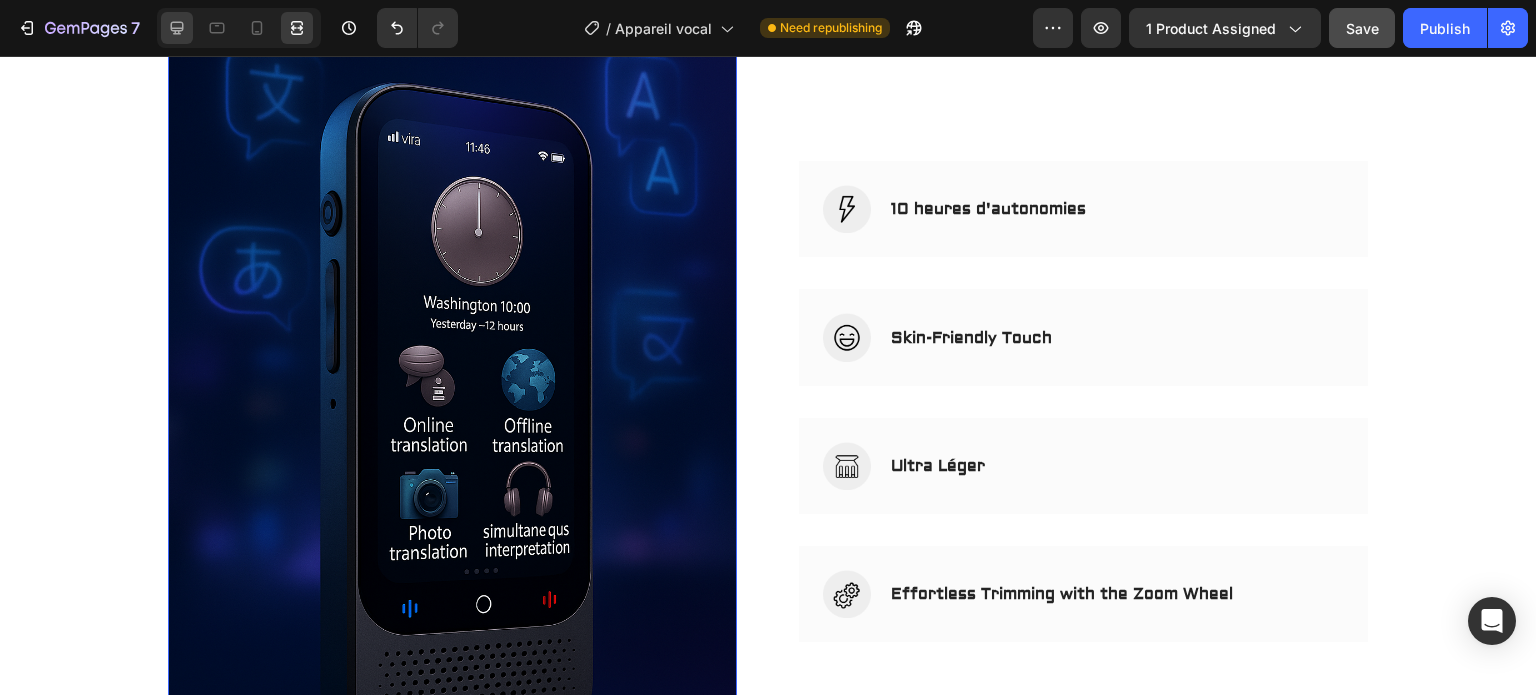 click 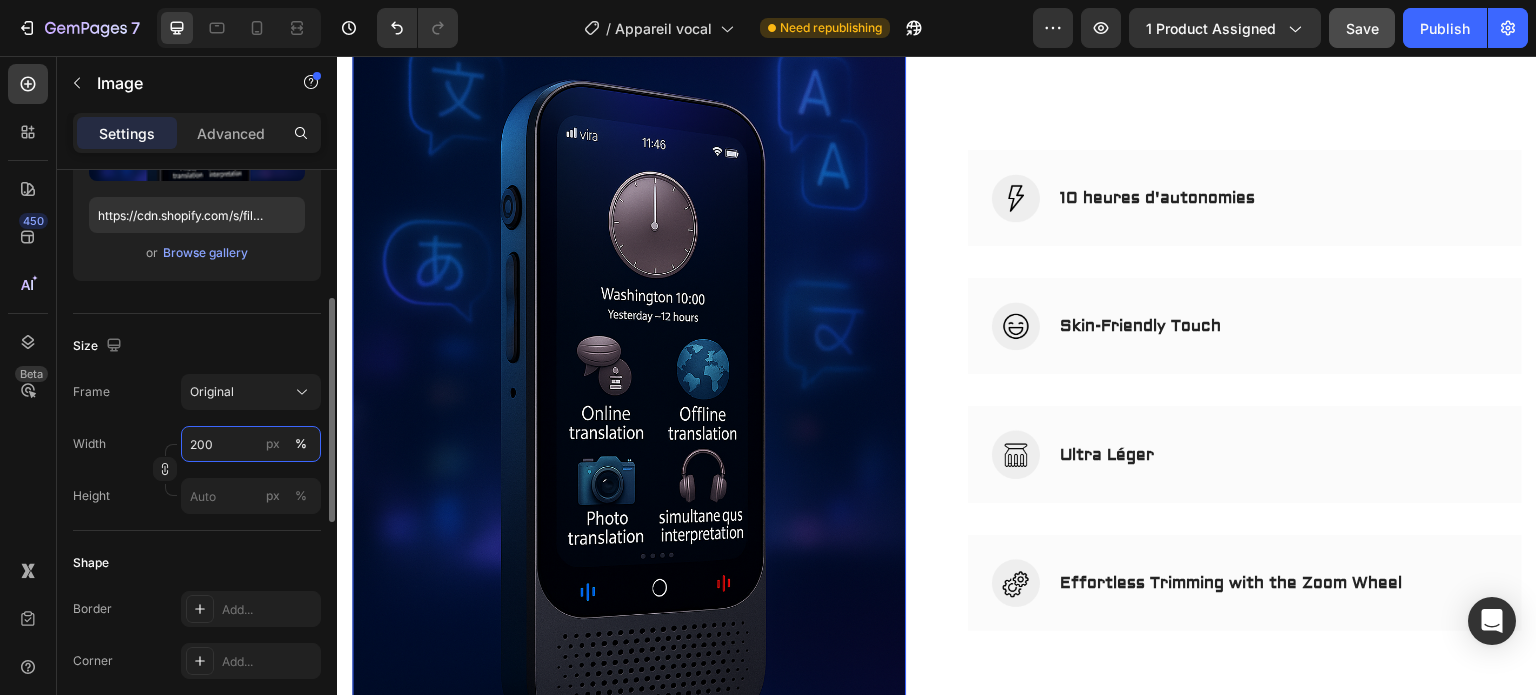 click on "200" at bounding box center (251, 444) 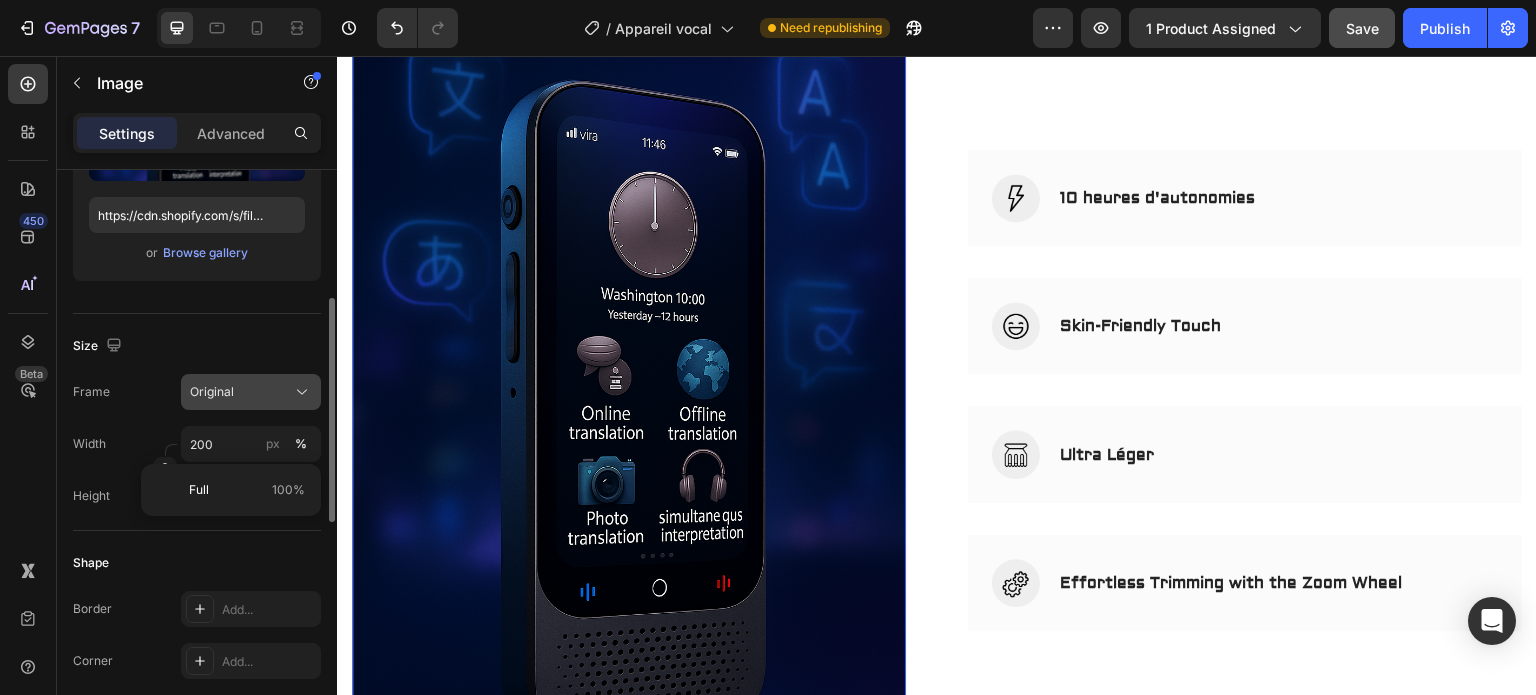 click on "Original" 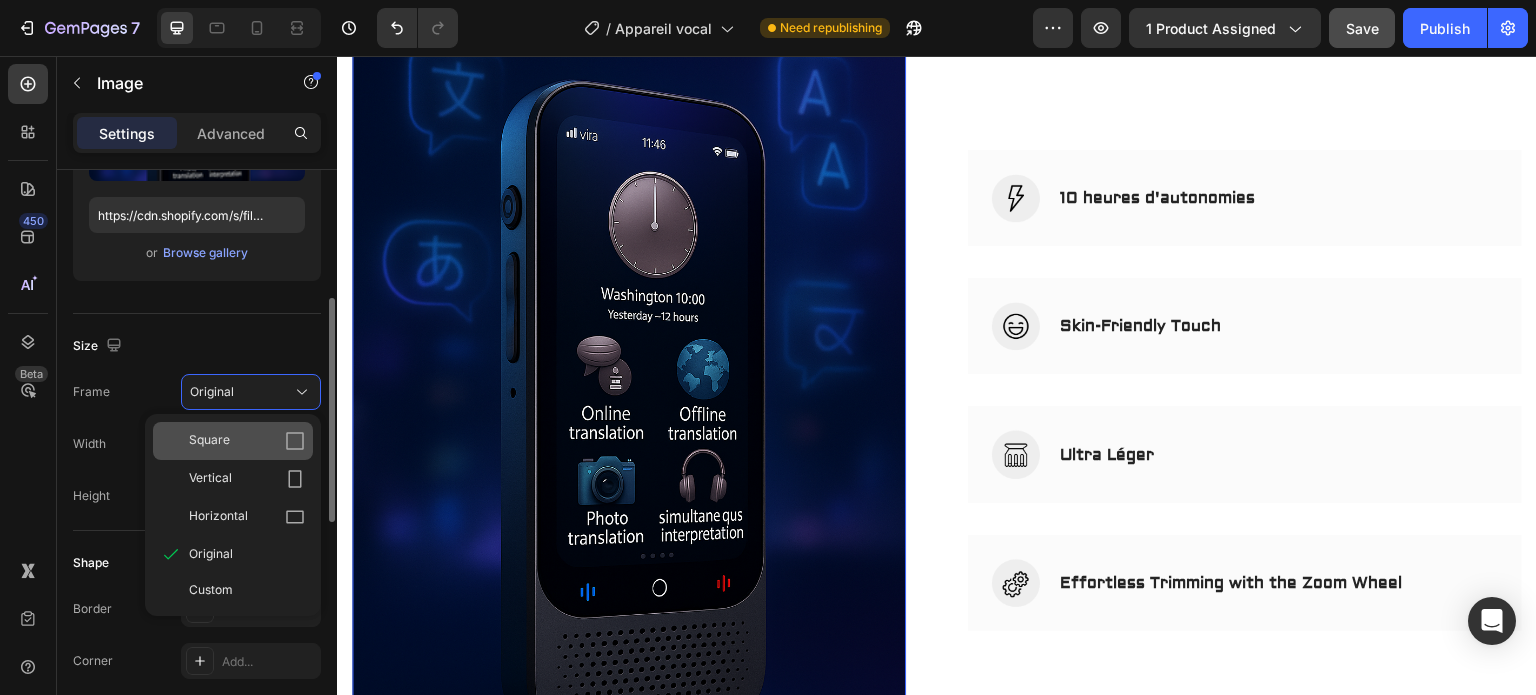click on "Square" at bounding box center [247, 441] 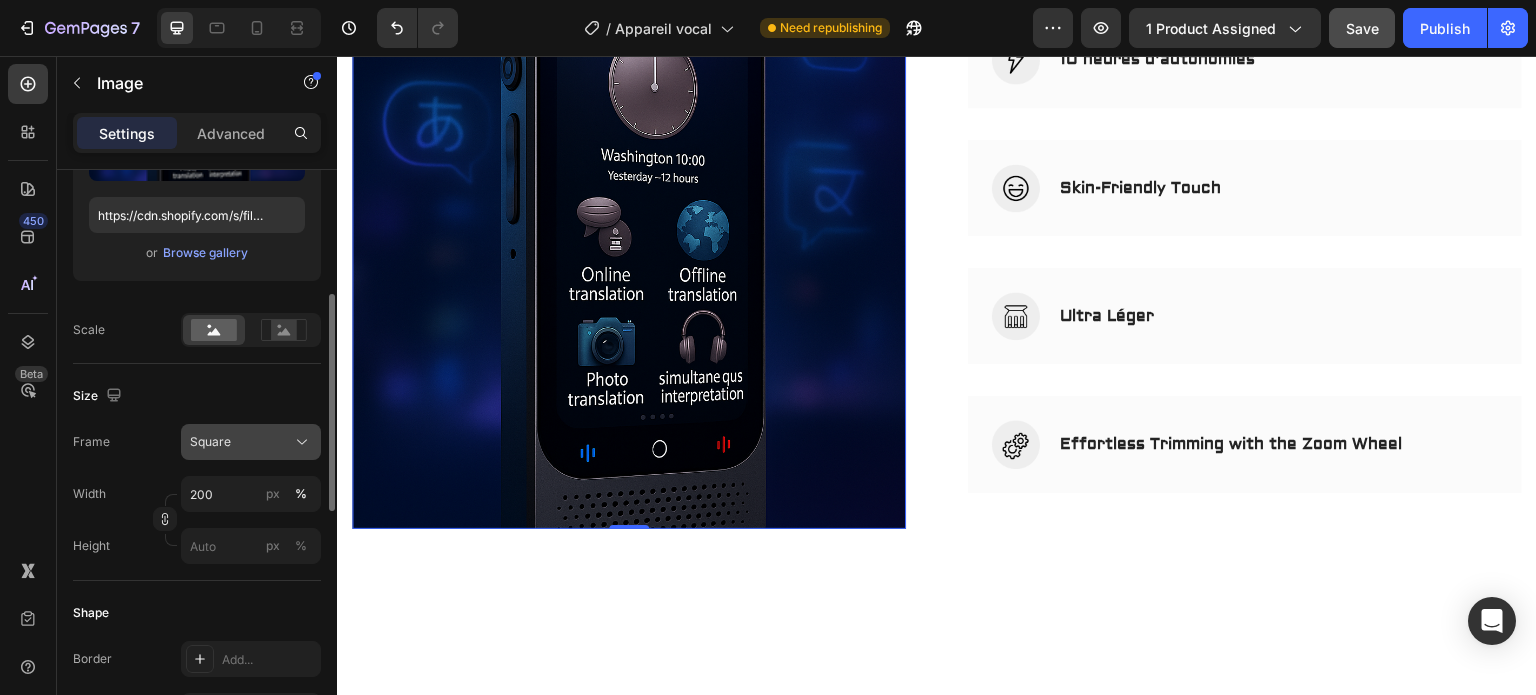 click on "Square" 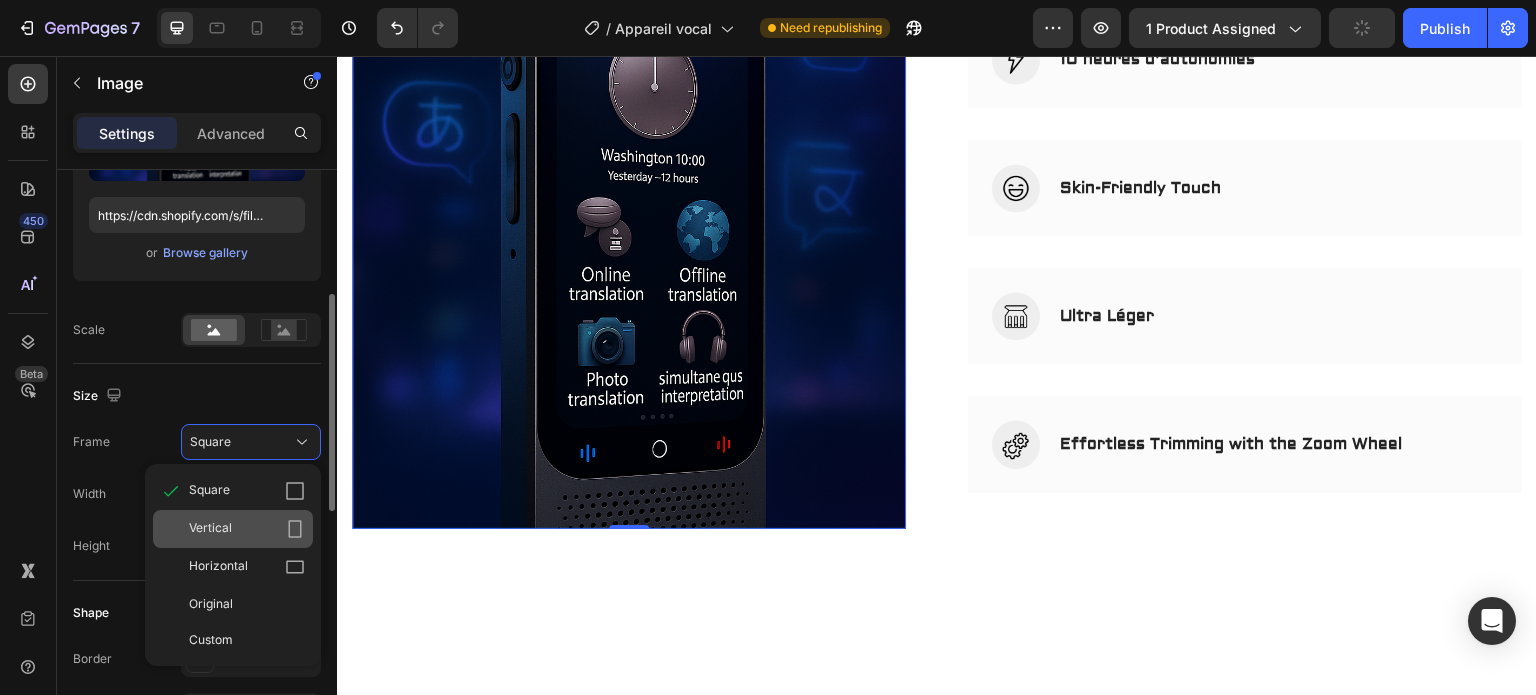 click on "Vertical" at bounding box center [247, 529] 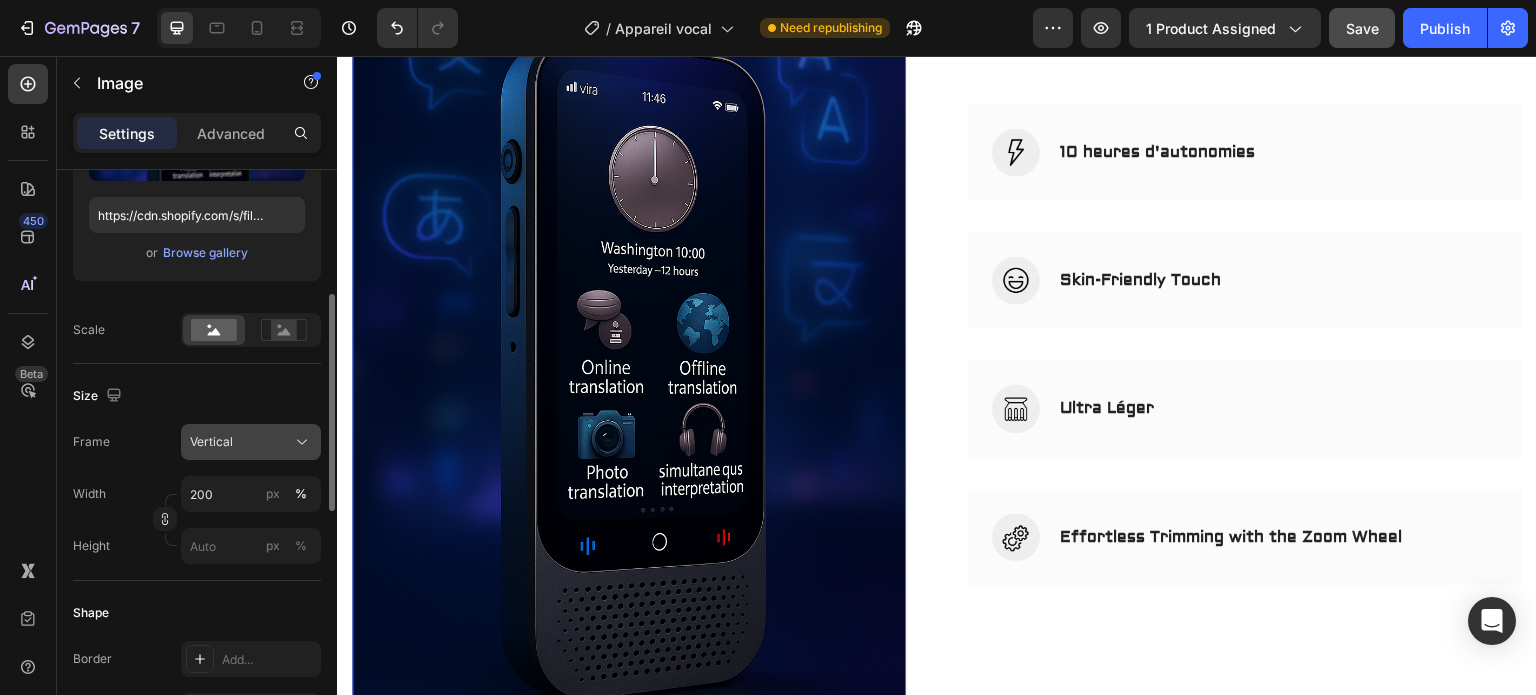 click on "Vertical" at bounding box center [251, 442] 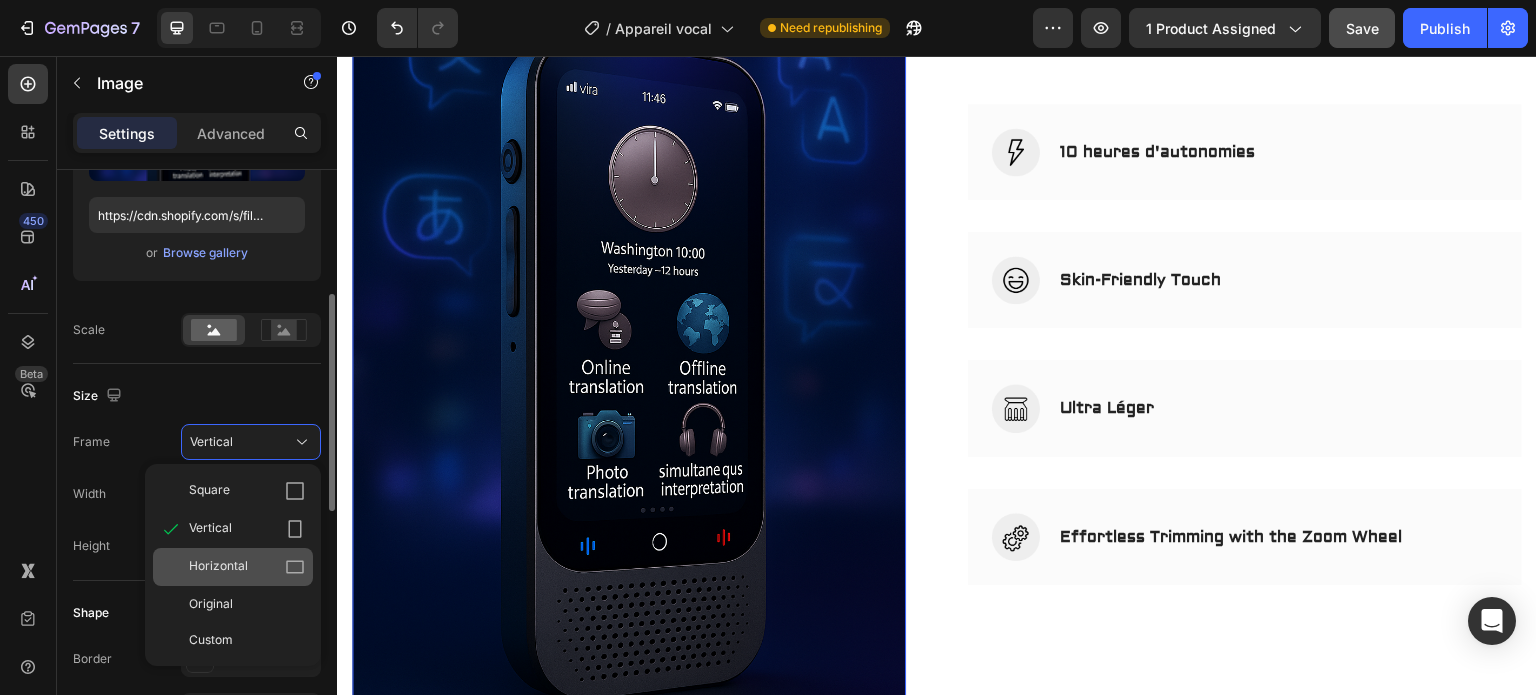 click on "Horizontal" at bounding box center [218, 567] 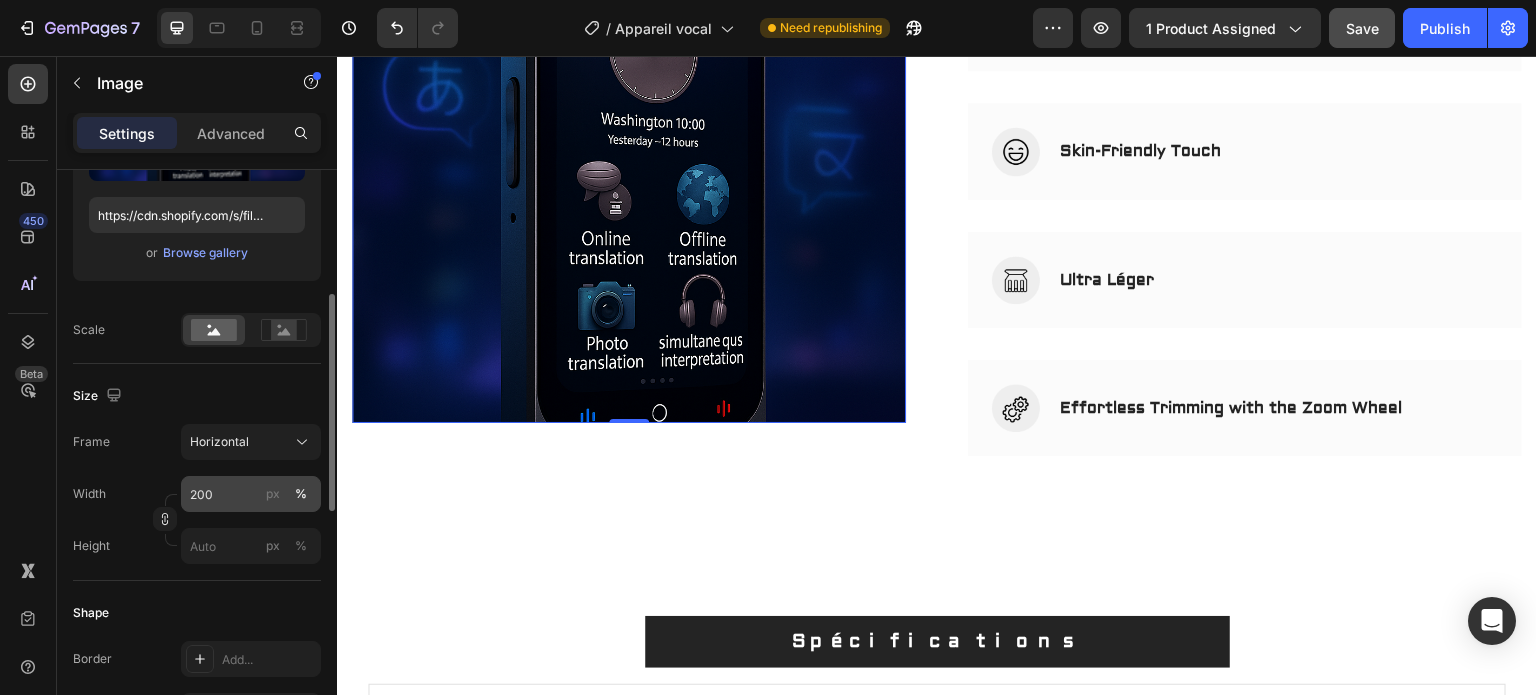 scroll, scrollTop: 2545, scrollLeft: 0, axis: vertical 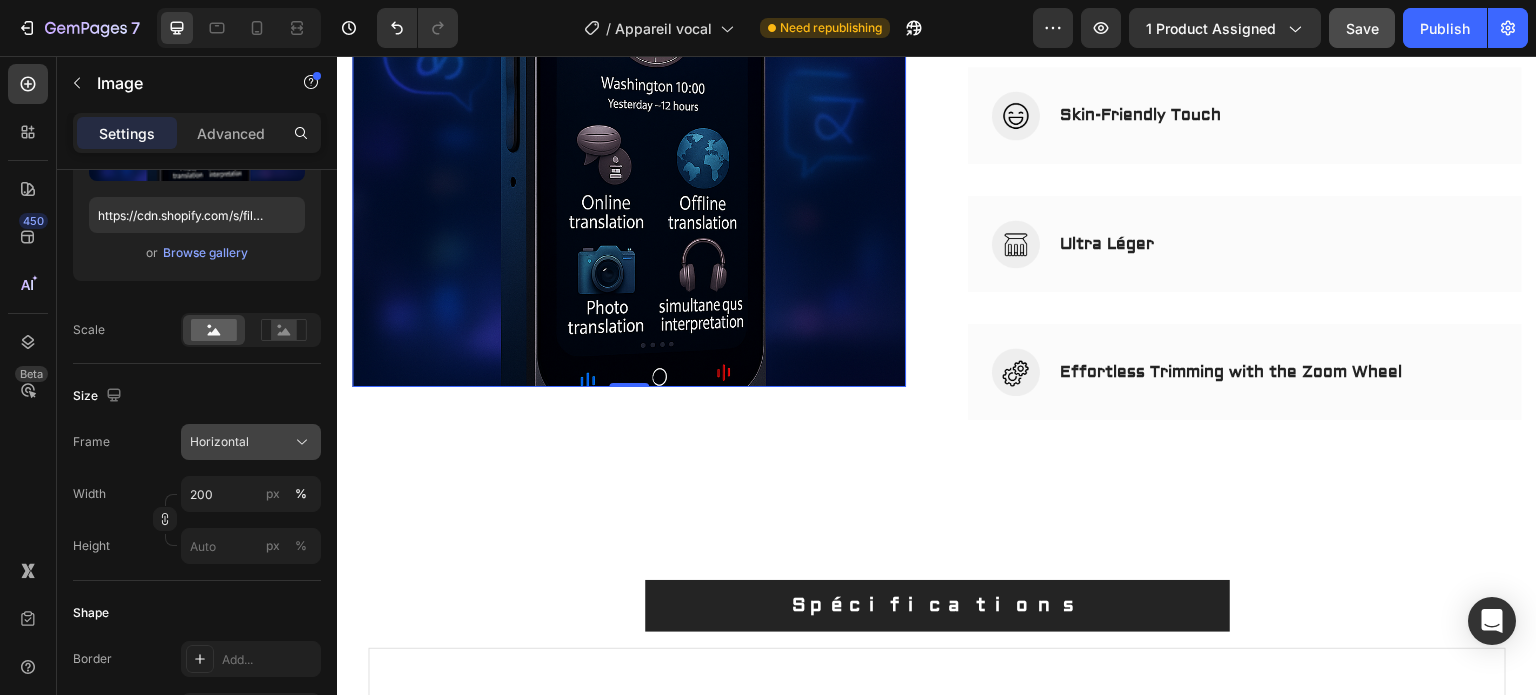 click on "Horizontal" at bounding box center [251, 442] 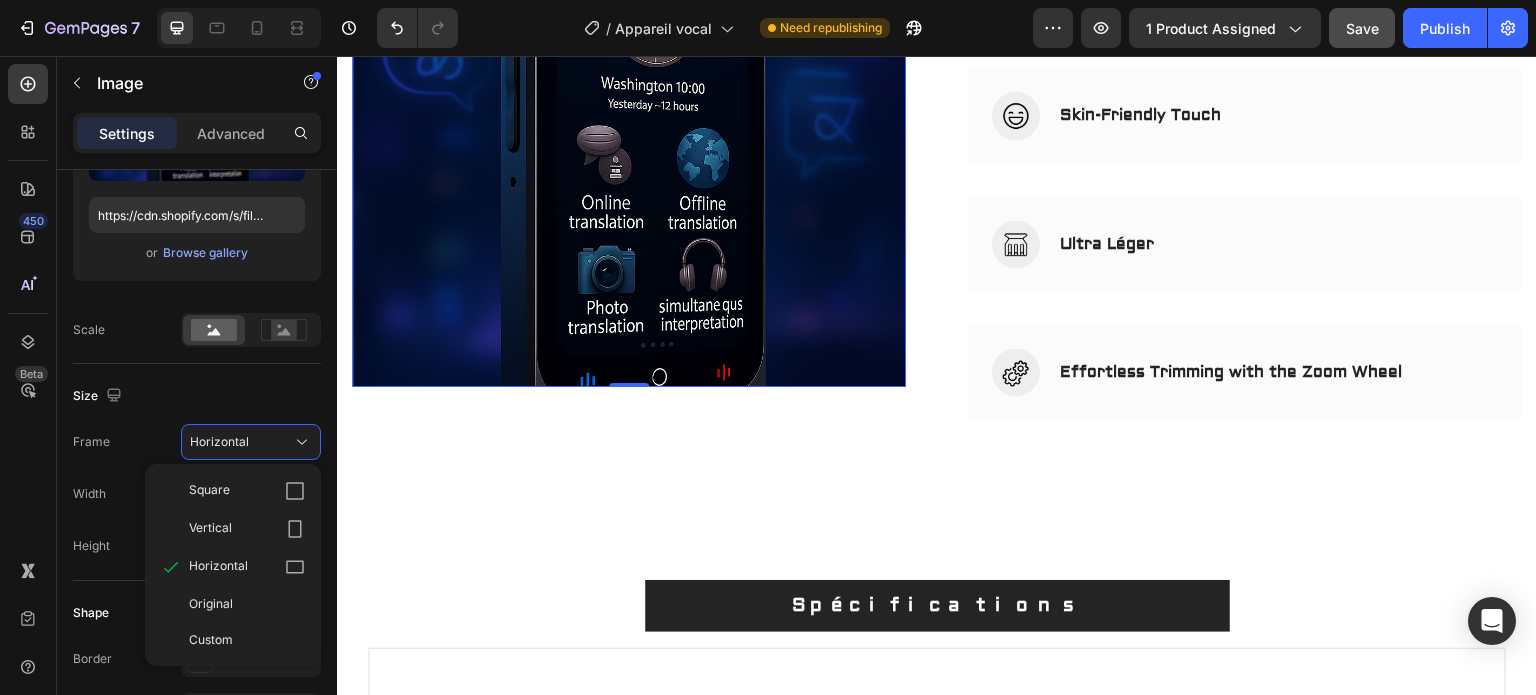 click on "Custom" 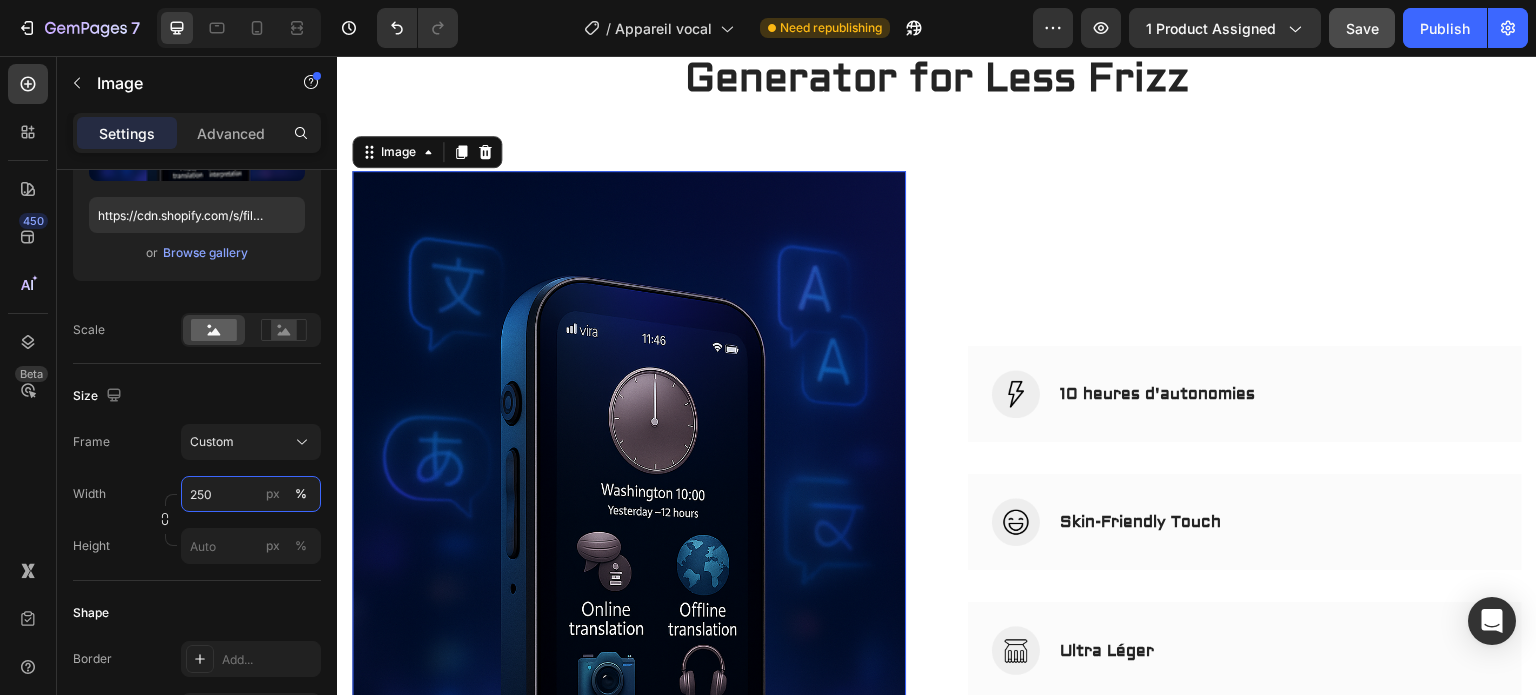 scroll, scrollTop: 2646, scrollLeft: 0, axis: vertical 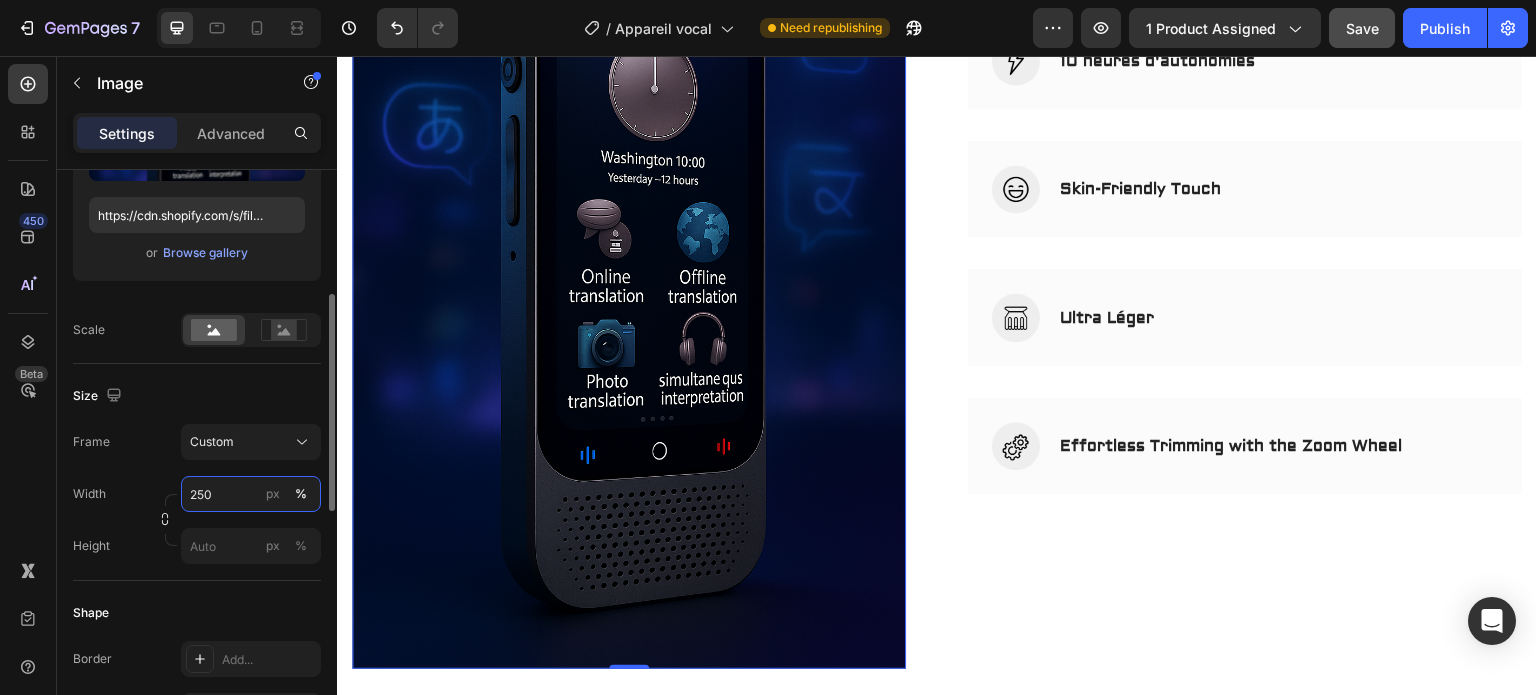 type on "250" 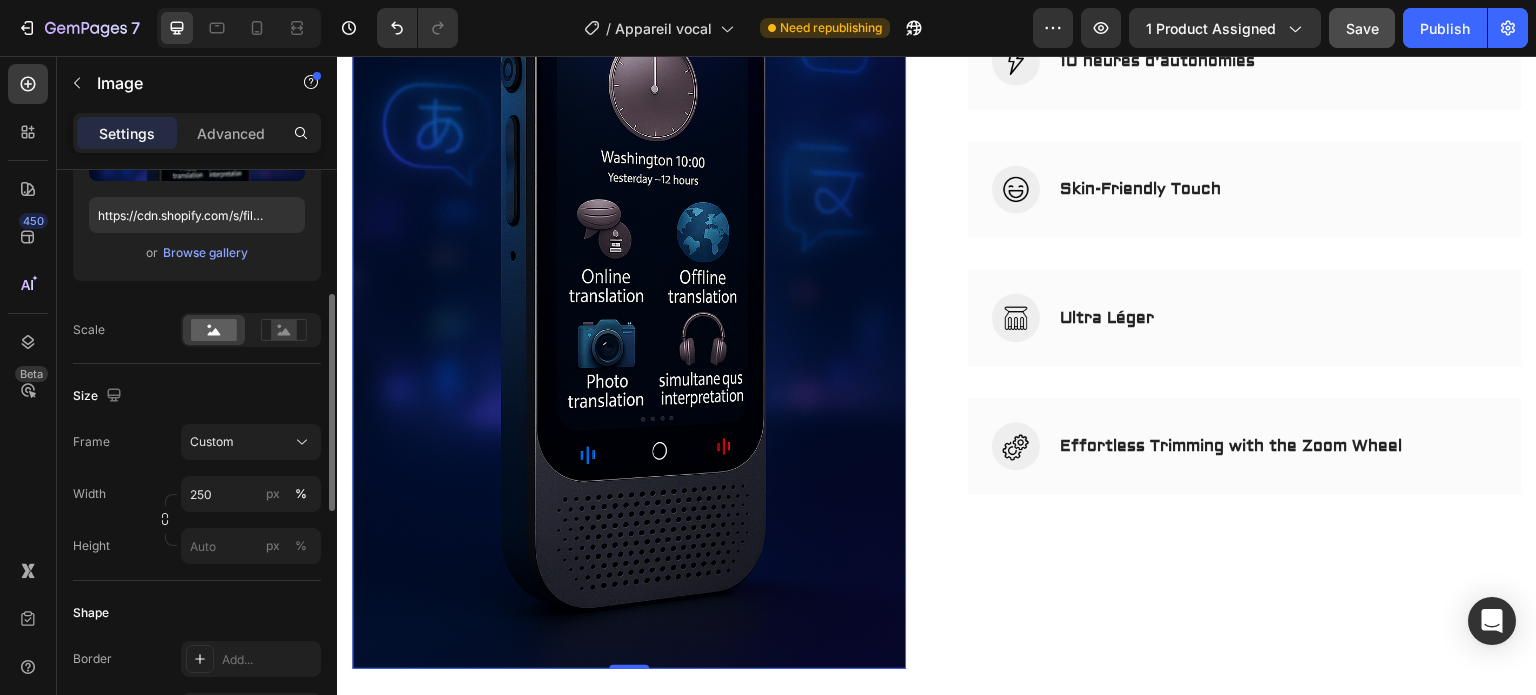 click on "or  Browse gallery" at bounding box center (197, 253) 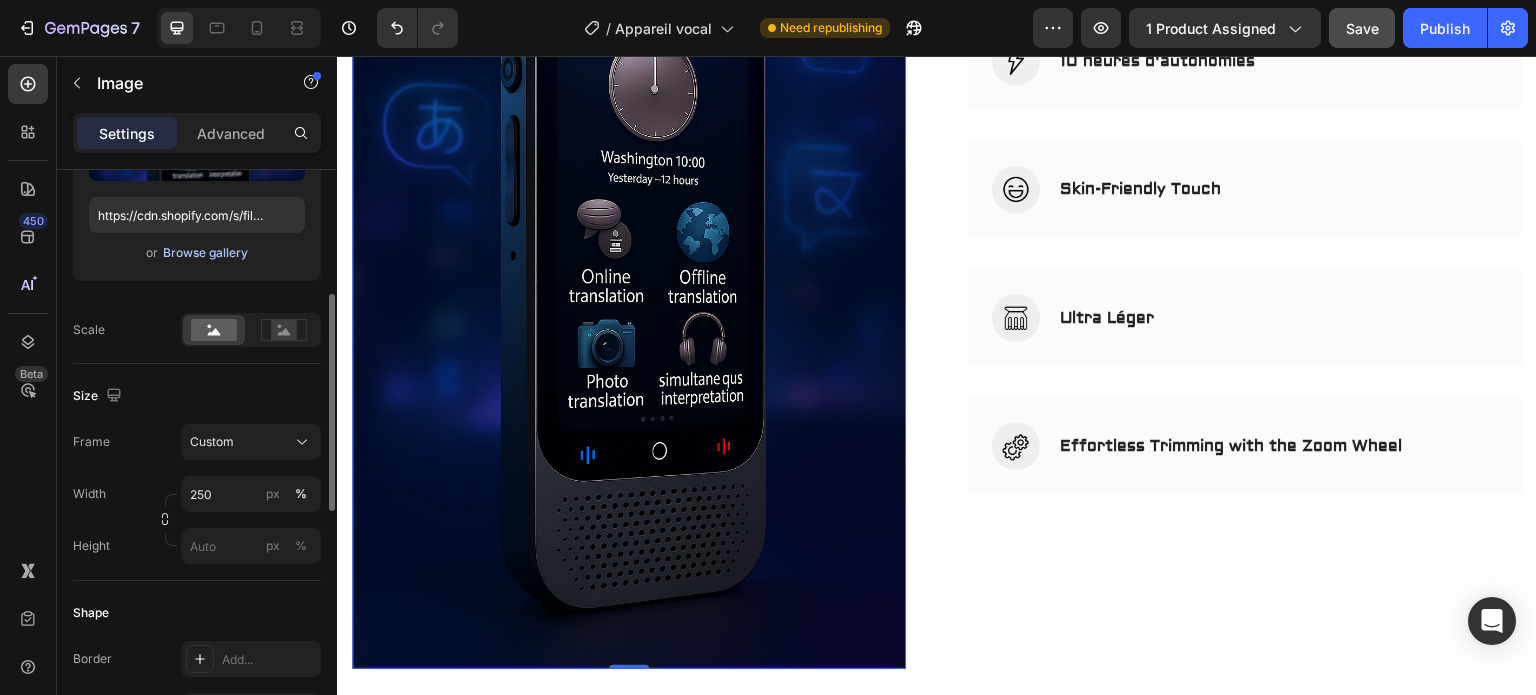 click on "Browse gallery" at bounding box center (205, 253) 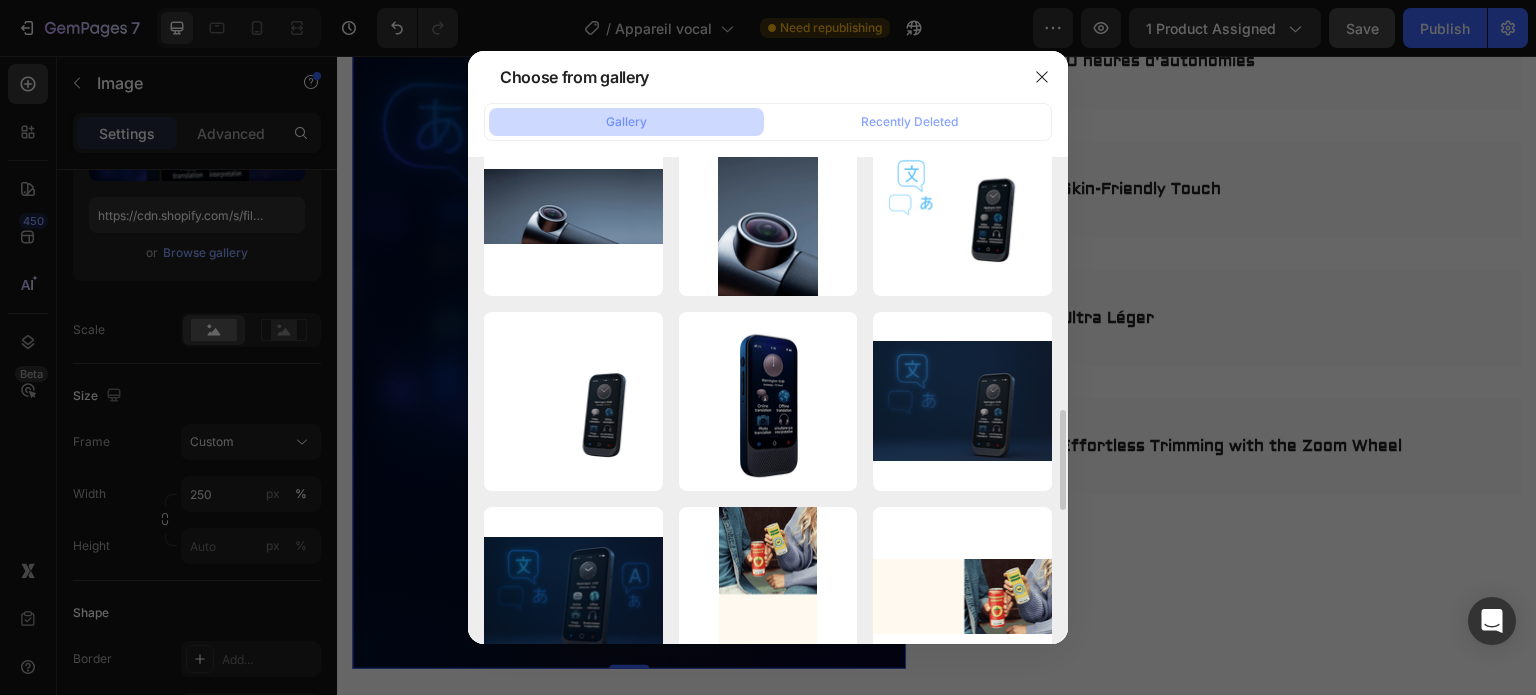 scroll, scrollTop: 1391, scrollLeft: 0, axis: vertical 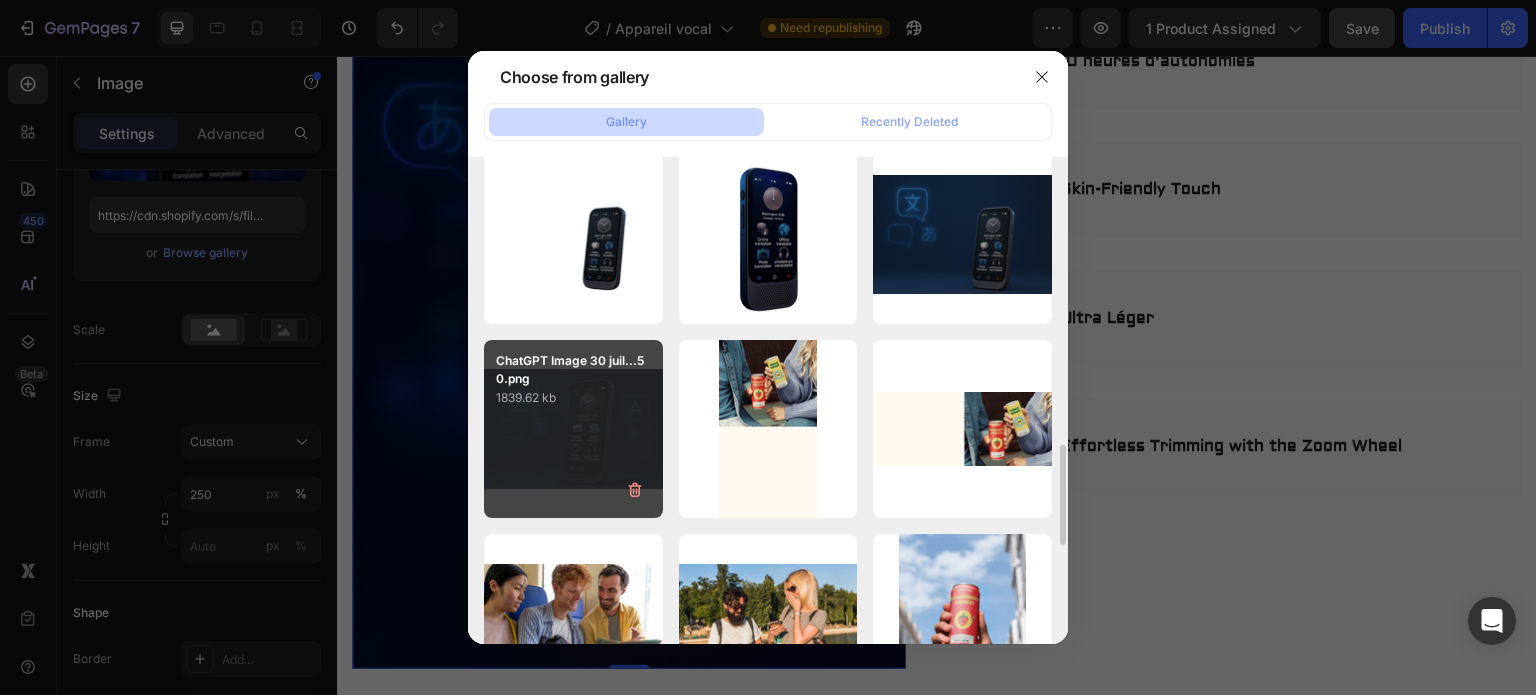 click on "1839.62 kb" at bounding box center (573, 398) 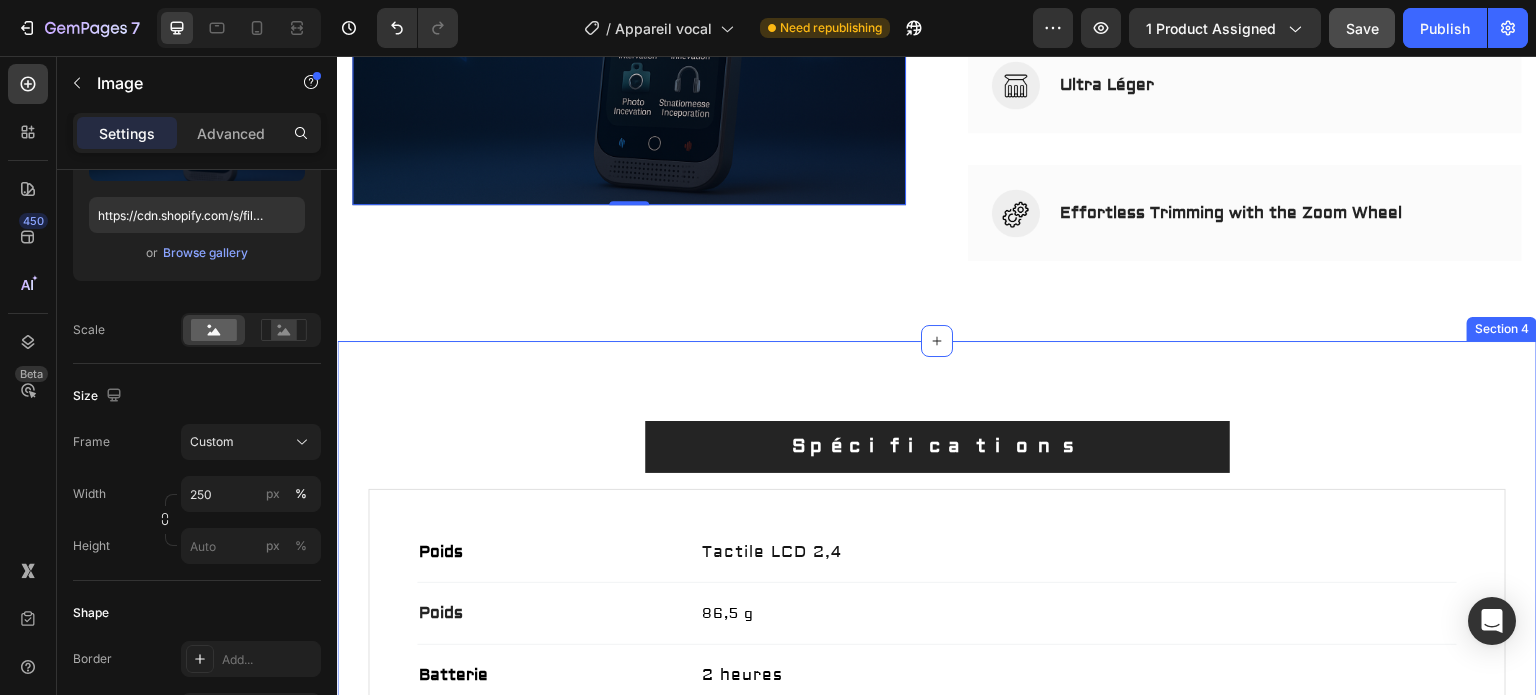scroll, scrollTop: 2372, scrollLeft: 0, axis: vertical 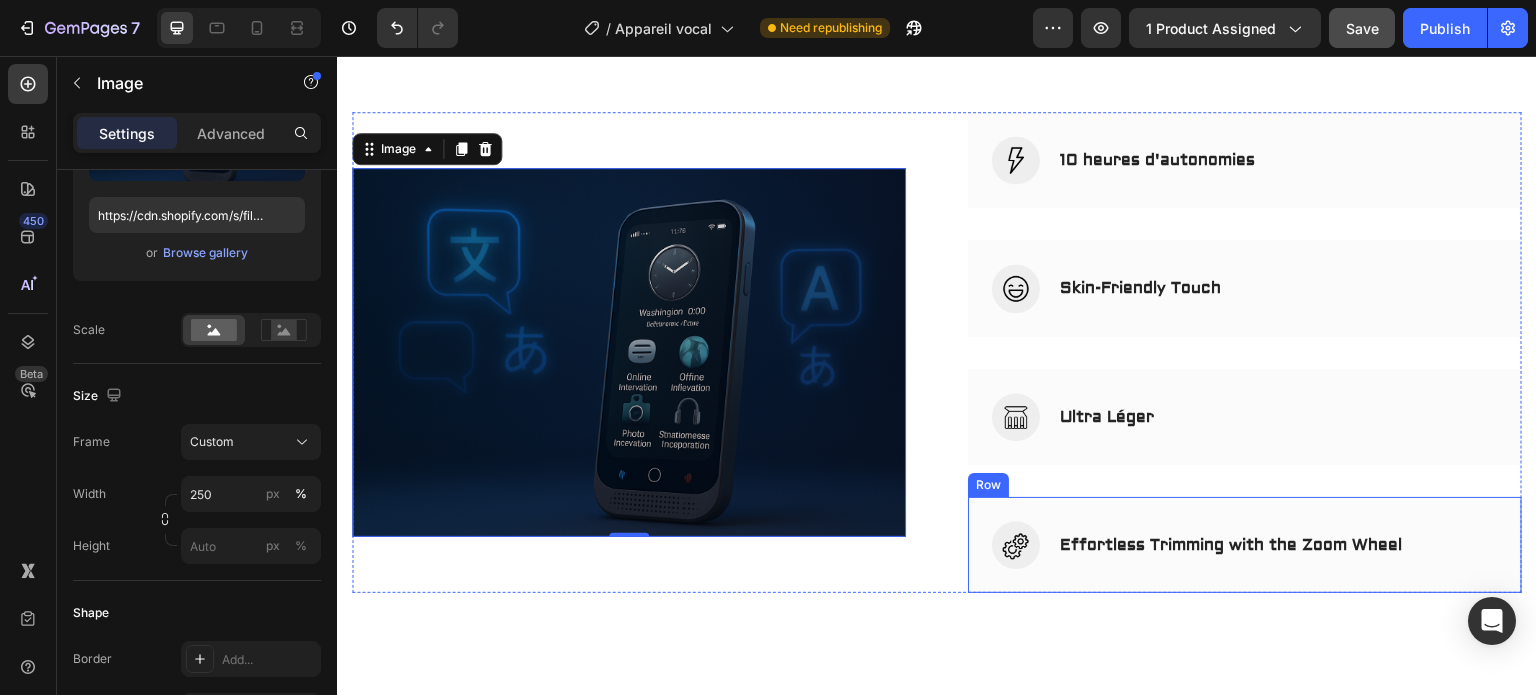 click on "Image Effortless Trimming with  the Zoom Wheel Accordion Row" at bounding box center (1245, 545) 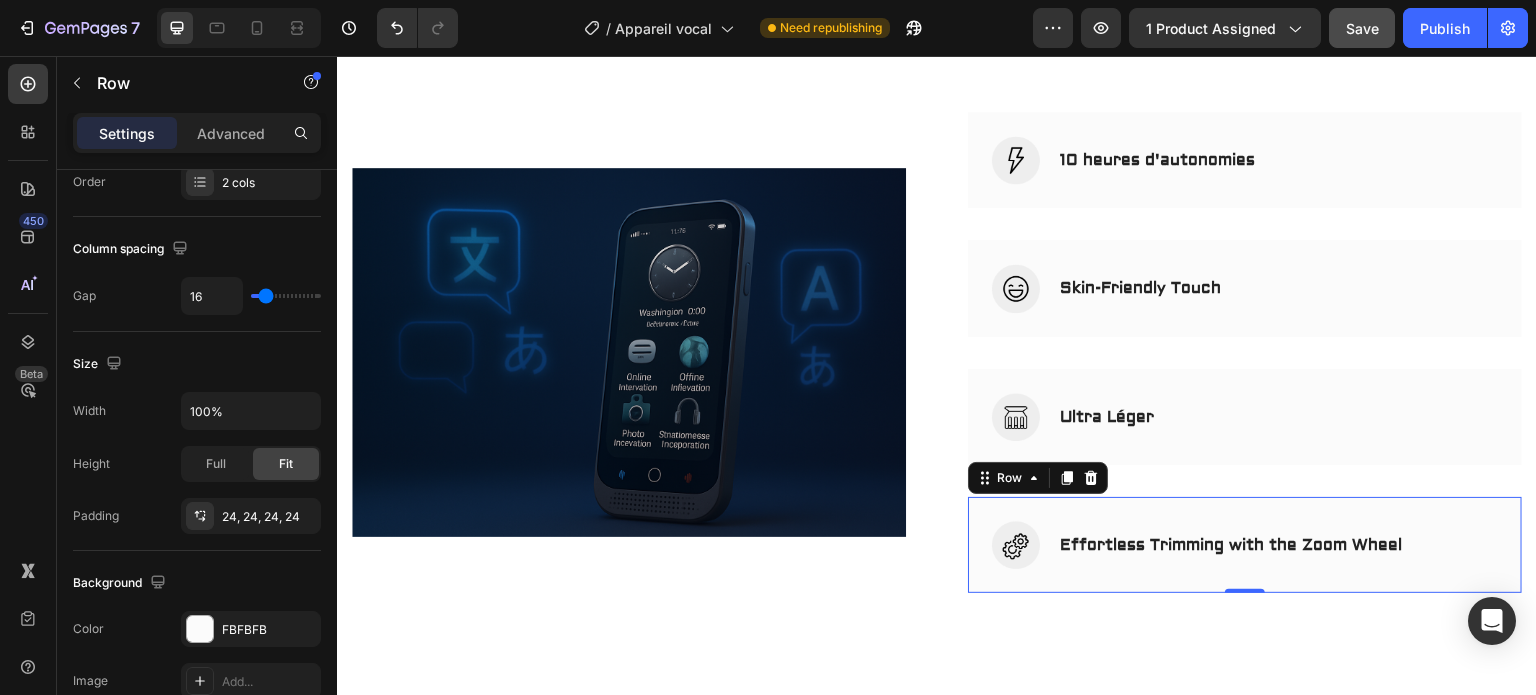 scroll, scrollTop: 0, scrollLeft: 0, axis: both 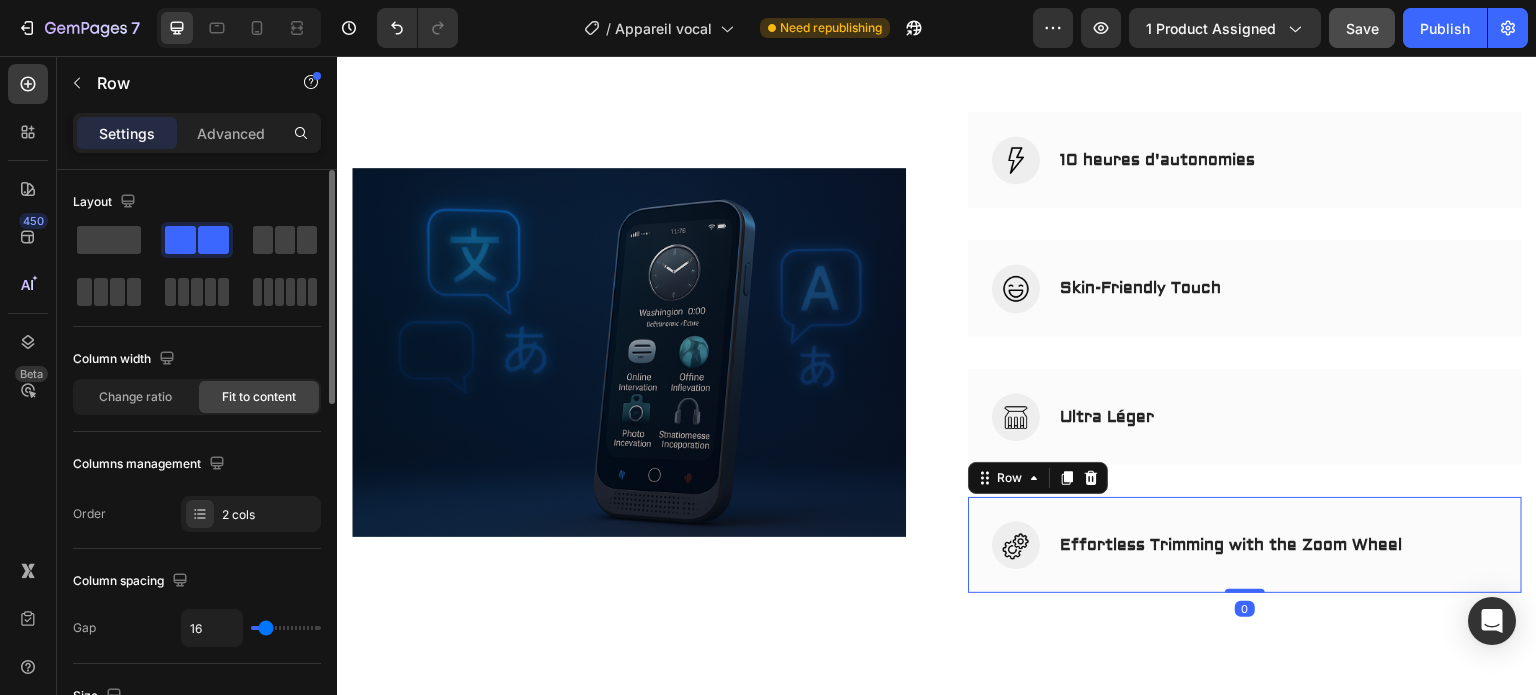 click 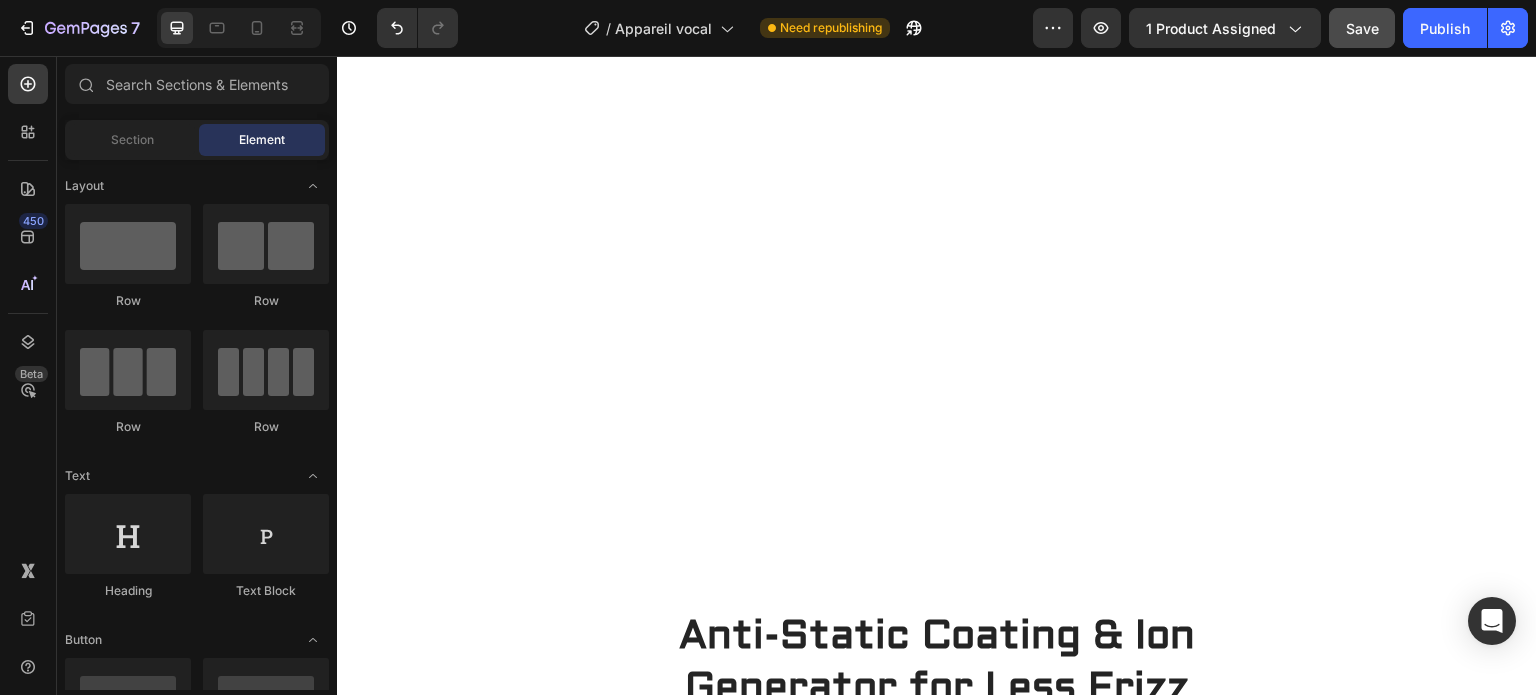 scroll, scrollTop: 1724, scrollLeft: 0, axis: vertical 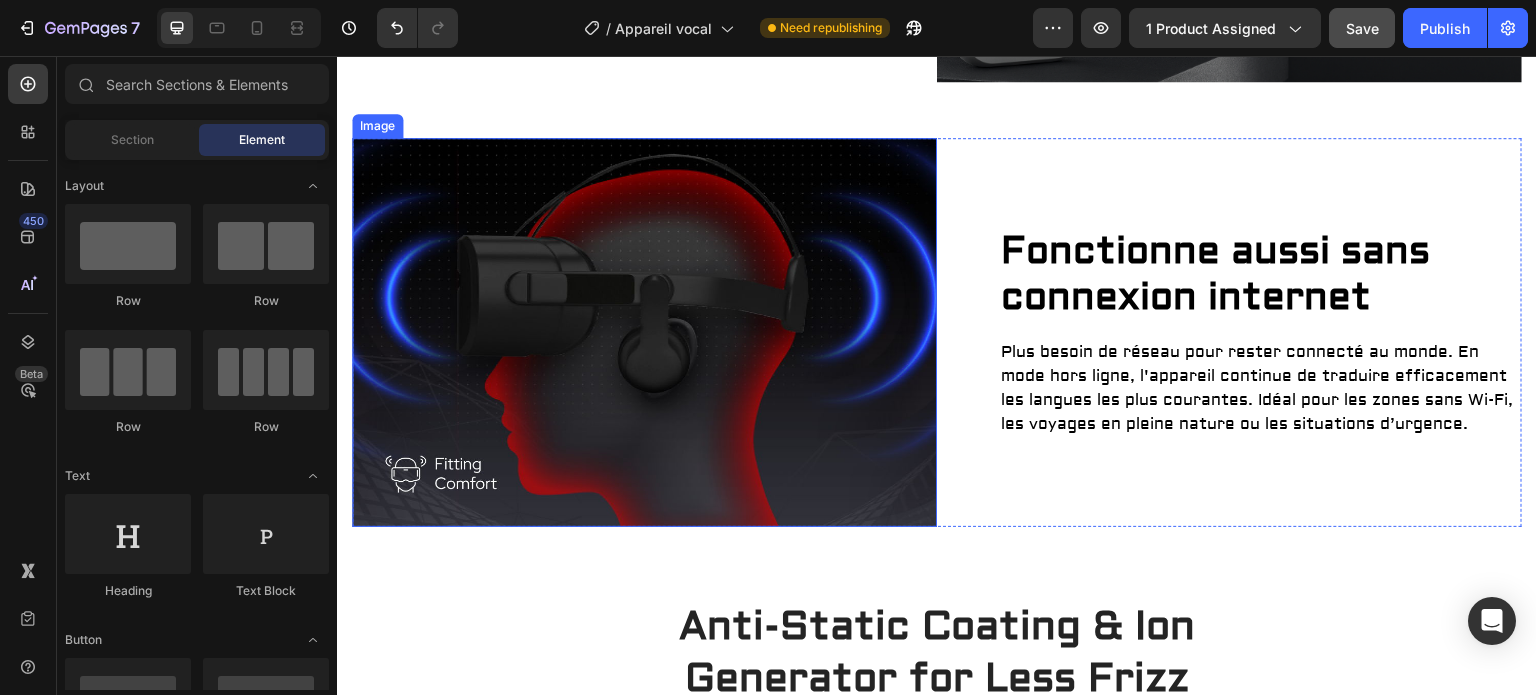 click at bounding box center (644, 332) 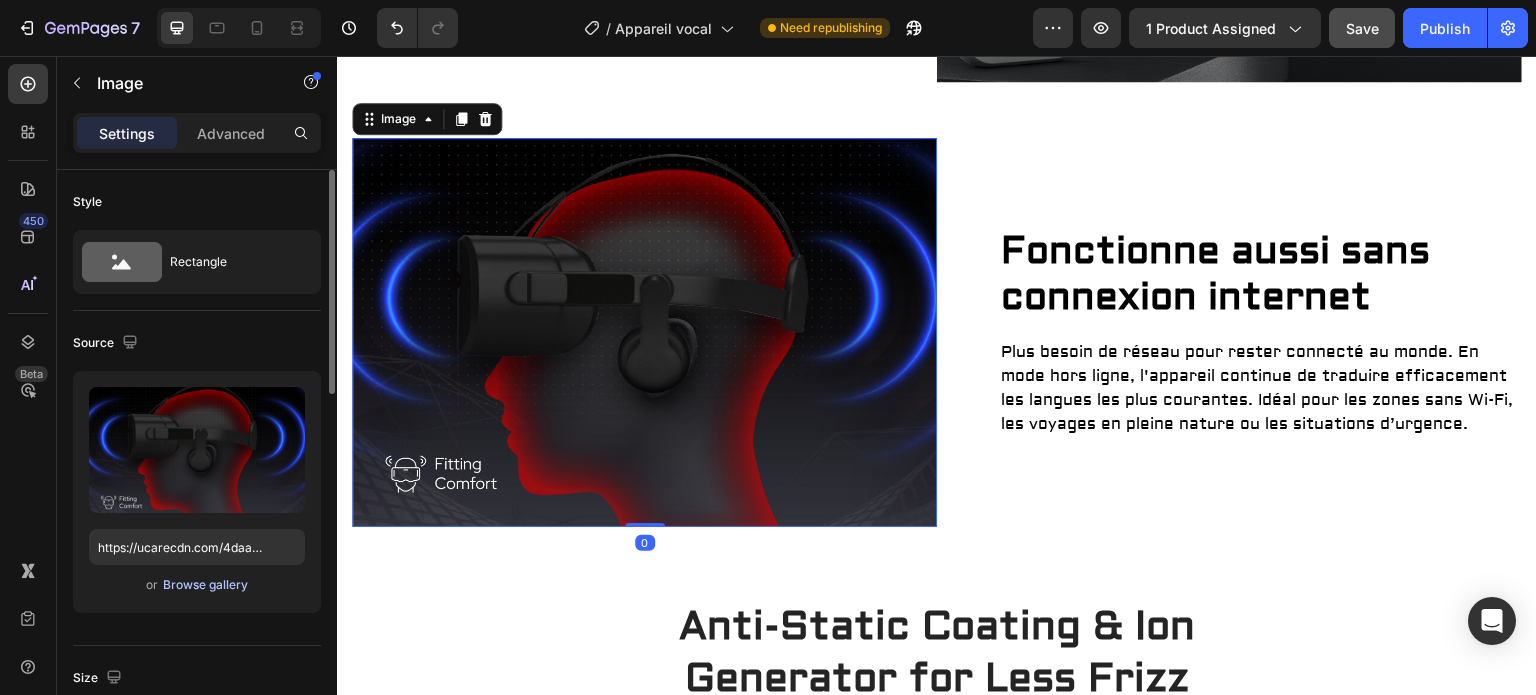 click on "Browse gallery" at bounding box center (205, 585) 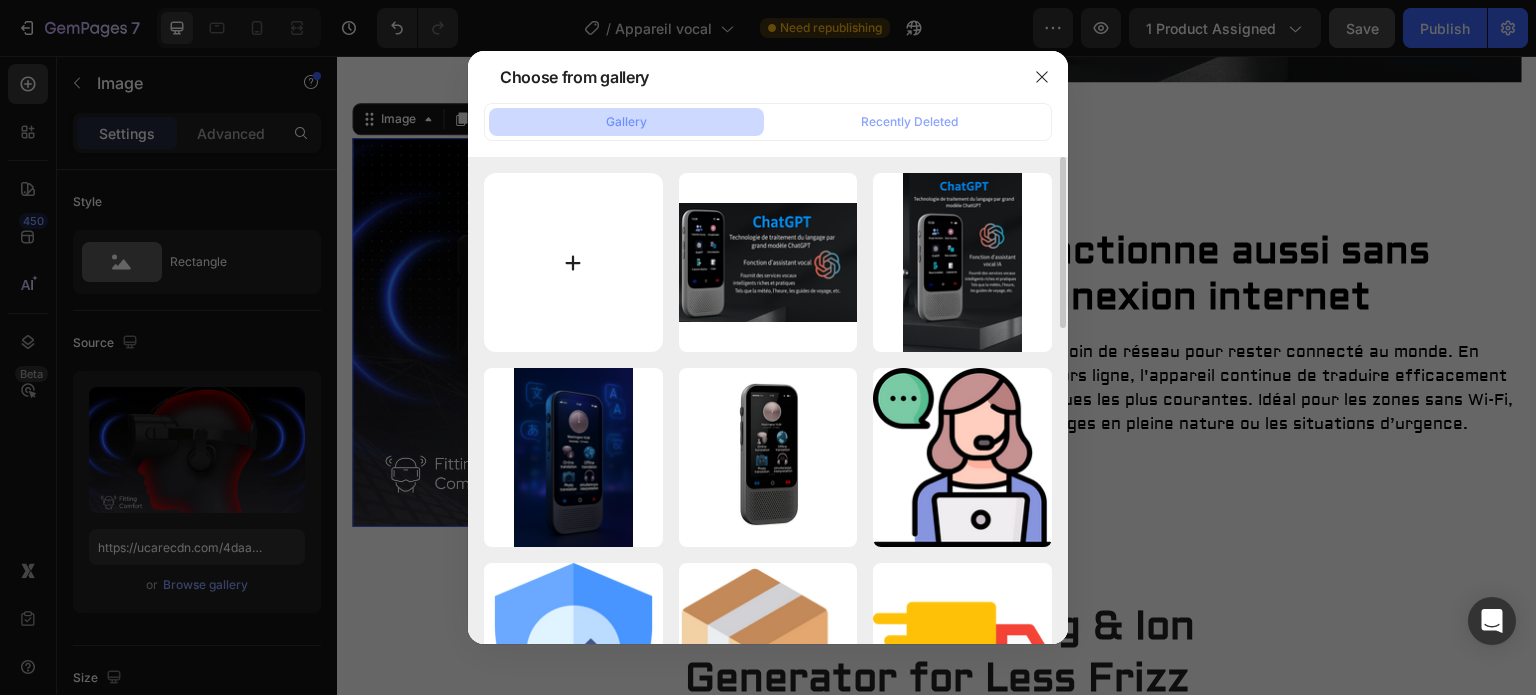 click at bounding box center (573, 262) 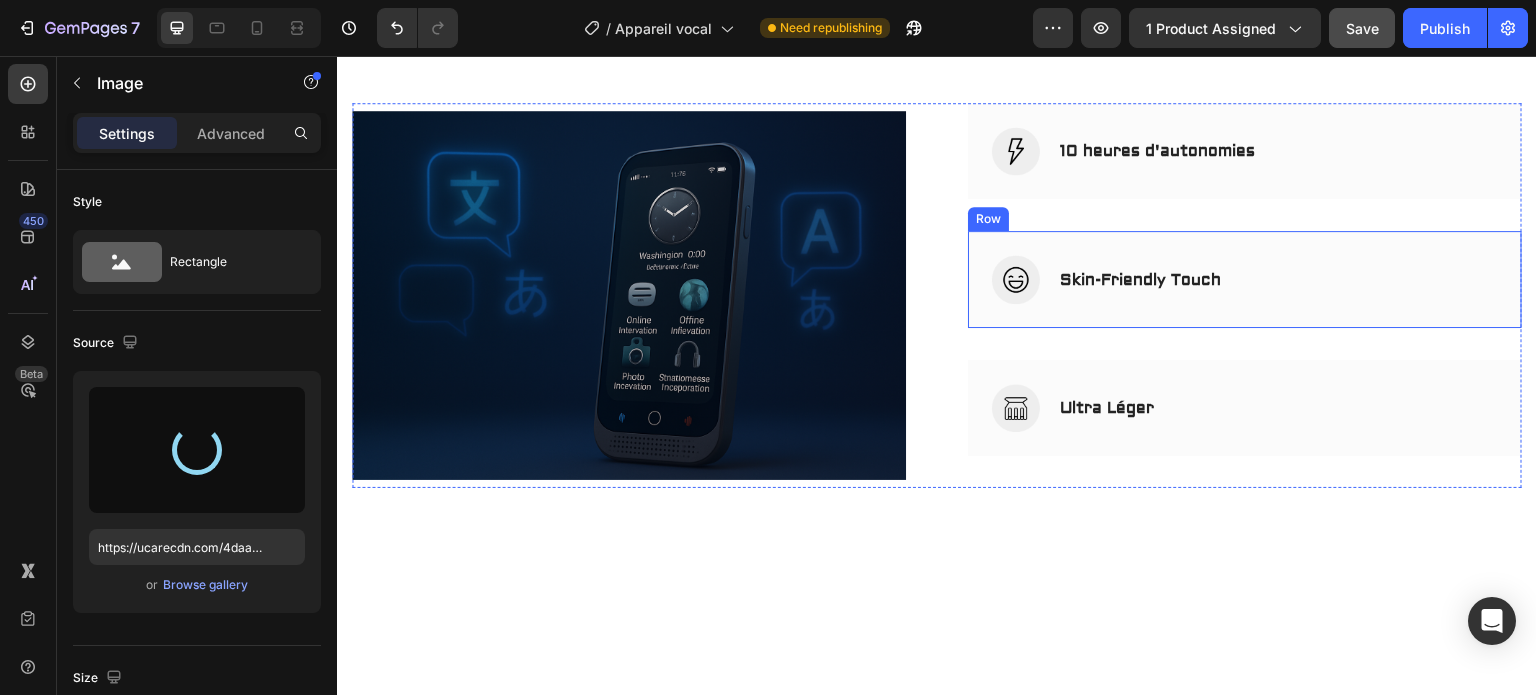 scroll, scrollTop: 2224, scrollLeft: 0, axis: vertical 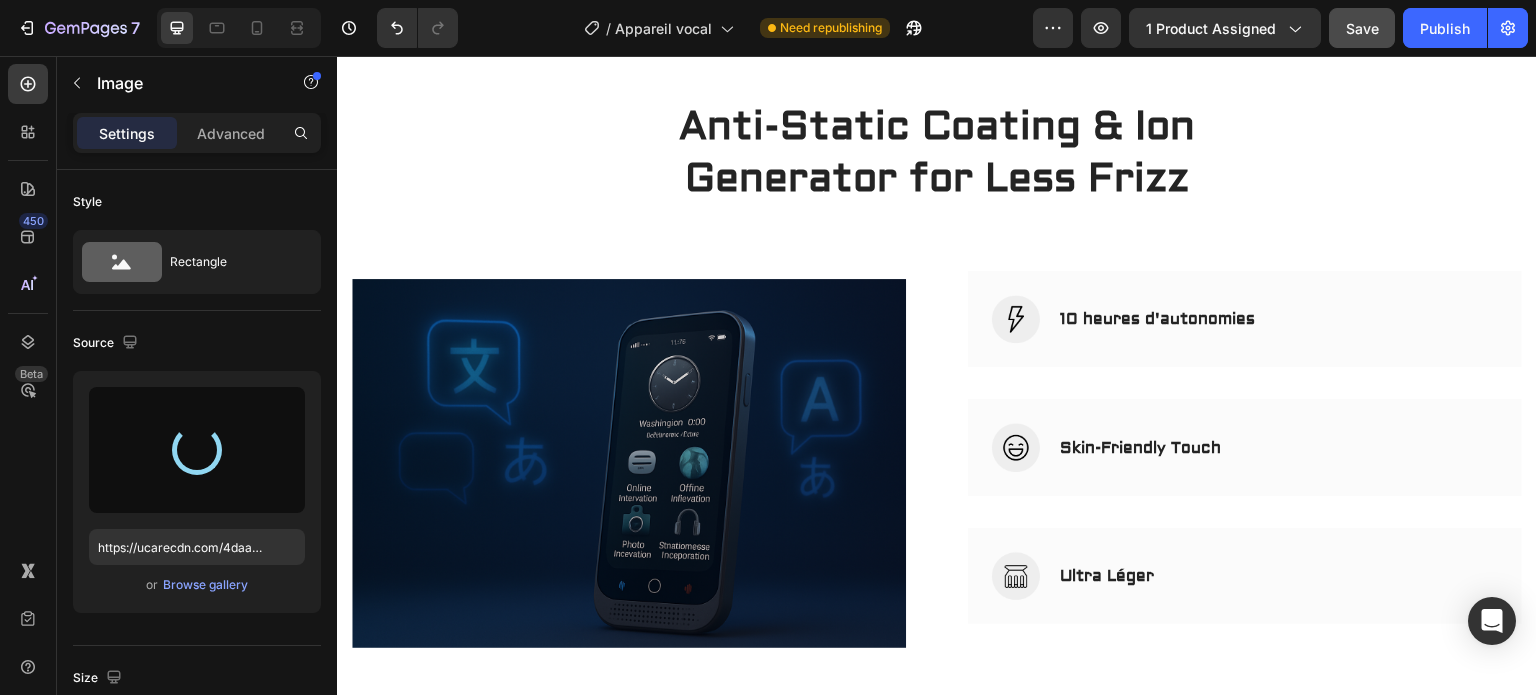 type on "https://cdn.shopify.com/s/files/1/0928/6569/1992/files/gempages_577586083345203900-d2a02dde-c863-429e-89e5-80d1e31b42c7.png" 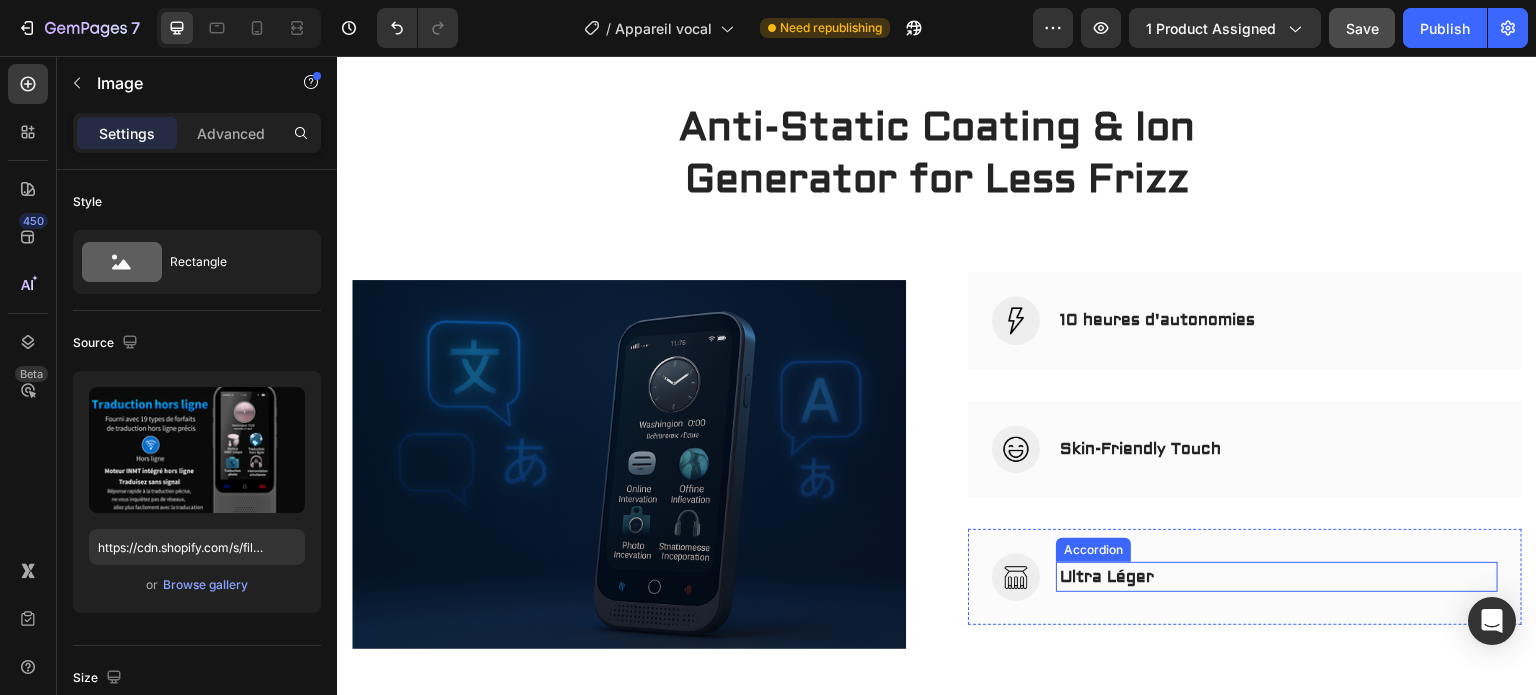 click on "Ultra Léger" at bounding box center [1107, 577] 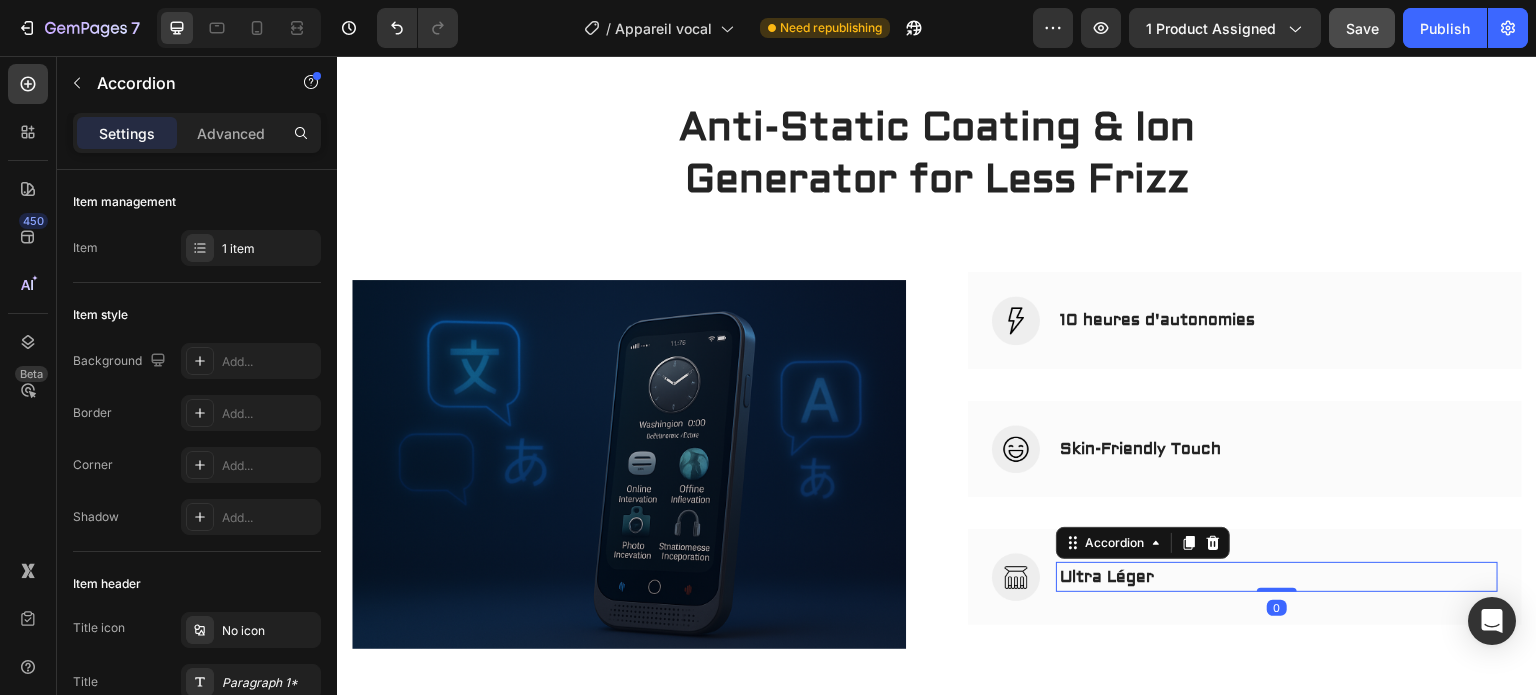 click on "Ultra Léger" at bounding box center [1277, 577] 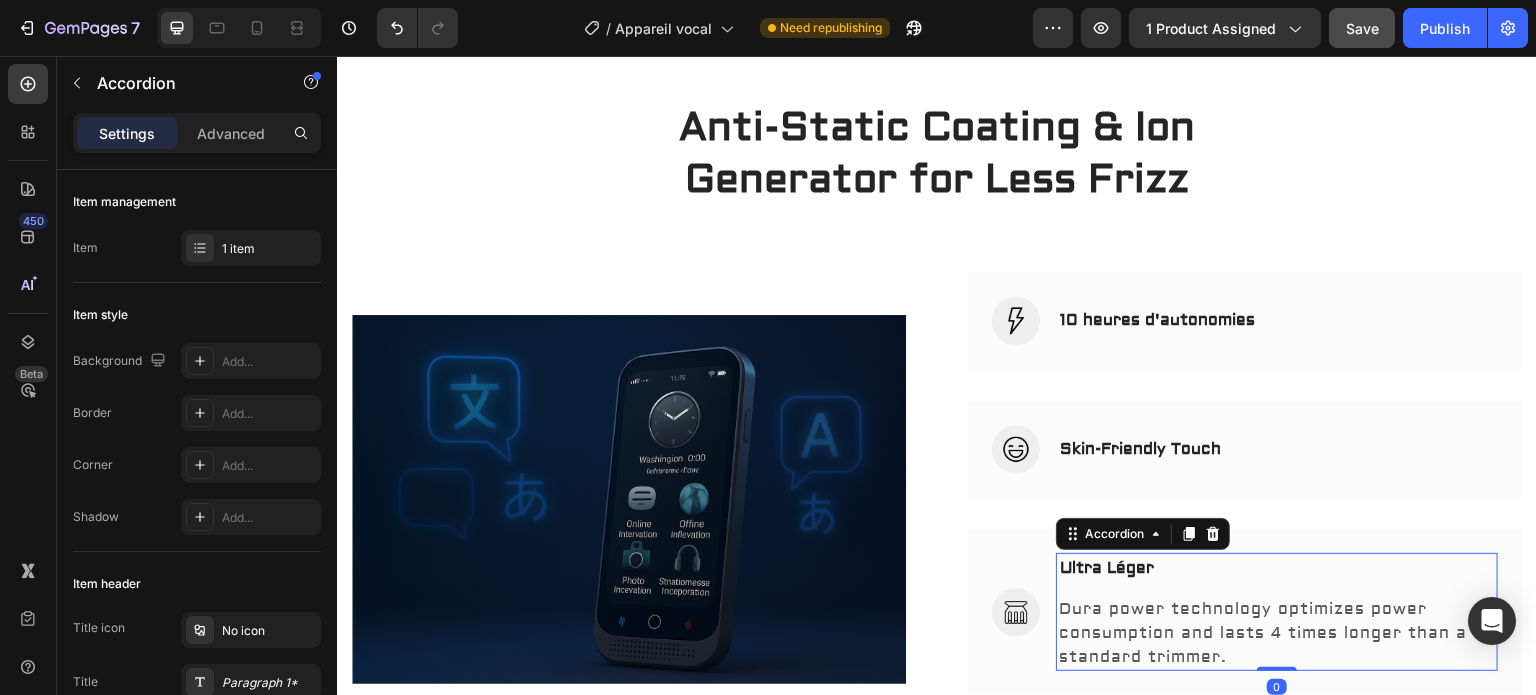click on "Ultra Léger" at bounding box center [1107, 568] 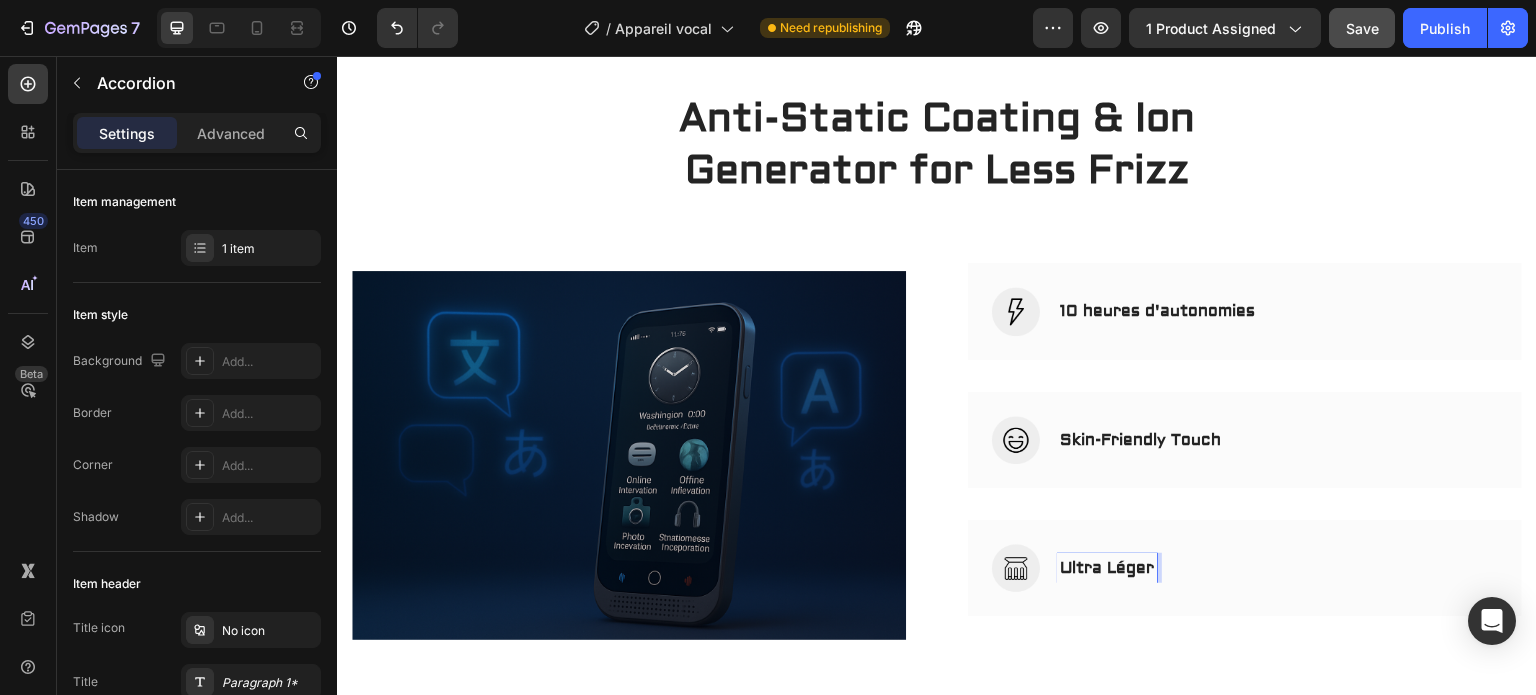 scroll, scrollTop: 2234, scrollLeft: 0, axis: vertical 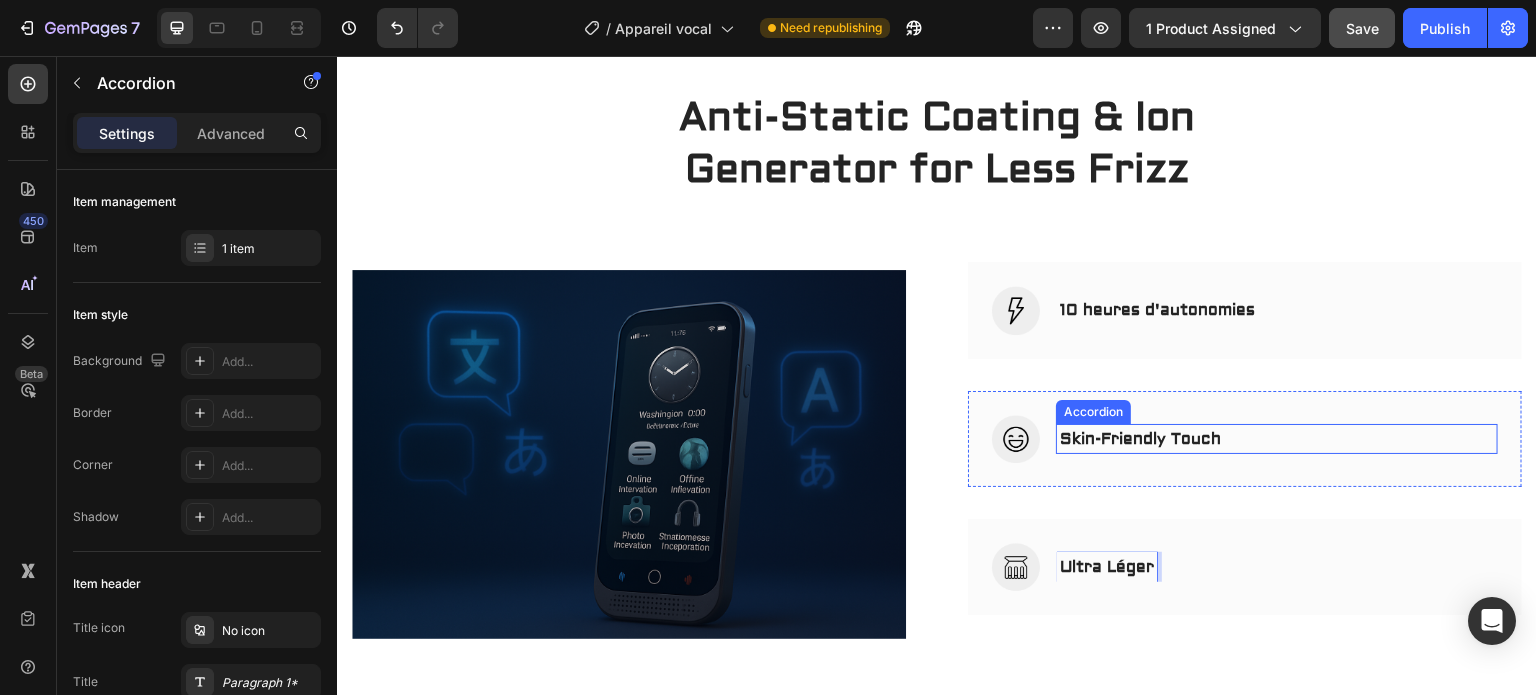 click on "Skin-Friendly Touch" at bounding box center (1140, 439) 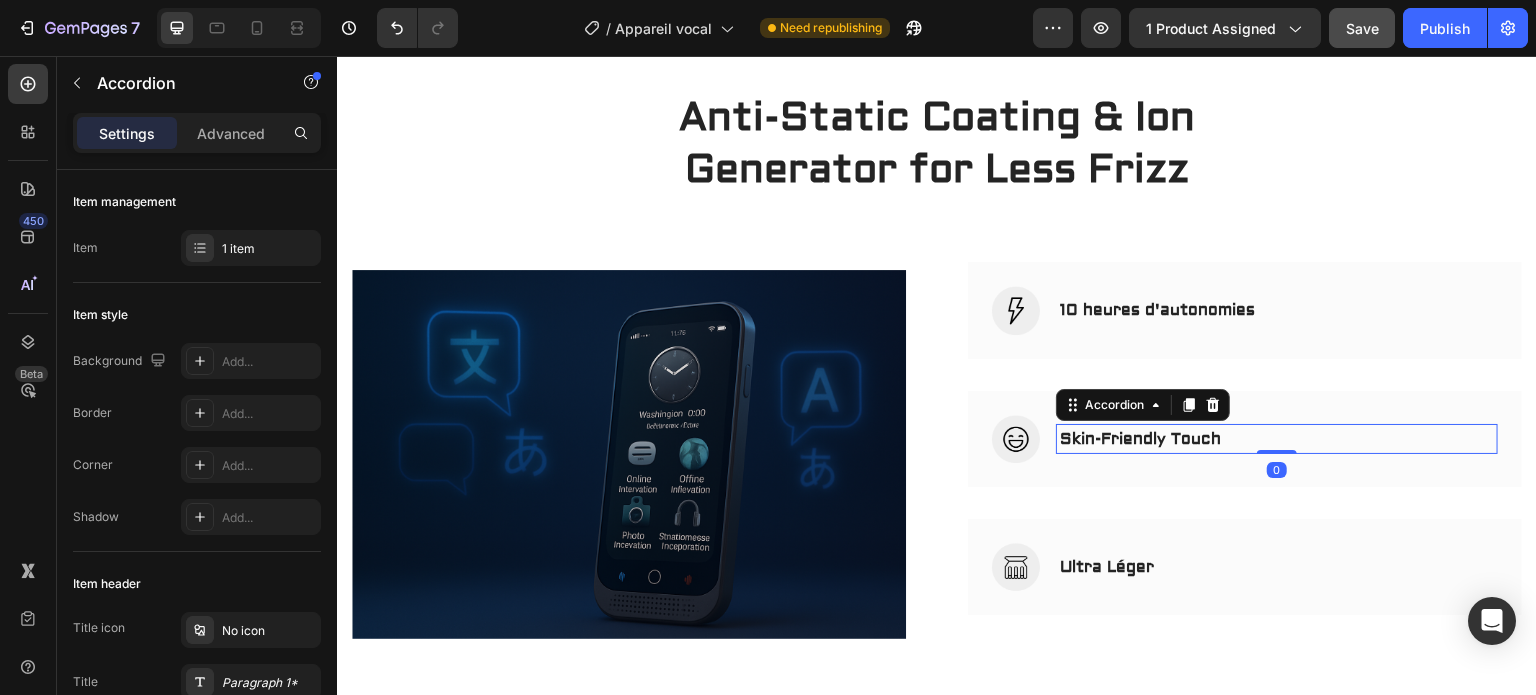 click on "Skin-Friendly Touch" at bounding box center (1140, 439) 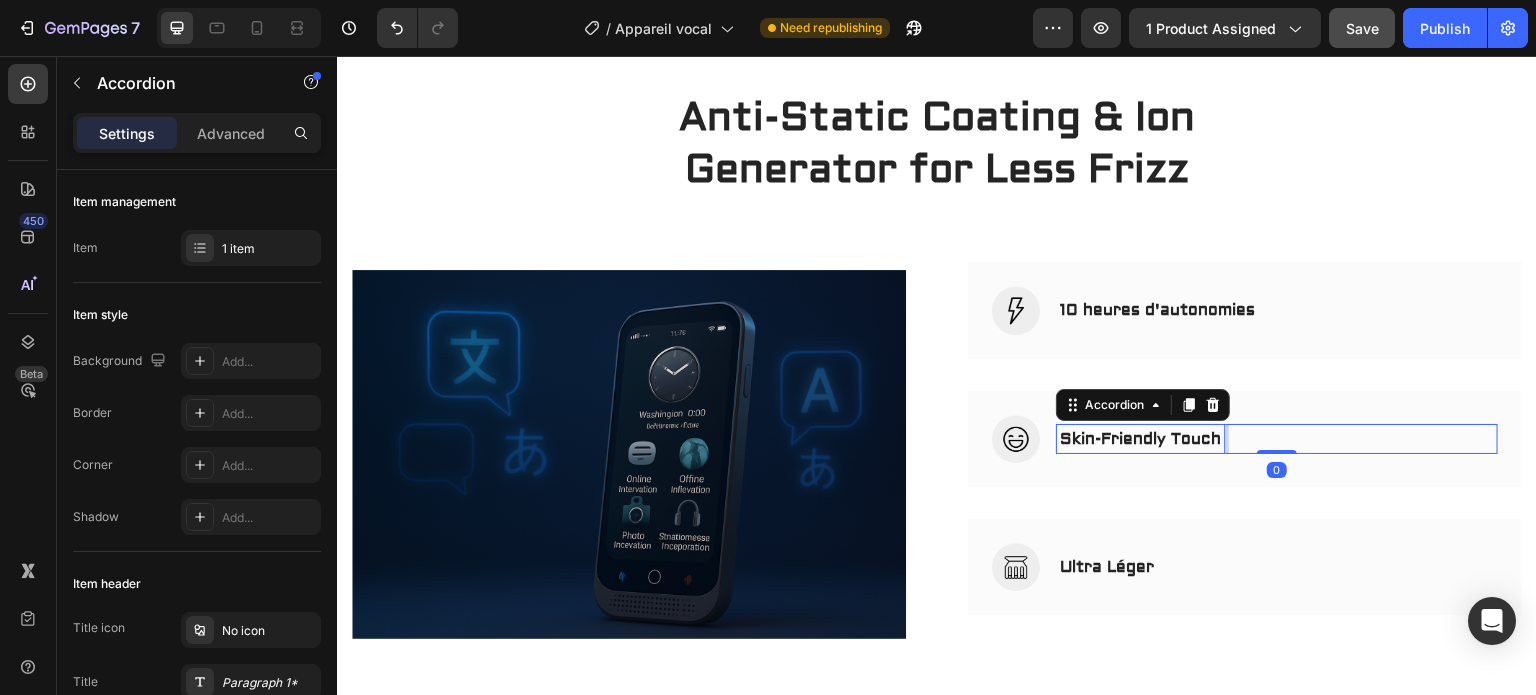 click on "Skin-Friendly Touch" at bounding box center [1140, 439] 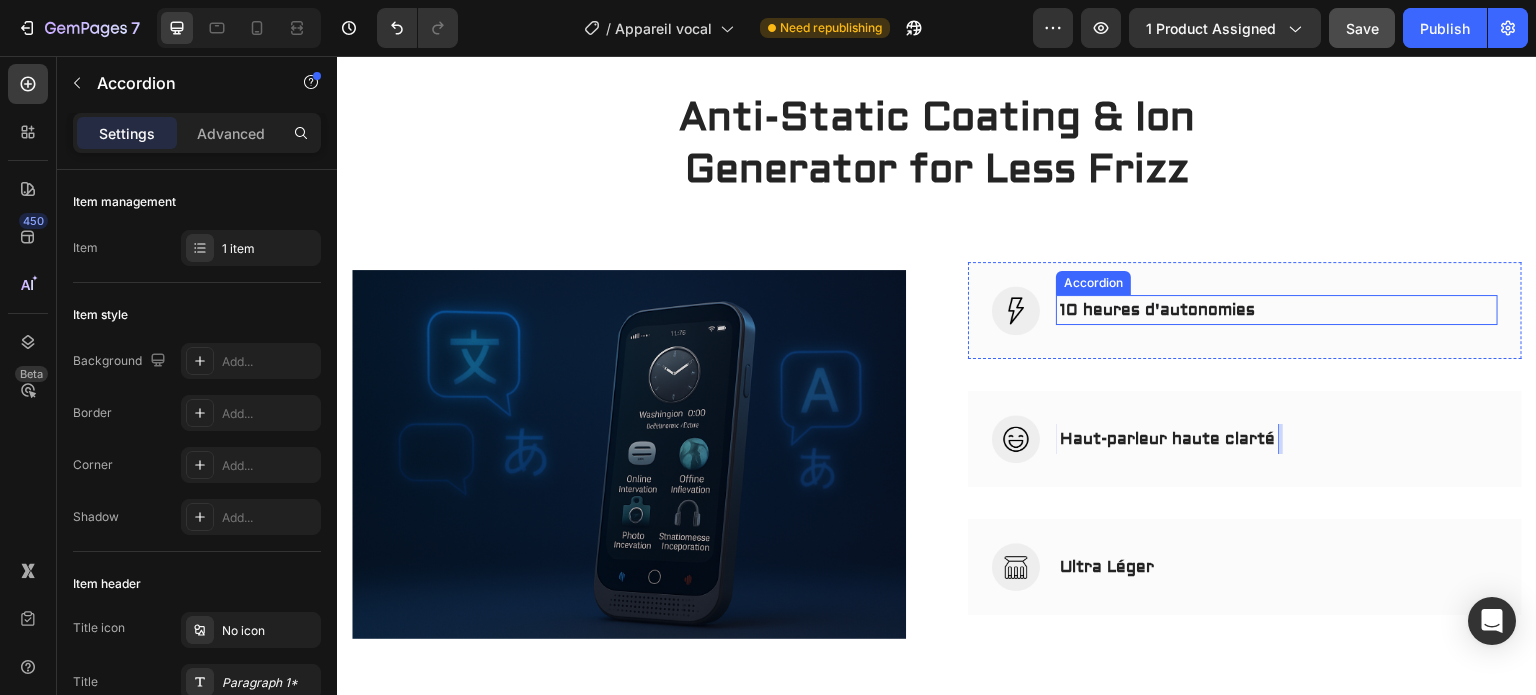 click on "10 heures d'autonomies" at bounding box center (1157, 310) 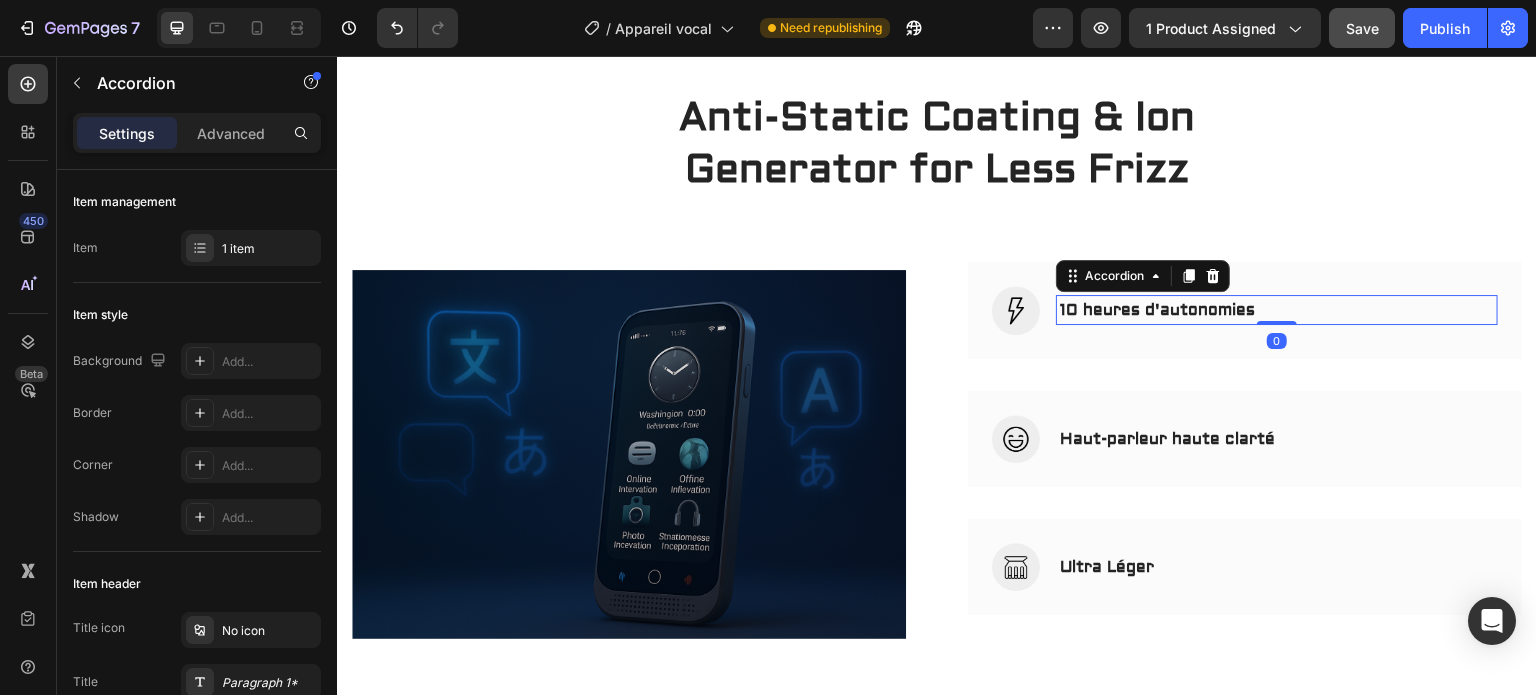 click on "10 heures d'autonomies" at bounding box center (1157, 310) 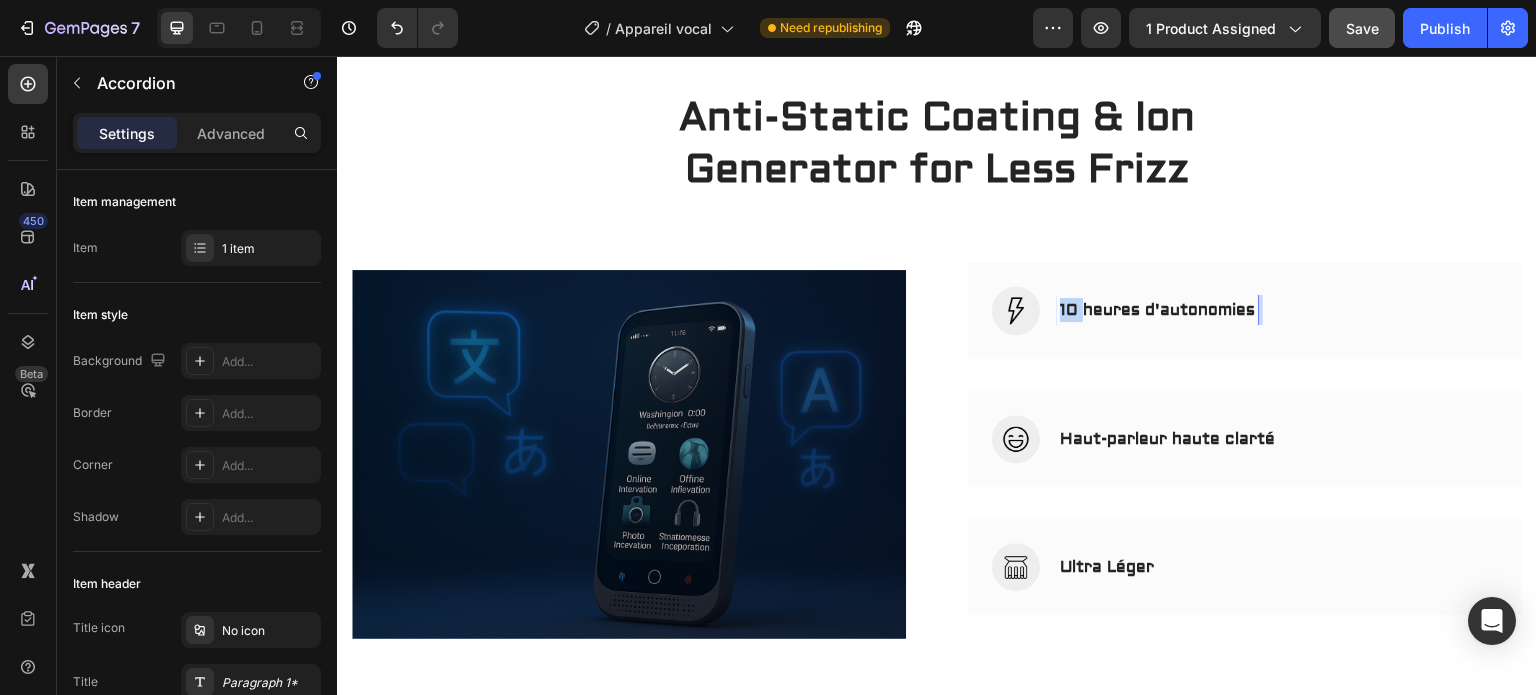 click on "10 heures d'autonomies" at bounding box center (1157, 310) 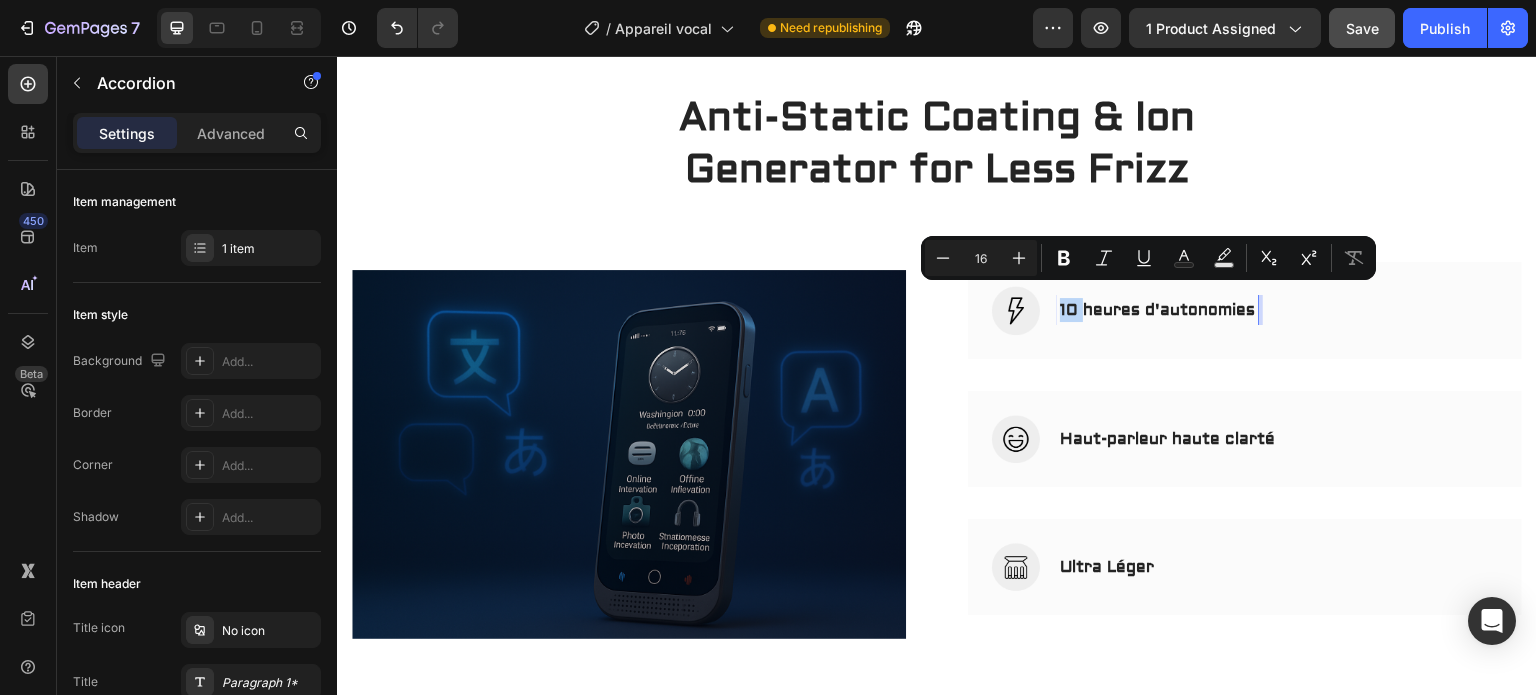 copy on "10 heures d'autonomies" 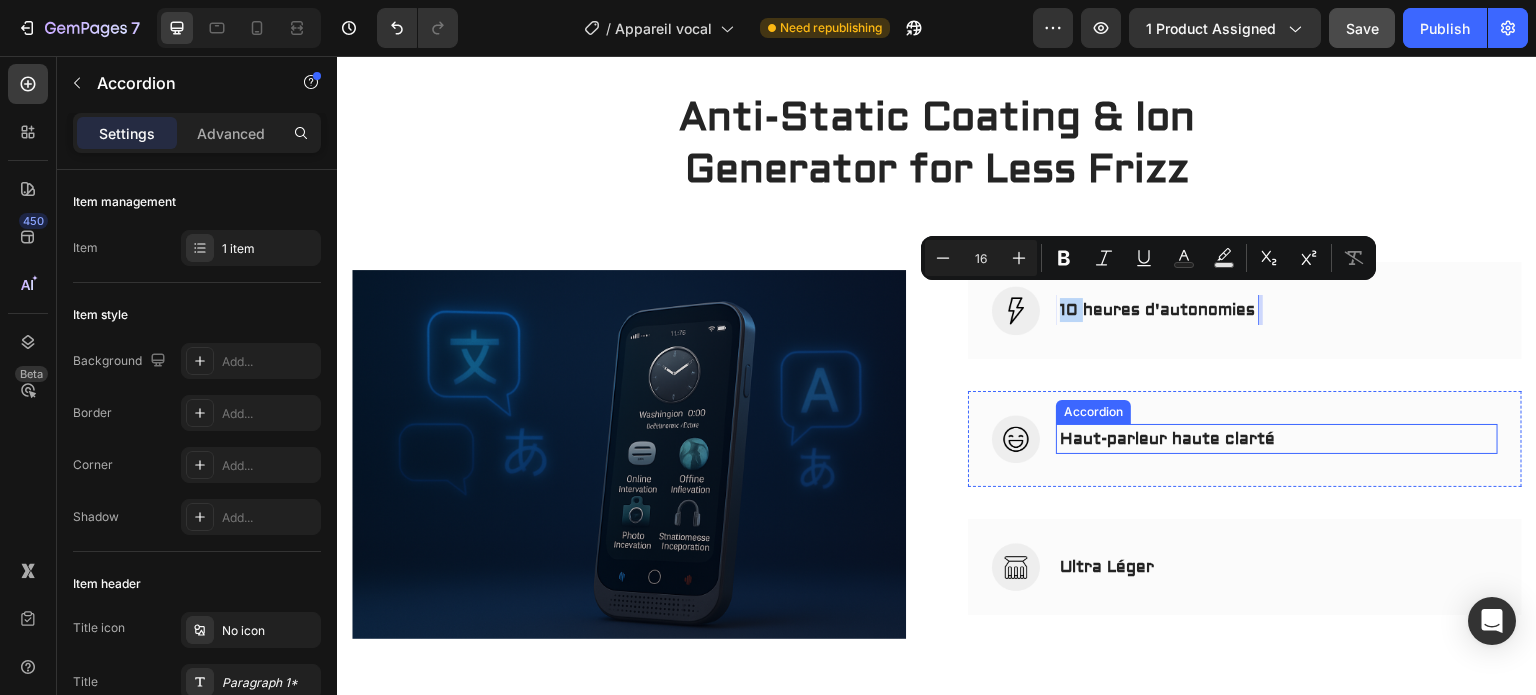 click on "Haut-parleur haute clarté" at bounding box center (1167, 439) 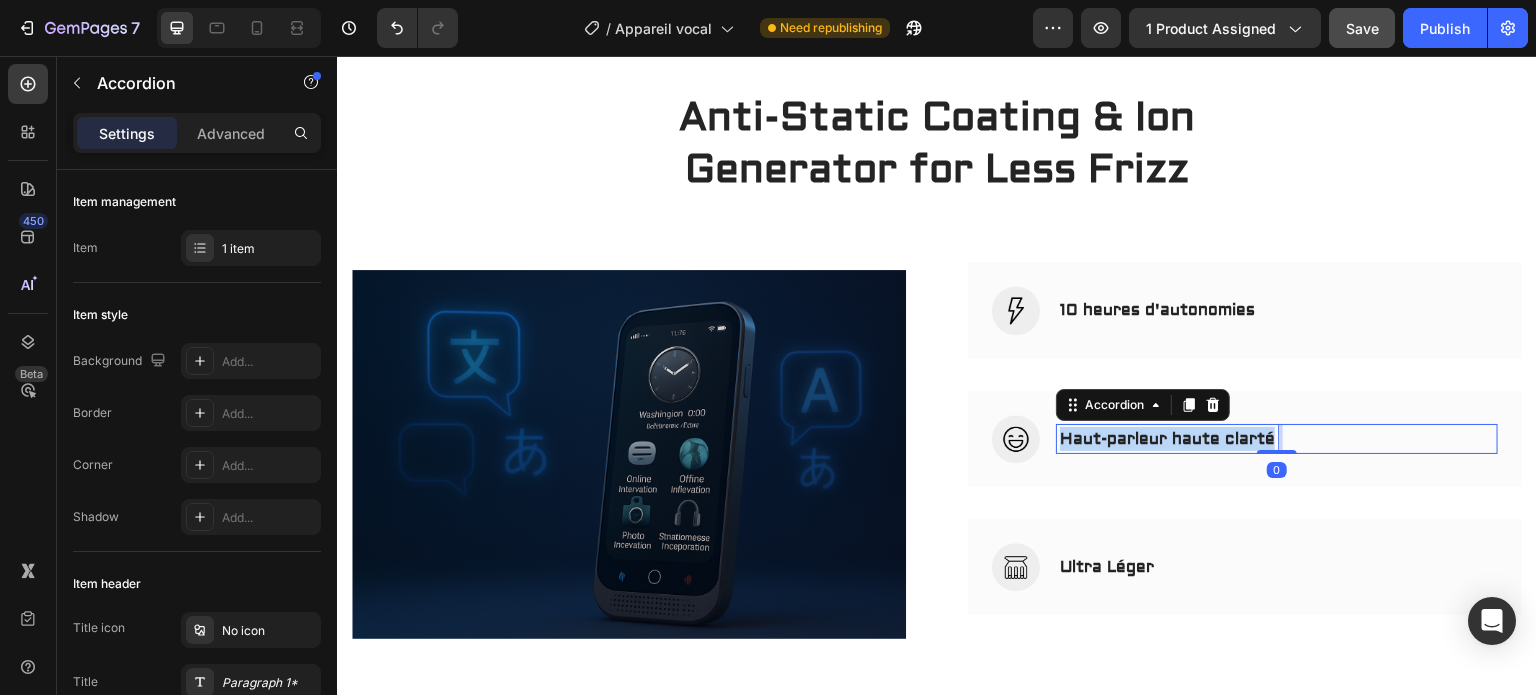 click on "Haut-parleur haute clarté" at bounding box center [1167, 439] 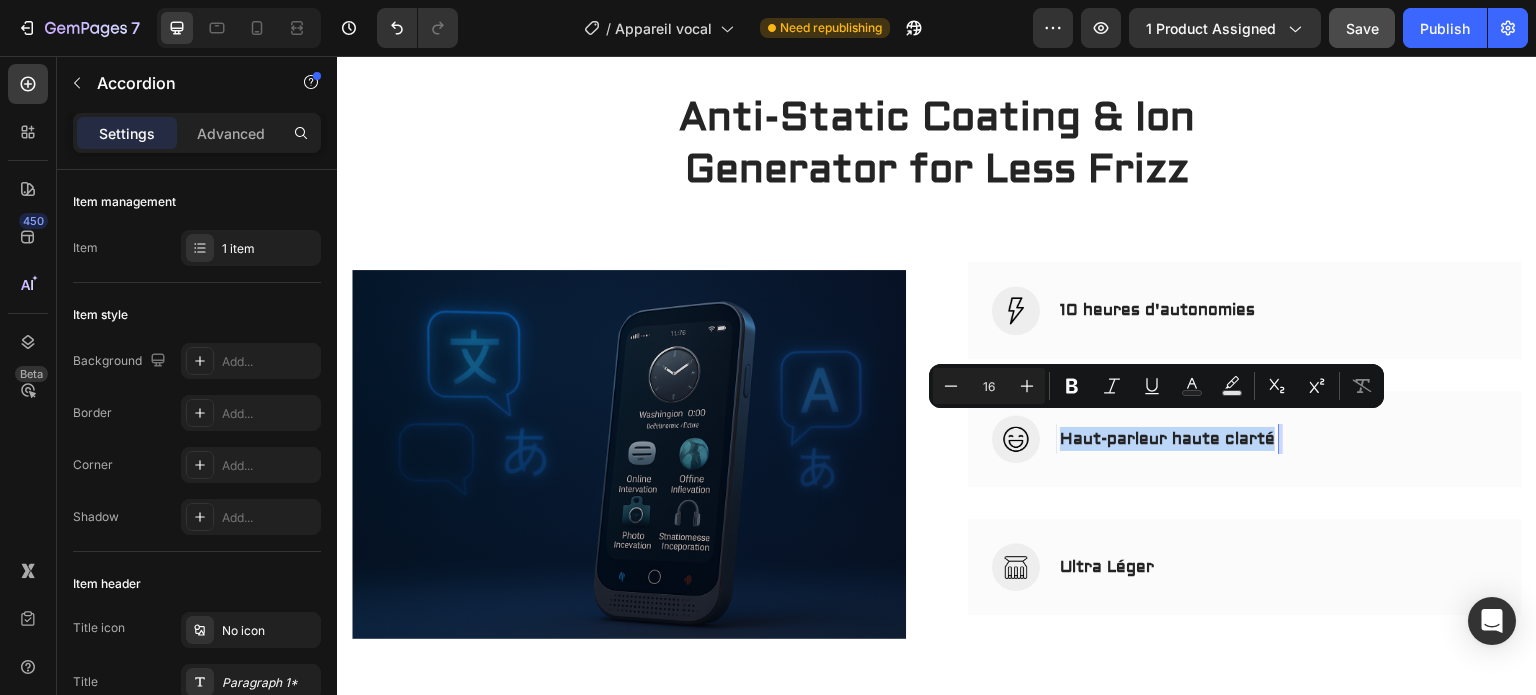 copy on "Haut-parleur haute clarté" 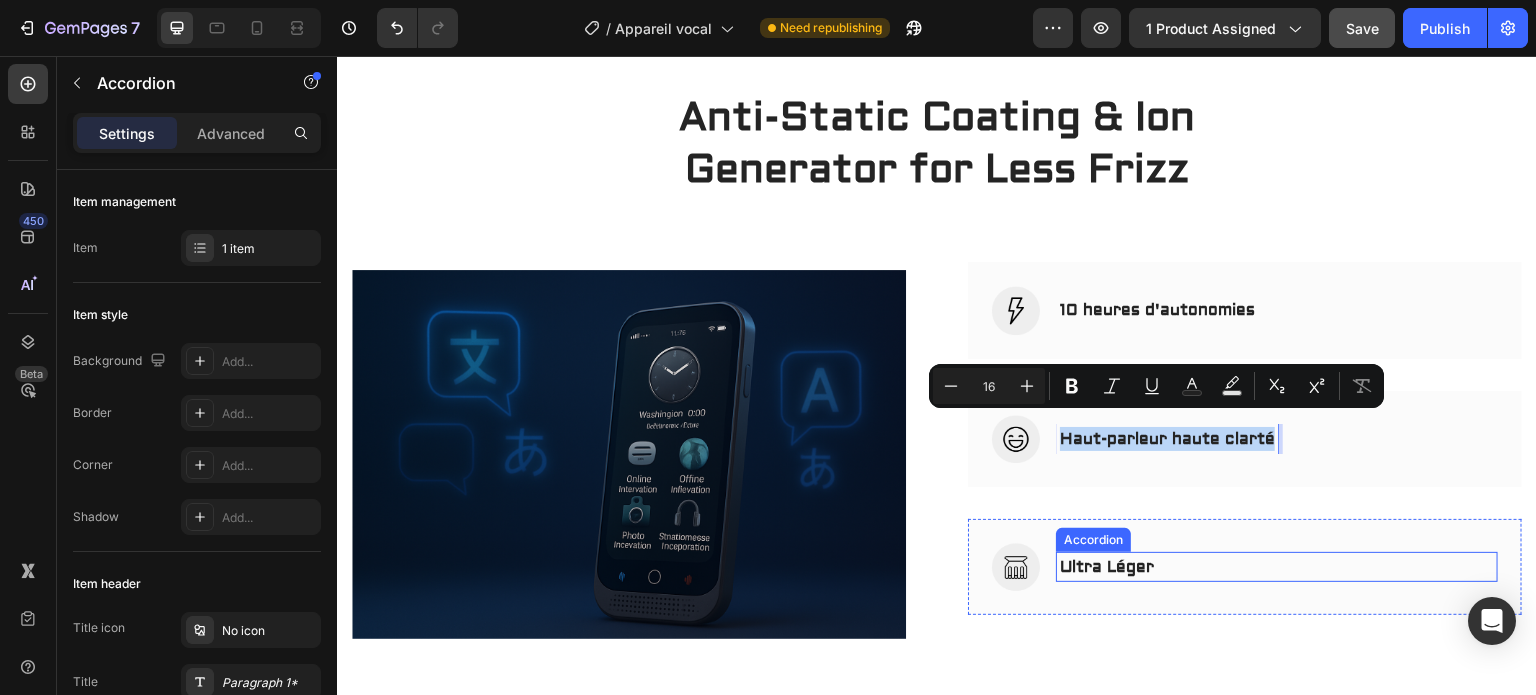 click on "Ultra Léger" at bounding box center (1107, 567) 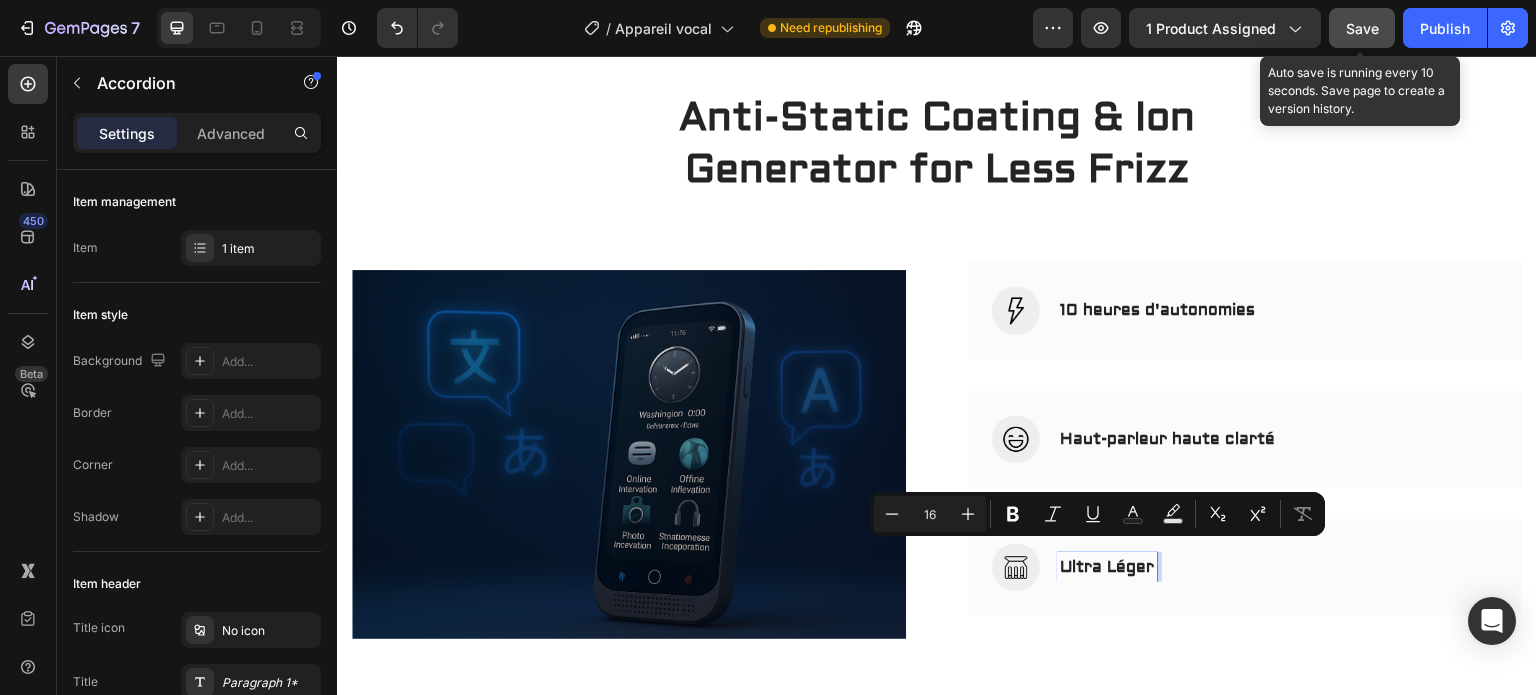 click on "Save" at bounding box center [1362, 28] 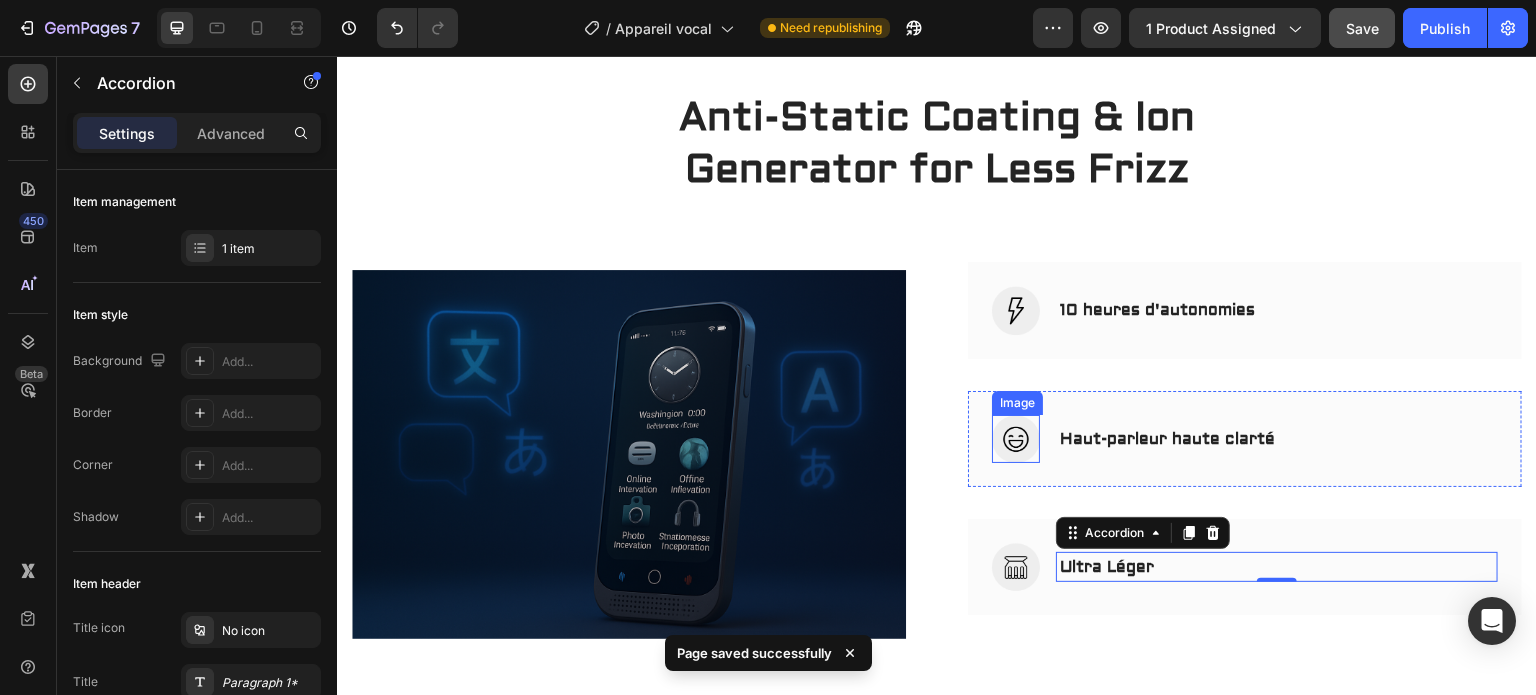 click at bounding box center [1016, 439] 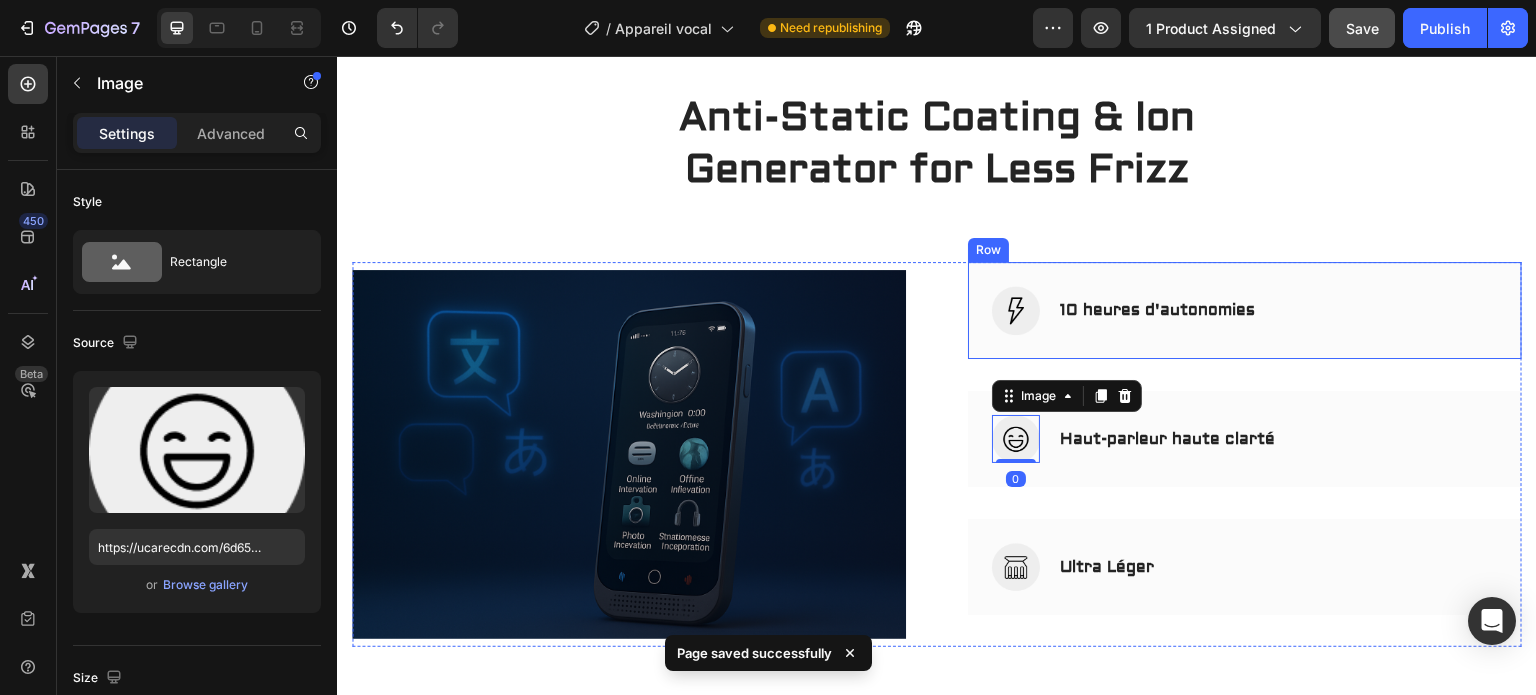 click at bounding box center [1016, 310] 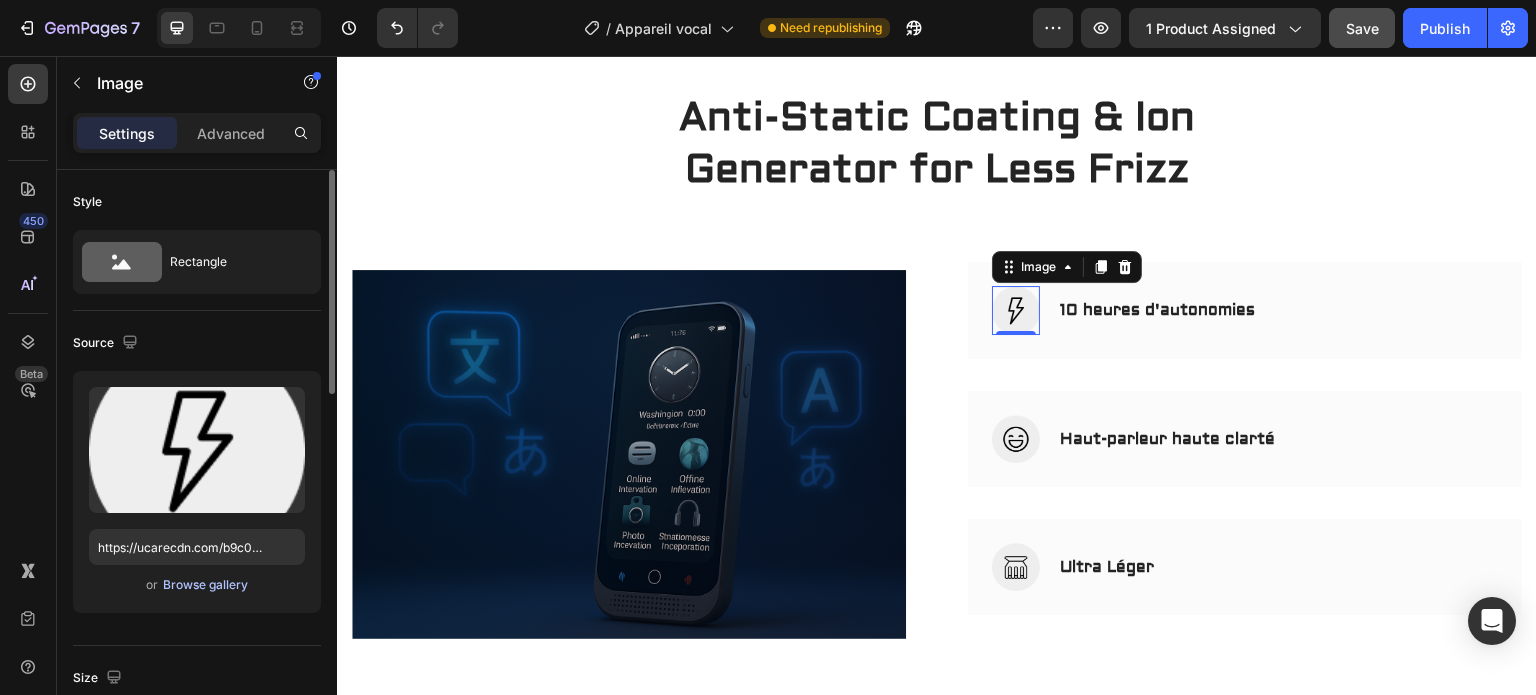 click on "Browse gallery" at bounding box center (205, 585) 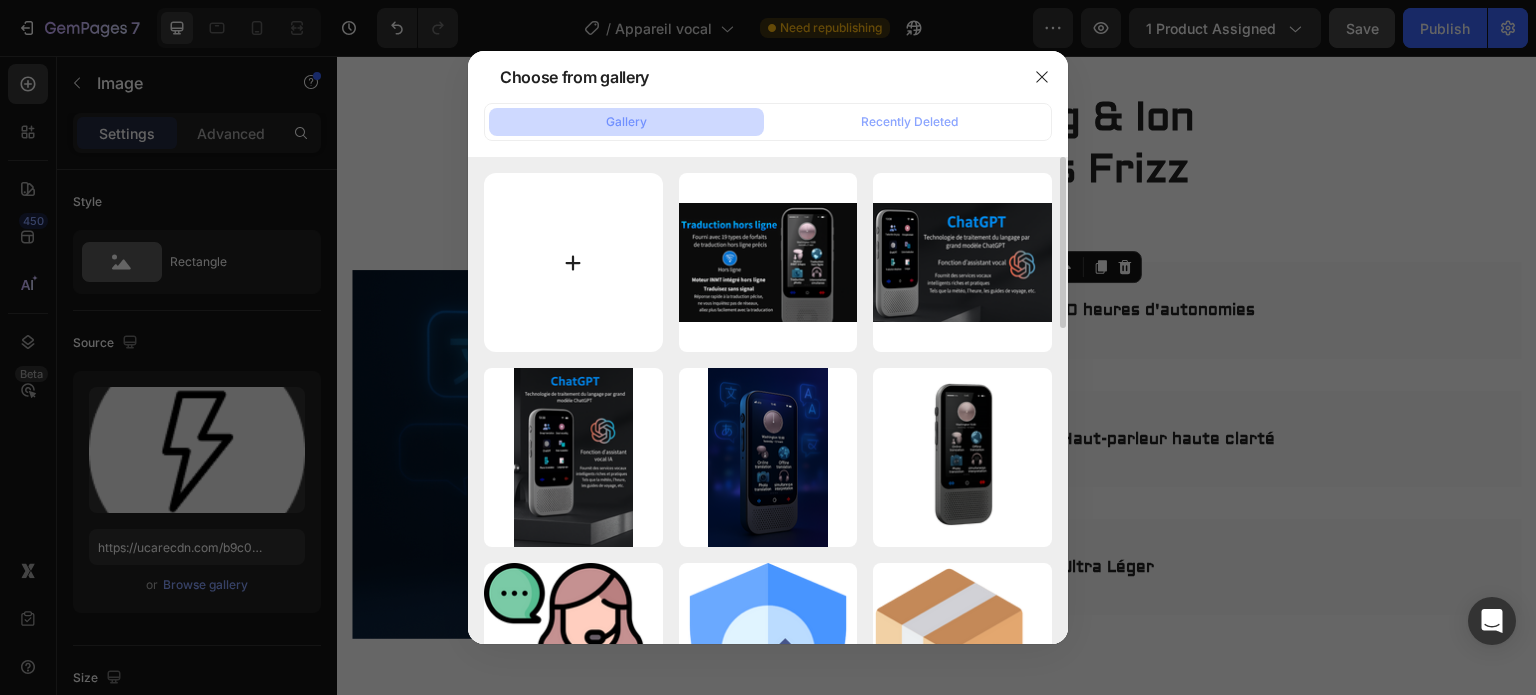 click at bounding box center (573, 262) 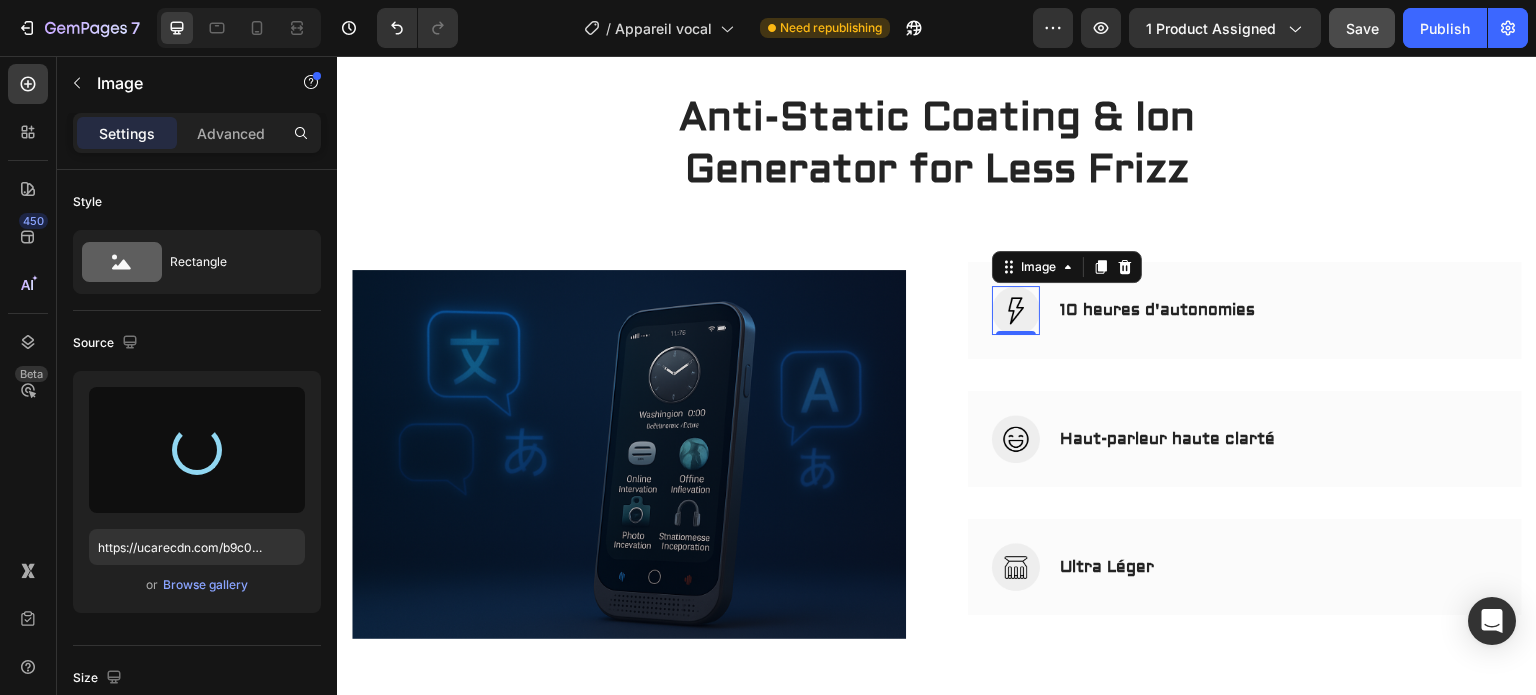 type on "https://cdn.shopify.com/s/files/1/0928/6569/1992/files/gempages_577586083345203900-b79d8c82-13f9-4c70-b41c-e221c82210f4.png" 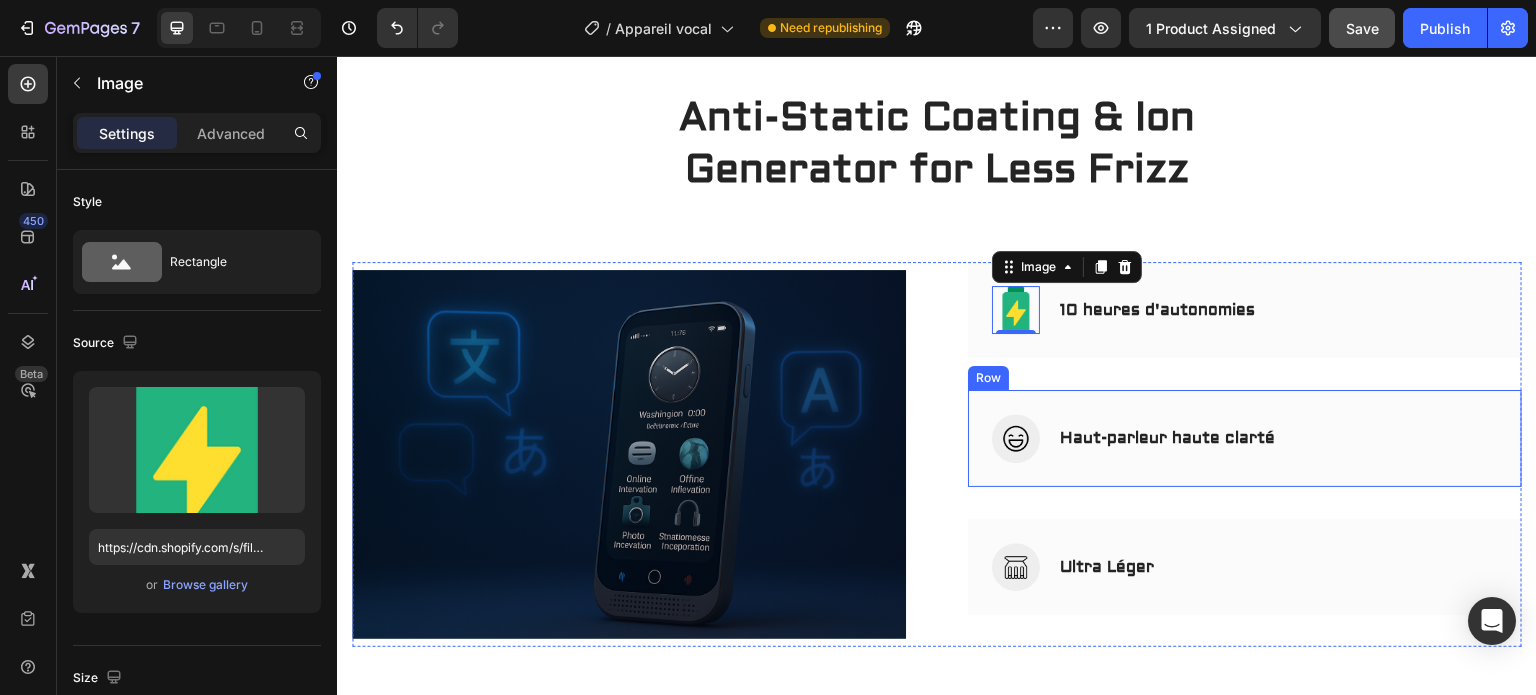 click at bounding box center [1016, 438] 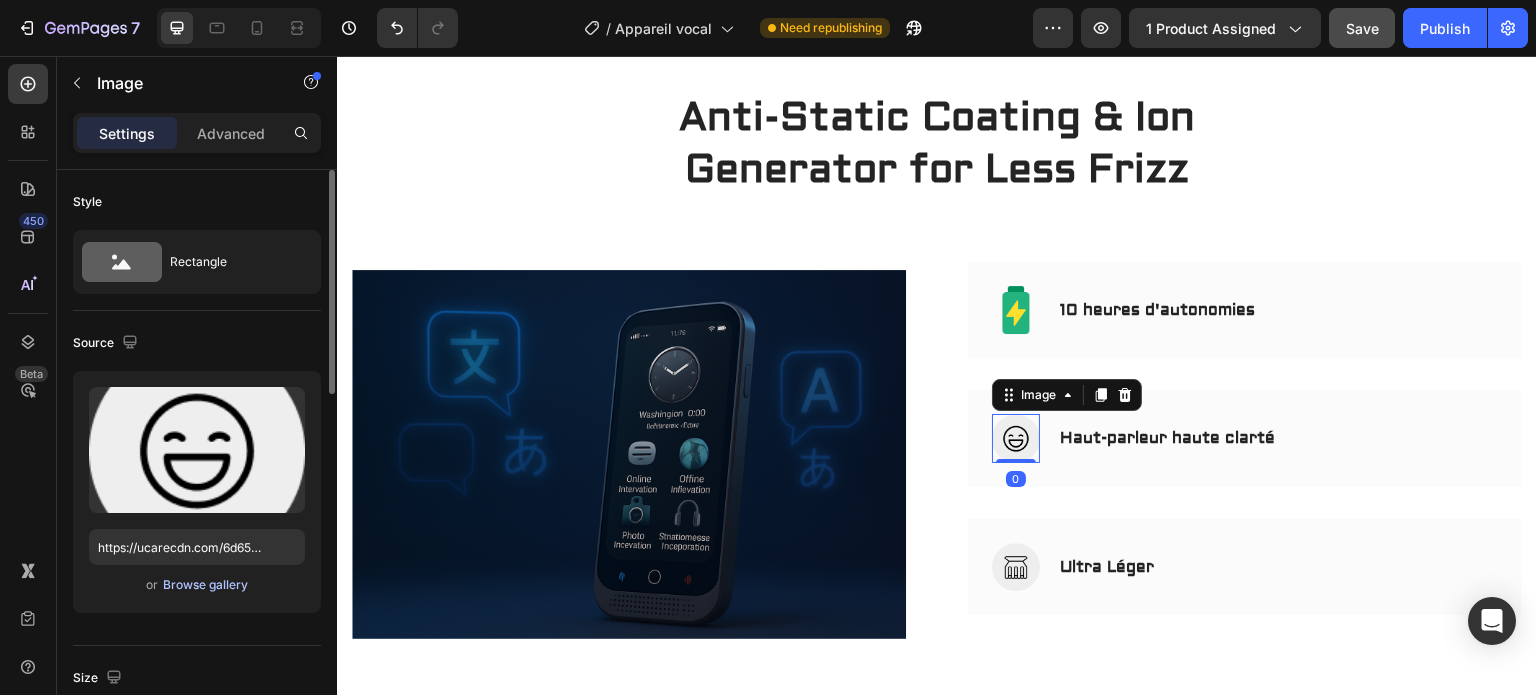 click on "Browse gallery" at bounding box center (205, 585) 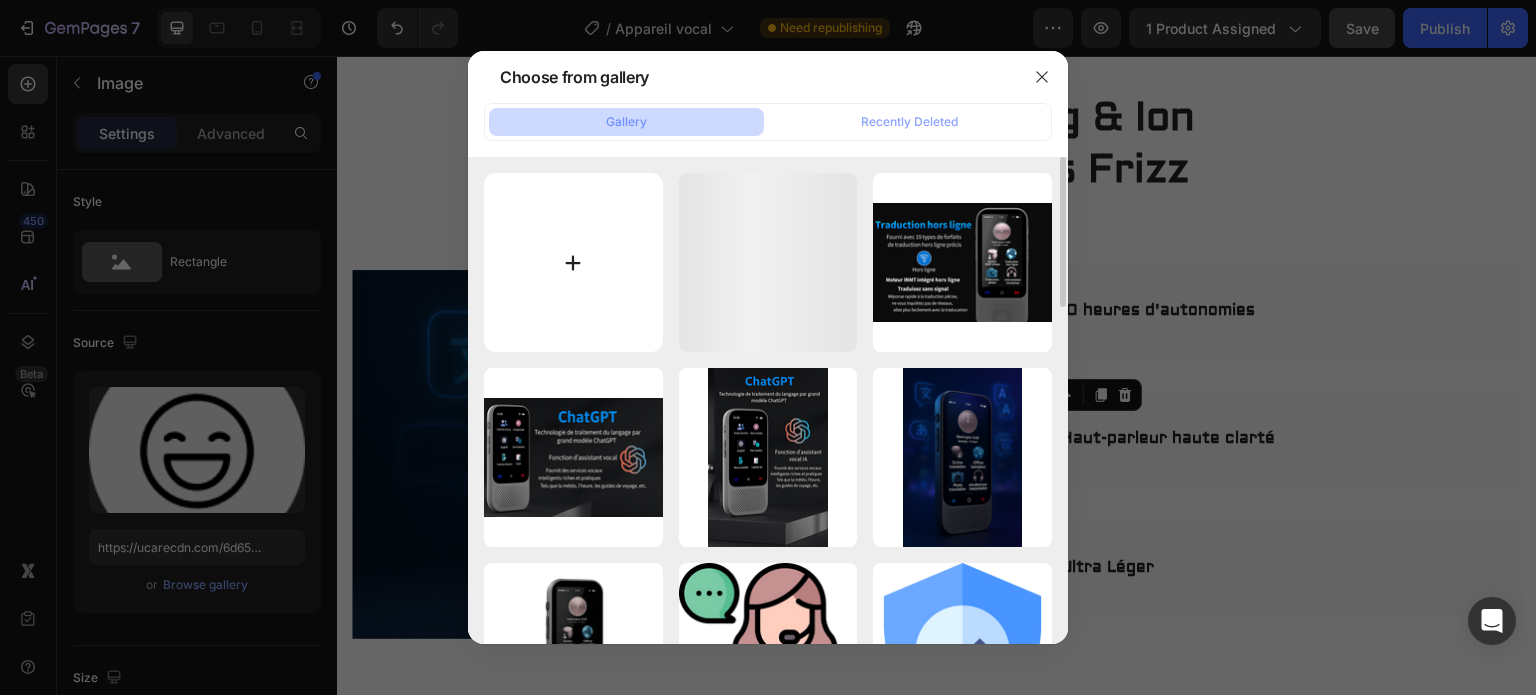 click at bounding box center [573, 262] 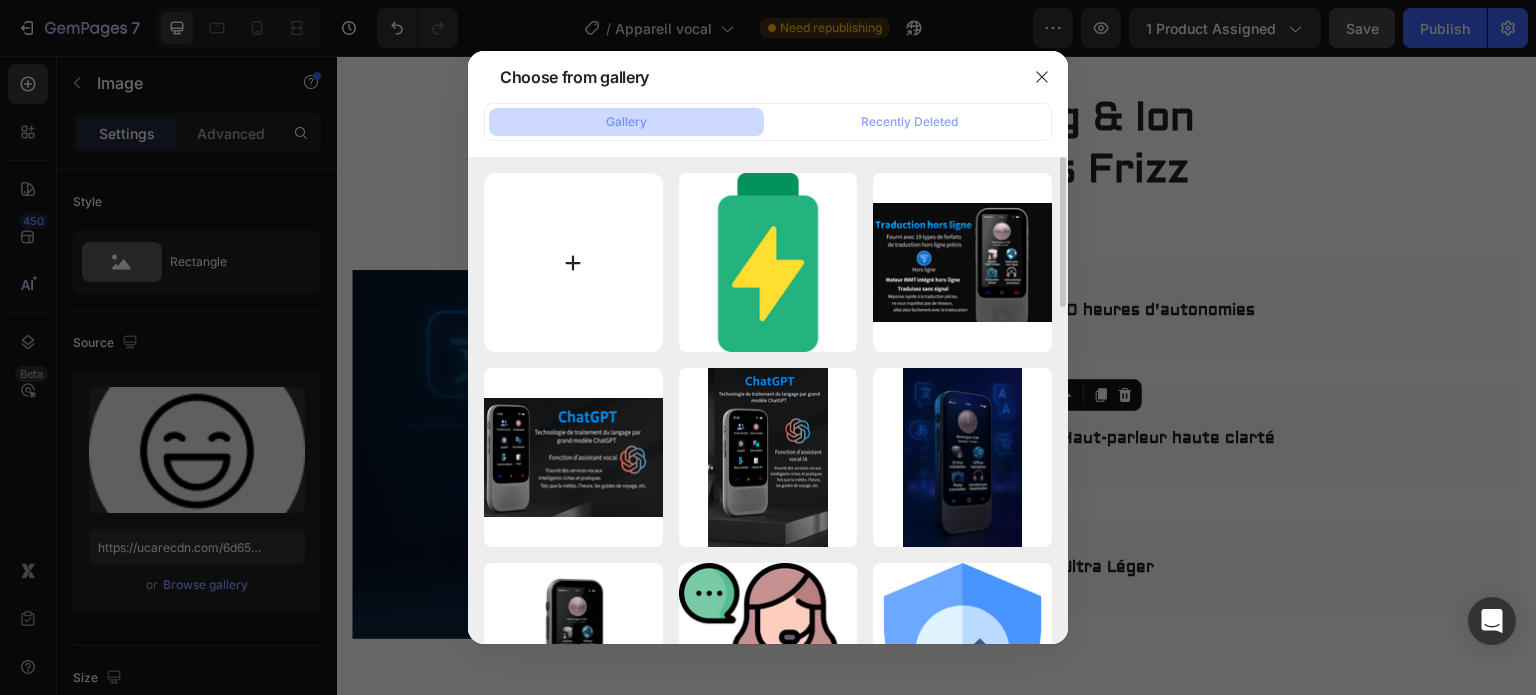 type on "C:\fakepath\ecoute-sociale.png" 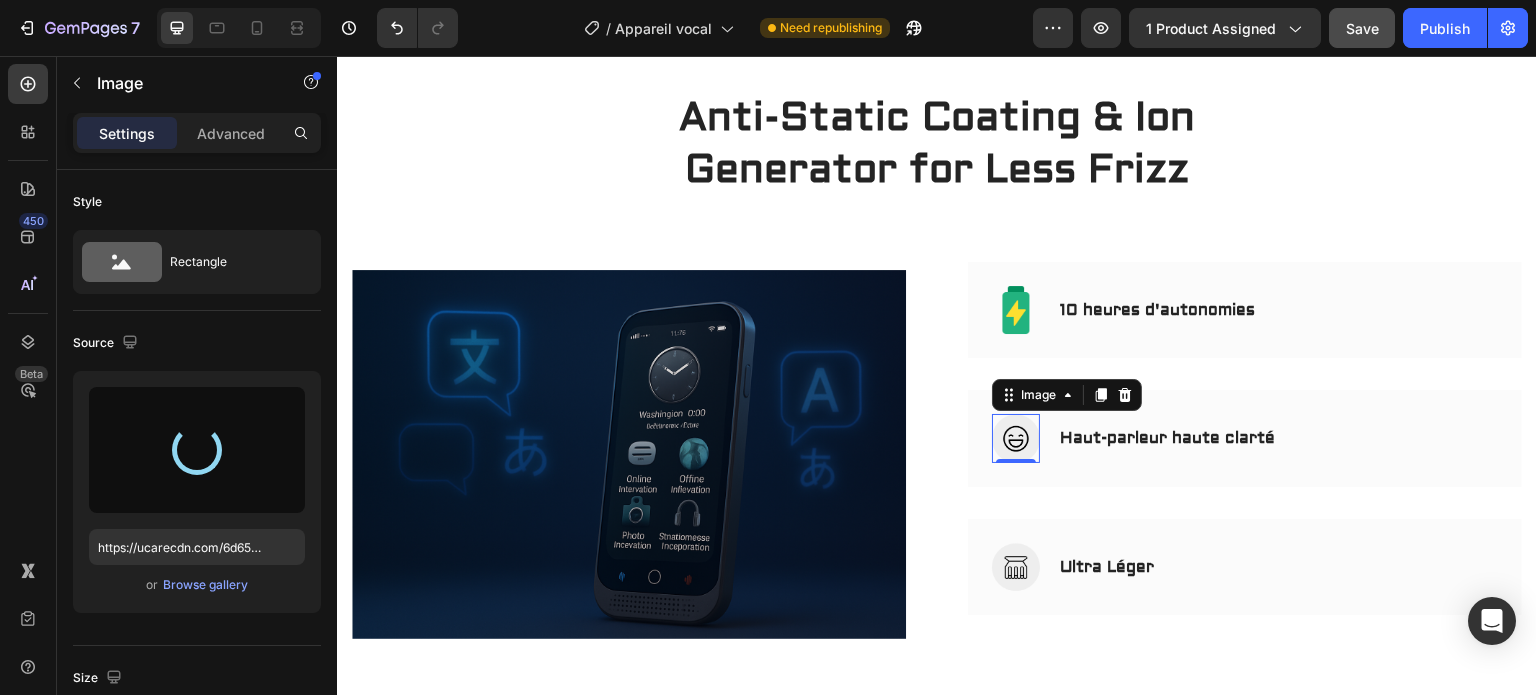type on "https://cdn.shopify.com/s/files/1/0928/6569/1992/files/gempages_577586083345203900-9c450bb0-5c3c-4e89-b941-c3ac73e70e09.png" 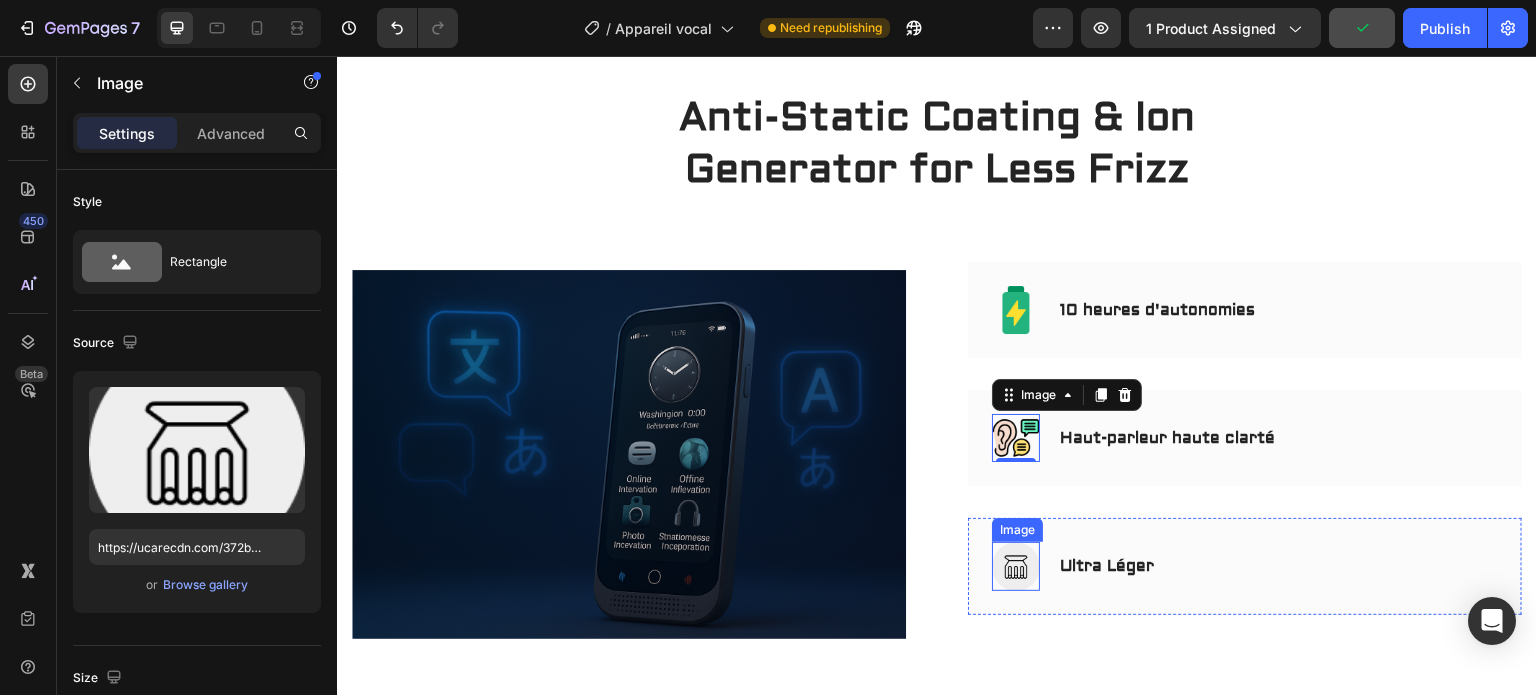 click at bounding box center (1016, 566) 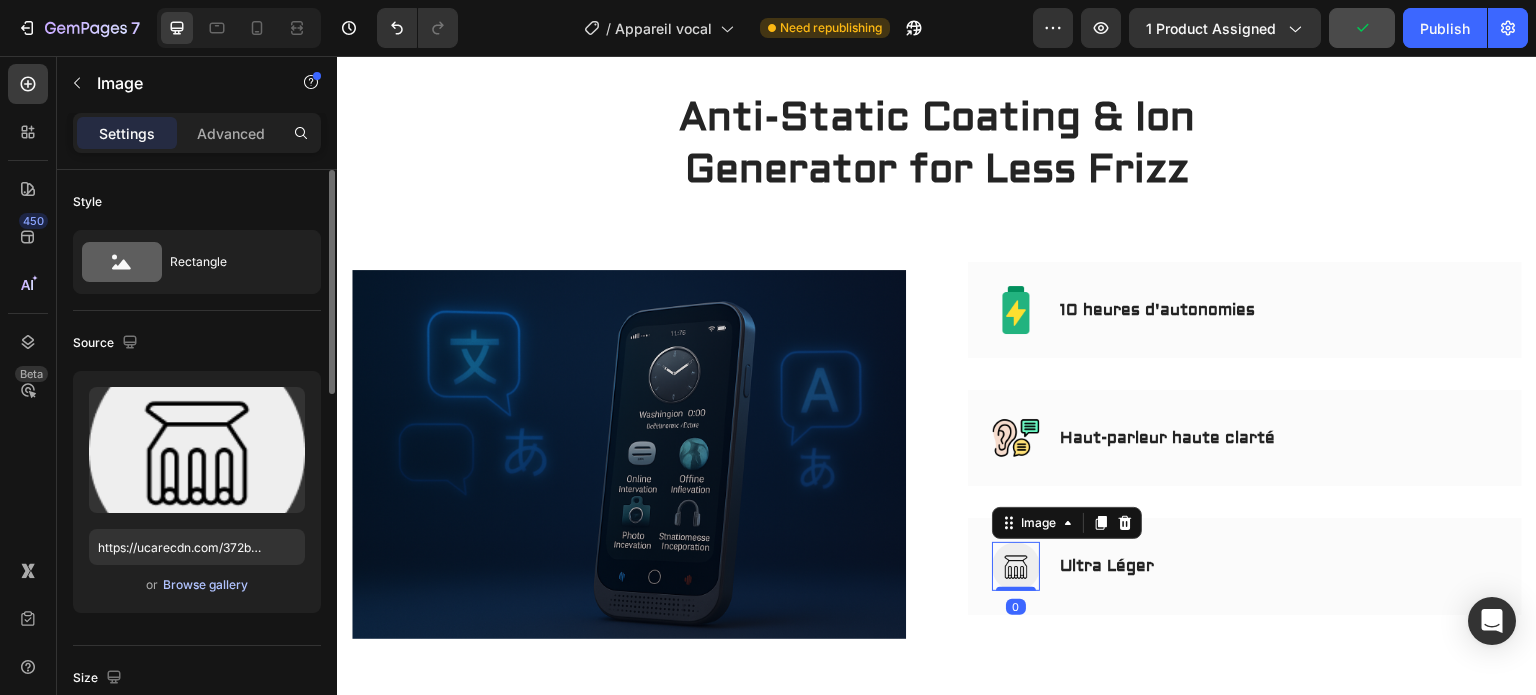 click on "Browse gallery" at bounding box center [205, 585] 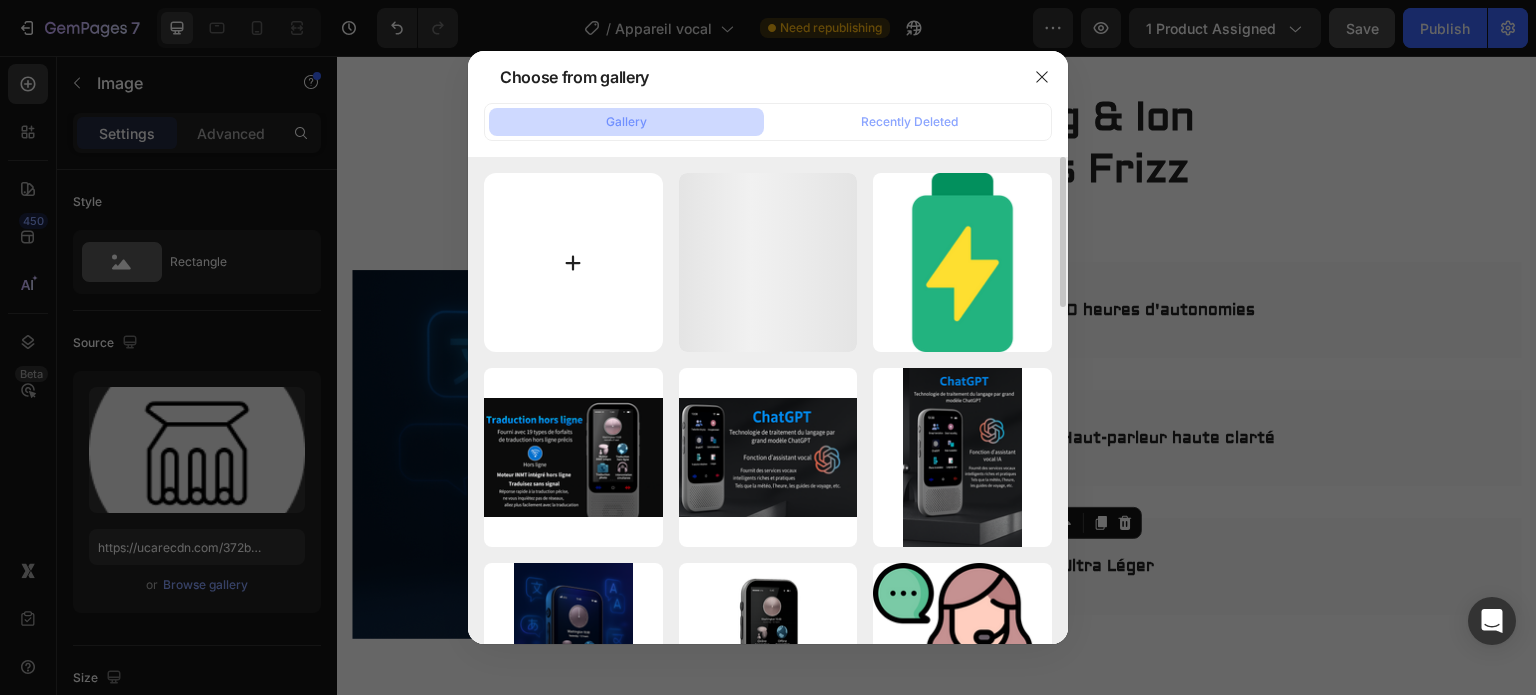click at bounding box center [573, 262] 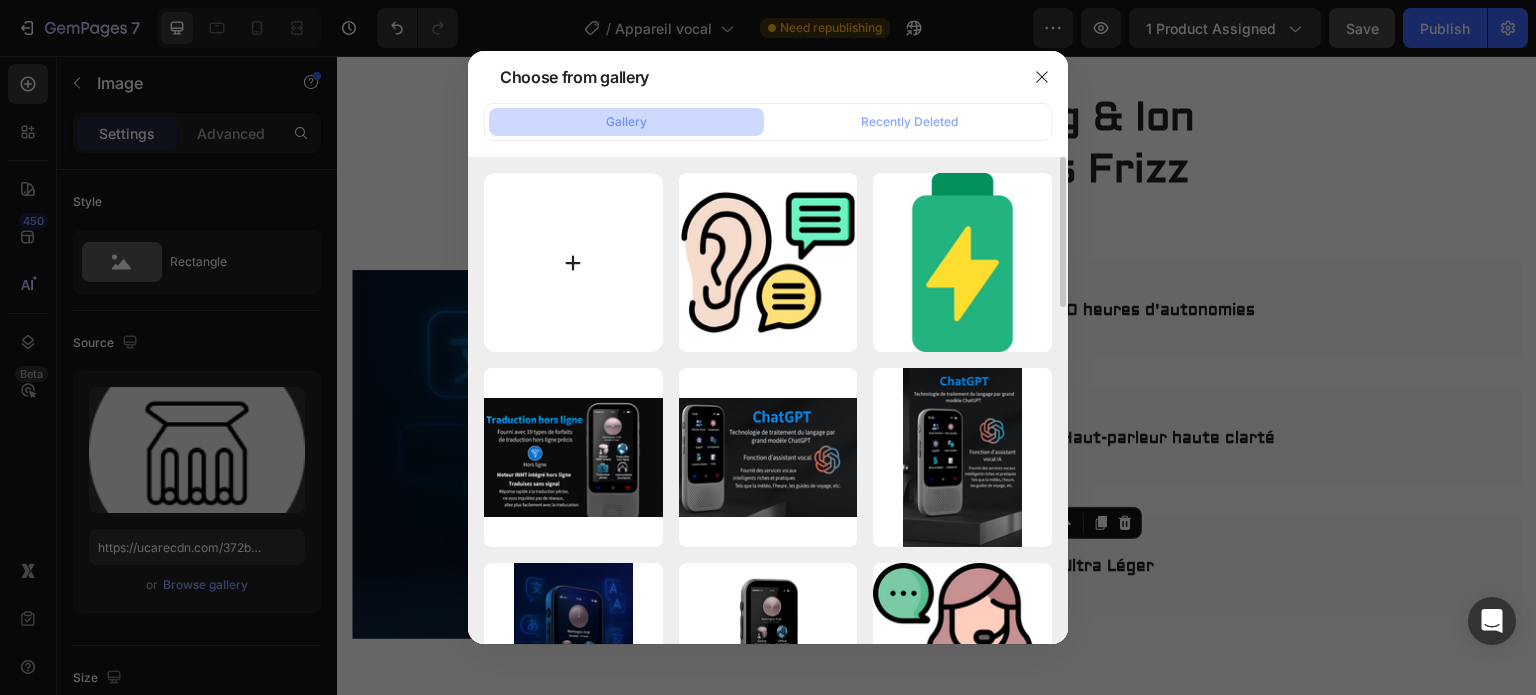 type on "C:\fakepath\poids-leger.png" 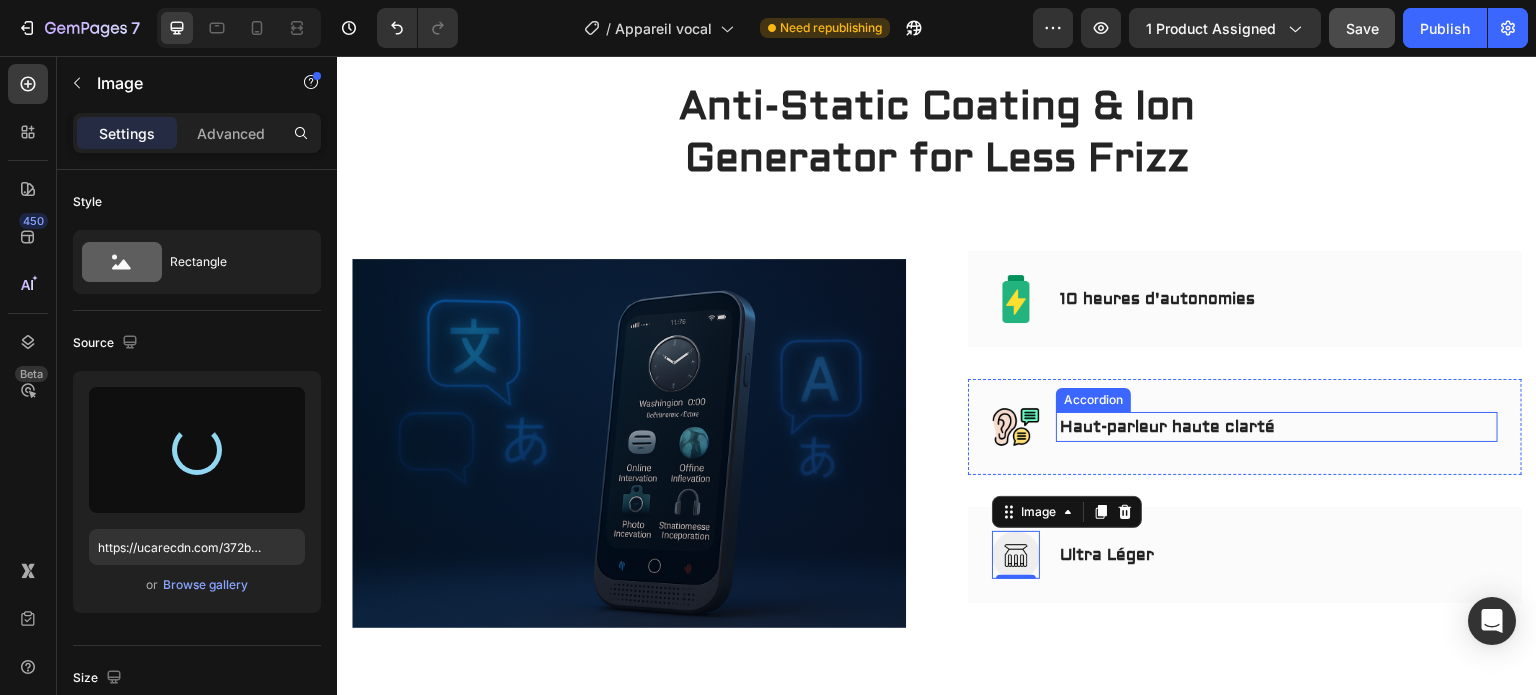 scroll, scrollTop: 2901, scrollLeft: 0, axis: vertical 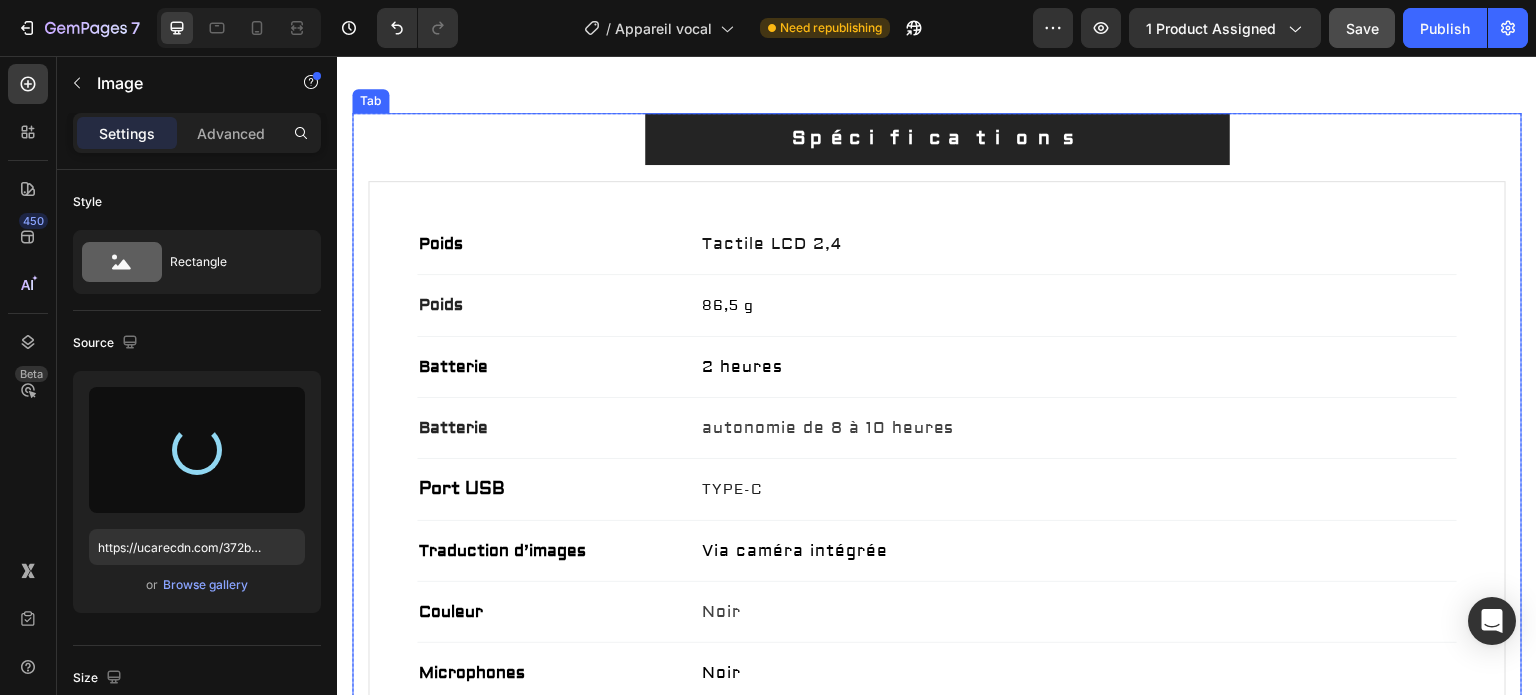 type on "https://cdn.shopify.com/s/files/1/0928/6569/1992/files/gempages_577586083345203900-096ecfe7-e132-42c5-8c4a-8d214f0064c4.png" 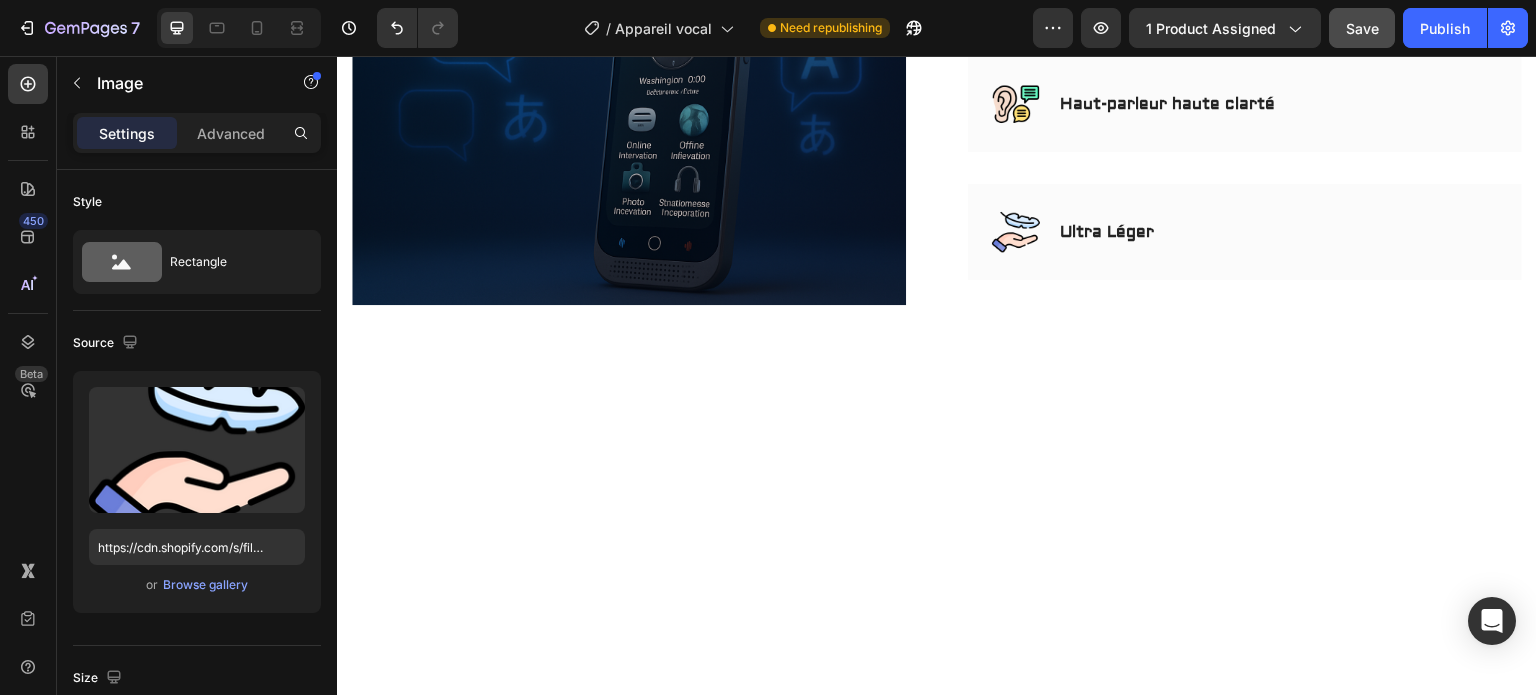 scroll, scrollTop: 2234, scrollLeft: 0, axis: vertical 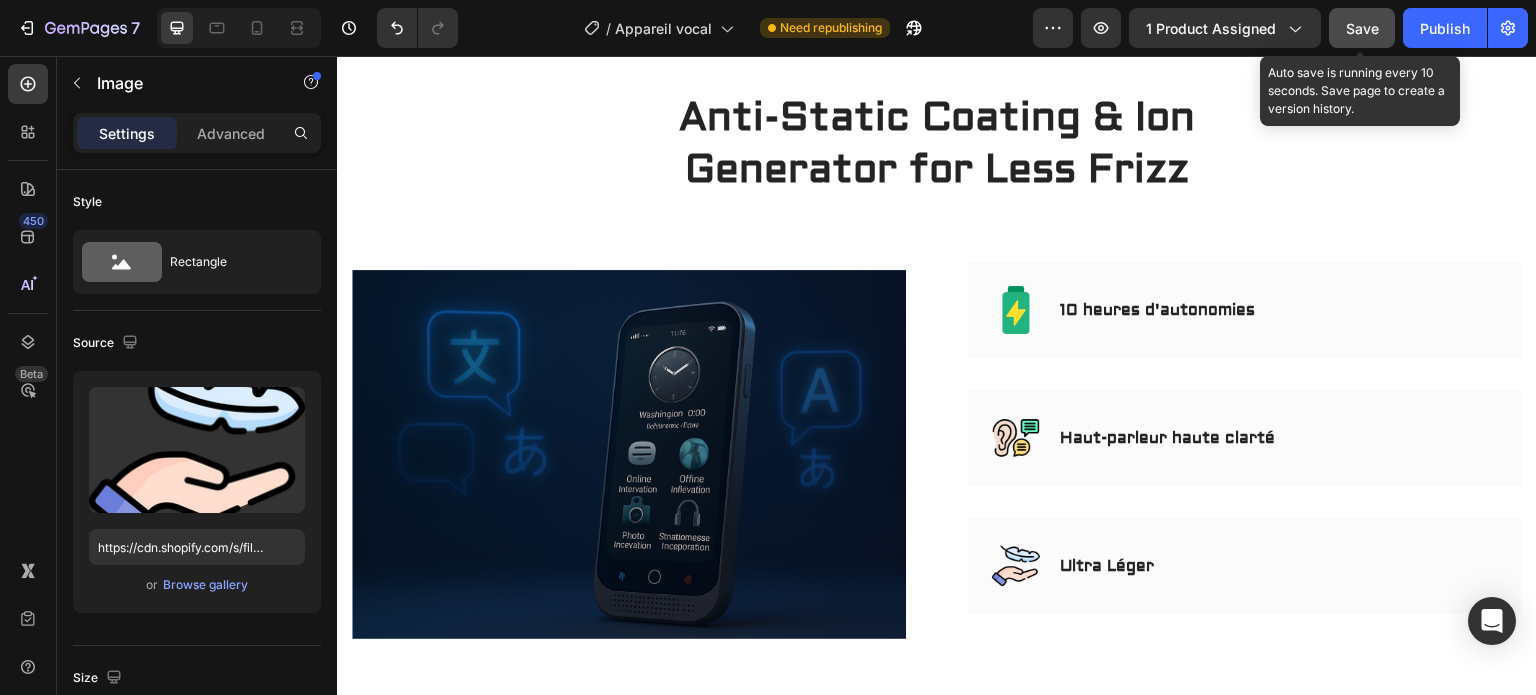 click on "Save" 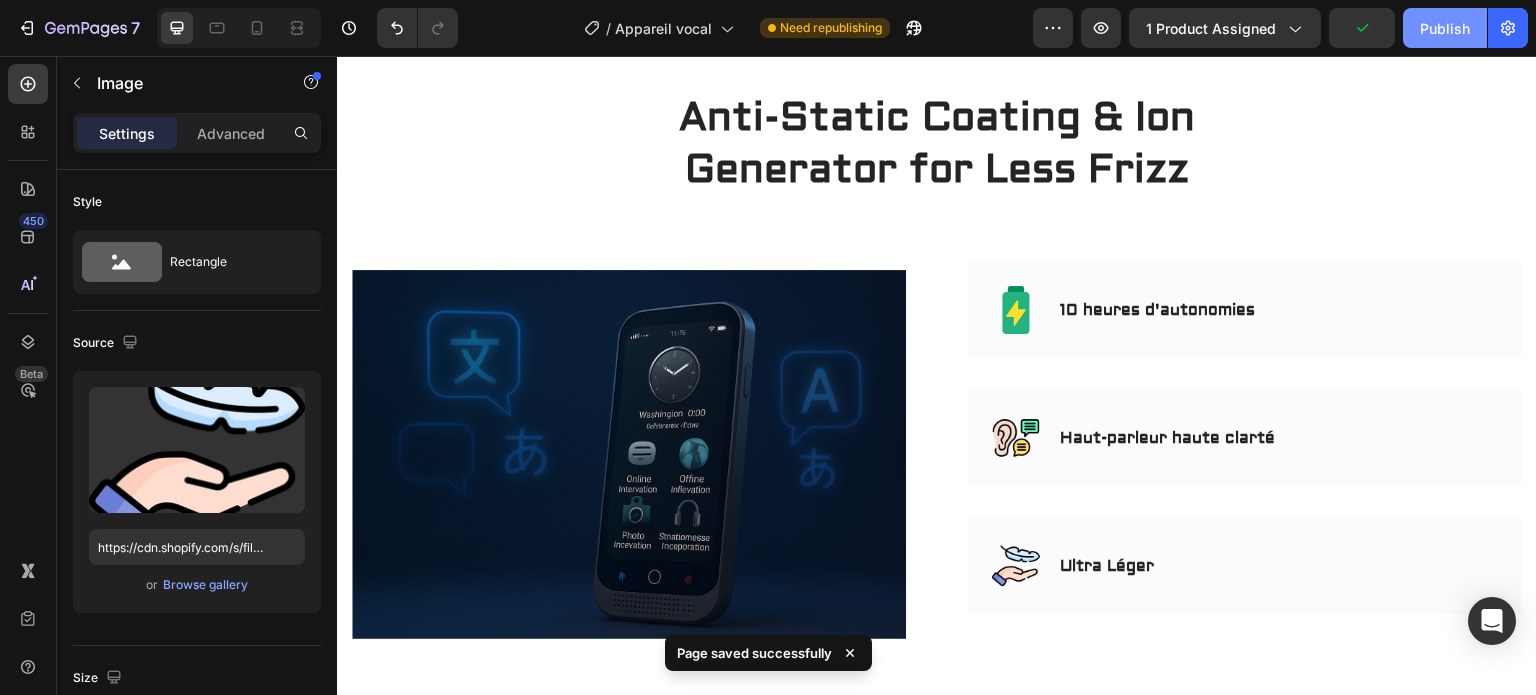 click on "Publish" at bounding box center (1445, 28) 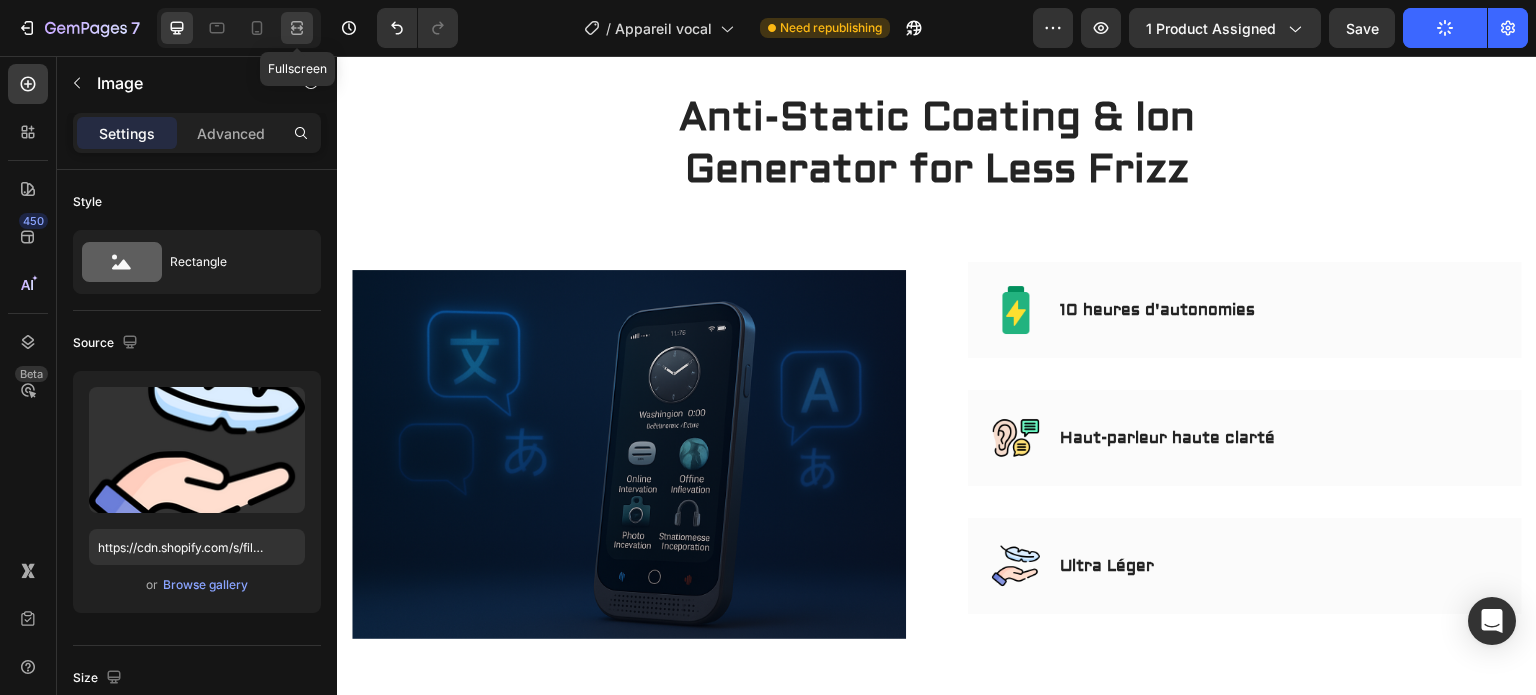 click 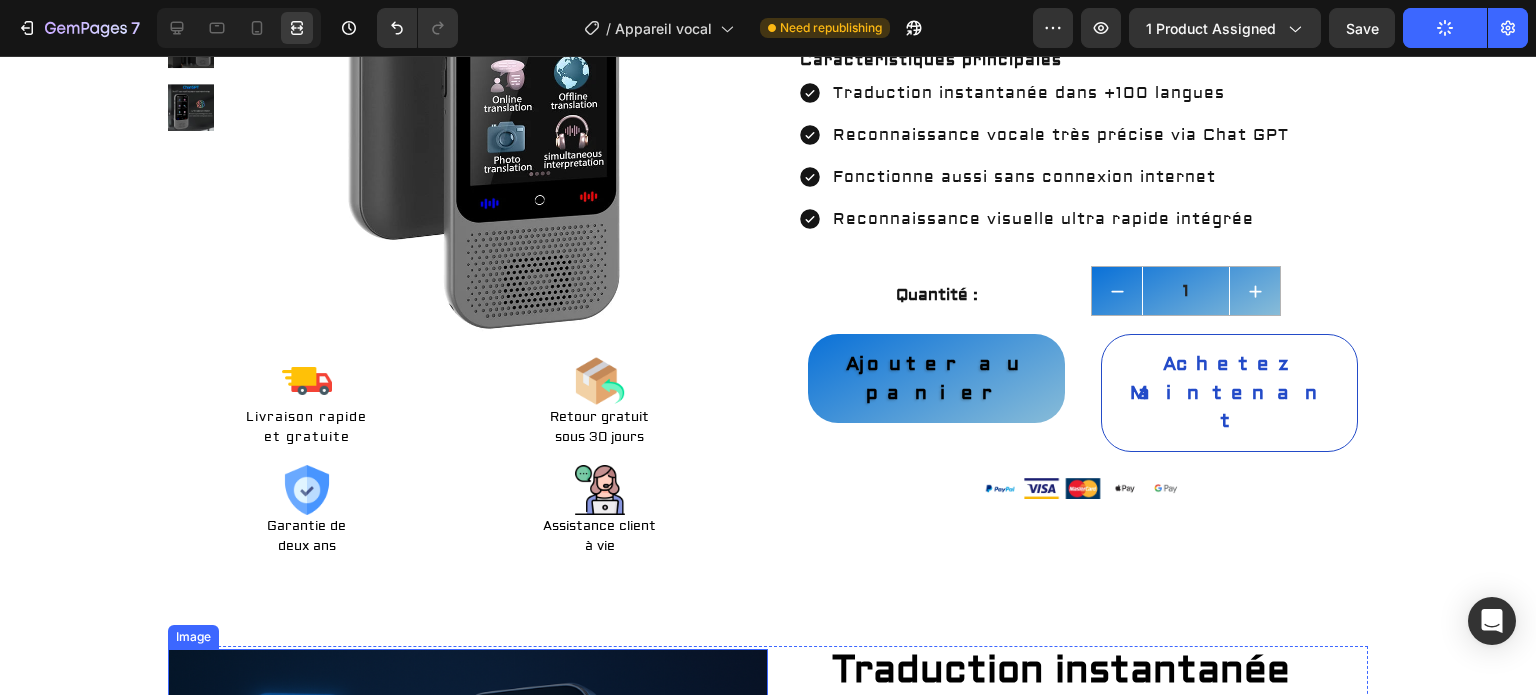 scroll, scrollTop: 0, scrollLeft: 0, axis: both 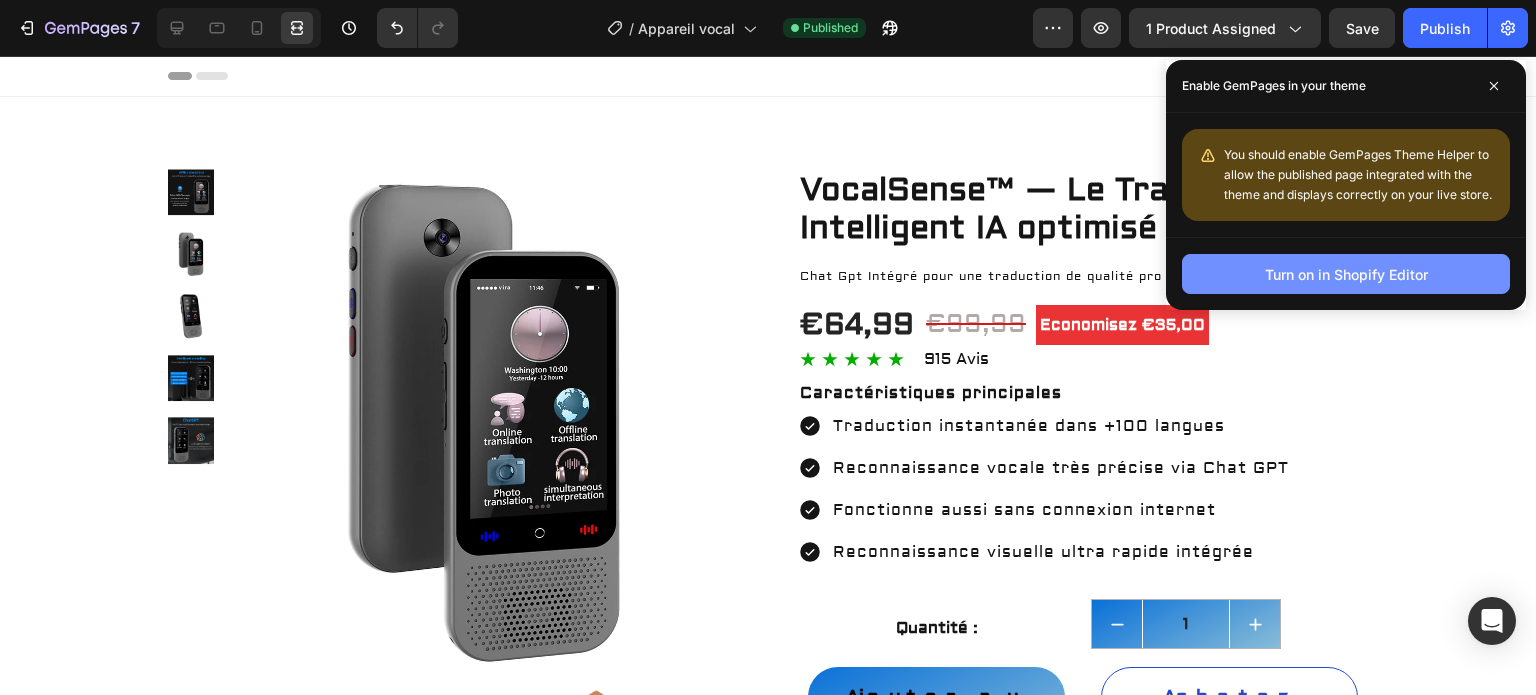 click on "Turn on in Shopify Editor" at bounding box center (1346, 274) 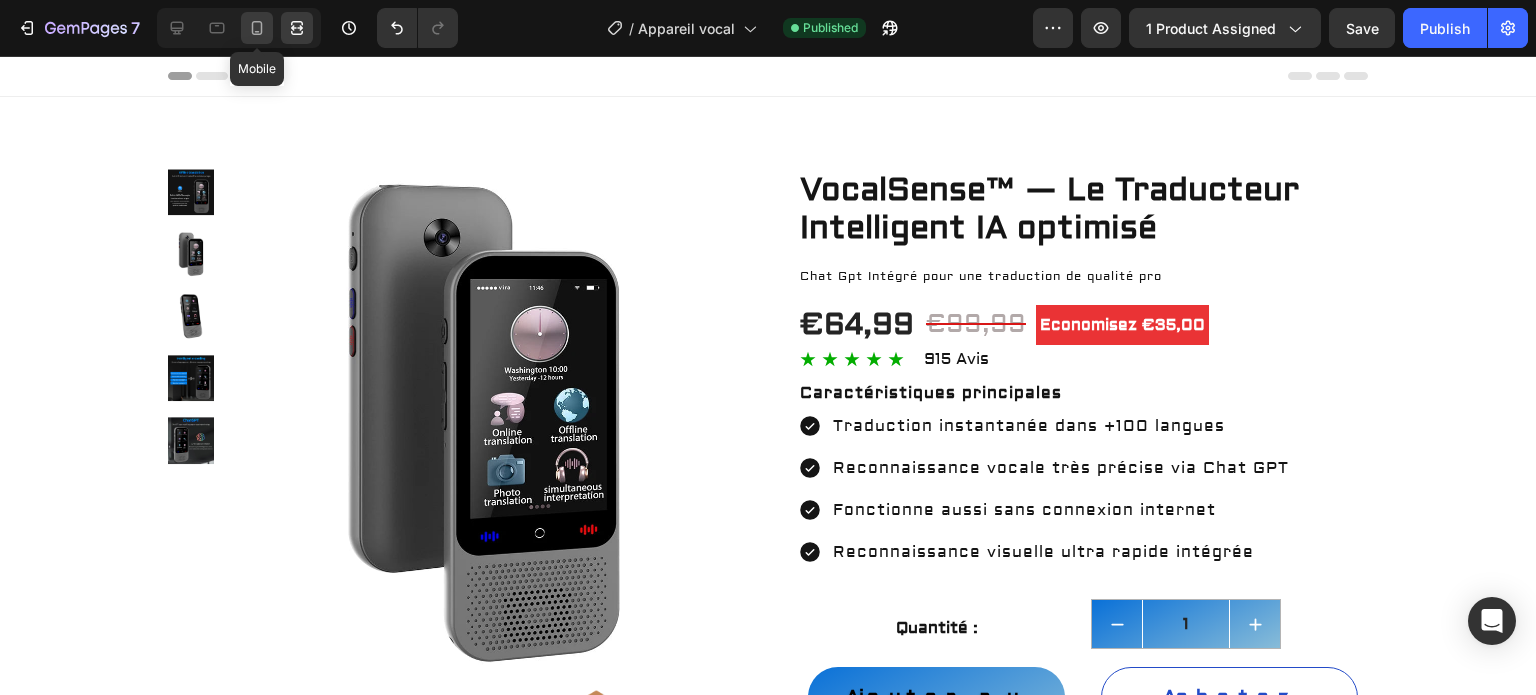 click 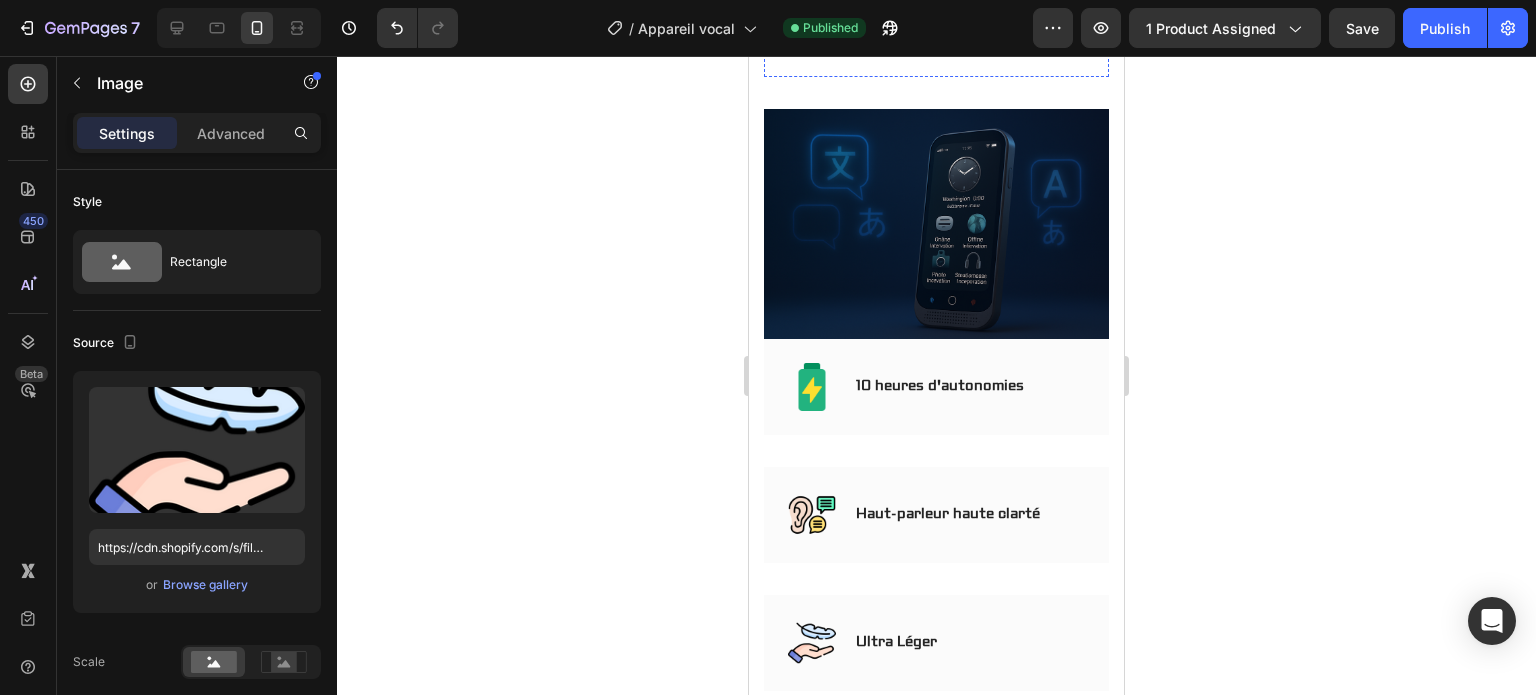 scroll, scrollTop: 4333, scrollLeft: 0, axis: vertical 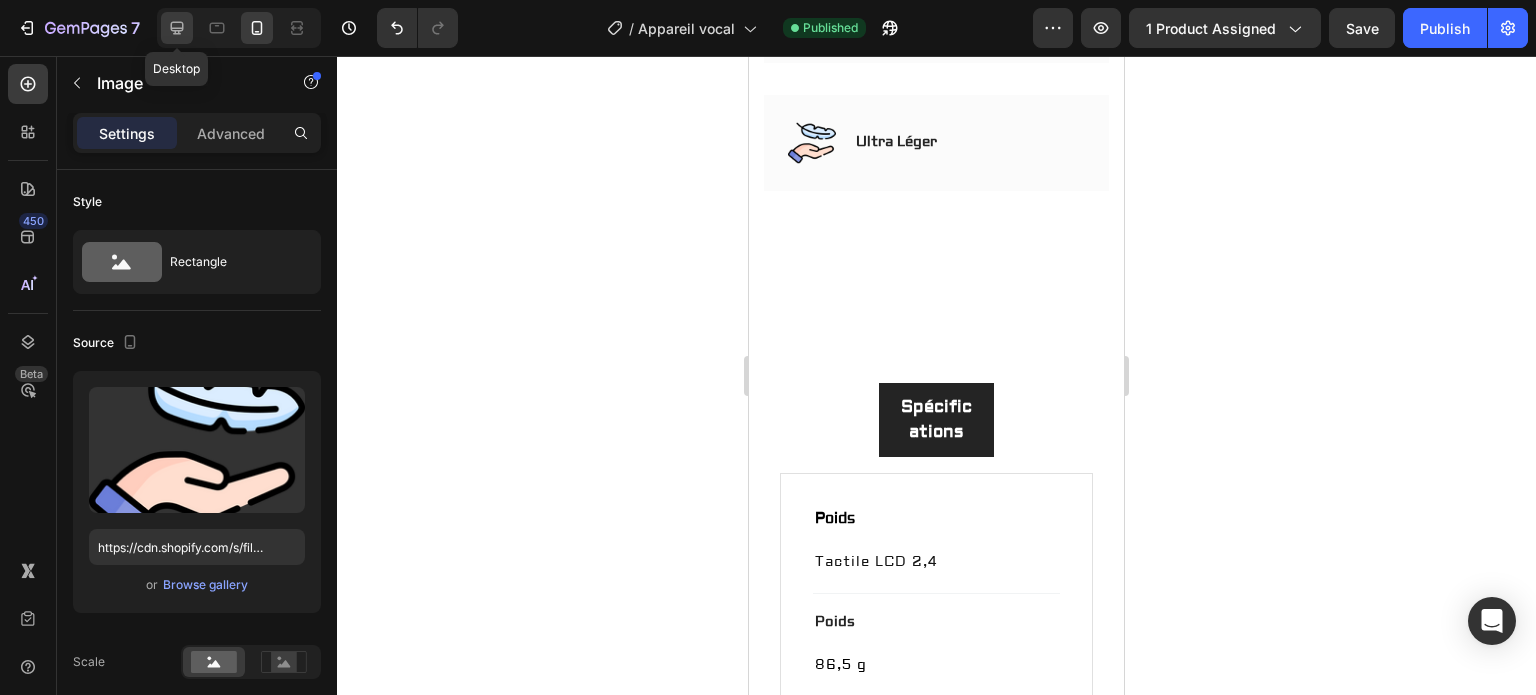 click 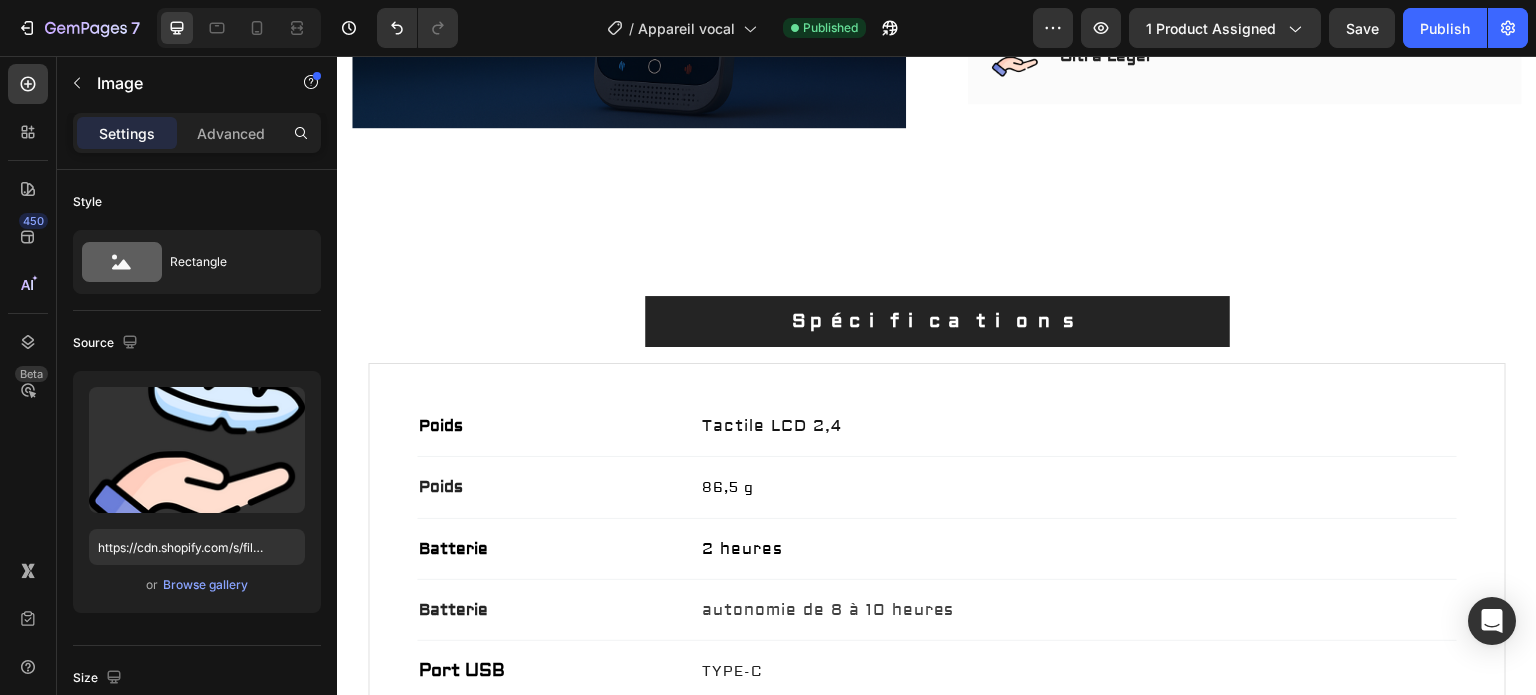 scroll, scrollTop: 3939, scrollLeft: 0, axis: vertical 